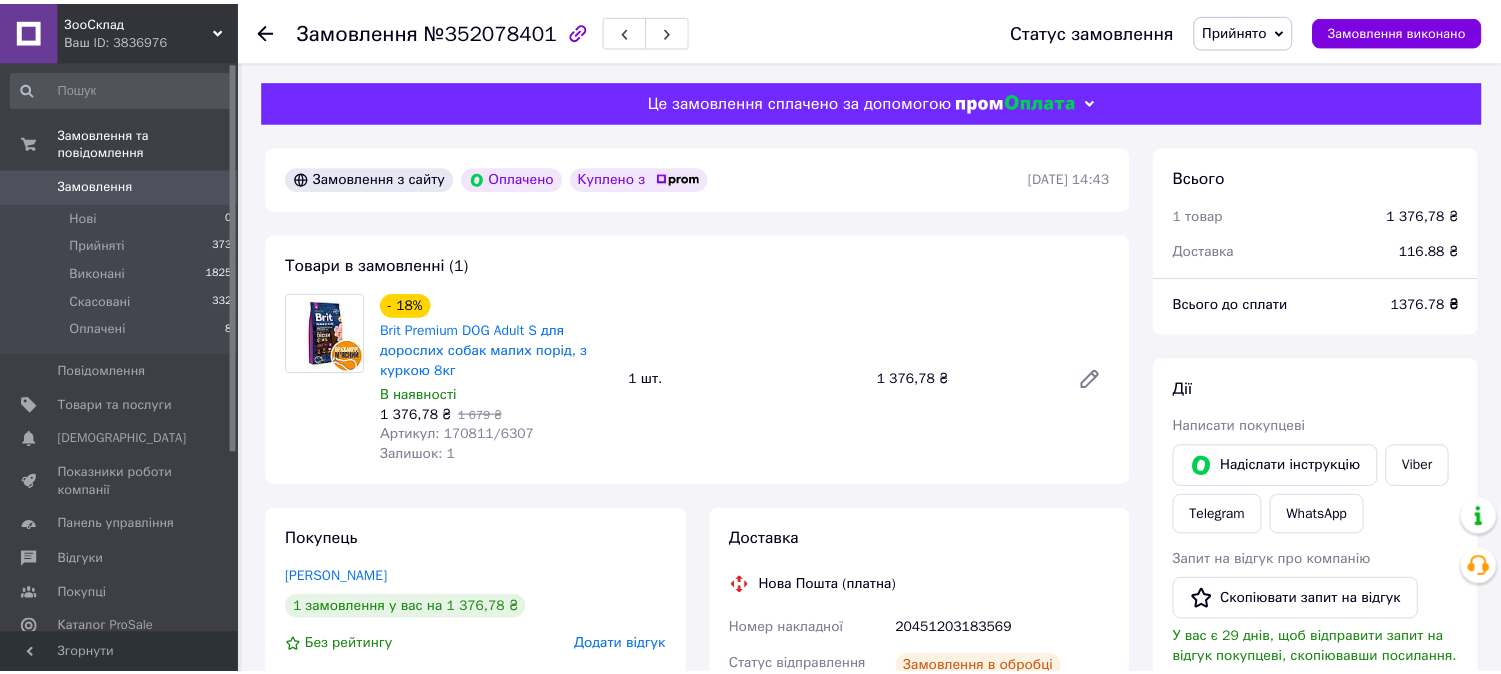 scroll, scrollTop: 666, scrollLeft: 0, axis: vertical 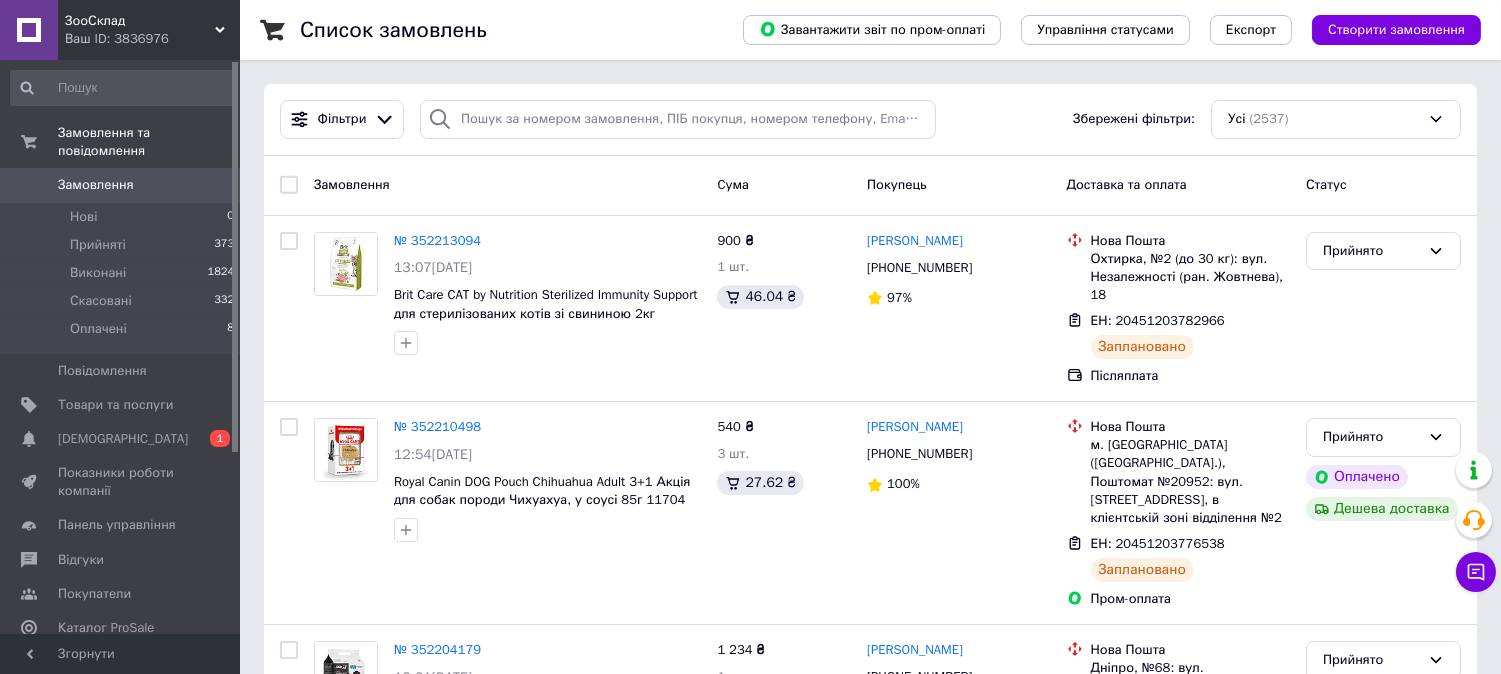 click on "Замовлення" at bounding box center (96, 185) 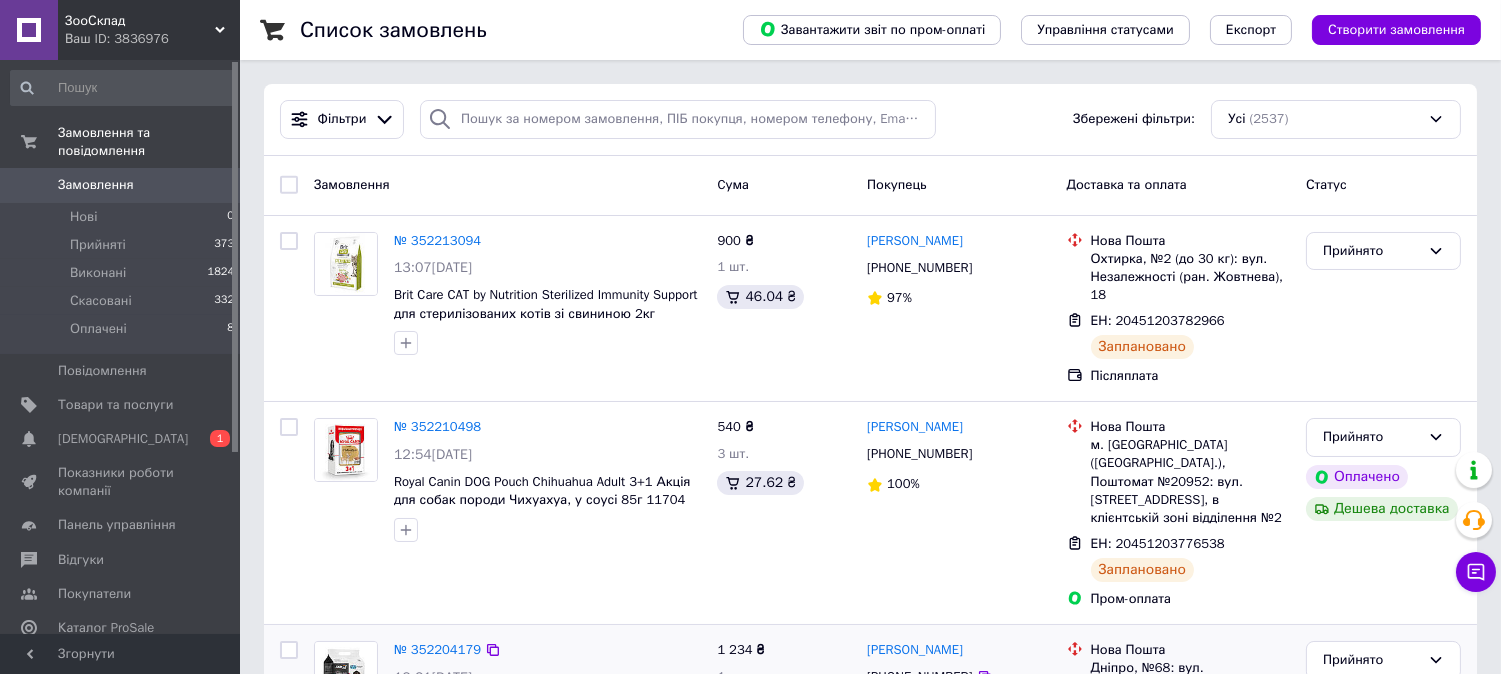 scroll, scrollTop: 333, scrollLeft: 0, axis: vertical 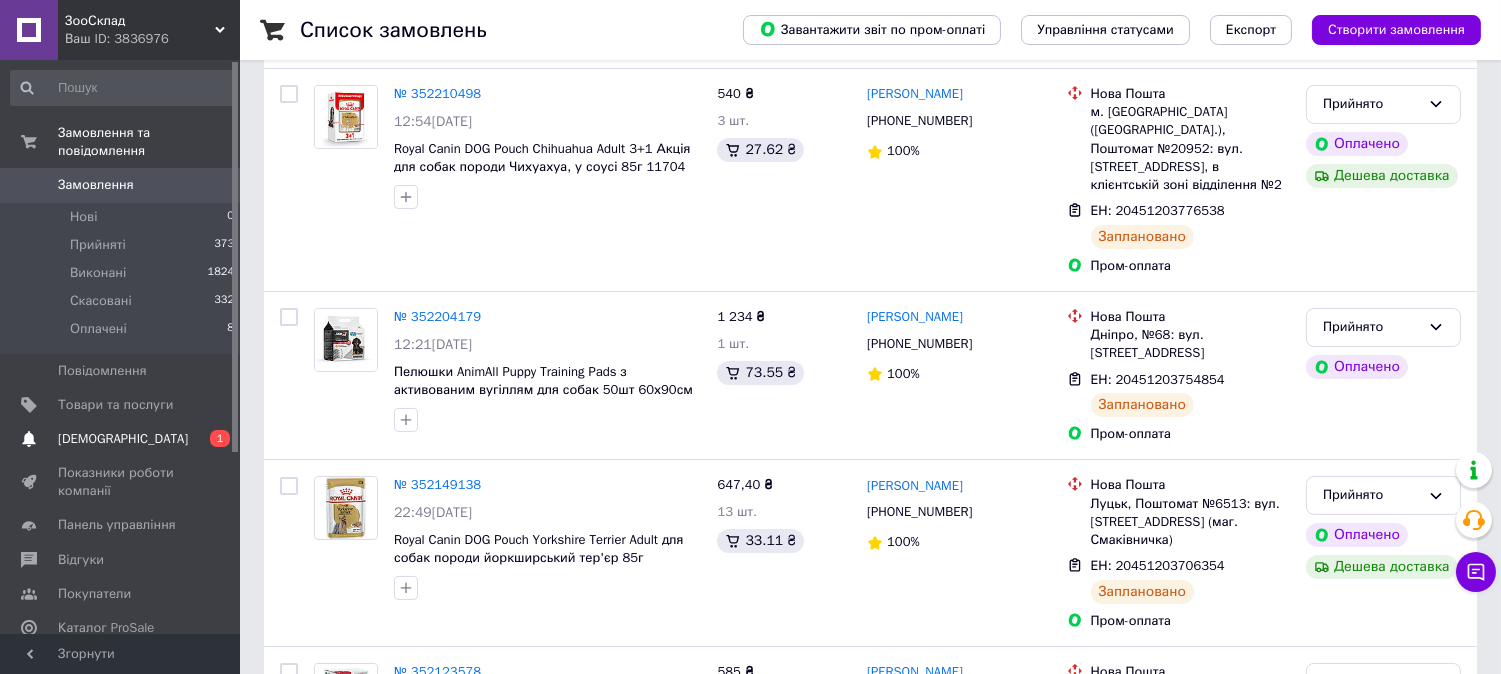 click on "[DEMOGRAPHIC_DATA]" at bounding box center [123, 439] 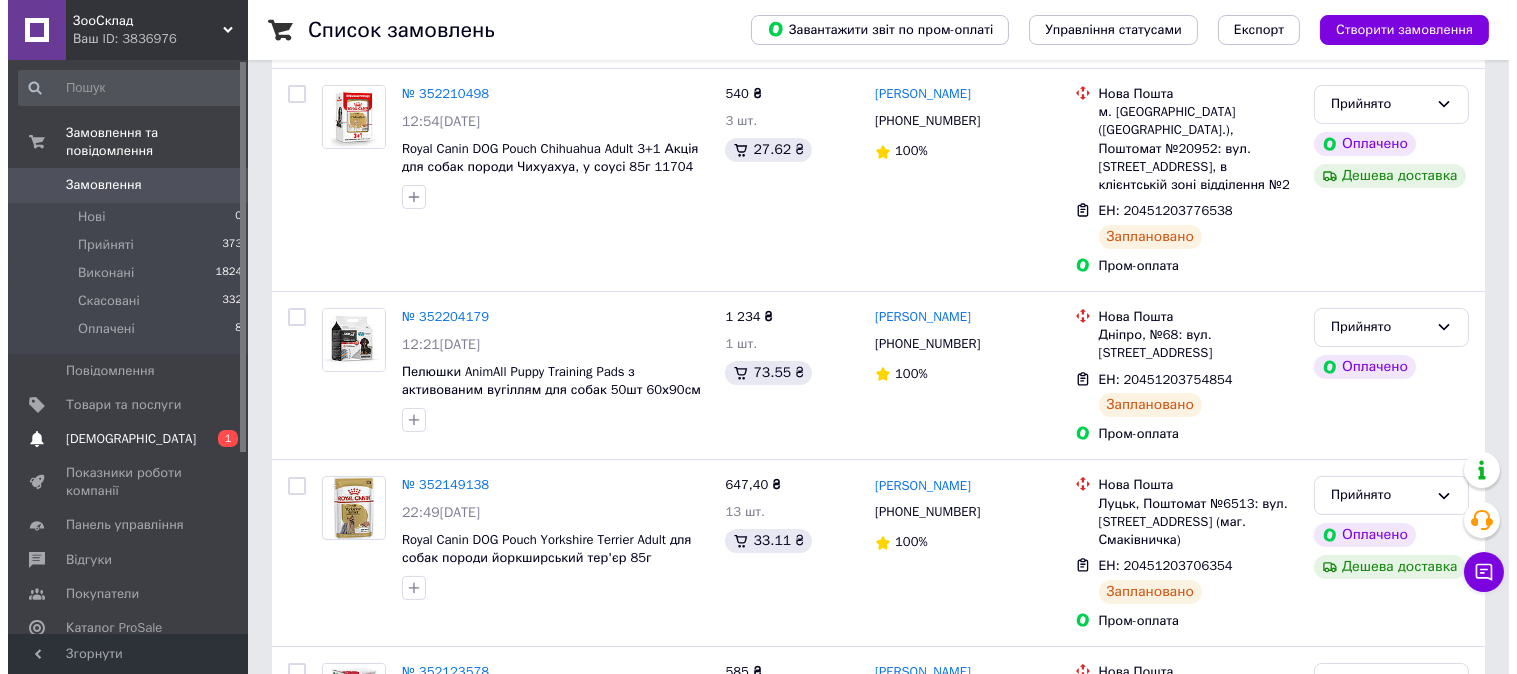 scroll, scrollTop: 0, scrollLeft: 0, axis: both 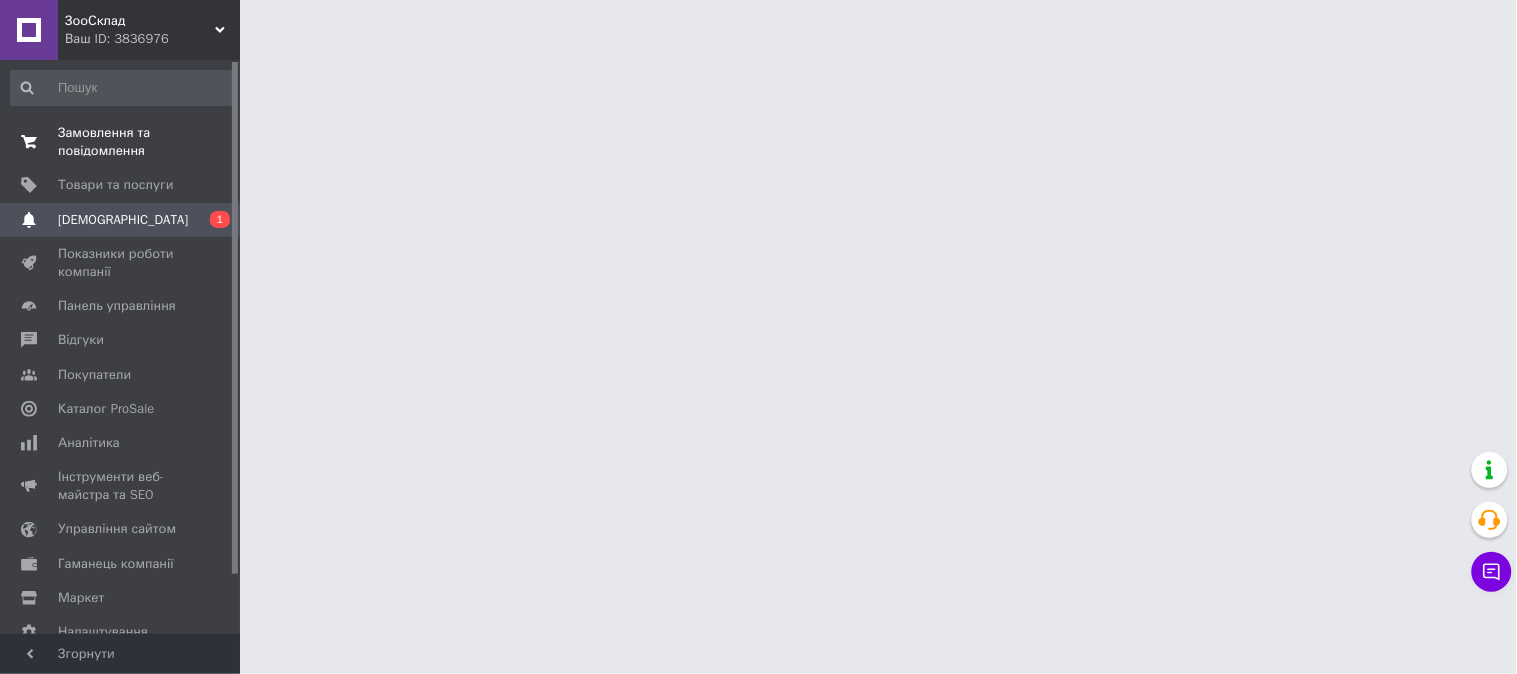 click on "Замовлення та повідомлення" at bounding box center [121, 142] 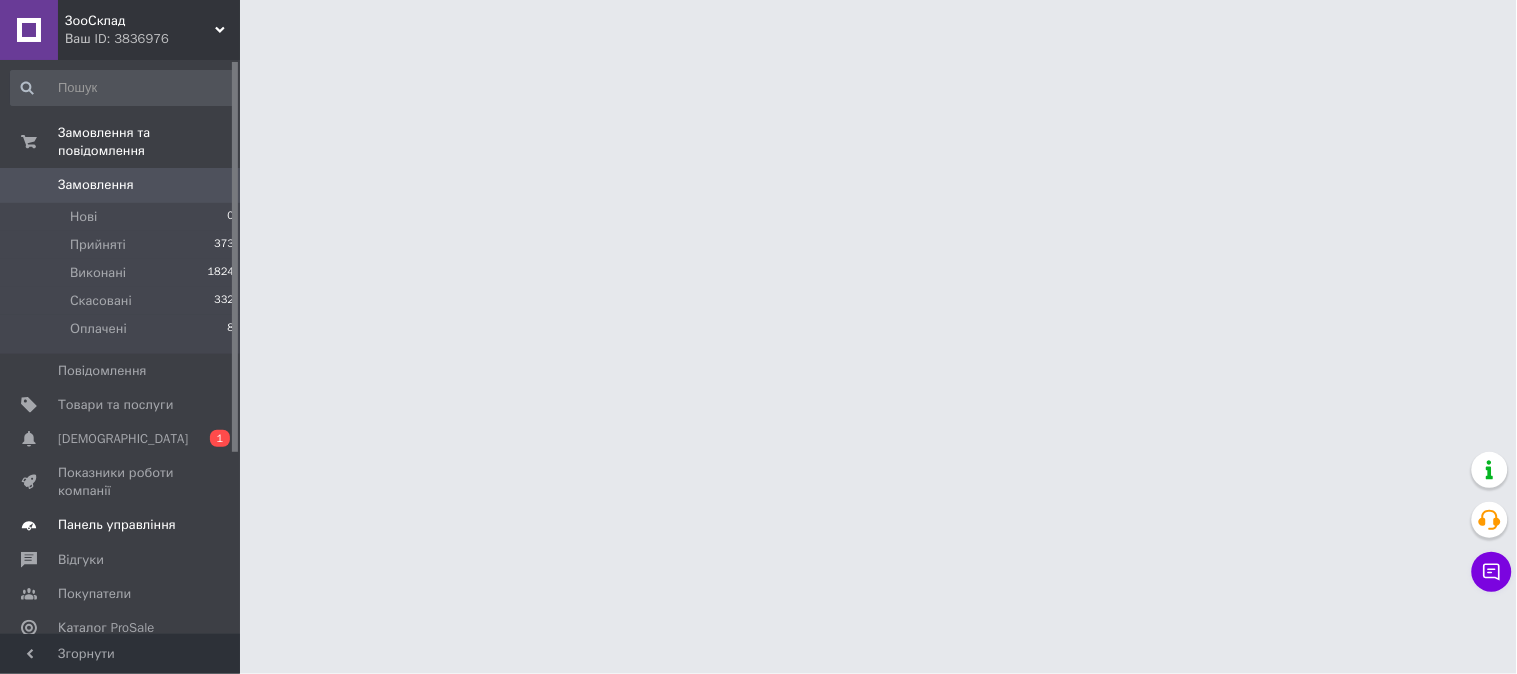 click on "Панель управління" at bounding box center [117, 525] 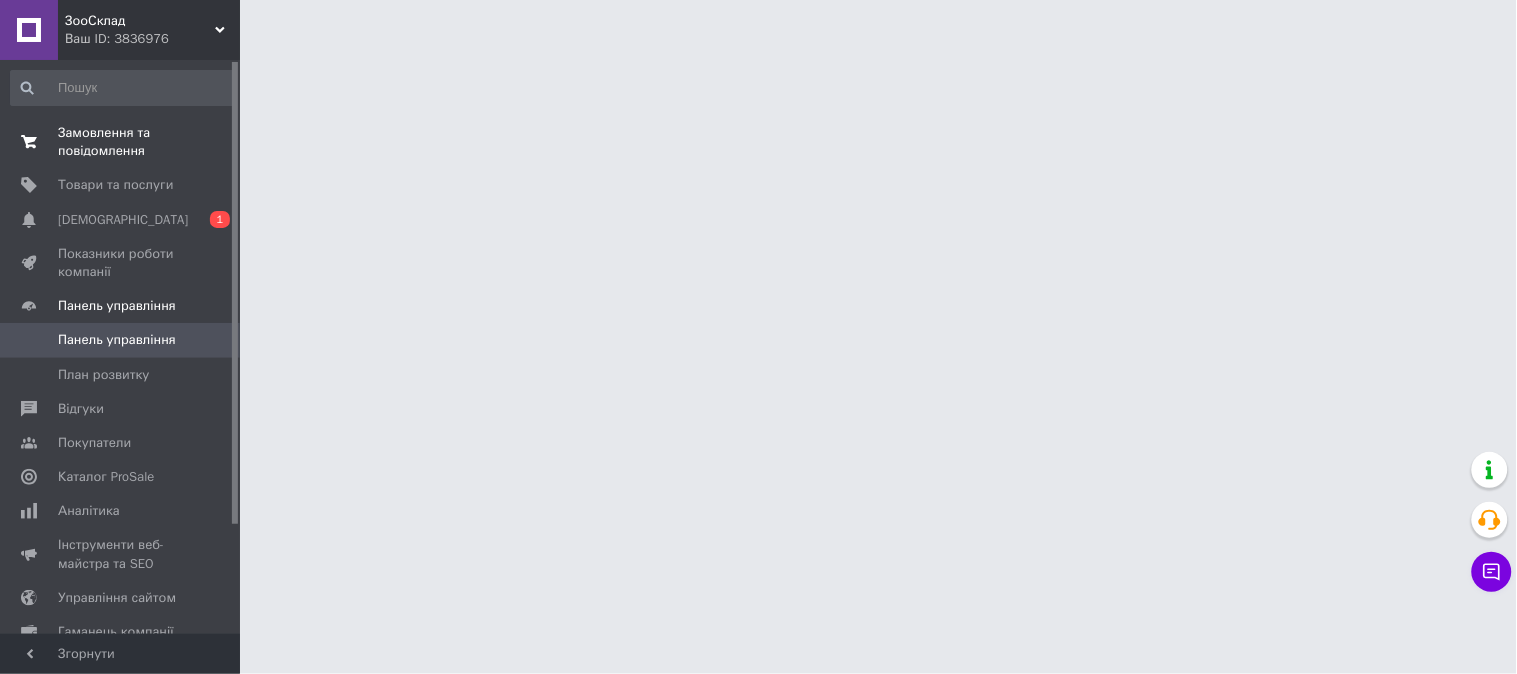 click on "Замовлення та повідомлення" at bounding box center [121, 142] 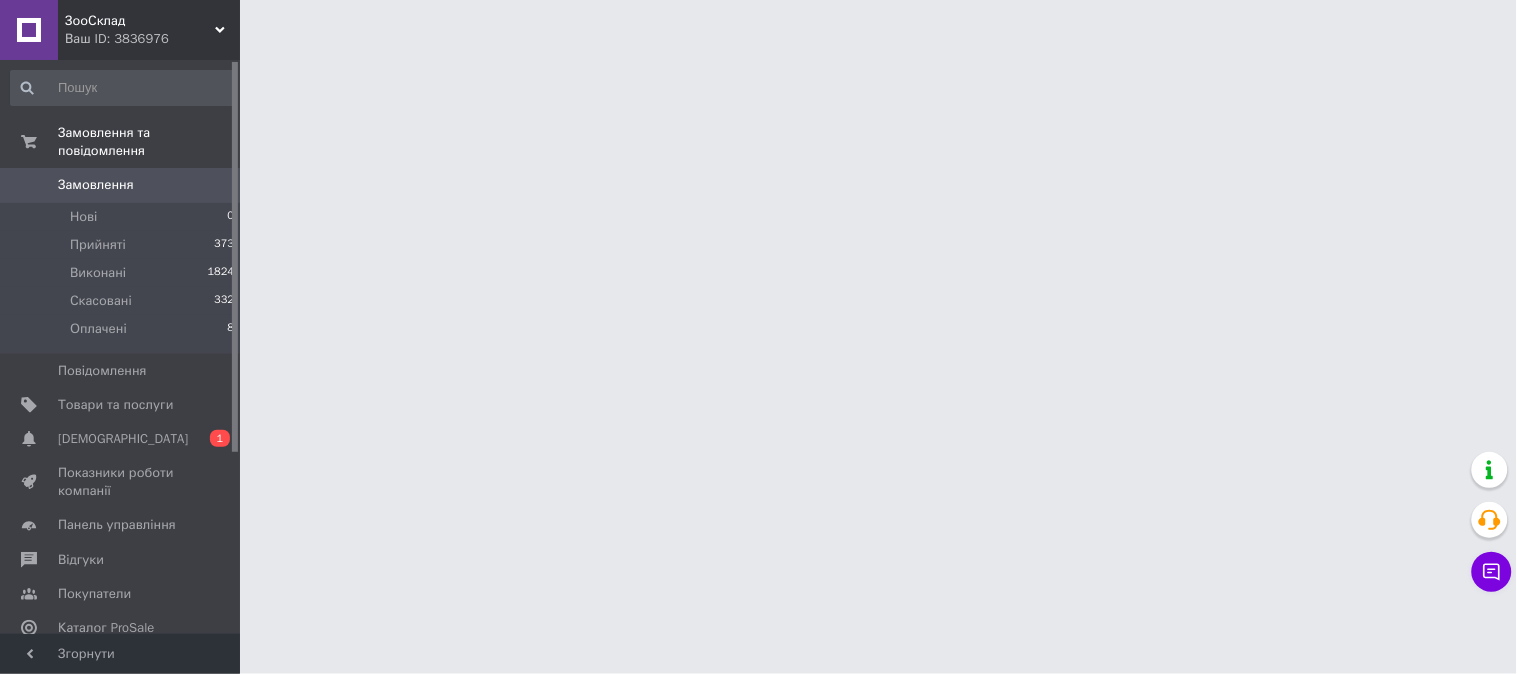 click on "Замовлення" at bounding box center (96, 185) 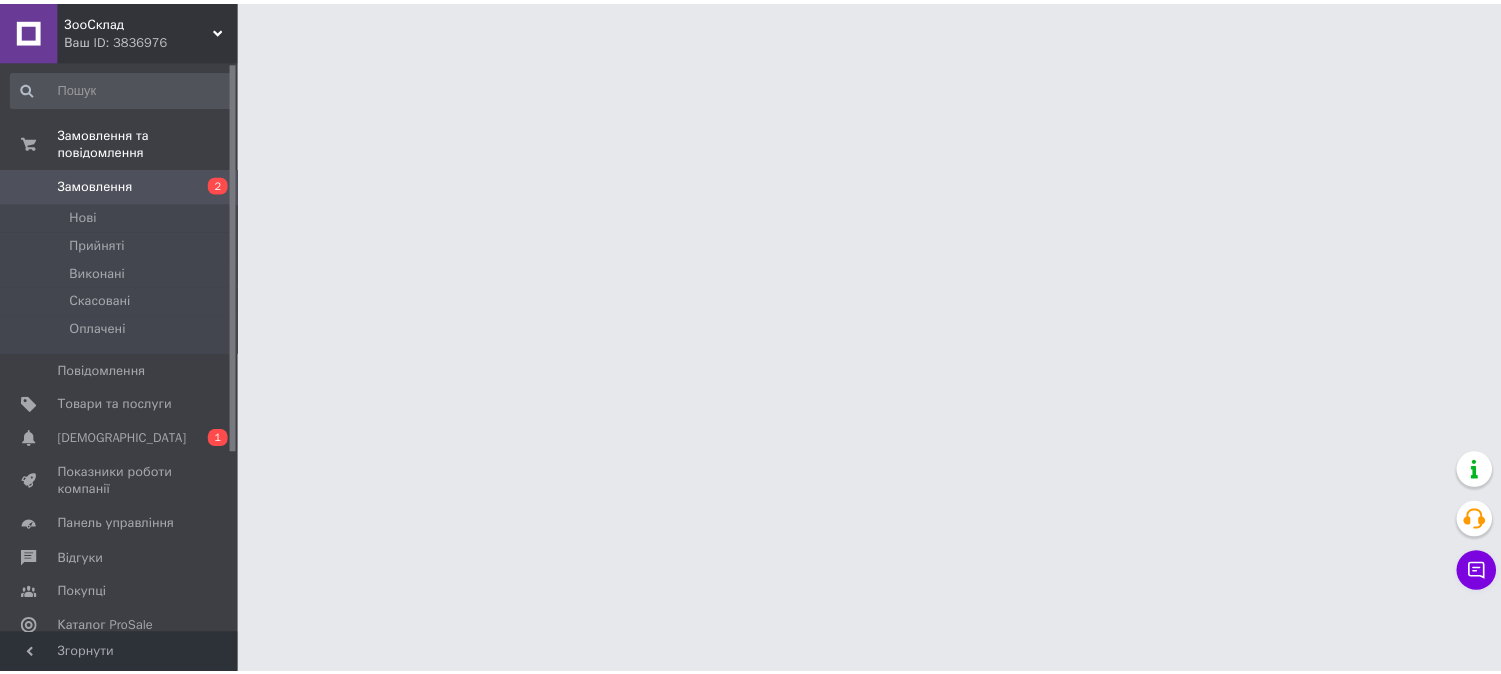 scroll, scrollTop: 0, scrollLeft: 0, axis: both 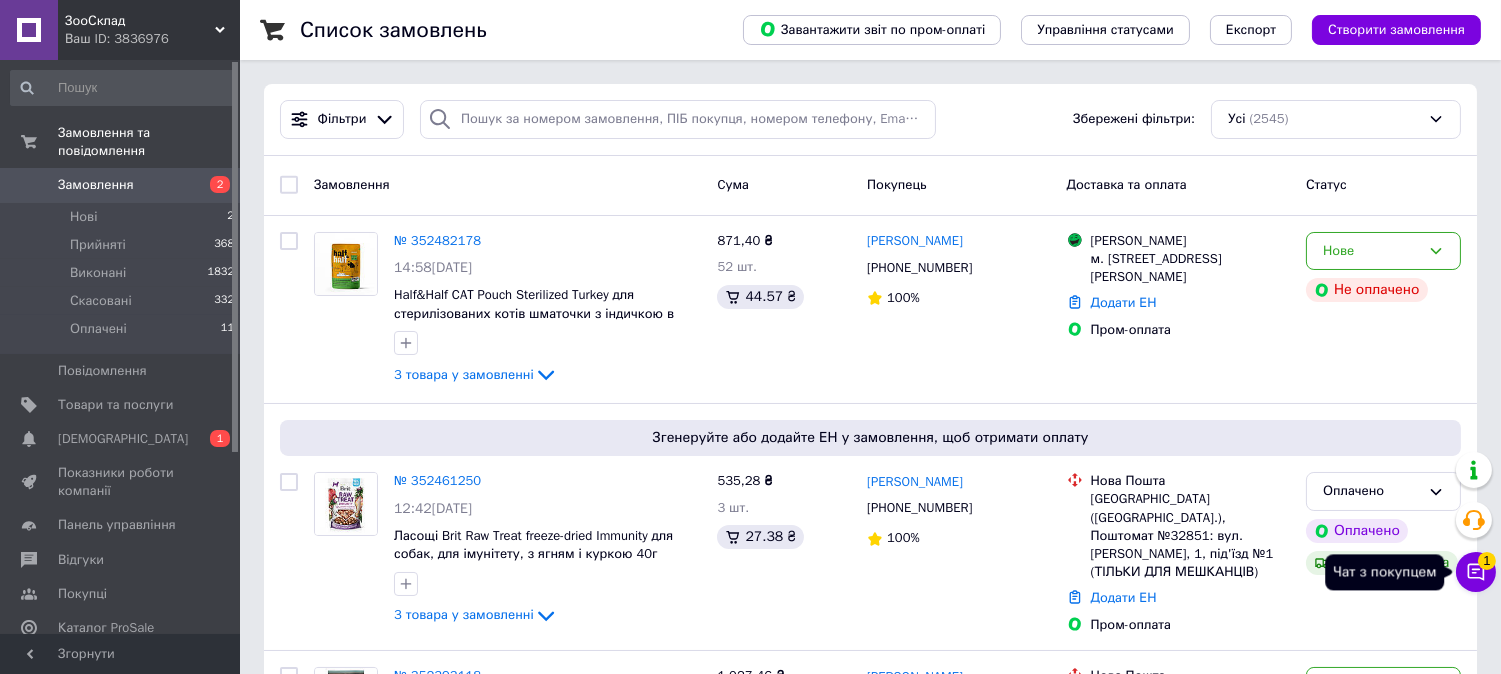 click 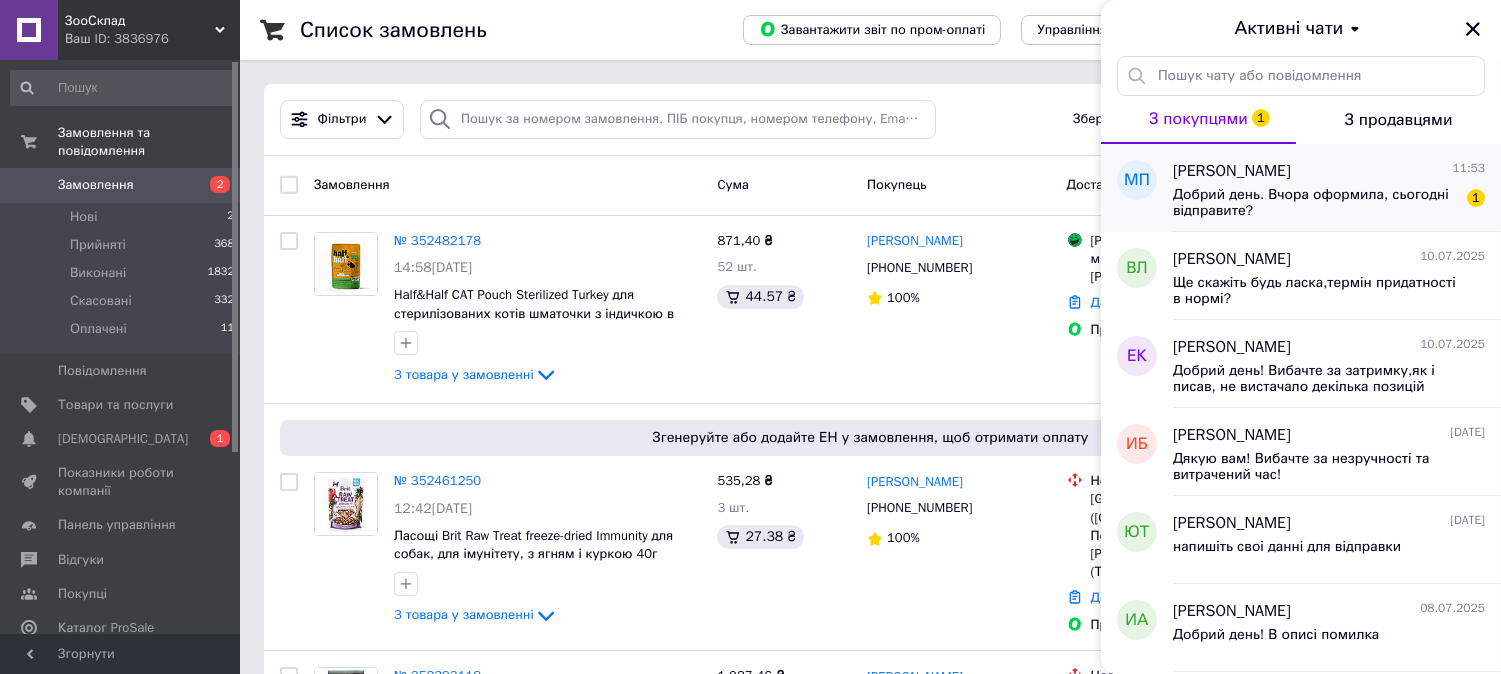 click on "Марина Потапенко 11:53" at bounding box center [1329, 171] 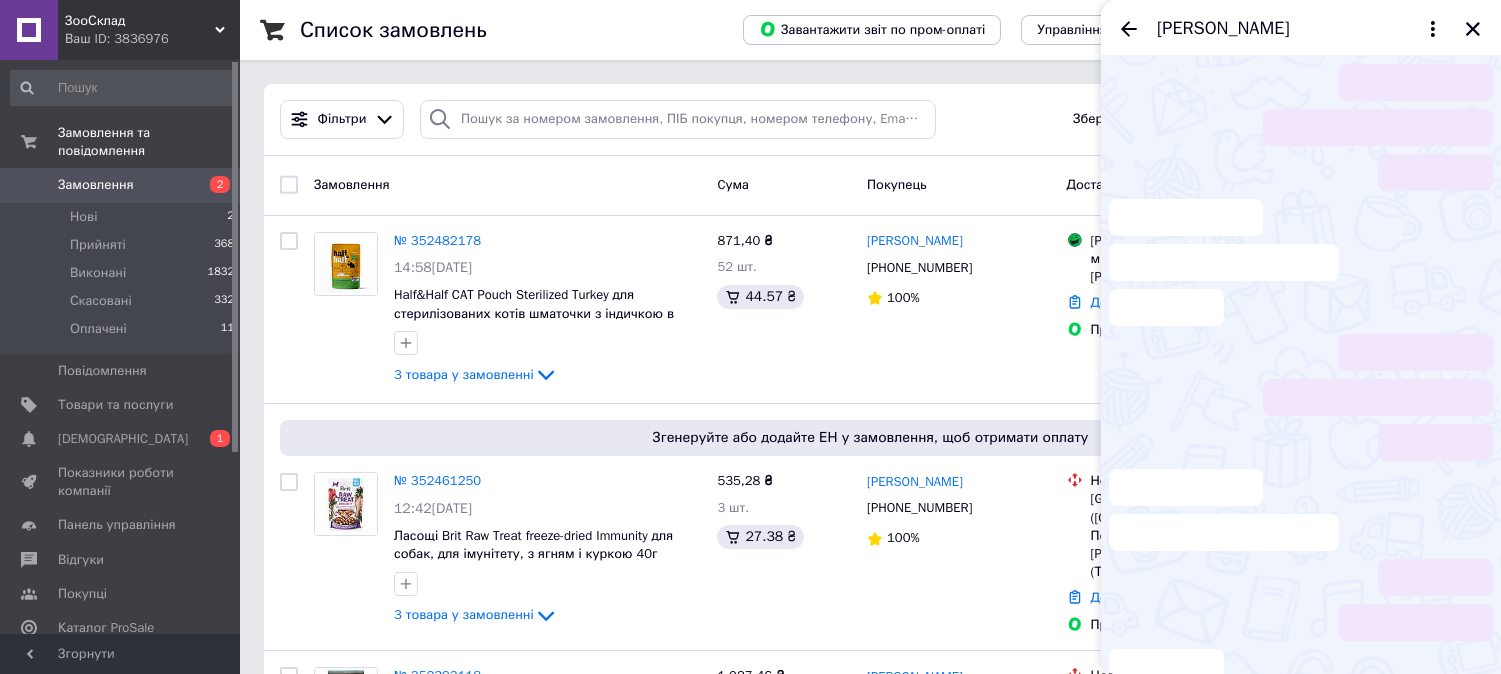 scroll, scrollTop: 1, scrollLeft: 0, axis: vertical 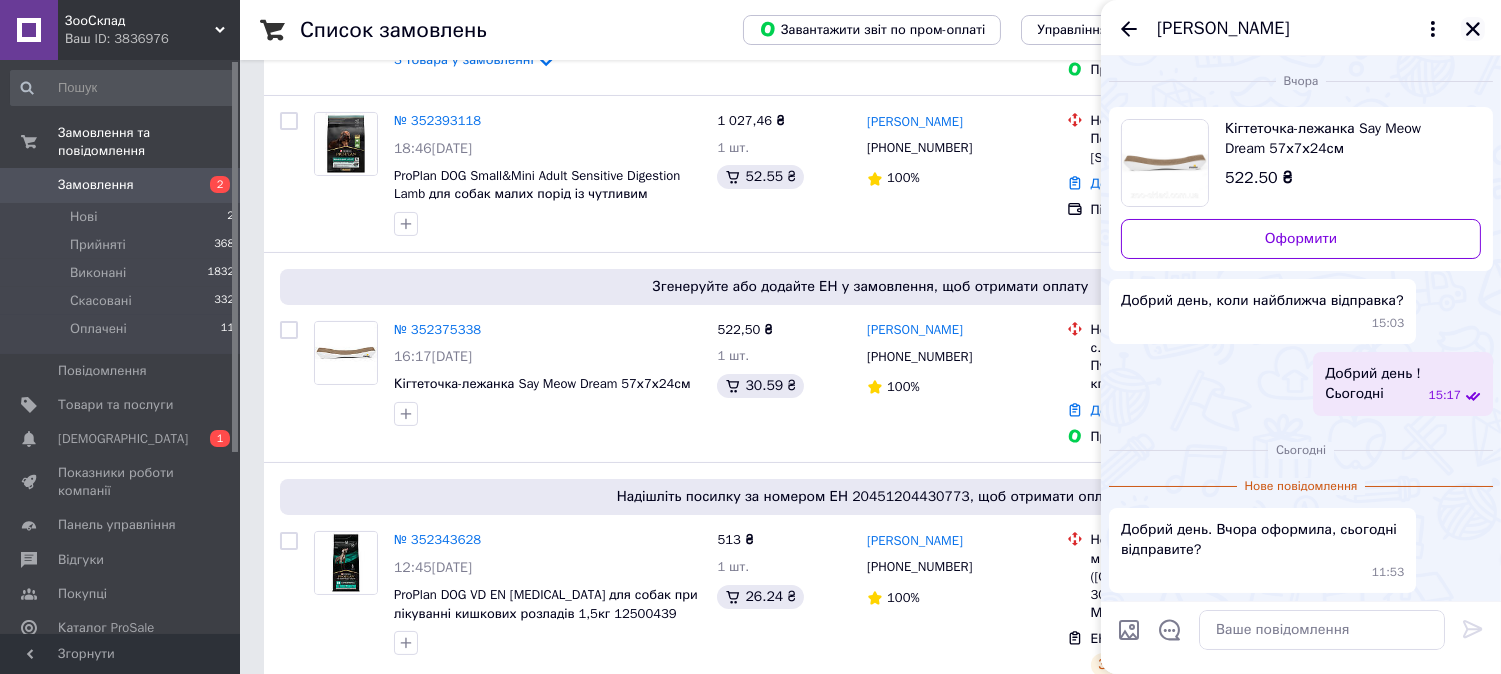 click 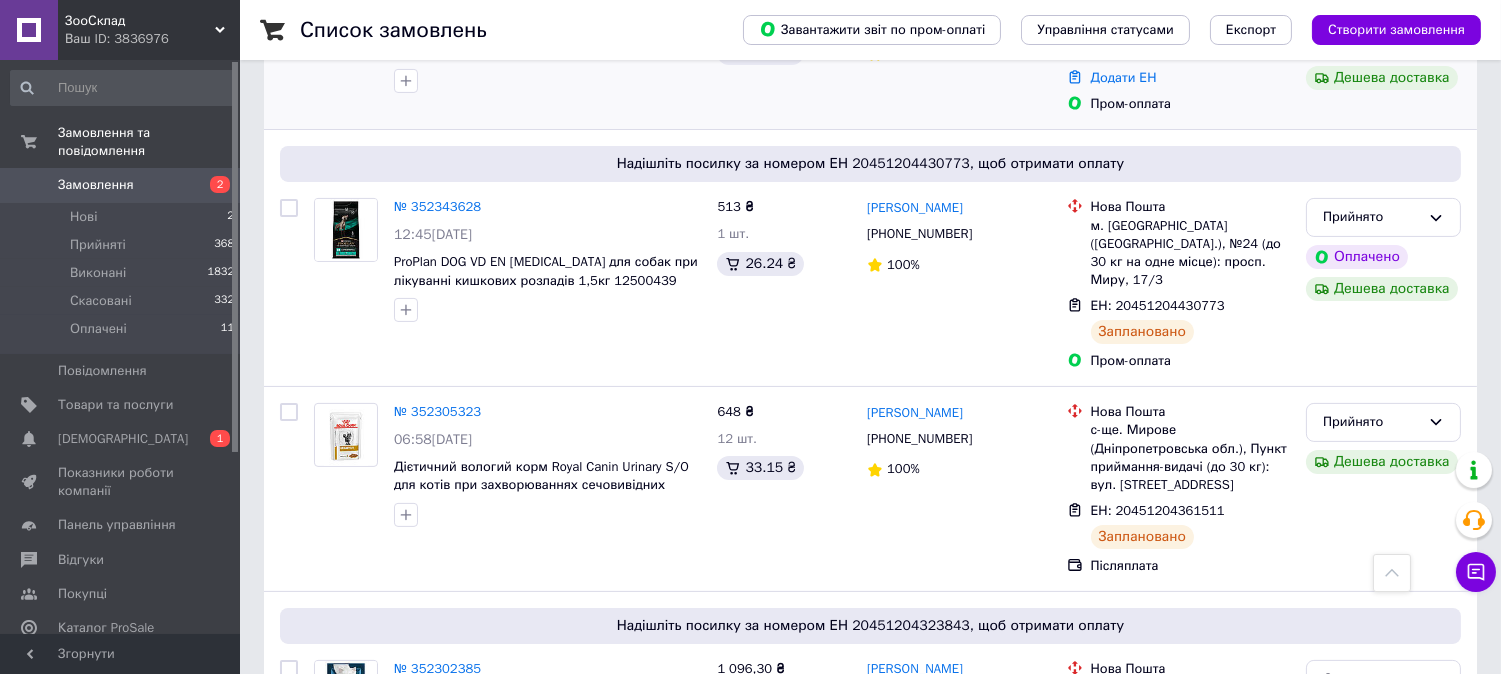 scroll, scrollTop: 666, scrollLeft: 0, axis: vertical 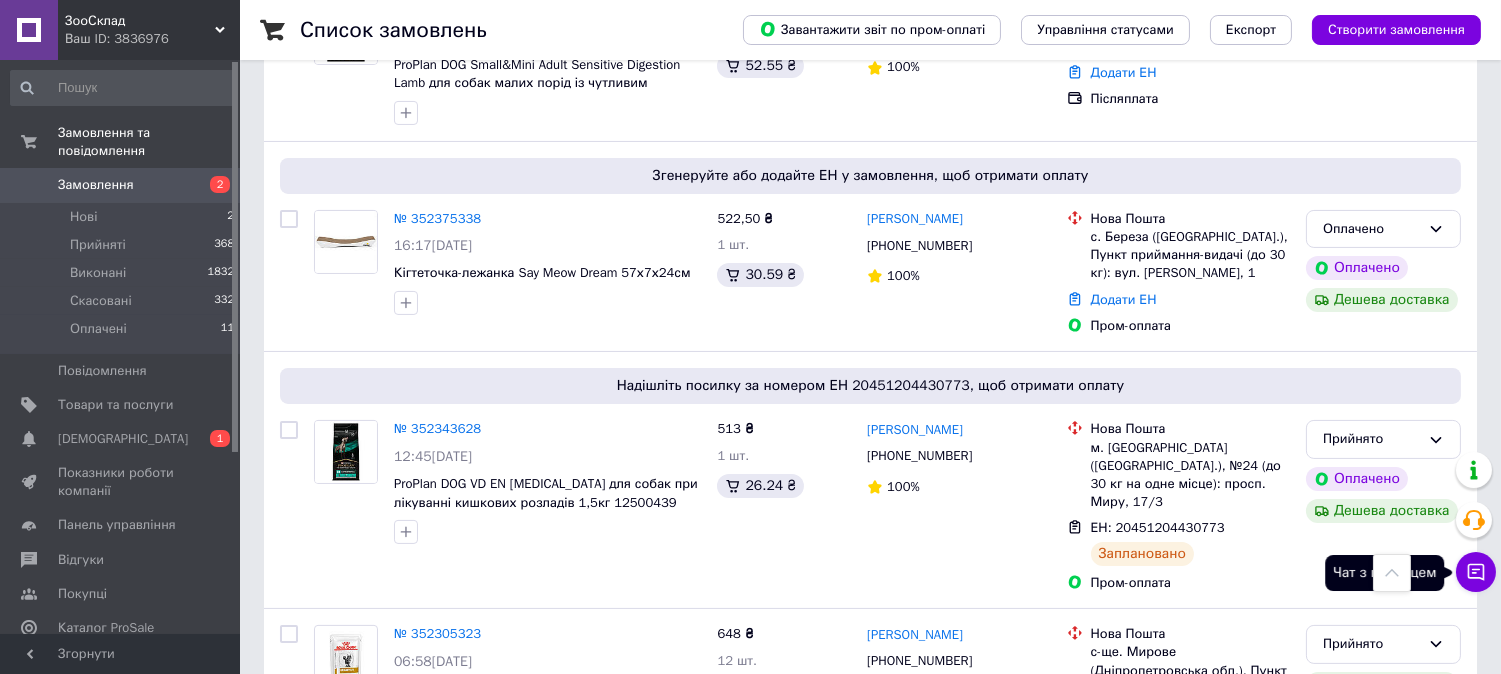click on "Чат з покупцем" at bounding box center [1476, 572] 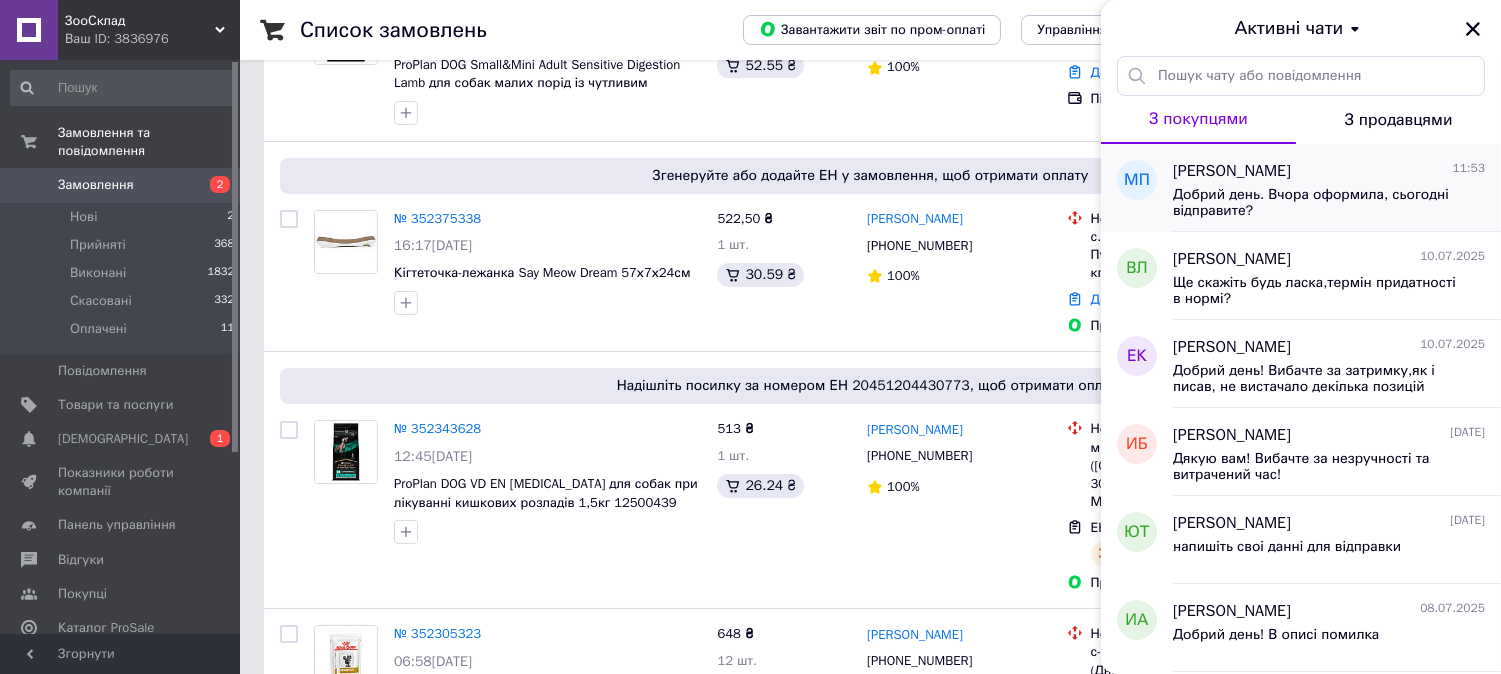click on "Добрий день. Вчора оформила, сьогодні відправите?" at bounding box center (1315, 203) 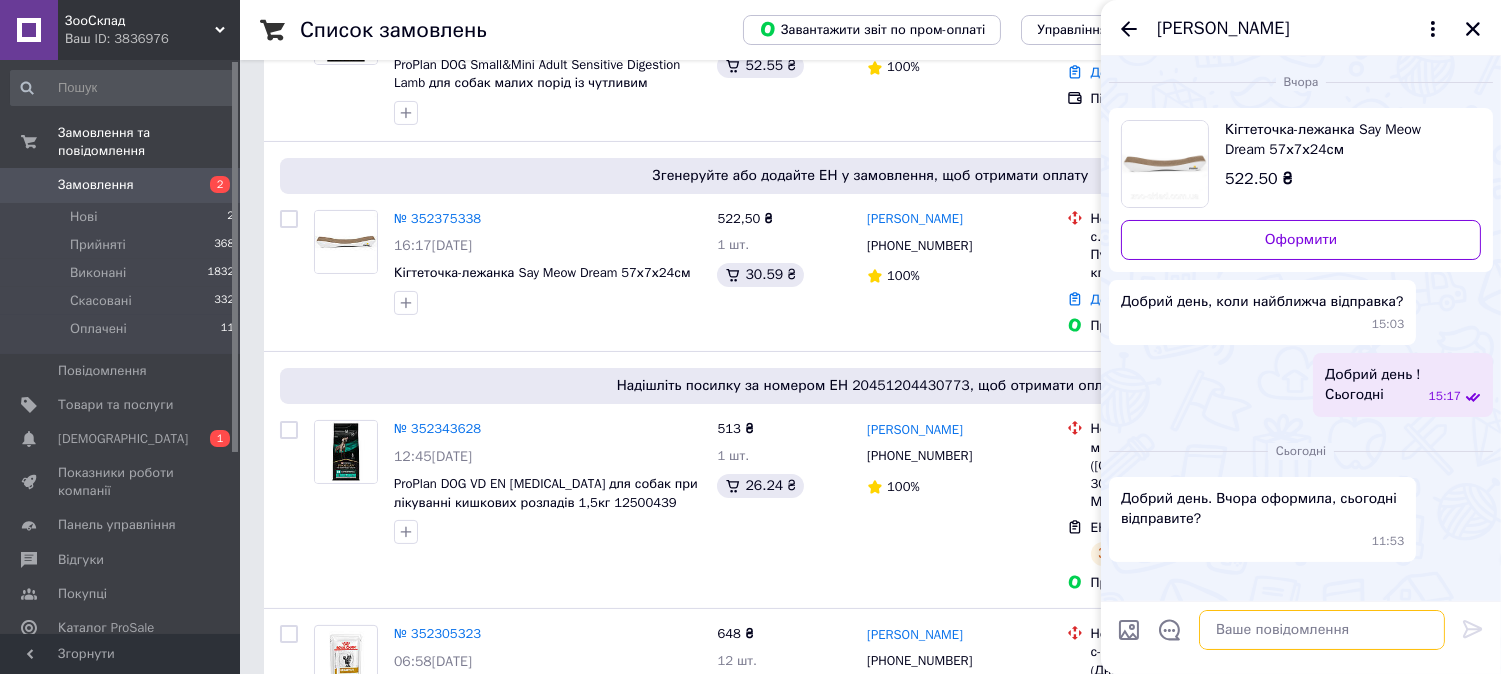 click at bounding box center [1322, 630] 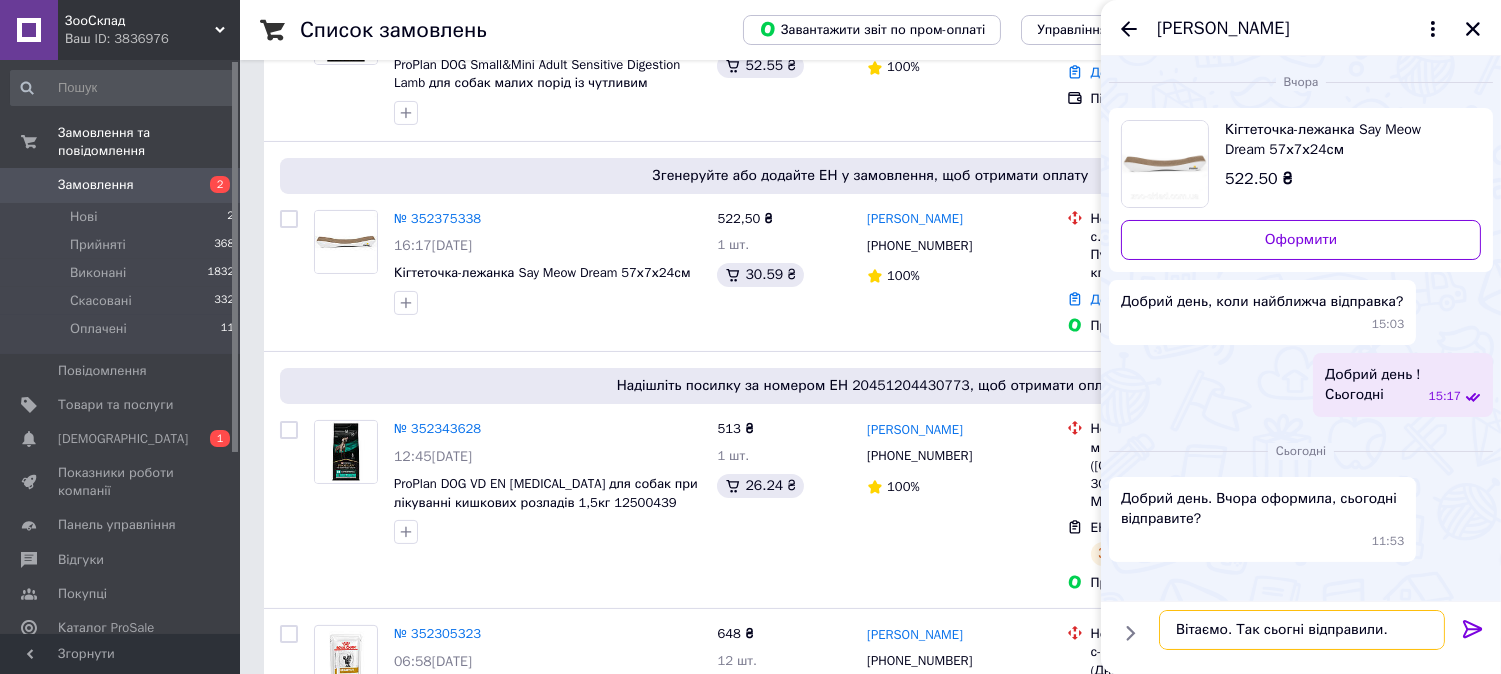 drag, startPoint x: 1283, startPoint y: 624, endPoint x: 1314, endPoint y: 636, distance: 33.24154 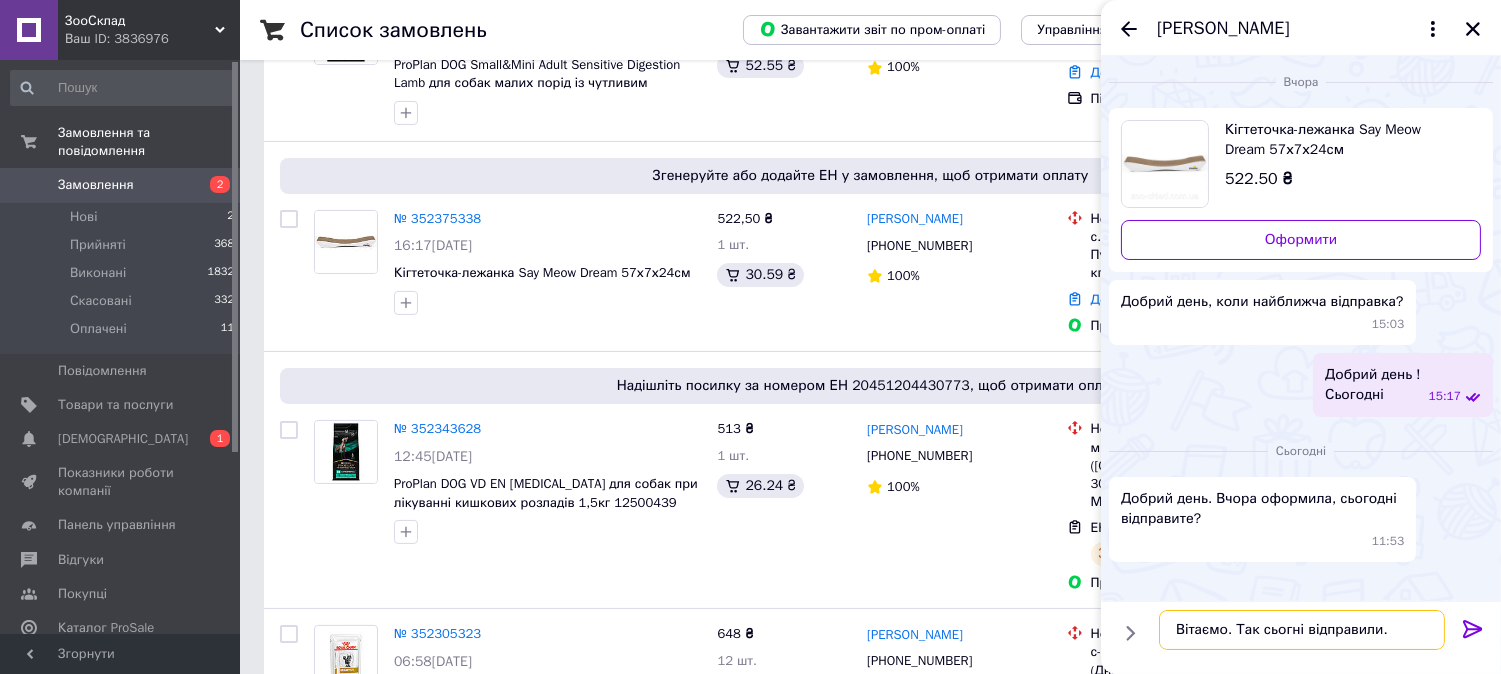 click on "Вітаємо. Так сьогні відправили." at bounding box center [1302, 630] 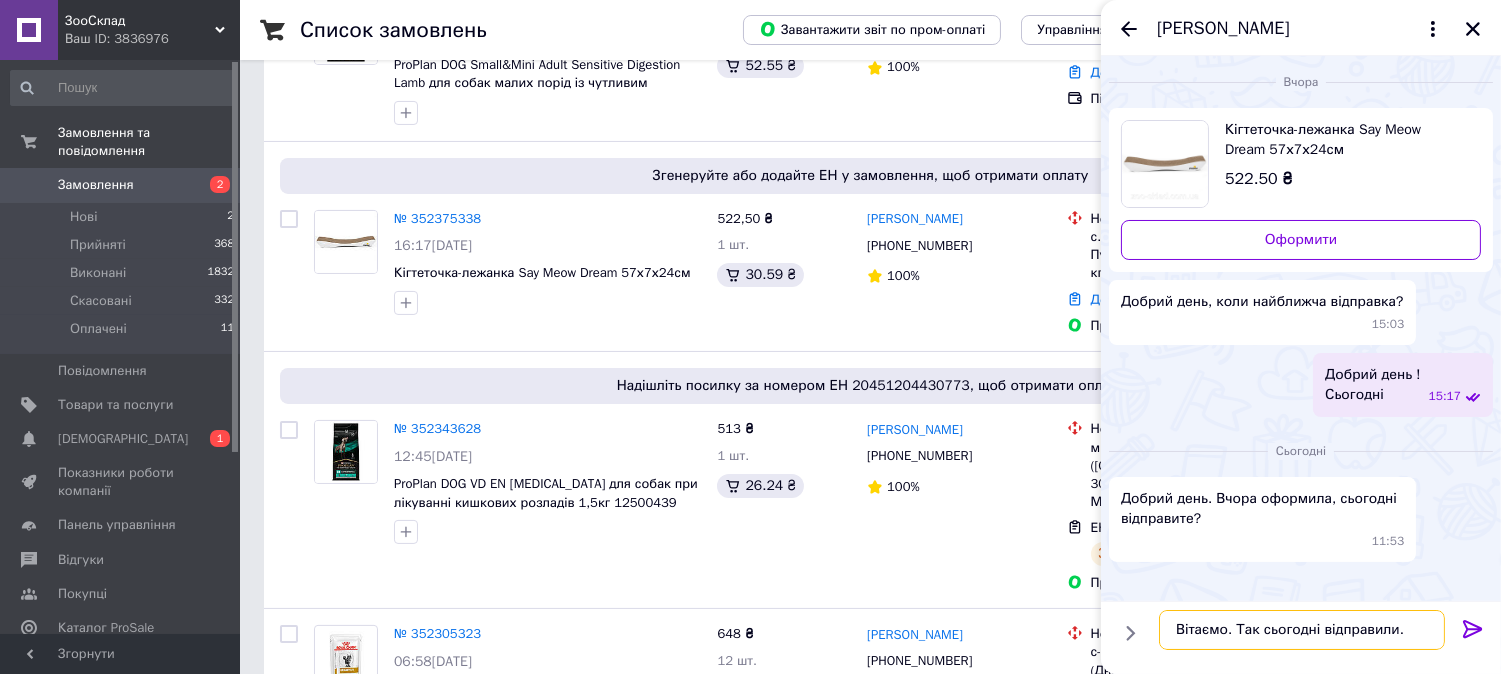 type on "Вітаємо. Так сьогодні відправили." 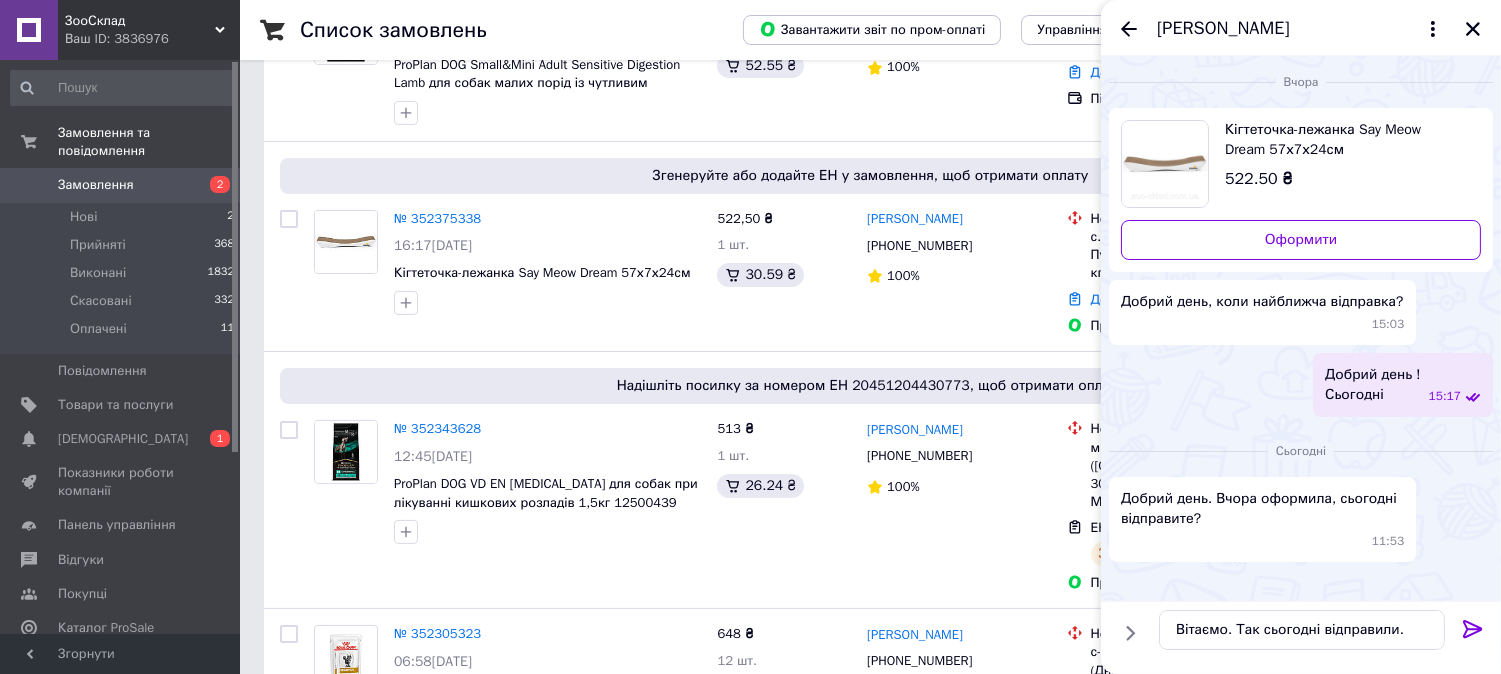 click 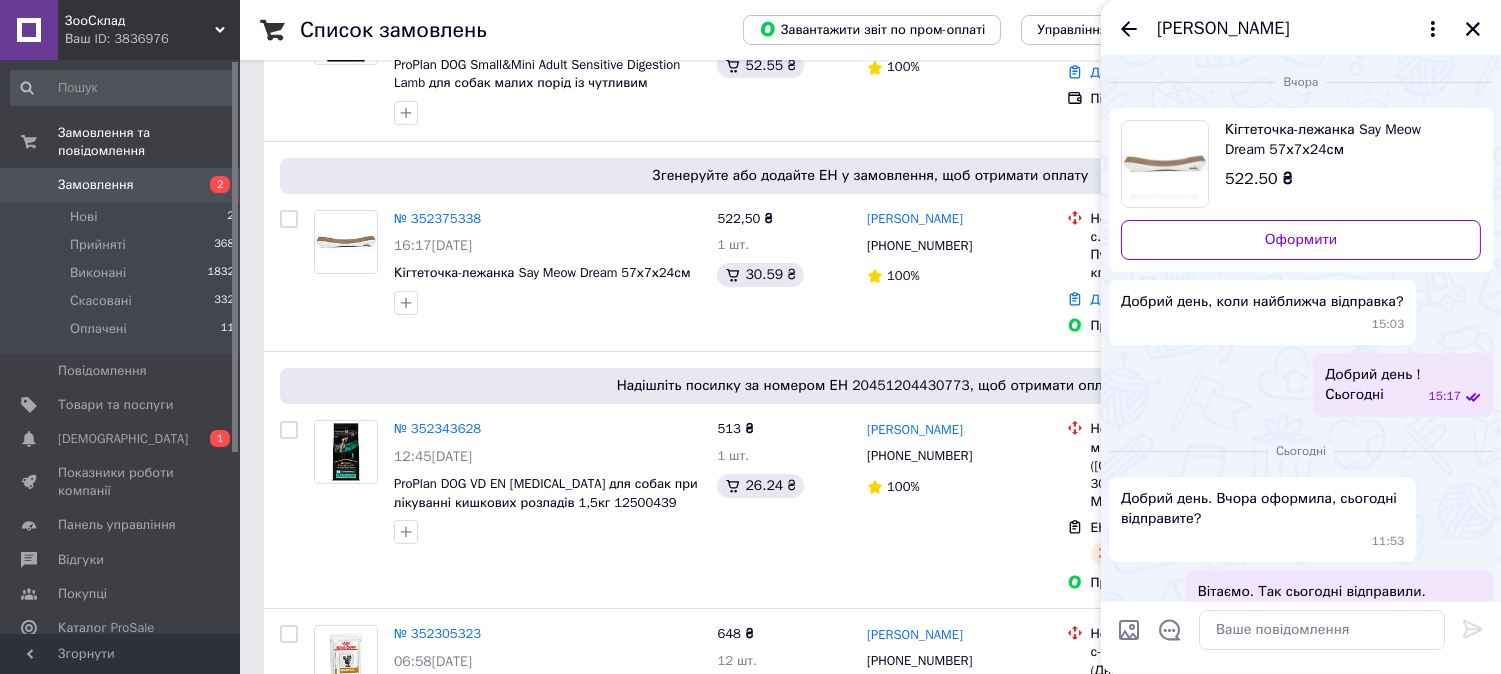 scroll, scrollTop: 22, scrollLeft: 0, axis: vertical 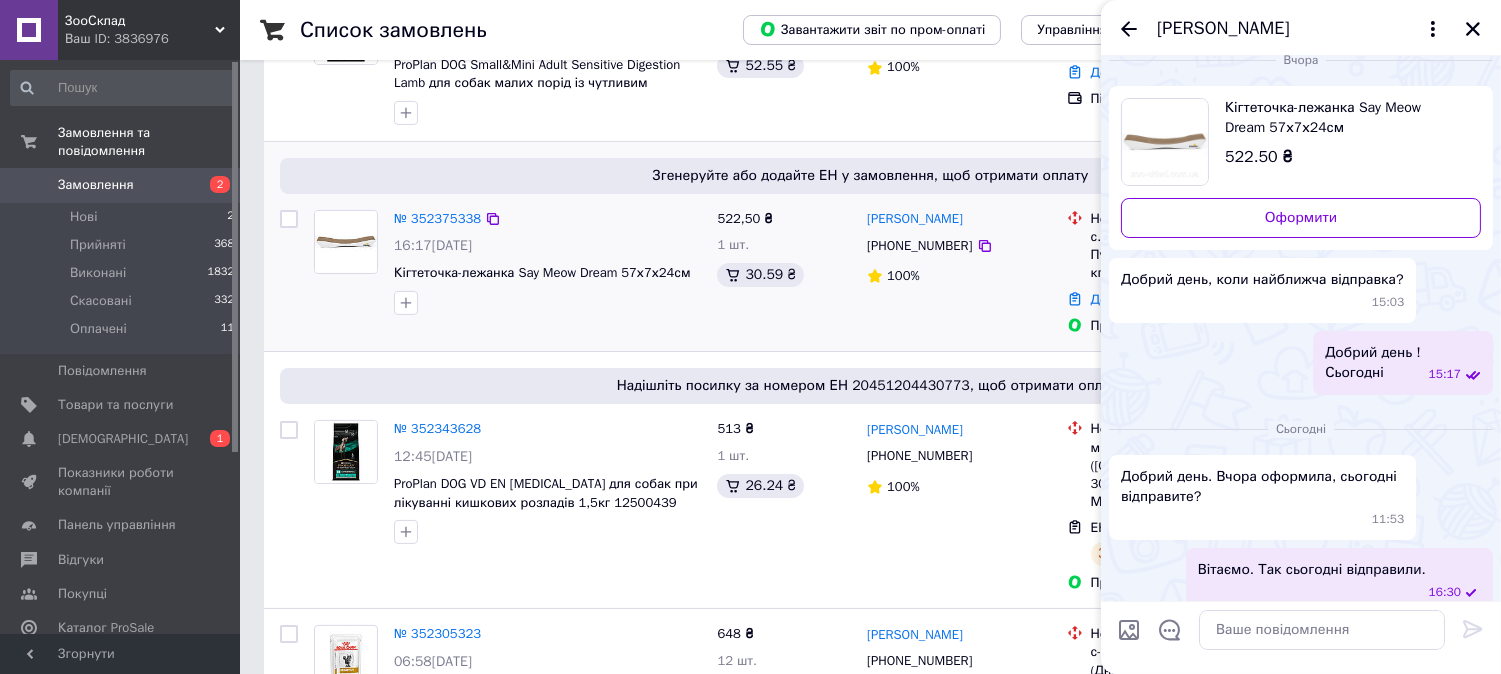 click on "№ 352375338 16:17, 12.07.2025 Кігтеточка-лежанка Say Meow Dream 57х7х24см" at bounding box center [507, 273] 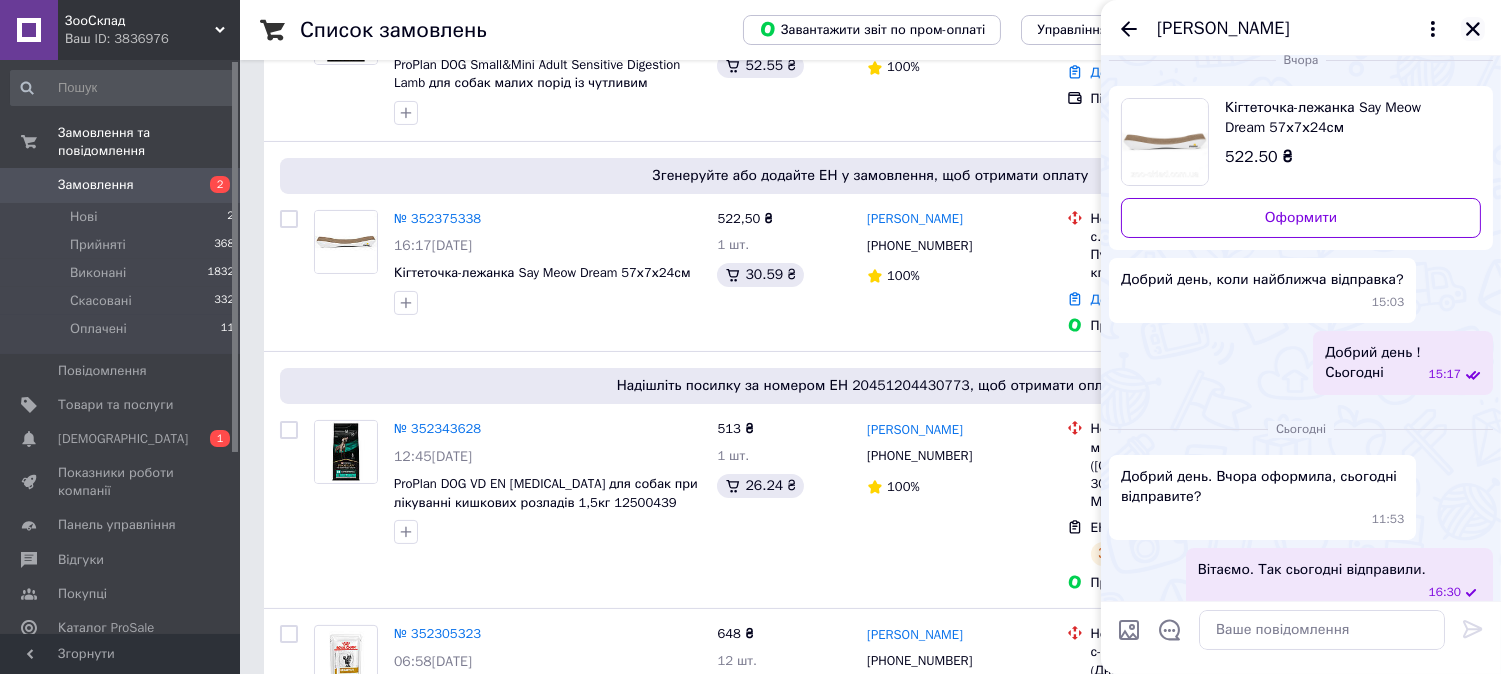 click 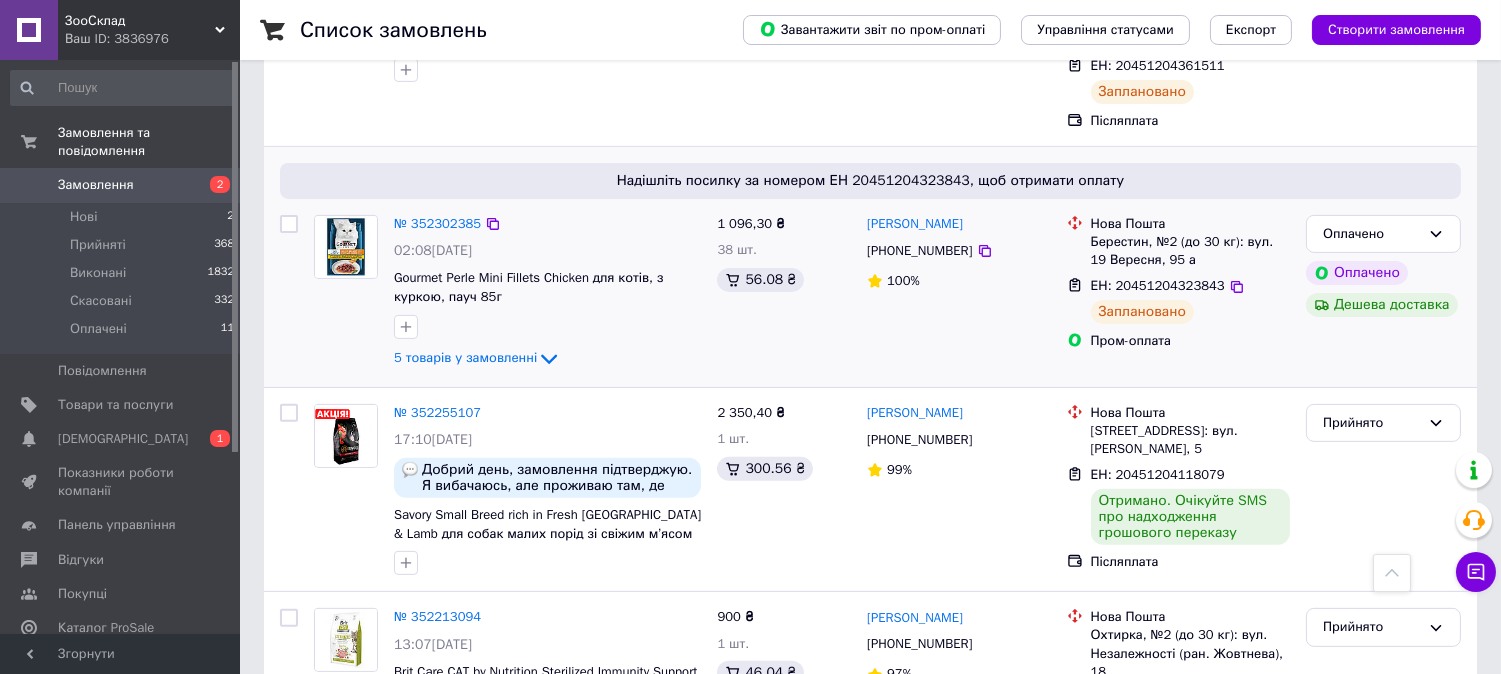 scroll, scrollTop: 1222, scrollLeft: 0, axis: vertical 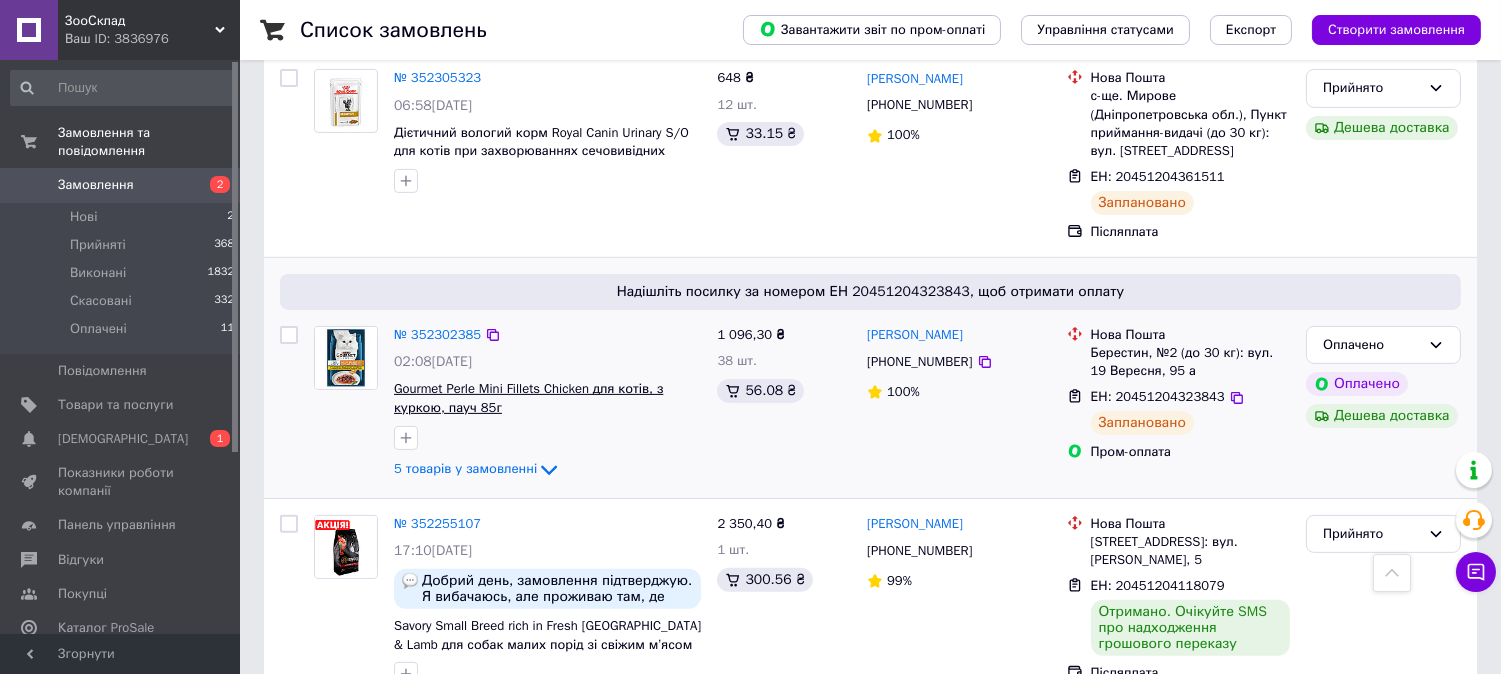 click on "Gourmet Perle Mini Fillets Chicken для котів, з куркою, пауч 85г" at bounding box center (528, 398) 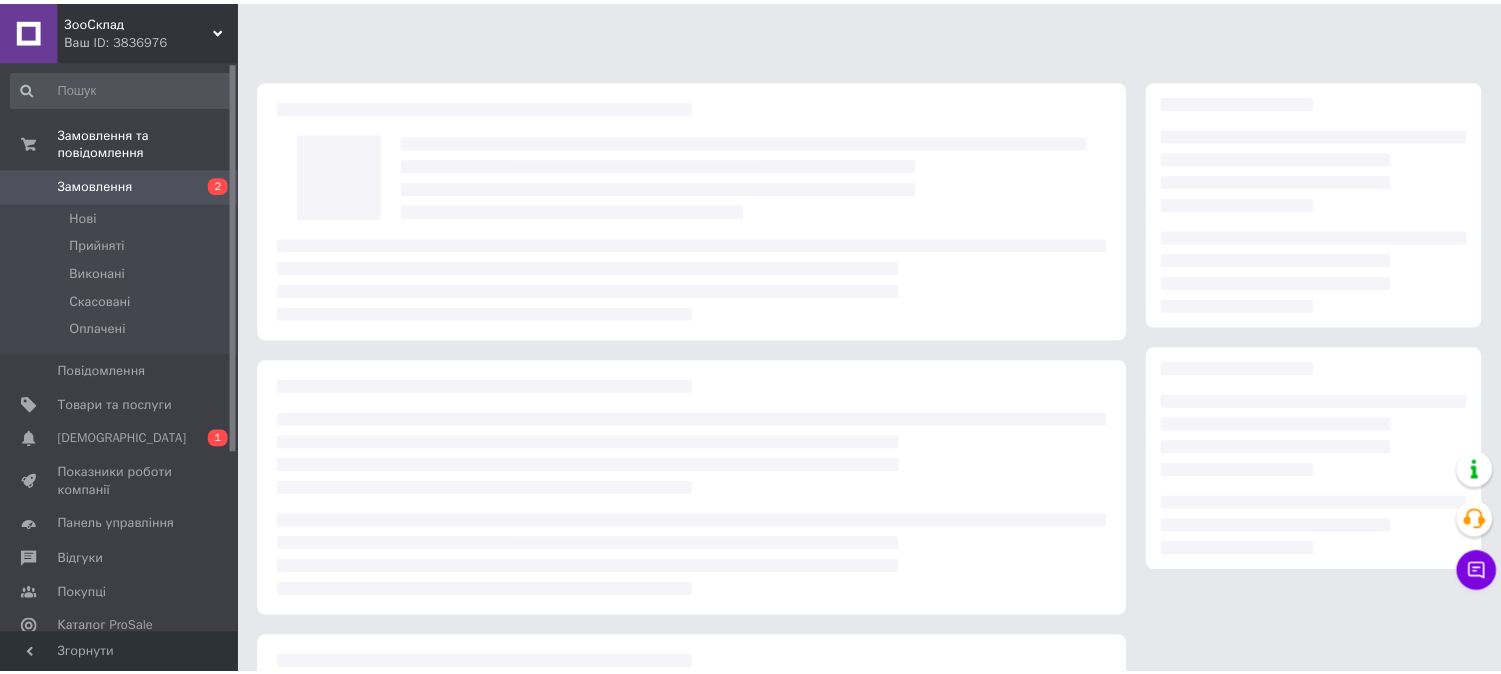 scroll, scrollTop: 0, scrollLeft: 0, axis: both 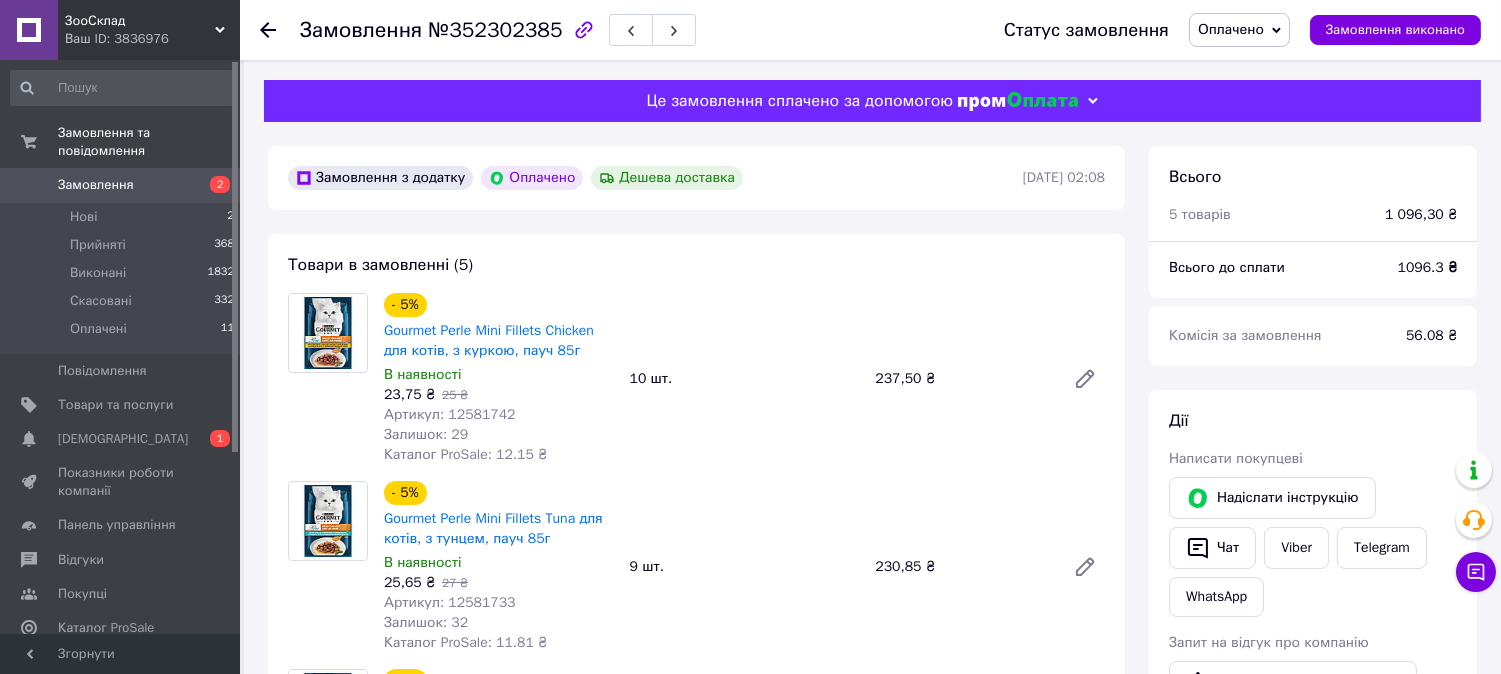 click on "Замовлення" at bounding box center (96, 185) 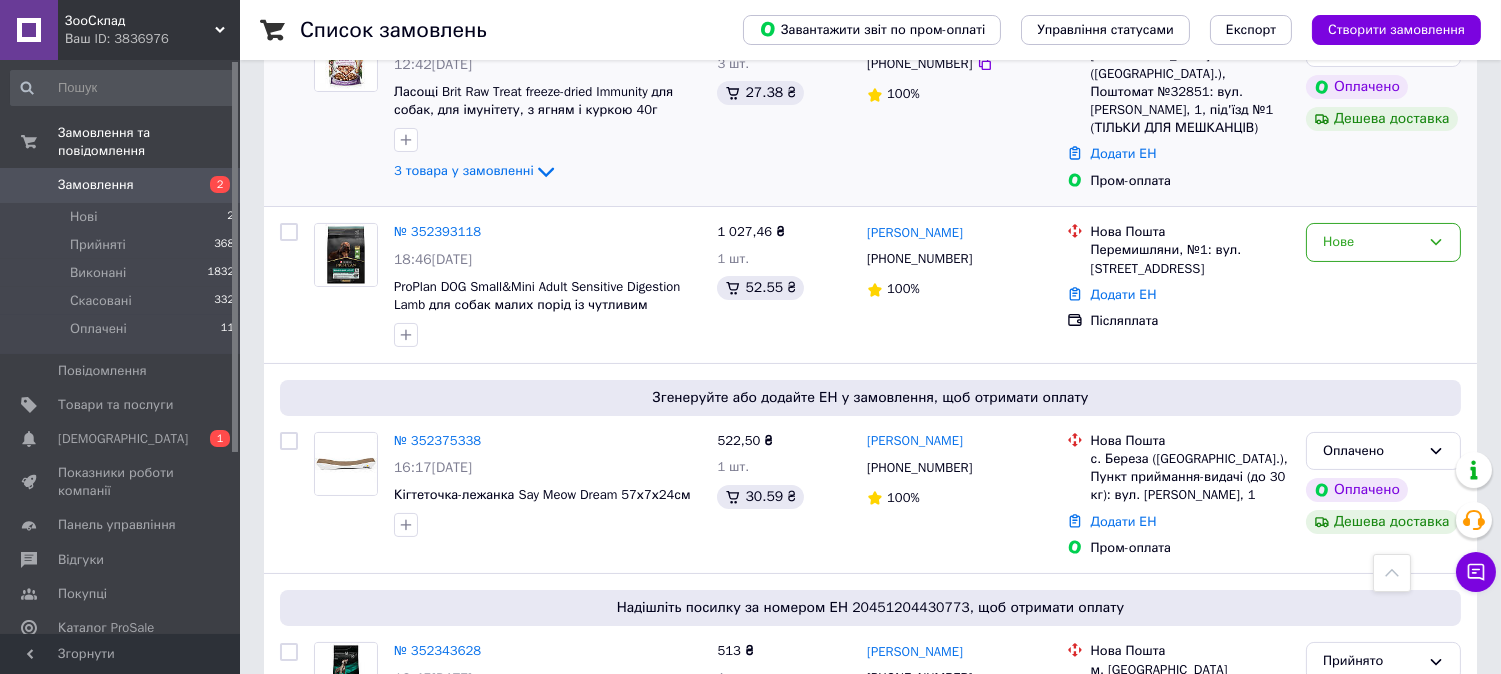scroll, scrollTop: 333, scrollLeft: 0, axis: vertical 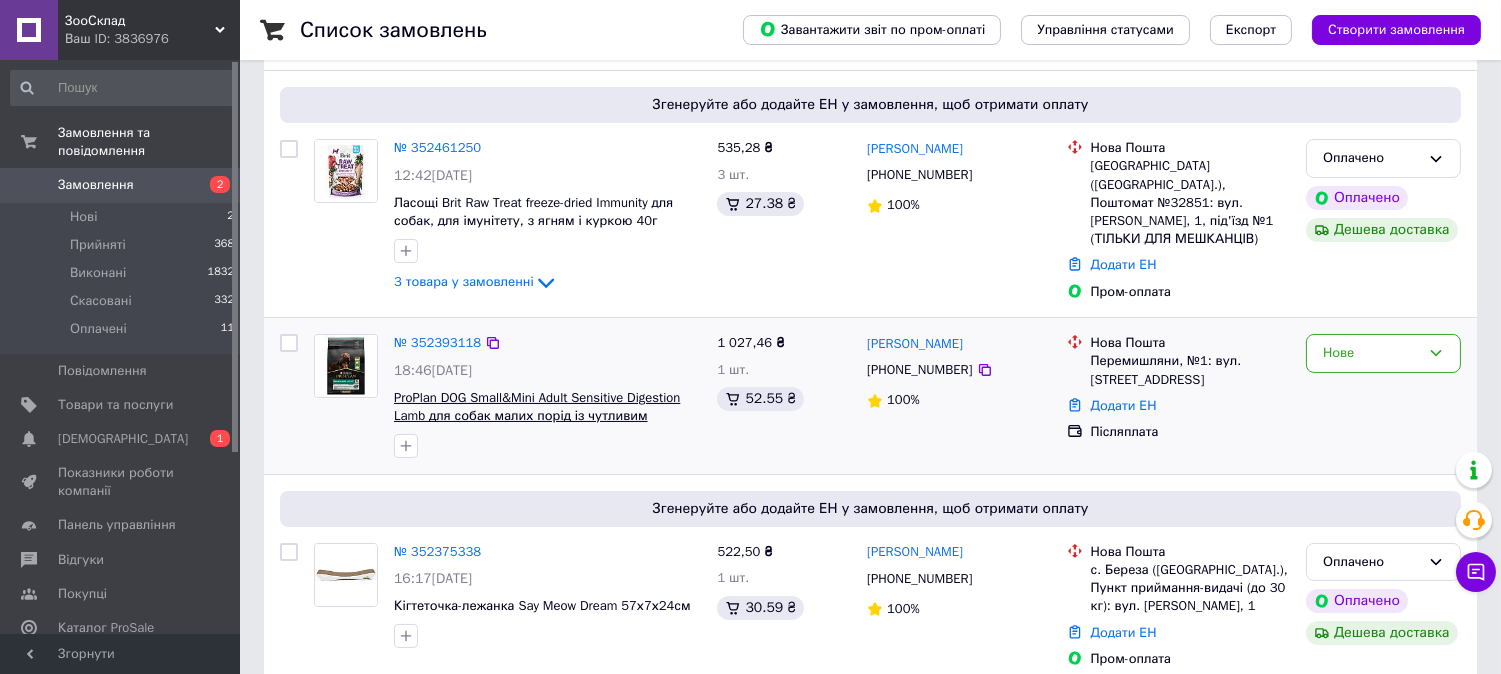 click on "ProPlan DOG Small&Mini Adult Sensitive Digestion Lamb для собак малих порід із чутливим травленням з ягням 3кг" at bounding box center (537, 416) 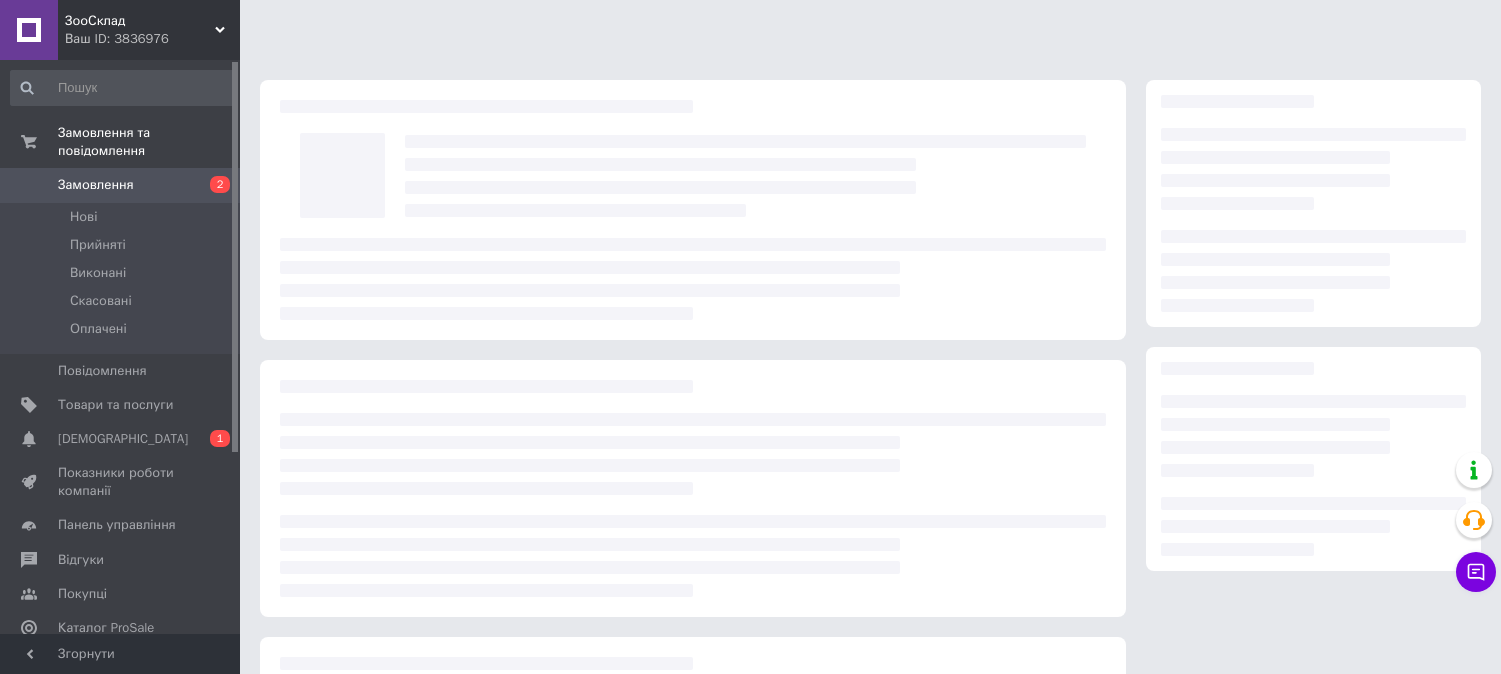 scroll, scrollTop: 0, scrollLeft: 0, axis: both 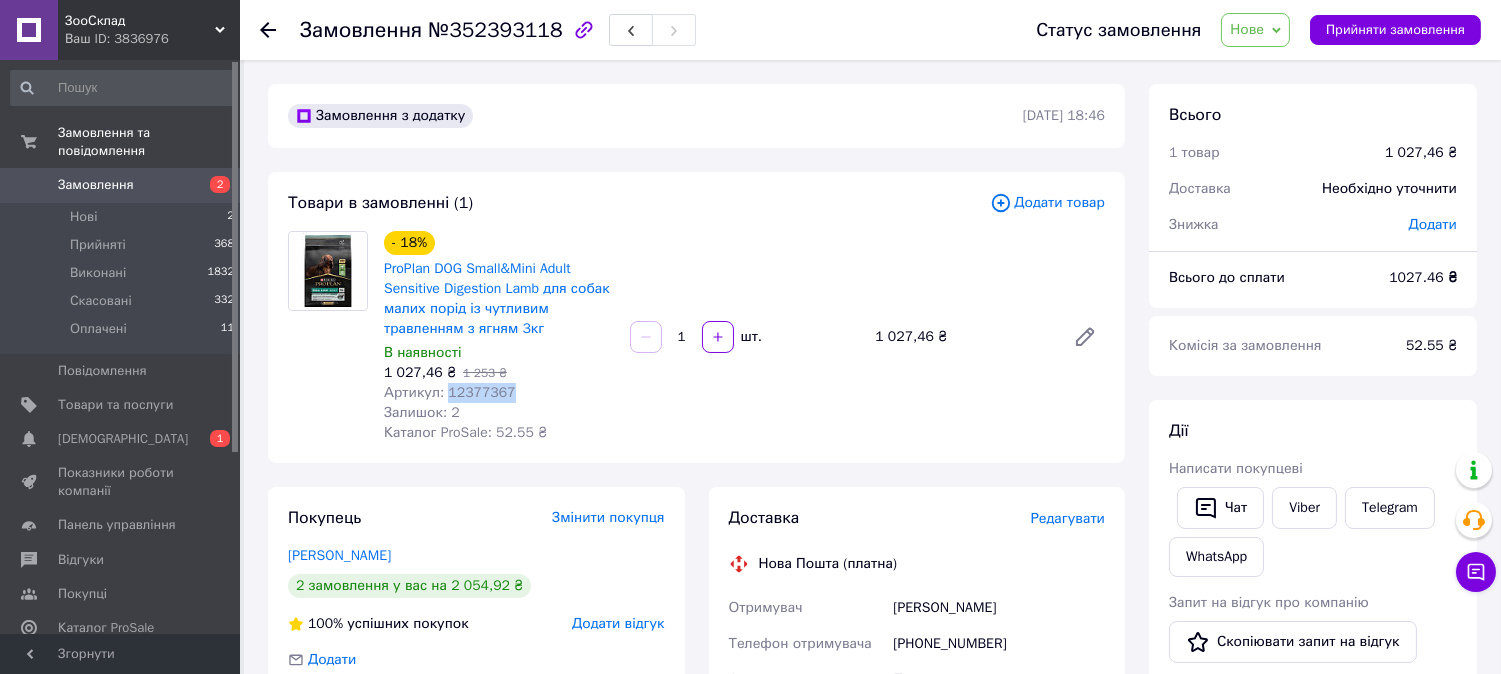 drag, startPoint x: 506, startPoint y: 398, endPoint x: 445, endPoint y: 398, distance: 61 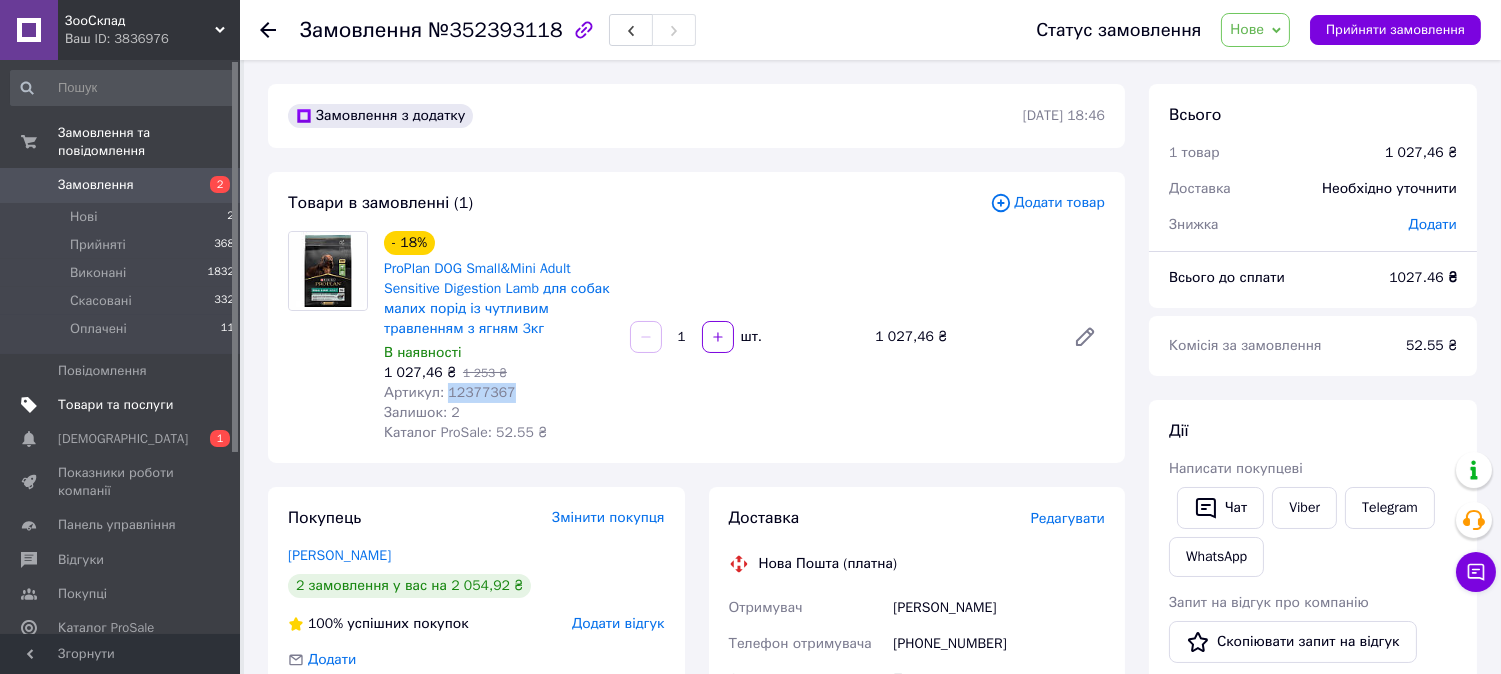 click on "Товари та послуги" at bounding box center [115, 405] 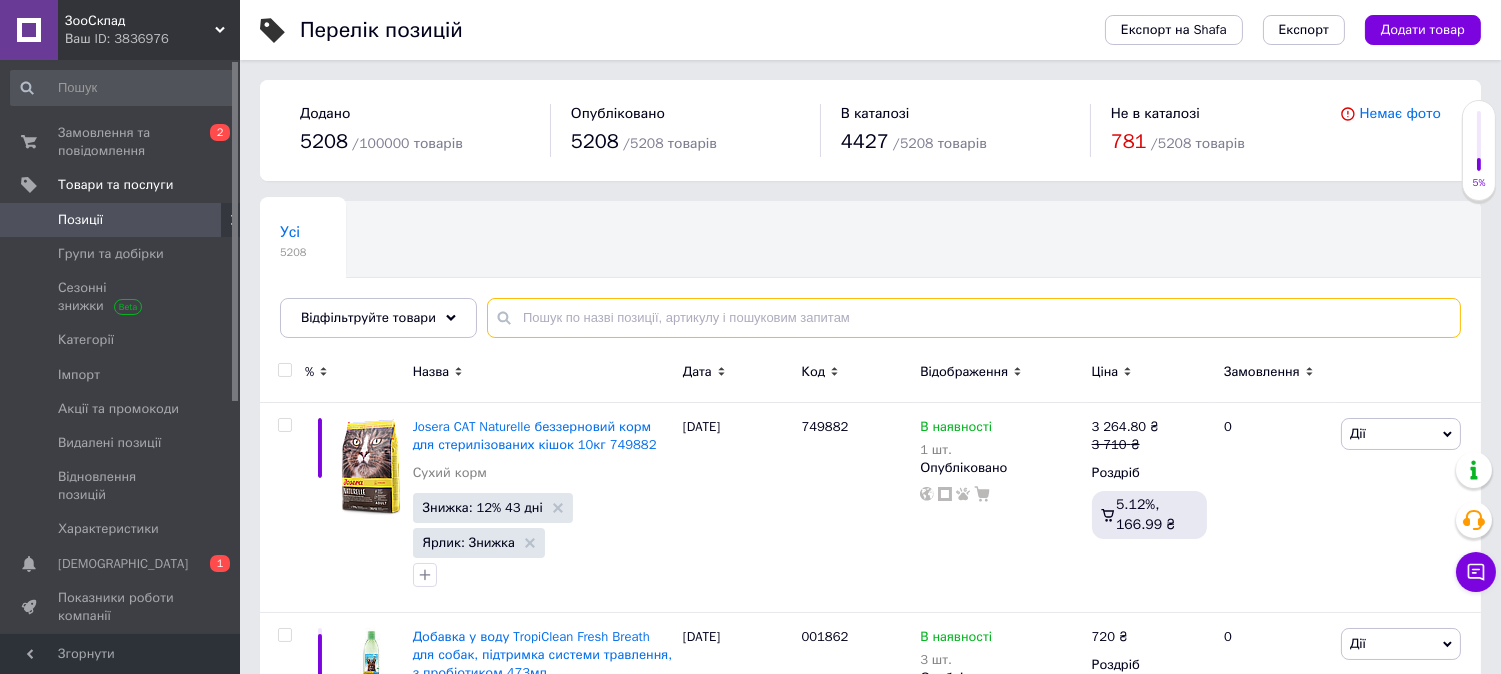 click at bounding box center [974, 318] 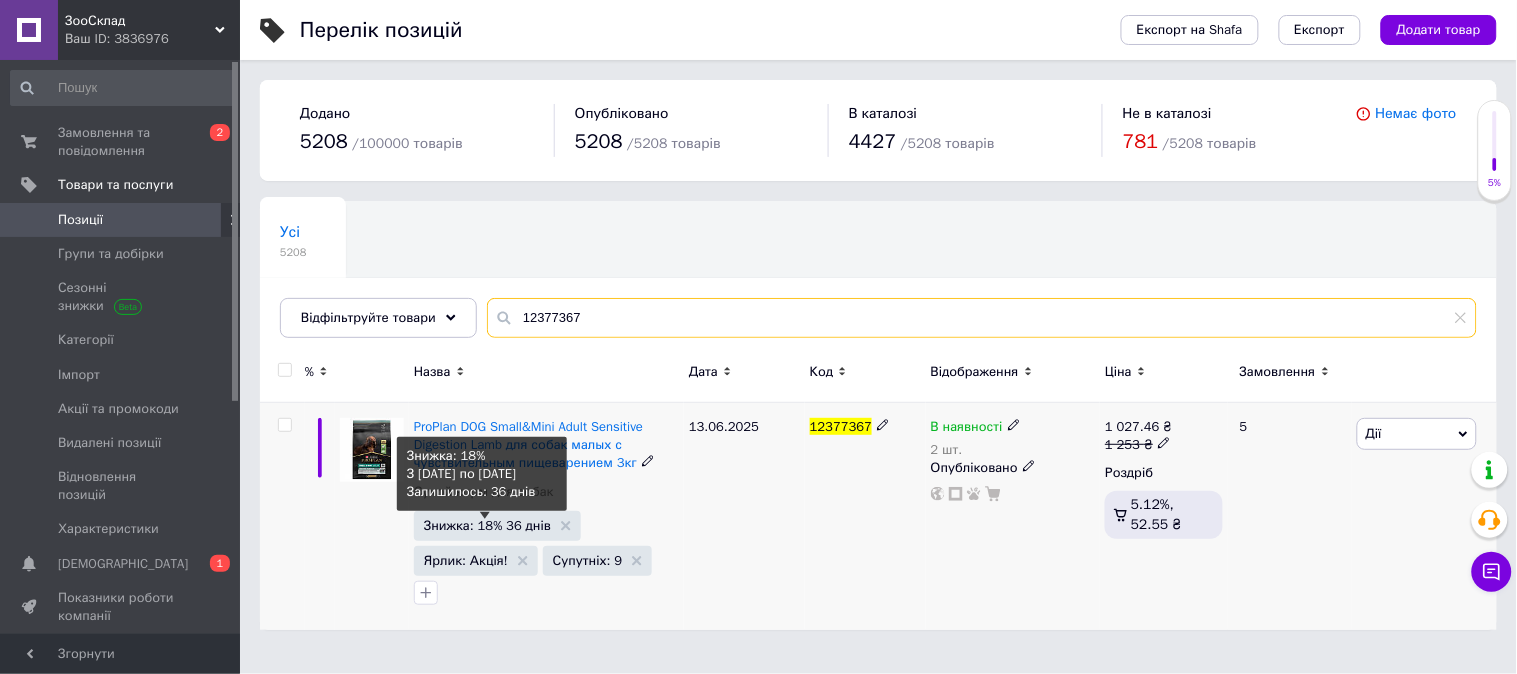 type on "12377367" 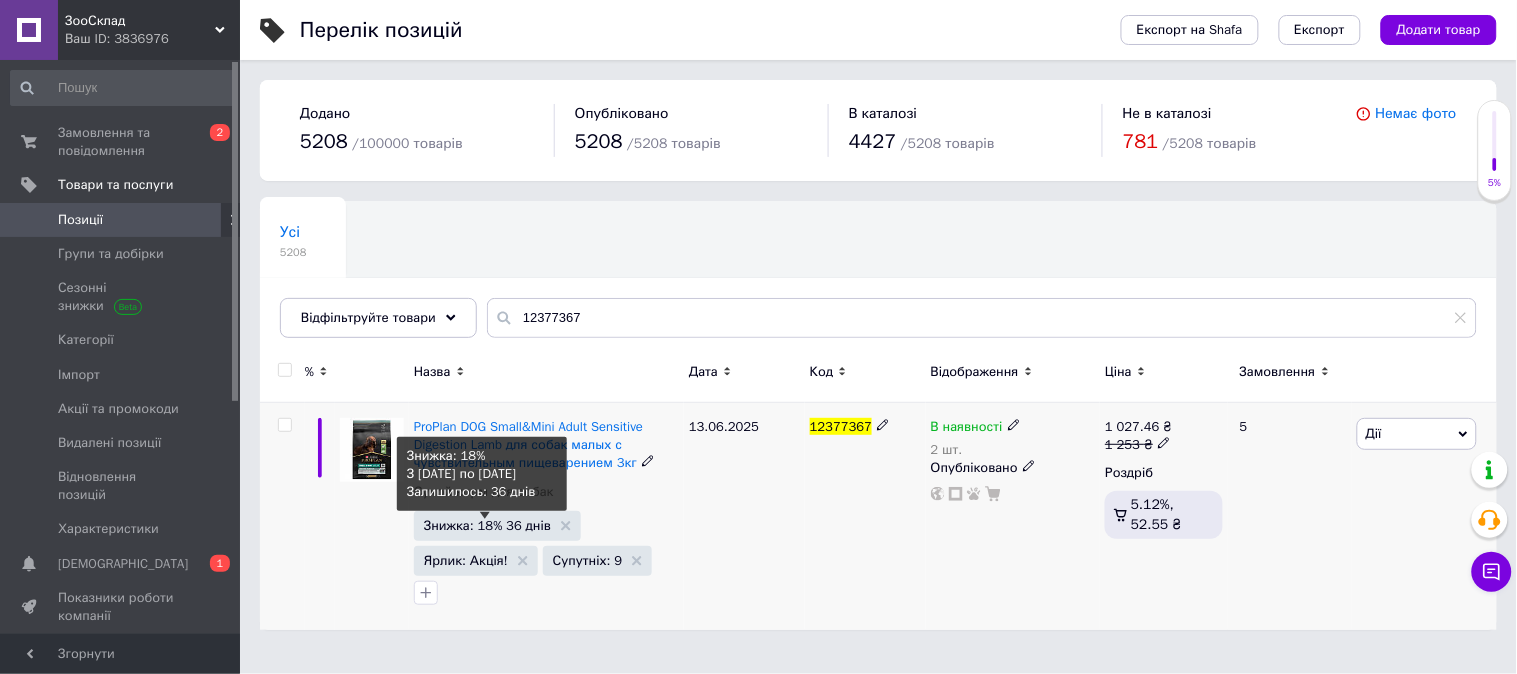 click on "Знижка: 18% 36 днів" at bounding box center (487, 525) 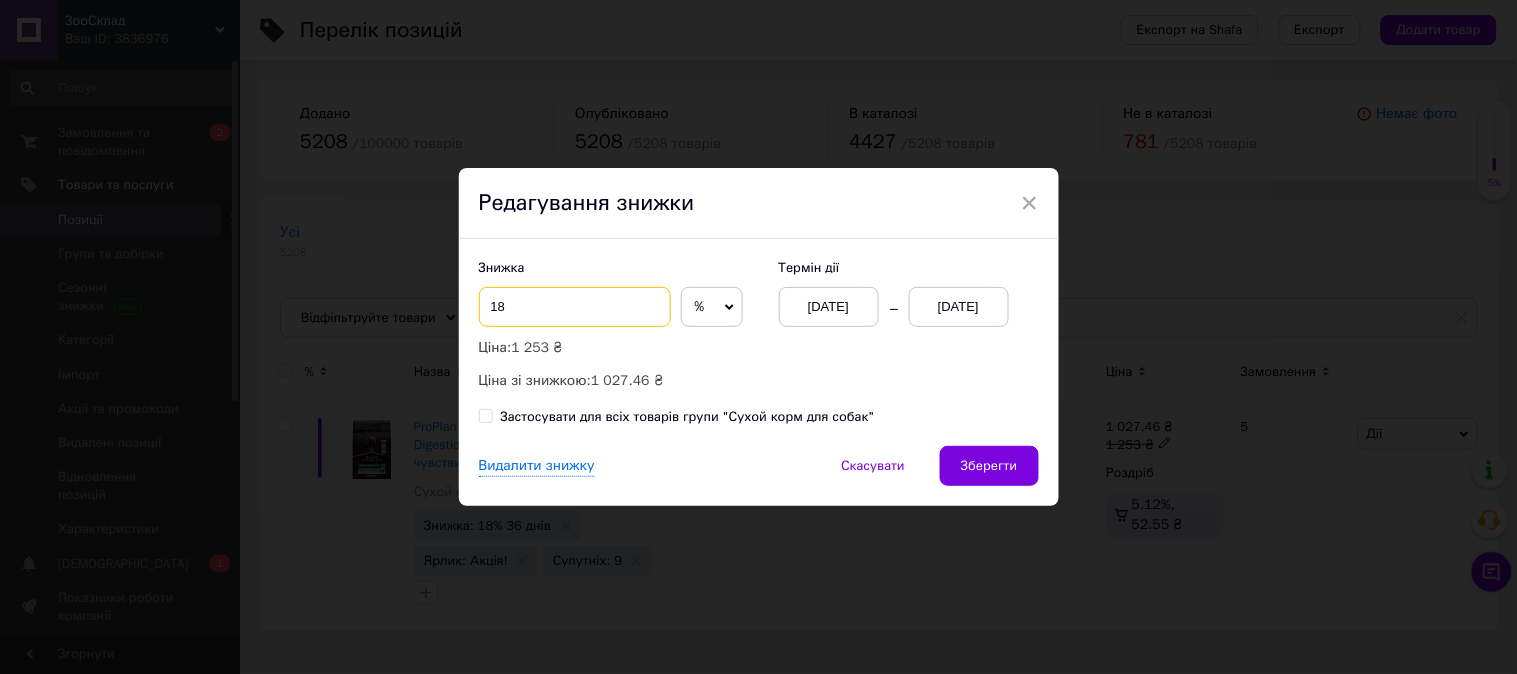 drag, startPoint x: 505, startPoint y: 316, endPoint x: 488, endPoint y: 313, distance: 17.262676 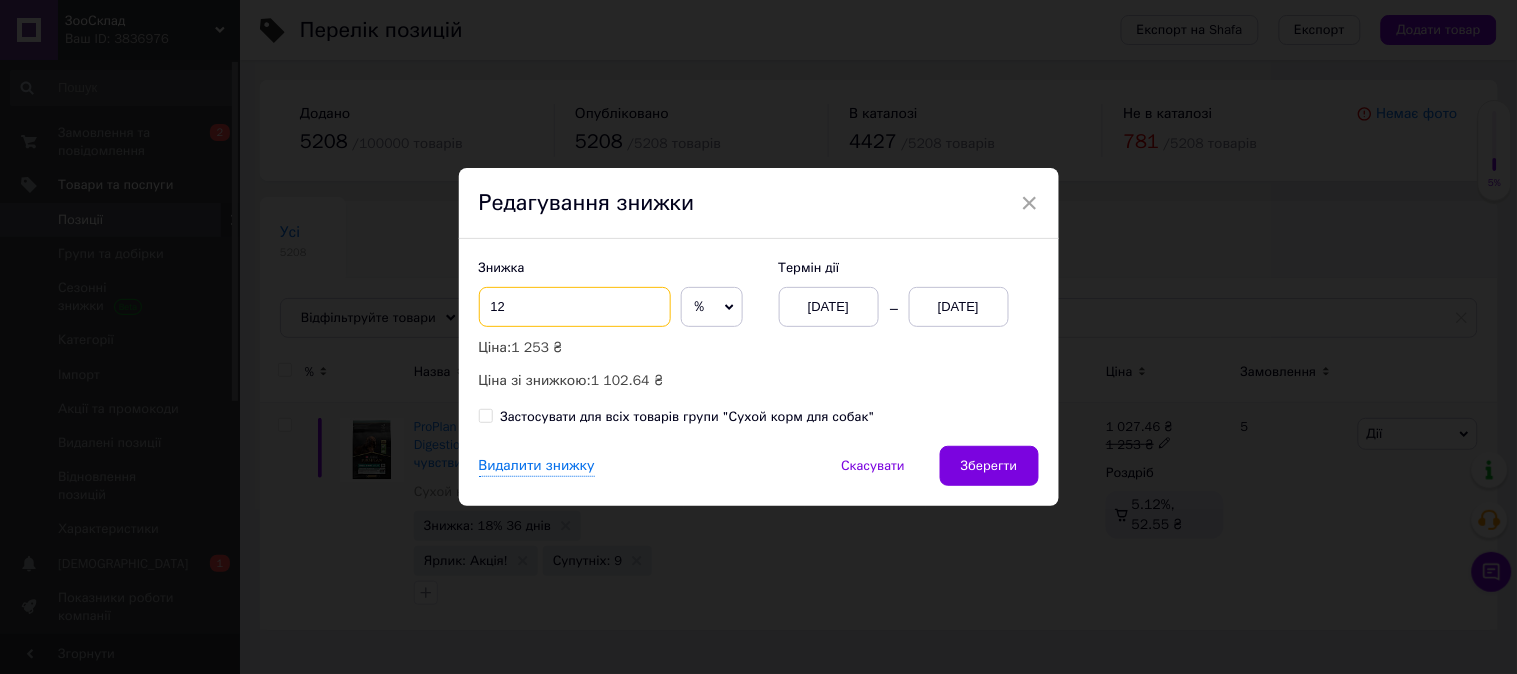 type on "12" 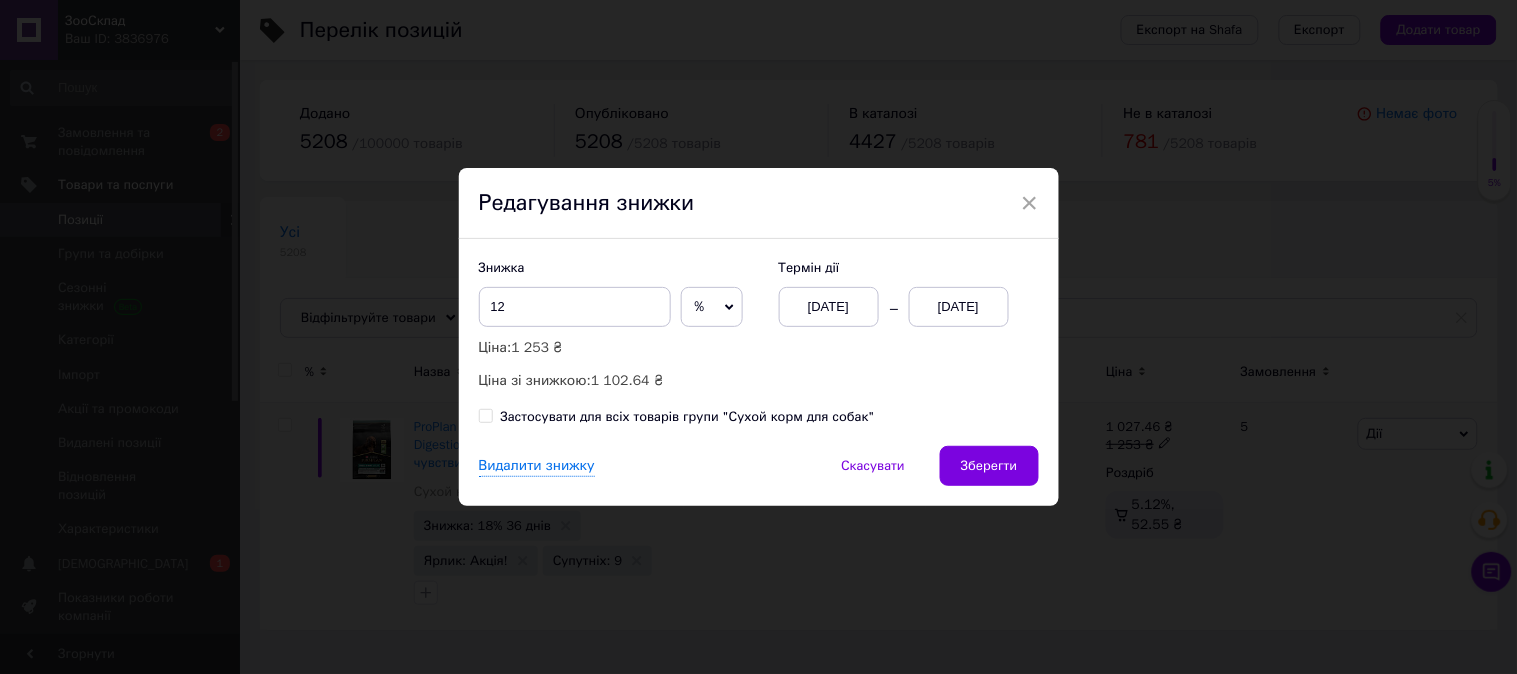 click on "18.08.2025" at bounding box center [959, 307] 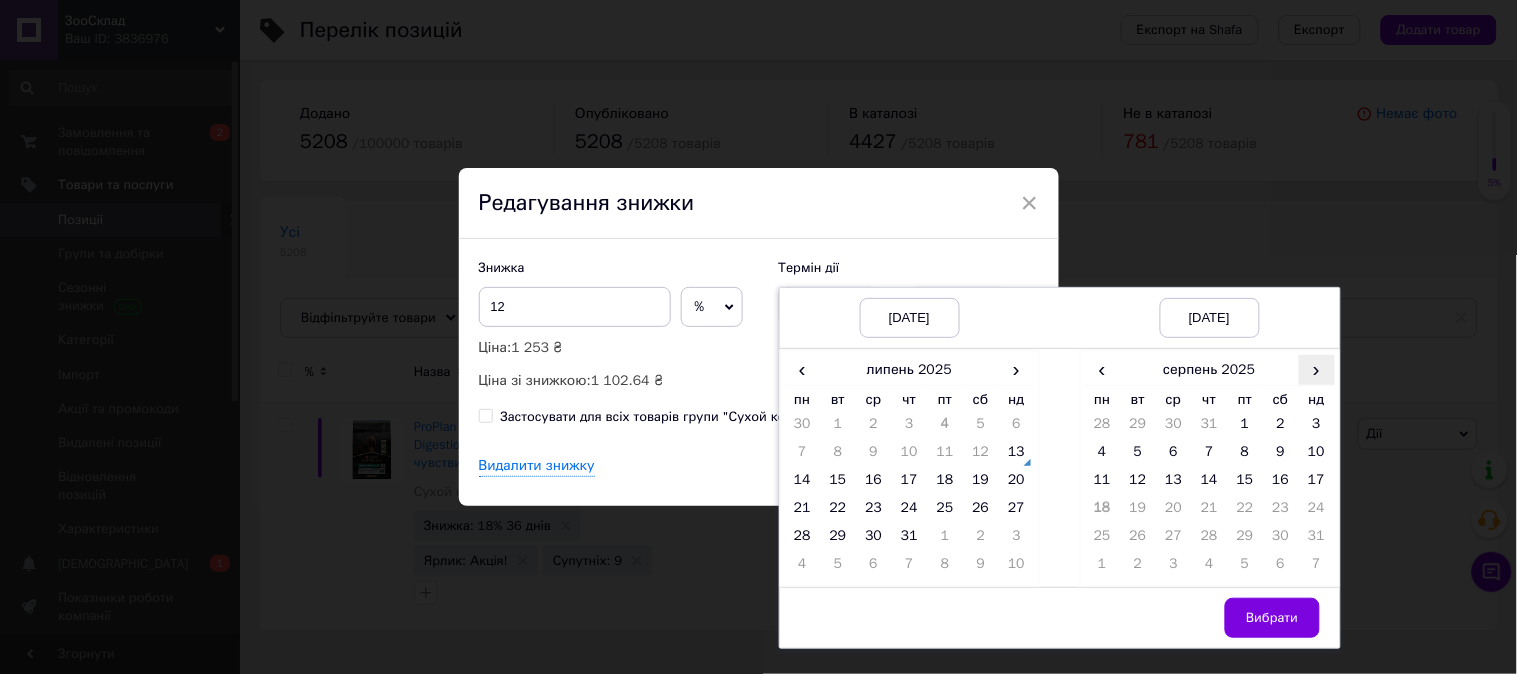 click on "›" at bounding box center (1317, 369) 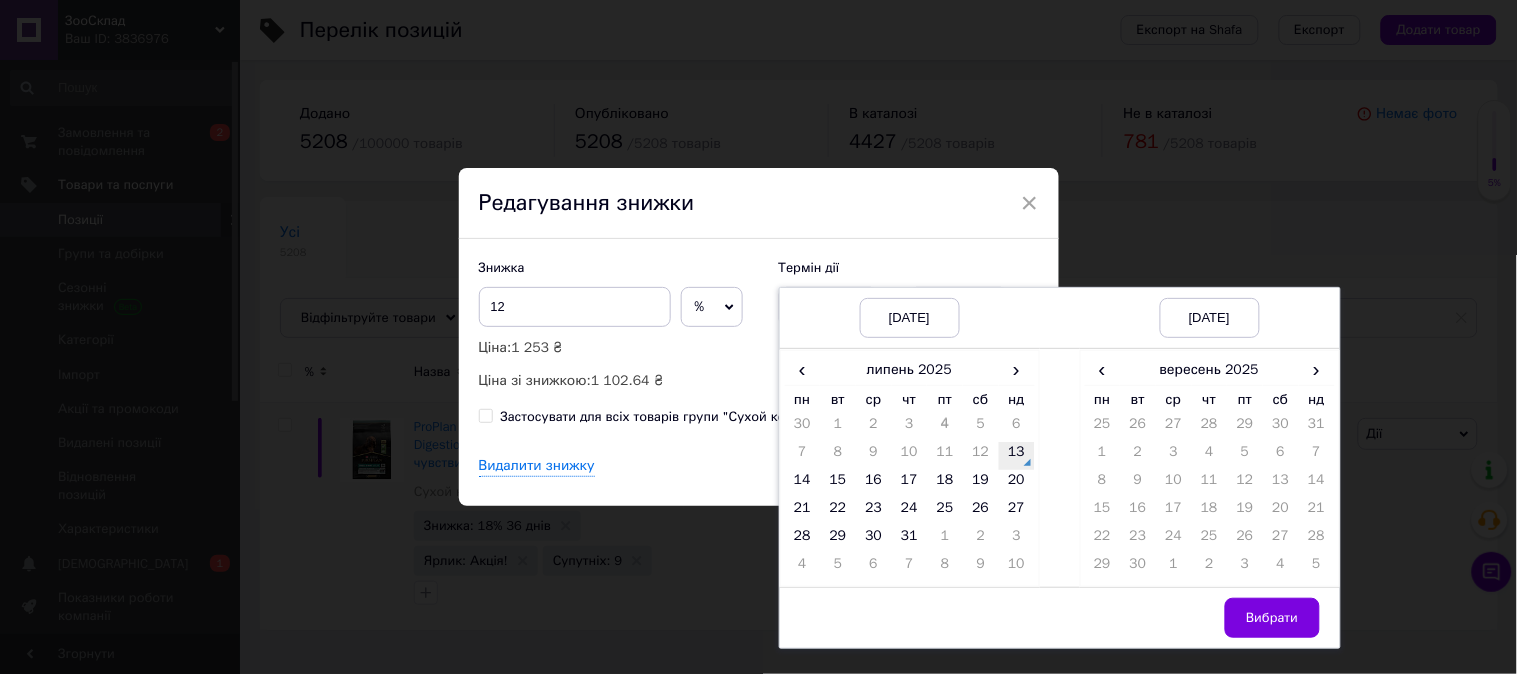 click on "13" at bounding box center (1017, 456) 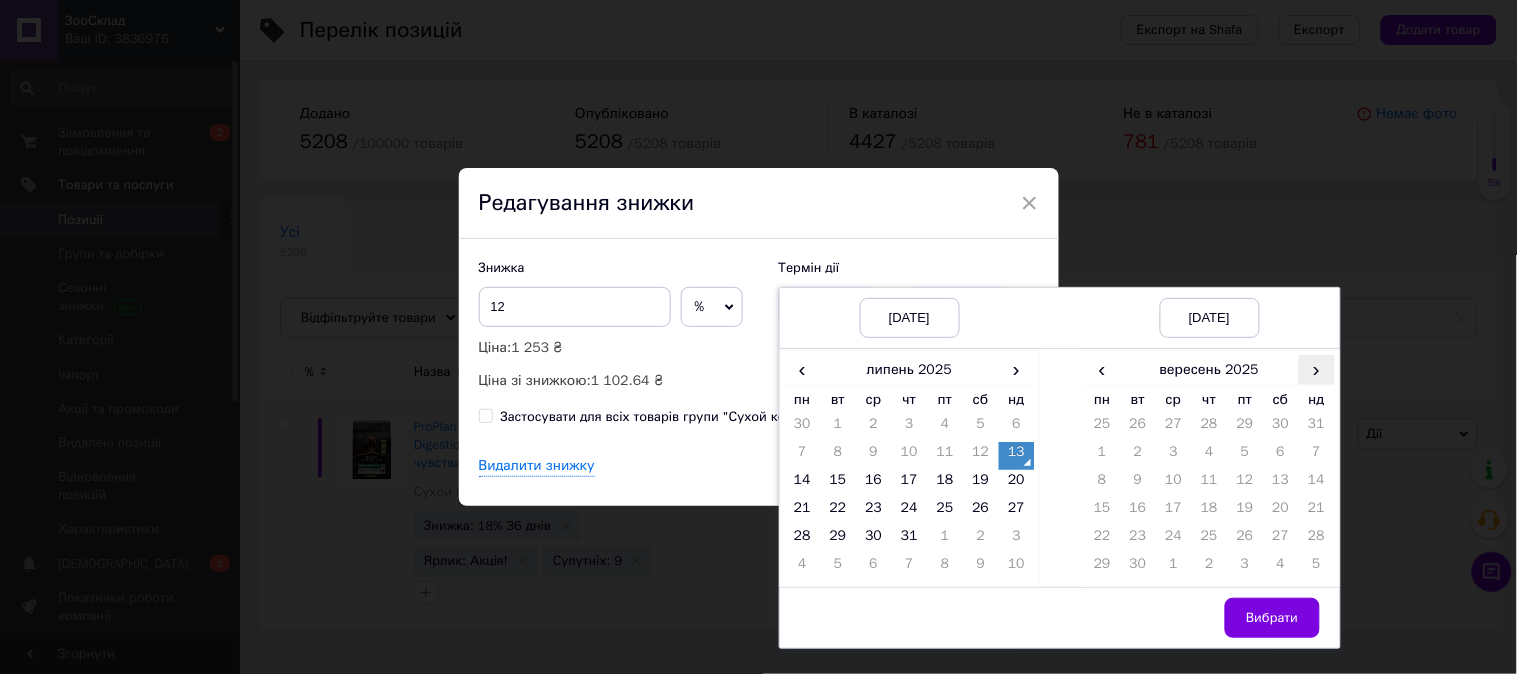 click on "›" at bounding box center (1317, 369) 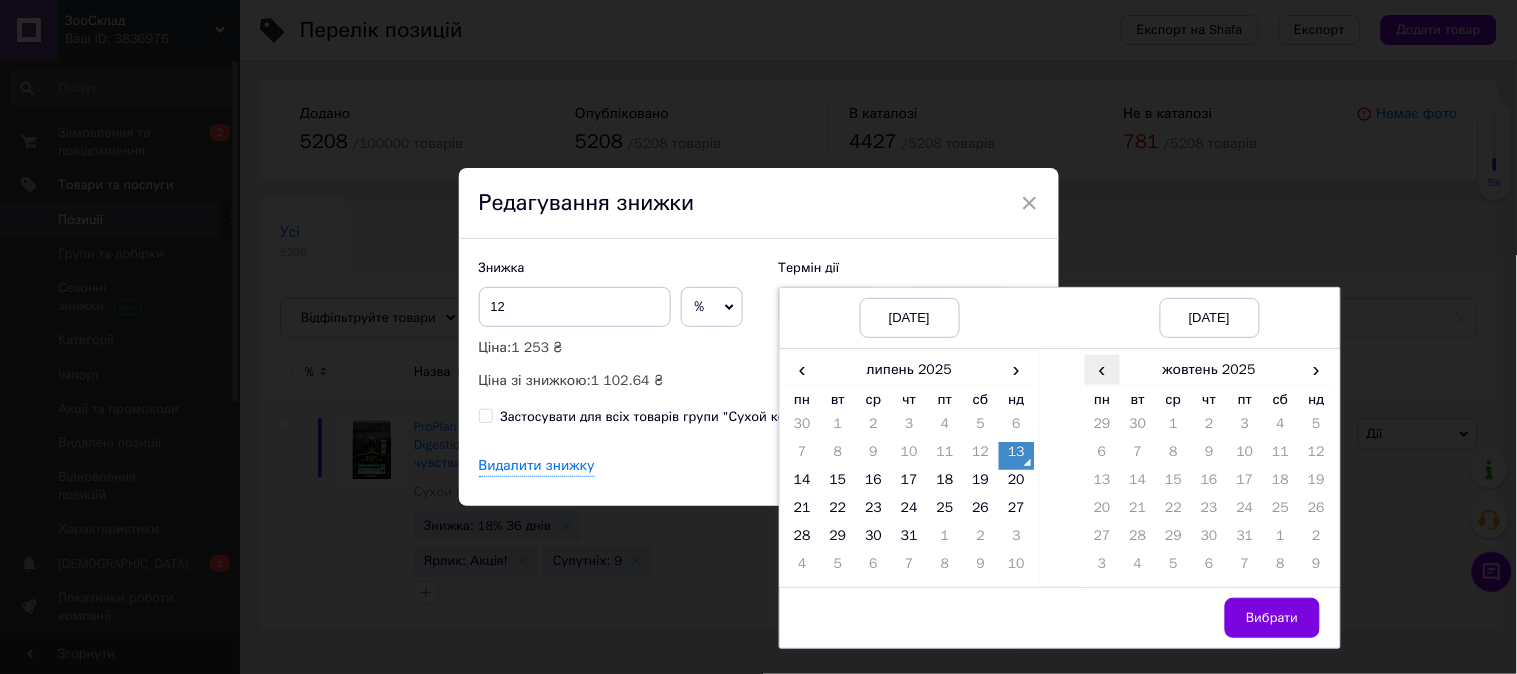 click on "‹" at bounding box center [1103, 369] 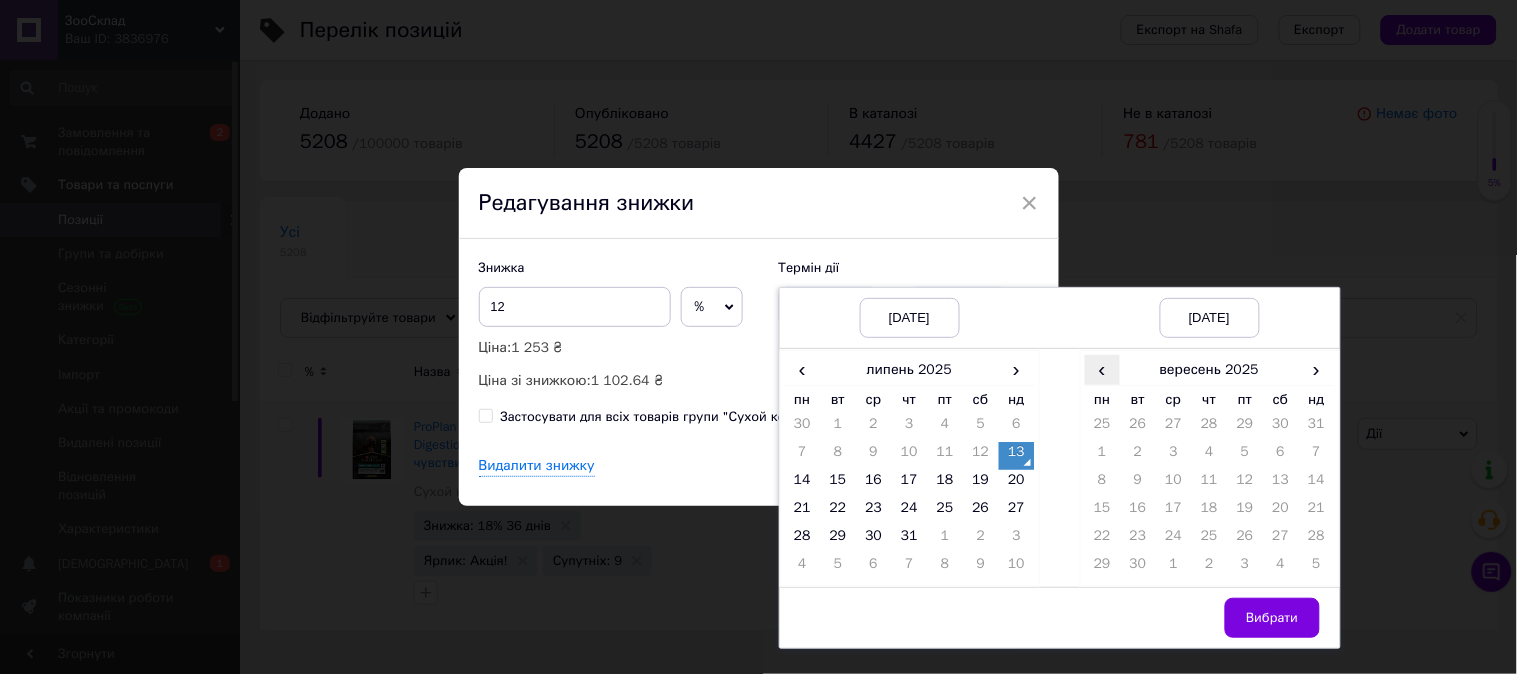 click on "‹" at bounding box center (1103, 369) 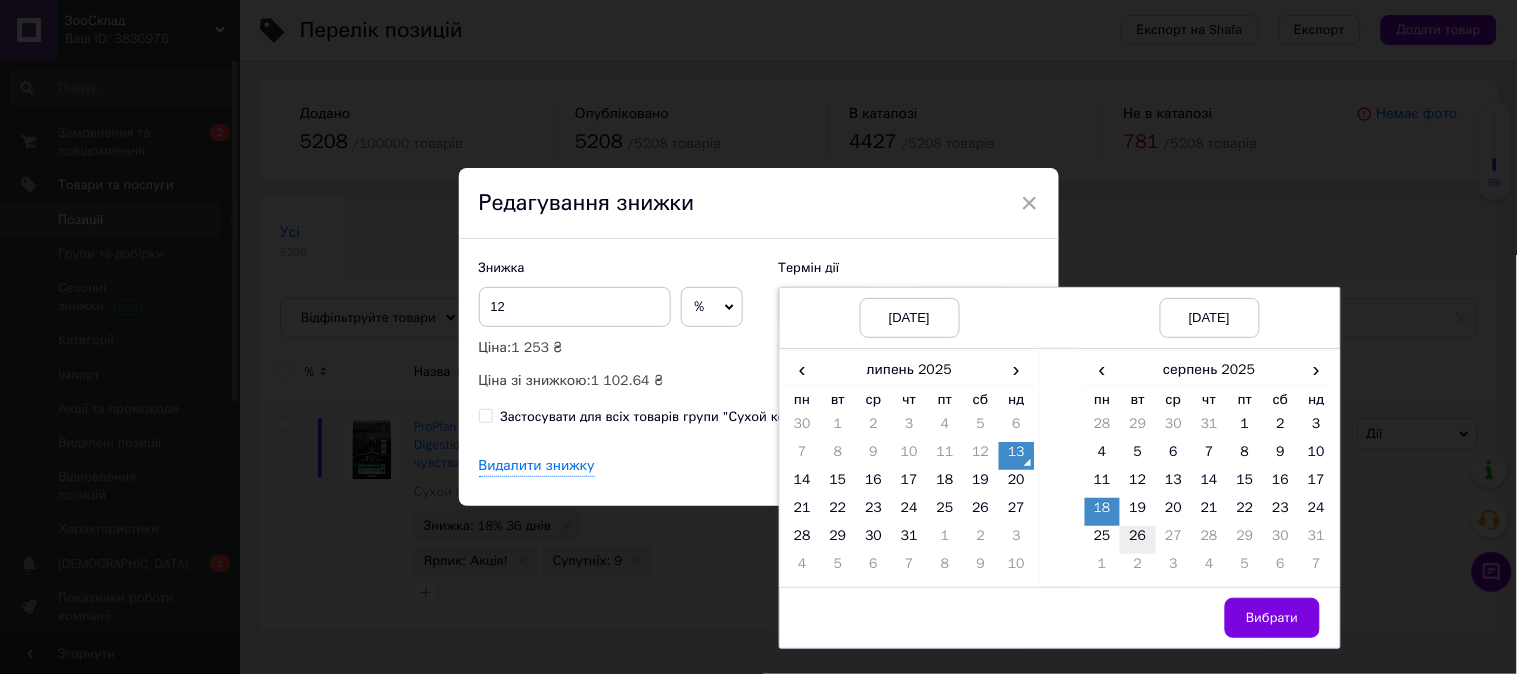 click on "26" at bounding box center (1138, 540) 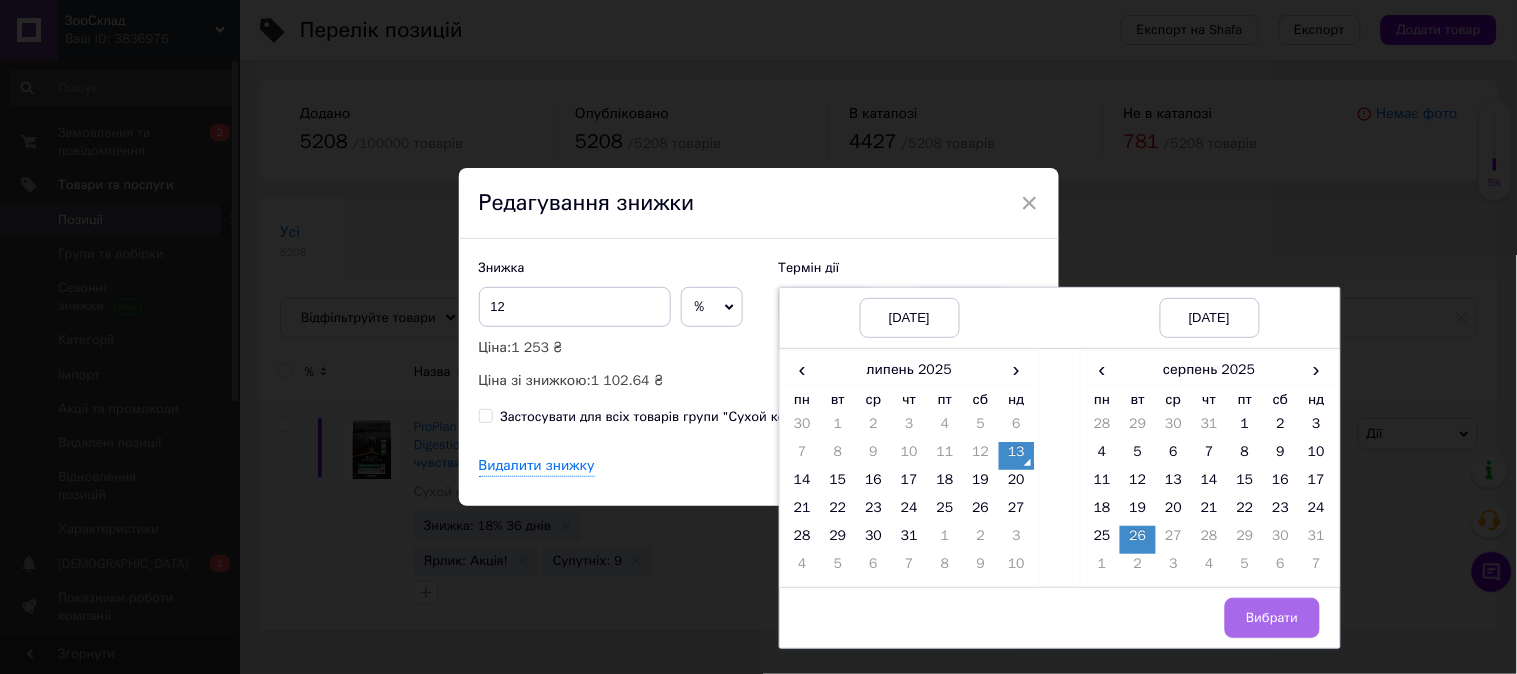 click on "Вибрати" at bounding box center [1272, 618] 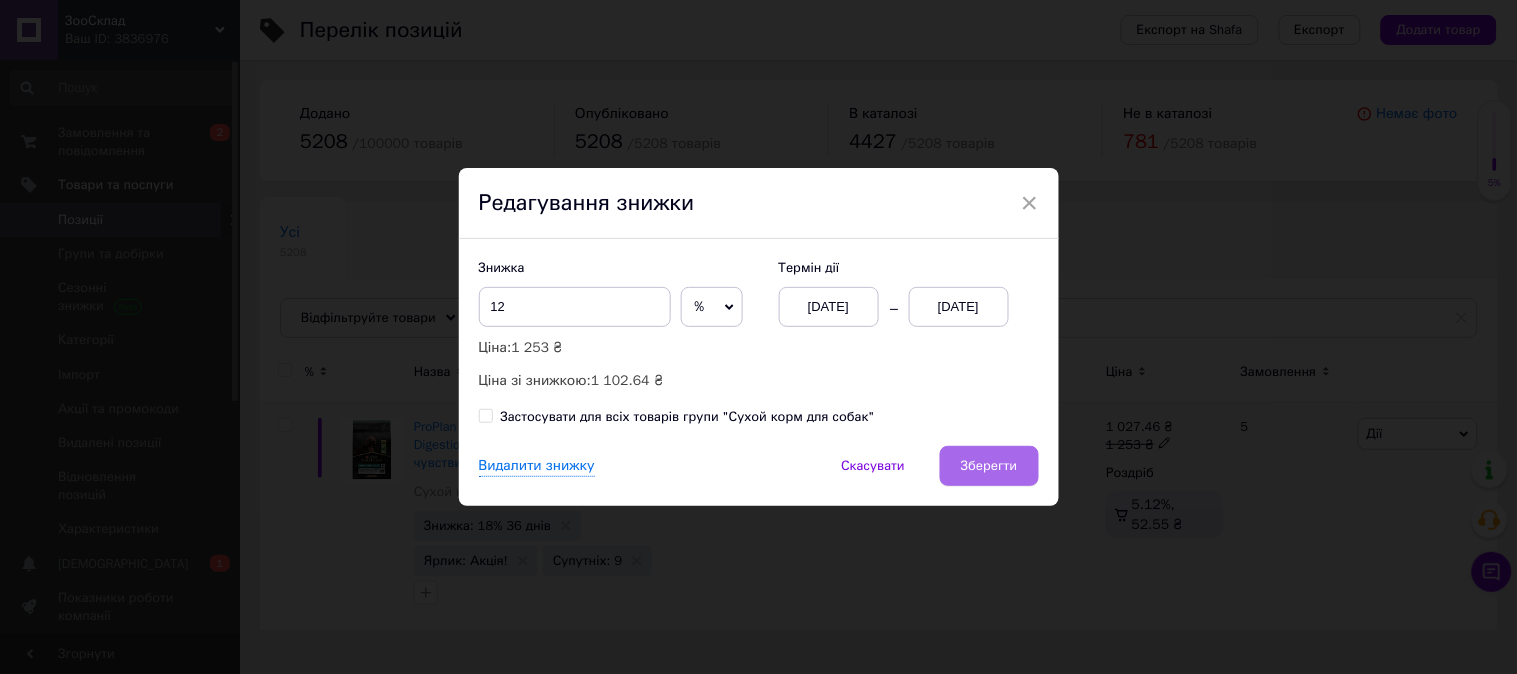 click on "Зберегти" at bounding box center (989, 466) 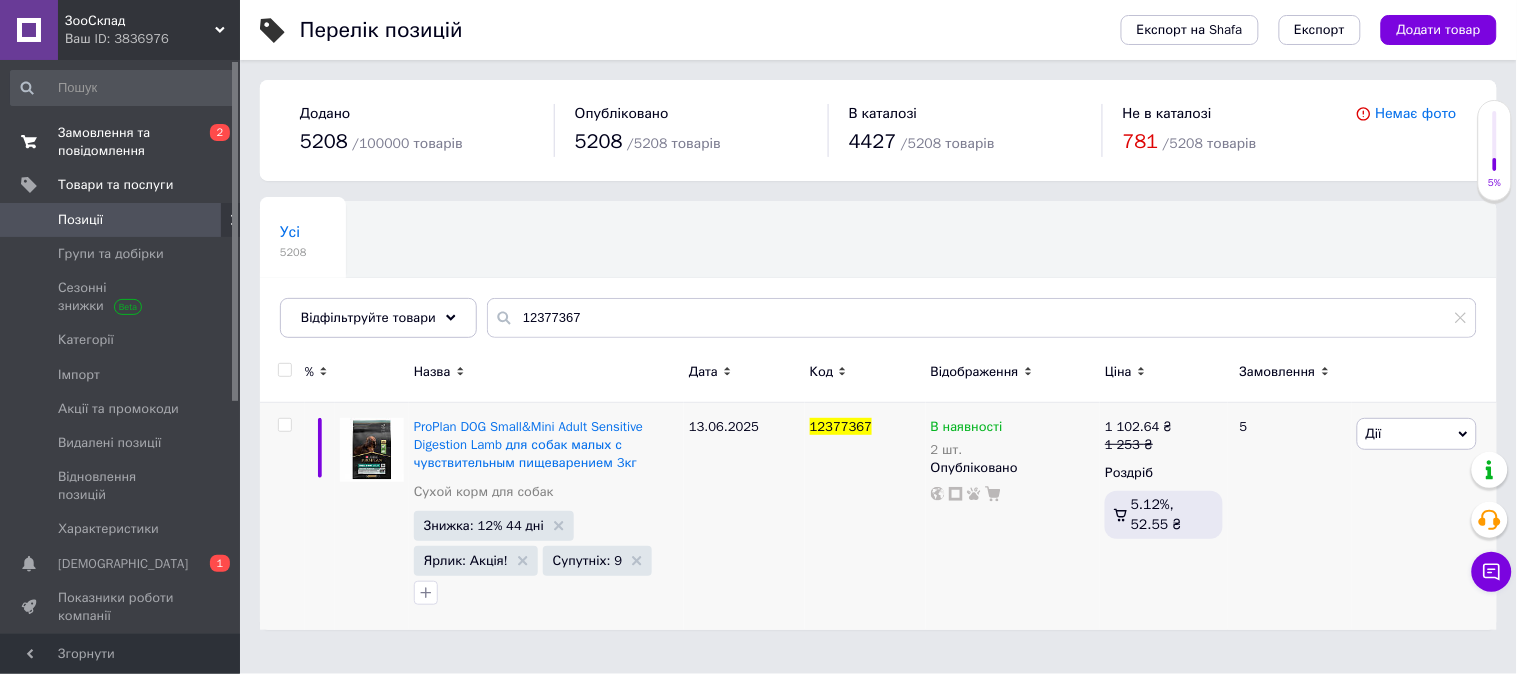 click on "Замовлення та повідомлення" at bounding box center (121, 142) 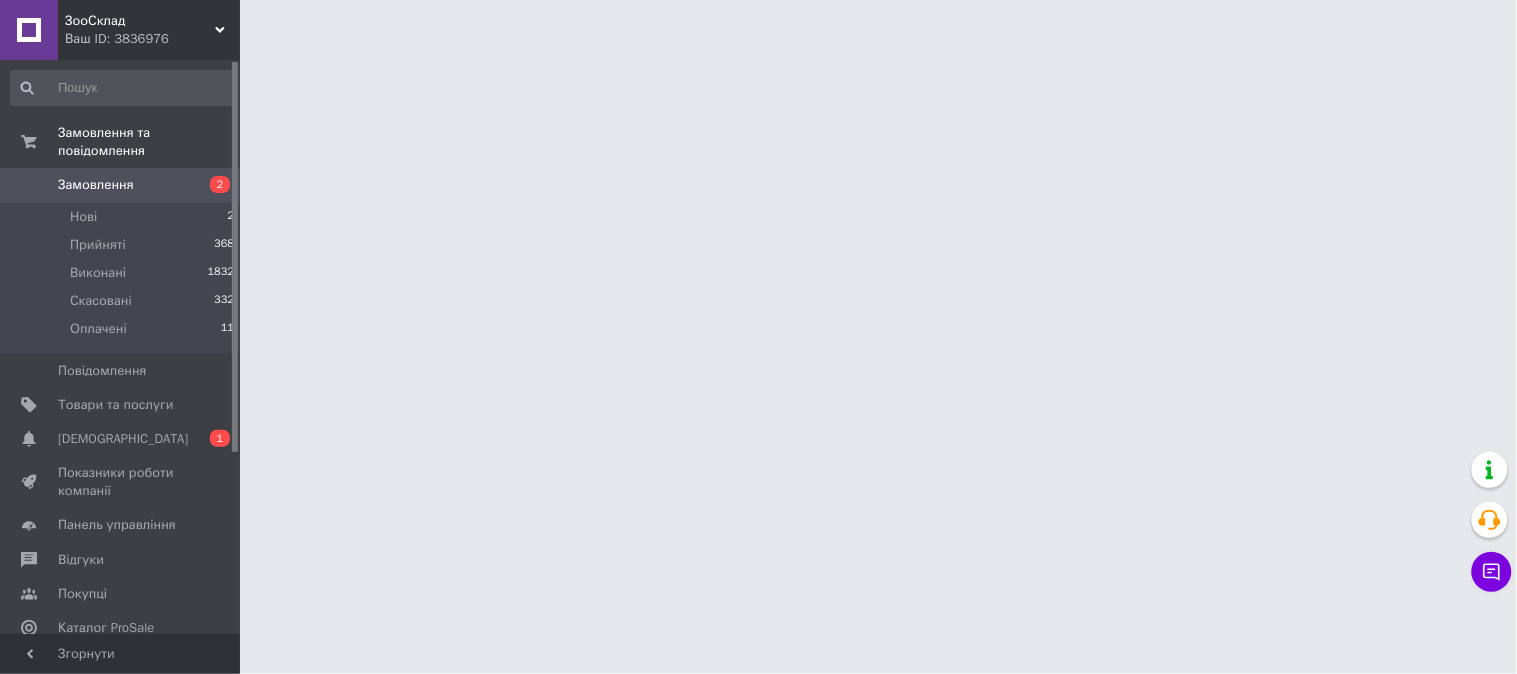 click on "Замовлення" at bounding box center [96, 185] 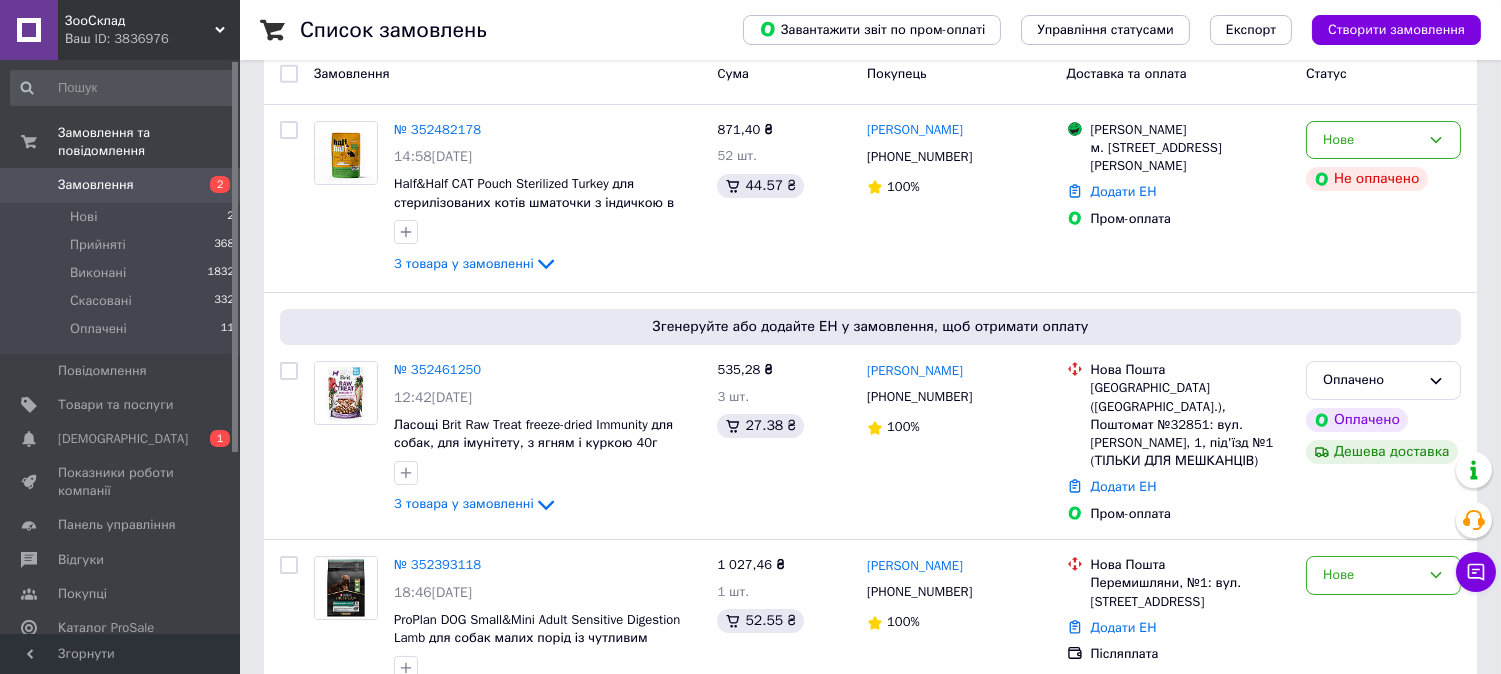 scroll, scrollTop: 0, scrollLeft: 0, axis: both 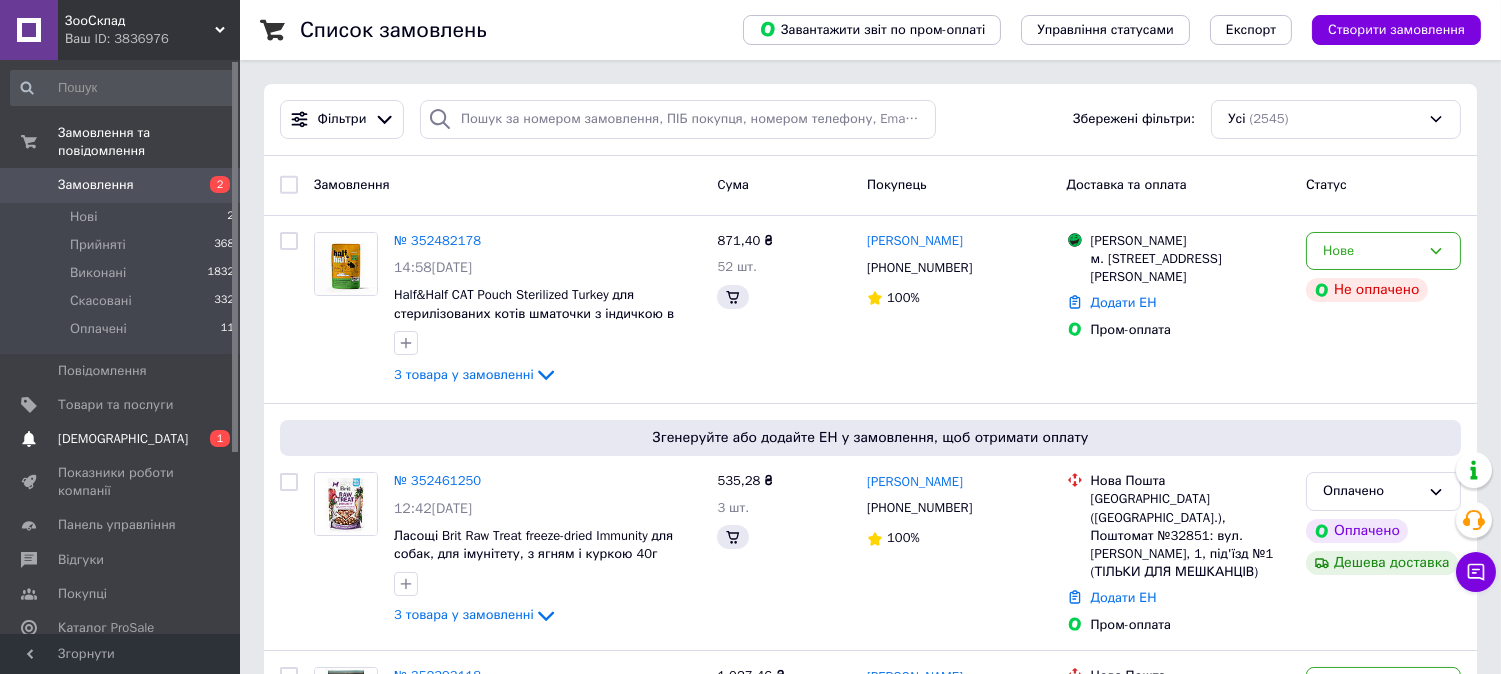 click on "[DEMOGRAPHIC_DATA]" at bounding box center (123, 439) 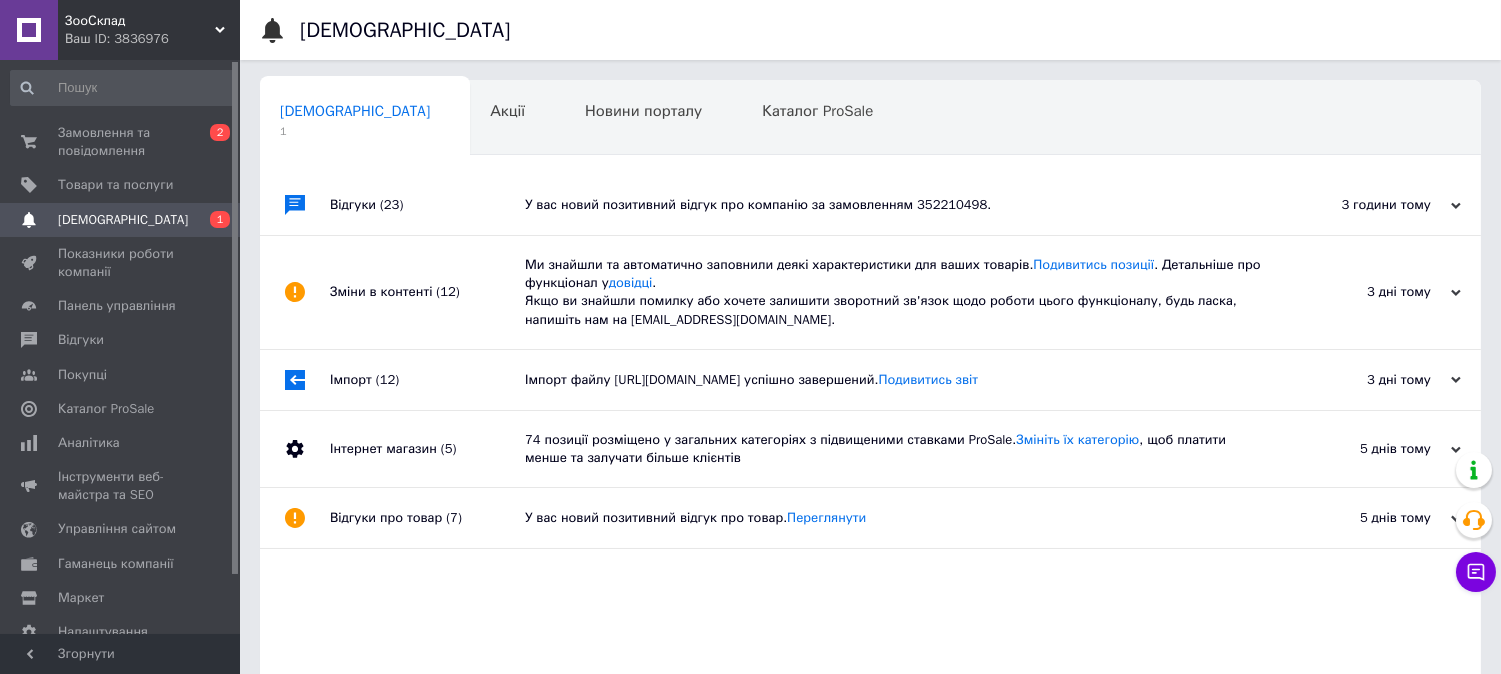 click on "У вас новий позитивний відгук про компанію за замовленням 352210498." at bounding box center (893, 205) 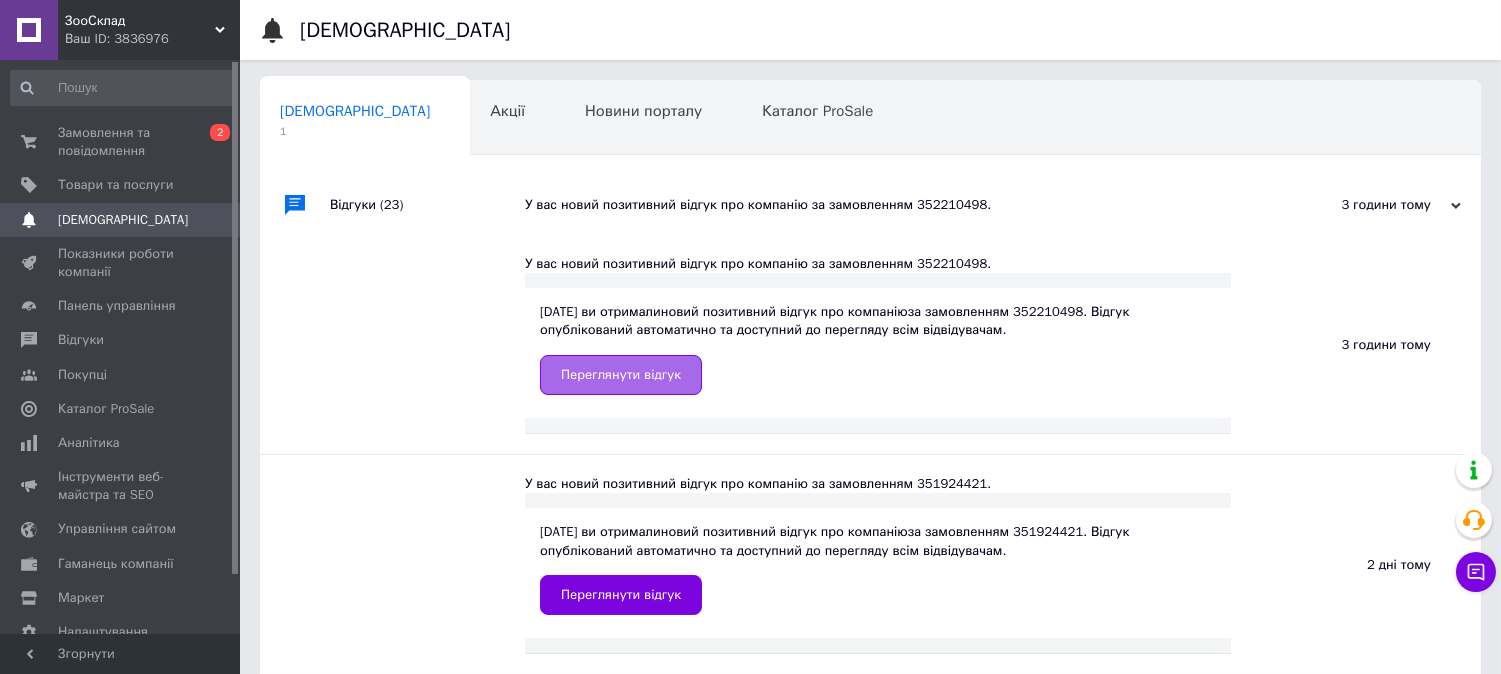 click on "Переглянути відгук" at bounding box center (621, 375) 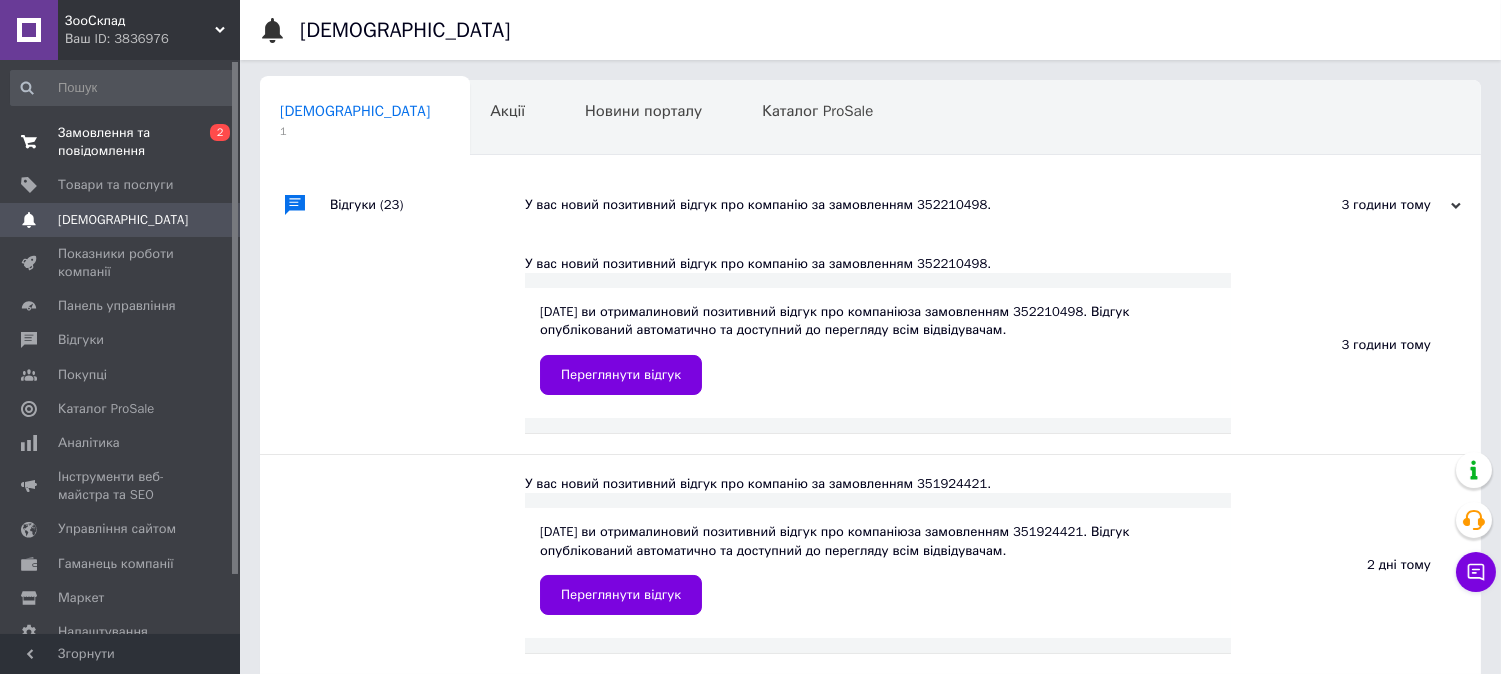 click on "Замовлення та повідомлення" at bounding box center (121, 142) 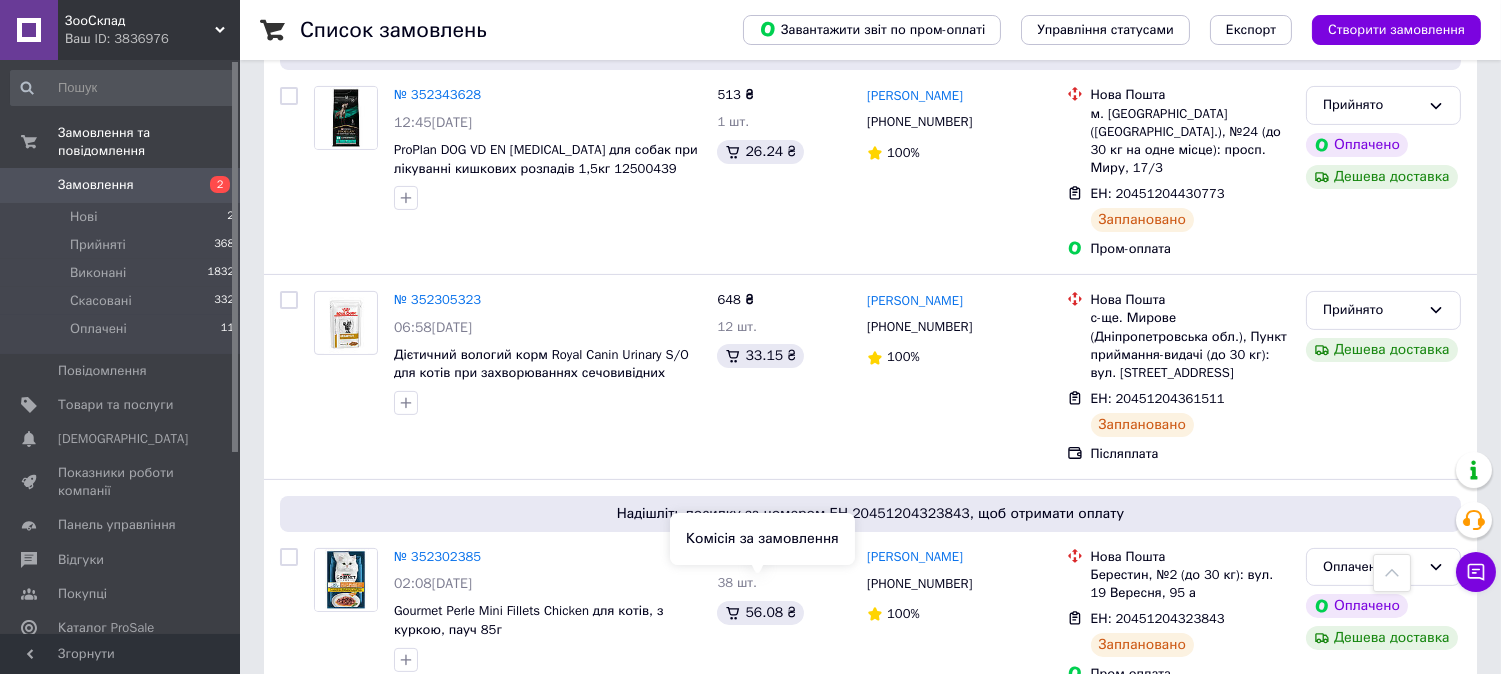 scroll, scrollTop: 1111, scrollLeft: 0, axis: vertical 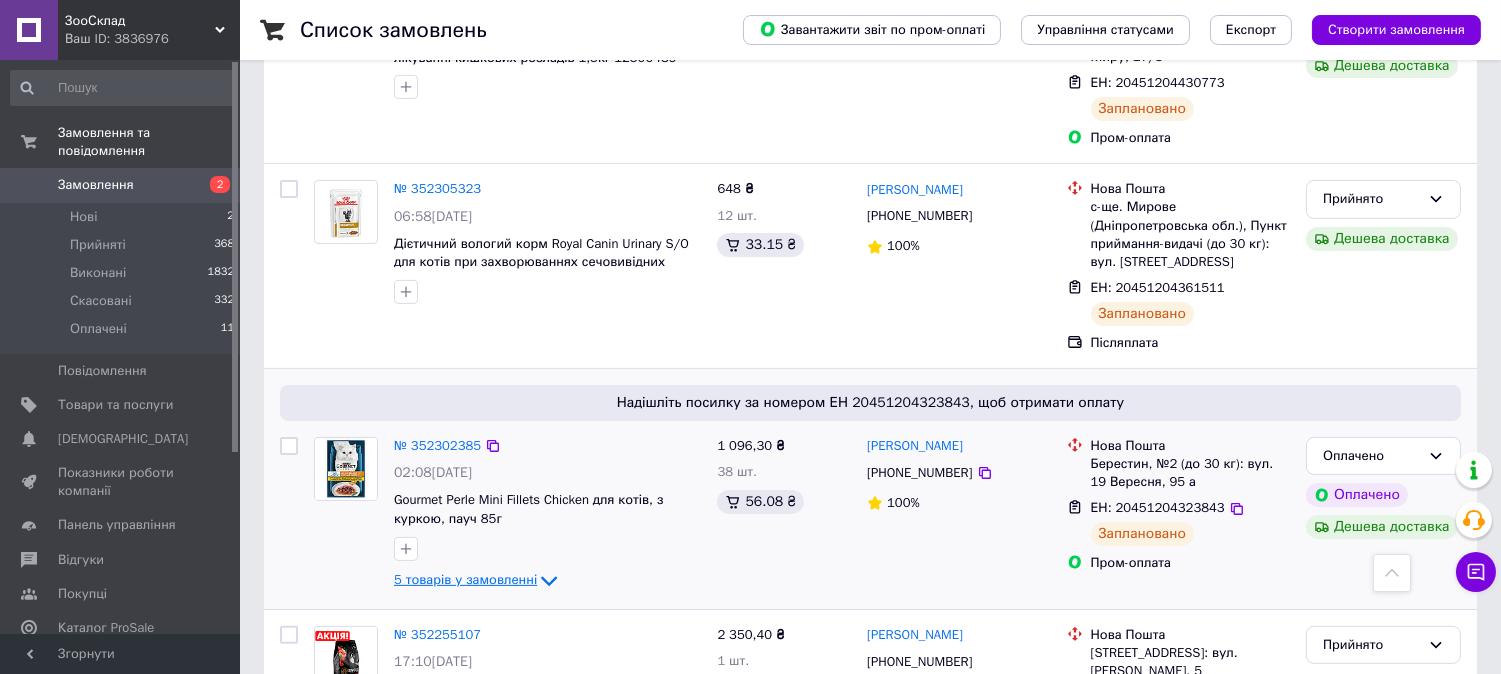 click 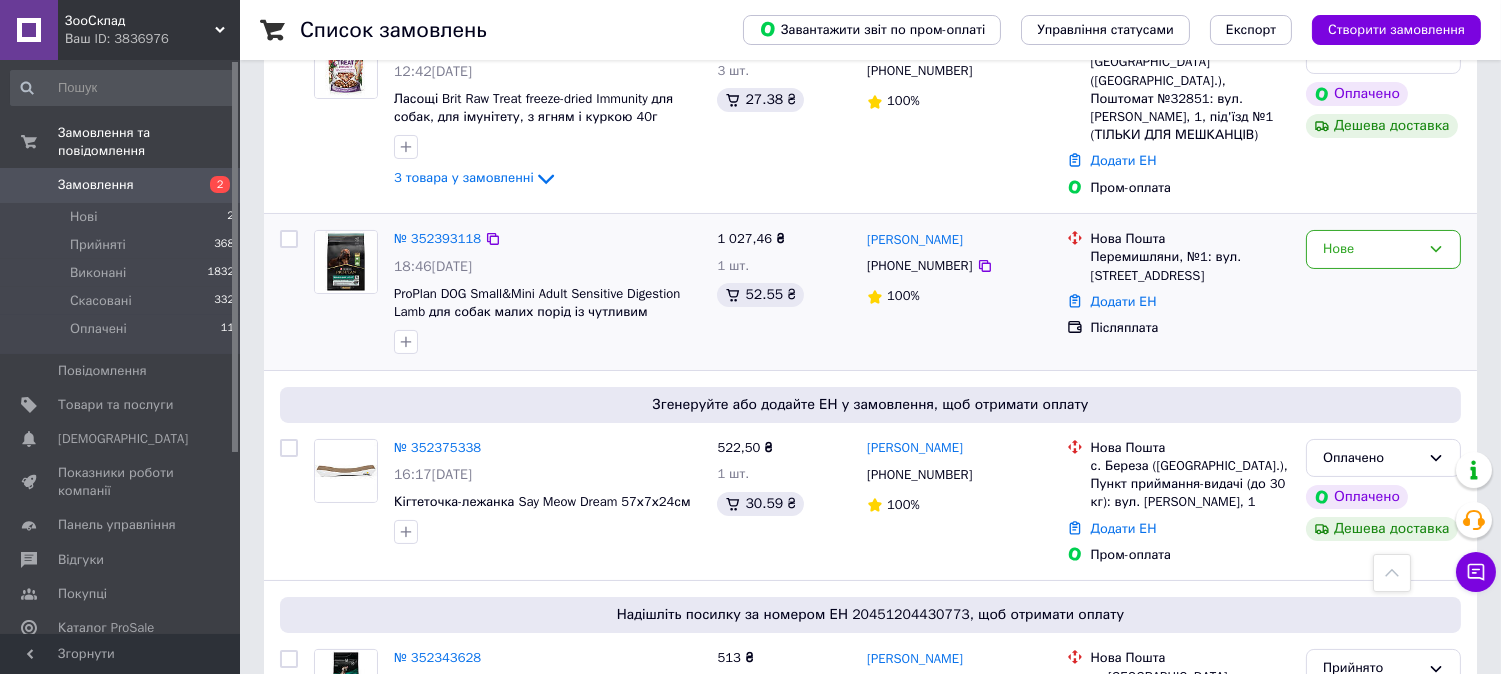 scroll, scrollTop: 326, scrollLeft: 0, axis: vertical 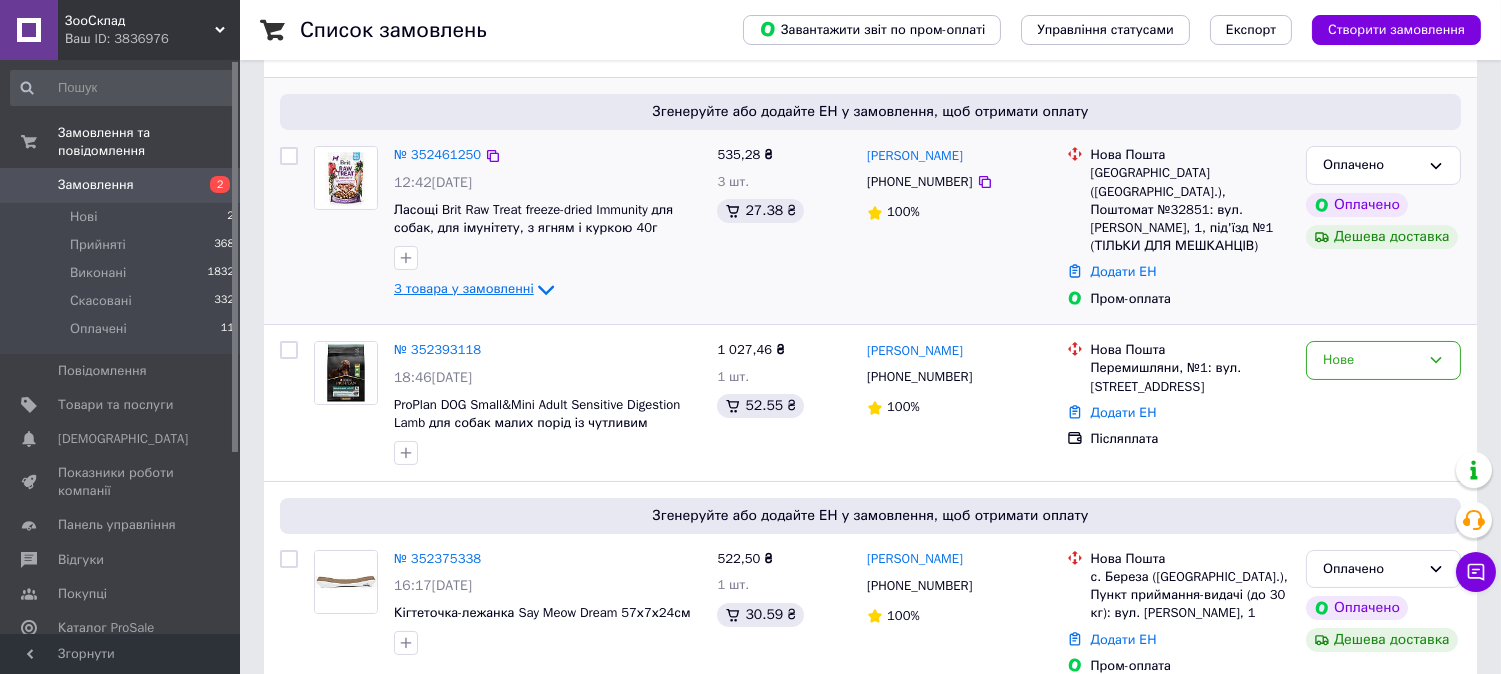 click 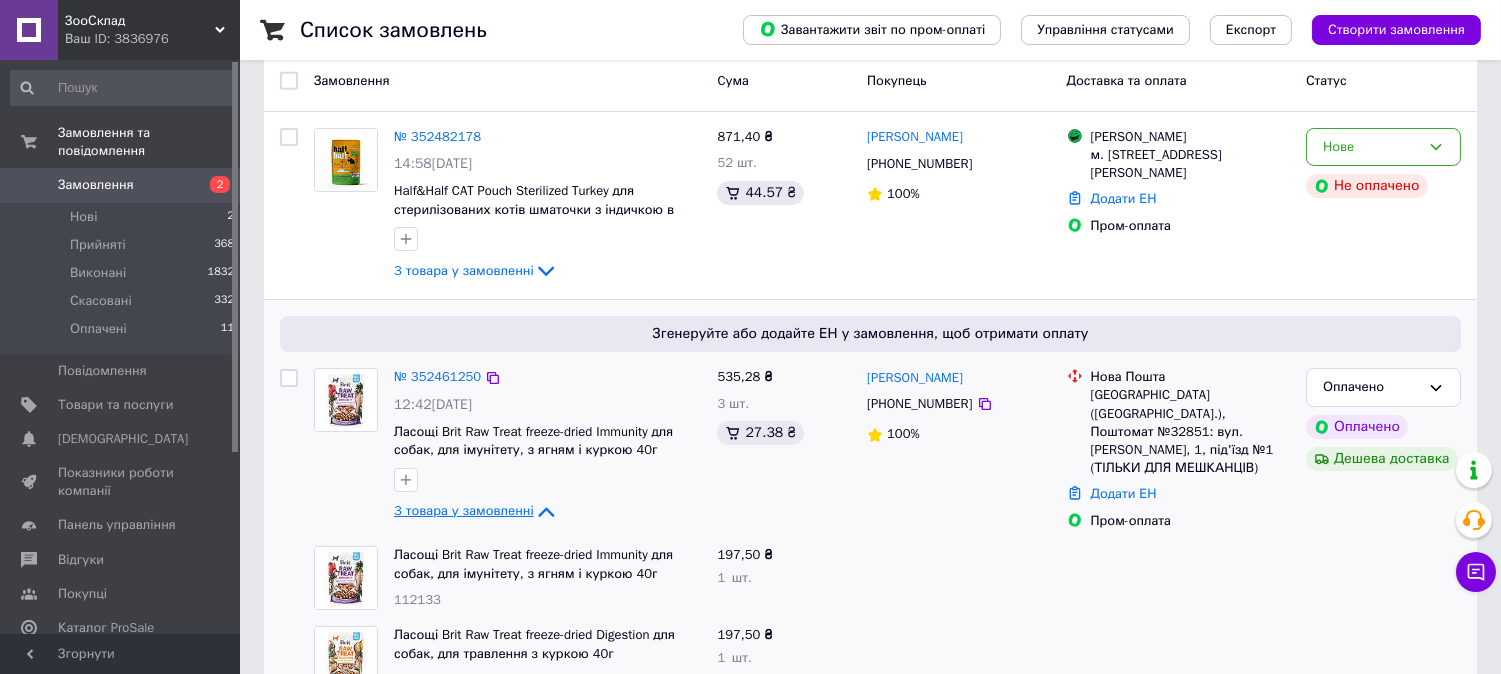 scroll, scrollTop: 0, scrollLeft: 0, axis: both 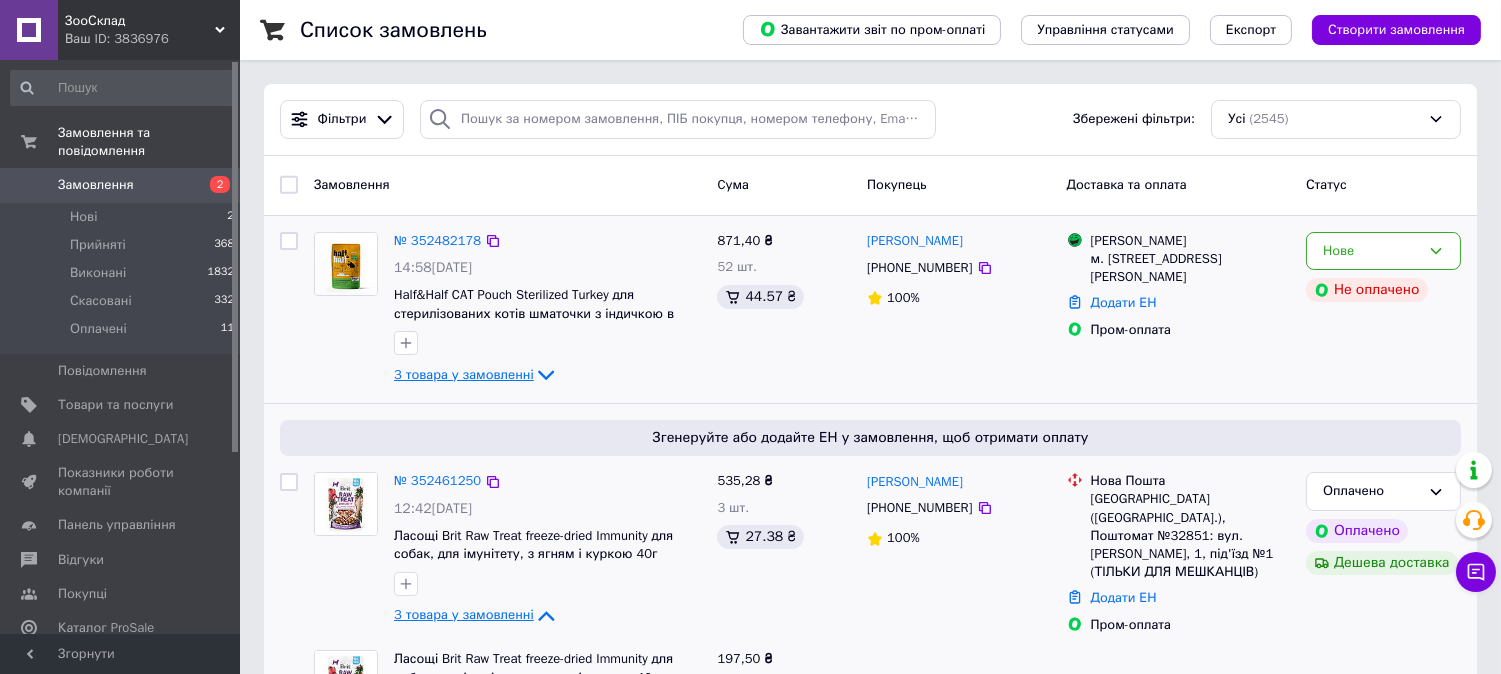 click 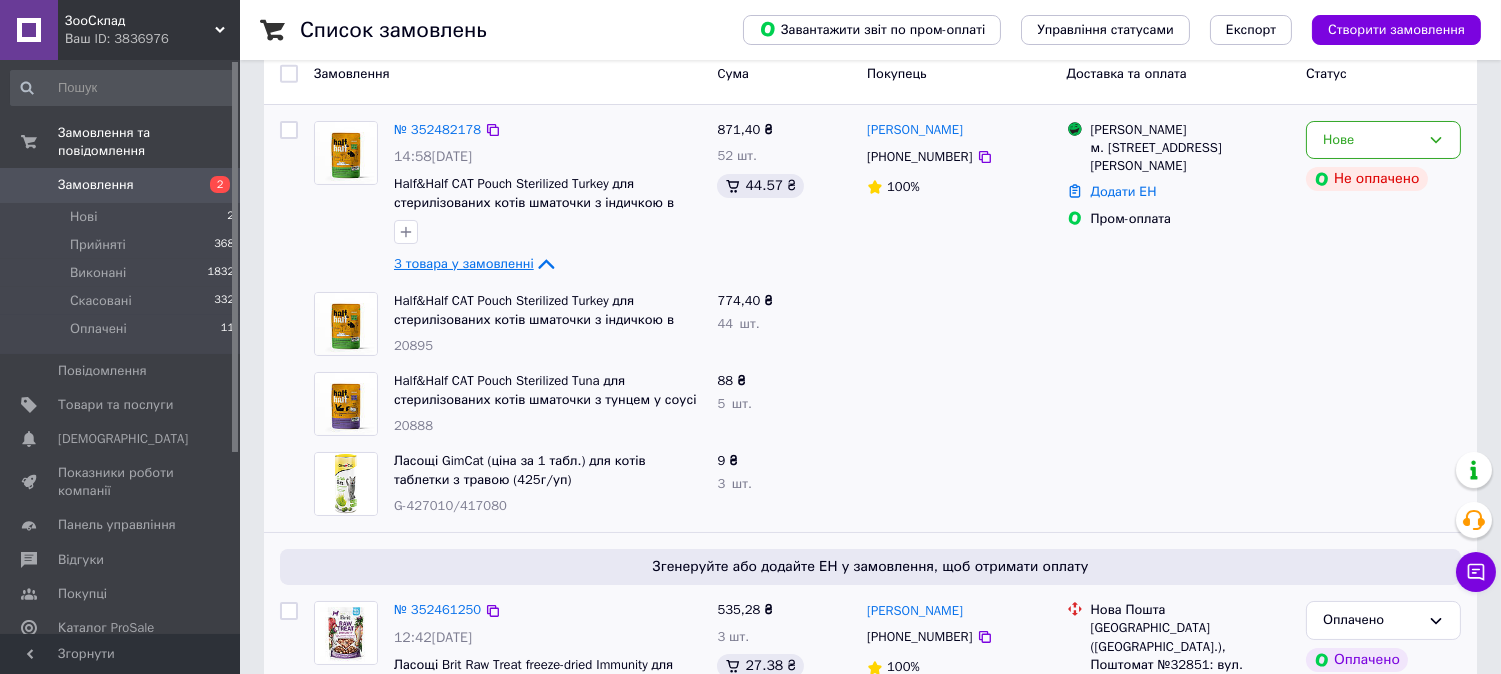 scroll, scrollTop: 0, scrollLeft: 0, axis: both 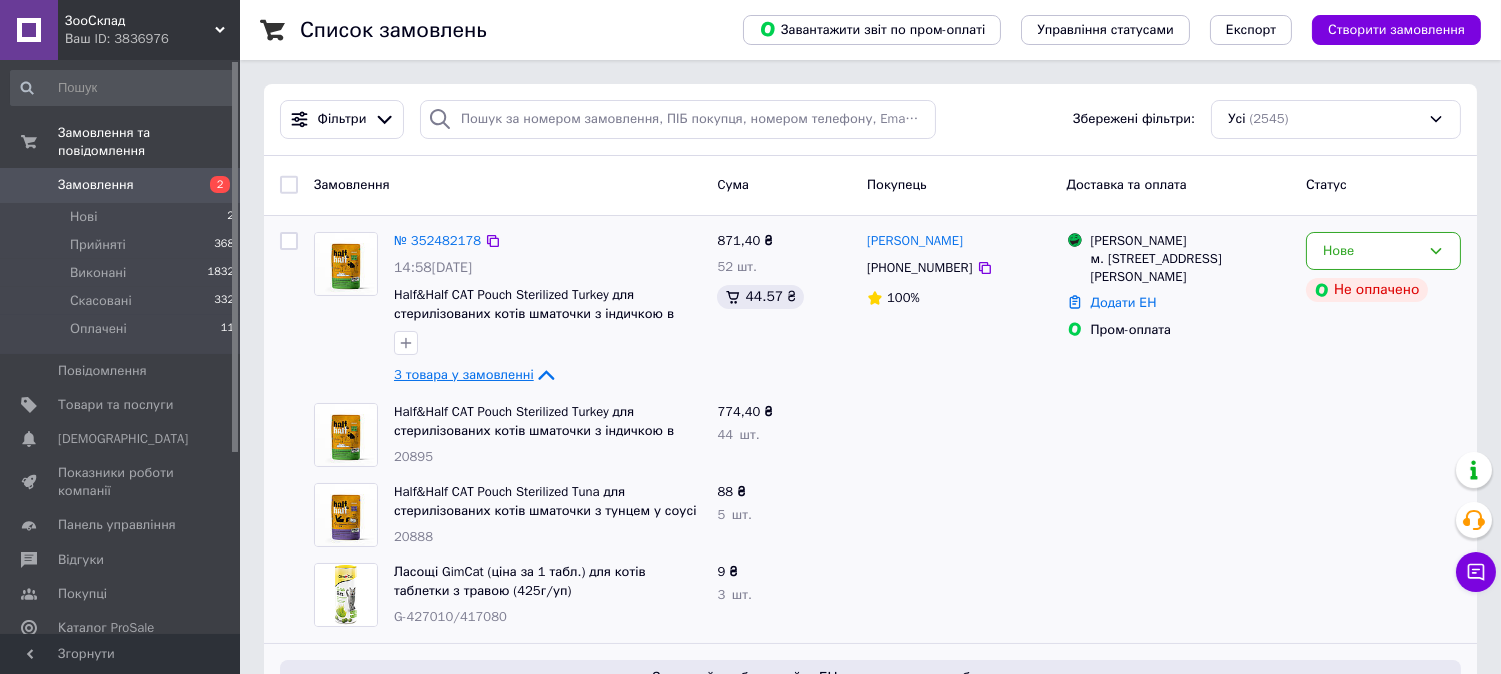 click 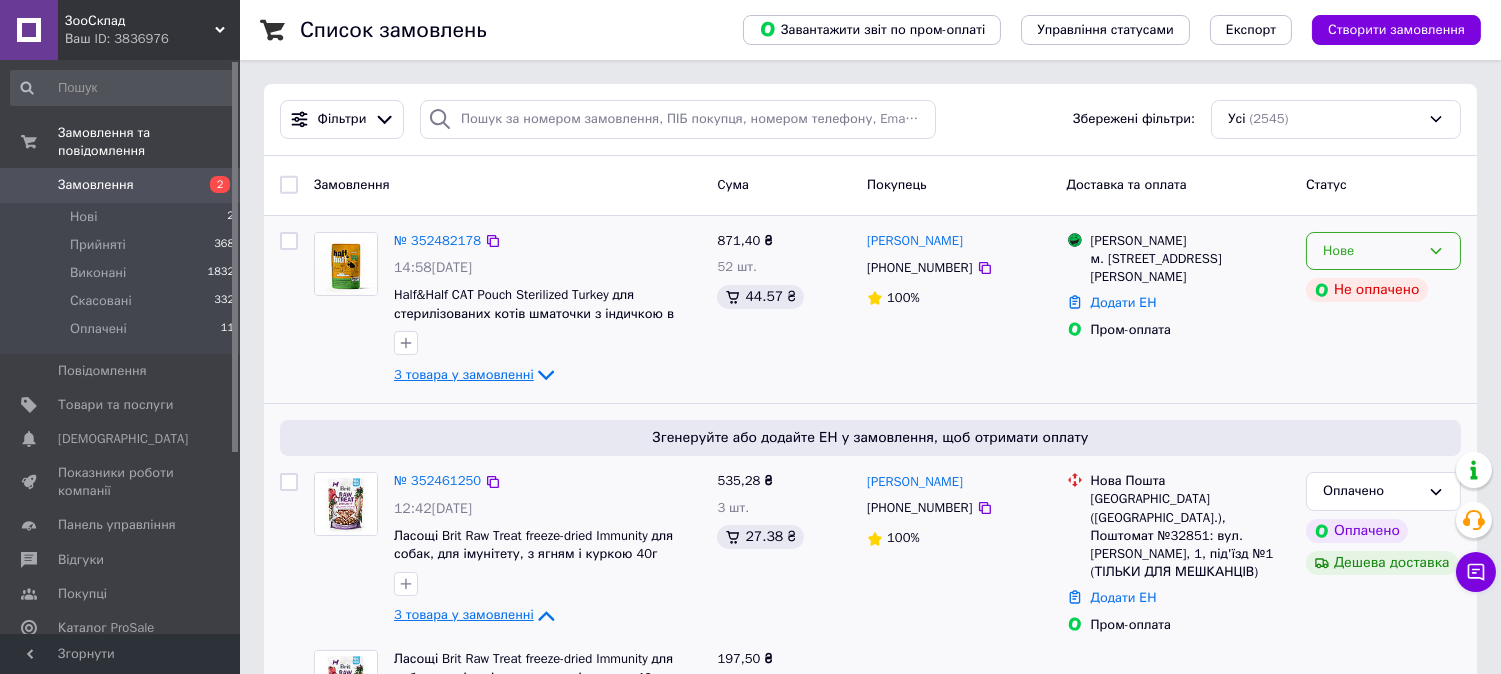 click on "Нове" at bounding box center [1383, 251] 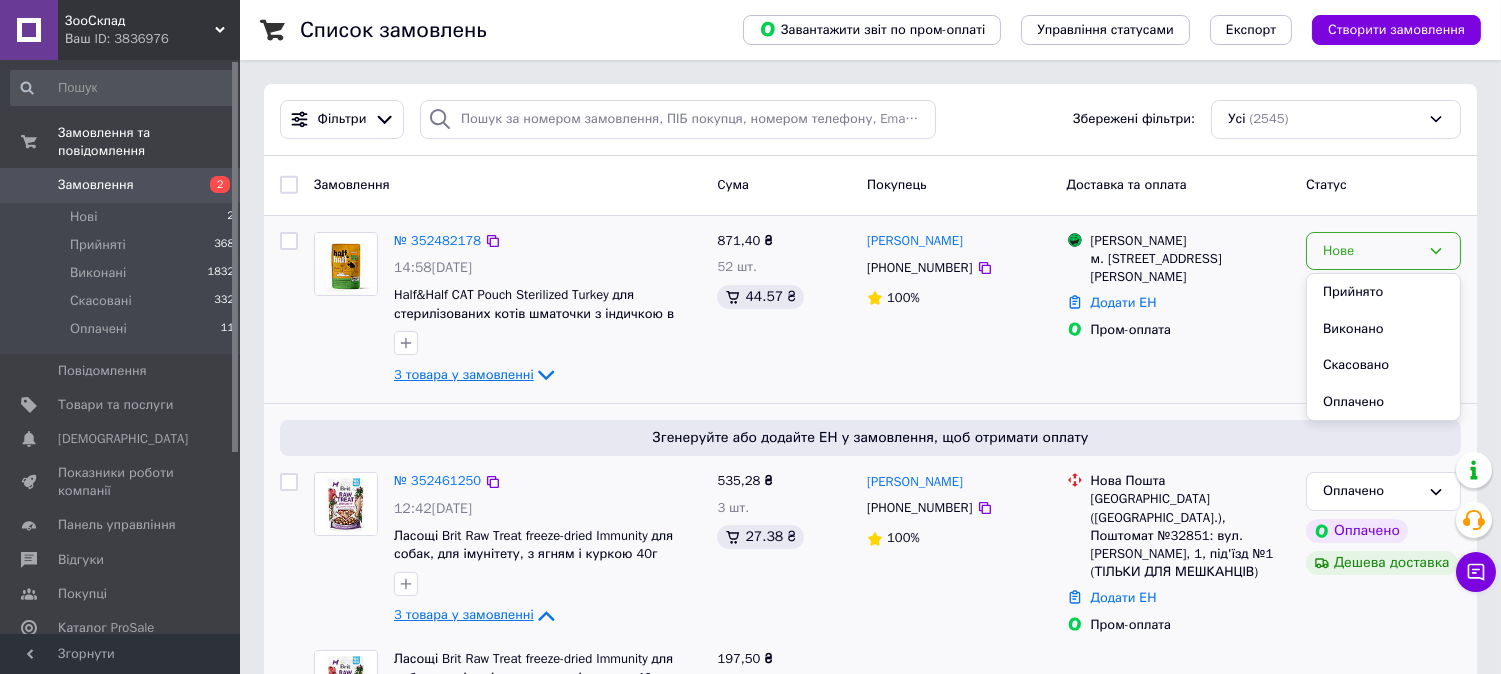 click on "Нове Прийнято Виконано Скасовано Оплачено" at bounding box center [1383, 251] 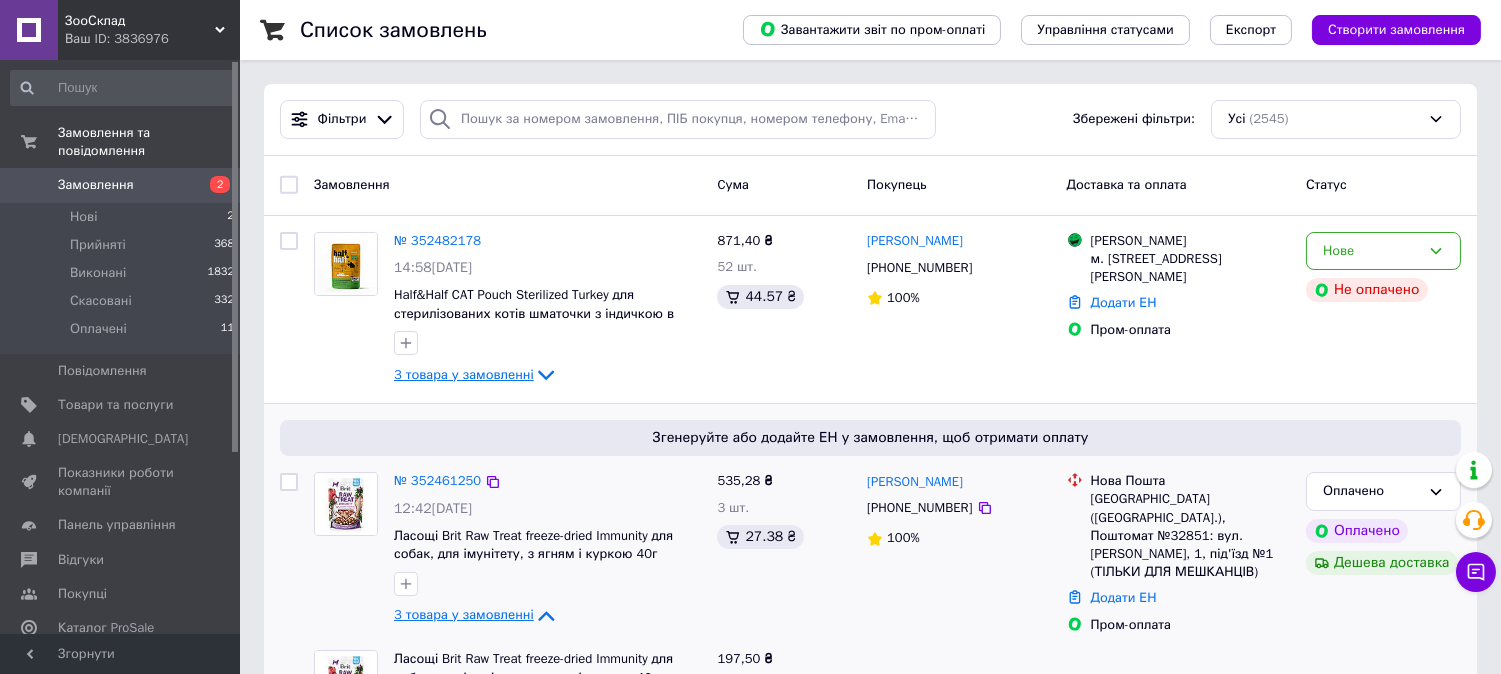 click 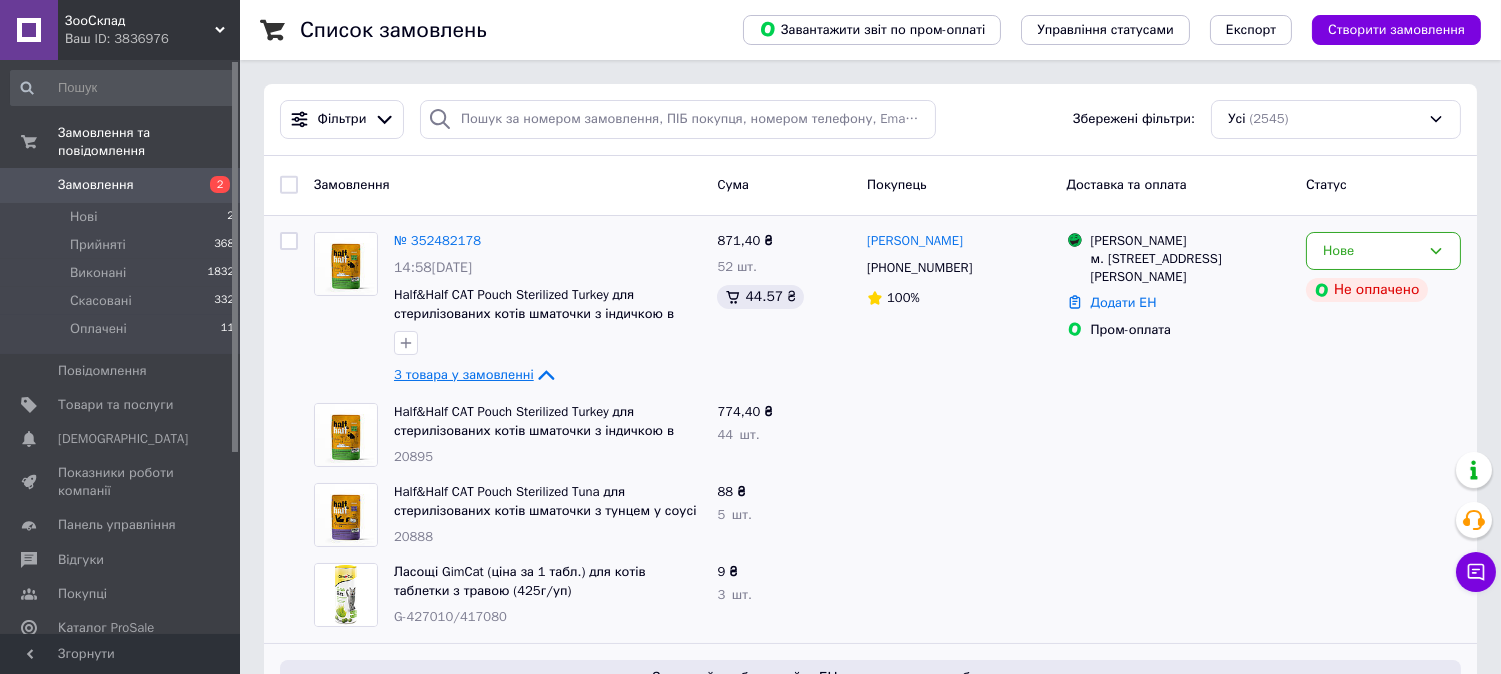 click 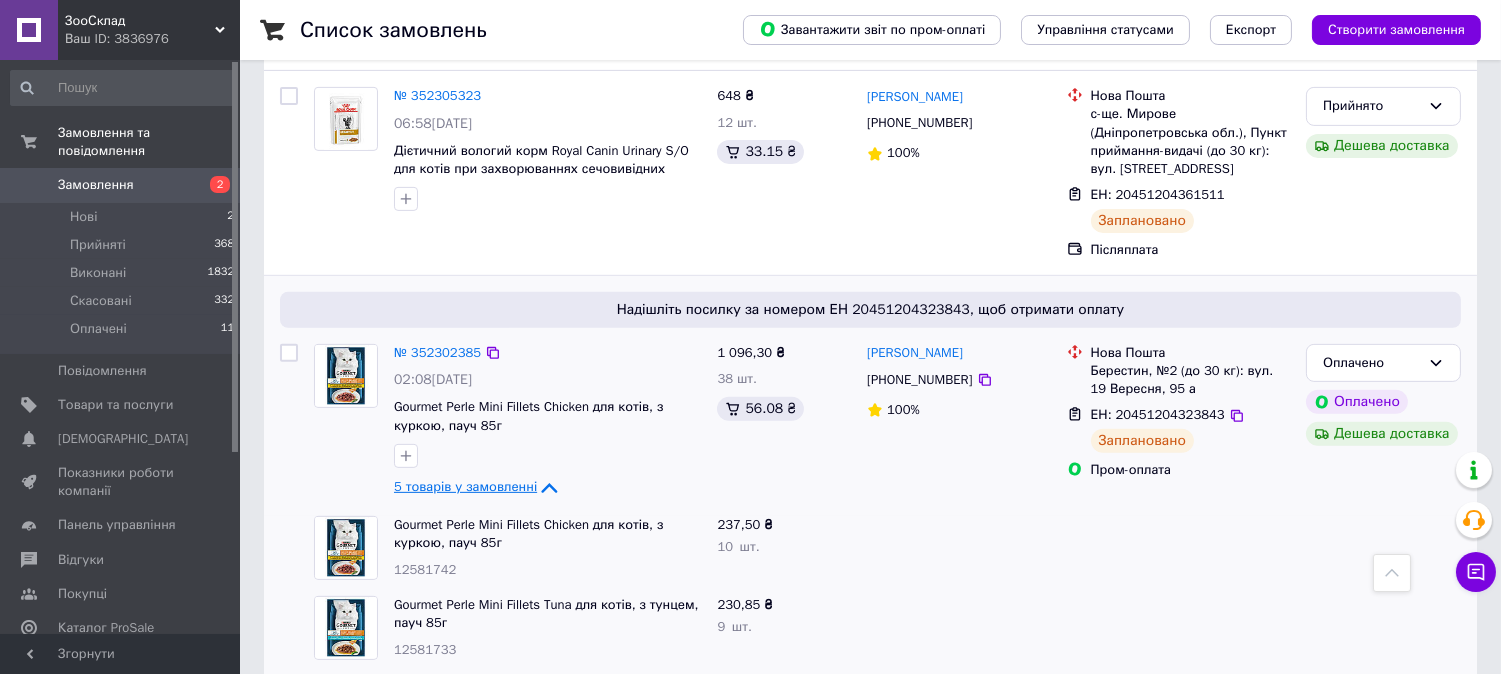 scroll, scrollTop: 1555, scrollLeft: 0, axis: vertical 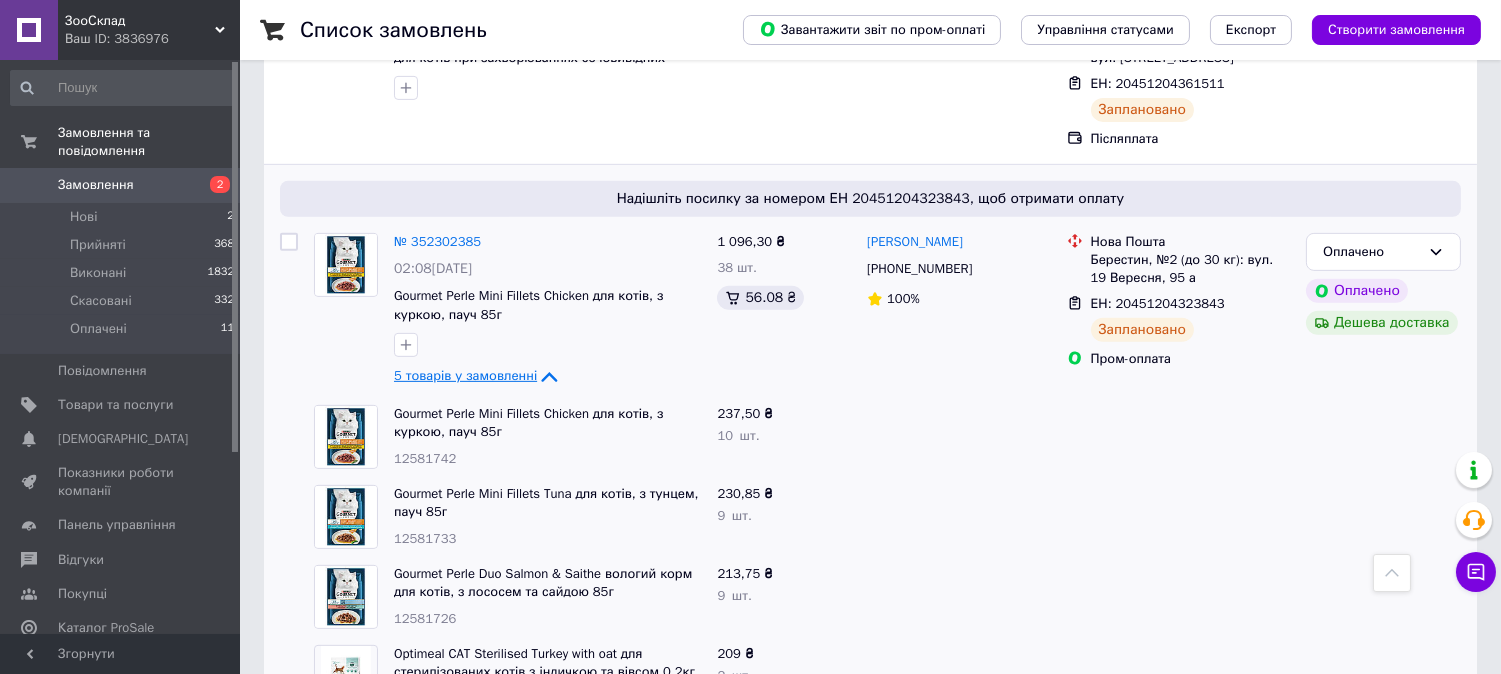 click 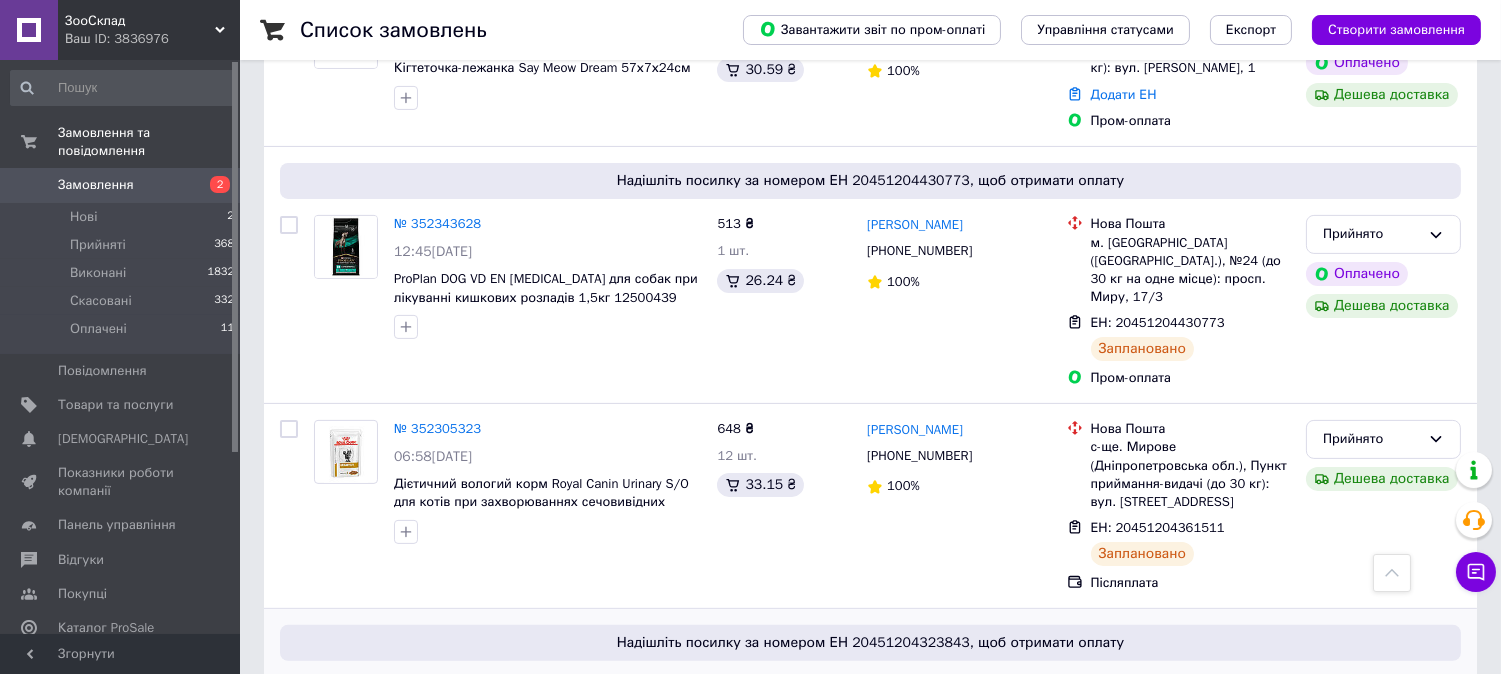scroll, scrollTop: 1000, scrollLeft: 0, axis: vertical 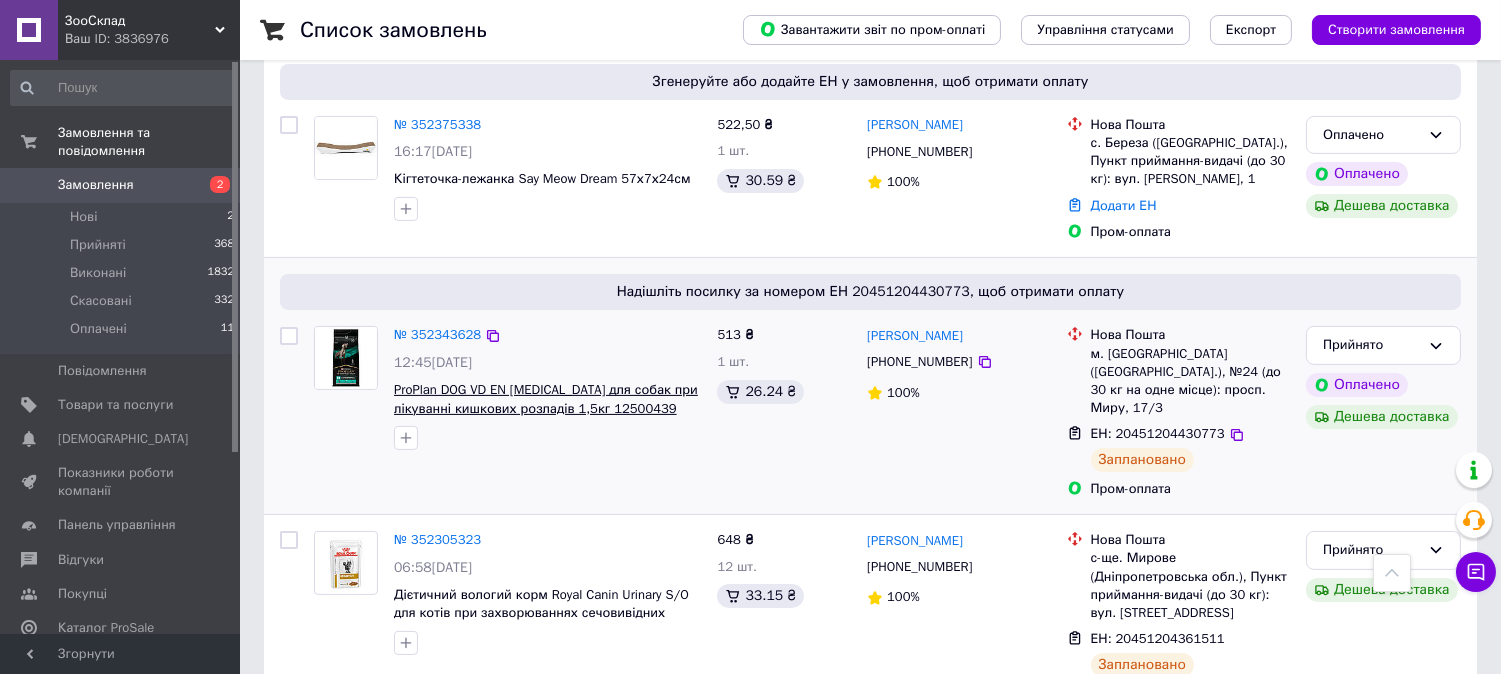 click on "ProPlan DOG VD EN [MEDICAL_DATA] для собак при лікуванні кишкових розладів 1,5кг 12500439" at bounding box center [546, 399] 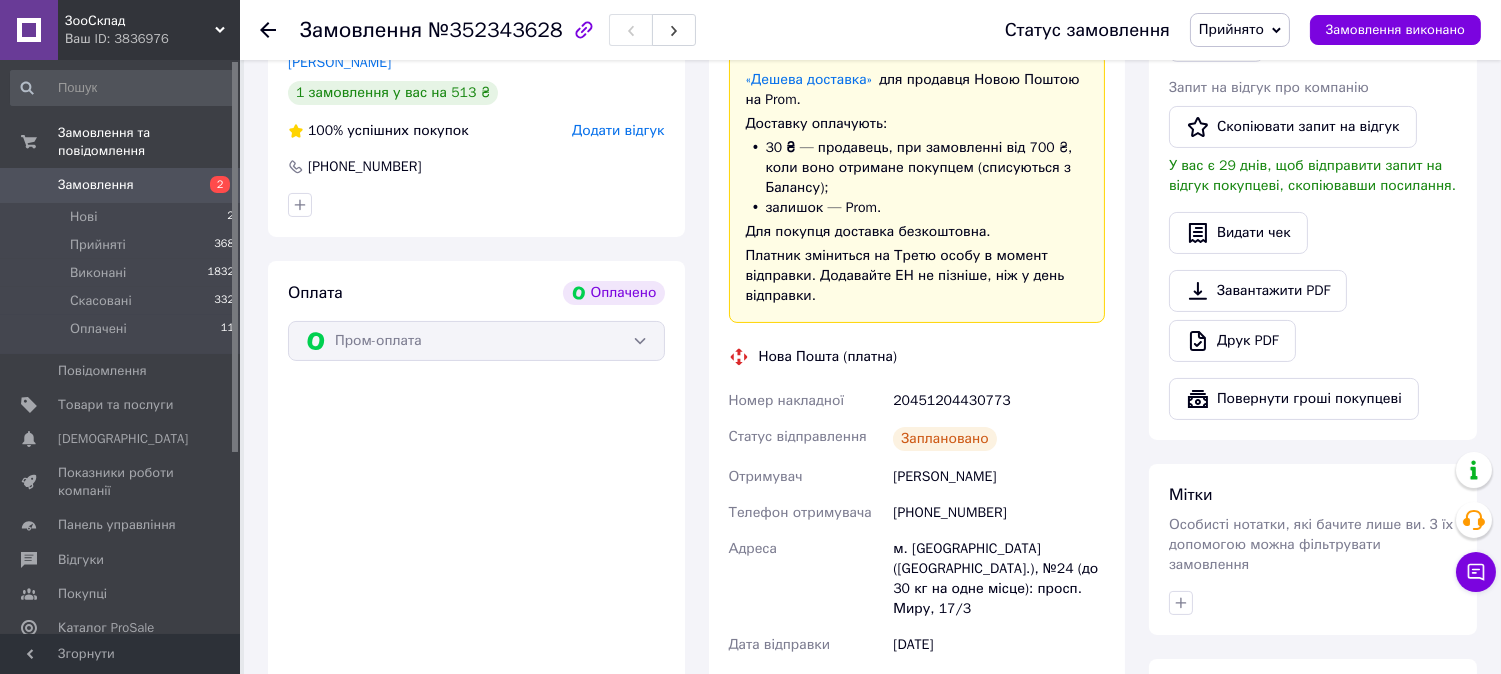 scroll, scrollTop: 777, scrollLeft: 0, axis: vertical 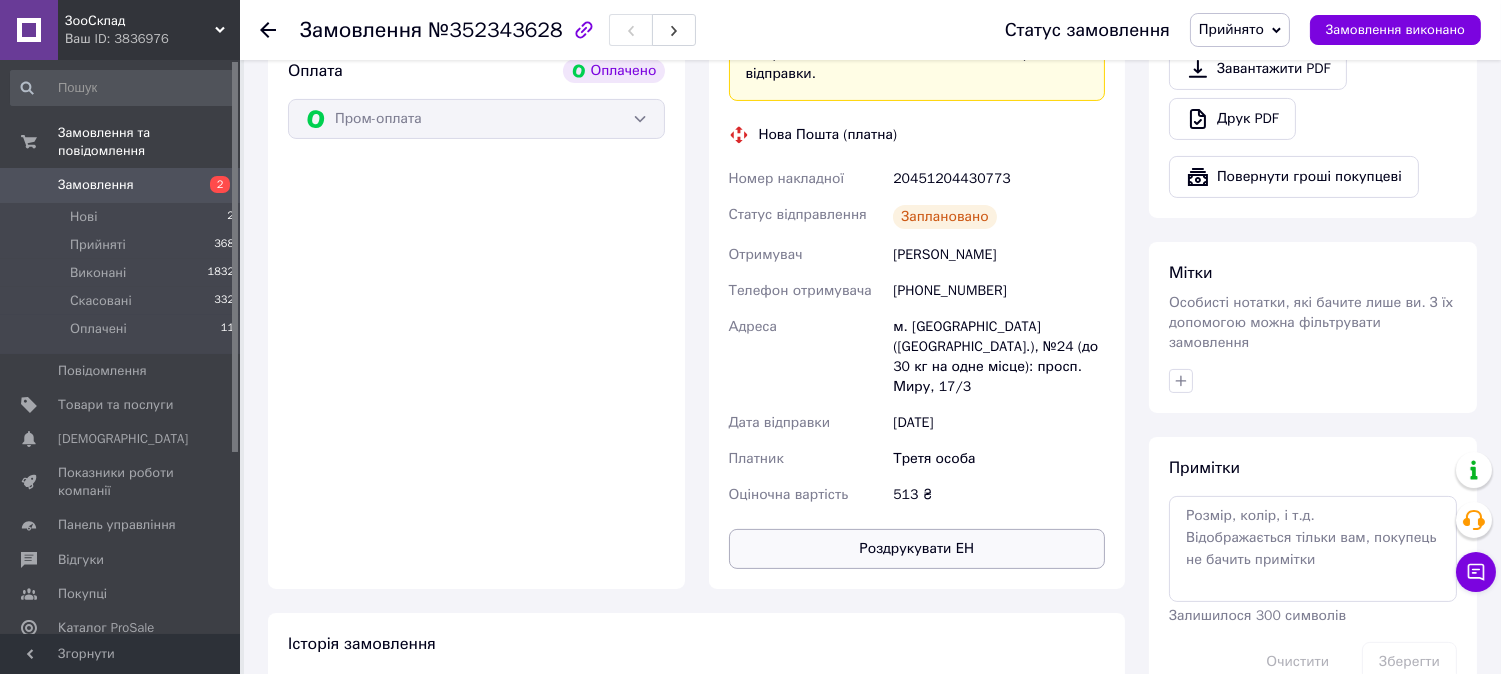click on "Роздрукувати ЕН" at bounding box center (917, 549) 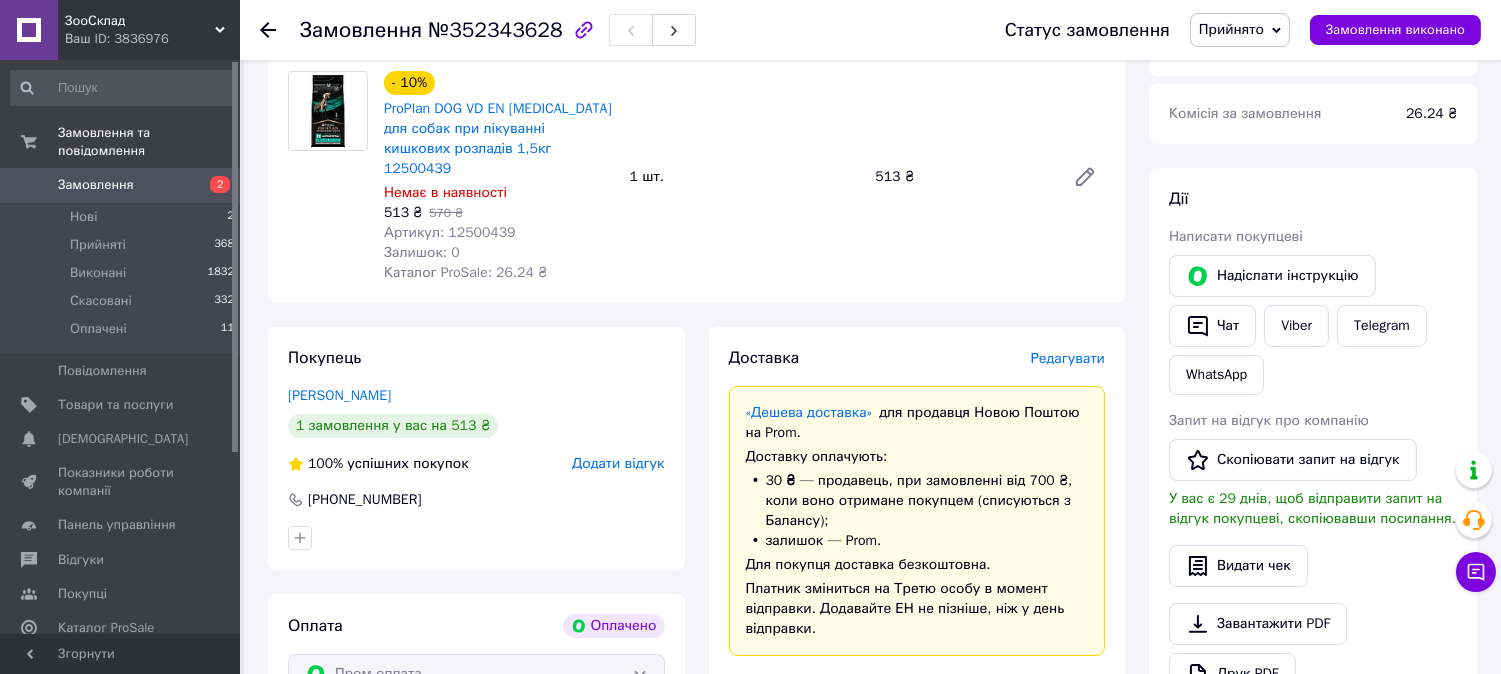 scroll, scrollTop: 0, scrollLeft: 0, axis: both 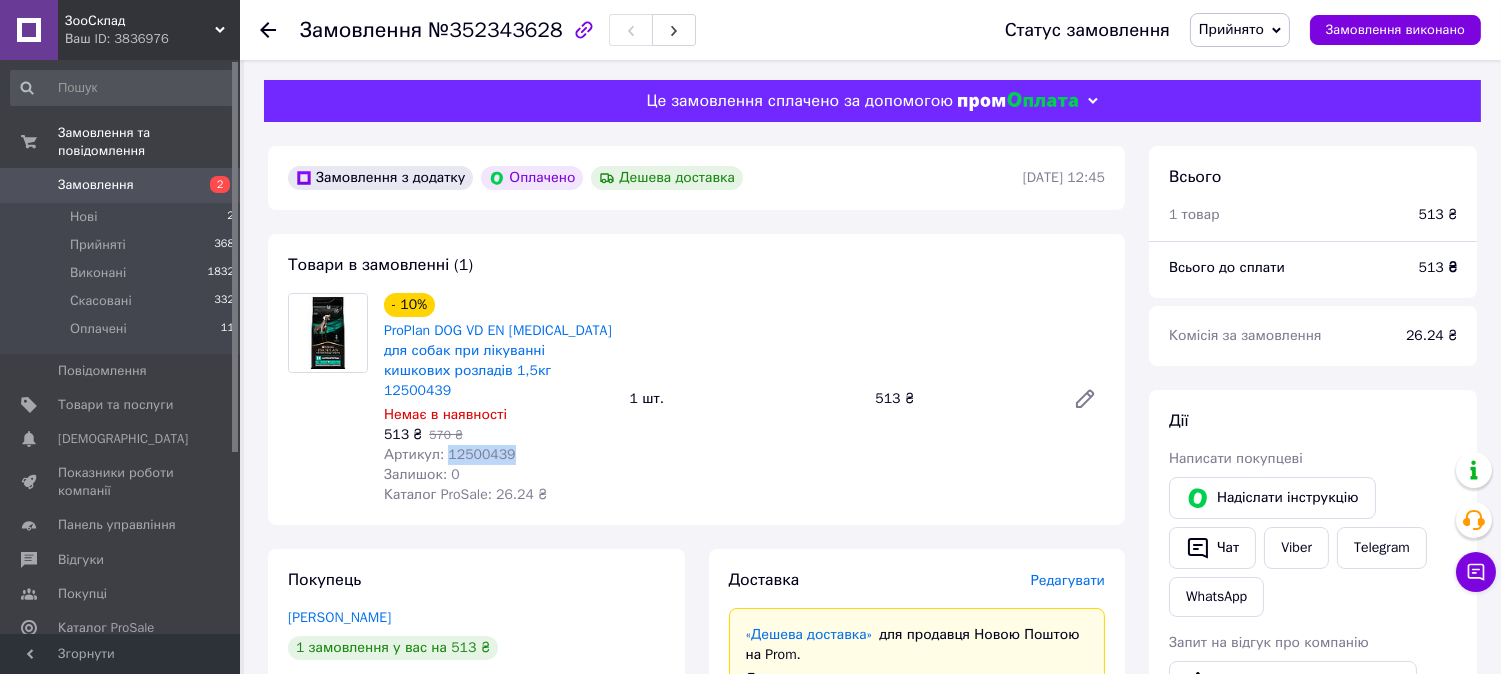 drag, startPoint x: 497, startPoint y: 440, endPoint x: 444, endPoint y: 441, distance: 53.009434 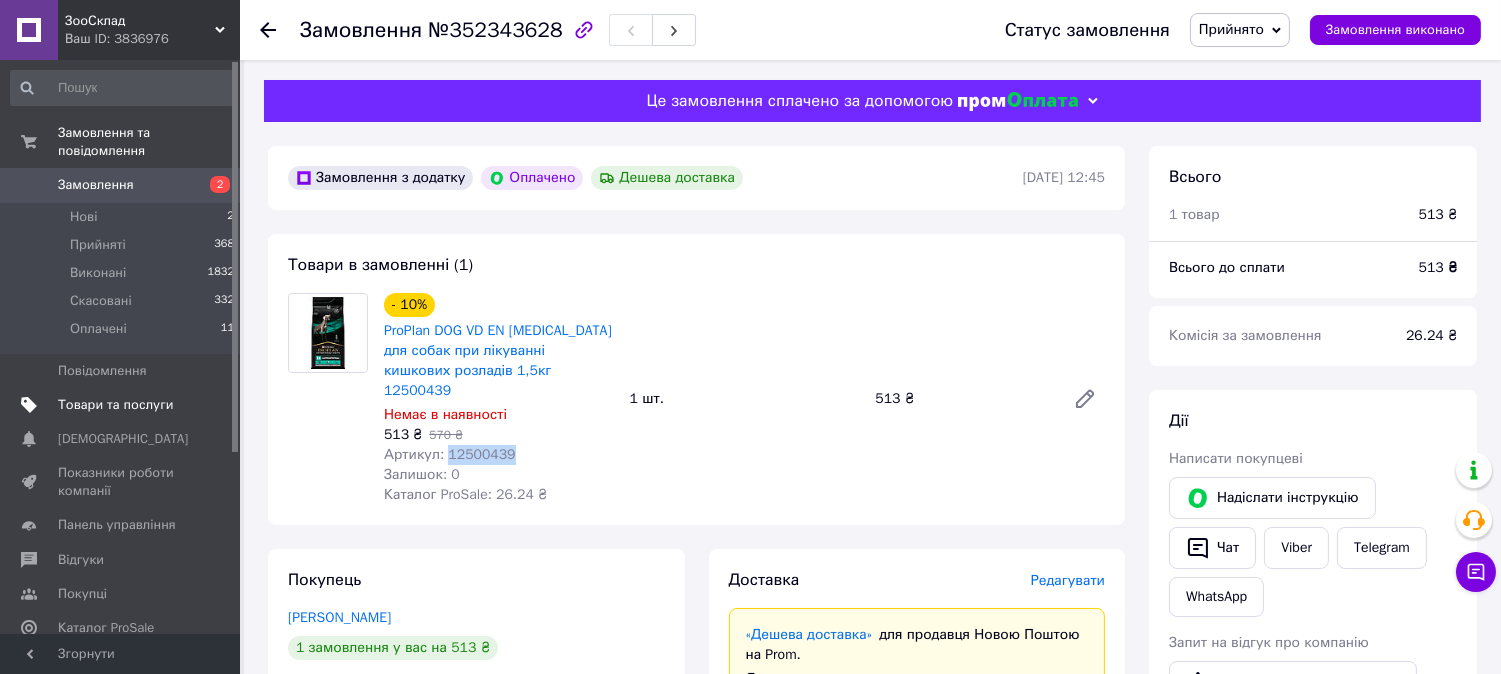 click on "Товари та послуги" at bounding box center [115, 405] 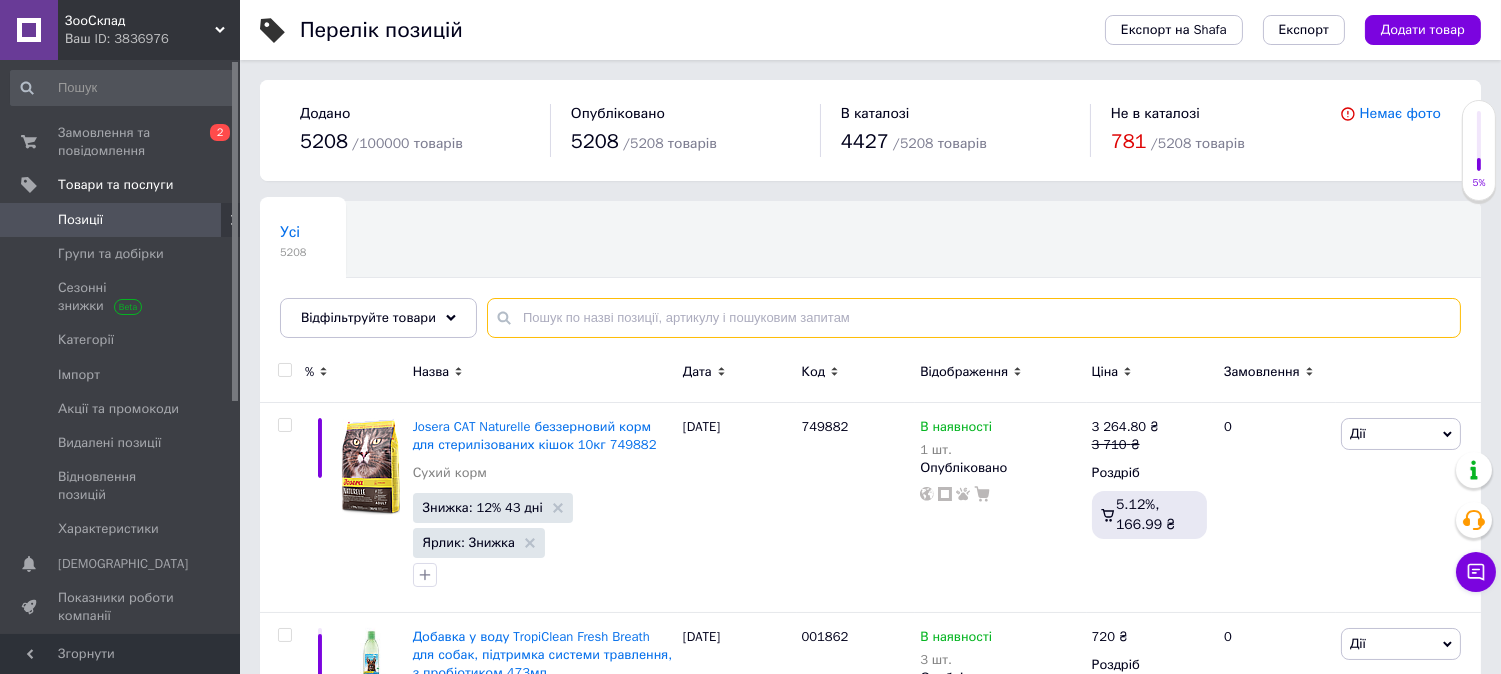 click at bounding box center [974, 318] 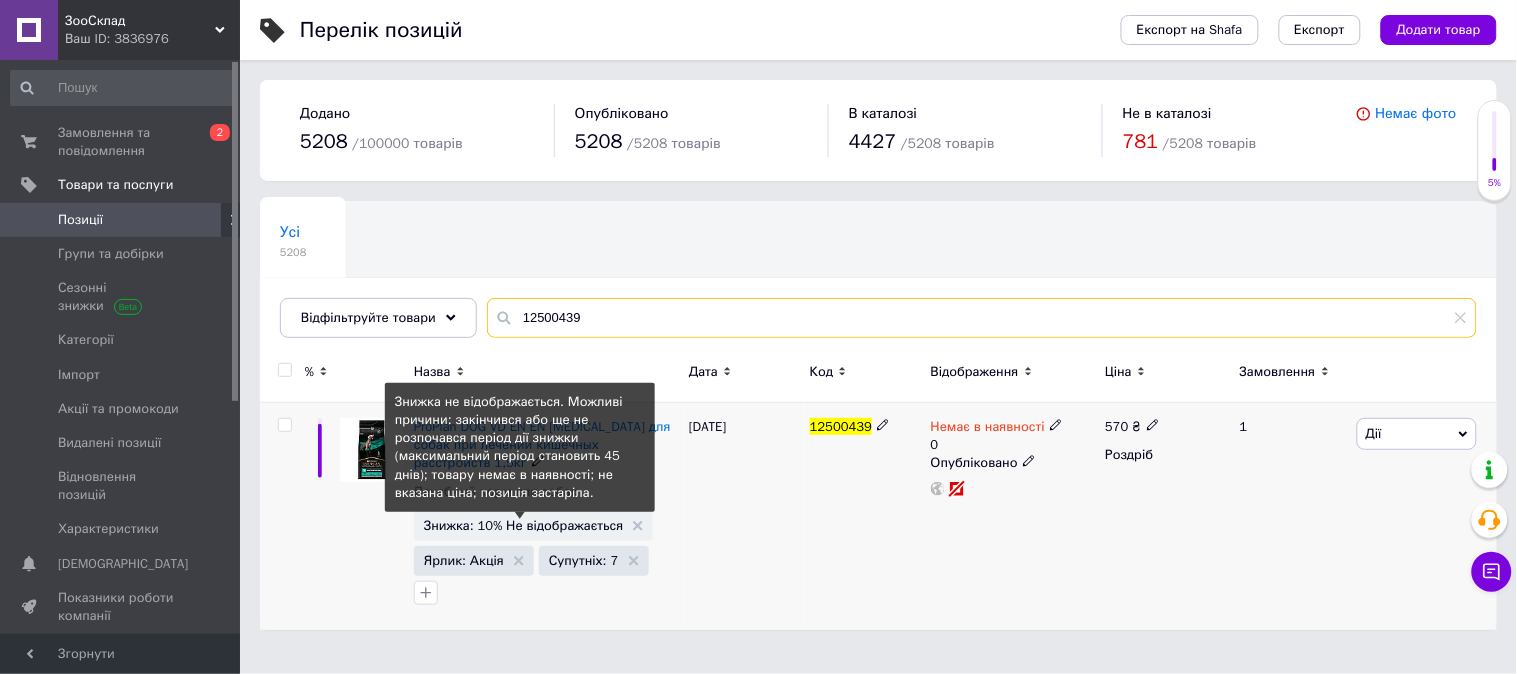 type on "12500439" 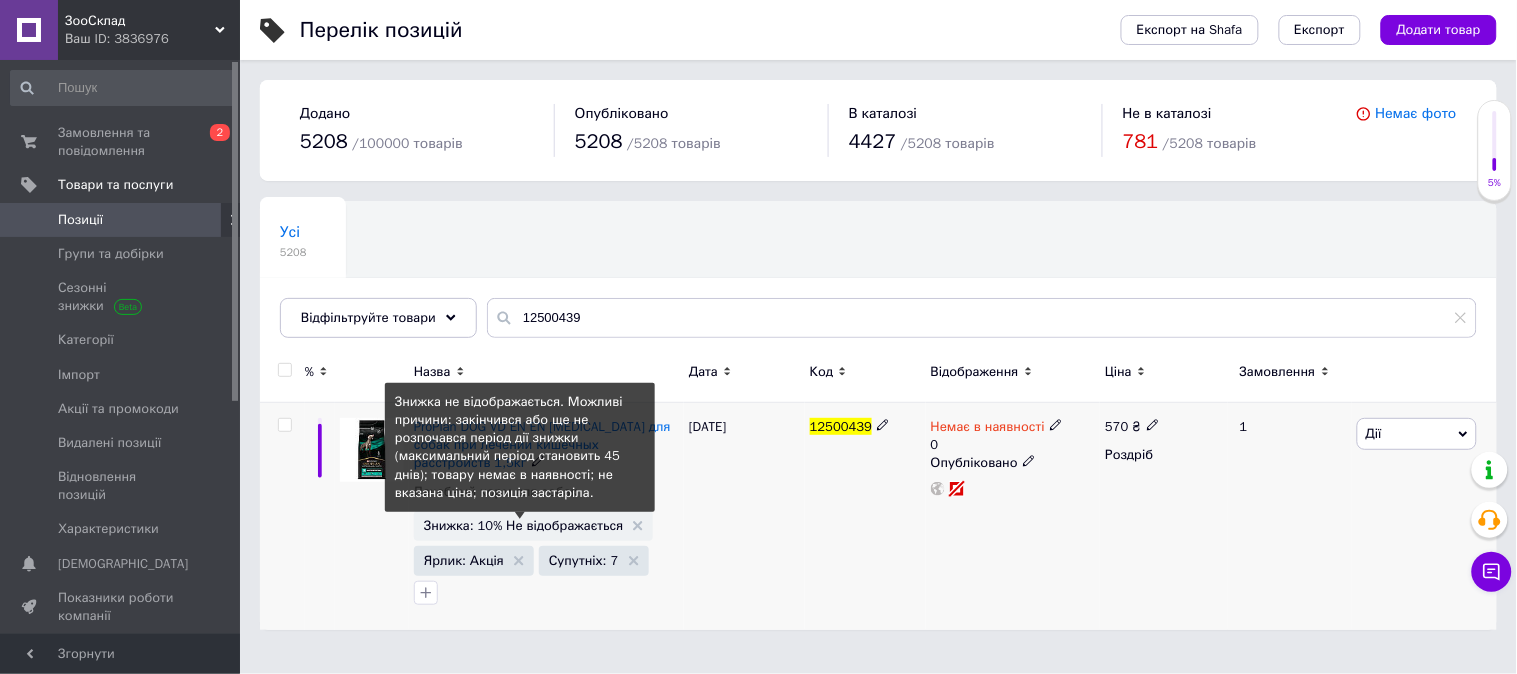 click on "Знижка: 10% Не відображається" at bounding box center (524, 525) 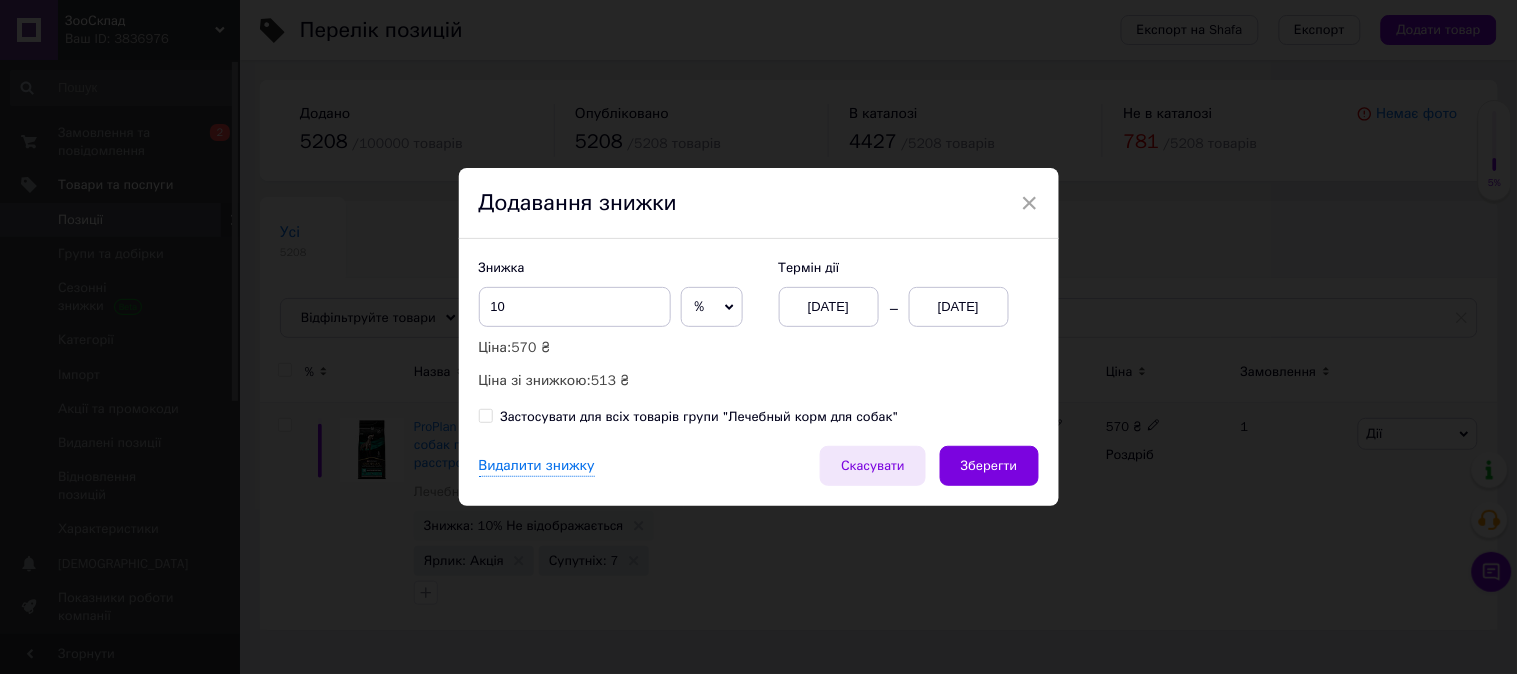 click on "Скасувати" at bounding box center (873, 466) 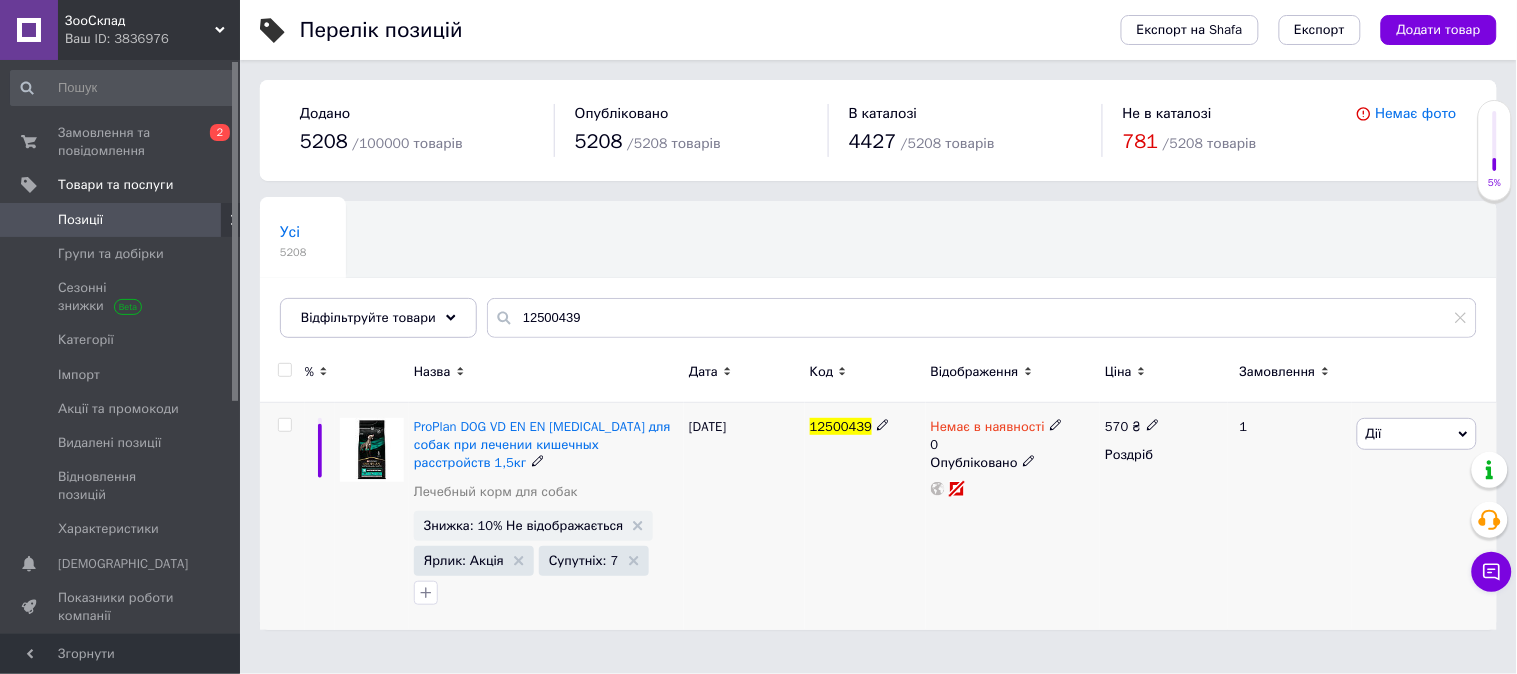 click 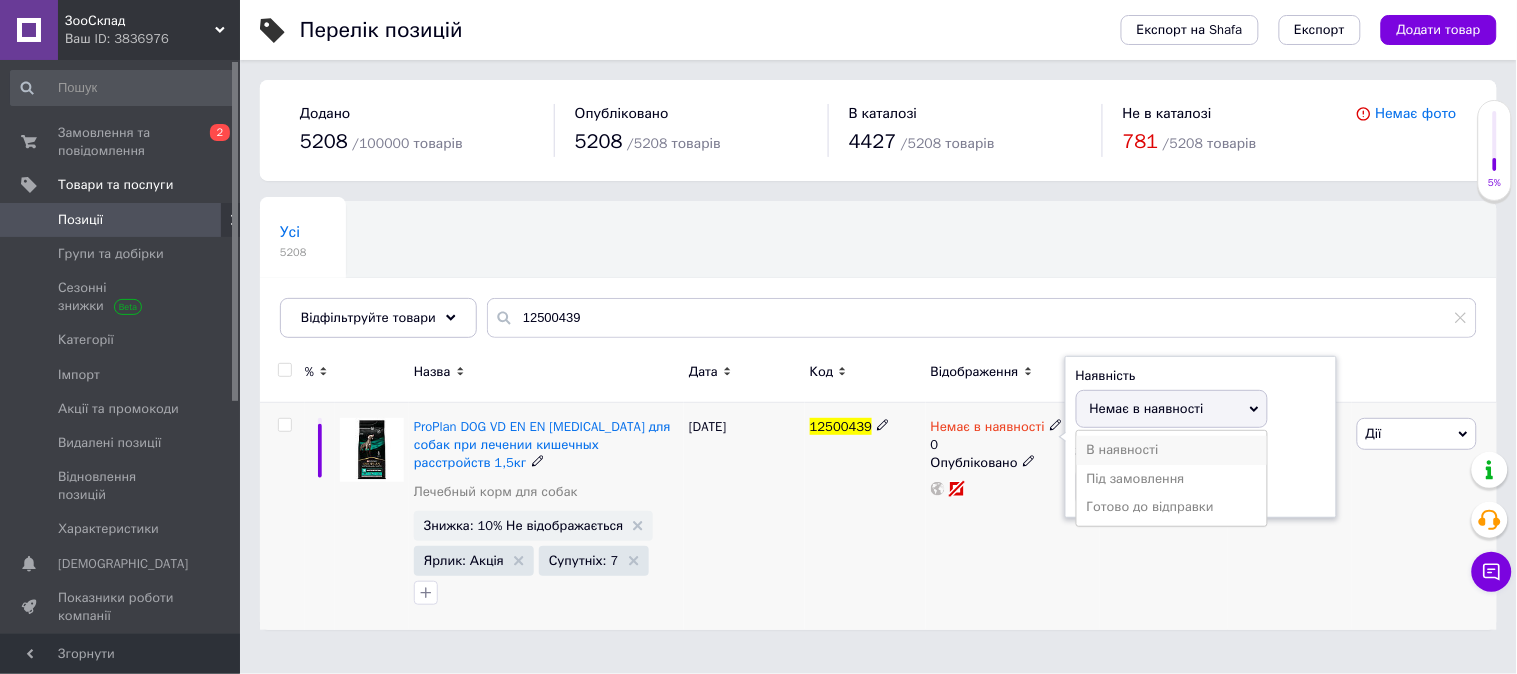 click on "В наявності" at bounding box center [1172, 450] 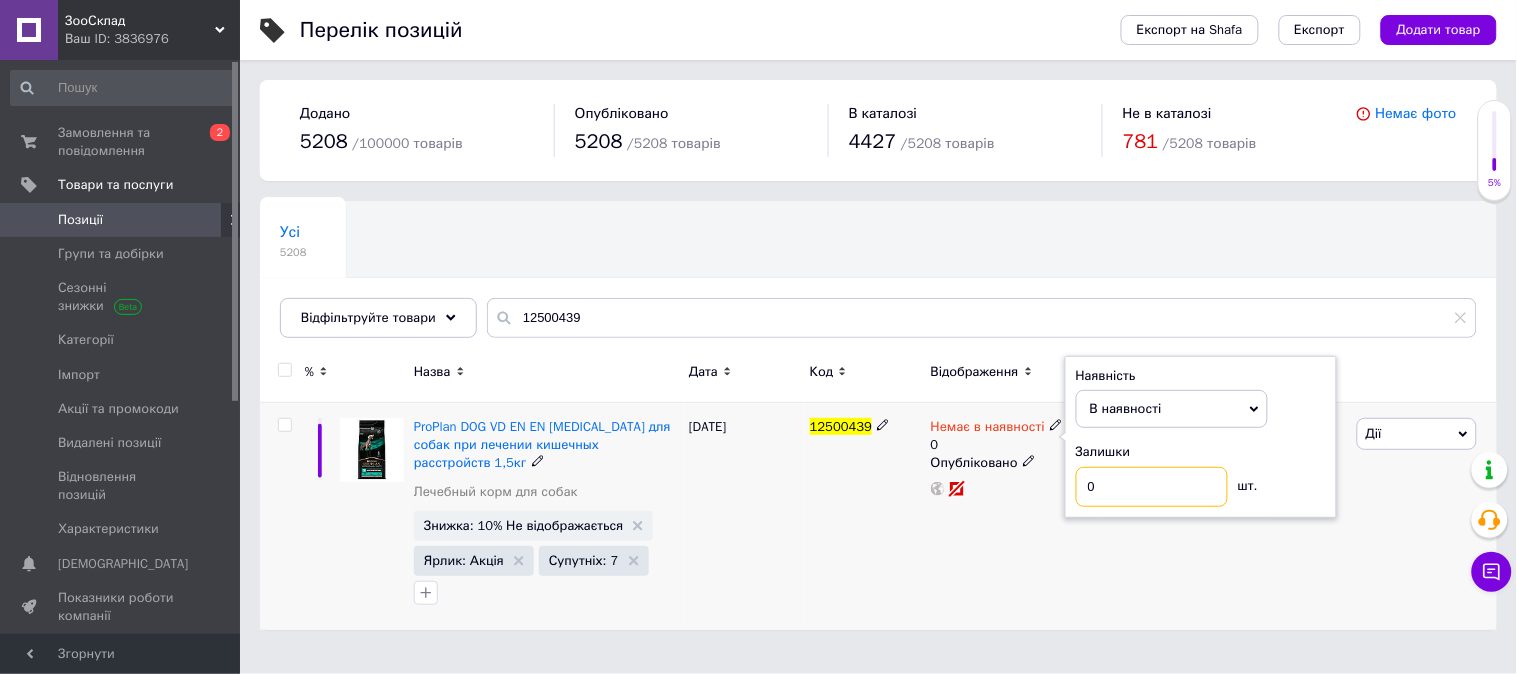 drag, startPoint x: 1108, startPoint y: 482, endPoint x: 1043, endPoint y: 484, distance: 65.03076 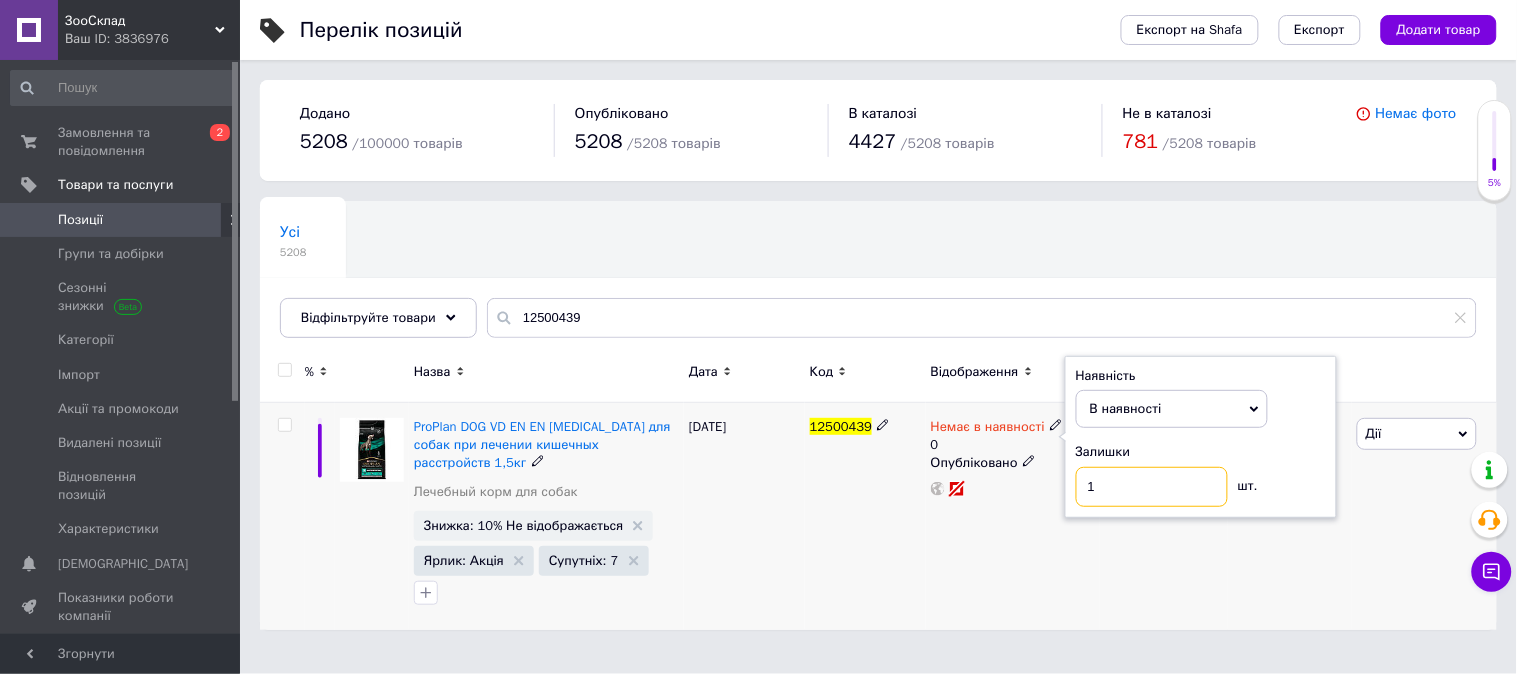 type on "1" 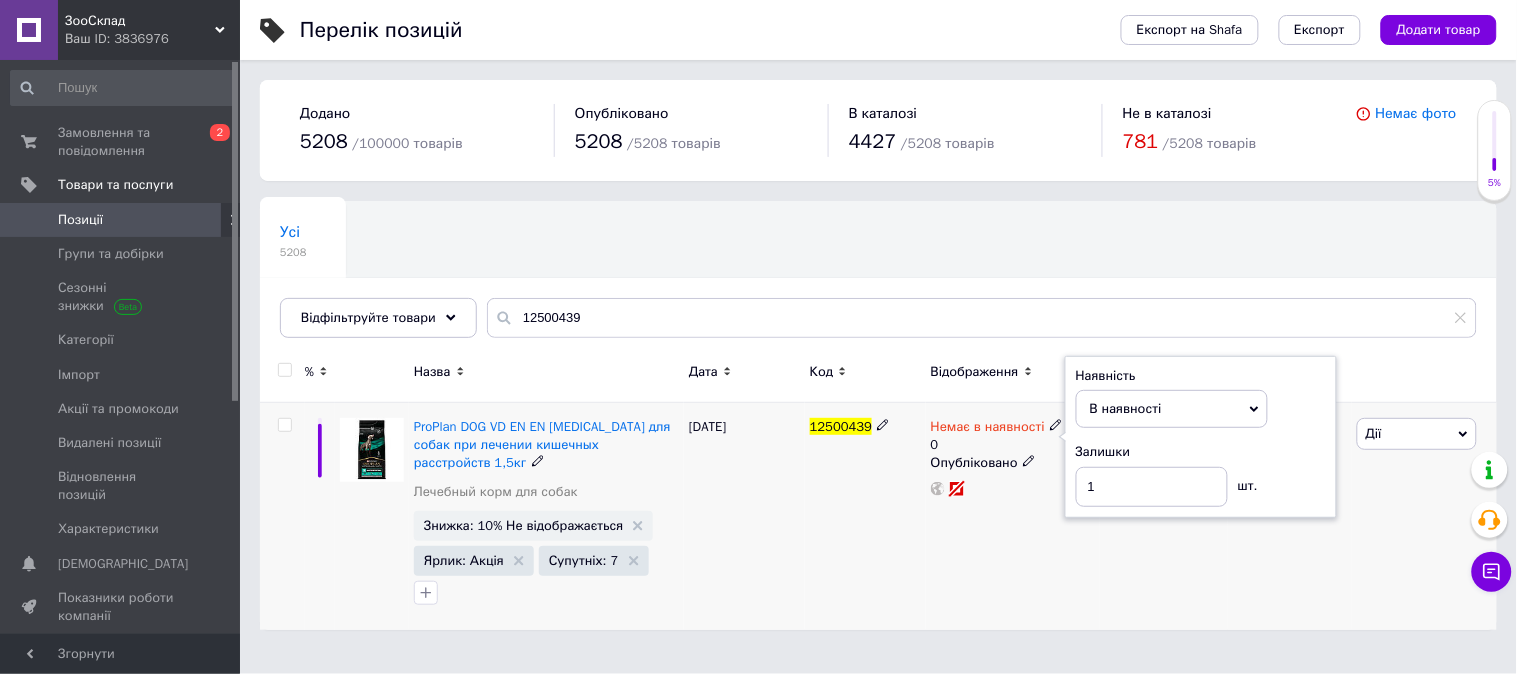 click on "Немає в наявності 0 Наявність В наявності Немає в наявності Під замовлення Готово до відправки Залишки 1 шт. Опубліковано" at bounding box center [1013, 517] 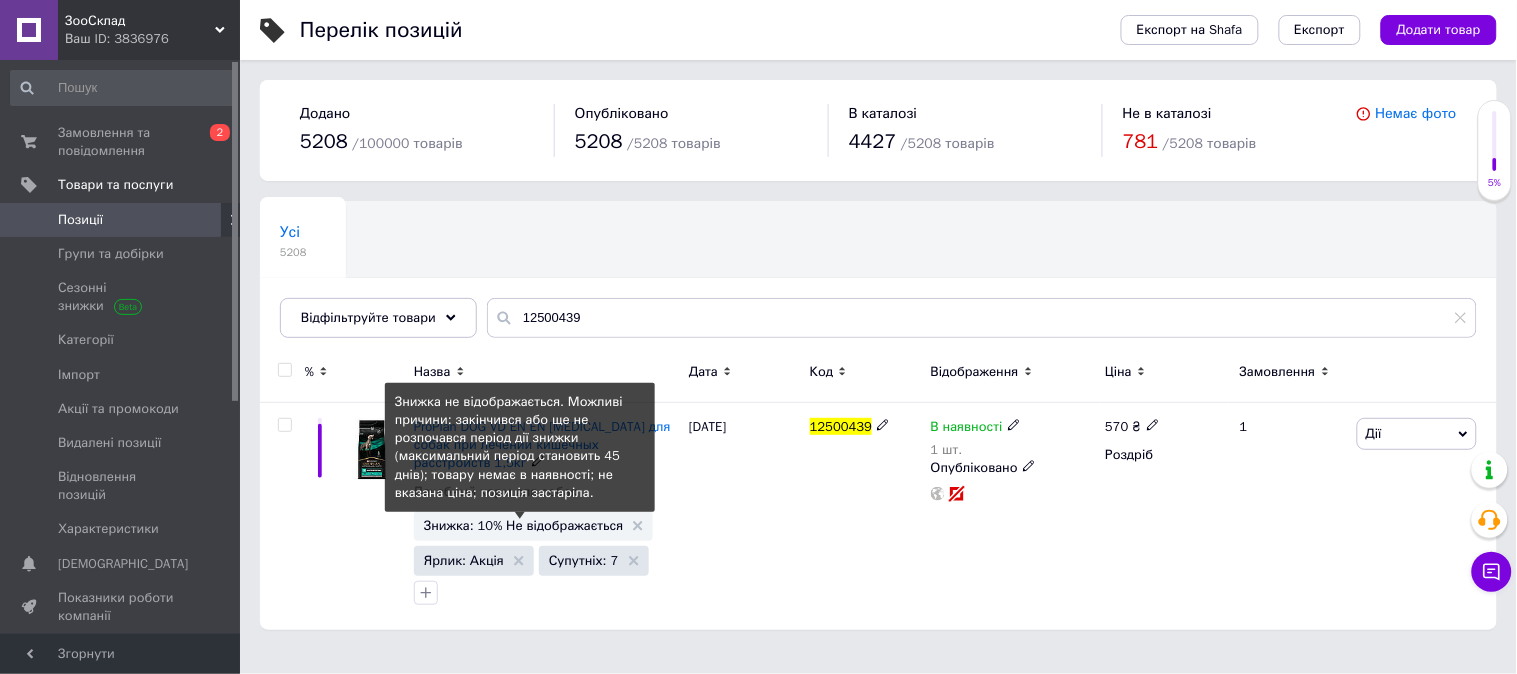 click on "Знижка: 10% Не відображається" at bounding box center [524, 525] 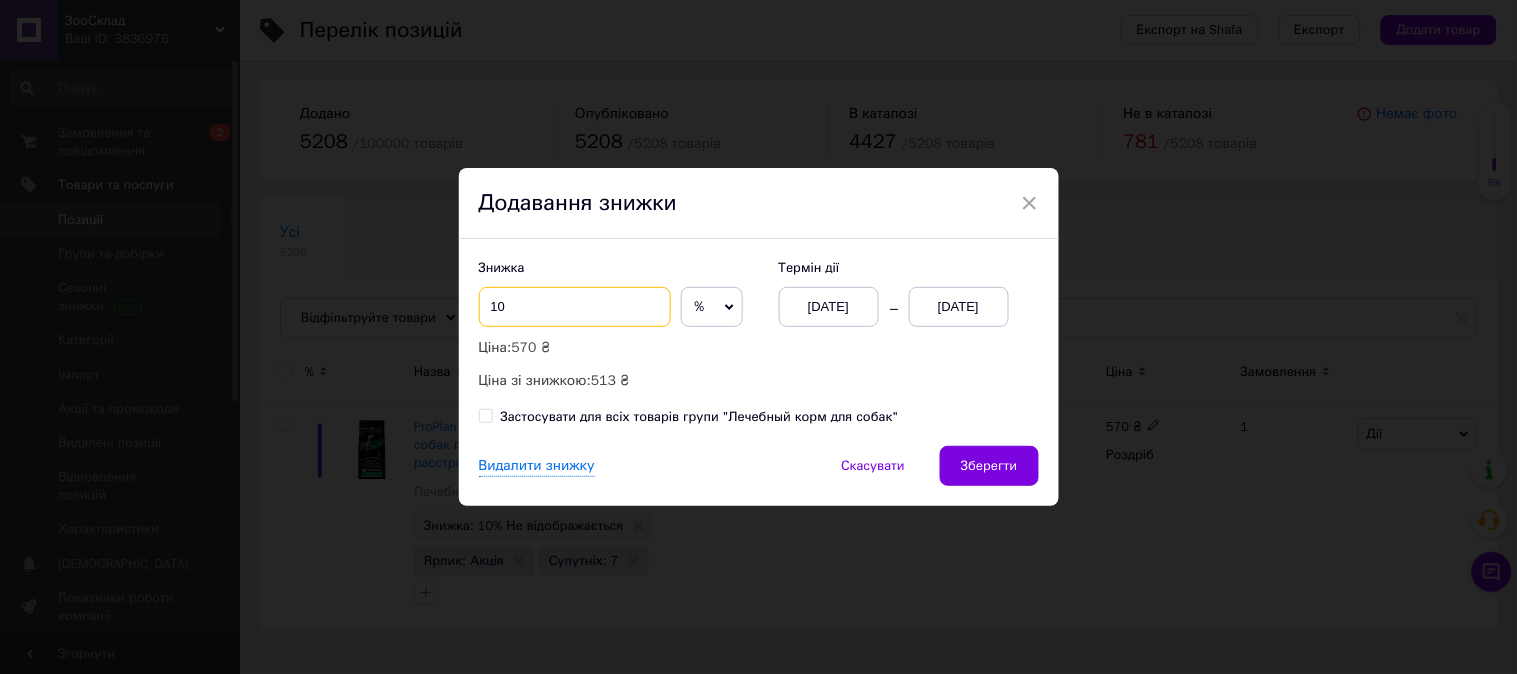 drag, startPoint x: 520, startPoint y: 295, endPoint x: 485, endPoint y: 298, distance: 35.128338 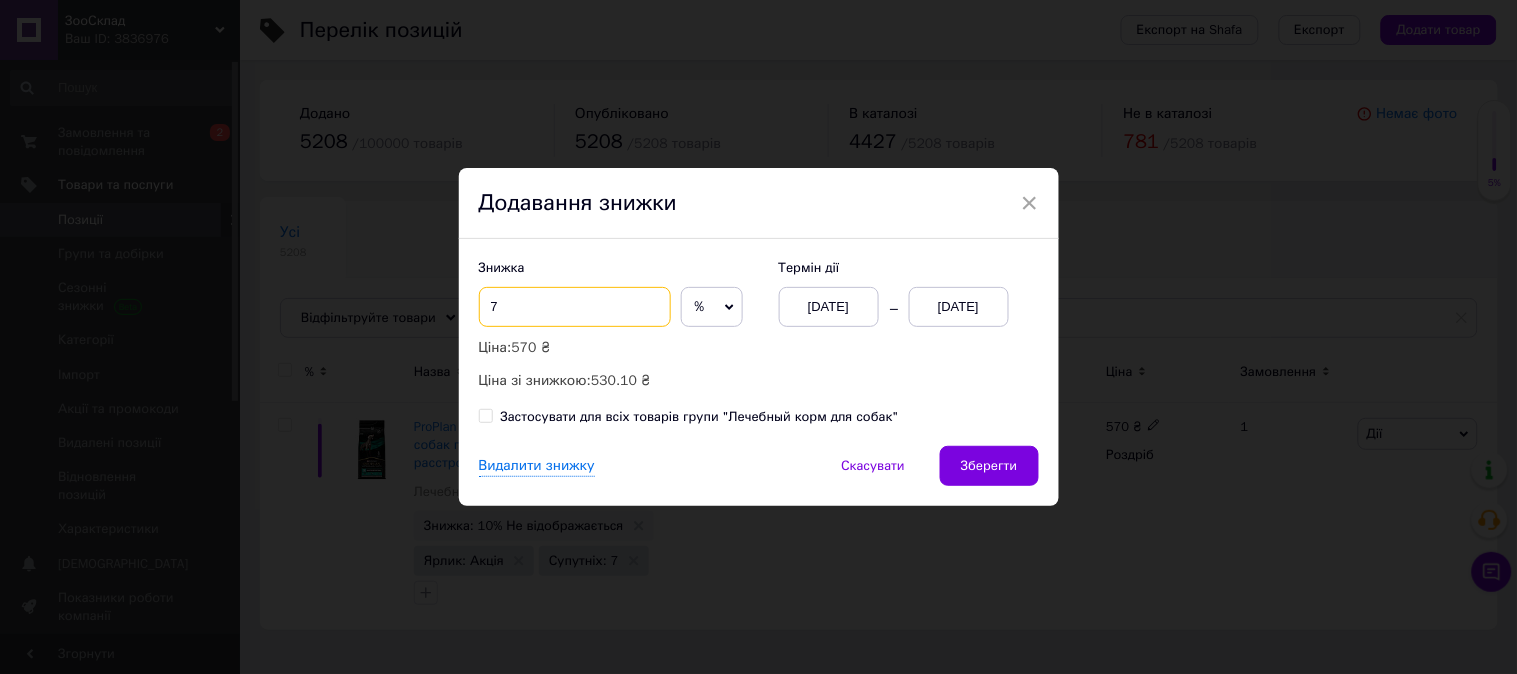 type on "7" 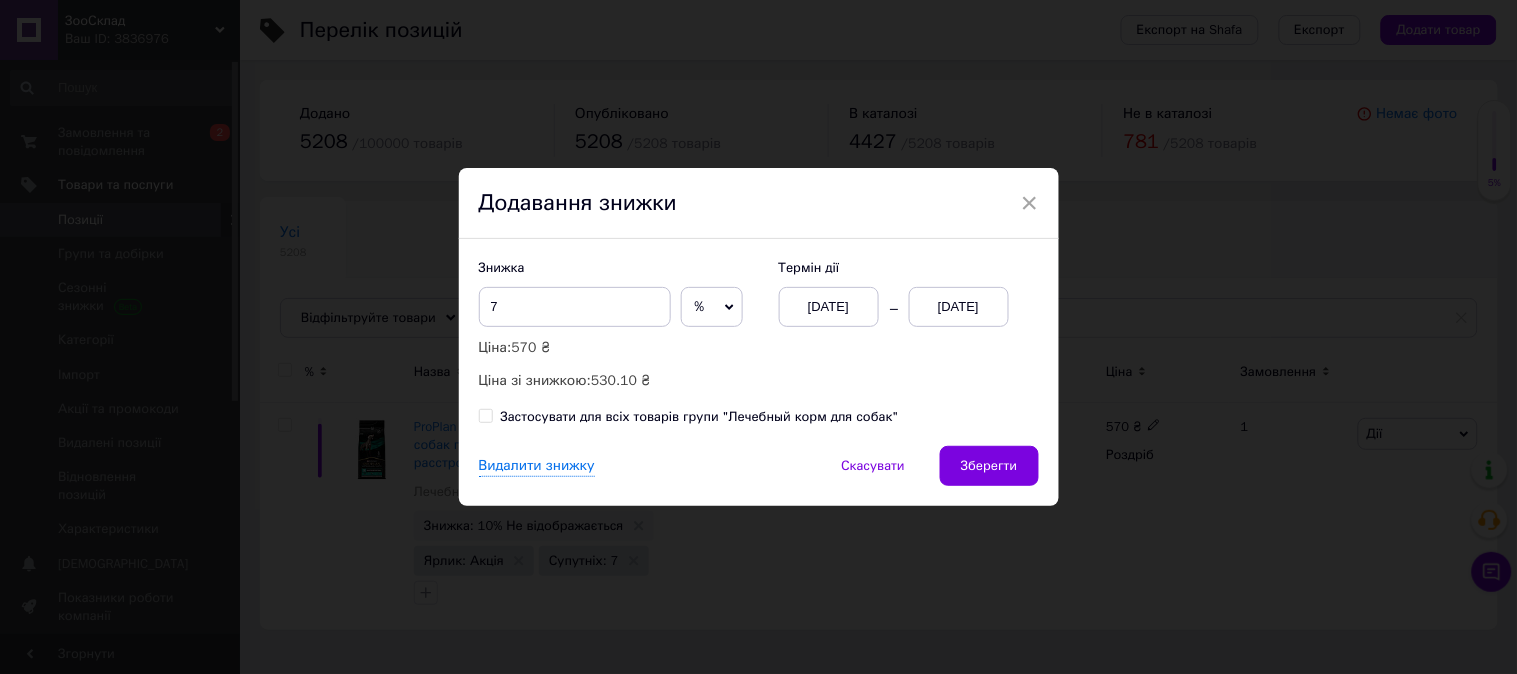 click on "[DATE]" at bounding box center [959, 307] 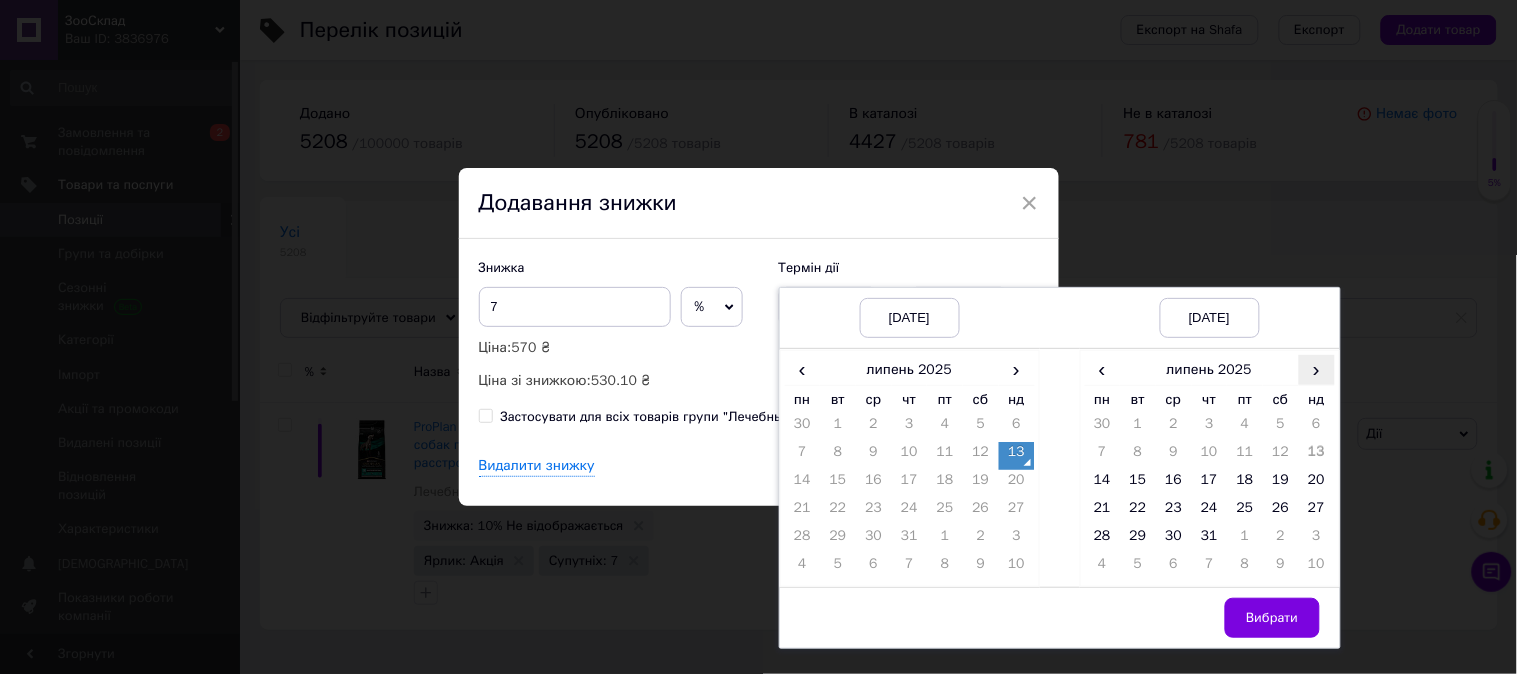 click on "›" at bounding box center (1317, 369) 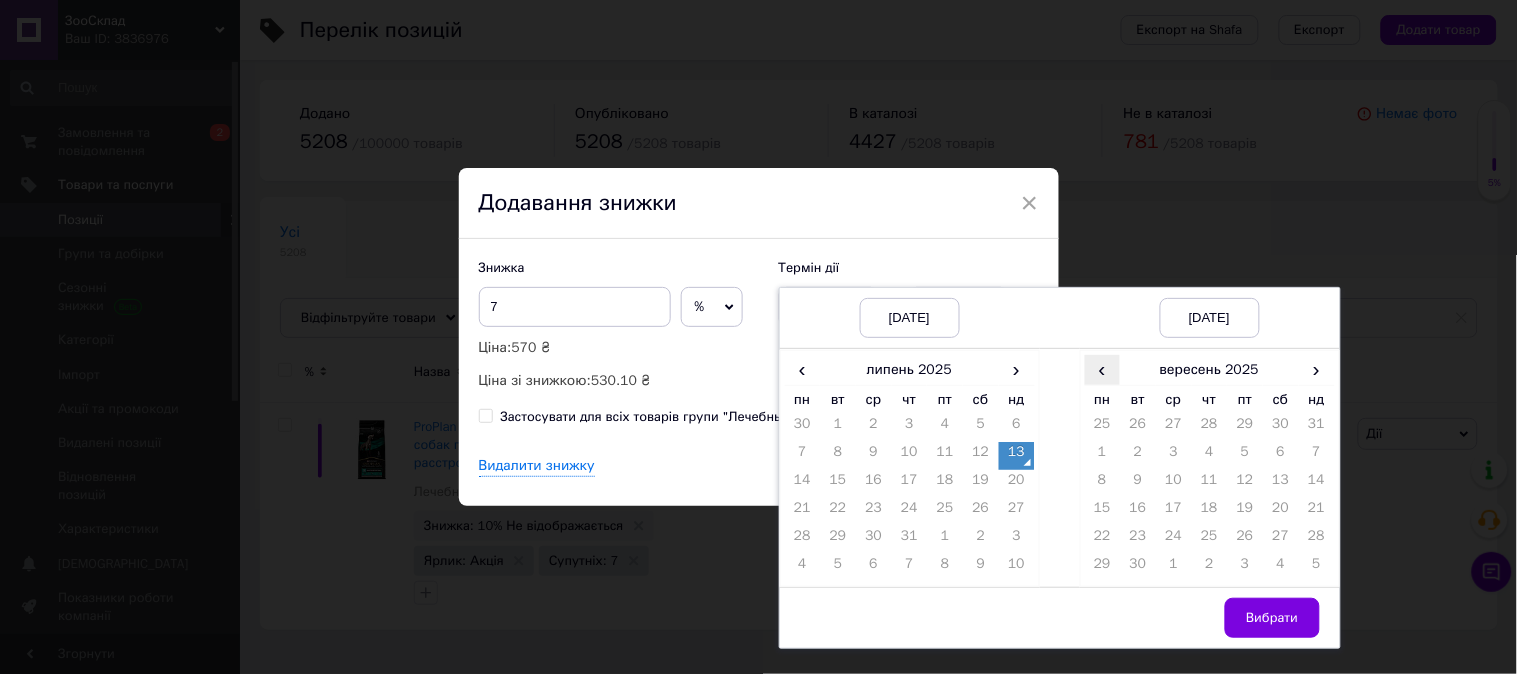 click on "‹" at bounding box center [1103, 369] 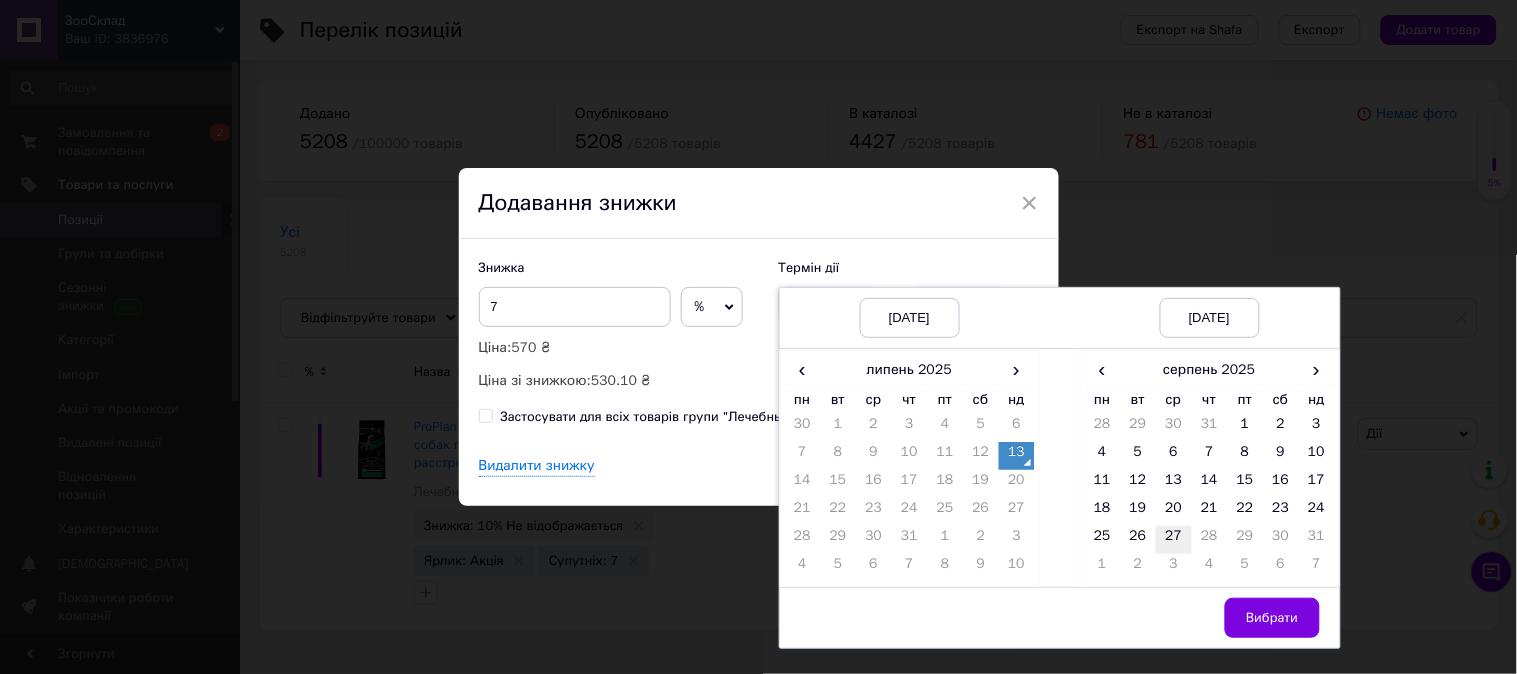 click on "27" at bounding box center [1174, 540] 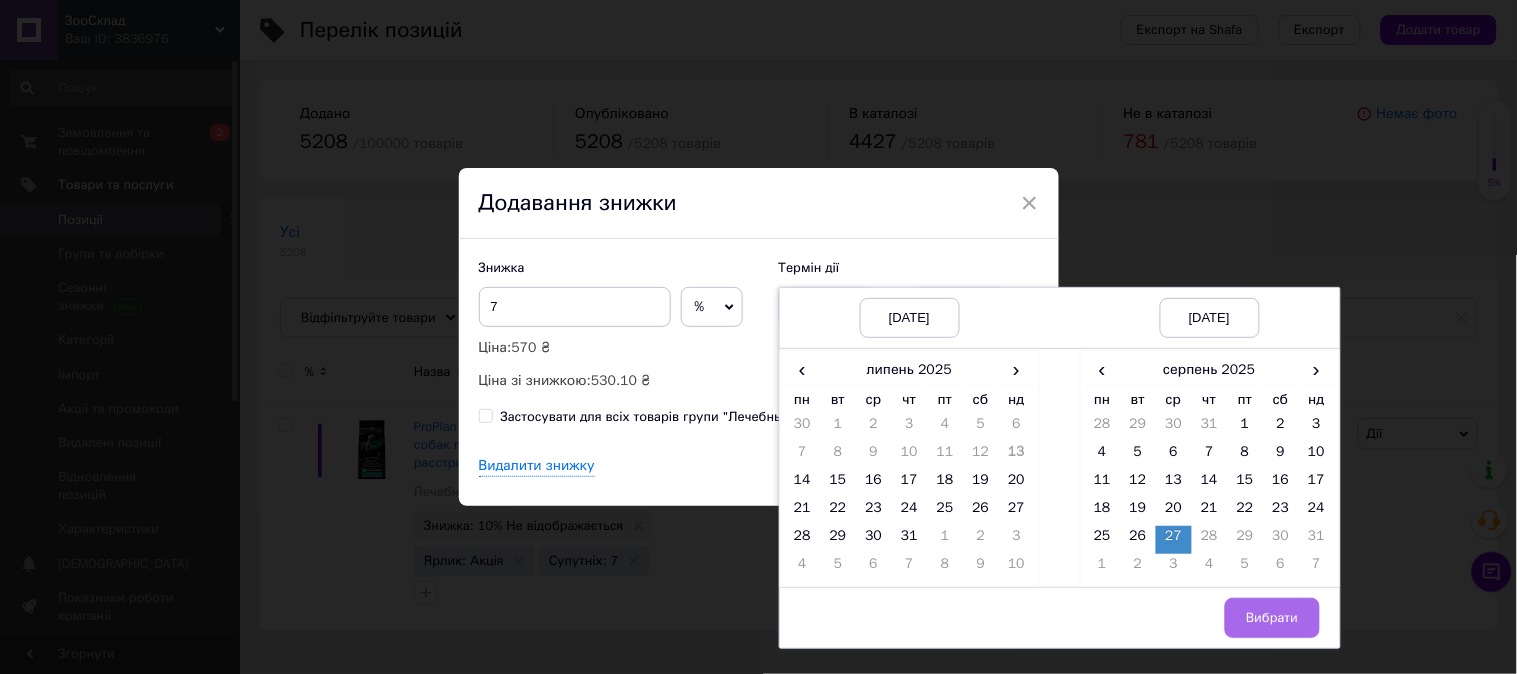 click on "Вибрати" at bounding box center (1272, 618) 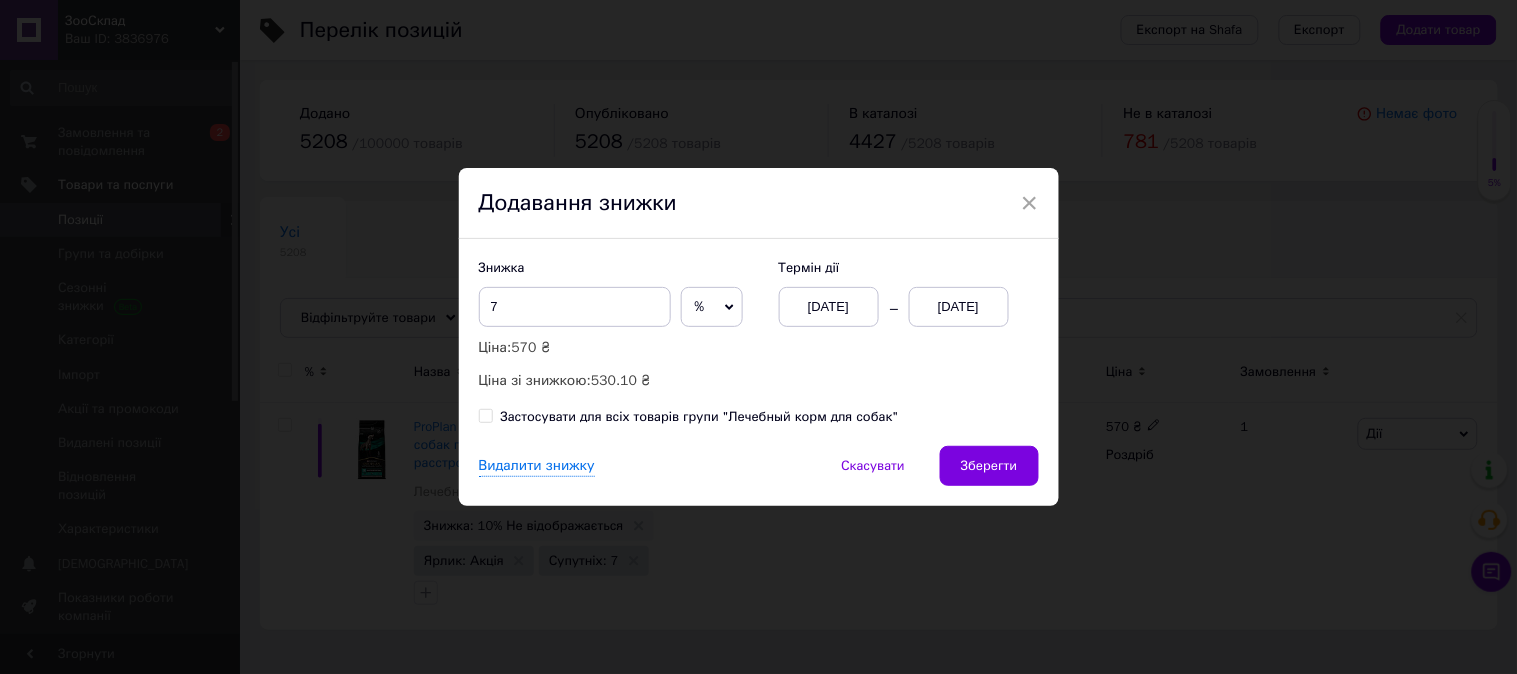 click on "Зберегти" at bounding box center [989, 466] 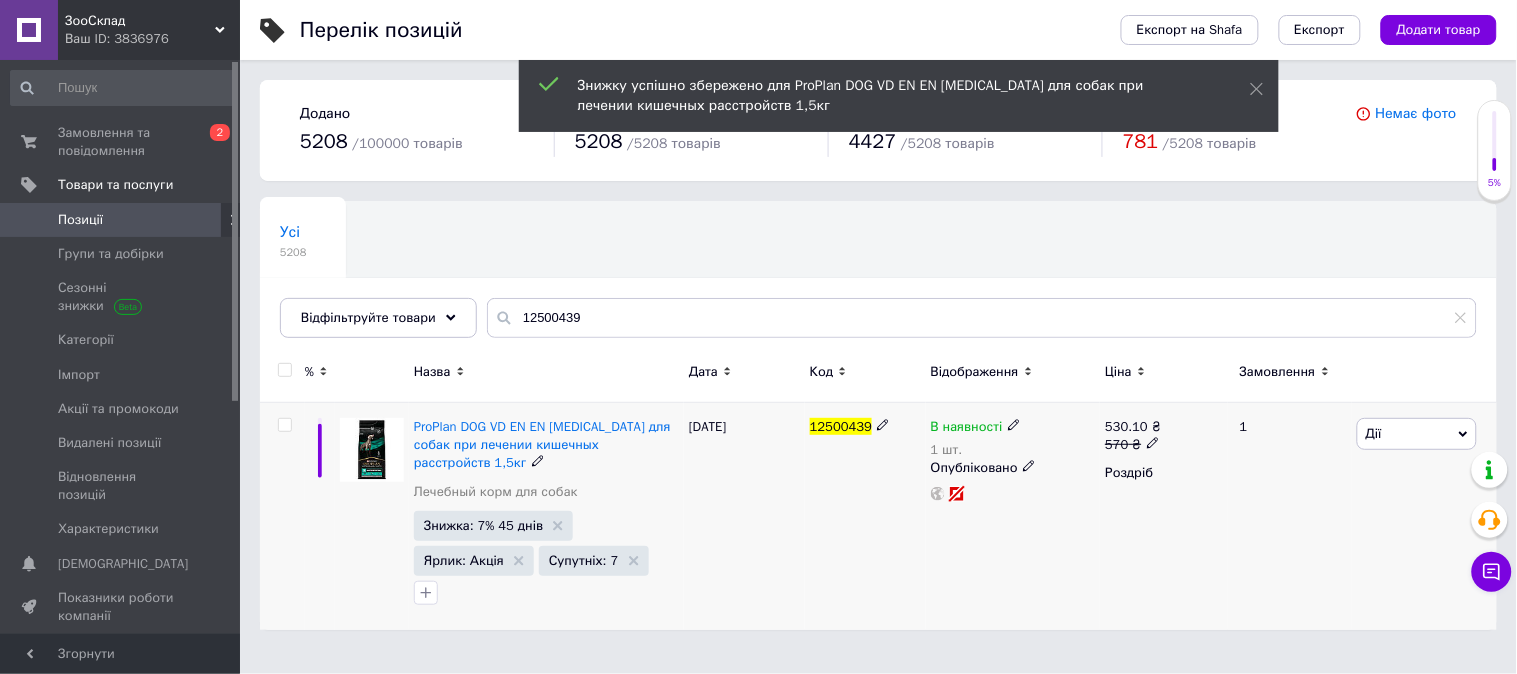 click 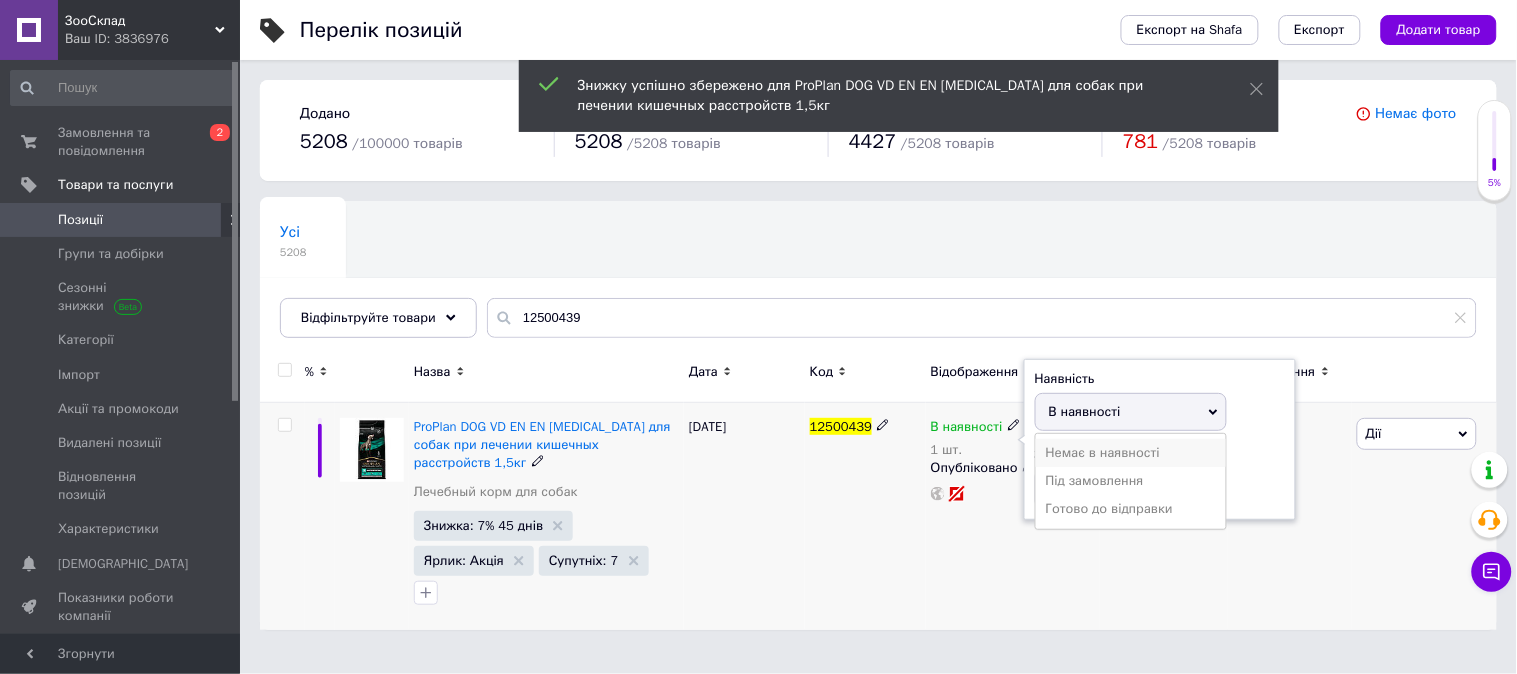 click on "Немає в наявності" at bounding box center (1131, 453) 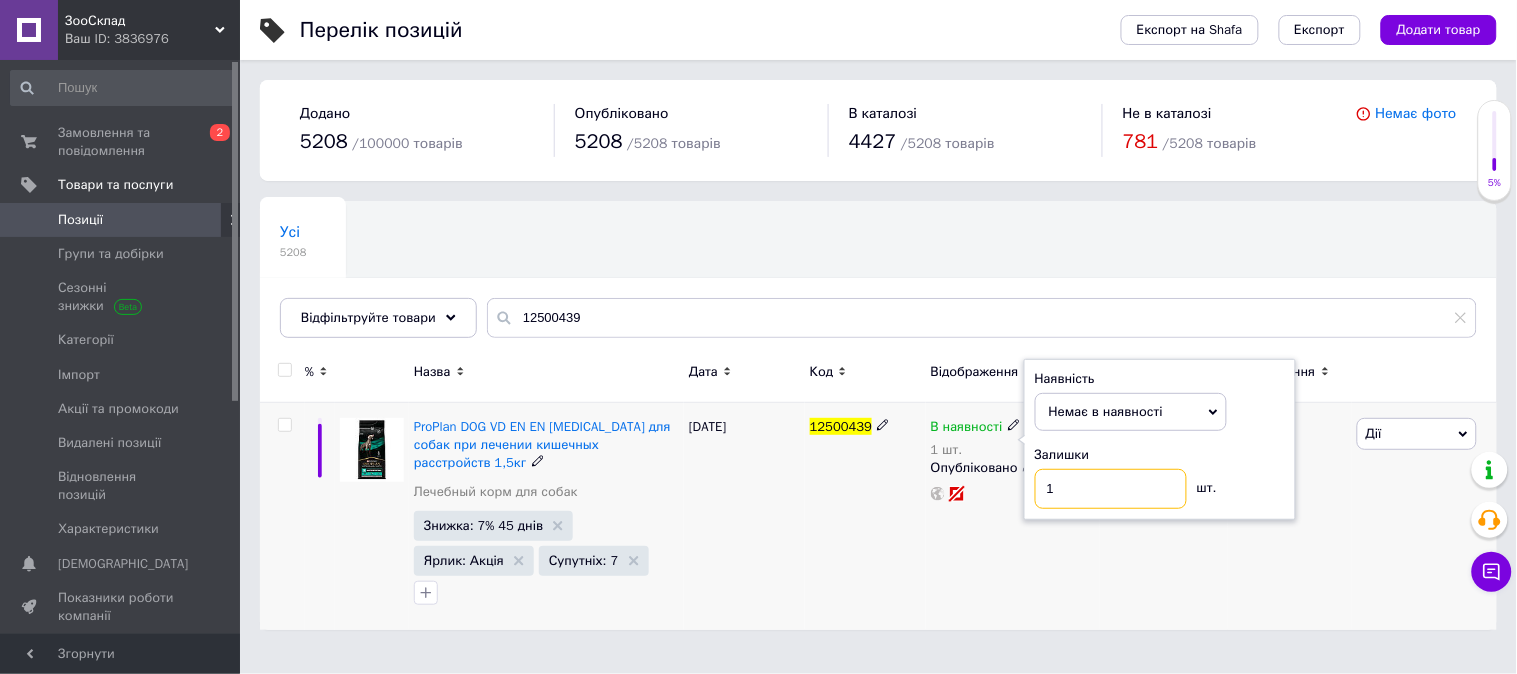 drag, startPoint x: 1004, startPoint y: 482, endPoint x: 993, endPoint y: 480, distance: 11.18034 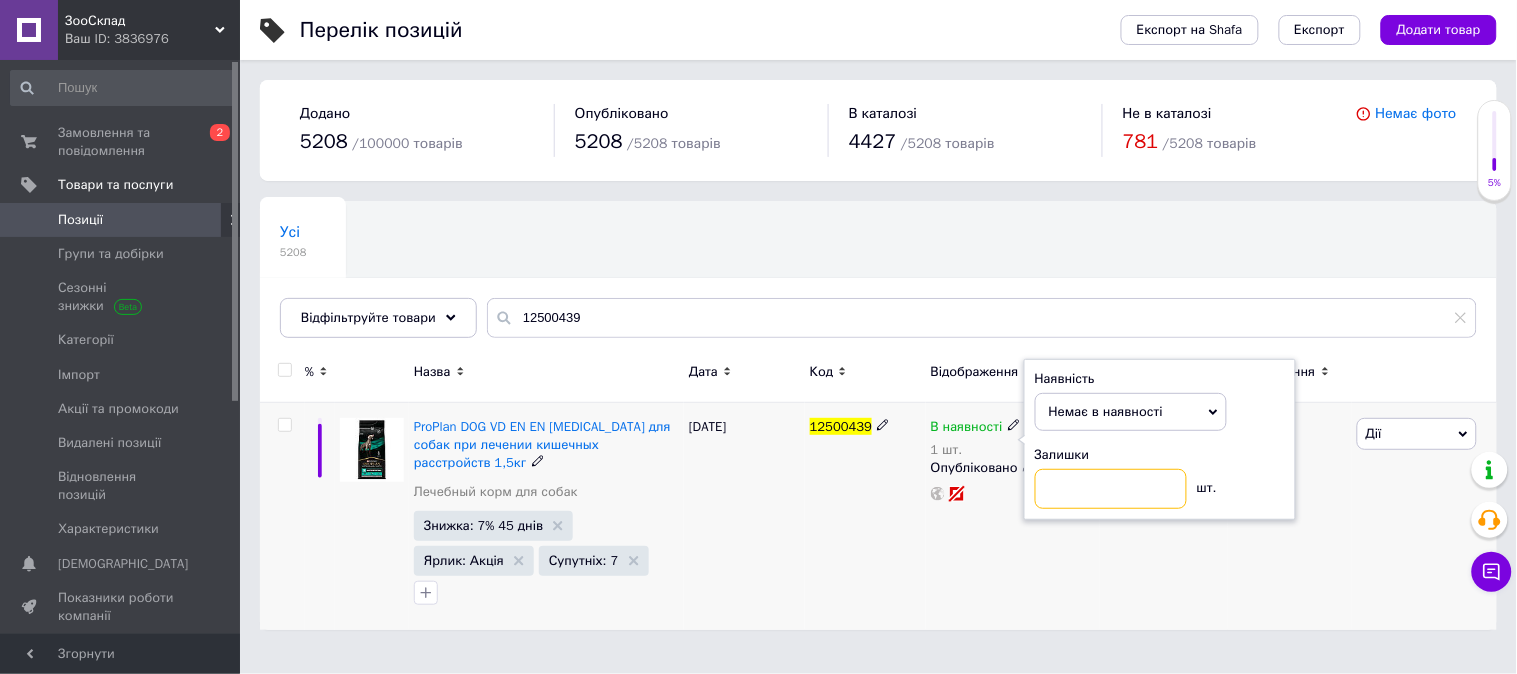 type 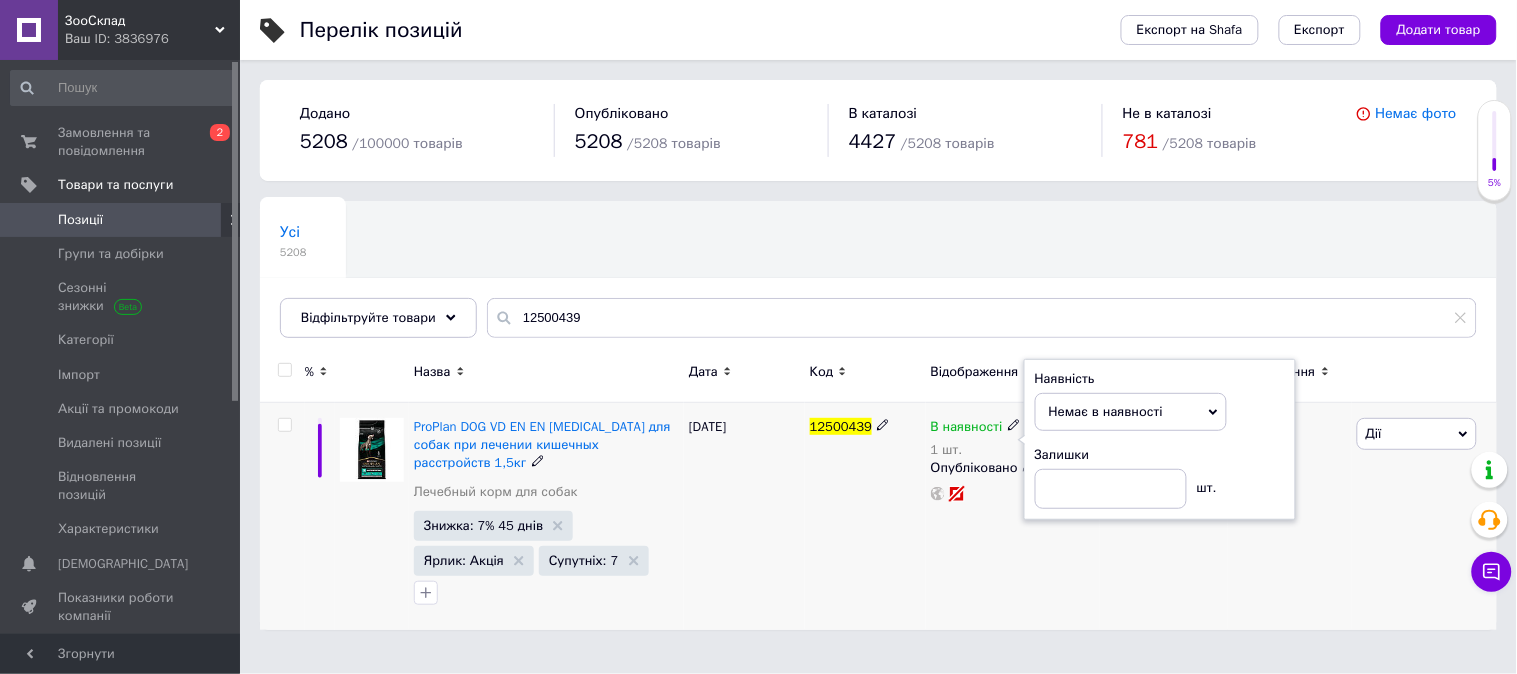 click on "12500439" at bounding box center (865, 517) 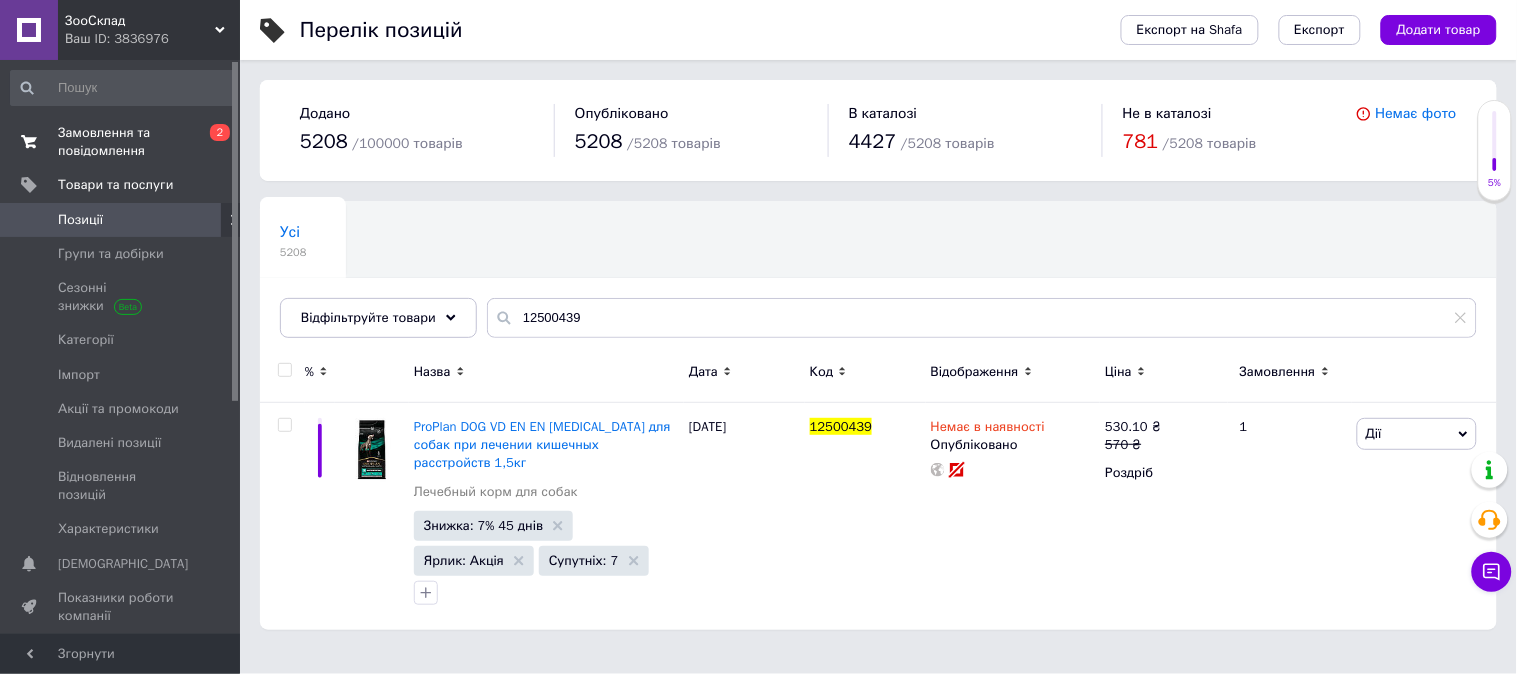click on "Замовлення та повідомлення" at bounding box center [121, 142] 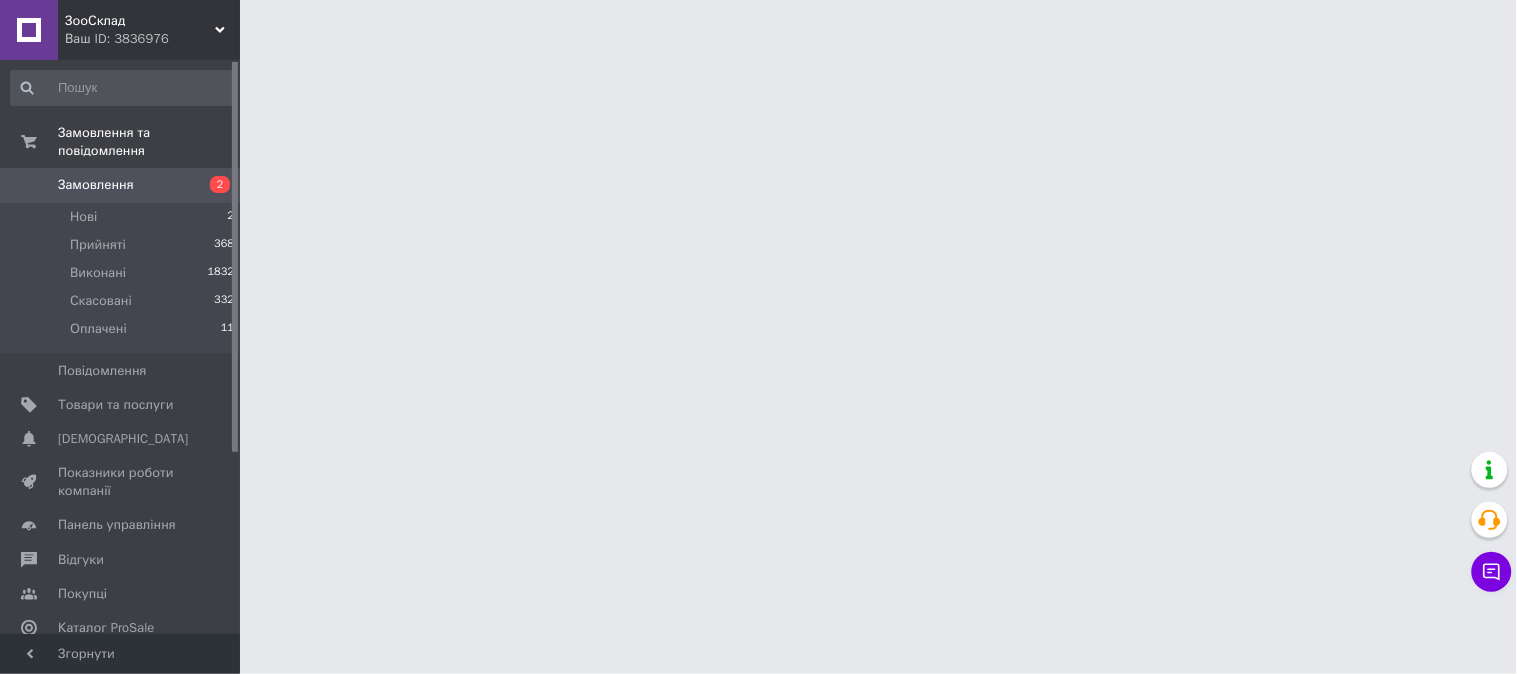 click on "Замовлення" at bounding box center (96, 185) 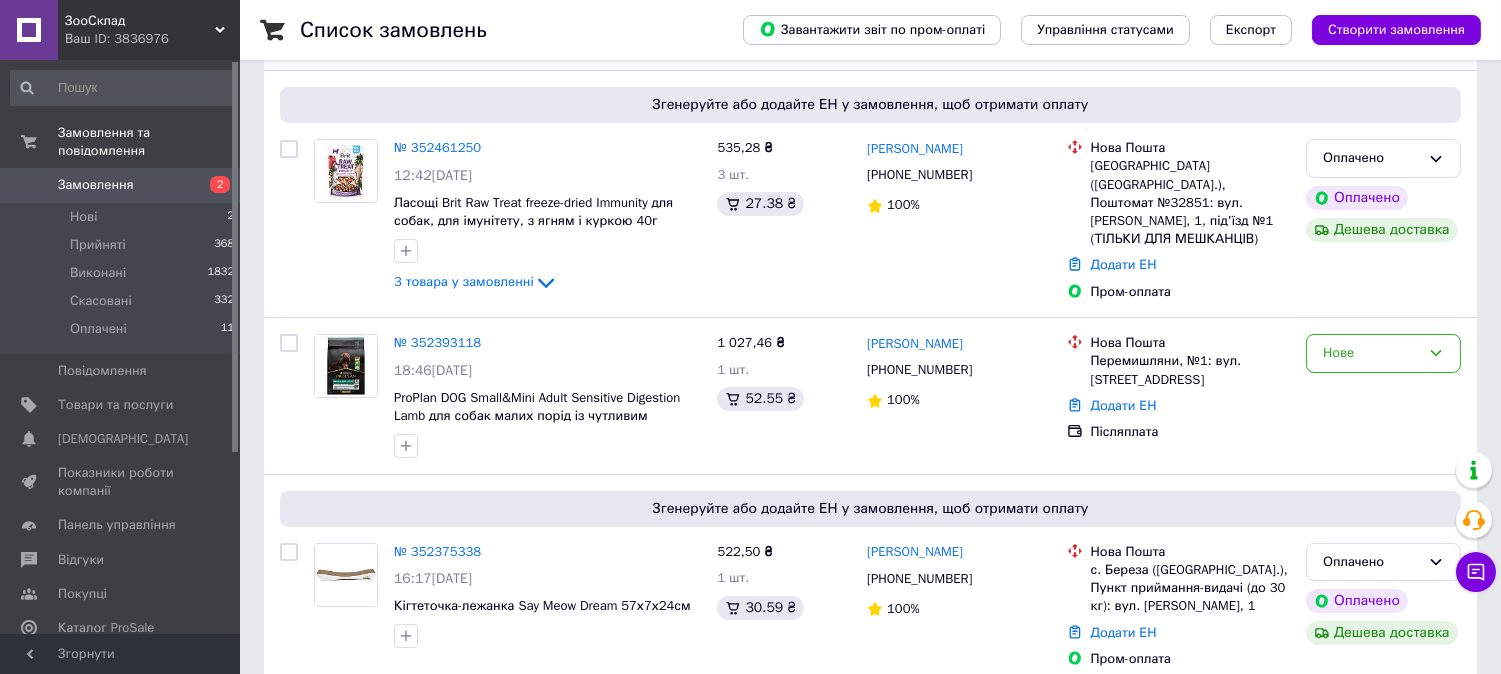scroll, scrollTop: 666, scrollLeft: 0, axis: vertical 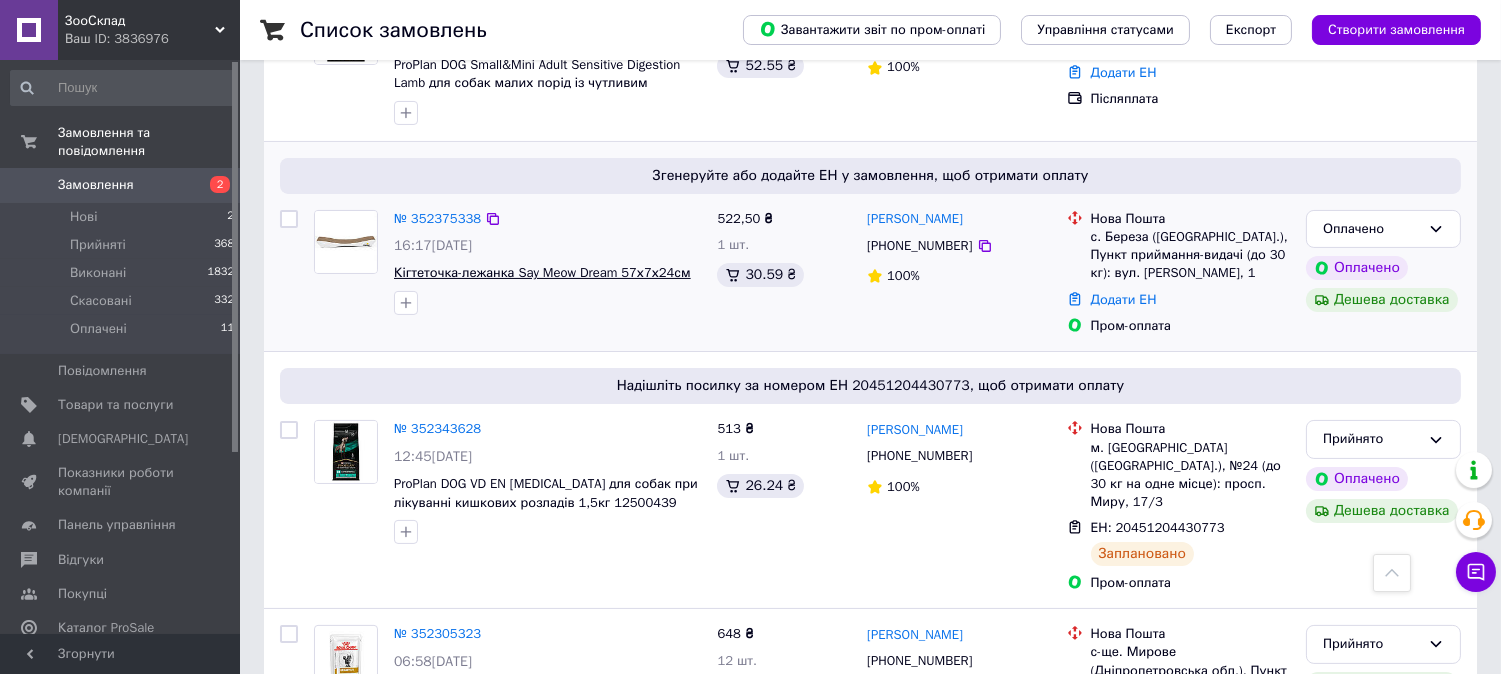 click on "Кігтеточка-лежанка Say Meow Dream 57х7х24см" at bounding box center (542, 272) 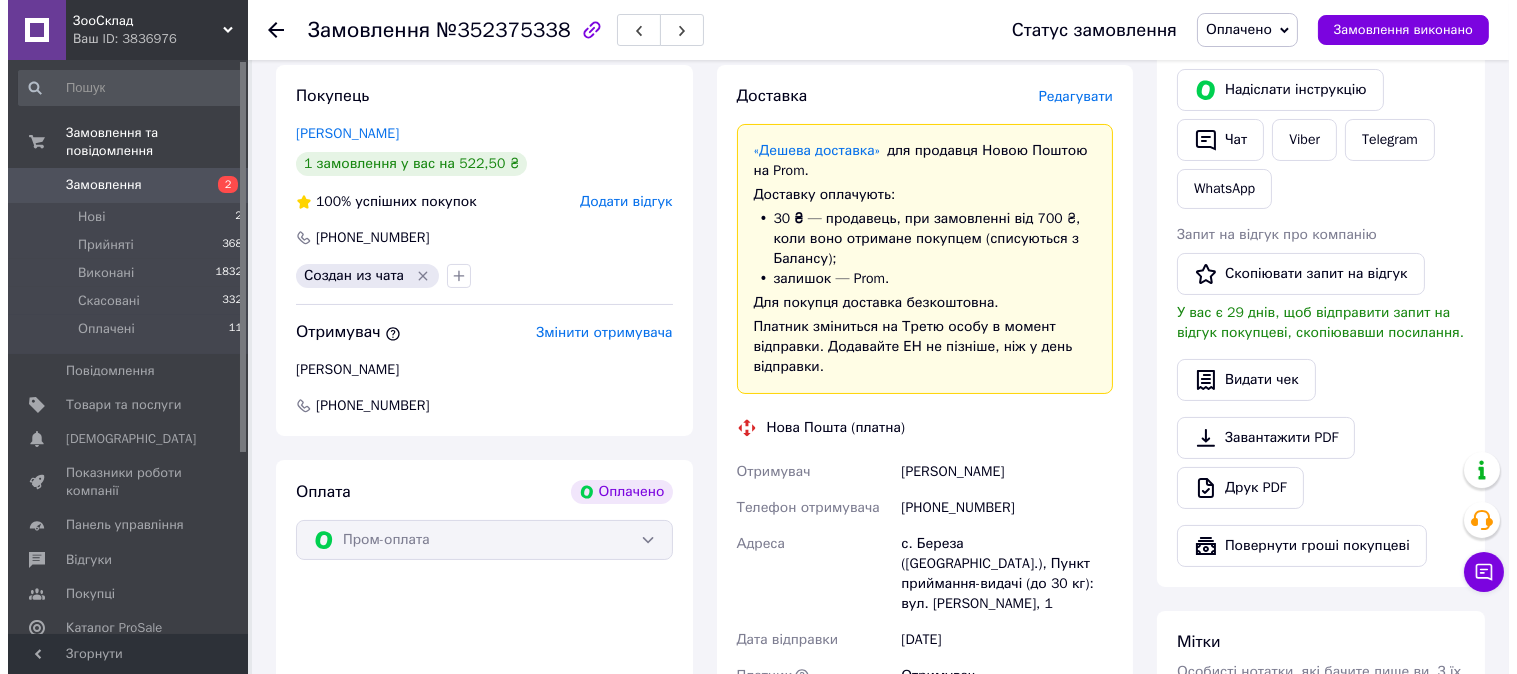 scroll, scrollTop: 222, scrollLeft: 0, axis: vertical 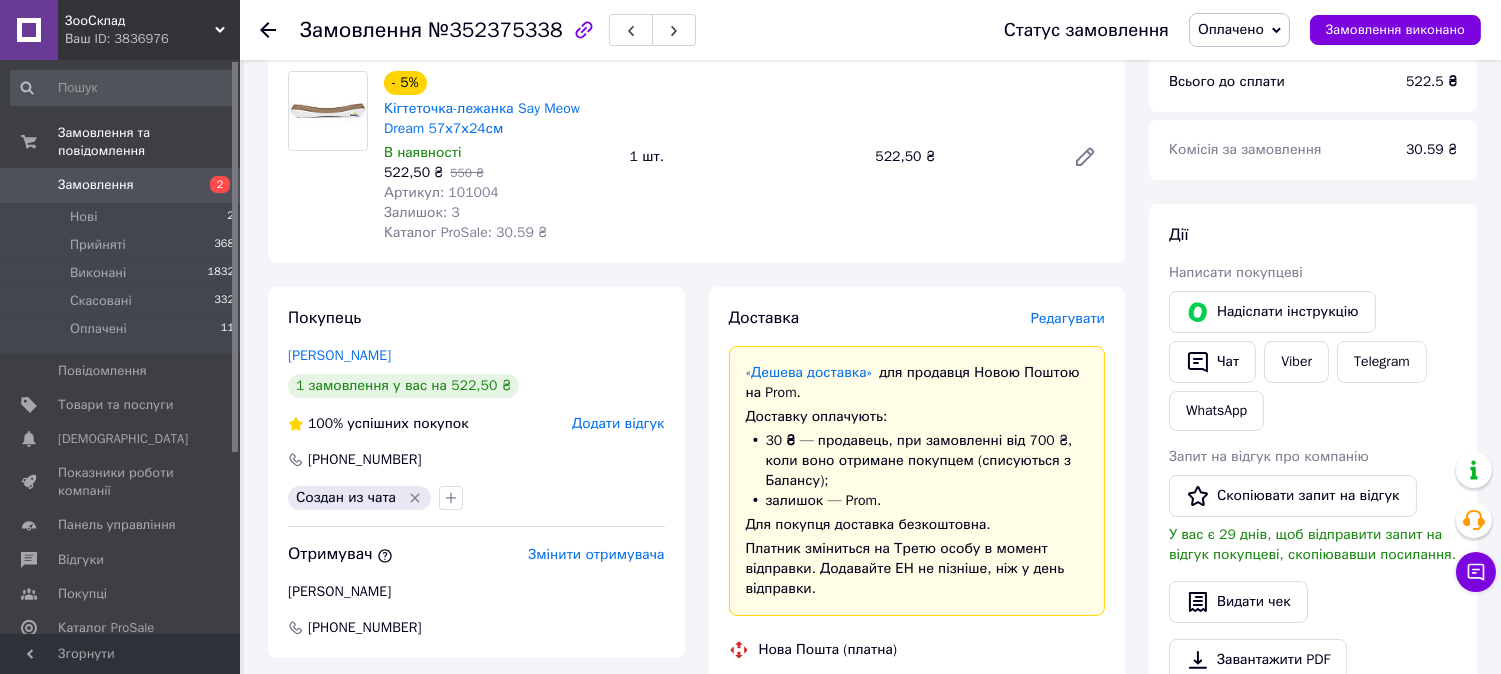 click on "Редагувати" at bounding box center (1068, 318) 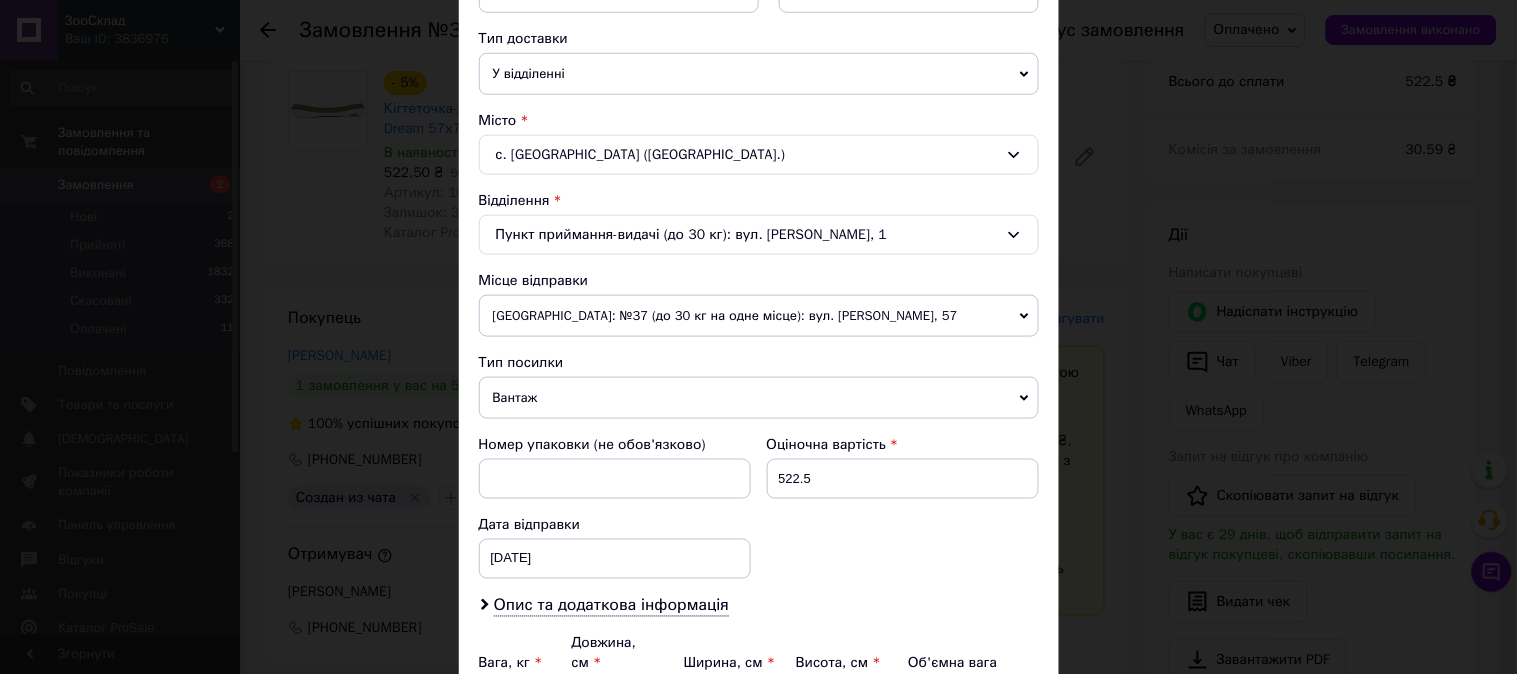 scroll, scrollTop: 655, scrollLeft: 0, axis: vertical 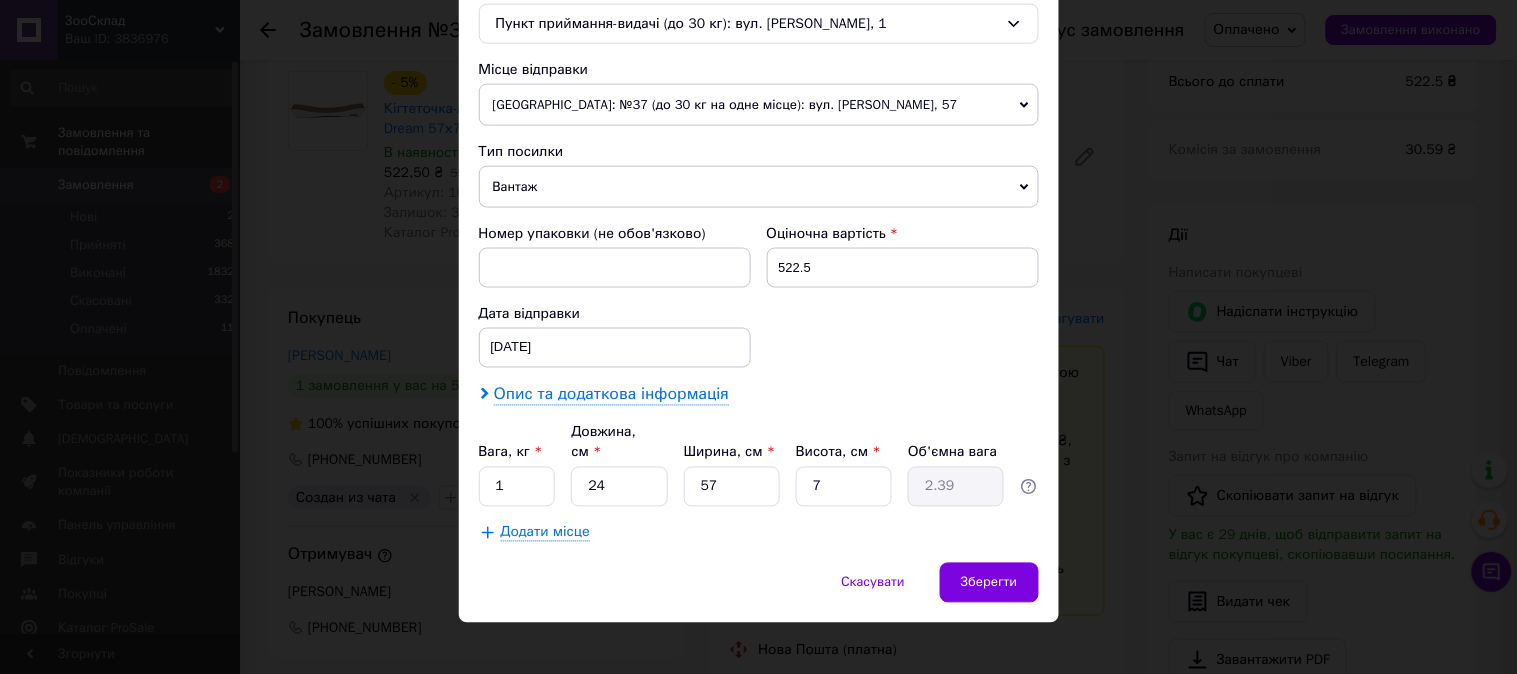 click on "Опис та додаткова інформація" at bounding box center [611, 395] 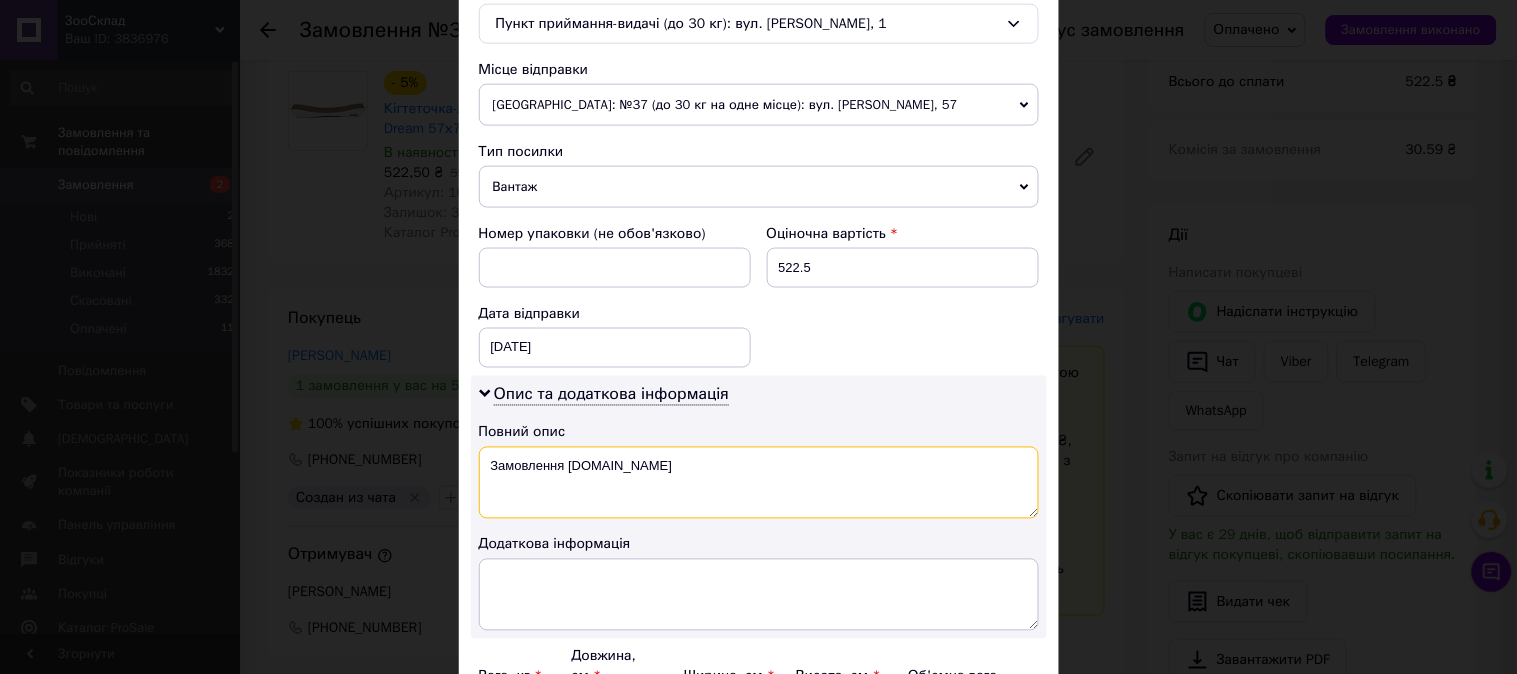 drag, startPoint x: 625, startPoint y: 470, endPoint x: 496, endPoint y: 481, distance: 129.46814 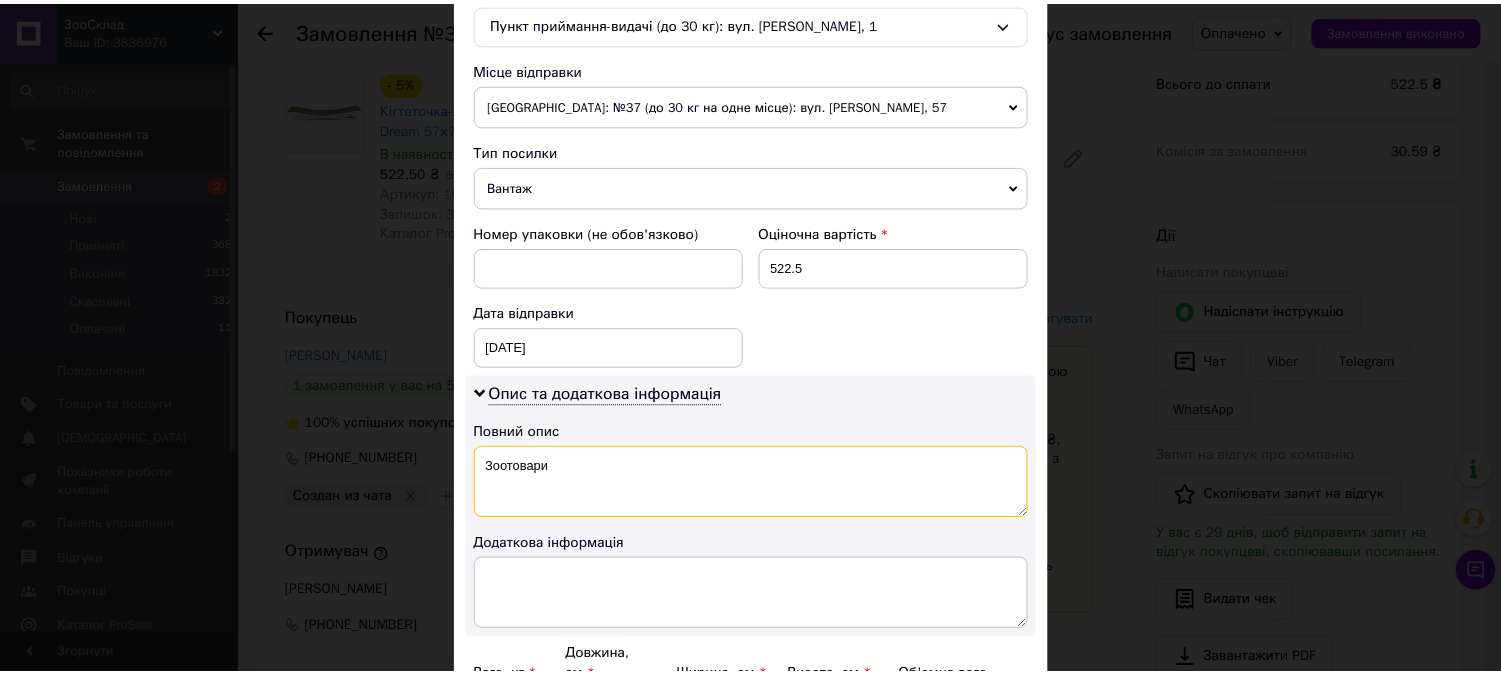 scroll, scrollTop: 877, scrollLeft: 0, axis: vertical 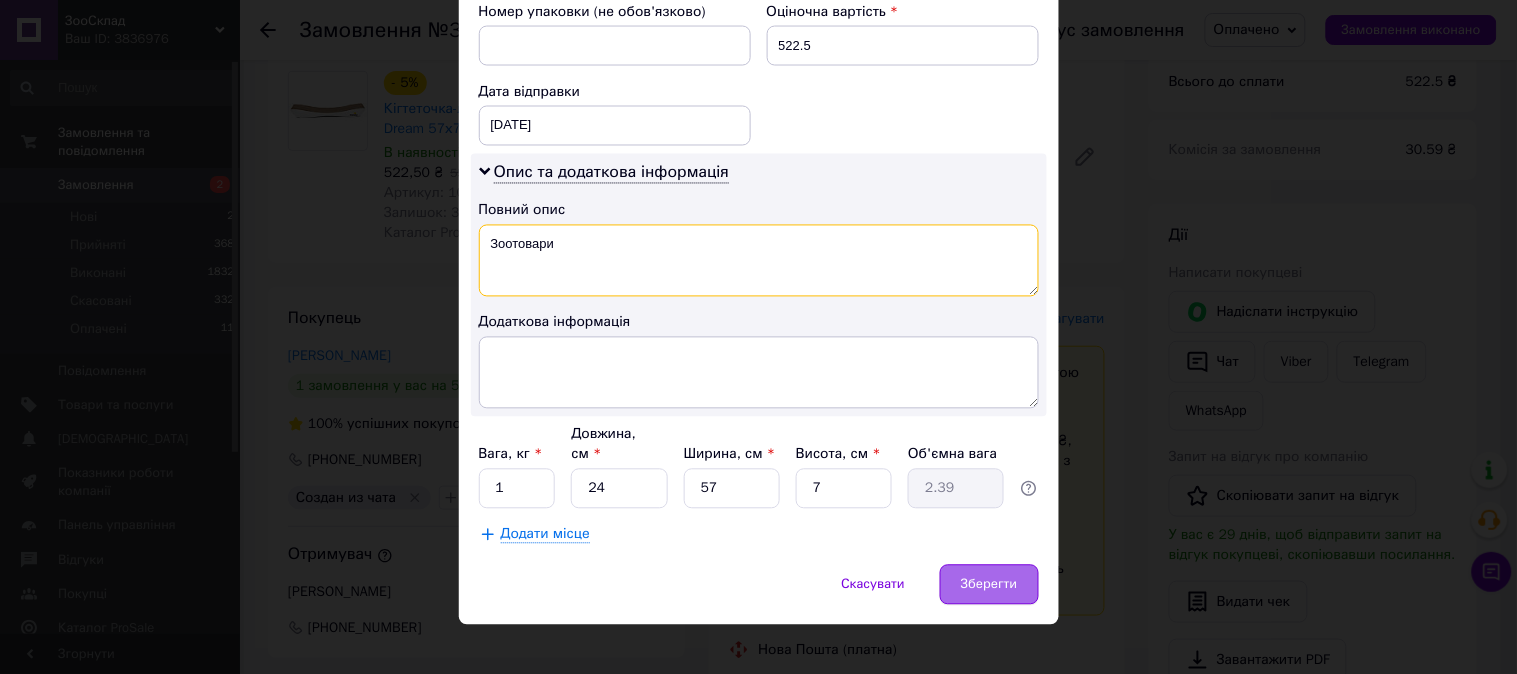 type on "Зоотовари" 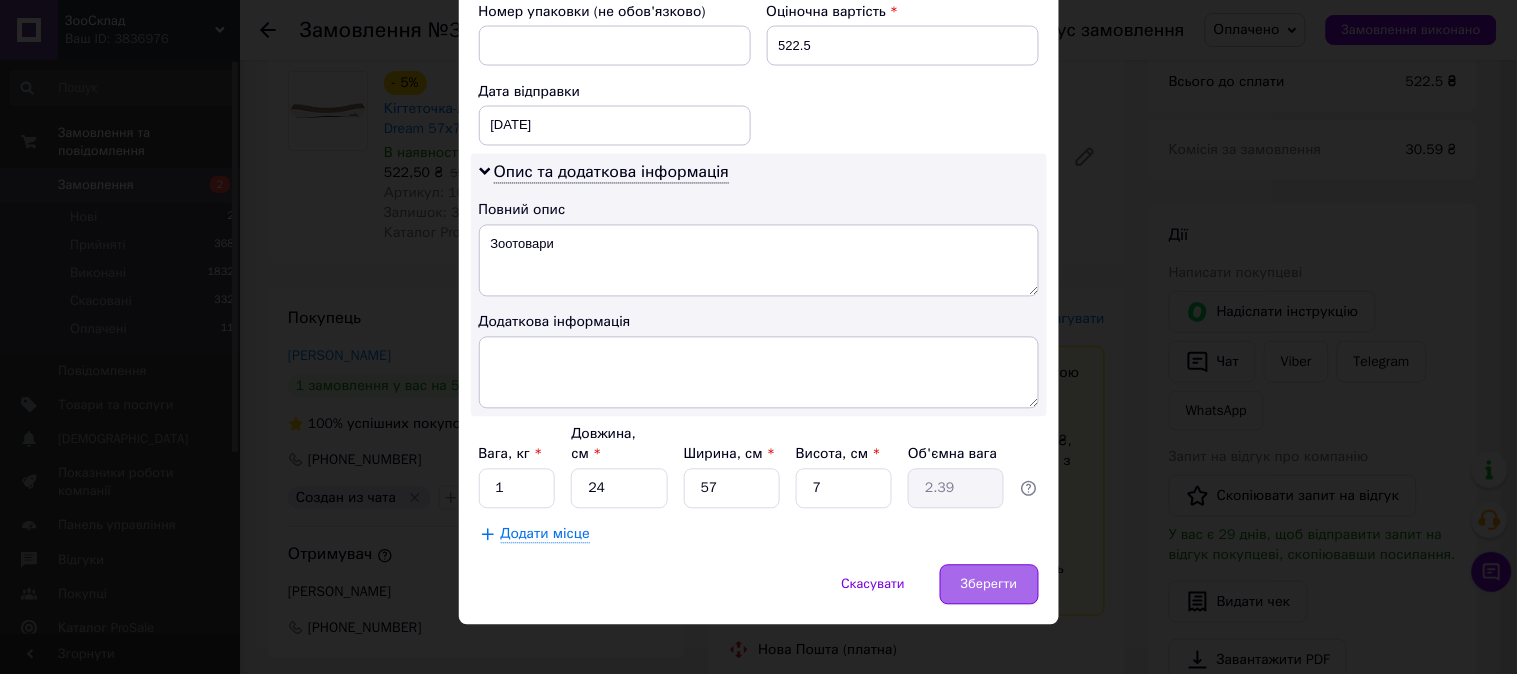 click on "Зберегти" at bounding box center [989, 585] 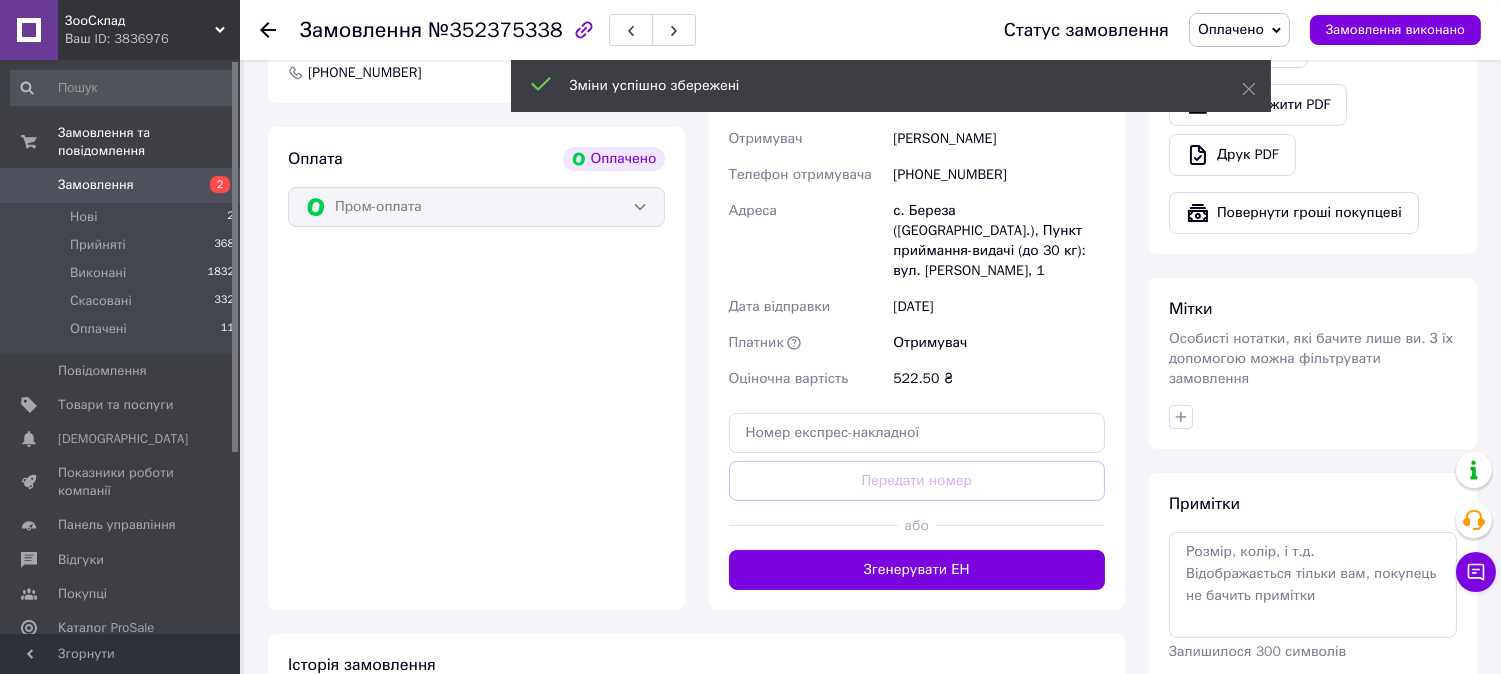 scroll, scrollTop: 1000, scrollLeft: 0, axis: vertical 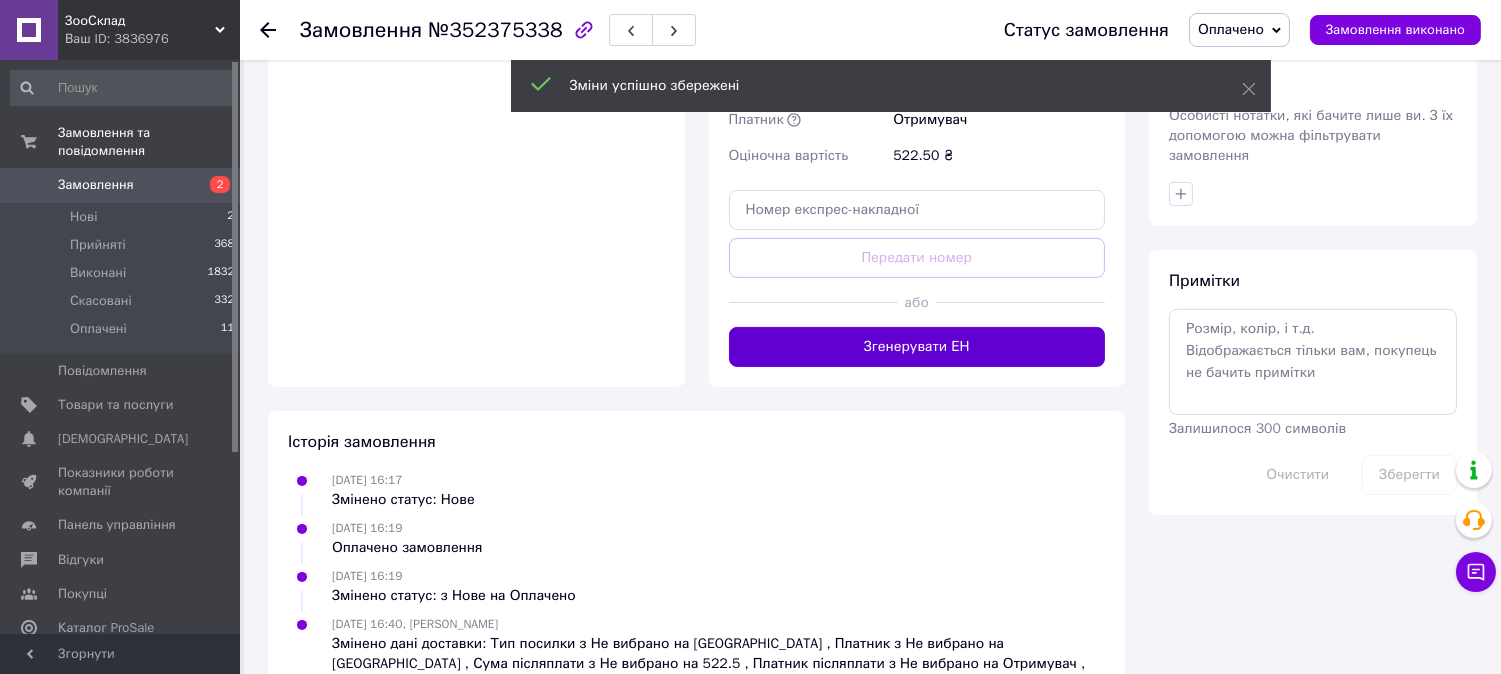 click on "Згенерувати ЕН" at bounding box center [917, 347] 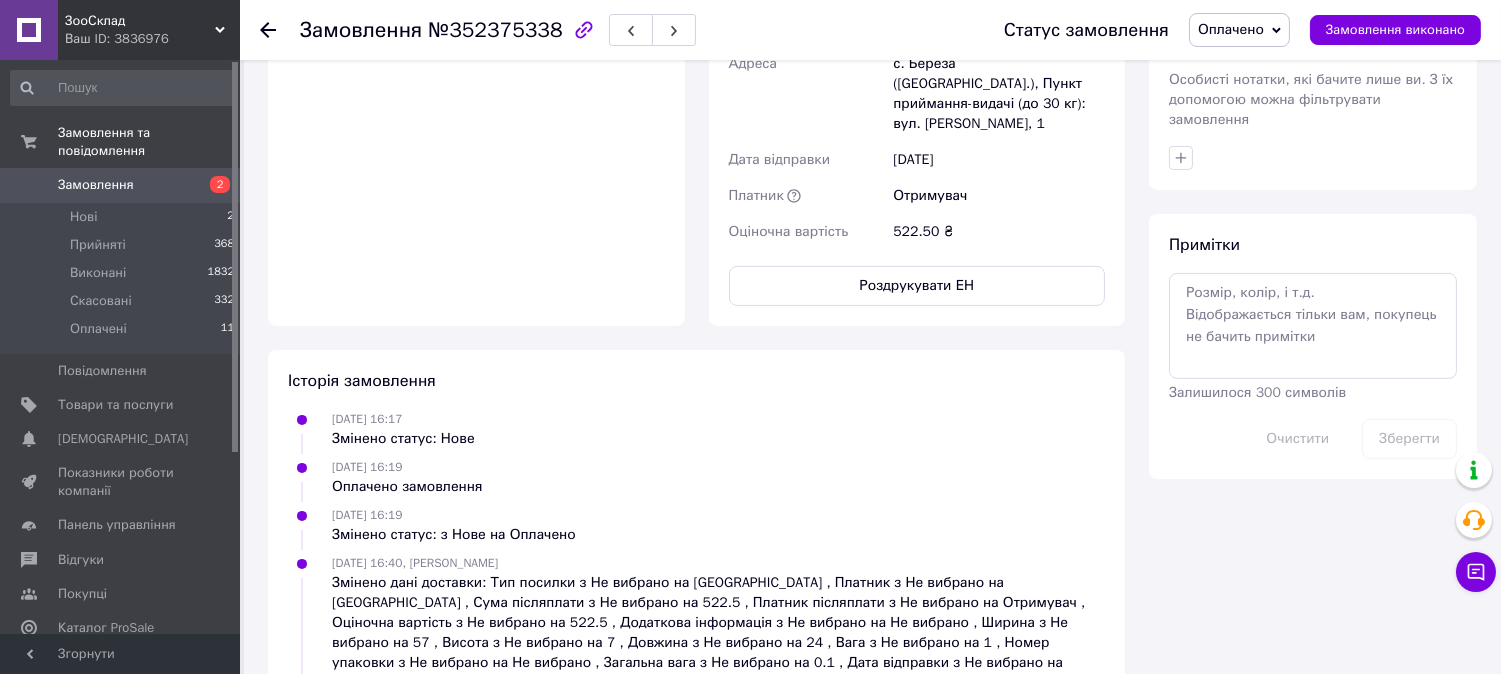 scroll, scrollTop: 888, scrollLeft: 0, axis: vertical 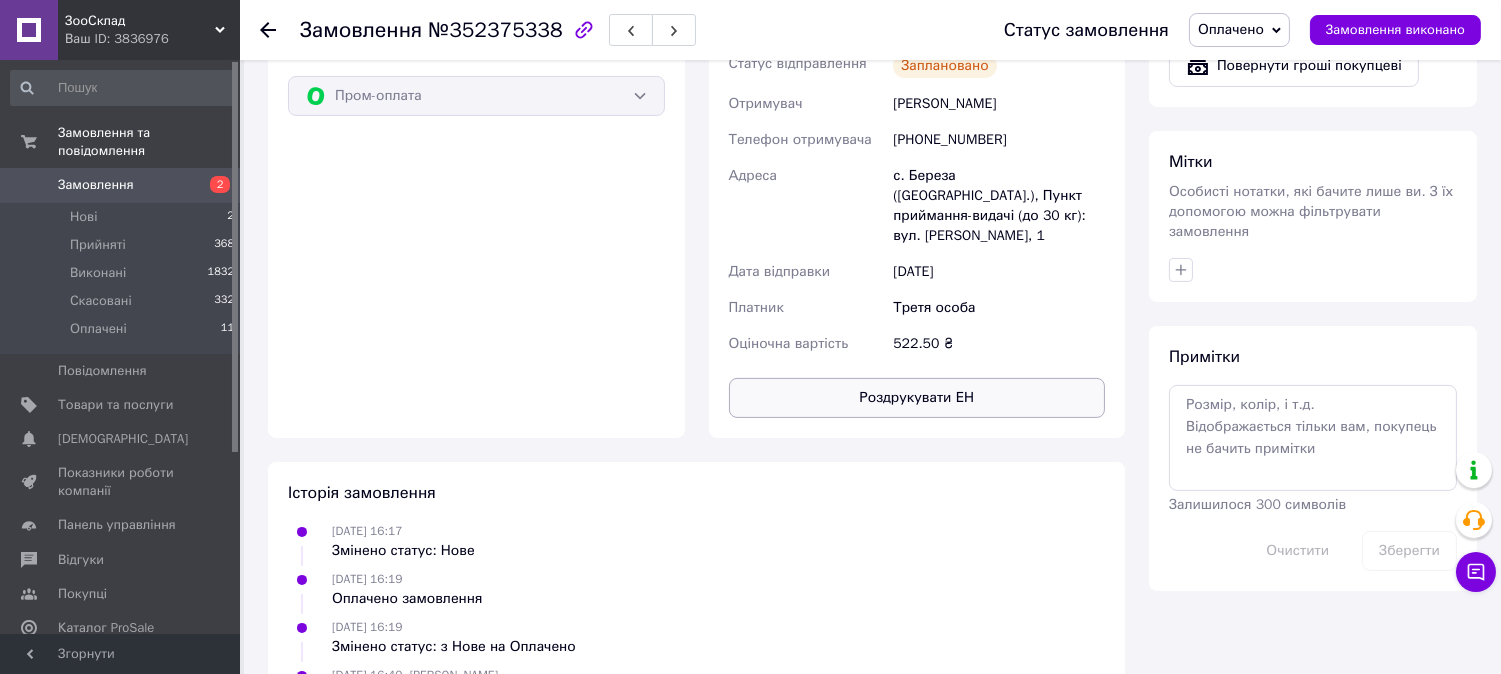click on "Роздрукувати ЕН" at bounding box center [917, 398] 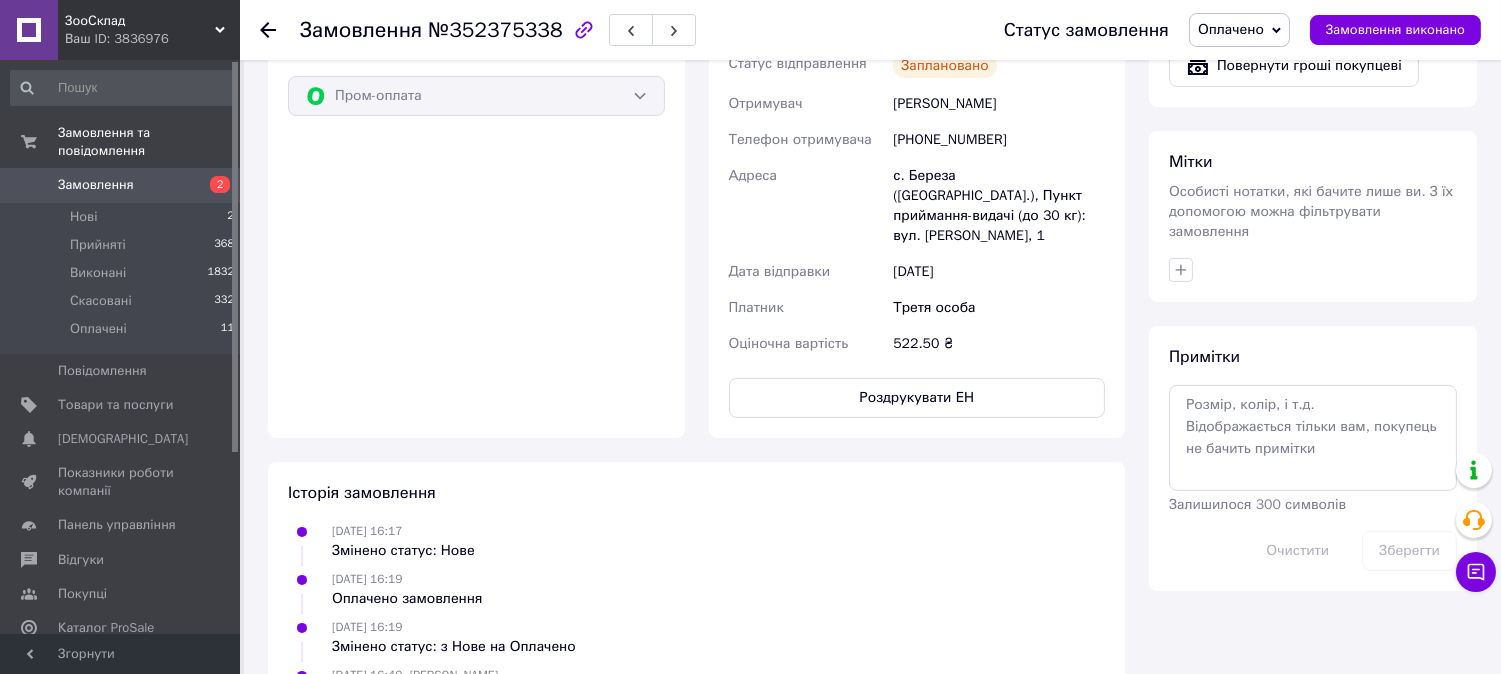 click on "Замовлення" at bounding box center (121, 185) 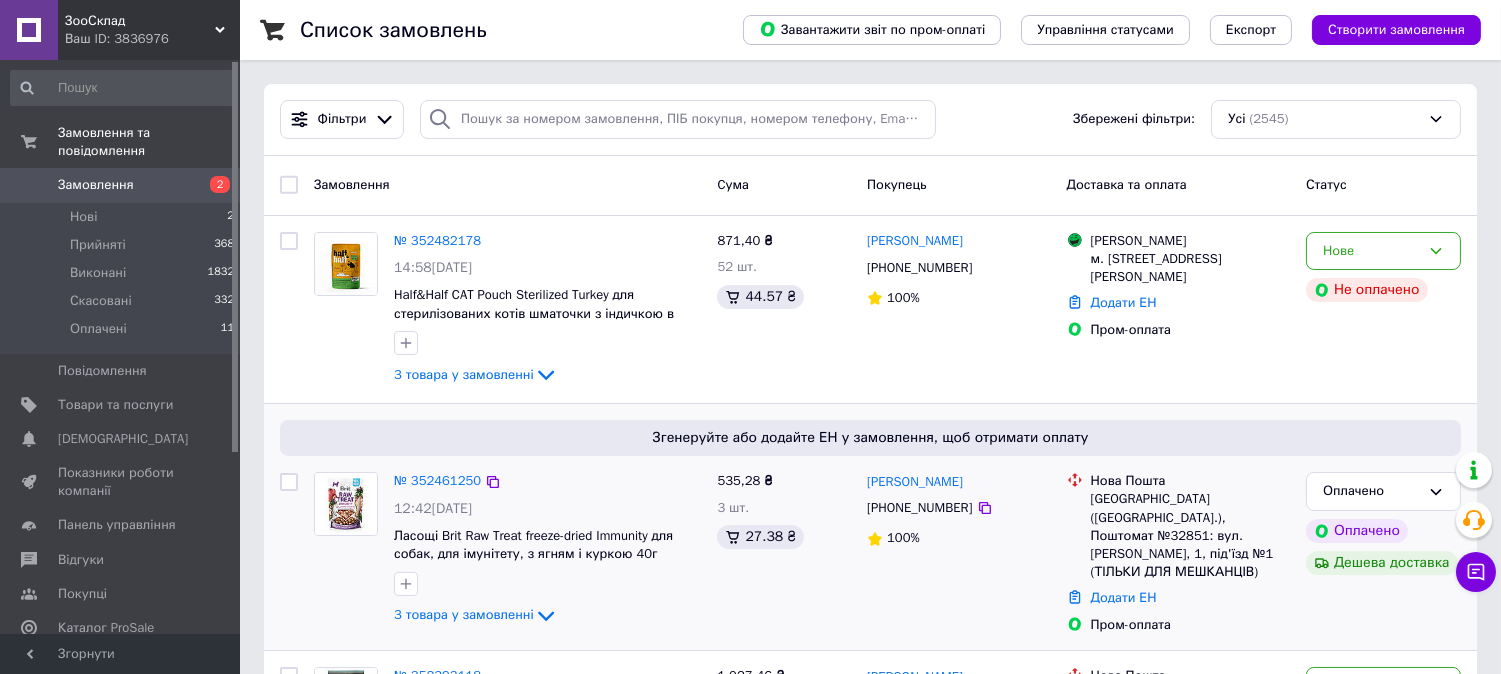 scroll, scrollTop: 333, scrollLeft: 0, axis: vertical 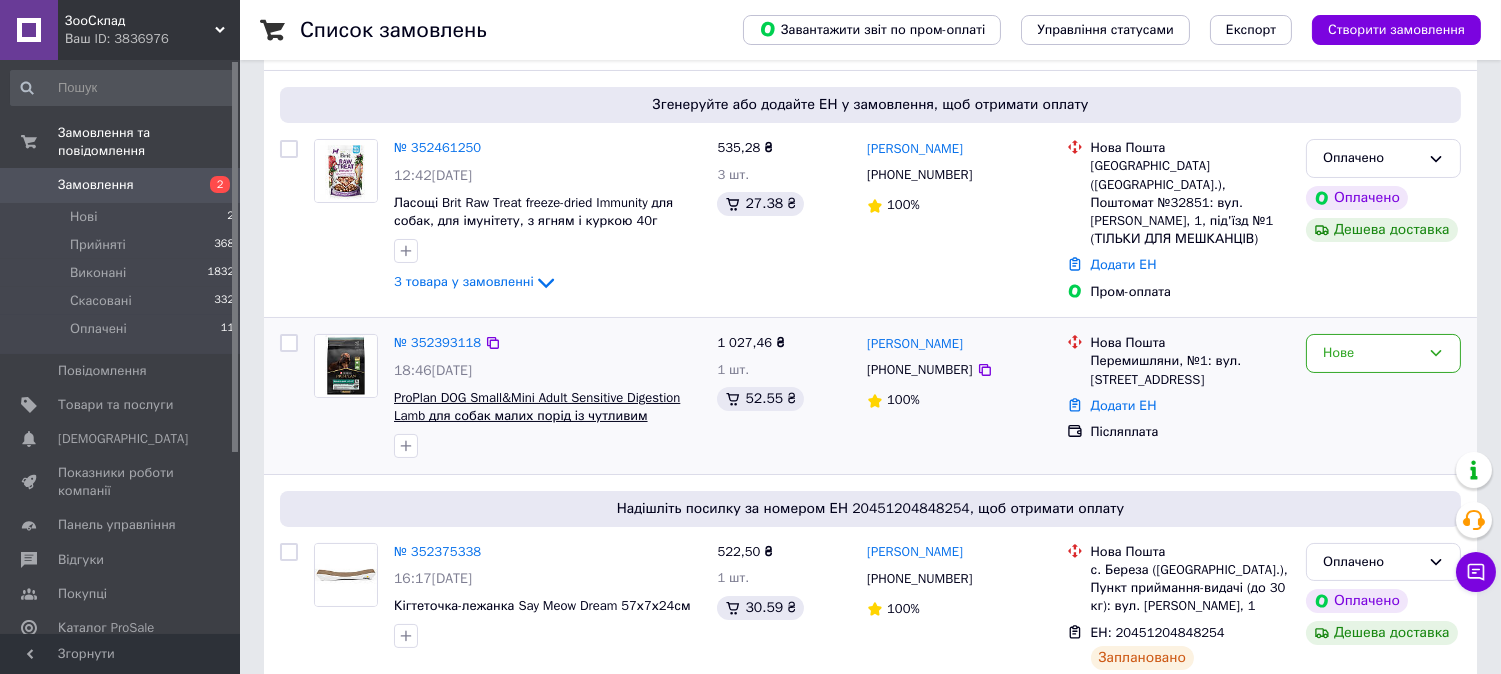 click on "ProPlan DOG Small&Mini Adult Sensitive Digestion Lamb для собак малих порід із чутливим травленням з ягням 3кг" at bounding box center [537, 416] 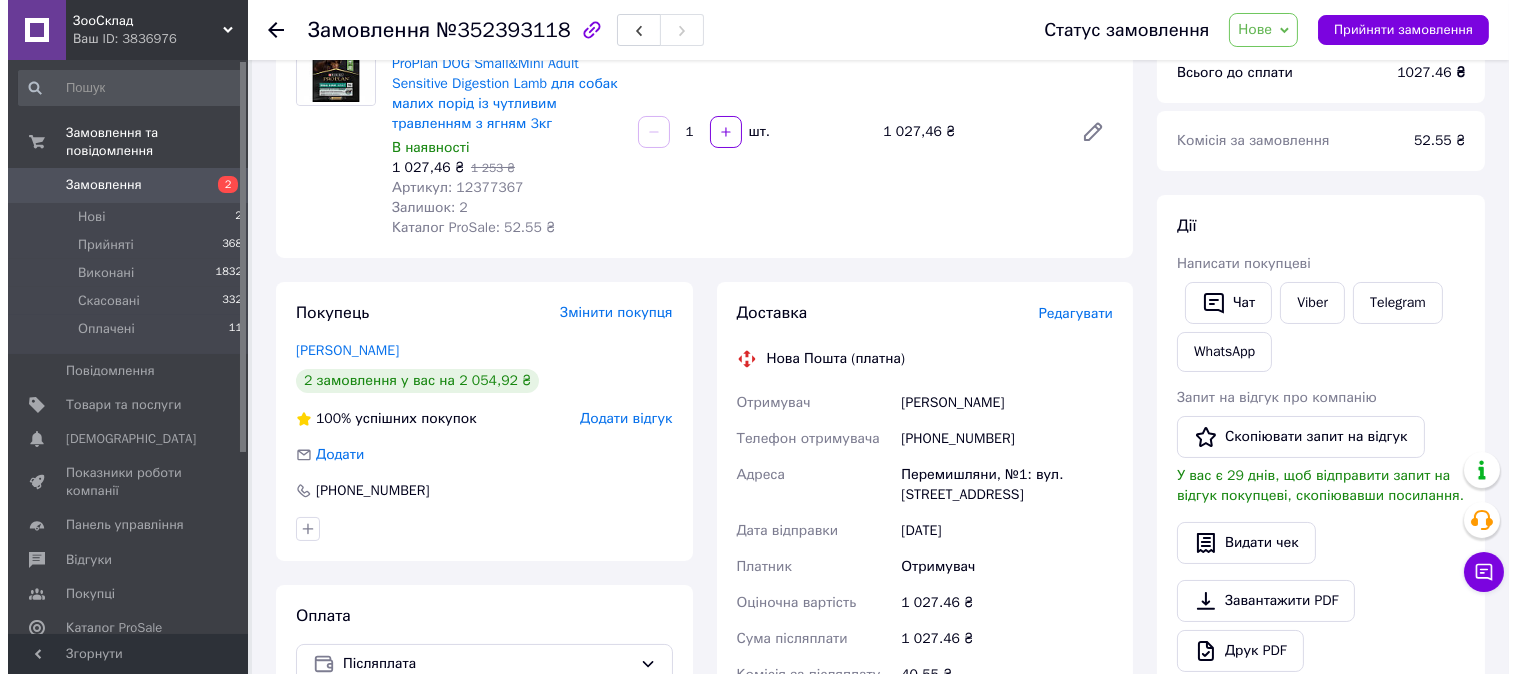scroll, scrollTop: 0, scrollLeft: 0, axis: both 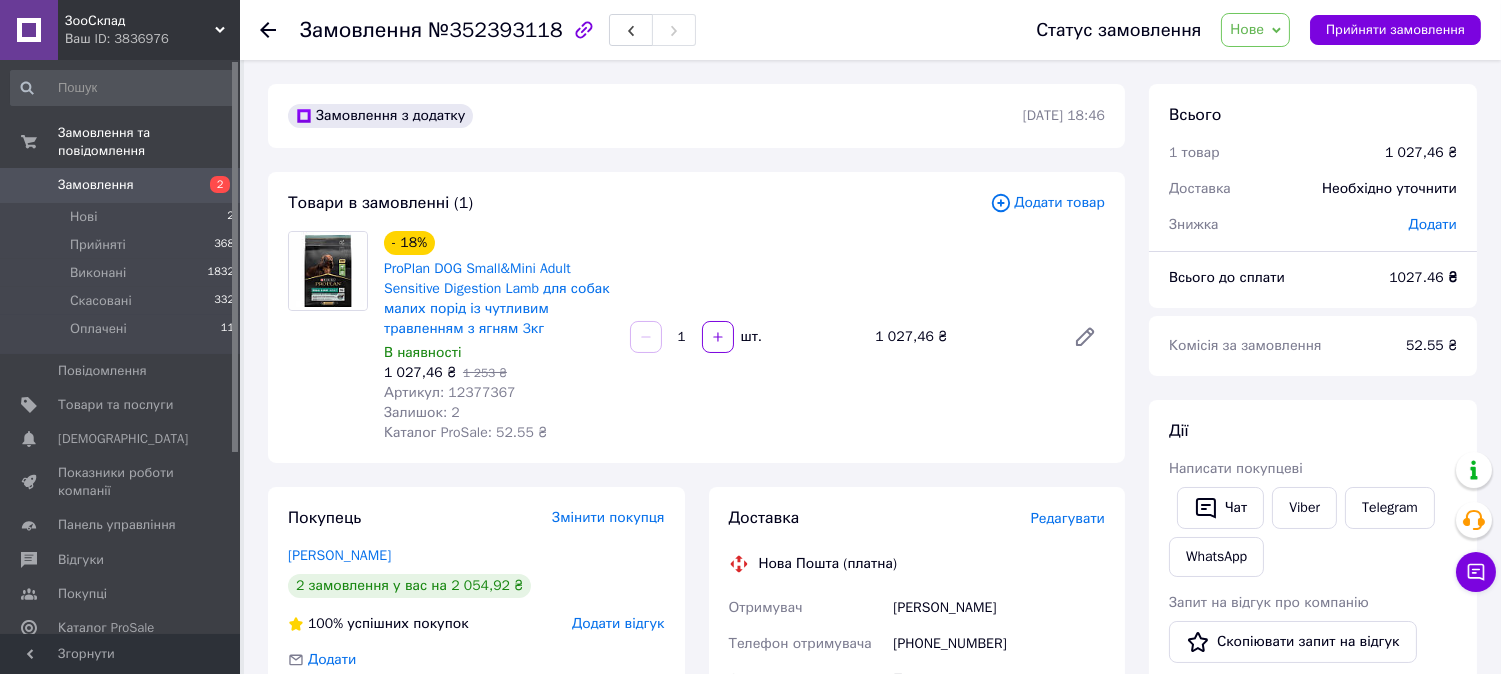 click on "Доставка Редагувати Нова Пошта (платна) Отримувач Карпов Сергей Телефон отримувача +380660383938 Адреса Перемишляни, №1: вул. Привокзальна, 20 Дата відправки 13.07.2025 Платник Отримувач Оціночна вартість 1 027.46 ₴ Сума післяплати 1 027.46 ₴ Комісія за післяплату 40.55 ₴ Платник комісії післяплати Отримувач Передати номер або Згенерувати ЕН Платник Отримувач Відправник Прізвище отримувача Карпов Ім'я отримувача Сергей По батькові отримувача Телефон отримувача +380660383938 Тип доставки У відділенні Кур'єром В поштоматі Місто Перемишляни Відділення №1: вул. Привокзальна, 20" at bounding box center (917, 827) 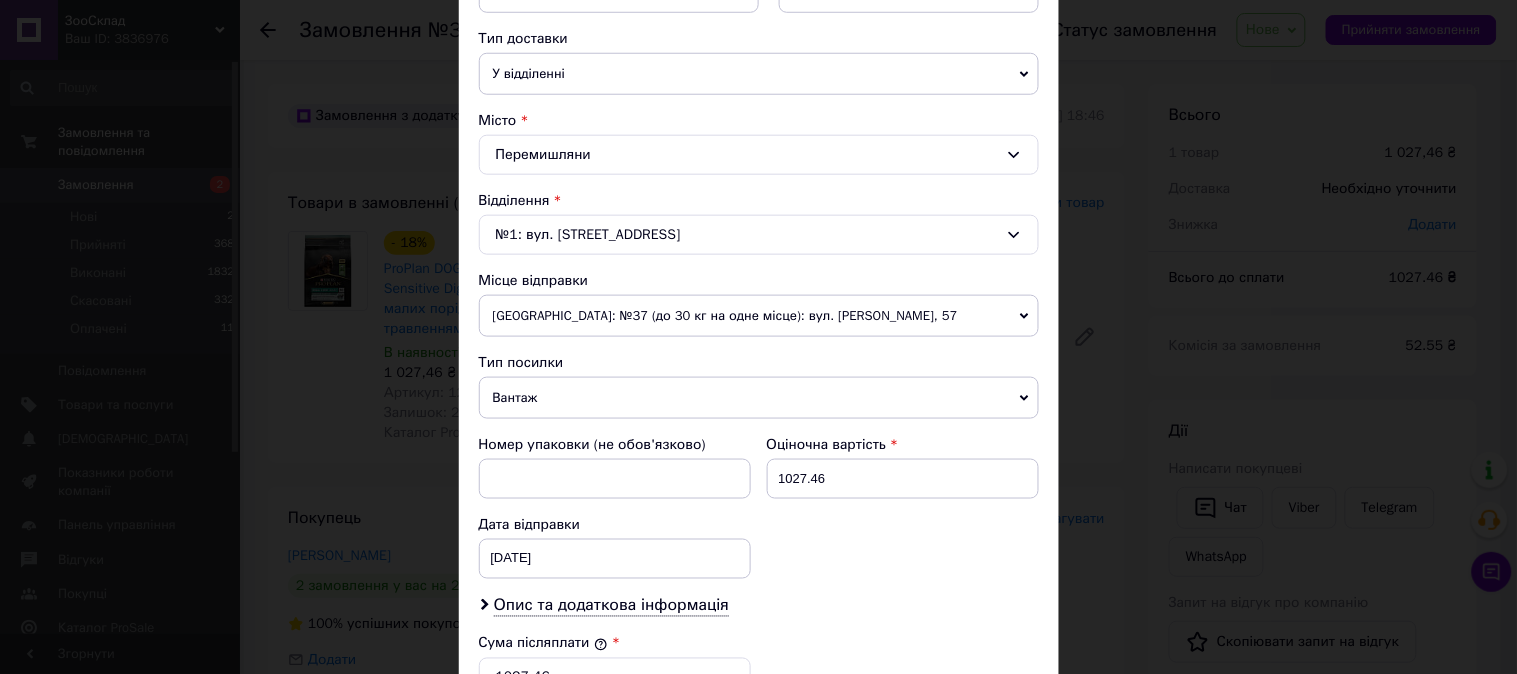 scroll, scrollTop: 666, scrollLeft: 0, axis: vertical 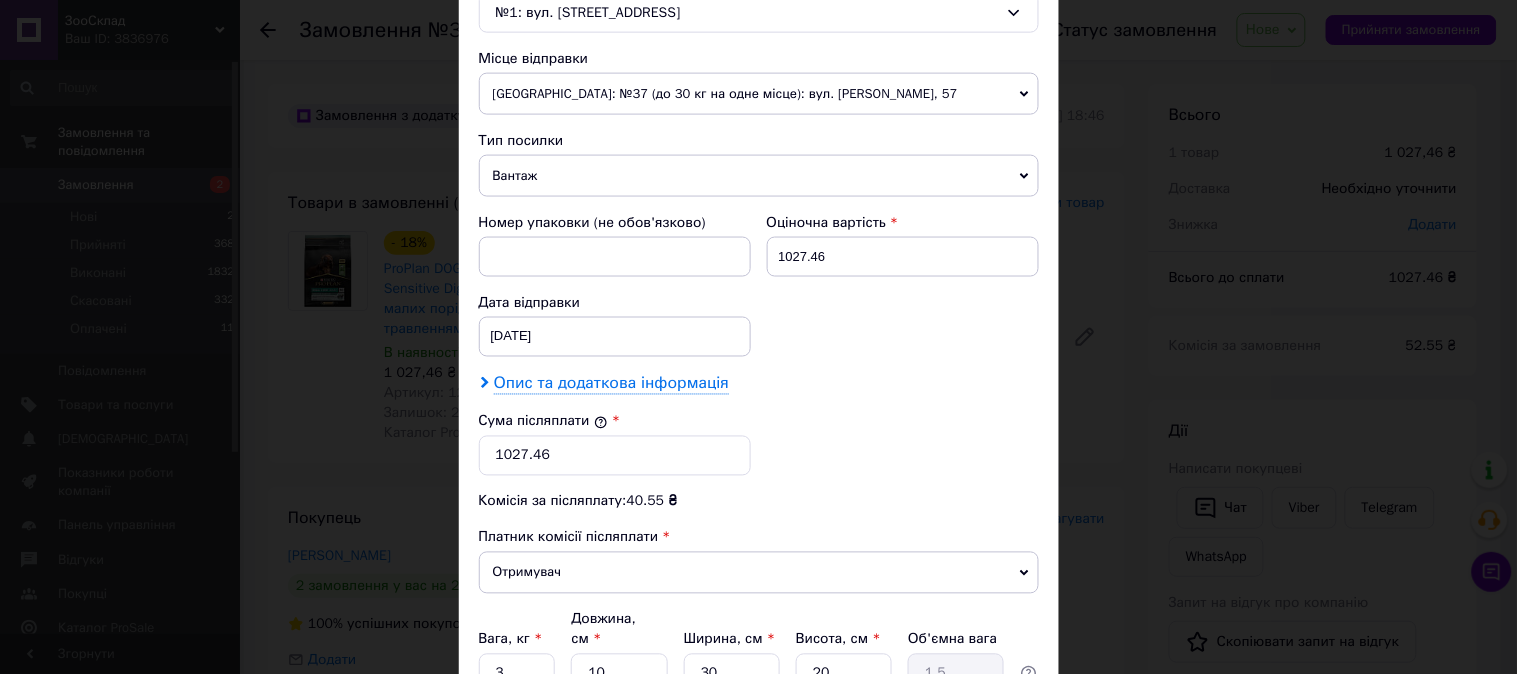 click on "Опис та додаткова інформація" at bounding box center [611, 384] 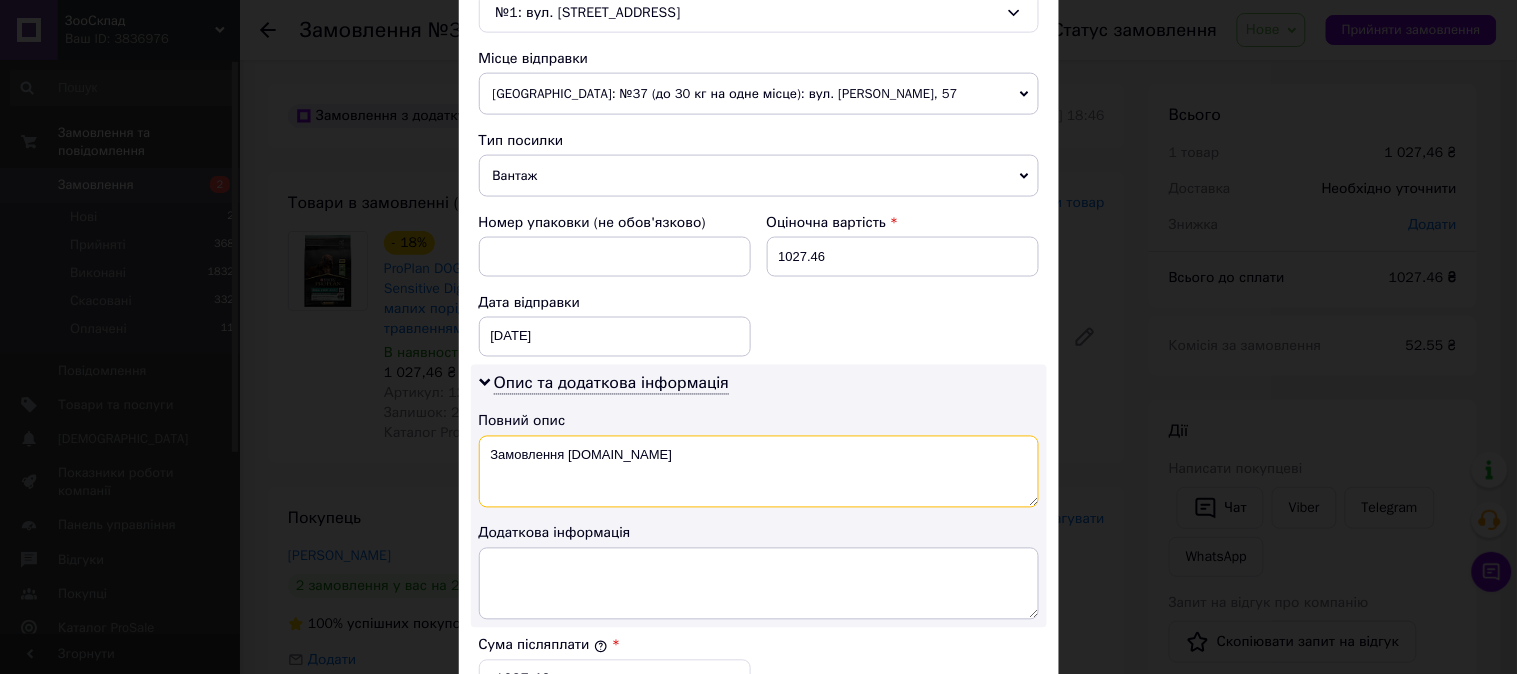 drag, startPoint x: 654, startPoint y: 456, endPoint x: 517, endPoint y: 446, distance: 137.36447 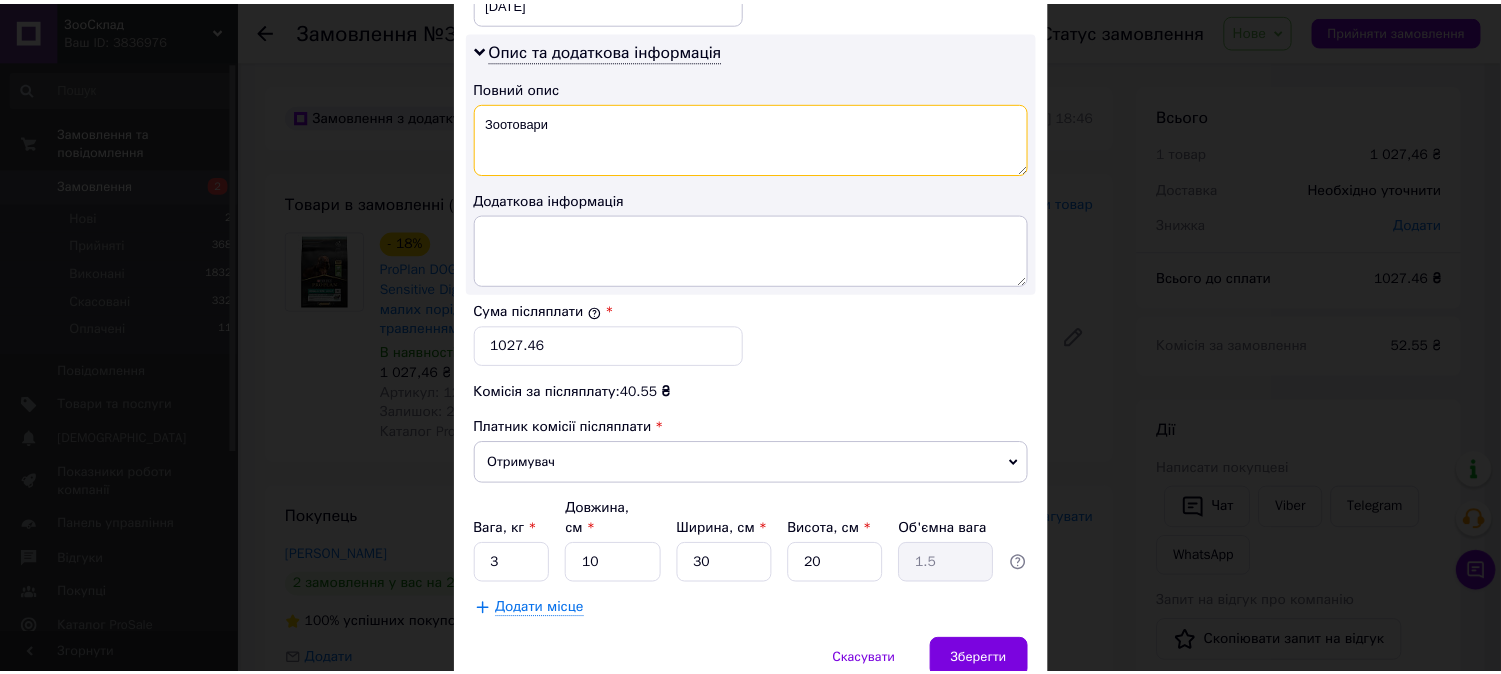 scroll, scrollTop: 1078, scrollLeft: 0, axis: vertical 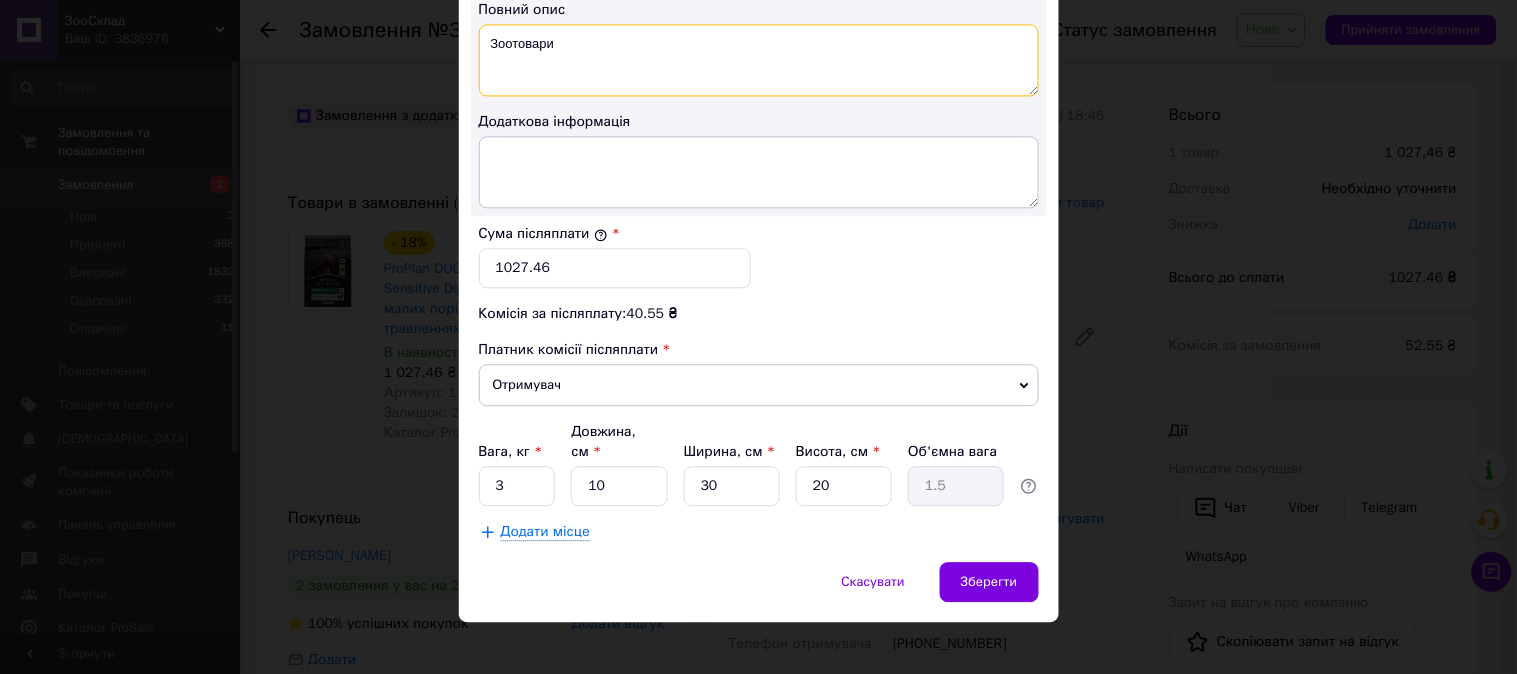 type on "Зоотовари" 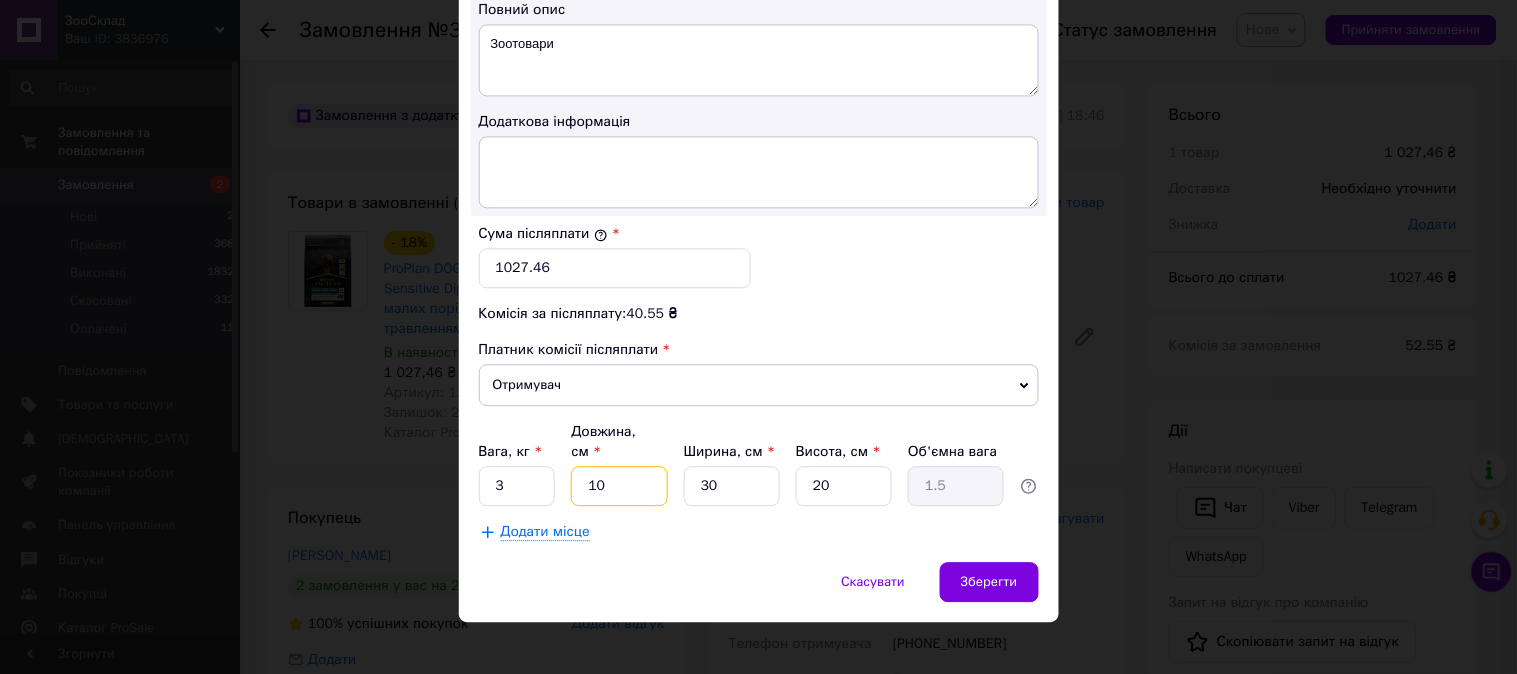 drag, startPoint x: 607, startPoint y: 473, endPoint x: 587, endPoint y: 471, distance: 20.09975 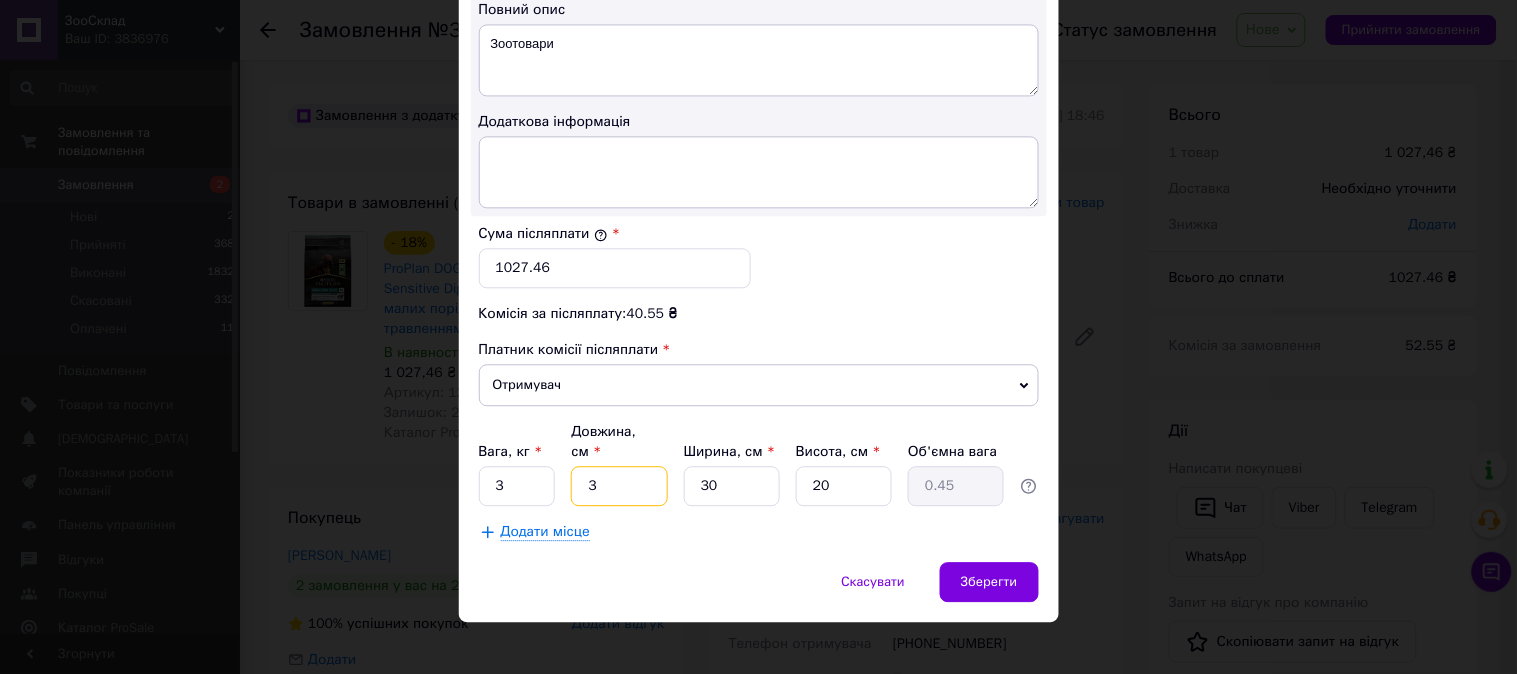 type on "37" 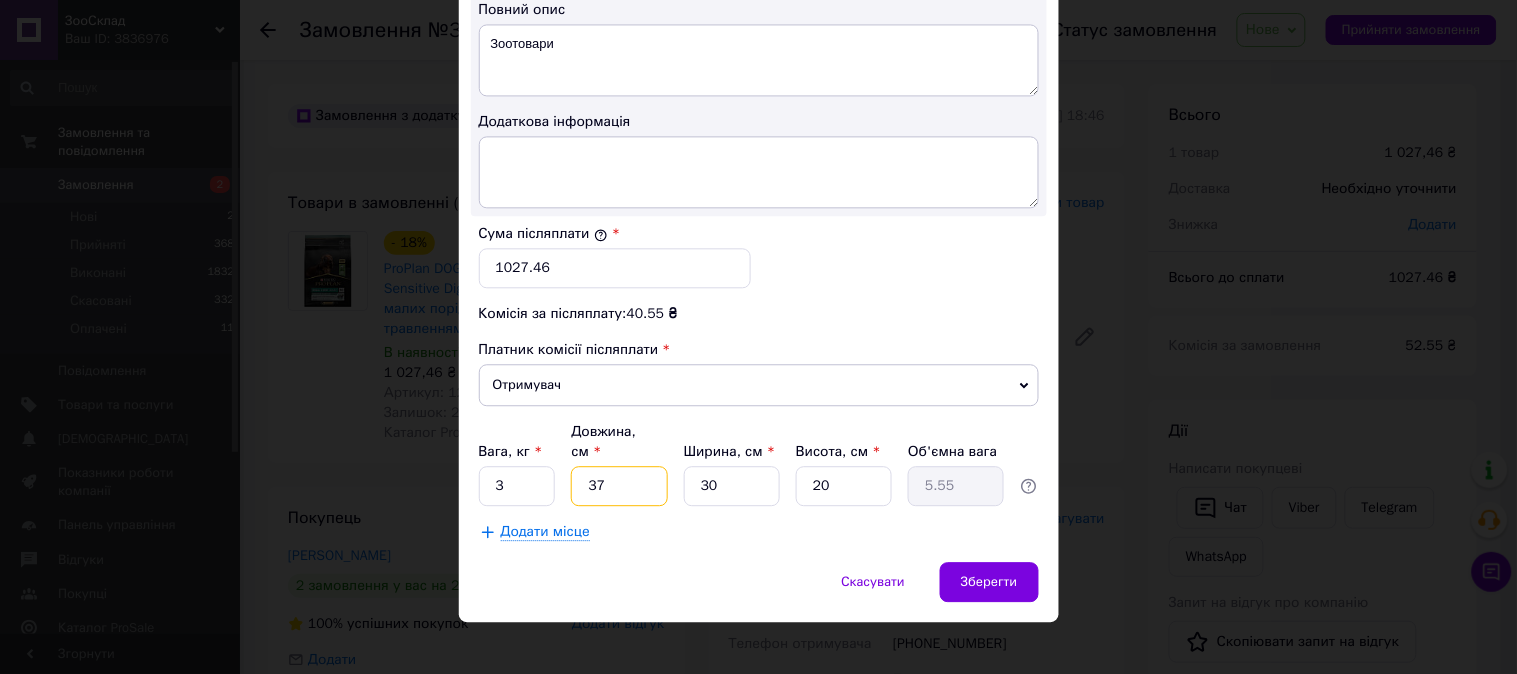 type on "37" 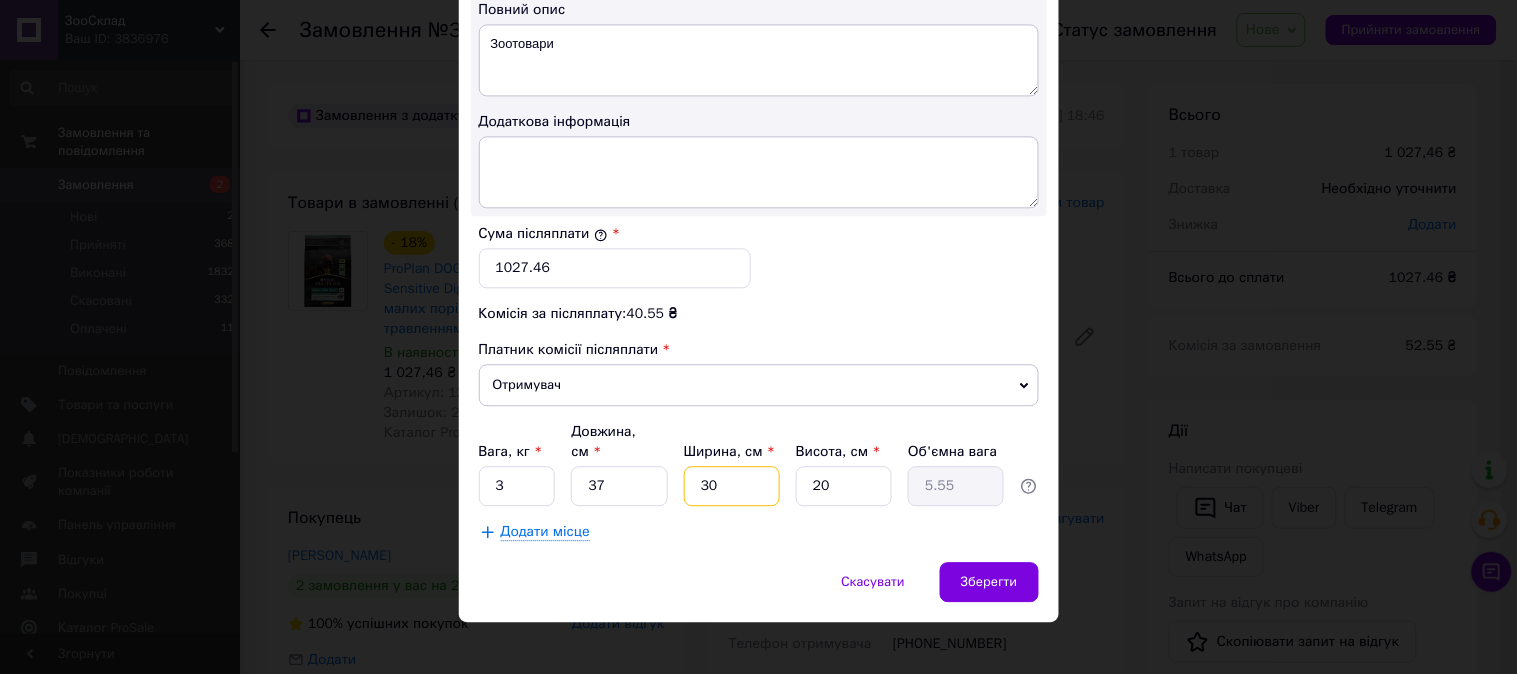 drag, startPoint x: 726, startPoint y: 460, endPoint x: 694, endPoint y: 462, distance: 32.06244 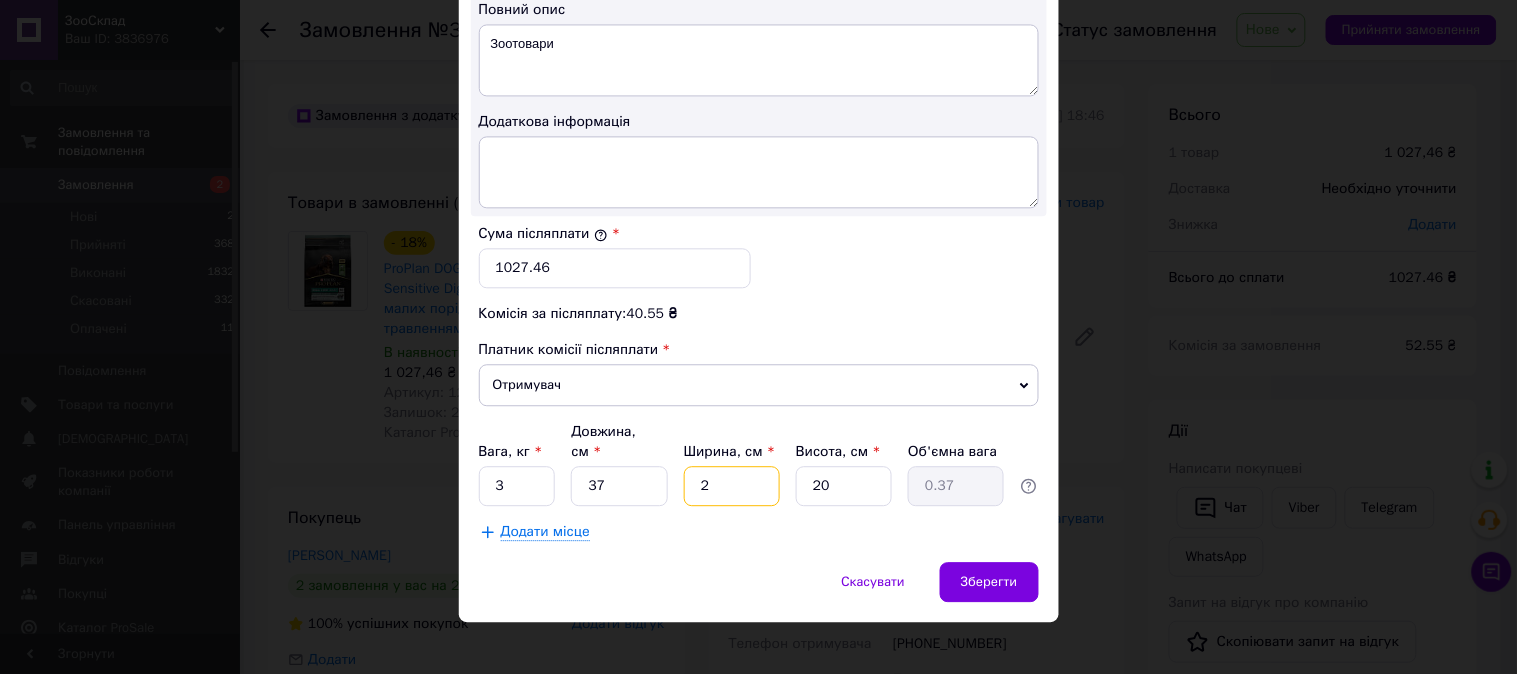type on "23" 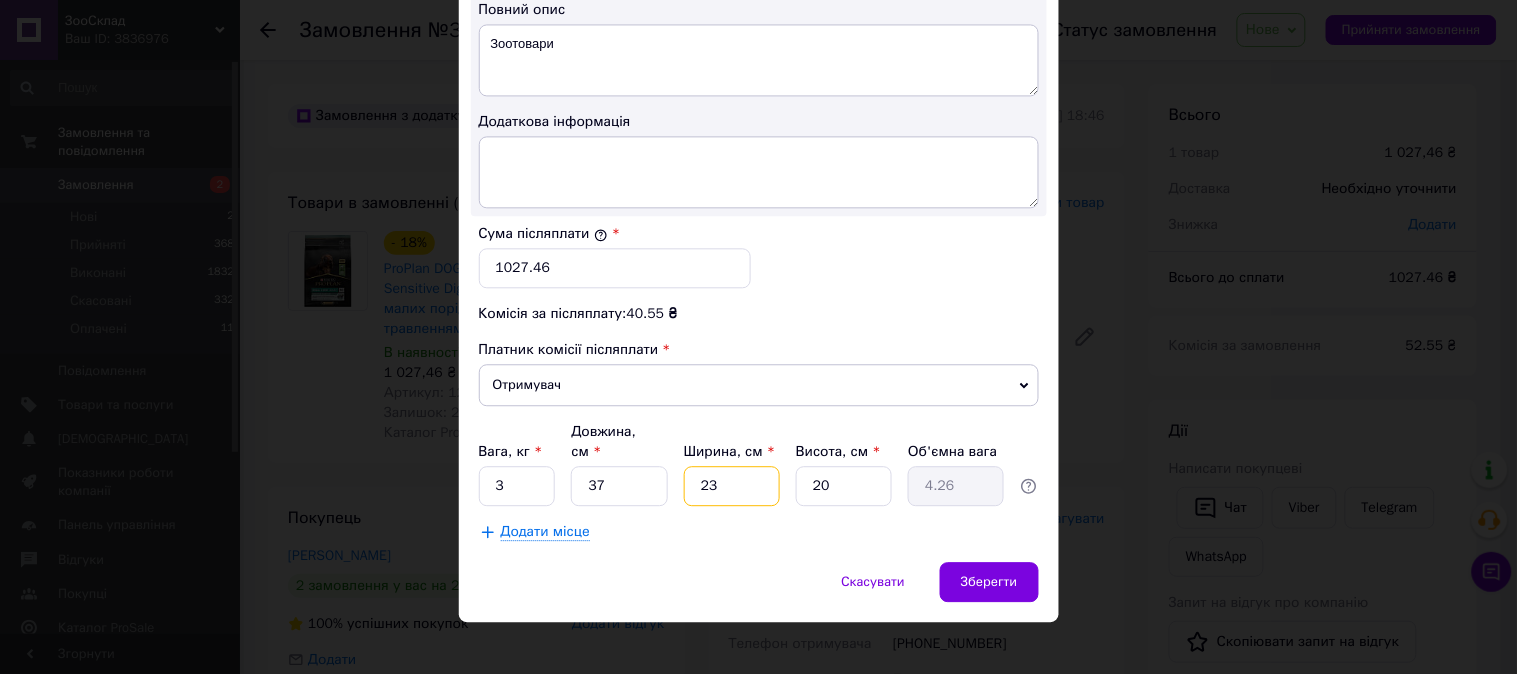 type on "23" 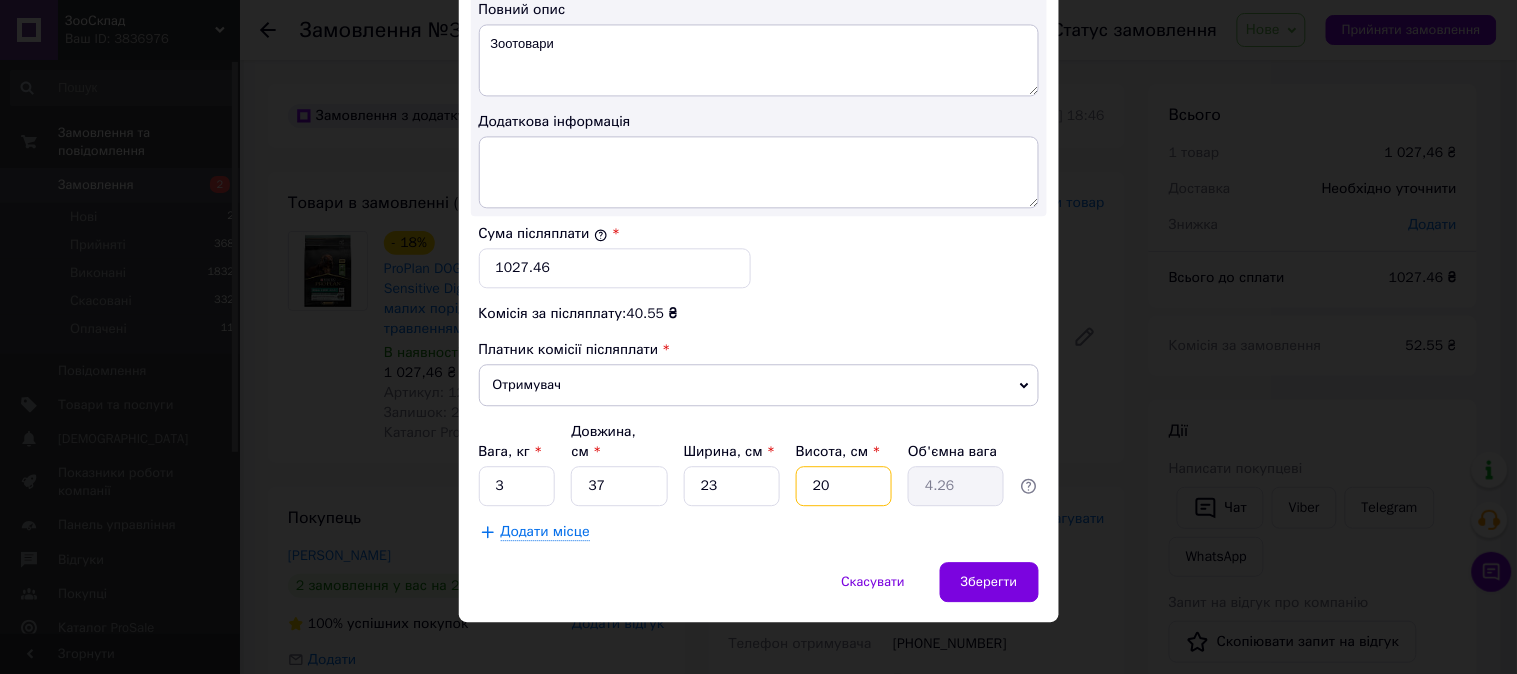 drag, startPoint x: 837, startPoint y: 472, endPoint x: 785, endPoint y: 474, distance: 52.03845 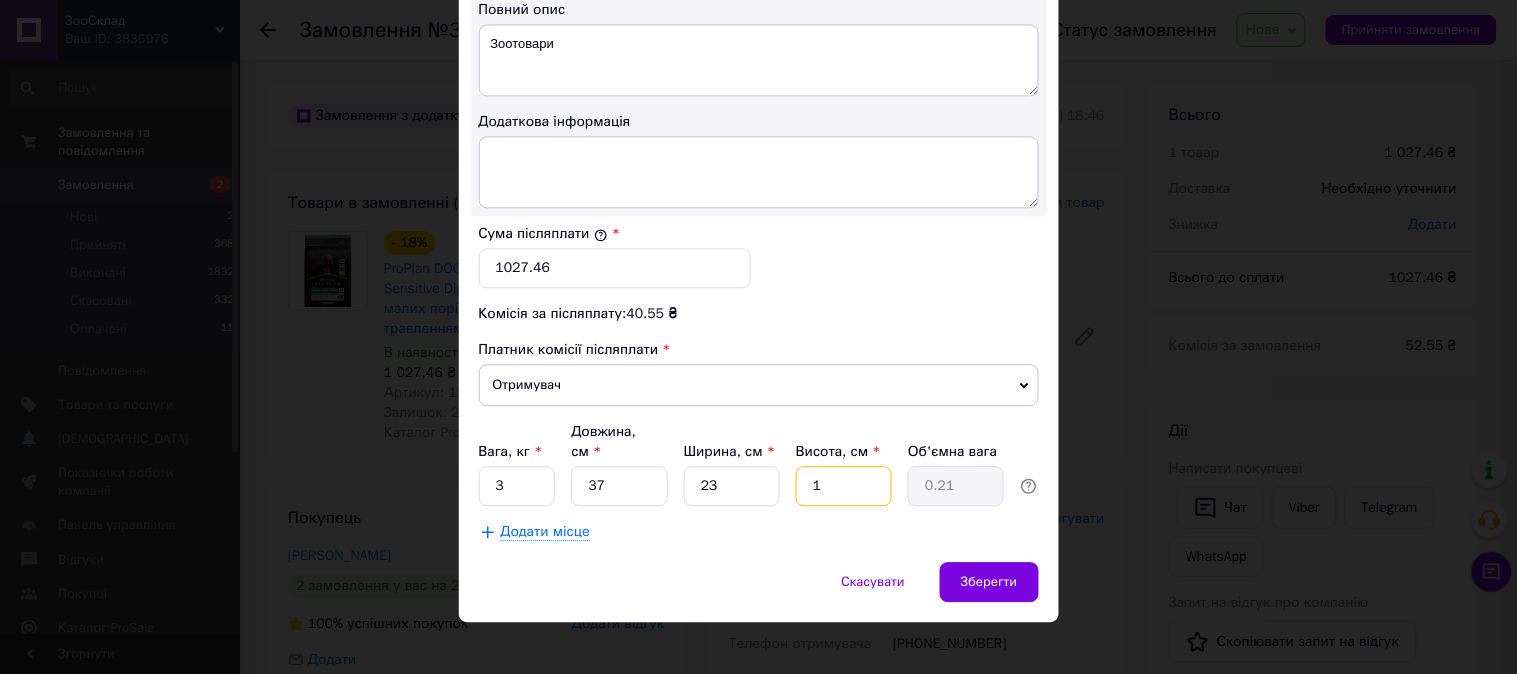 type on "11" 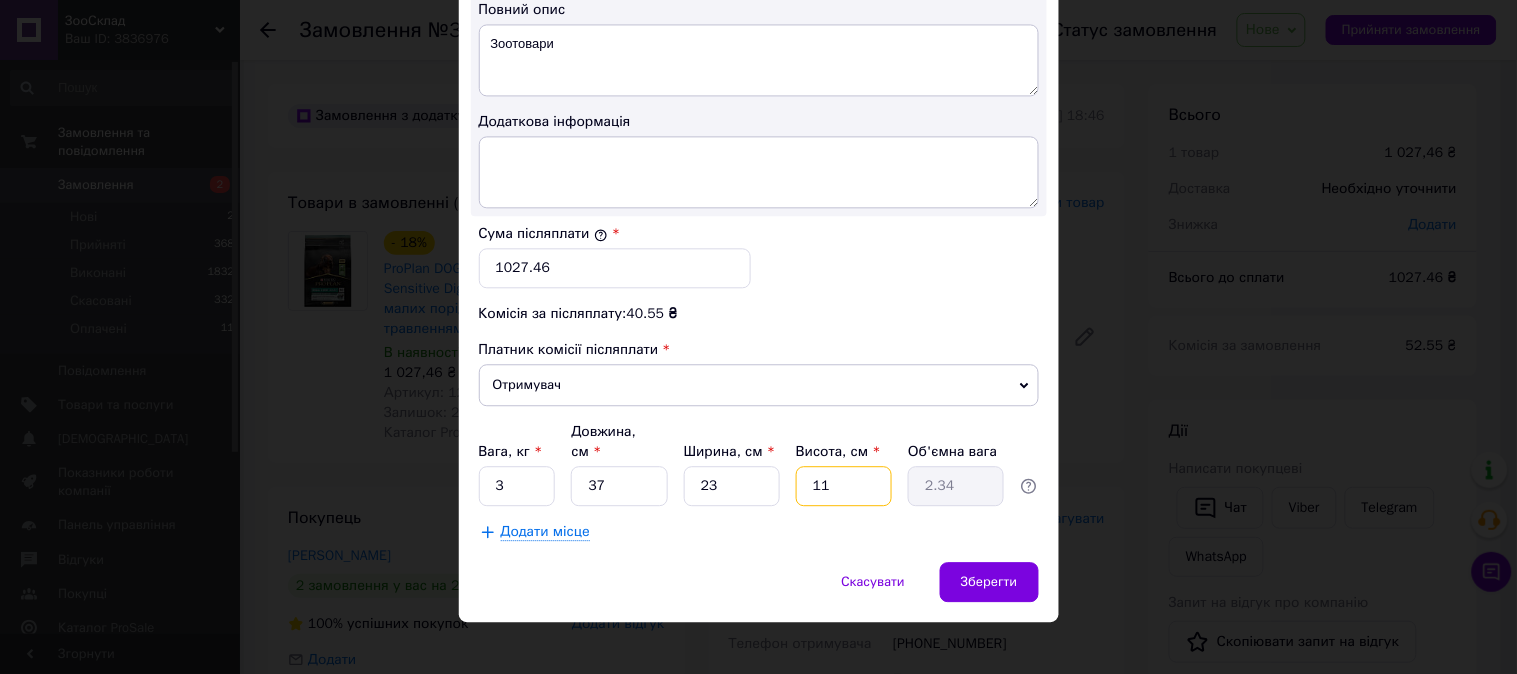 type on "11" 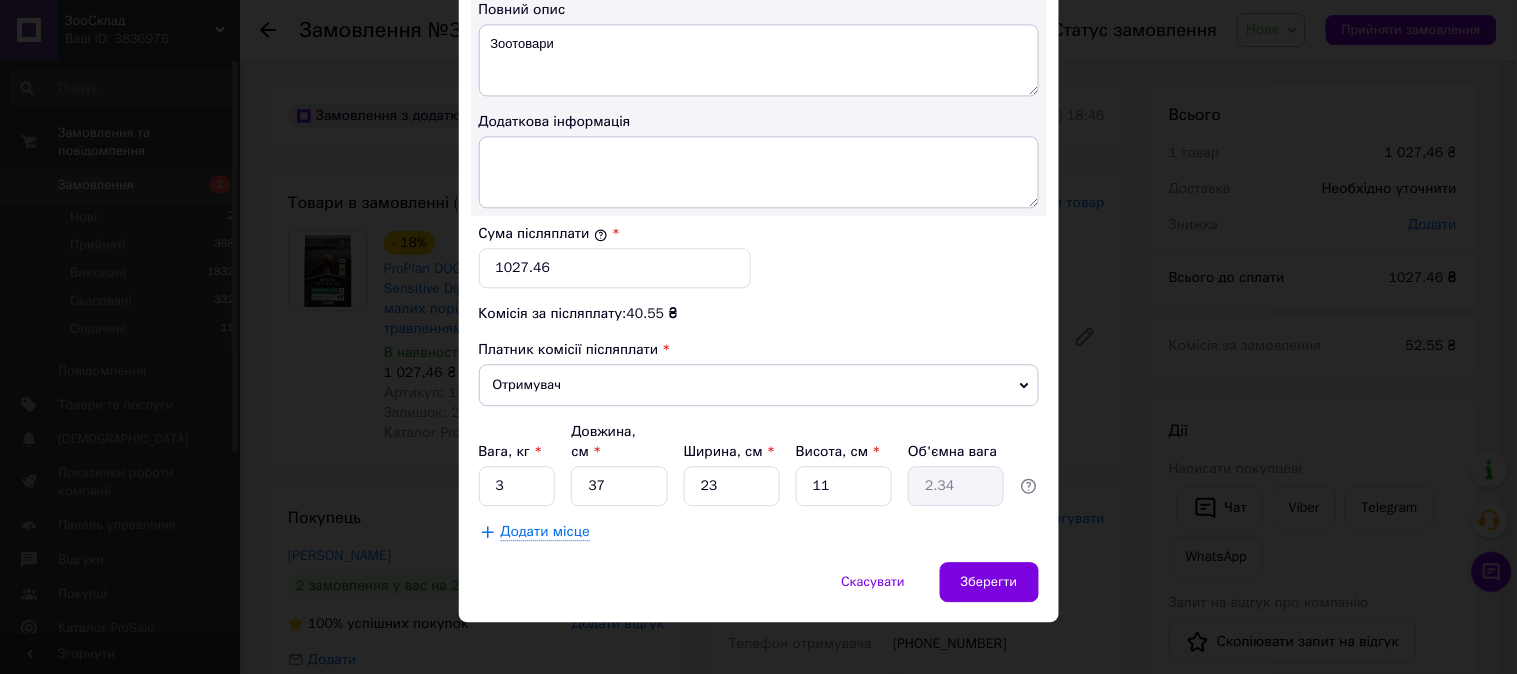click on "Додати місце" at bounding box center (759, 532) 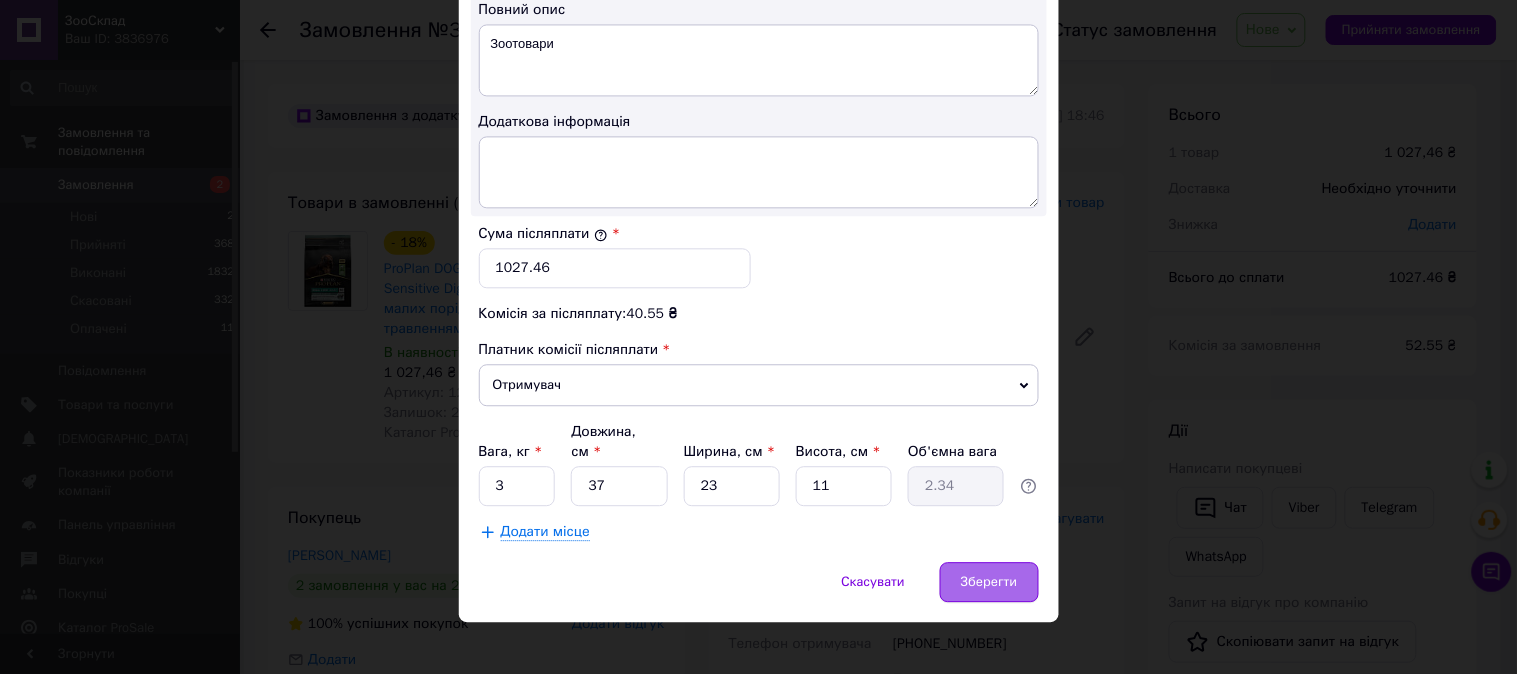 click on "Зберегти" at bounding box center (989, 582) 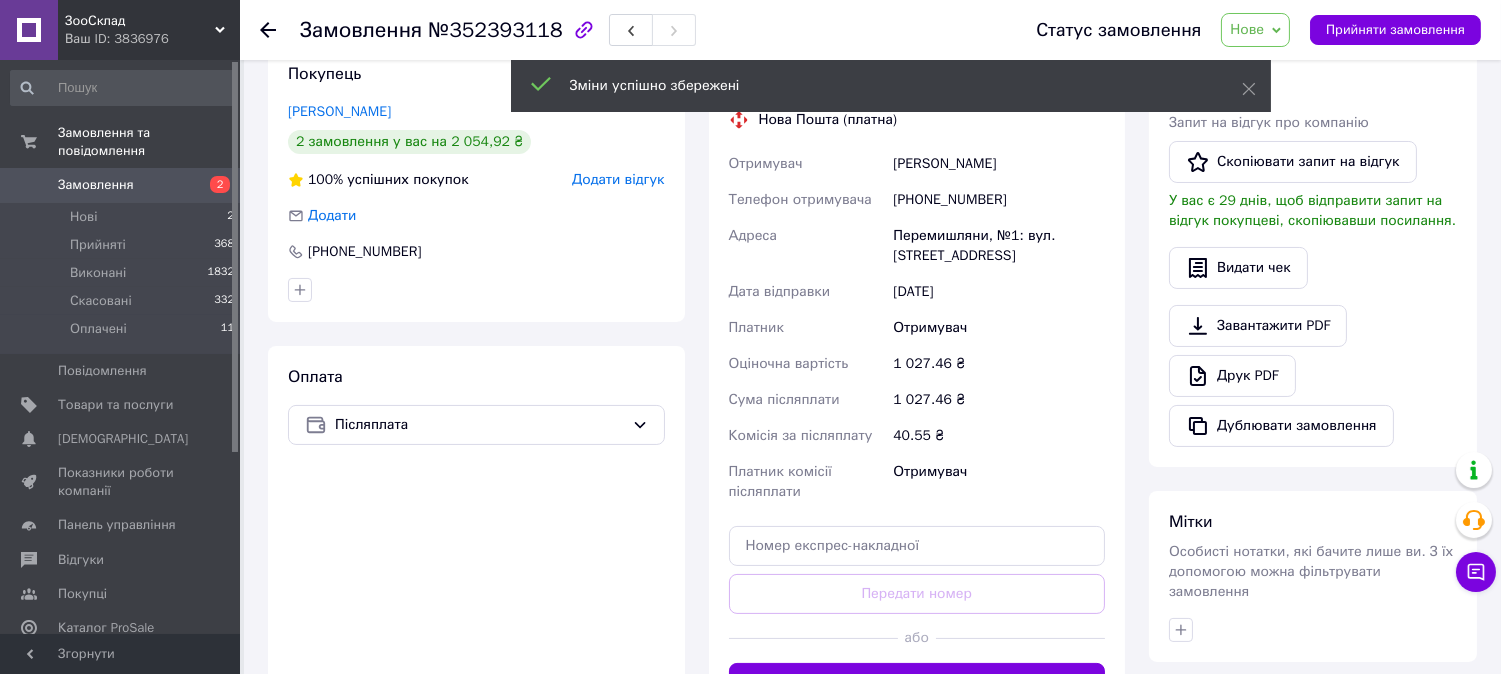 scroll, scrollTop: 555, scrollLeft: 0, axis: vertical 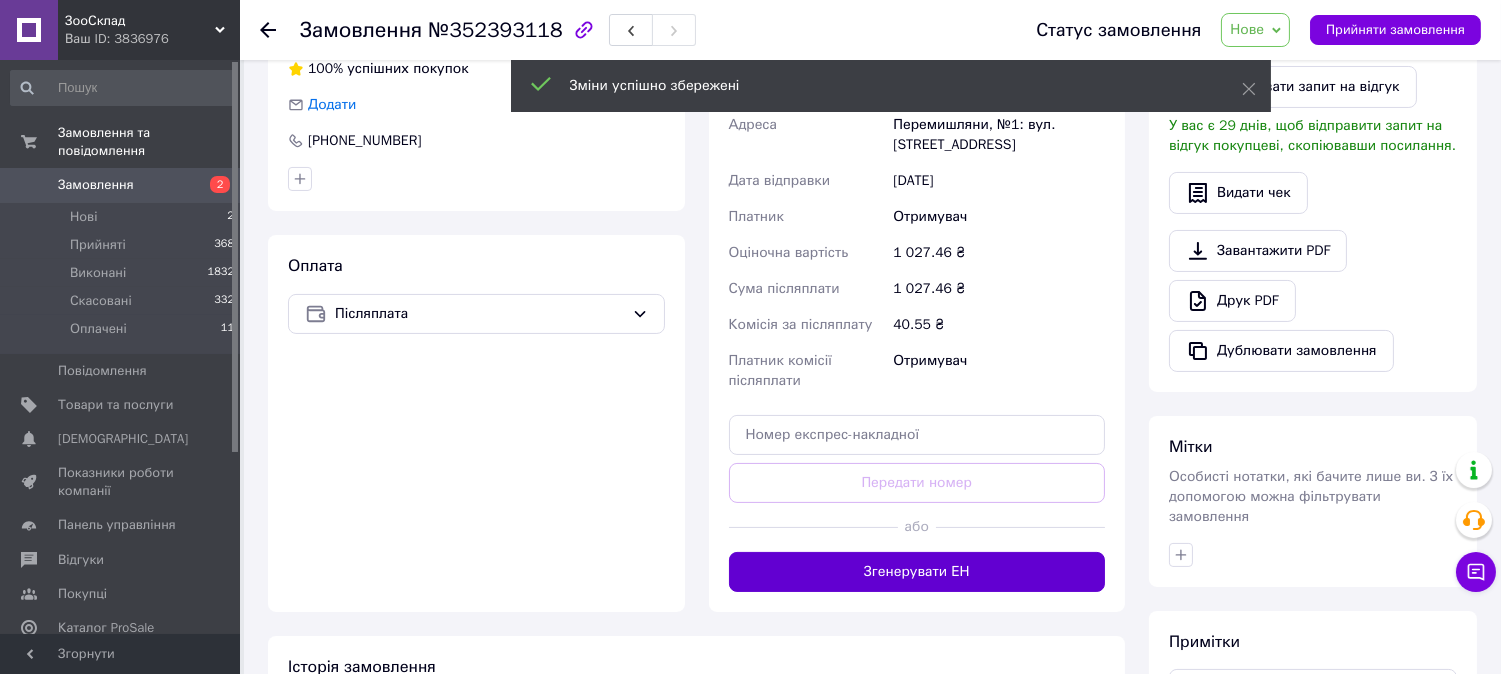 click on "Згенерувати ЕН" at bounding box center [917, 572] 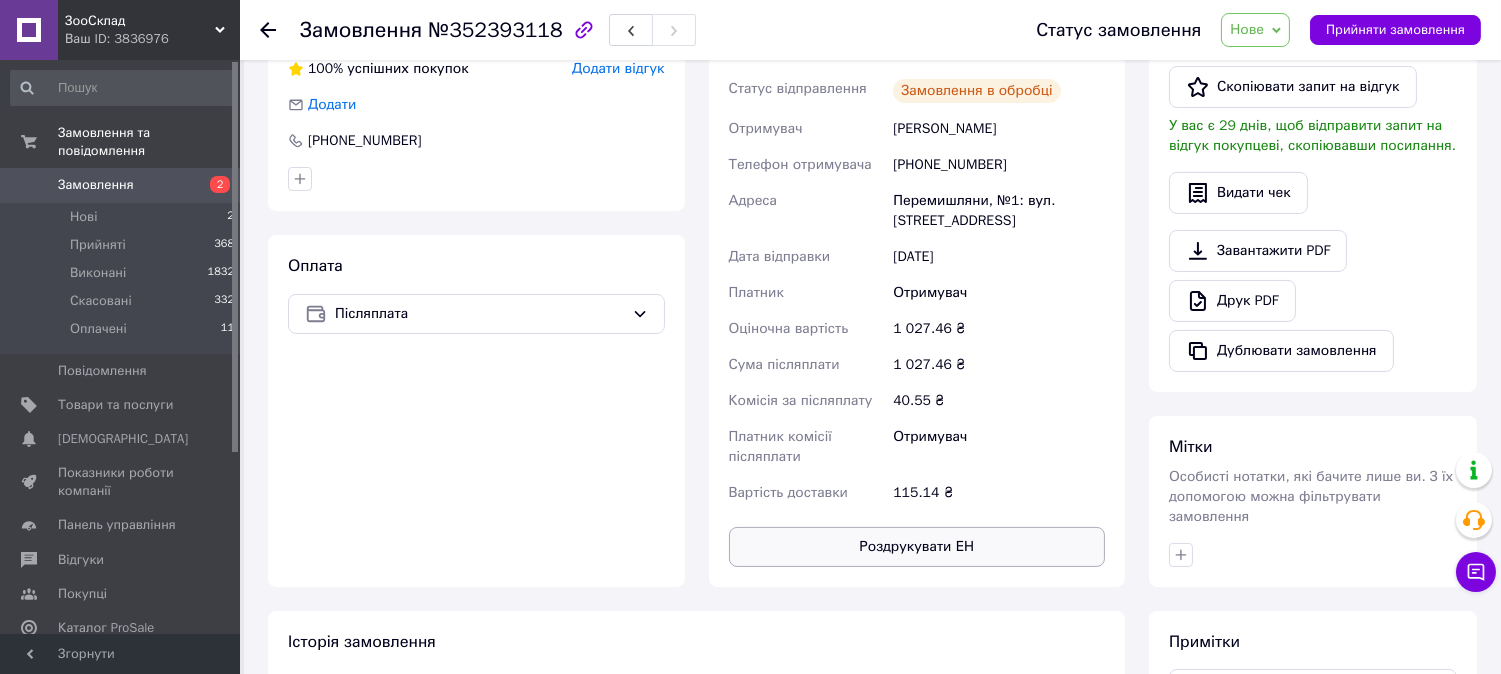 click on "Роздрукувати ЕН" at bounding box center [917, 547] 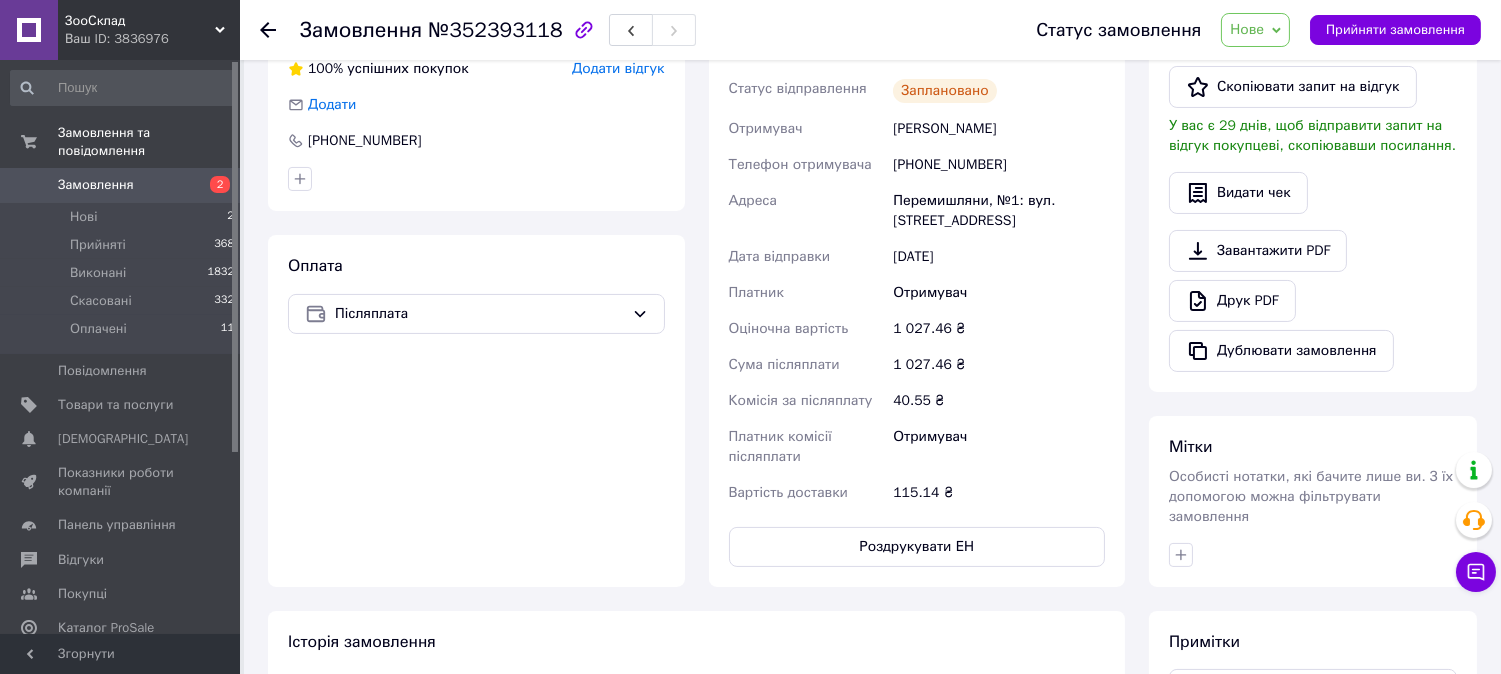 click on "Замовлення" at bounding box center [96, 185] 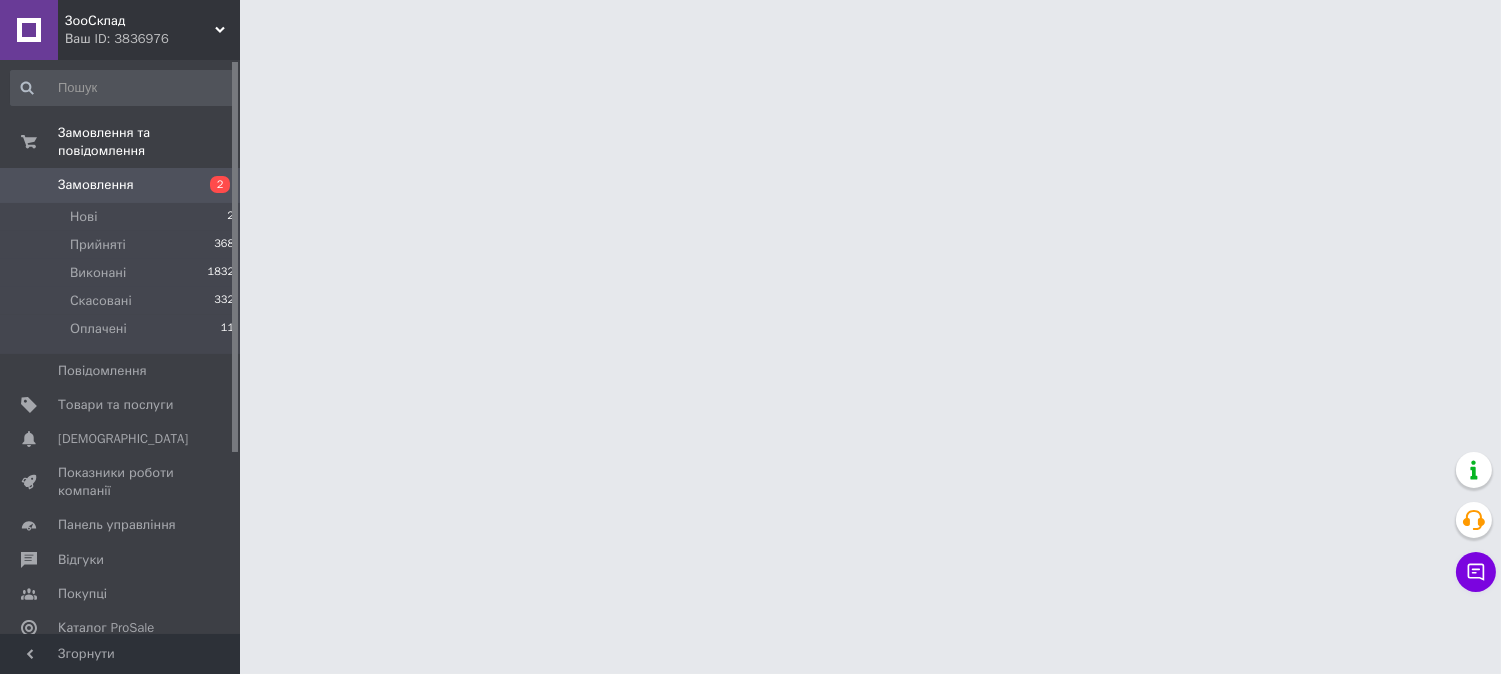 scroll, scrollTop: 0, scrollLeft: 0, axis: both 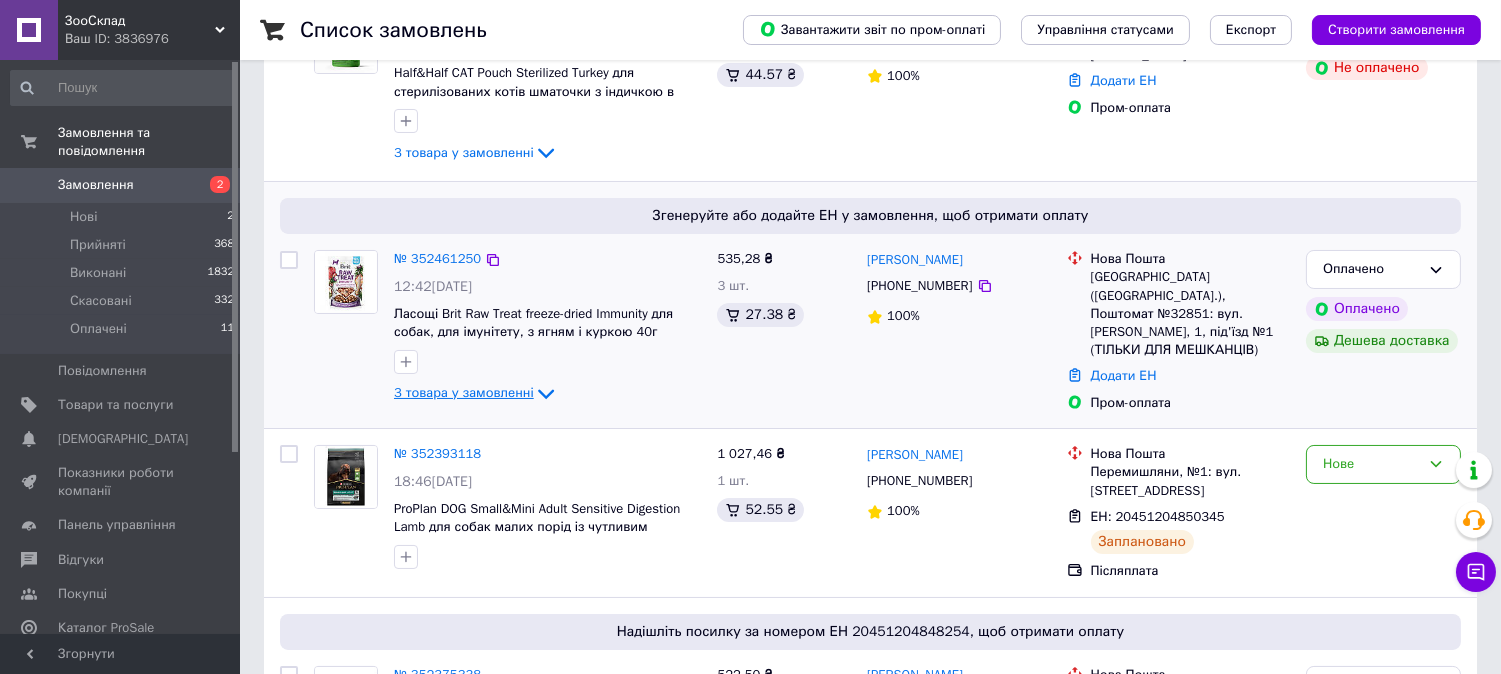 click 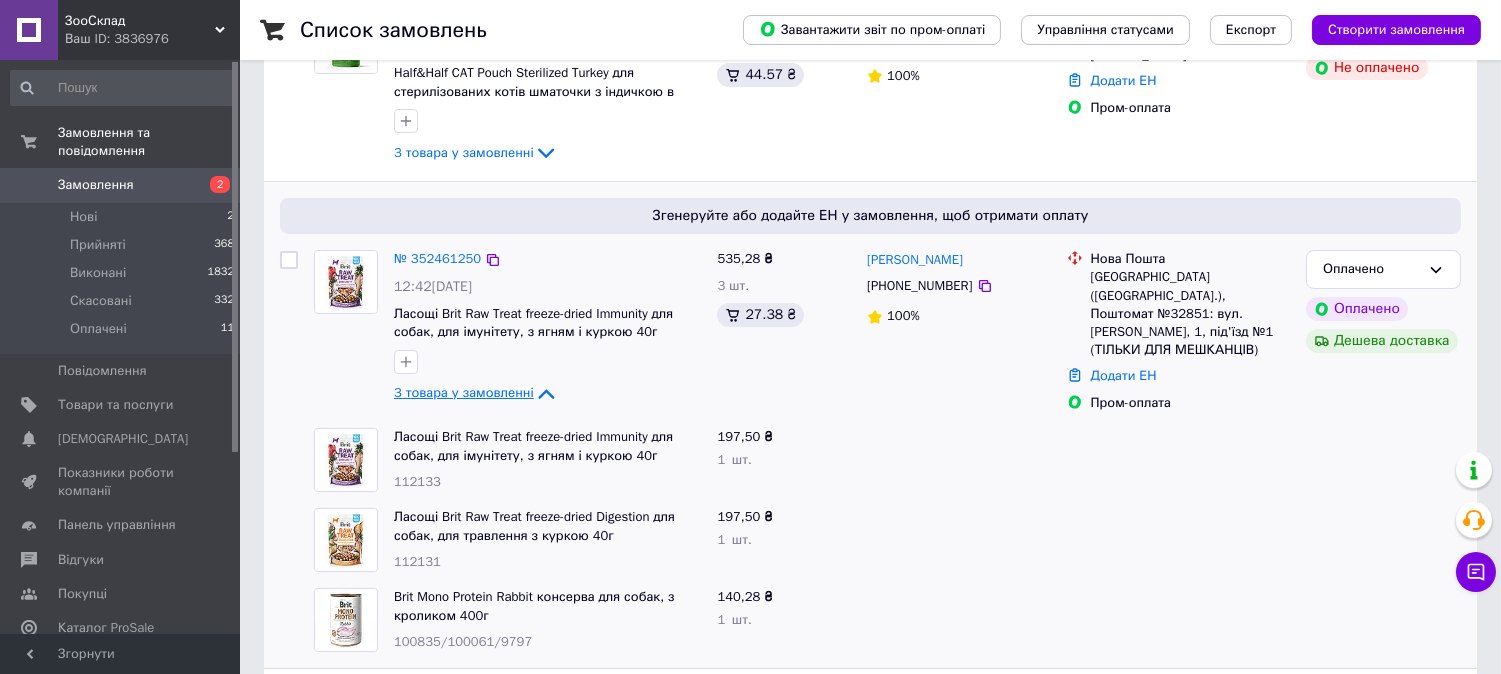 scroll, scrollTop: 444, scrollLeft: 0, axis: vertical 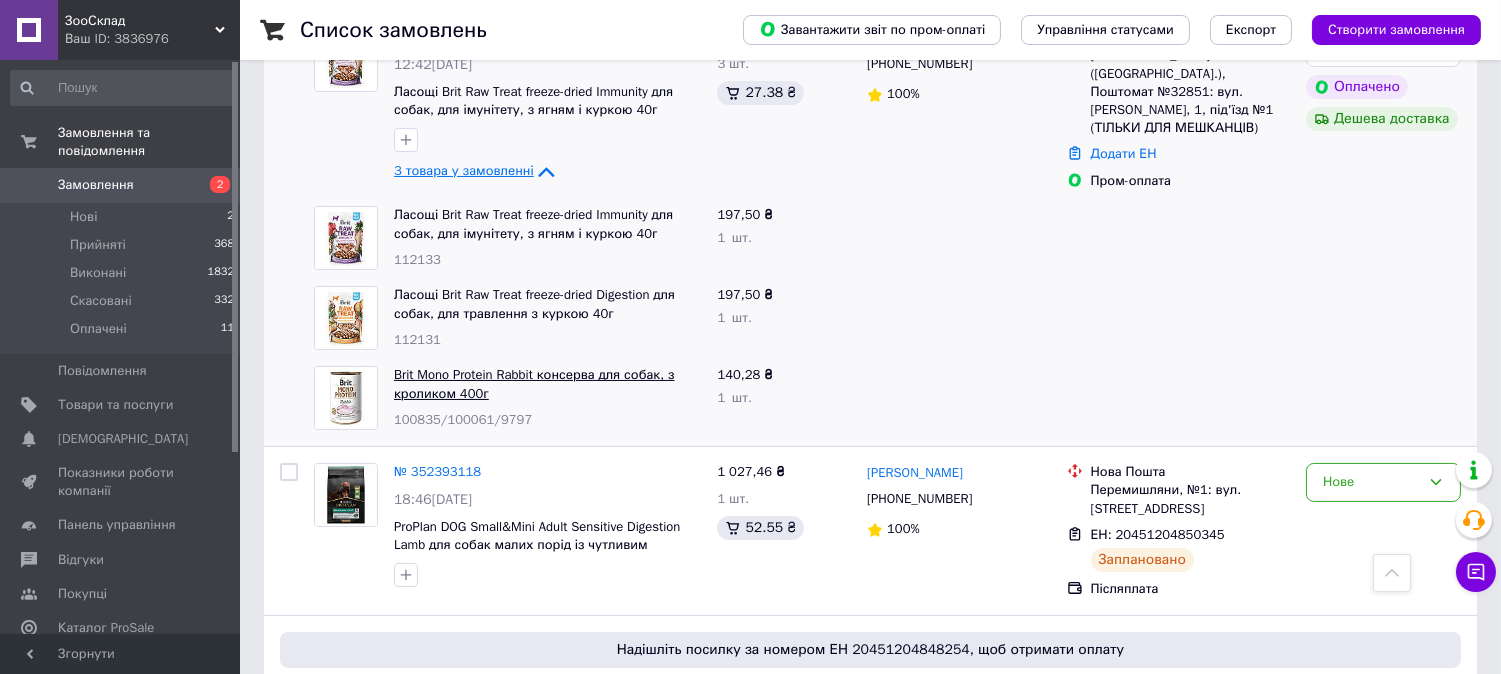 click on "Brit Mono Protein Rabbit консерва для собак, з кроликом 400г" at bounding box center (534, 384) 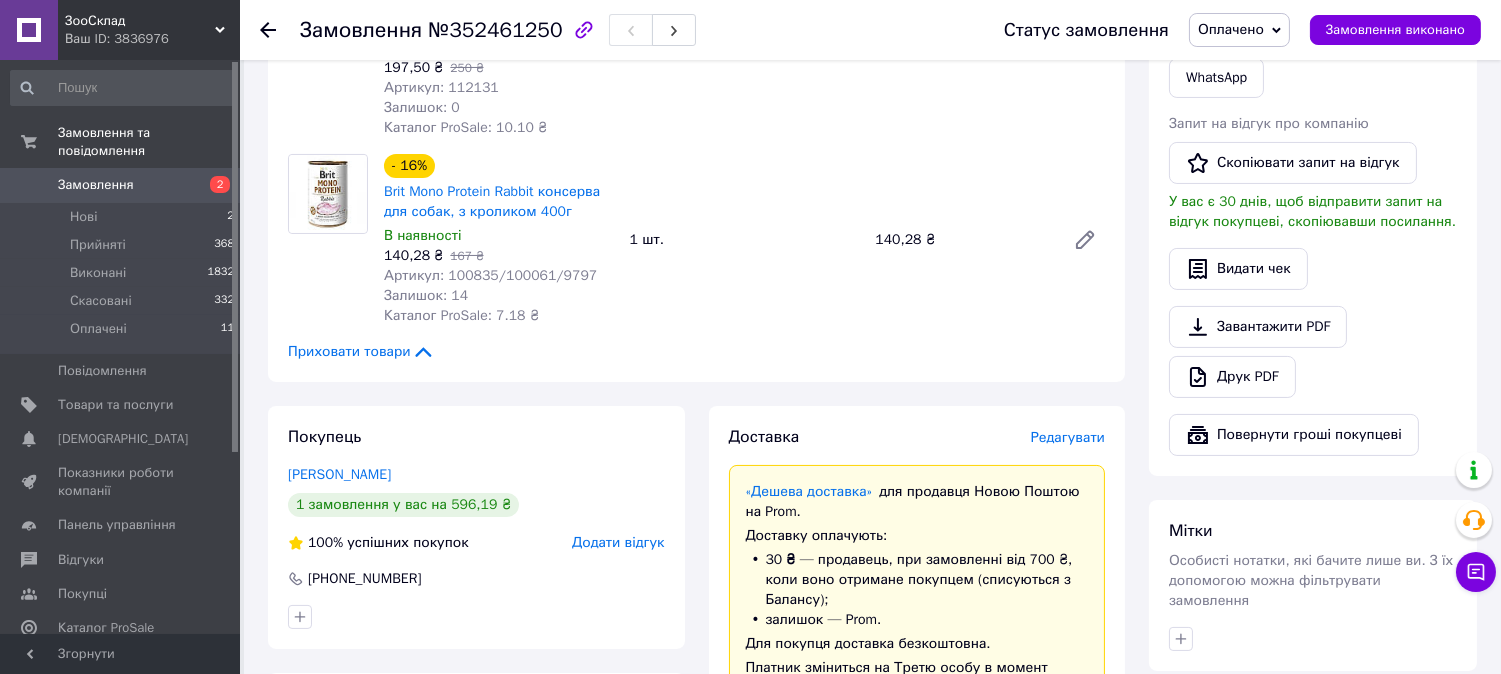 scroll, scrollTop: 666, scrollLeft: 0, axis: vertical 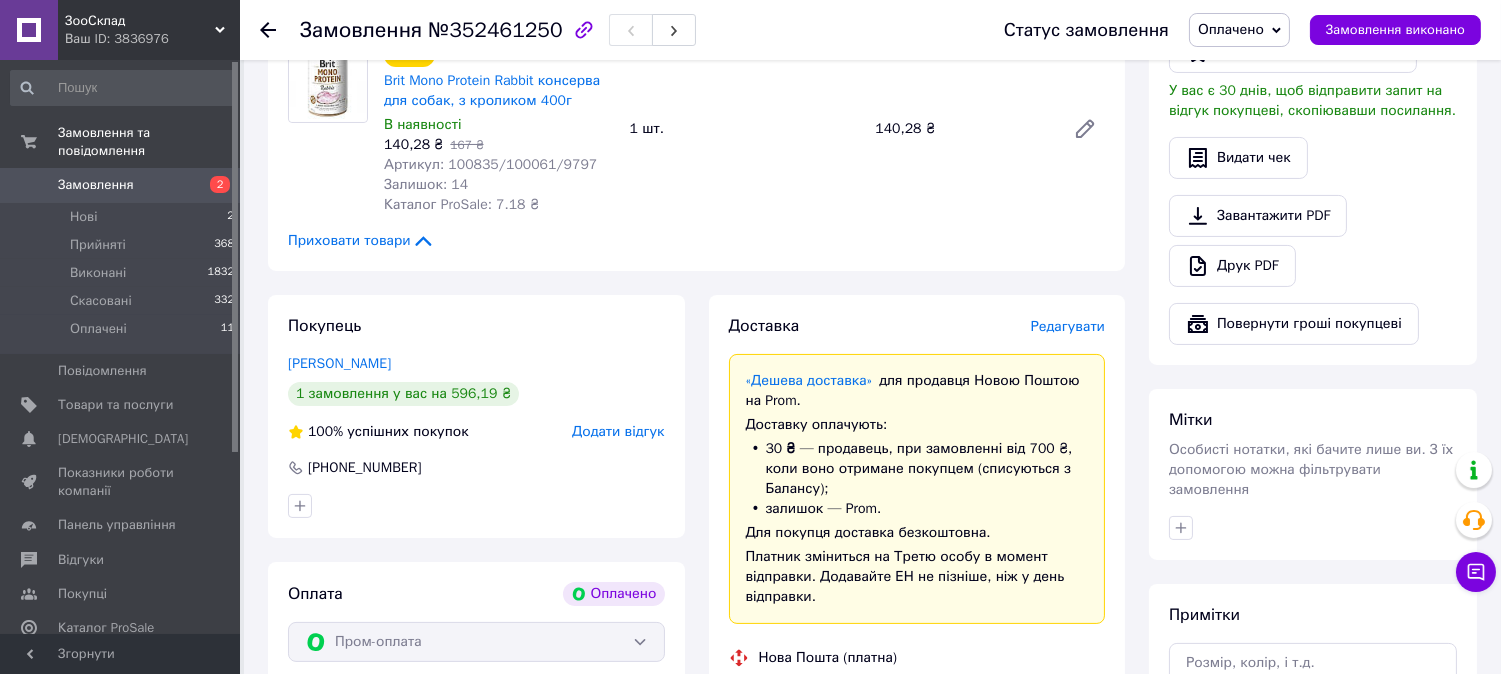 click on "Редагувати" at bounding box center (1068, 326) 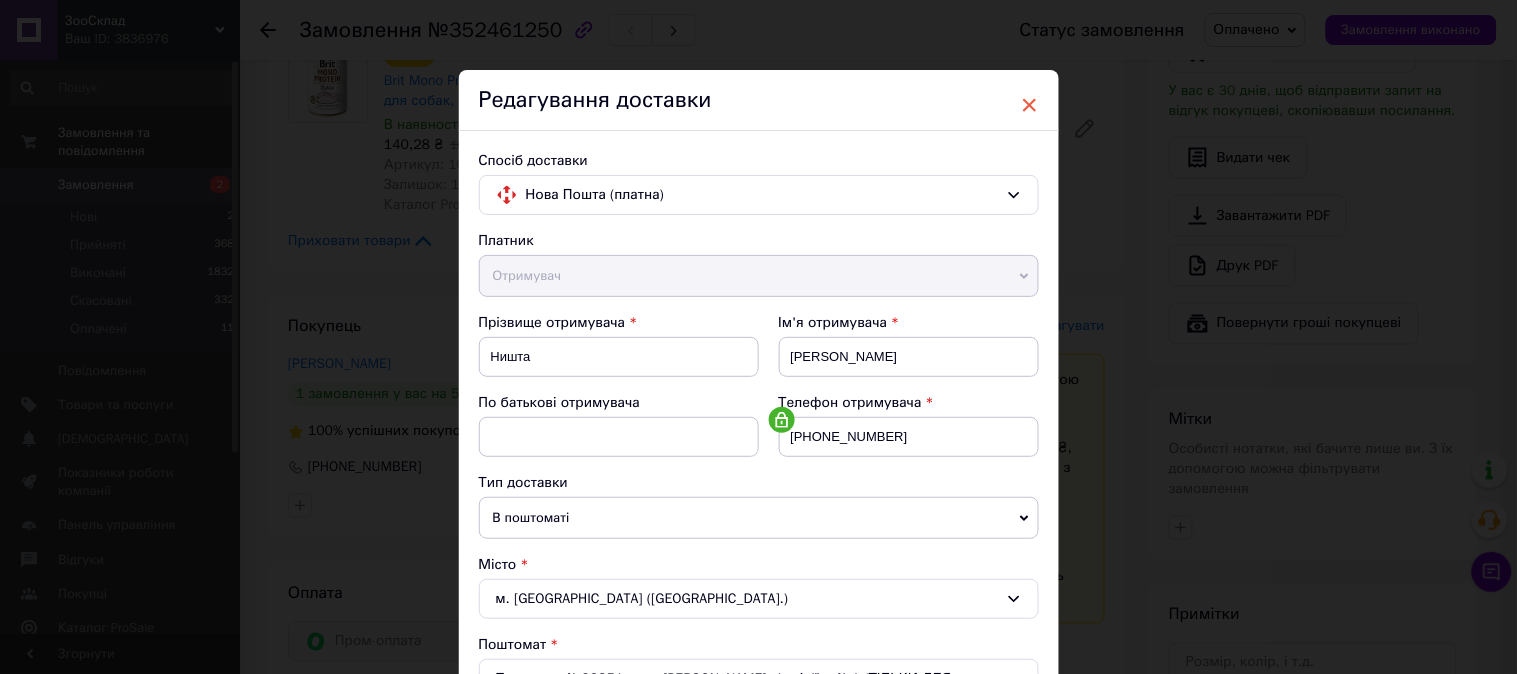 click on "×" at bounding box center (1030, 105) 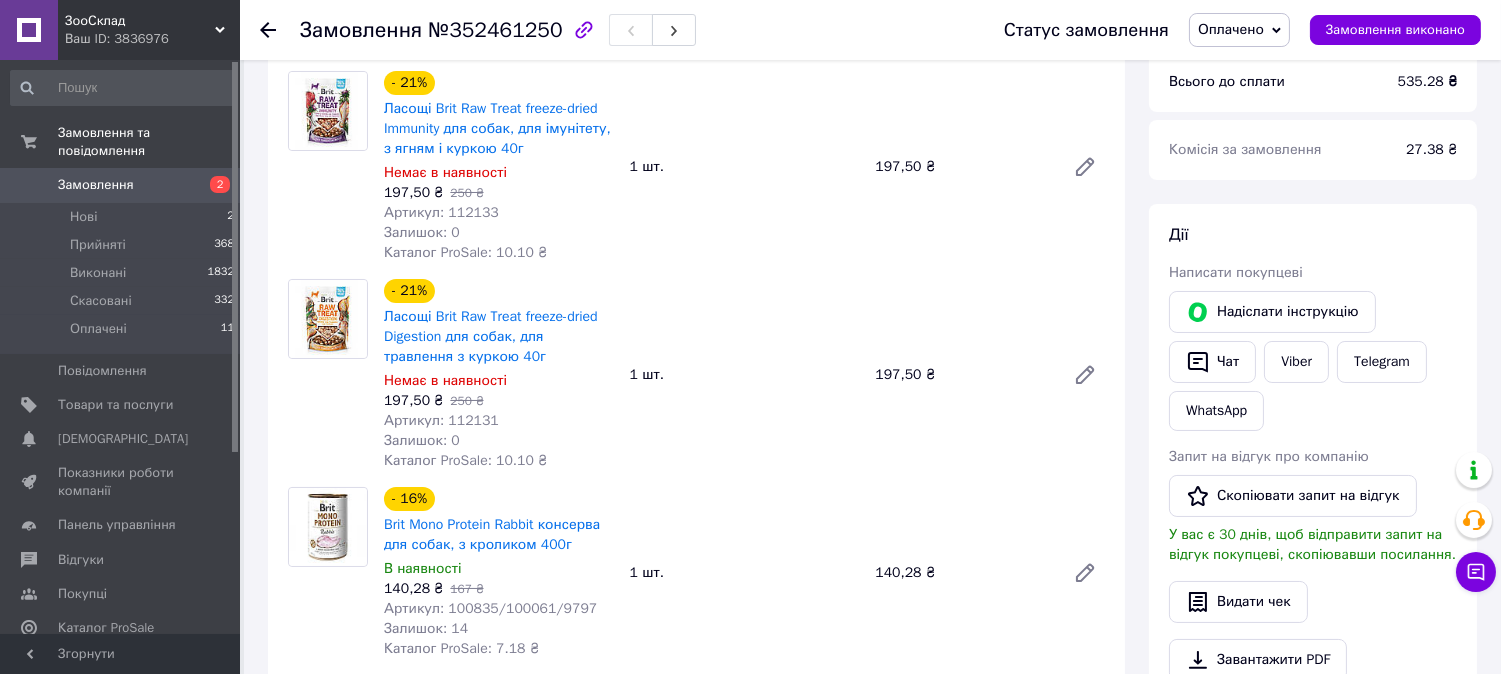 scroll, scrollTop: 111, scrollLeft: 0, axis: vertical 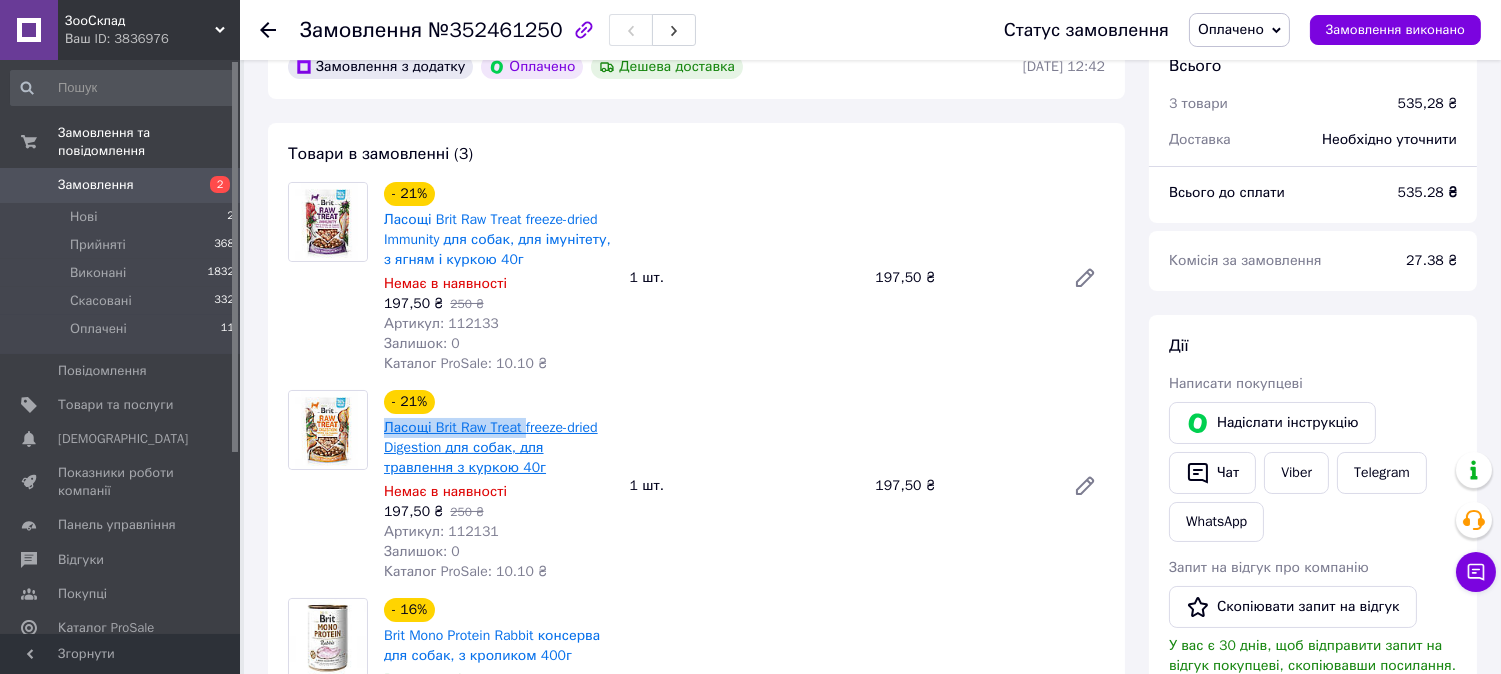 drag, startPoint x: 380, startPoint y: 426, endPoint x: 523, endPoint y: 426, distance: 143 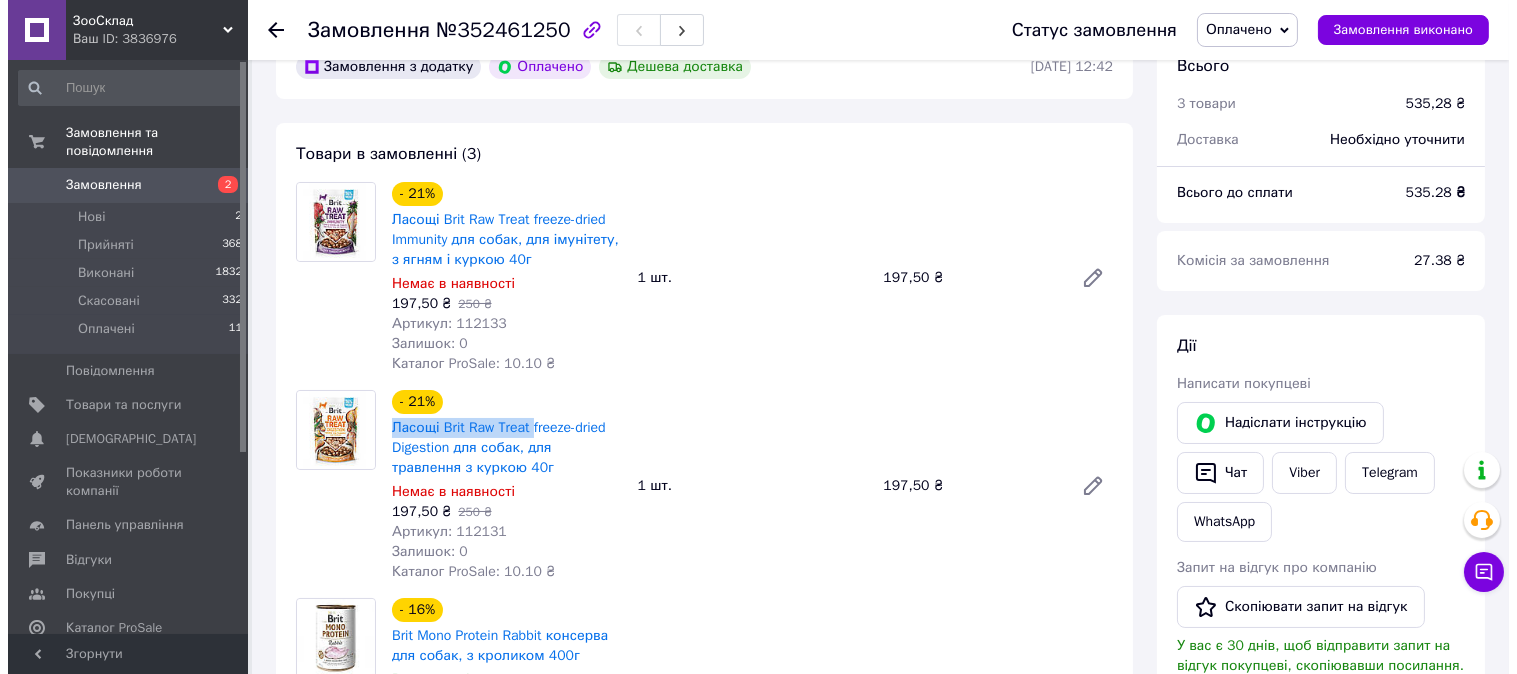 scroll, scrollTop: 666, scrollLeft: 0, axis: vertical 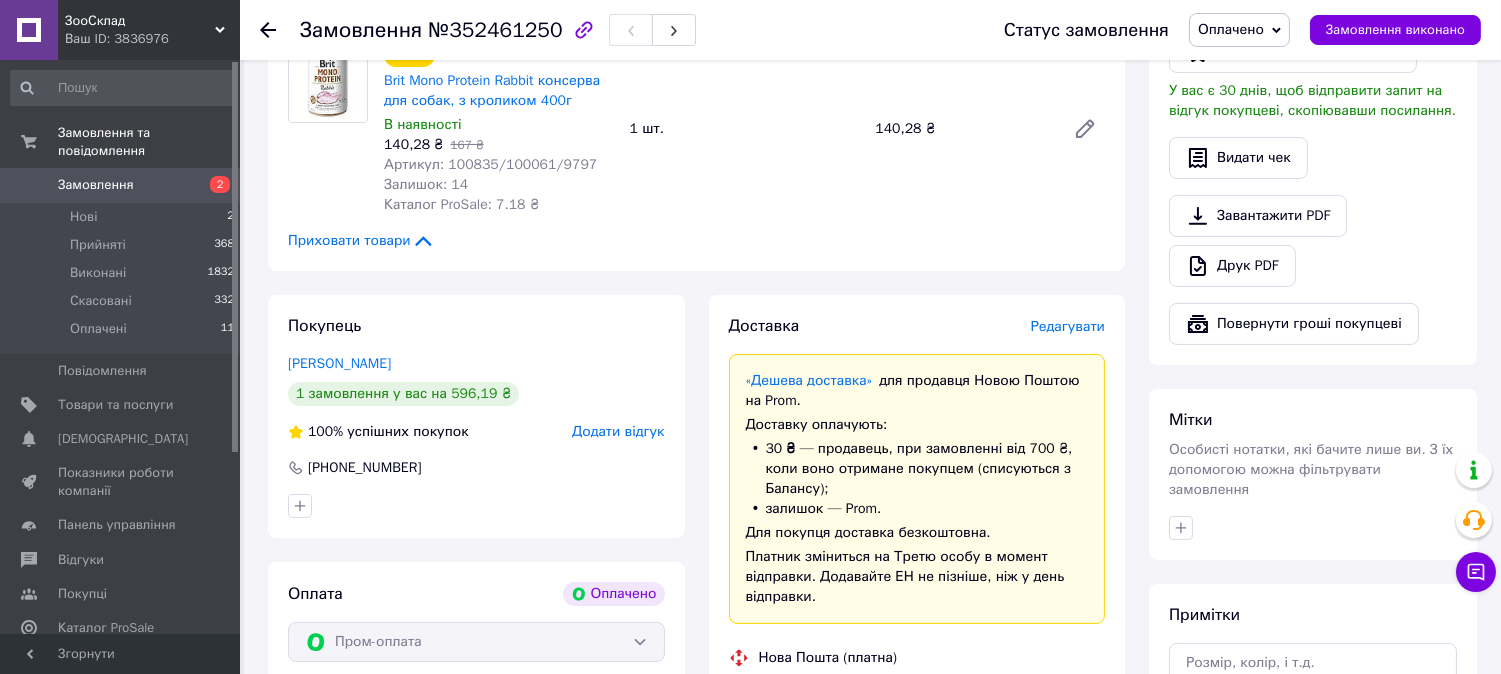click on "Редагувати" at bounding box center [1068, 326] 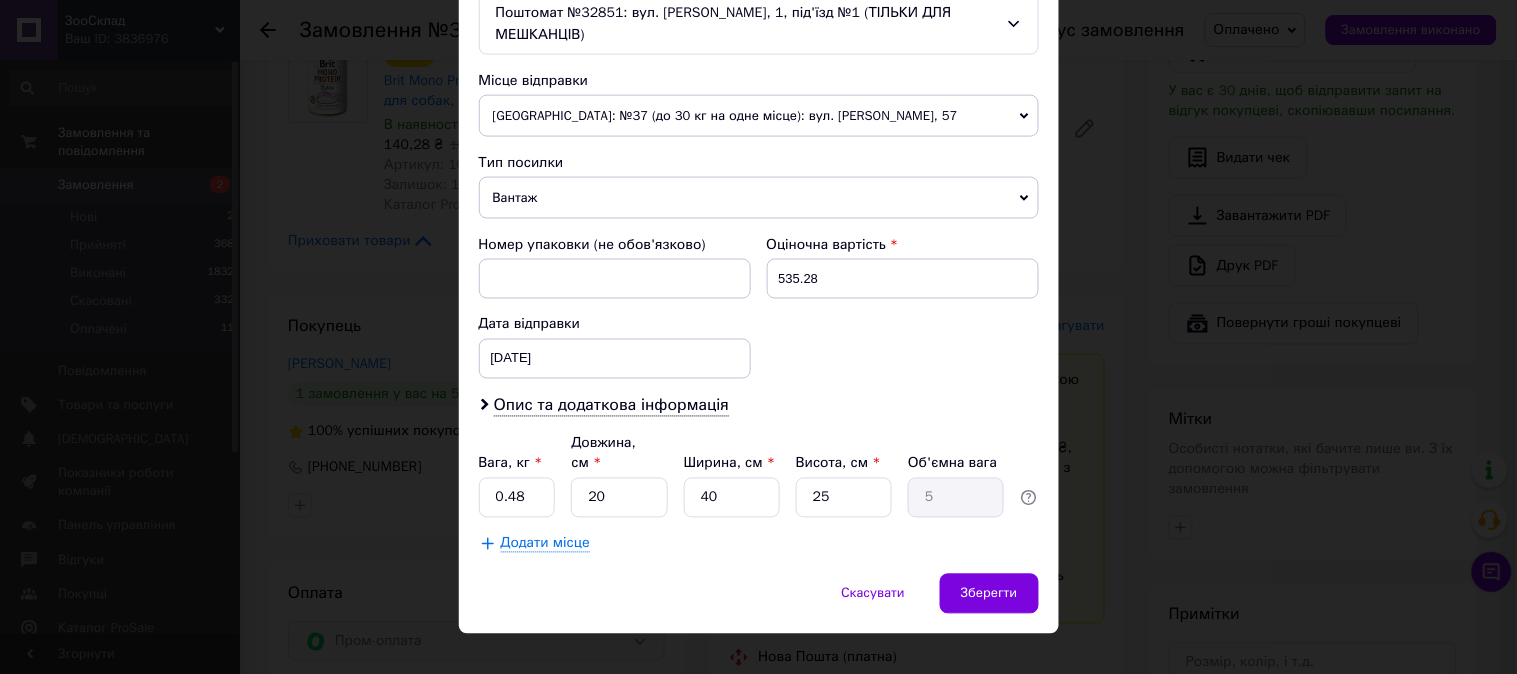 scroll, scrollTop: 677, scrollLeft: 0, axis: vertical 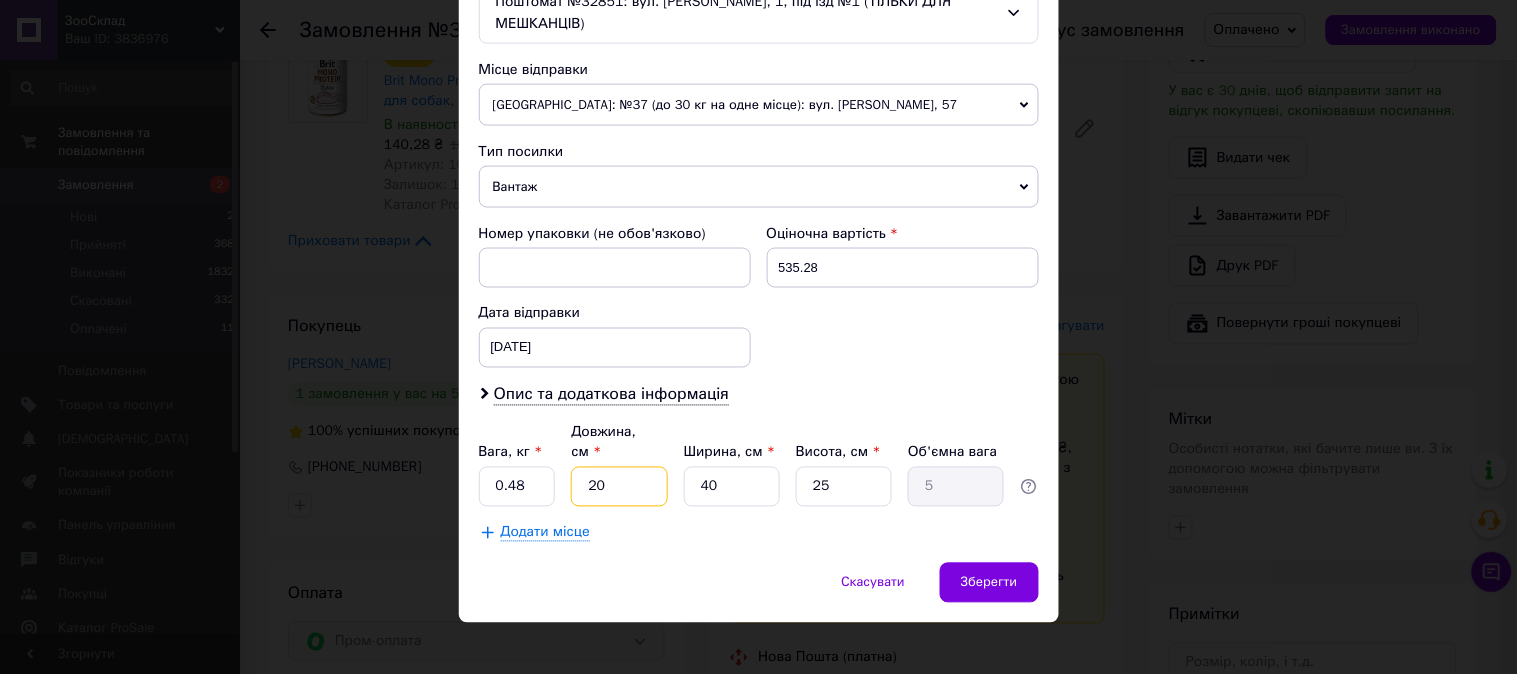 drag, startPoint x: 612, startPoint y: 467, endPoint x: 587, endPoint y: 462, distance: 25.495098 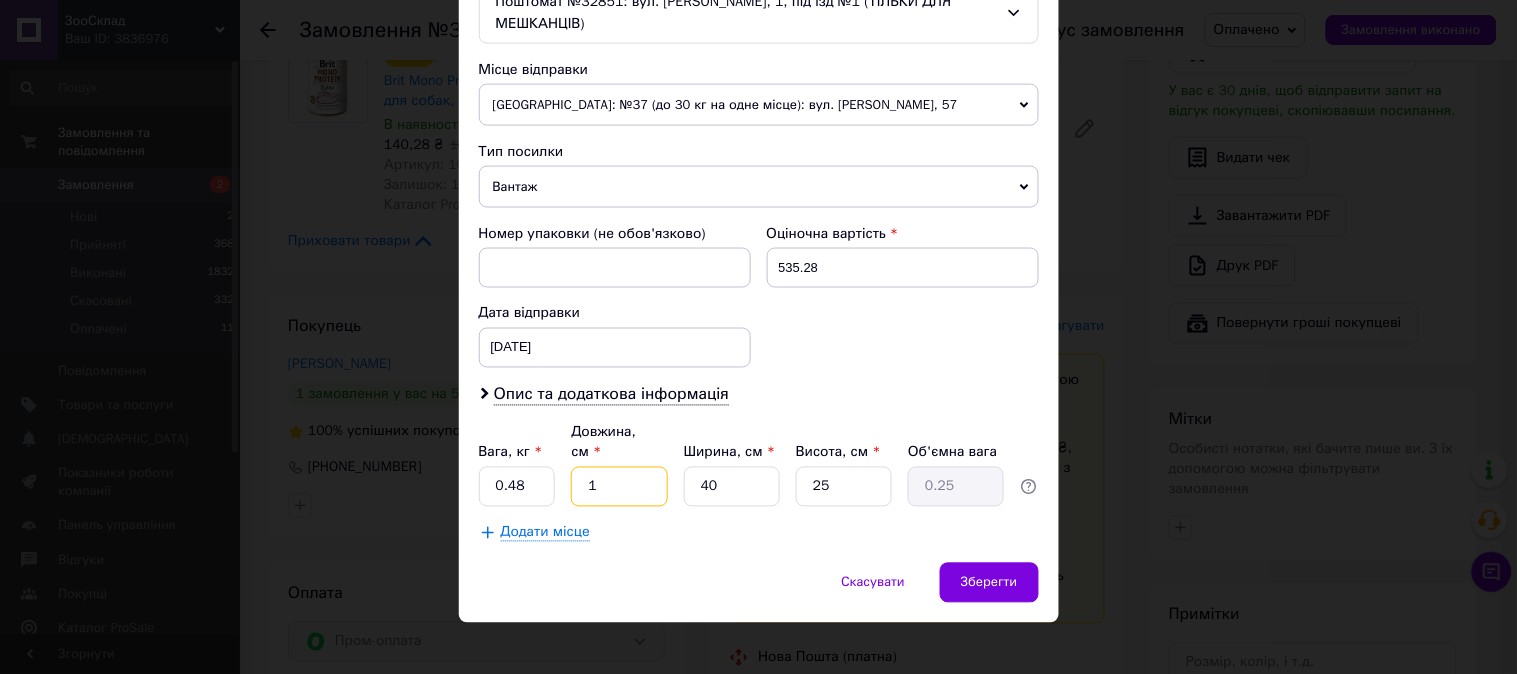 type on "19" 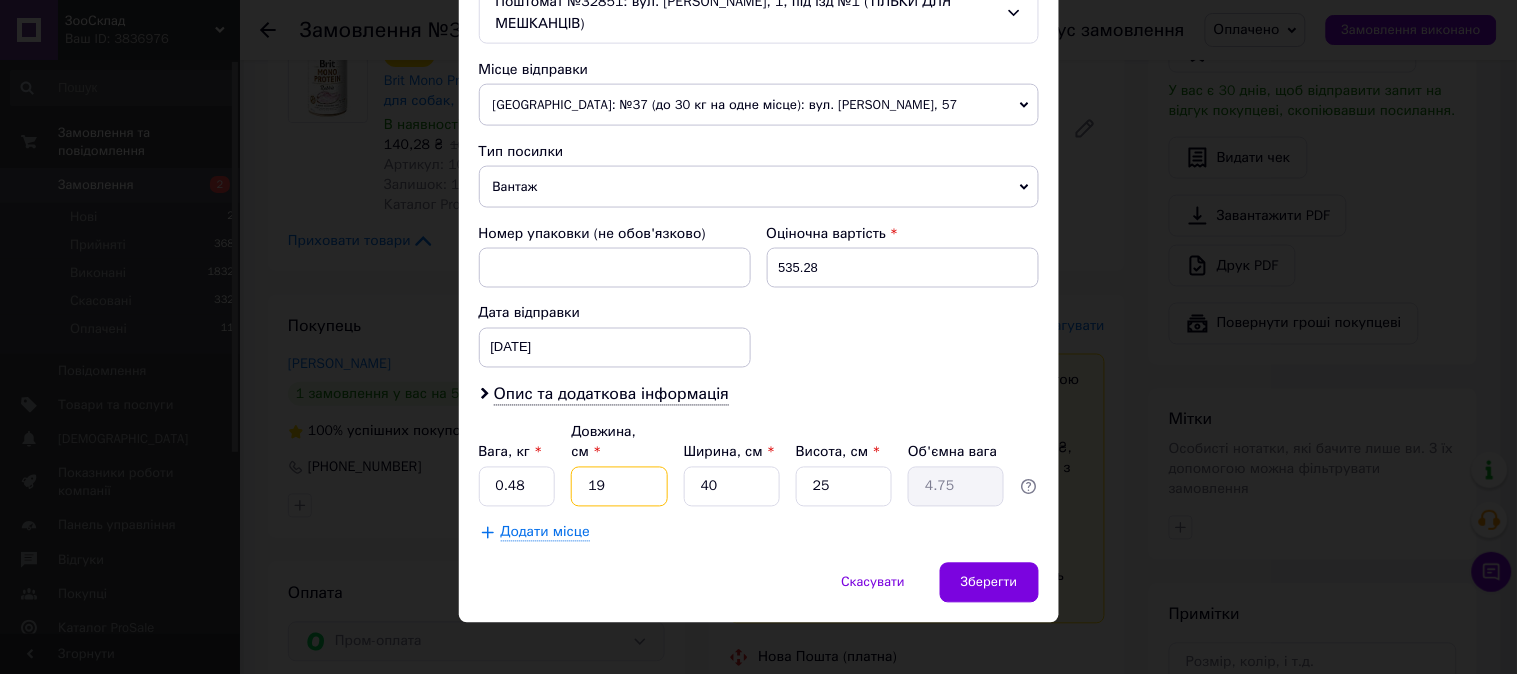 type on "19" 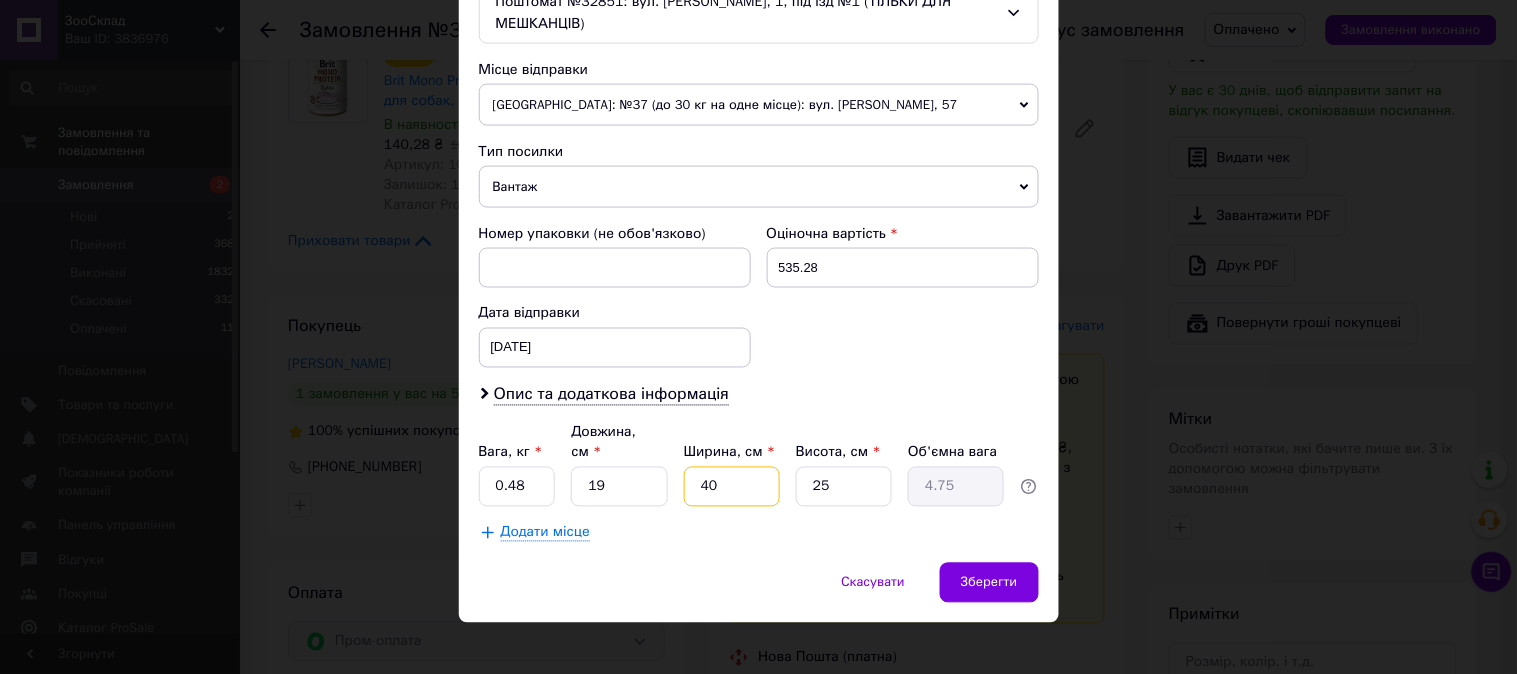 drag, startPoint x: 737, startPoint y: 473, endPoint x: 674, endPoint y: 462, distance: 63.953106 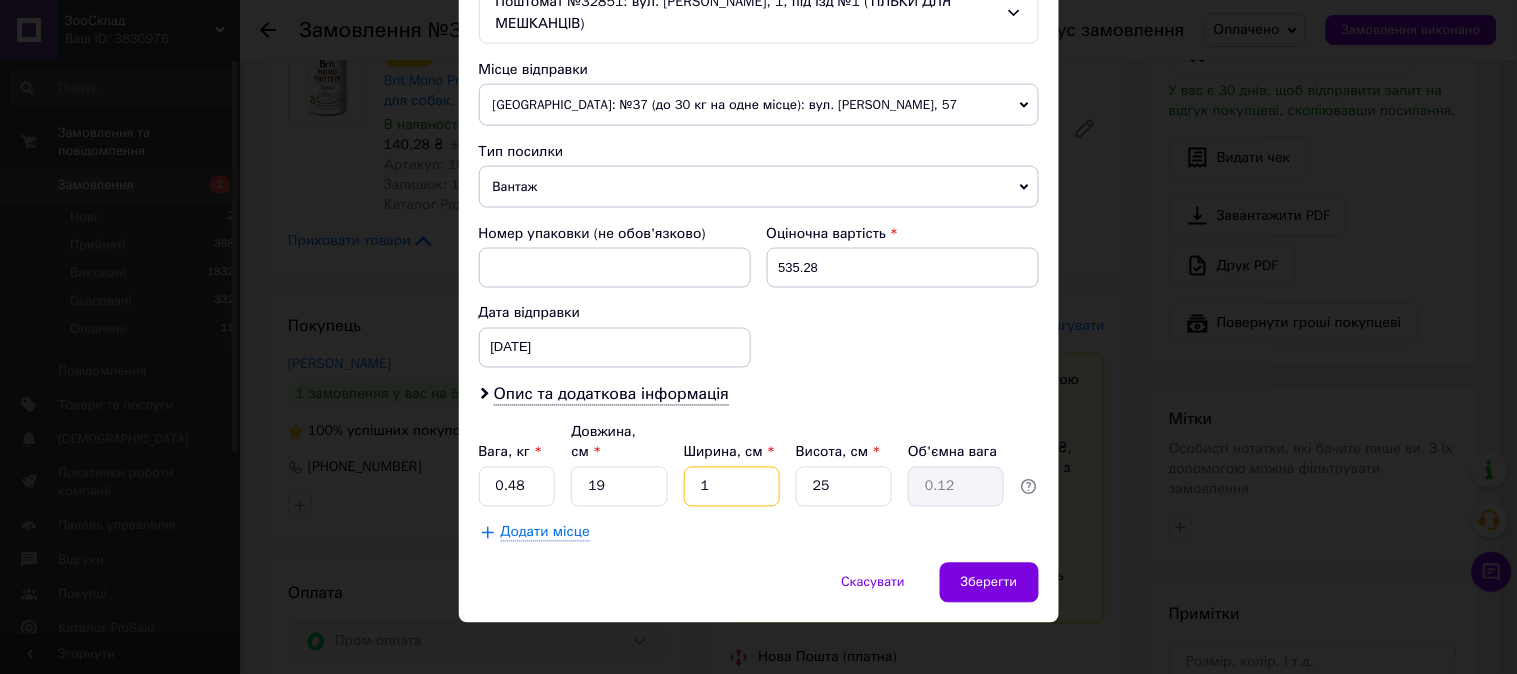 type on "10" 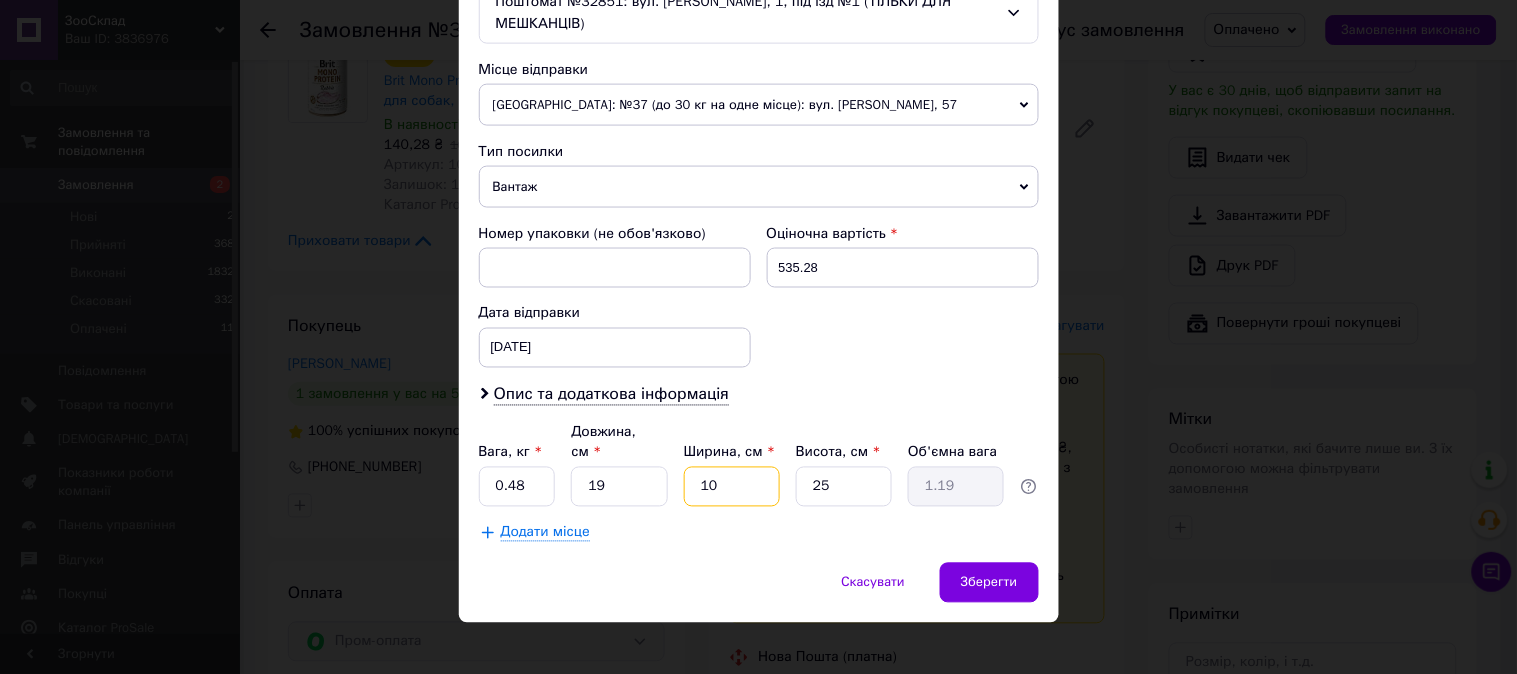 type on "10" 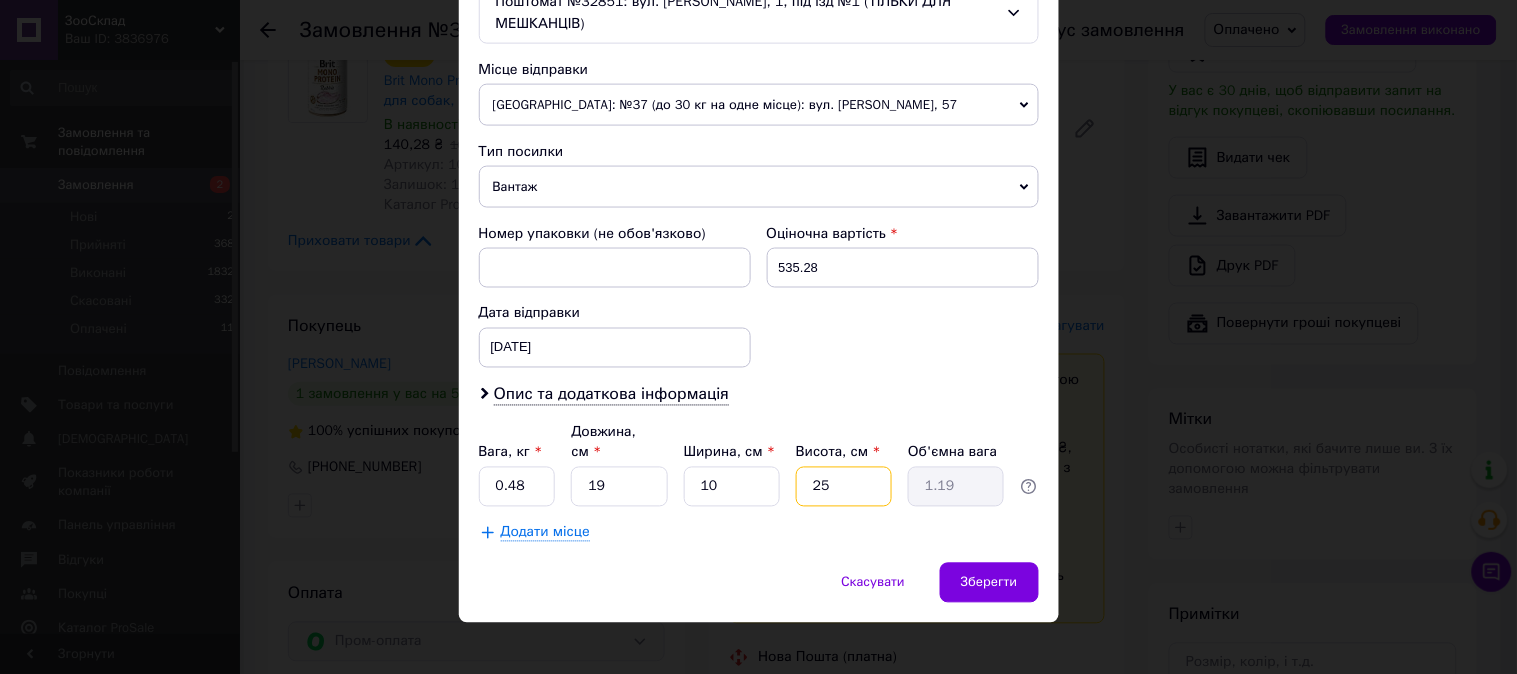 drag, startPoint x: 817, startPoint y: 465, endPoint x: 774, endPoint y: 466, distance: 43.011627 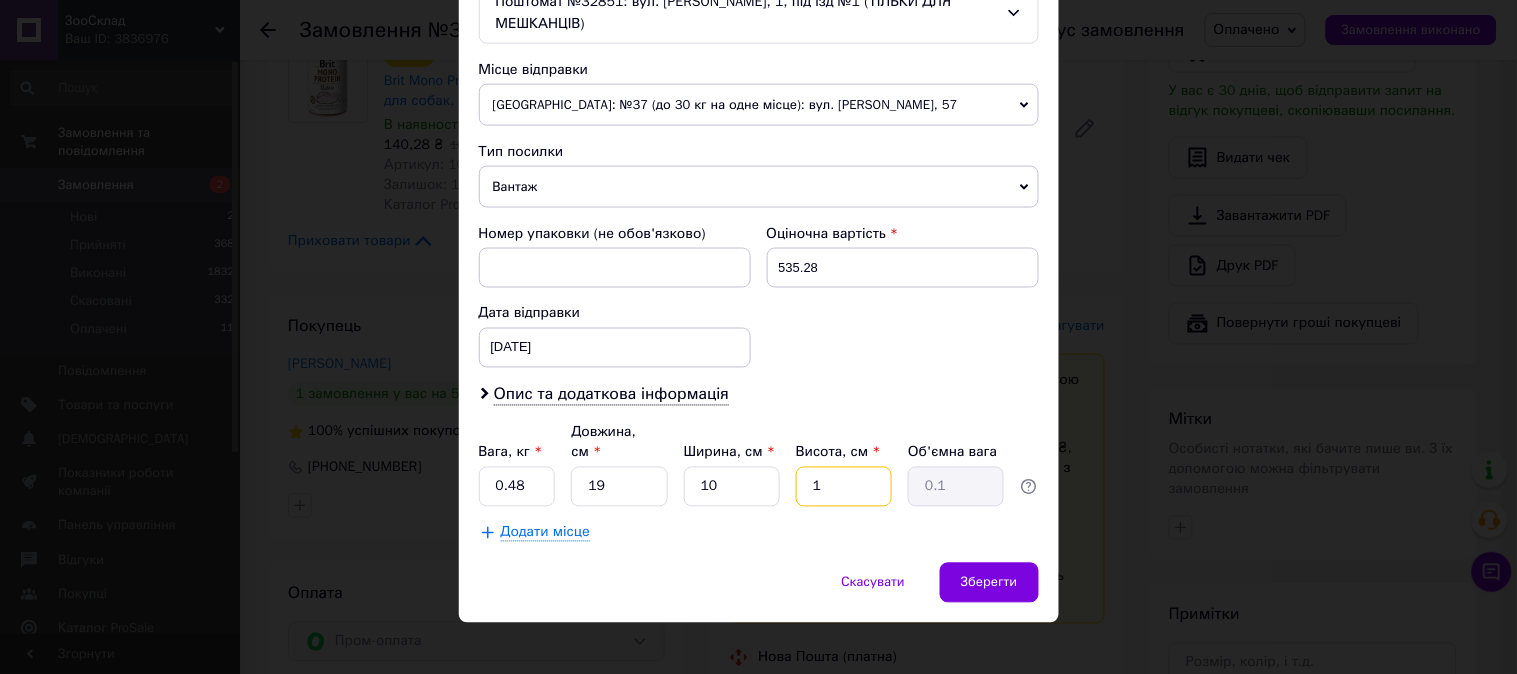 type on "14" 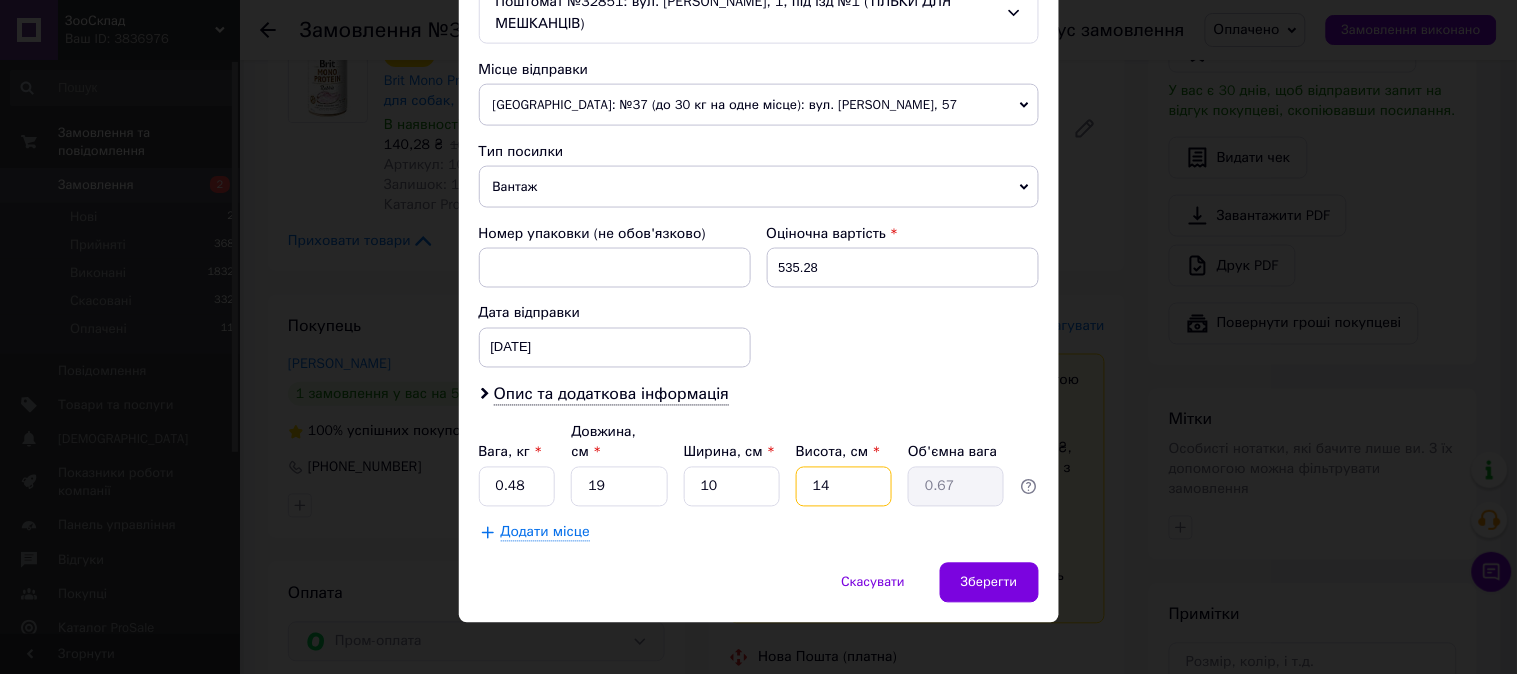 type on "14" 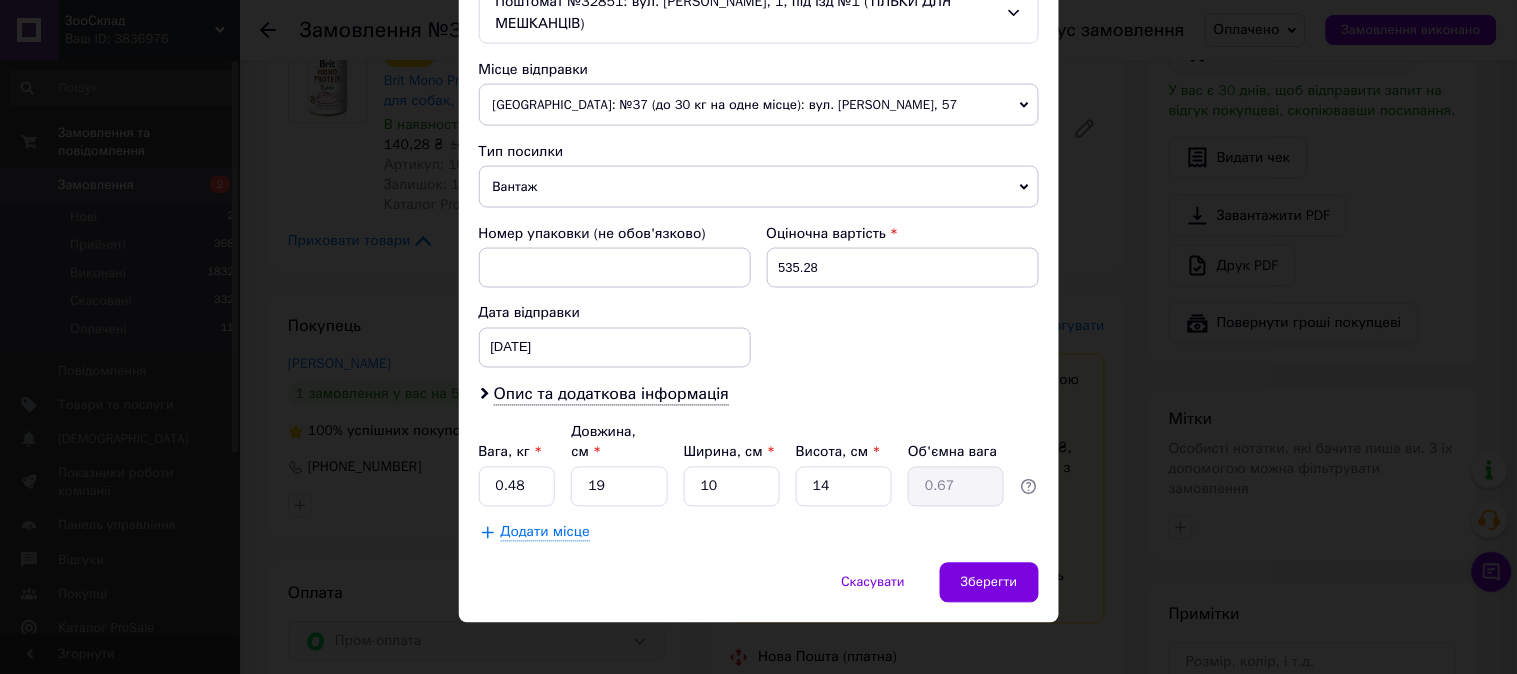 click on "Додати місце" at bounding box center [759, 533] 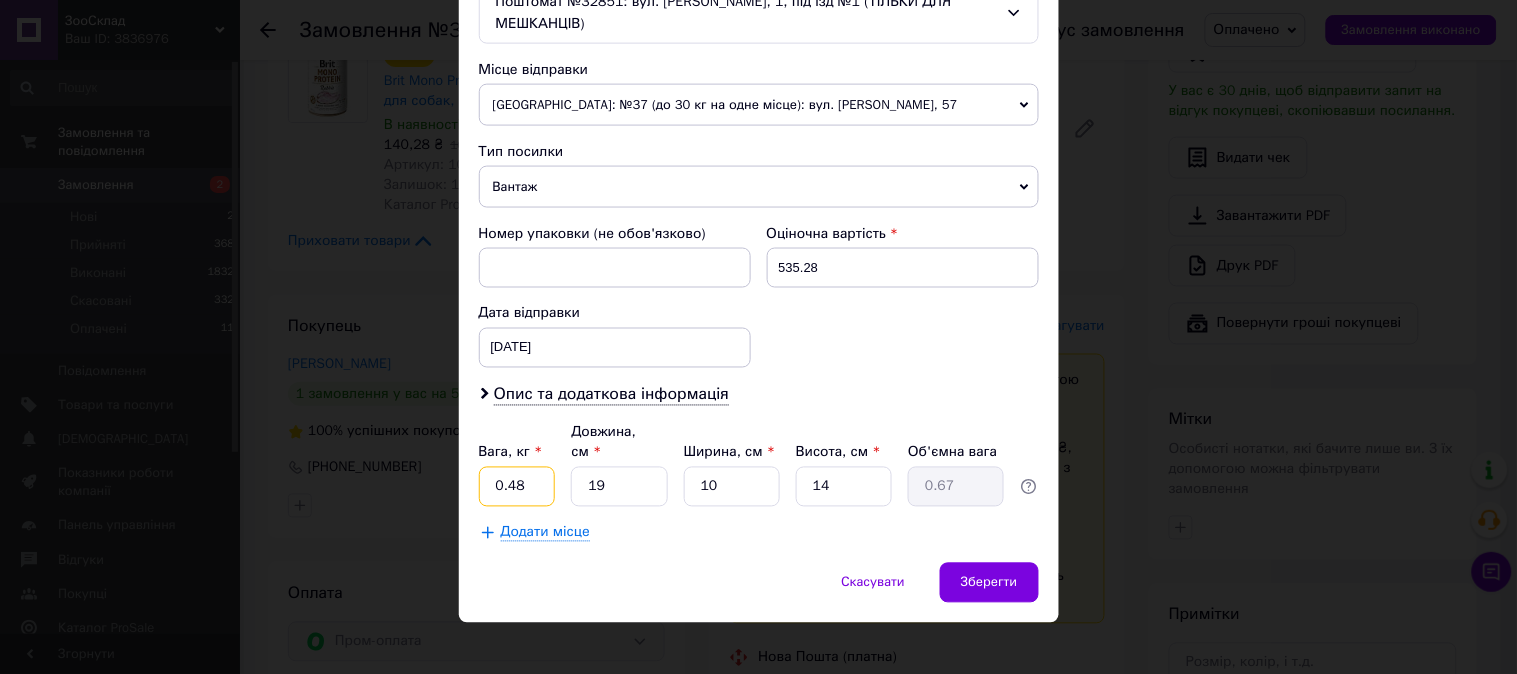 drag, startPoint x: 518, startPoint y: 470, endPoint x: 506, endPoint y: 472, distance: 12.165525 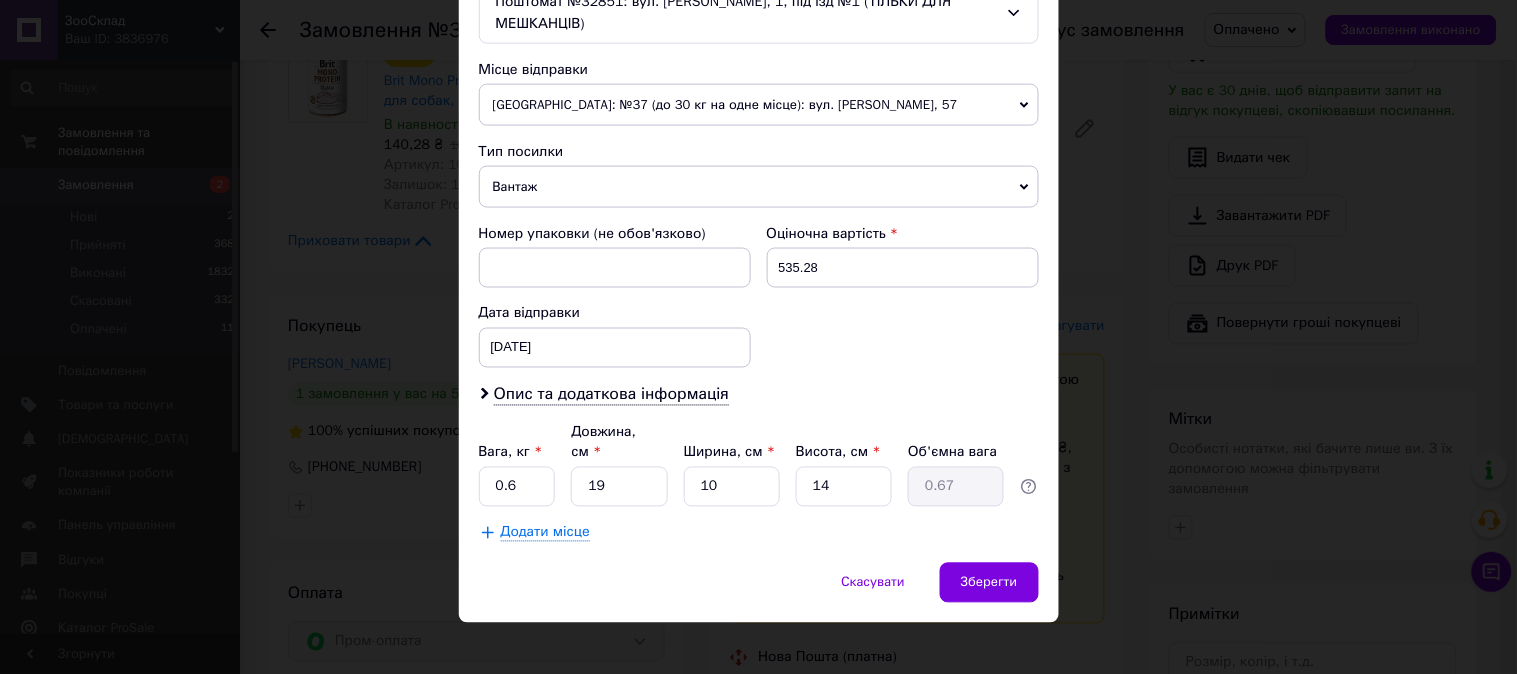 click on "Додати місце" at bounding box center [759, 533] 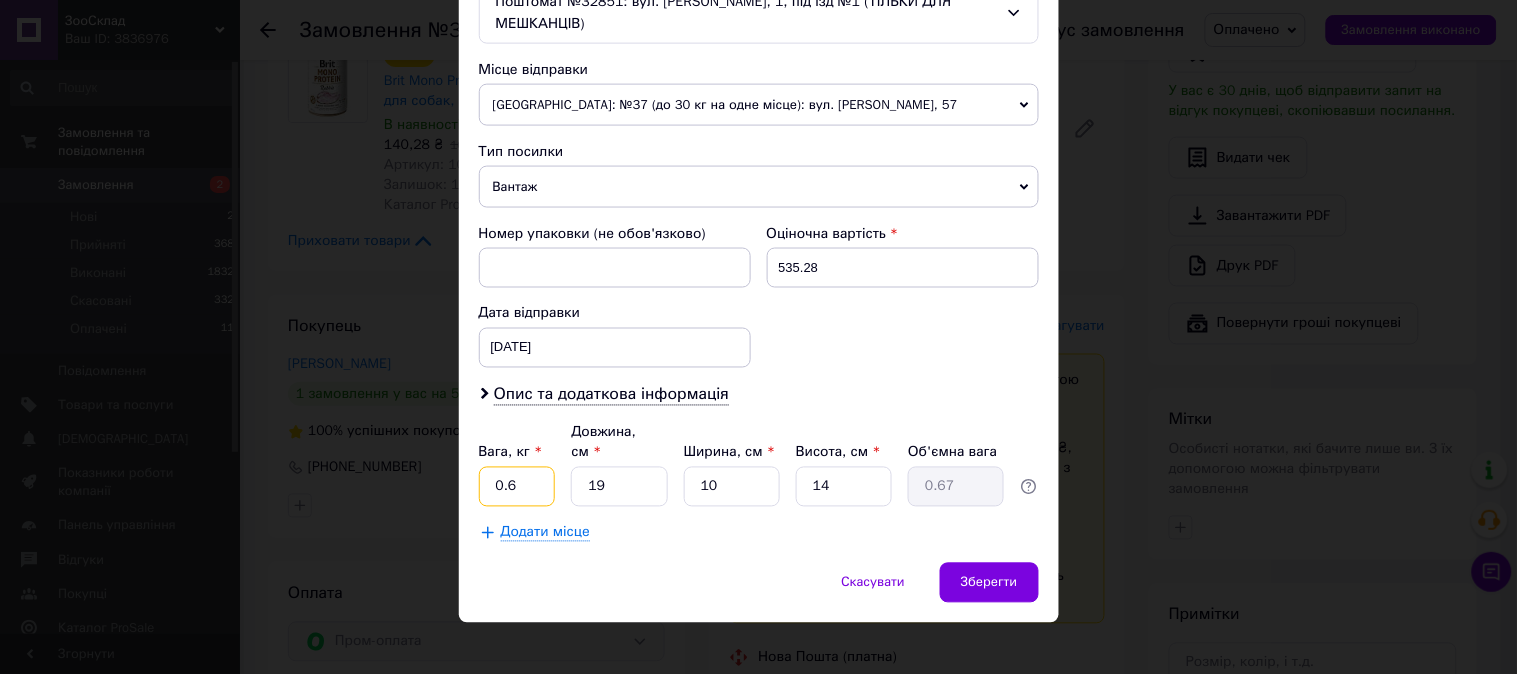 click on "0.6" at bounding box center [517, 487] 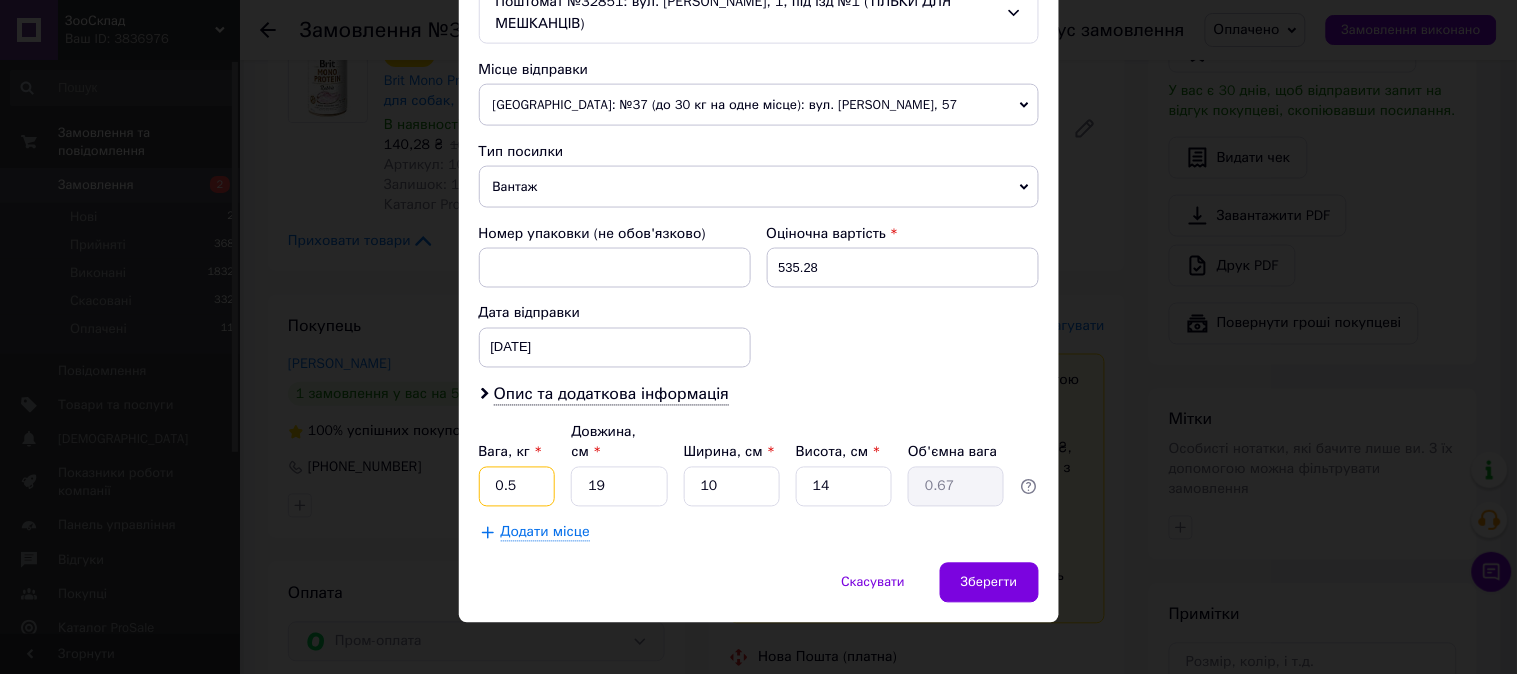 type on "0.5" 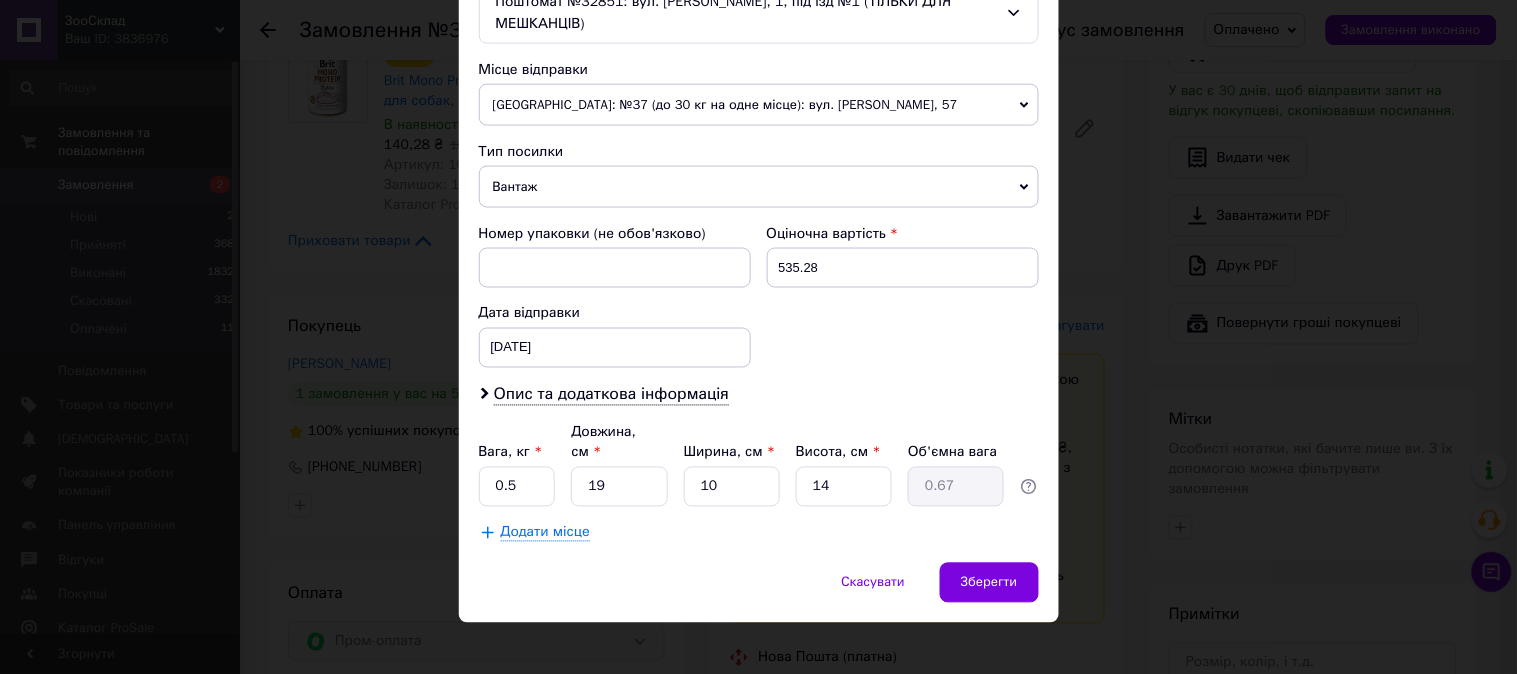 click on "Додати місце" at bounding box center (759, 533) 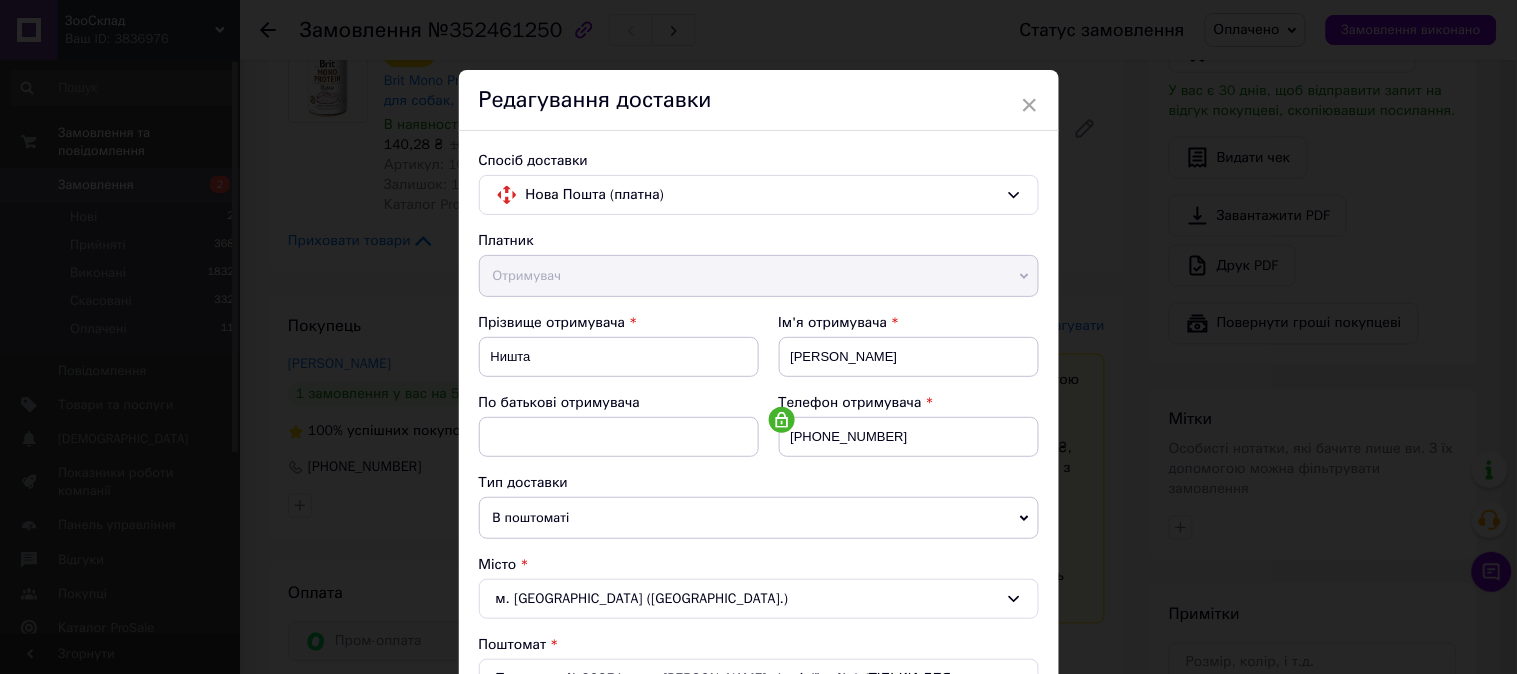 scroll, scrollTop: 666, scrollLeft: 0, axis: vertical 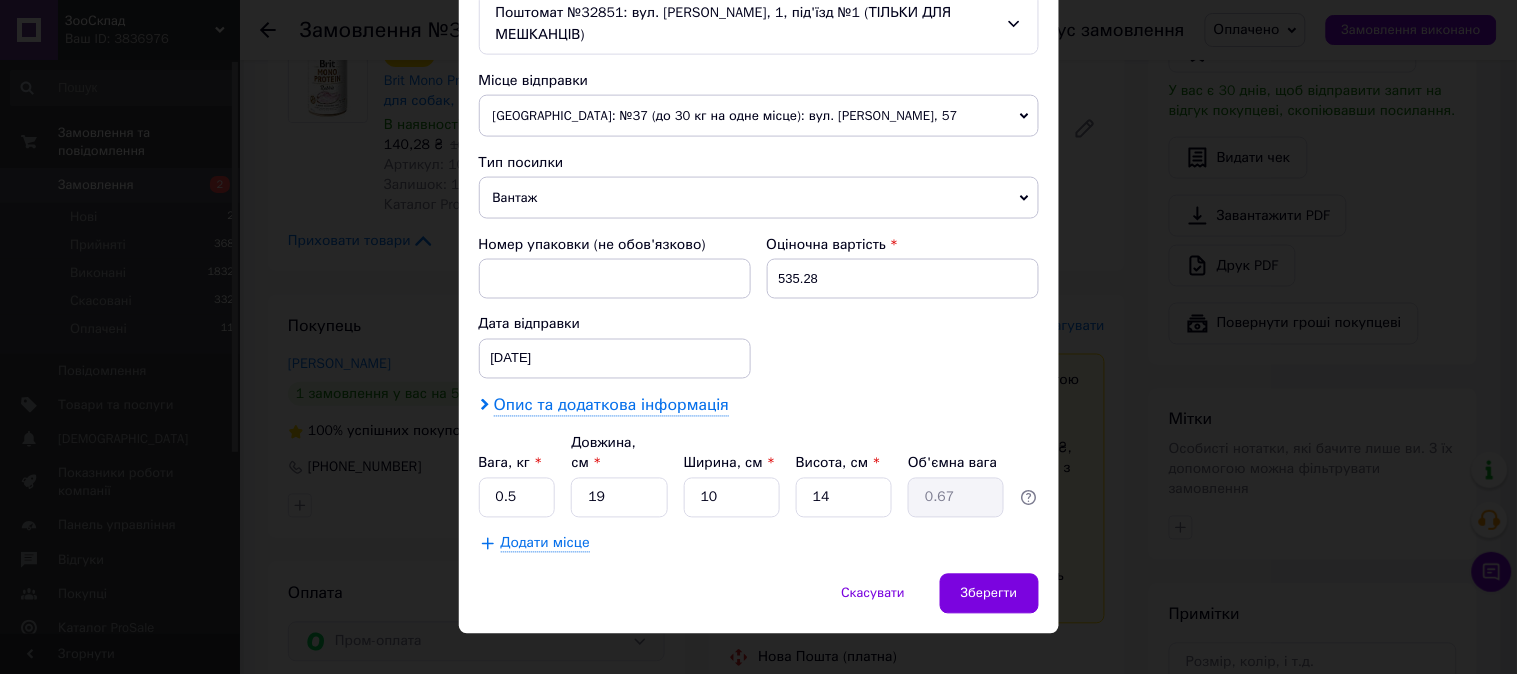click on "Опис та додаткова інформація" at bounding box center [611, 406] 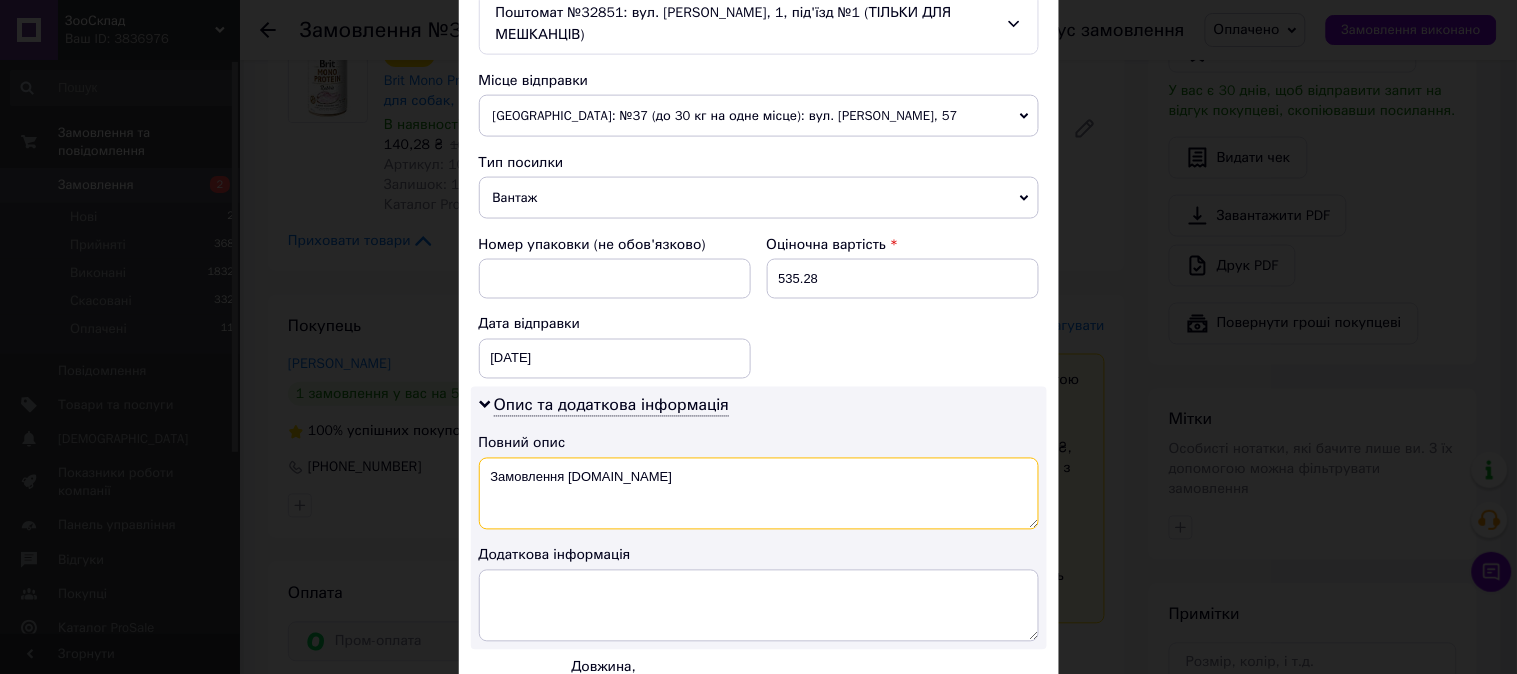 drag, startPoint x: 627, startPoint y: 485, endPoint x: 492, endPoint y: 494, distance: 135.29967 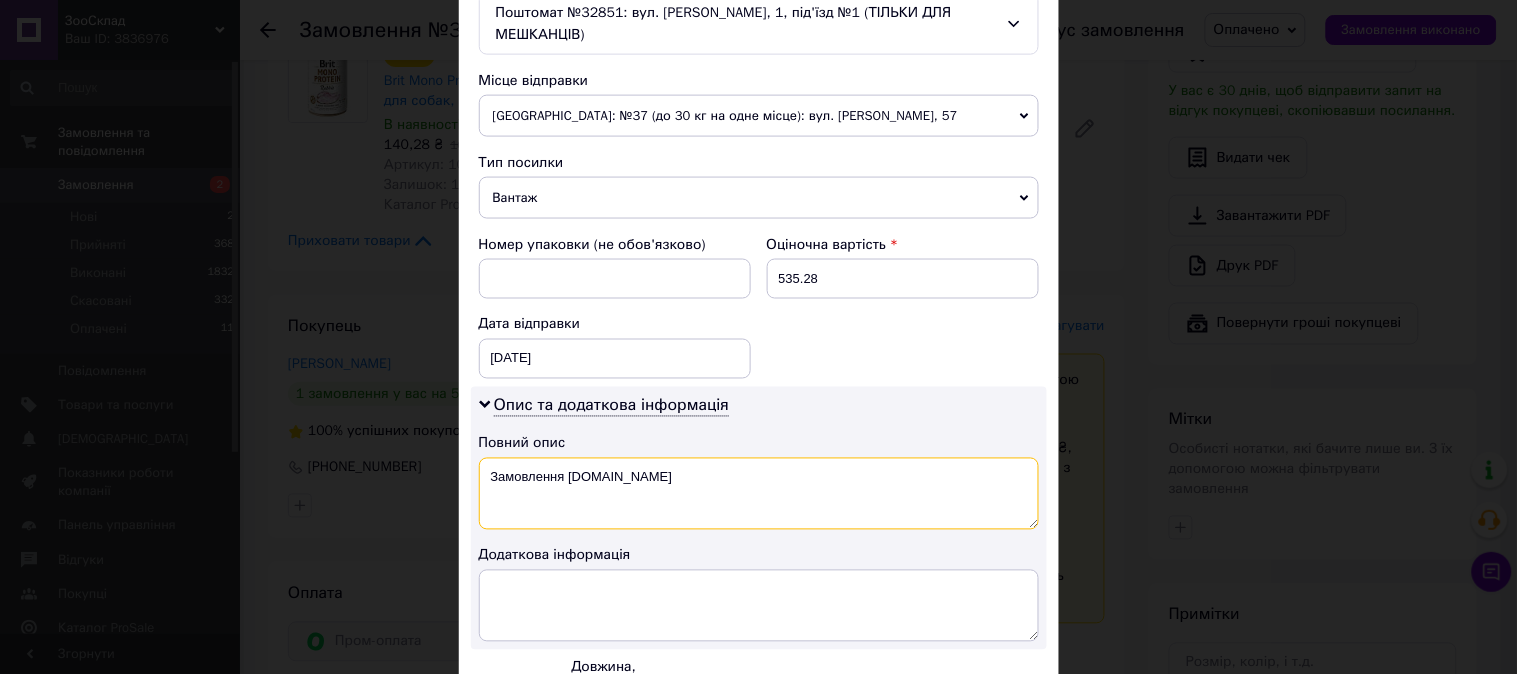 click on "Замовлення Prom.ua" at bounding box center (759, 494) 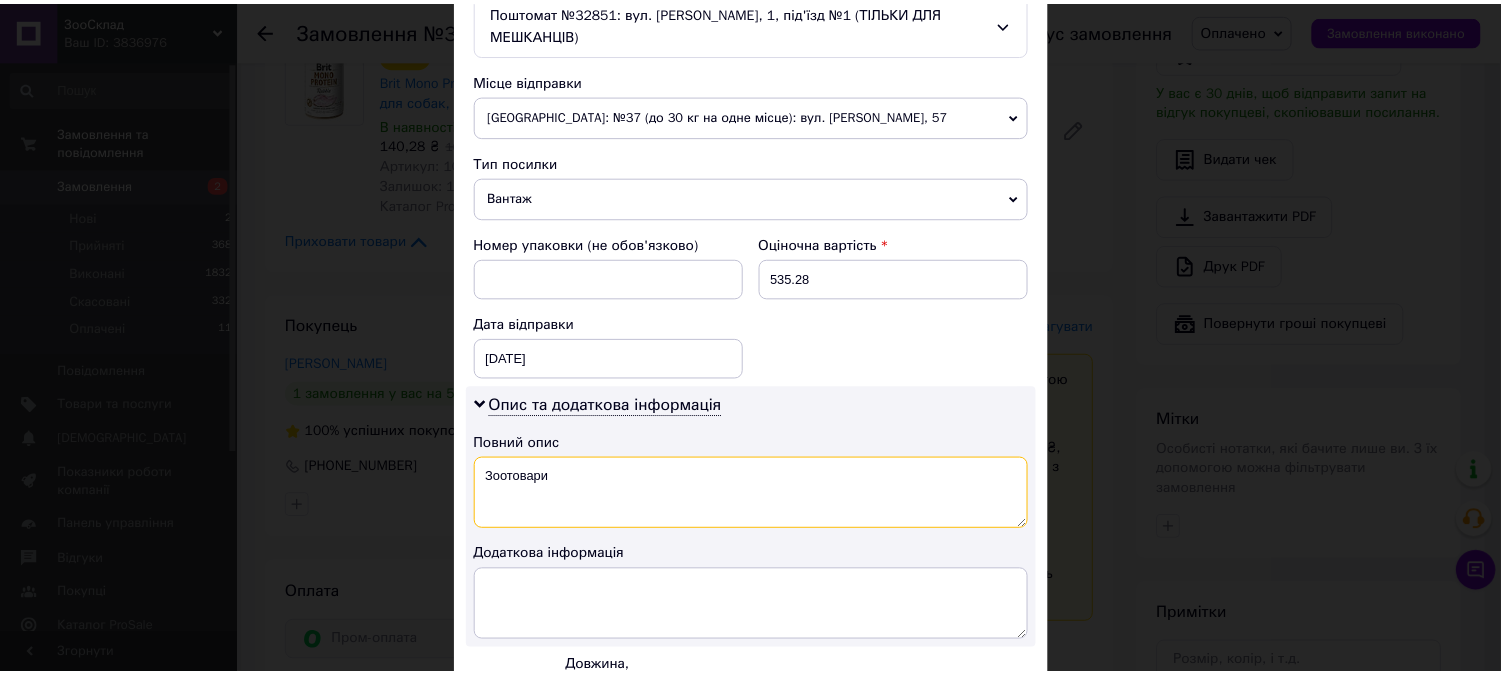 scroll, scrollTop: 902, scrollLeft: 0, axis: vertical 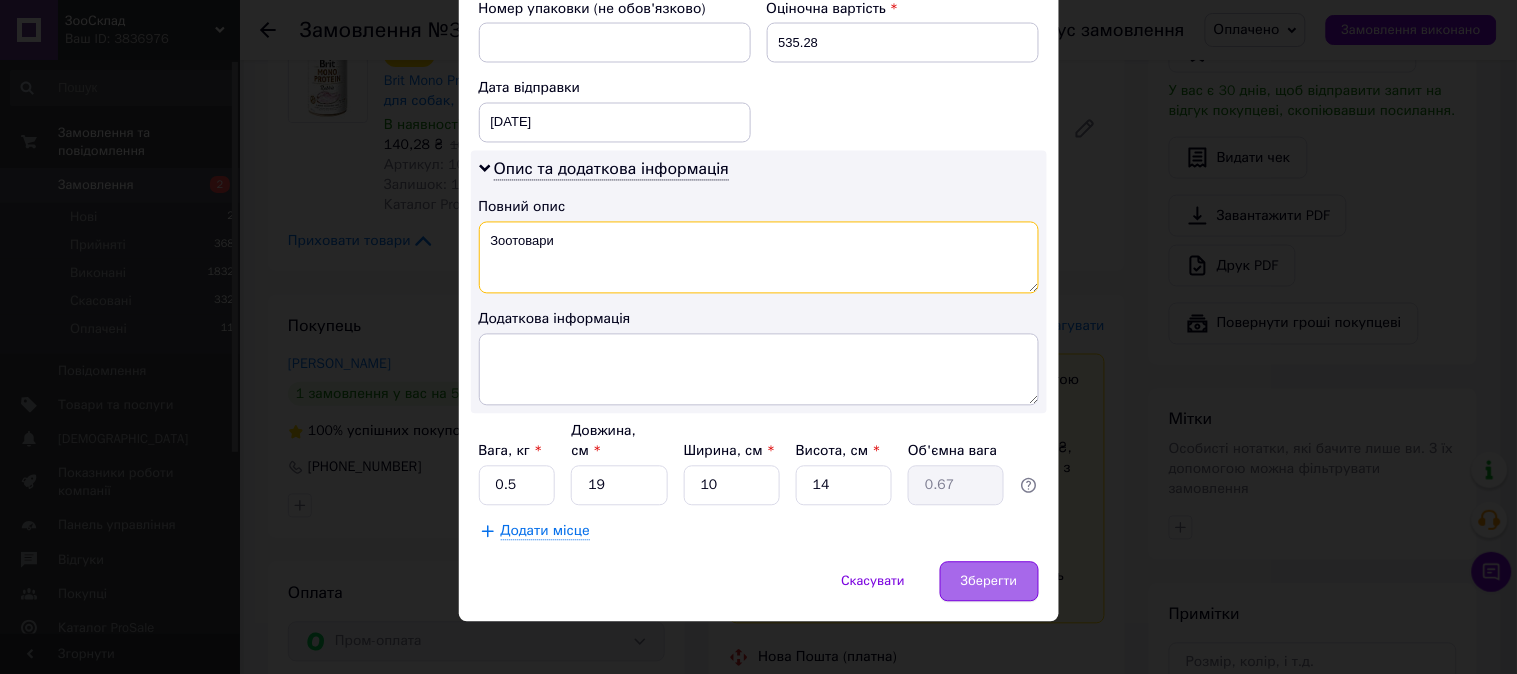 type on "Зоотовари" 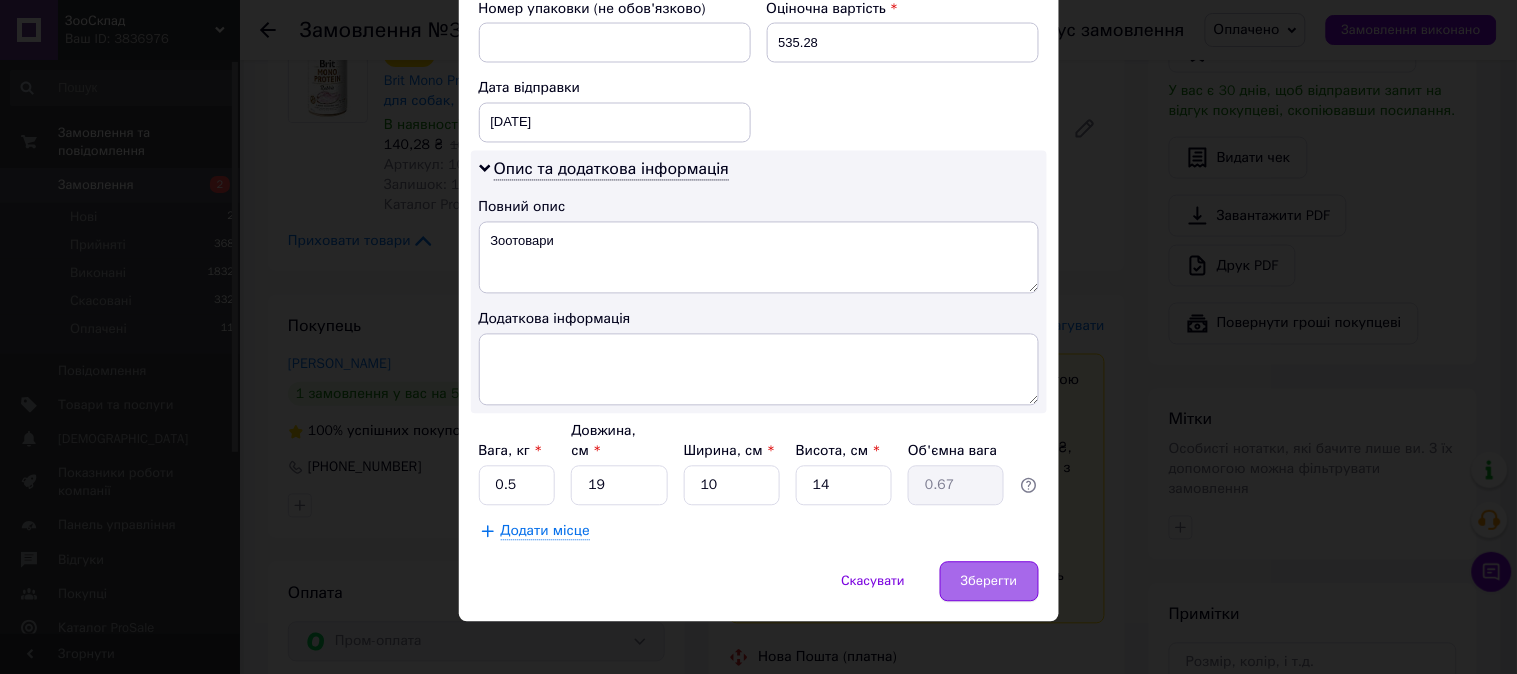 click on "Зберегти" at bounding box center (989, 582) 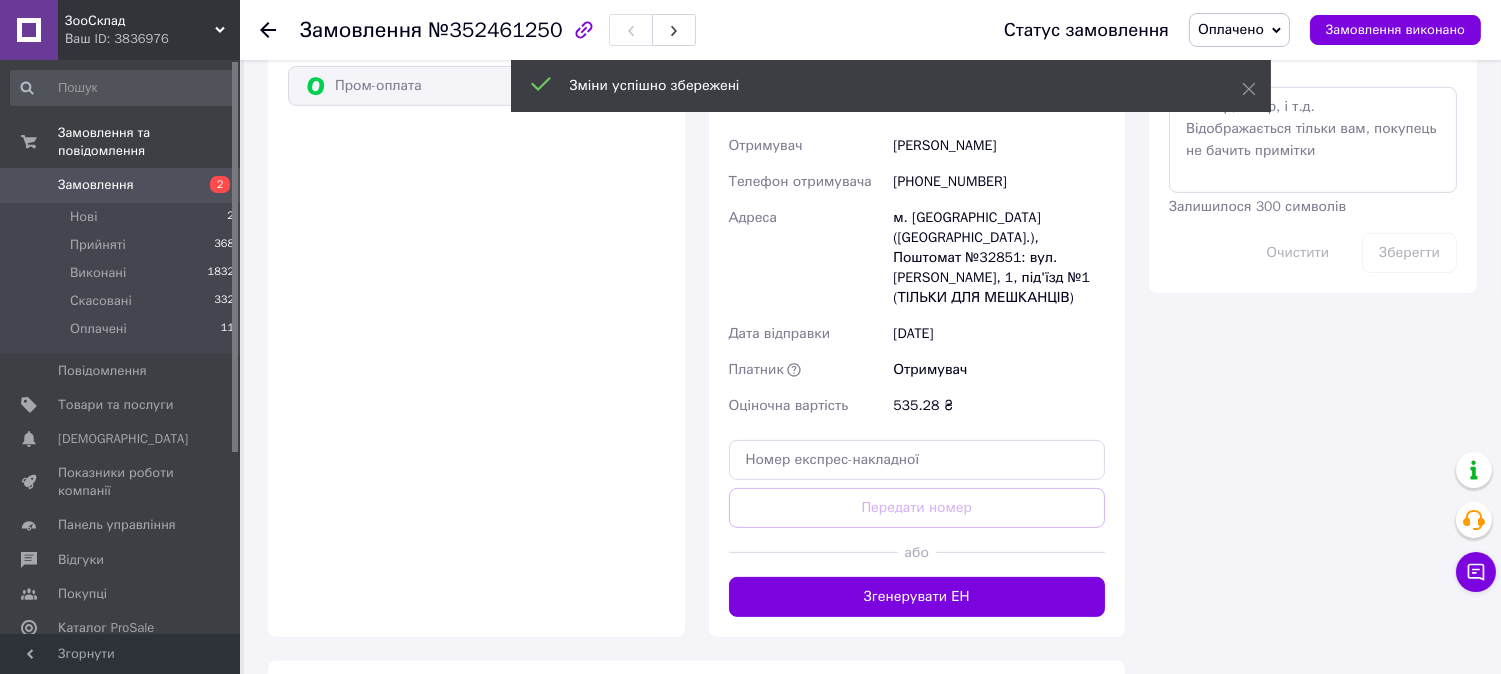 scroll, scrollTop: 1333, scrollLeft: 0, axis: vertical 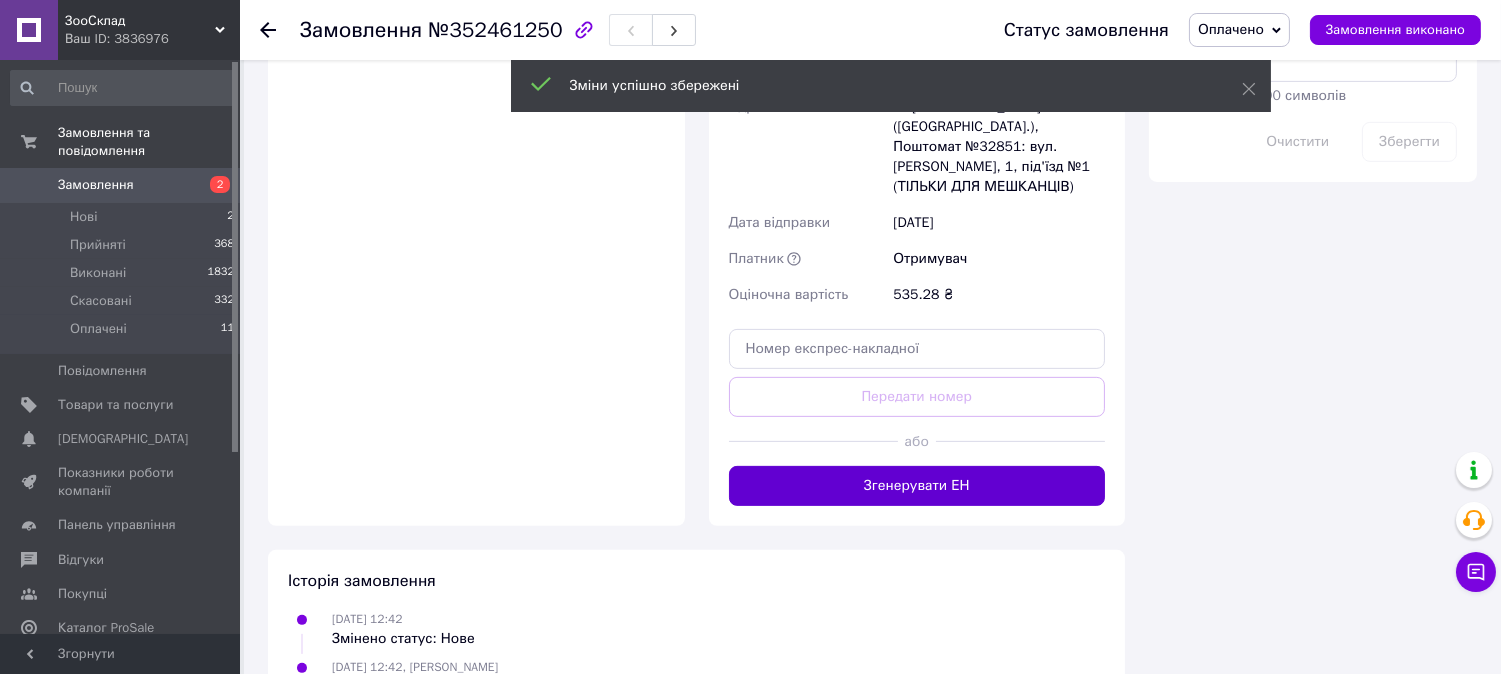 click on "Згенерувати ЕН" at bounding box center [917, 486] 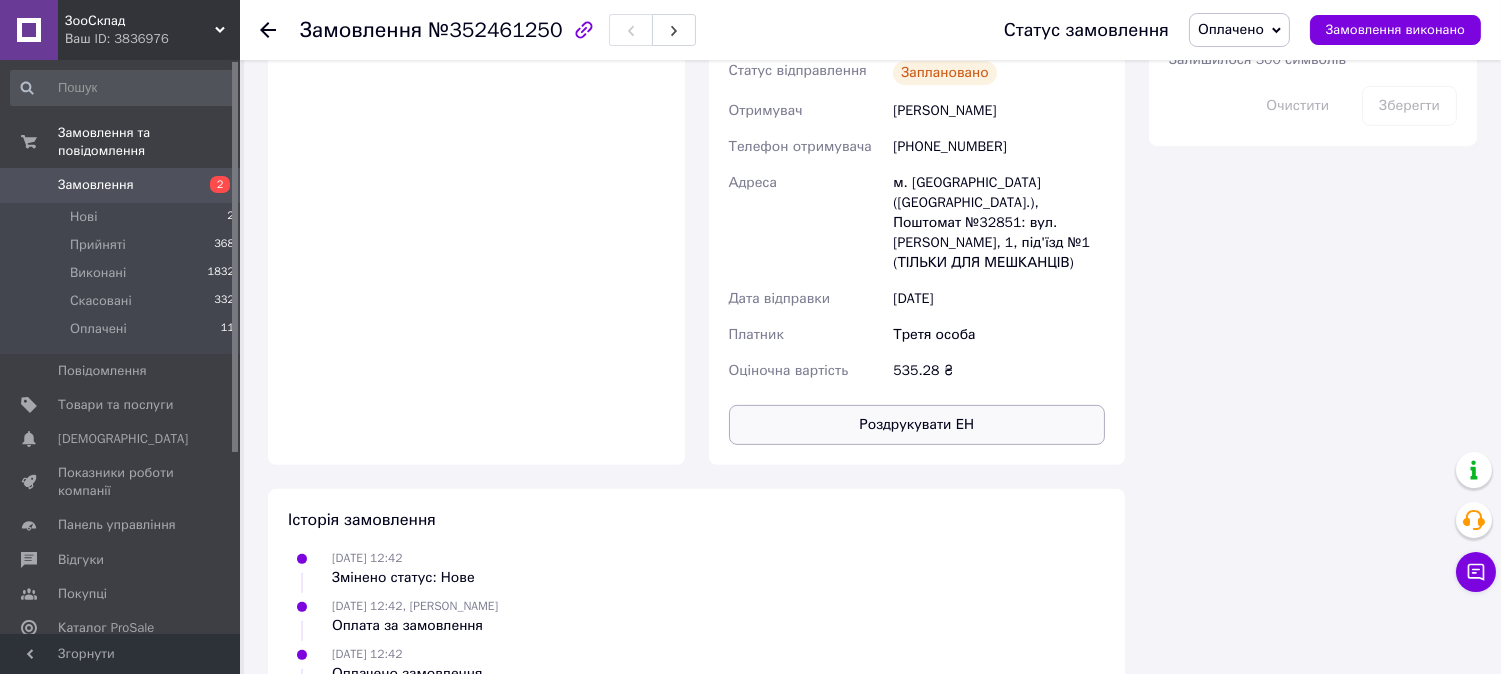 click on "Роздрукувати ЕН" at bounding box center [917, 425] 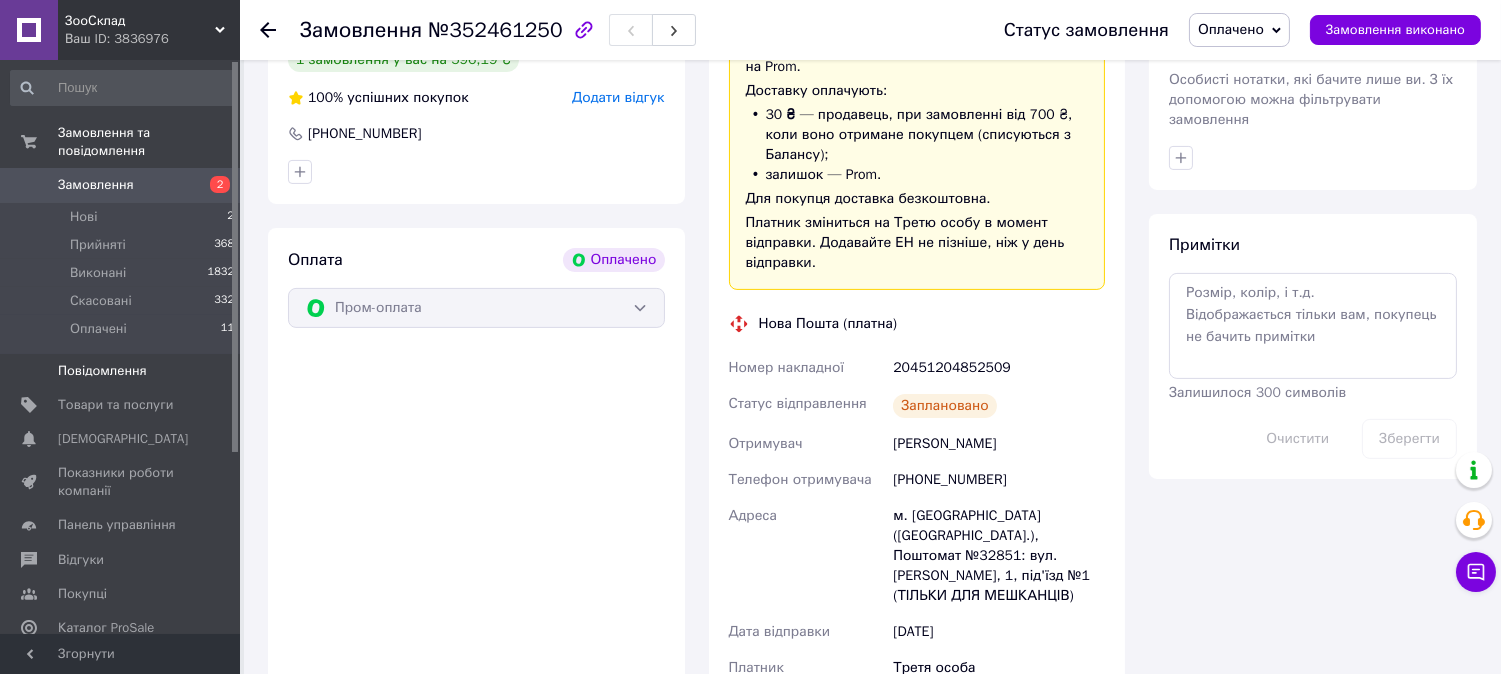 scroll, scrollTop: 666, scrollLeft: 0, axis: vertical 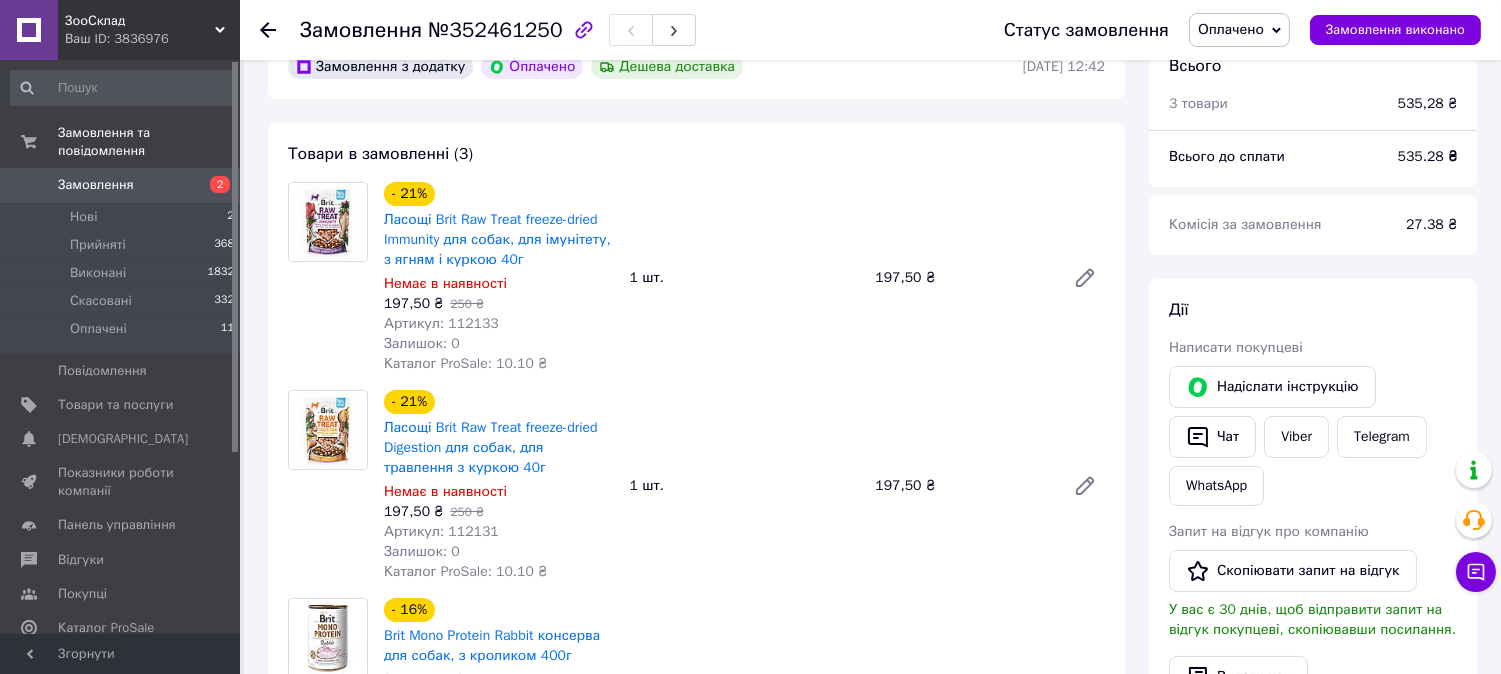 click on "Замовлення" at bounding box center (121, 185) 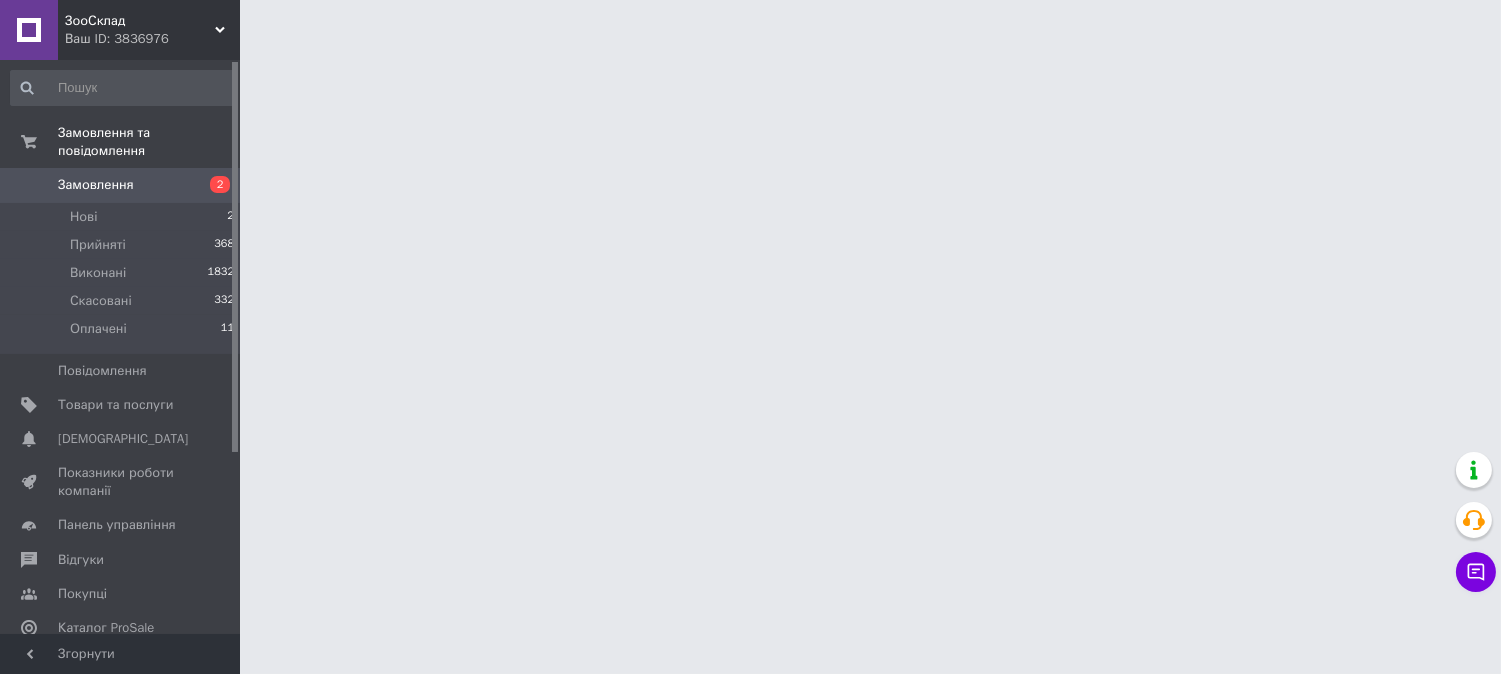 scroll, scrollTop: 0, scrollLeft: 0, axis: both 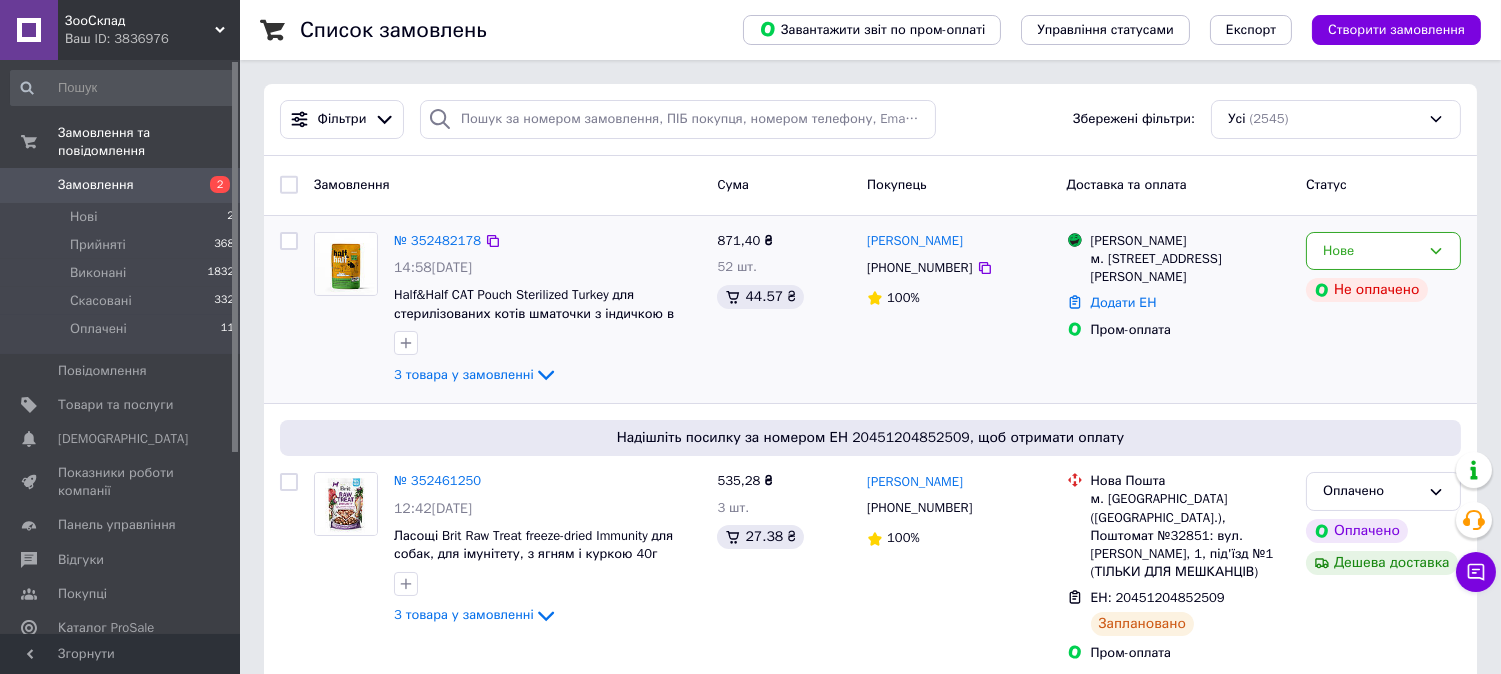 click on "3 товара у замовленні" 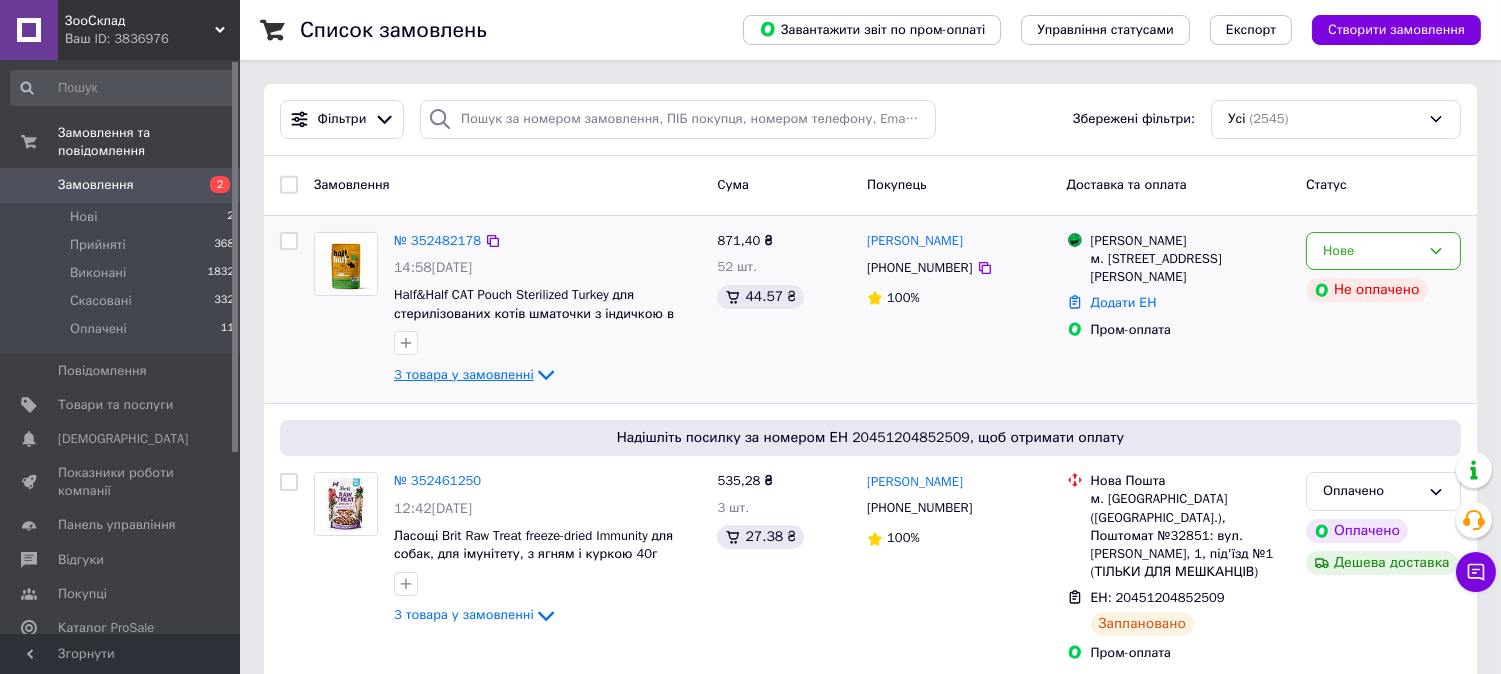 click 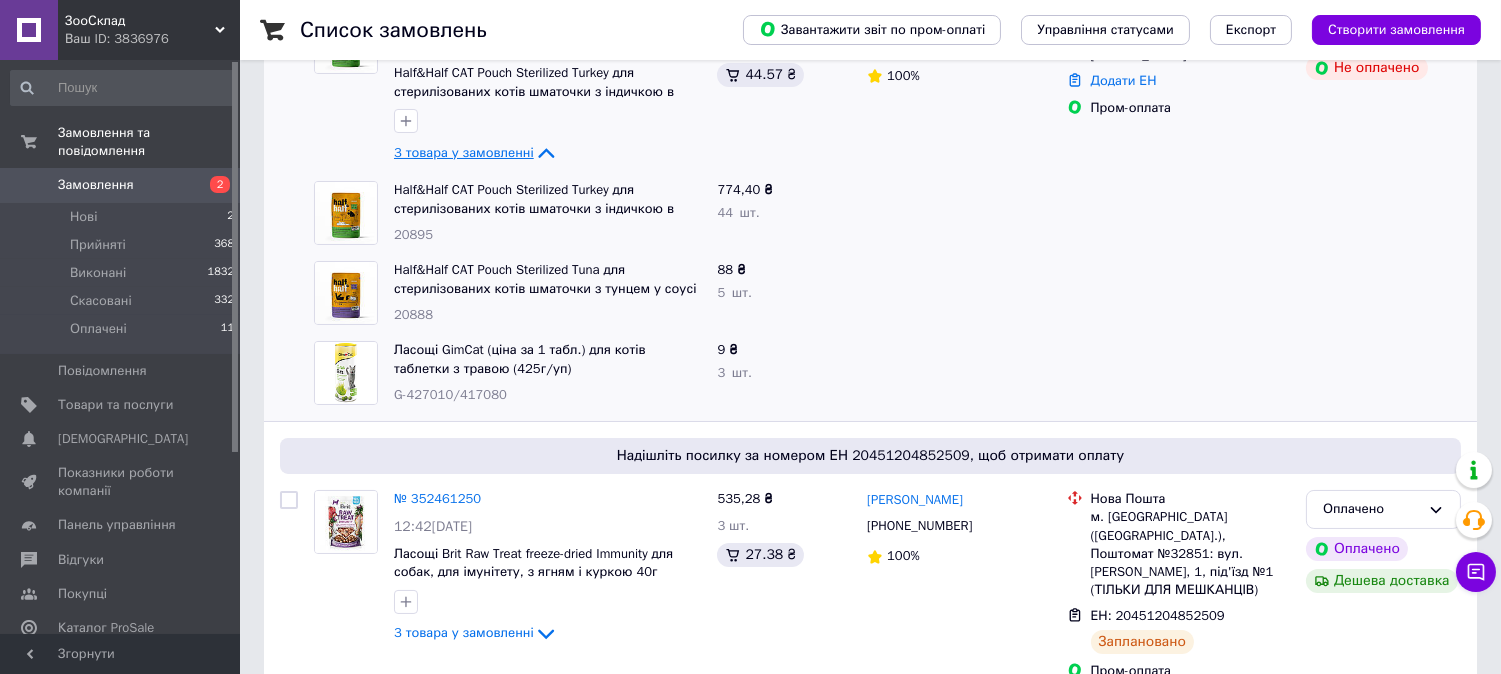 scroll, scrollTop: 0, scrollLeft: 0, axis: both 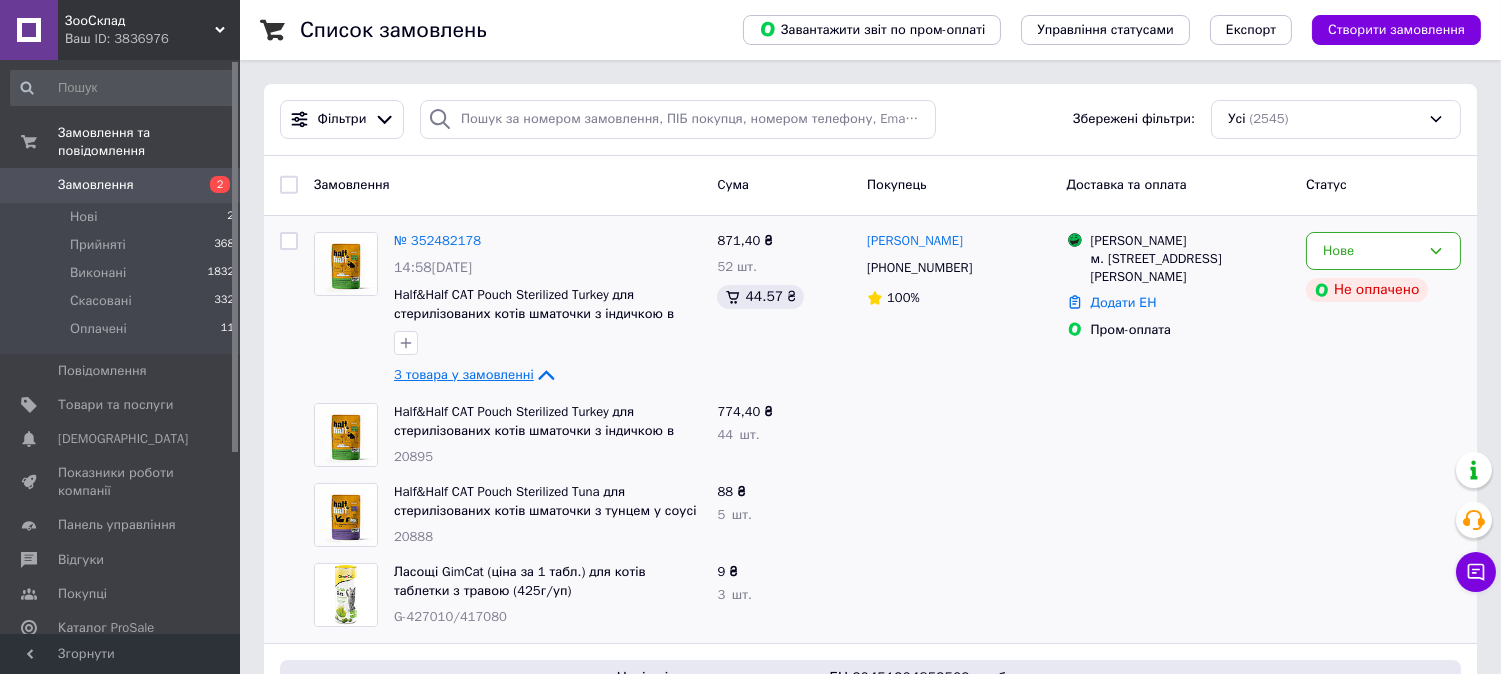 click 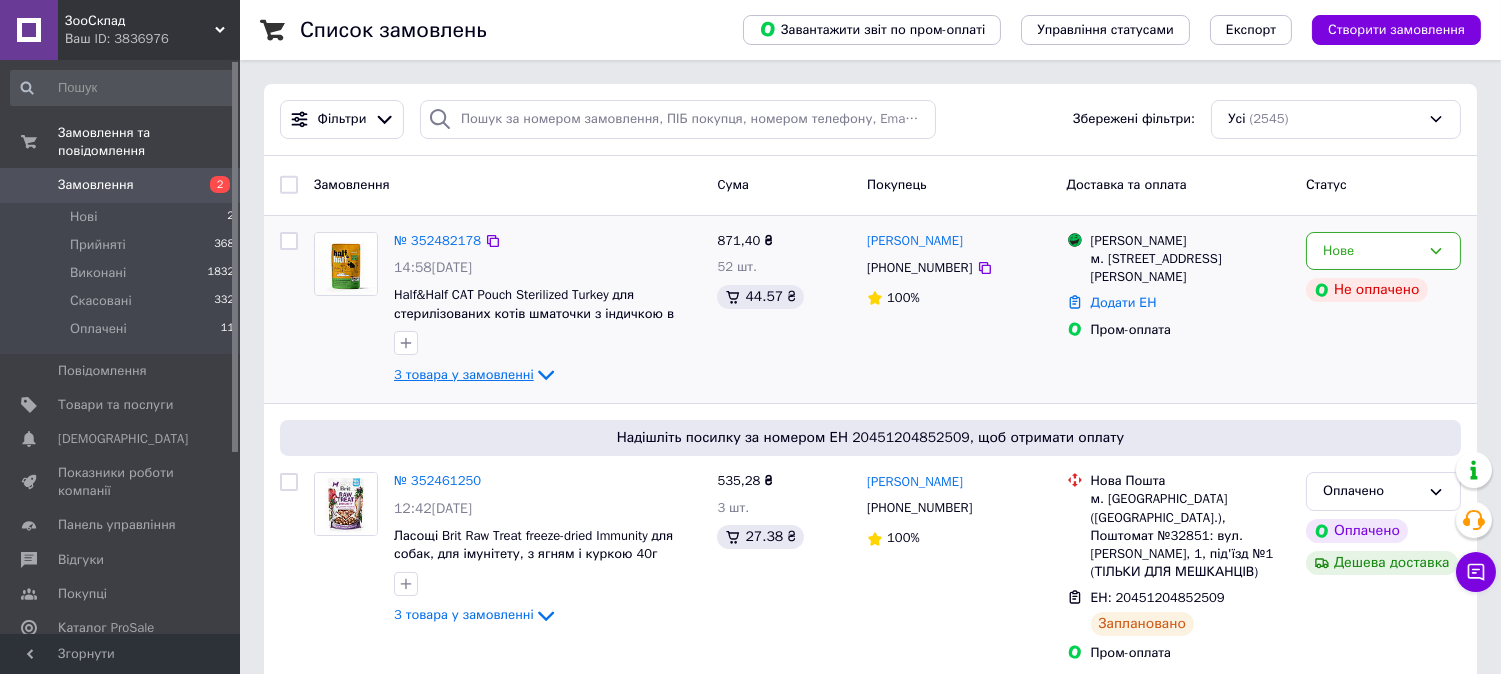 scroll, scrollTop: 111, scrollLeft: 0, axis: vertical 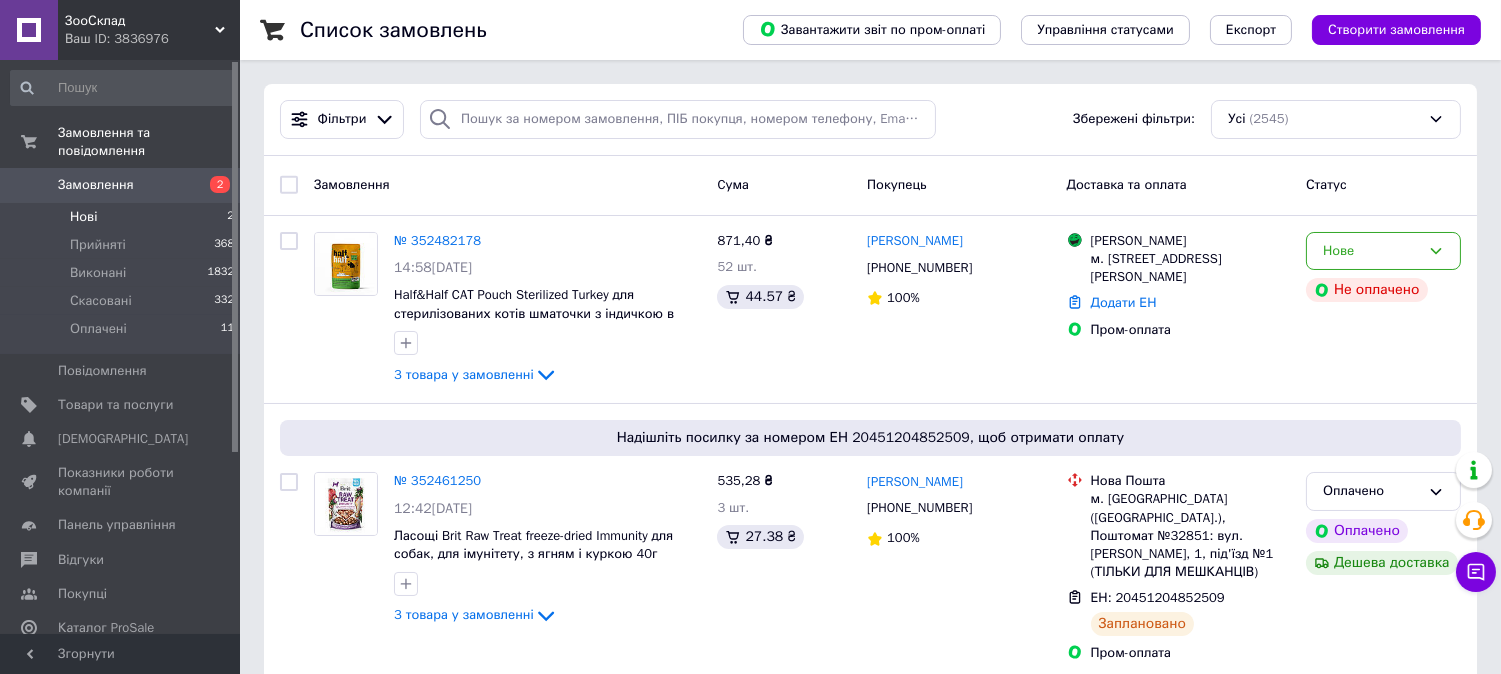 click on "Нові 2" at bounding box center (123, 217) 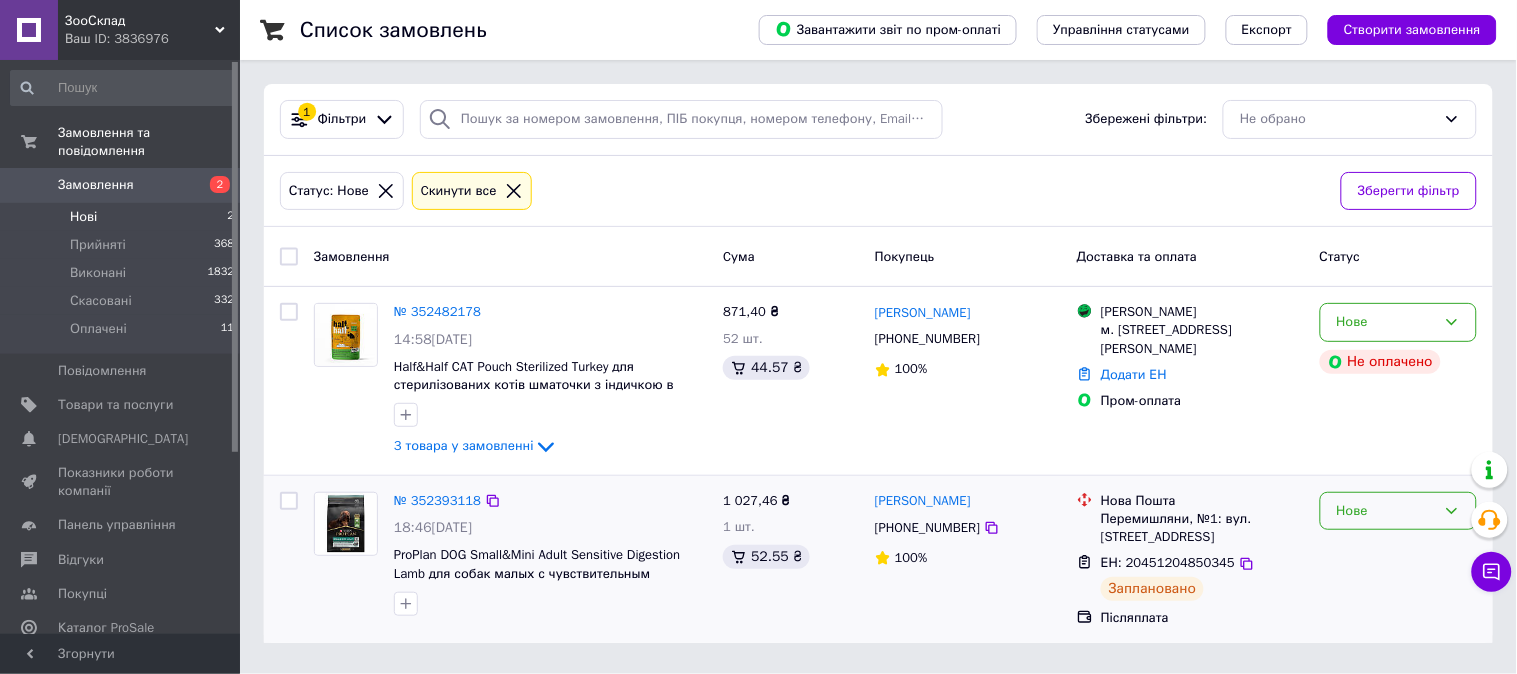 click on "Нове" at bounding box center (1386, 511) 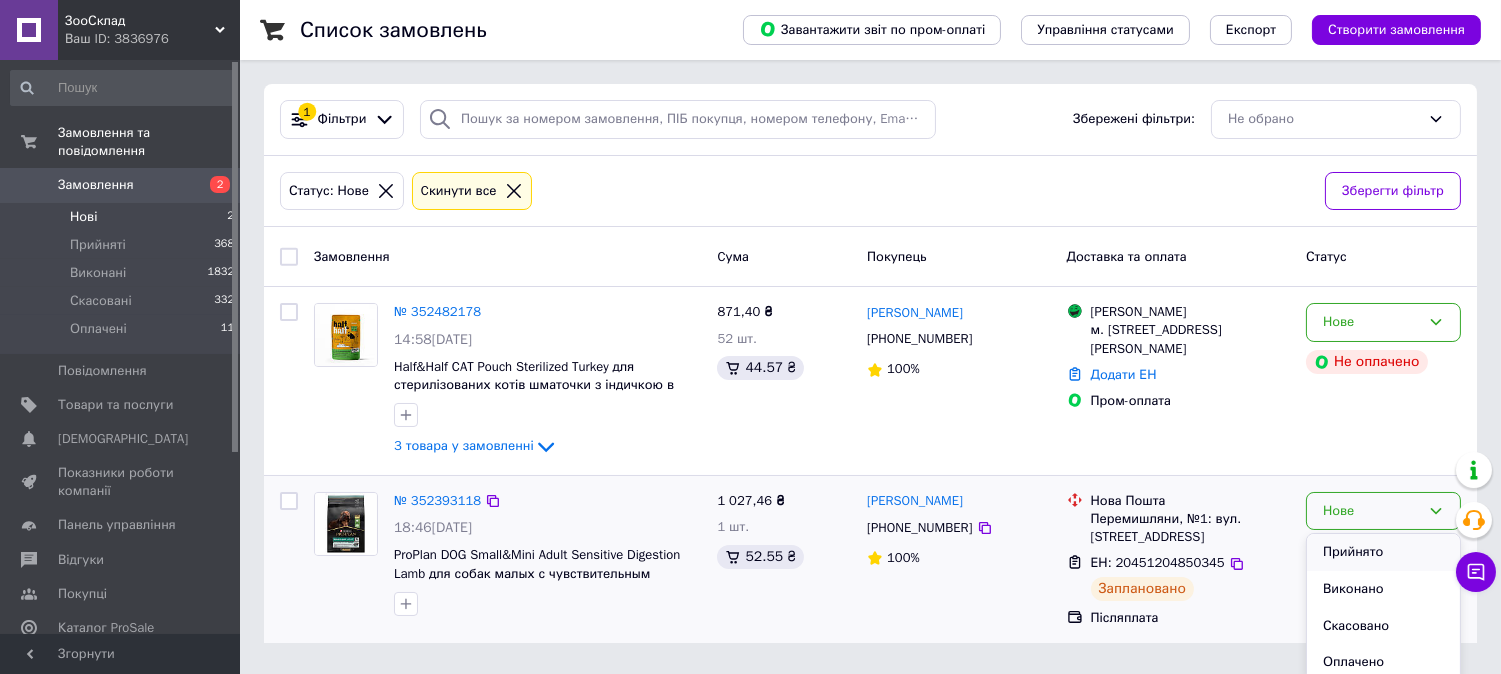 click on "Прийнято" at bounding box center [1383, 552] 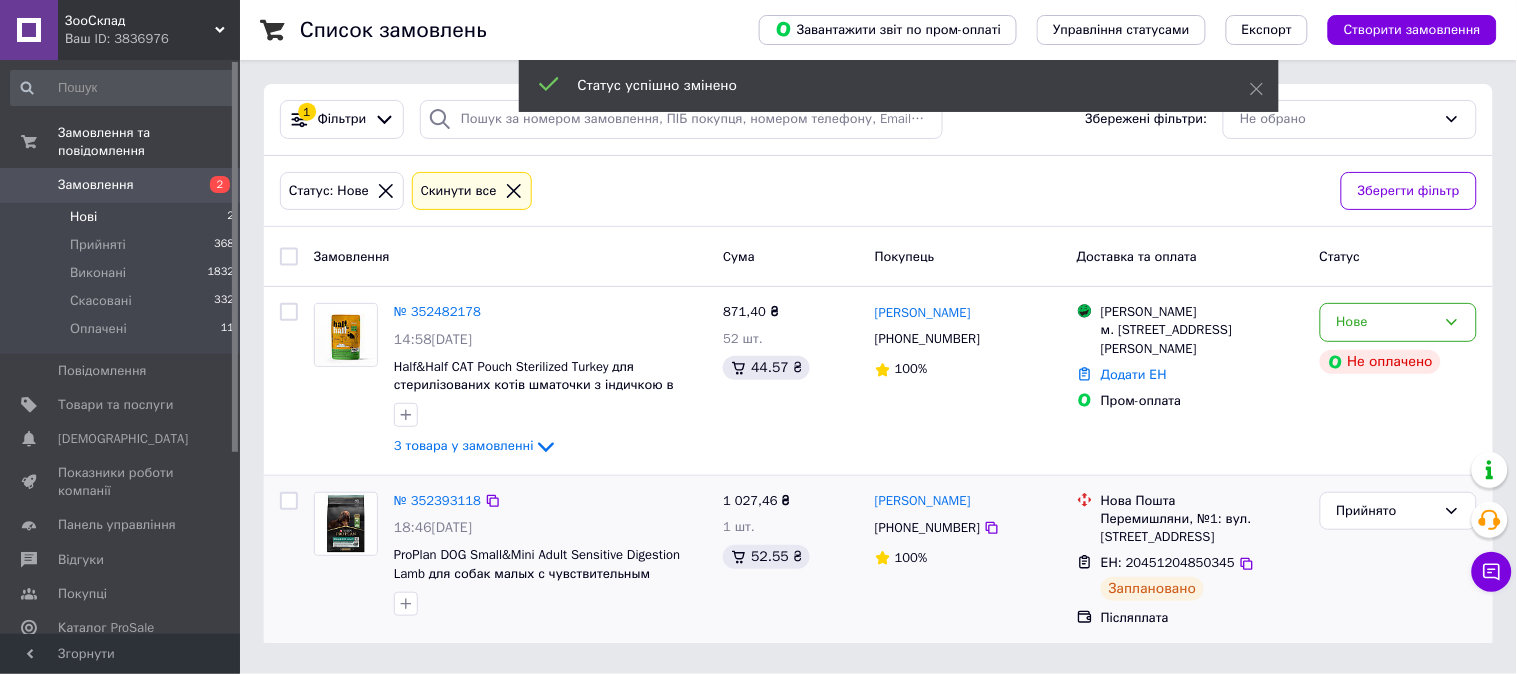 click on "Замовлення" at bounding box center (96, 185) 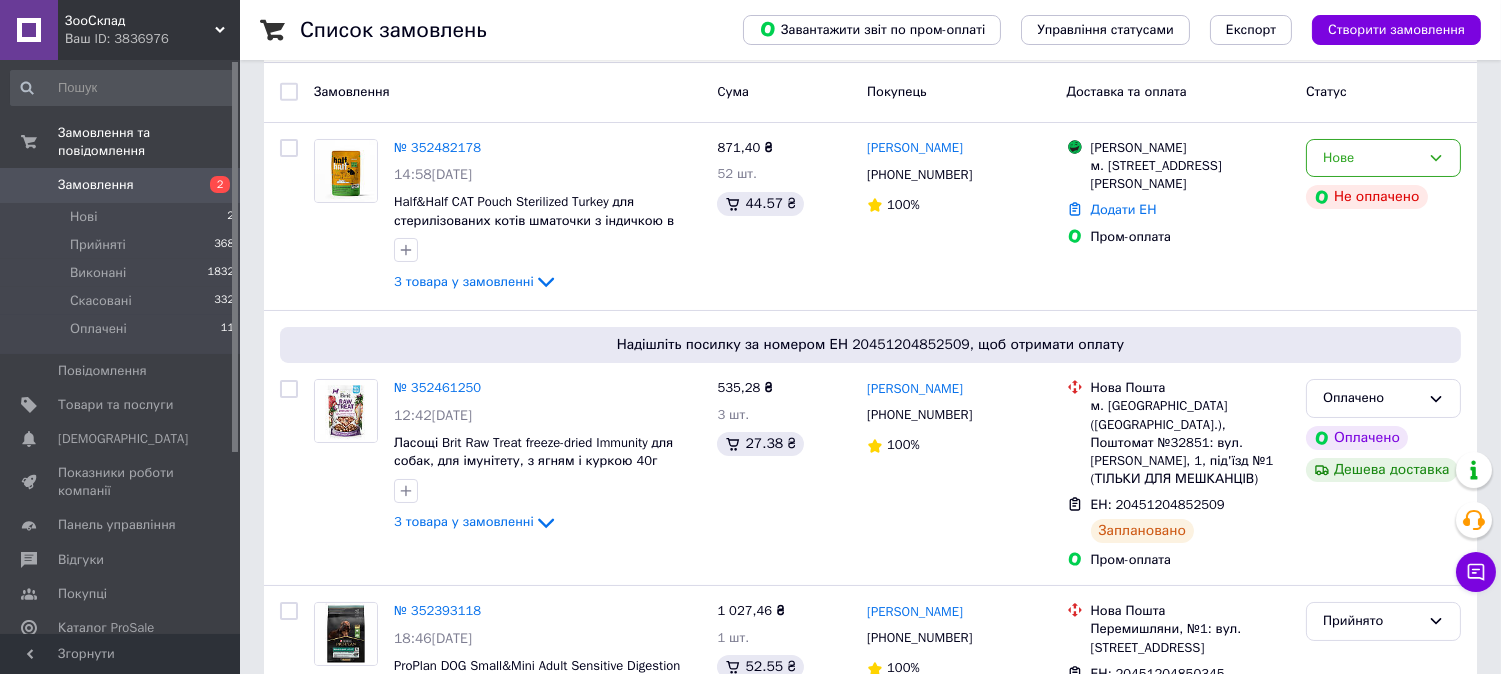 scroll, scrollTop: 0, scrollLeft: 0, axis: both 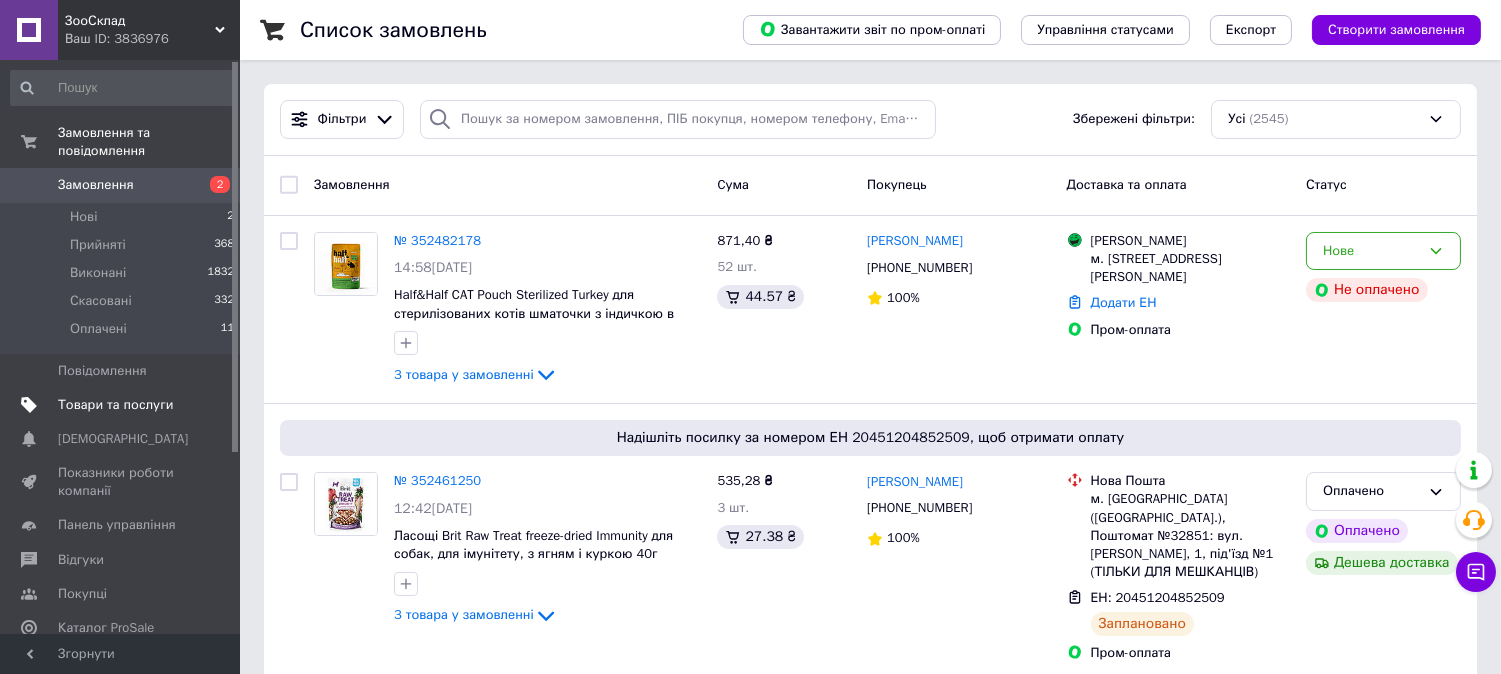 click on "Товари та послуги" at bounding box center [115, 405] 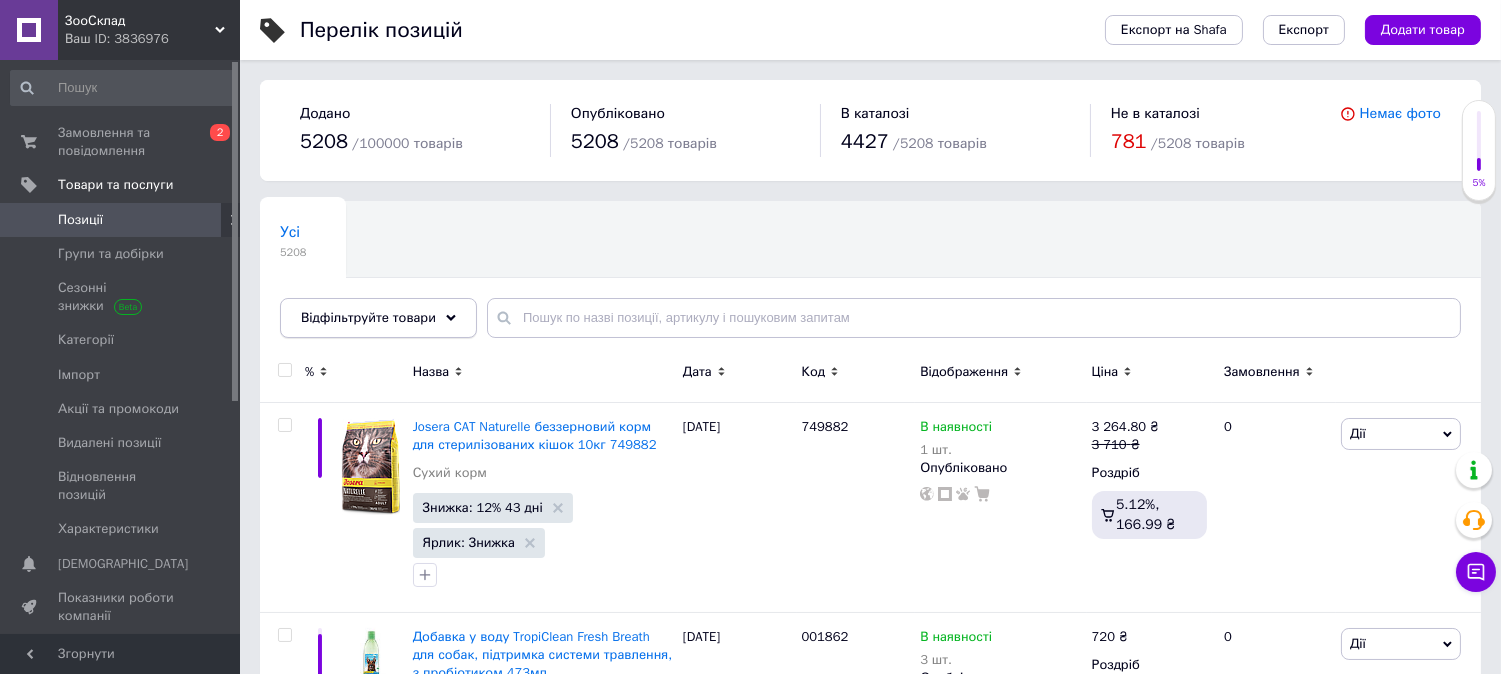 click on "Відфільтруйте товари" at bounding box center (368, 317) 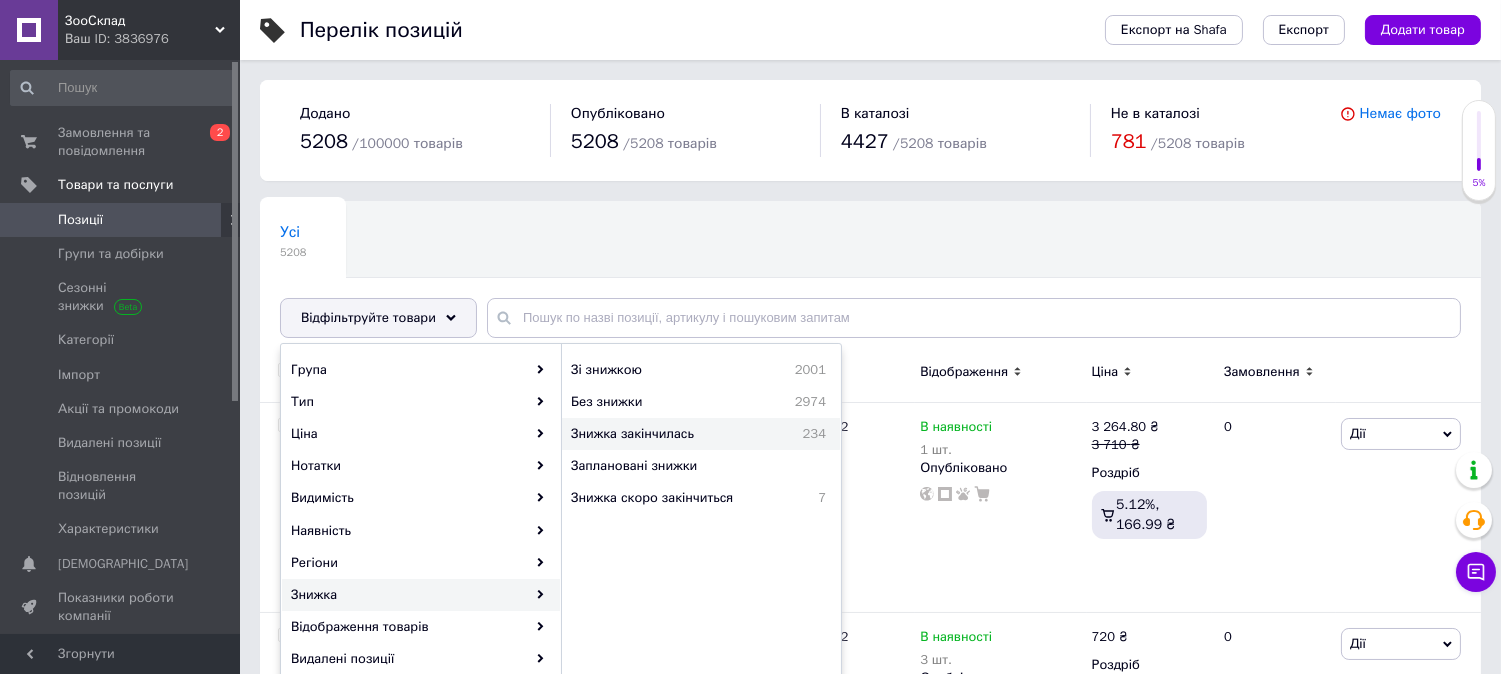 click on "Знижка закінчилась" at bounding box center (671, 434) 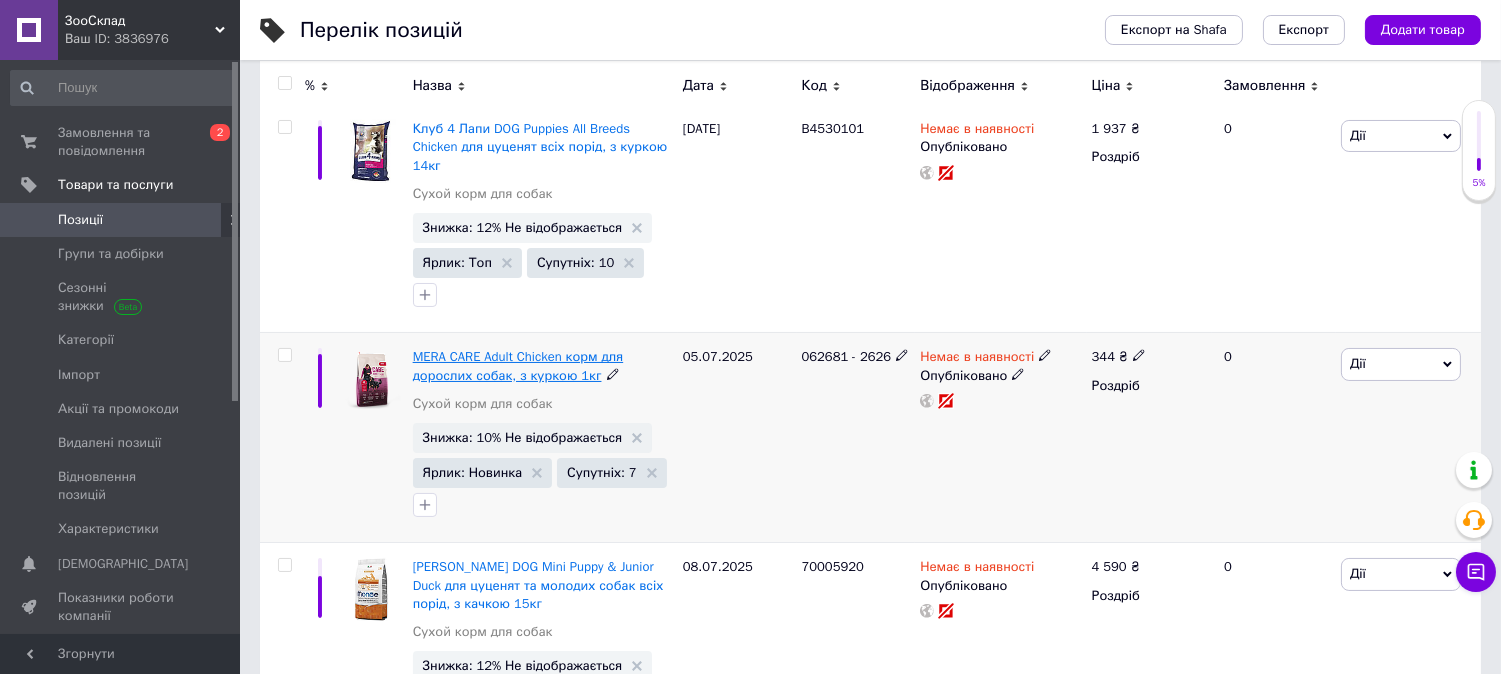 scroll, scrollTop: 111, scrollLeft: 0, axis: vertical 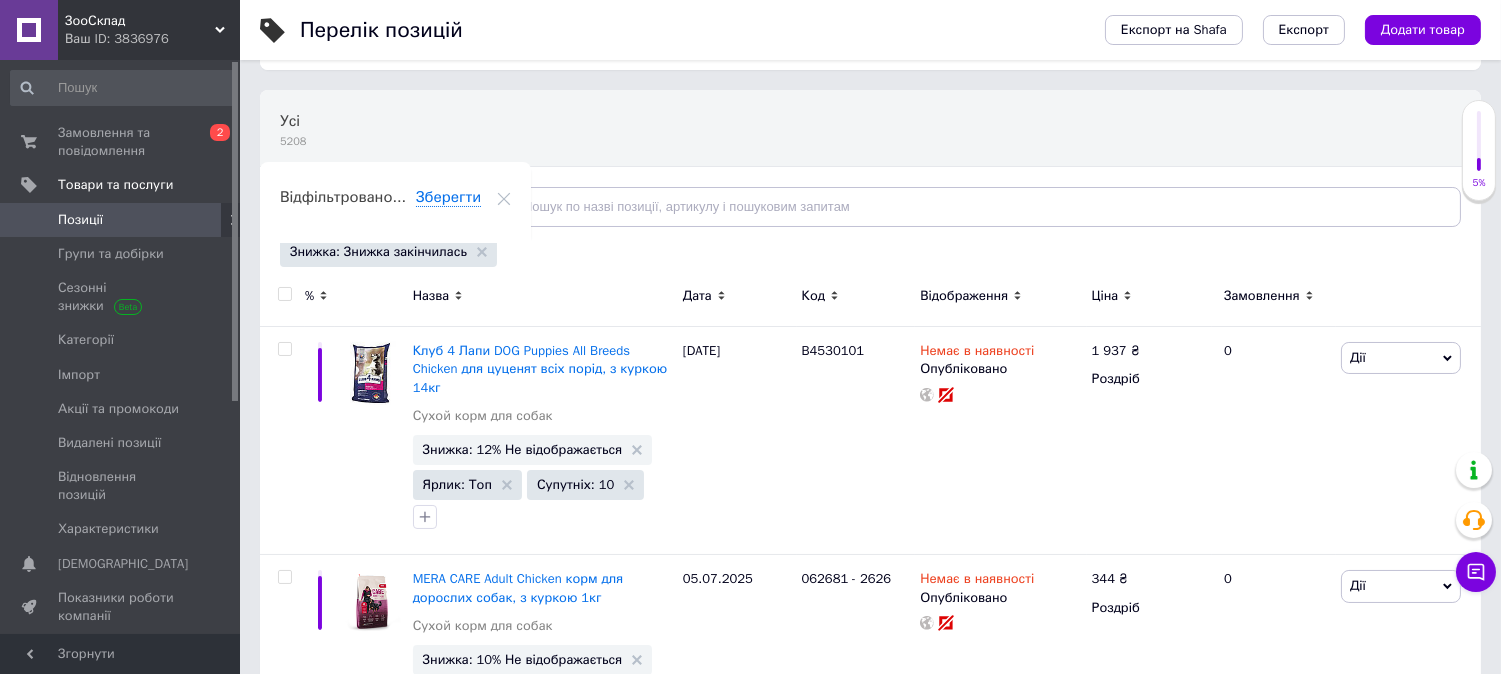 click on "Відфільтруйте товари" at bounding box center (378, 207) 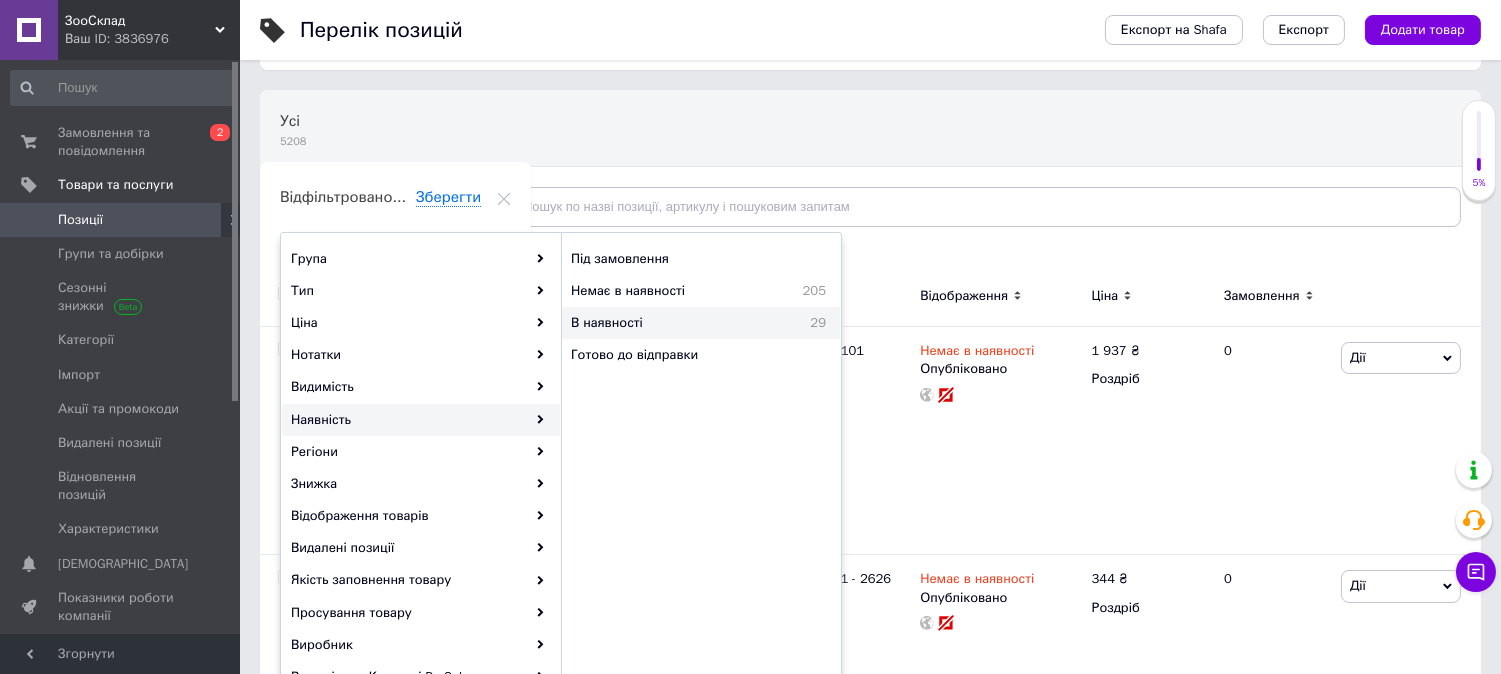 click on "В наявності" at bounding box center (665, 323) 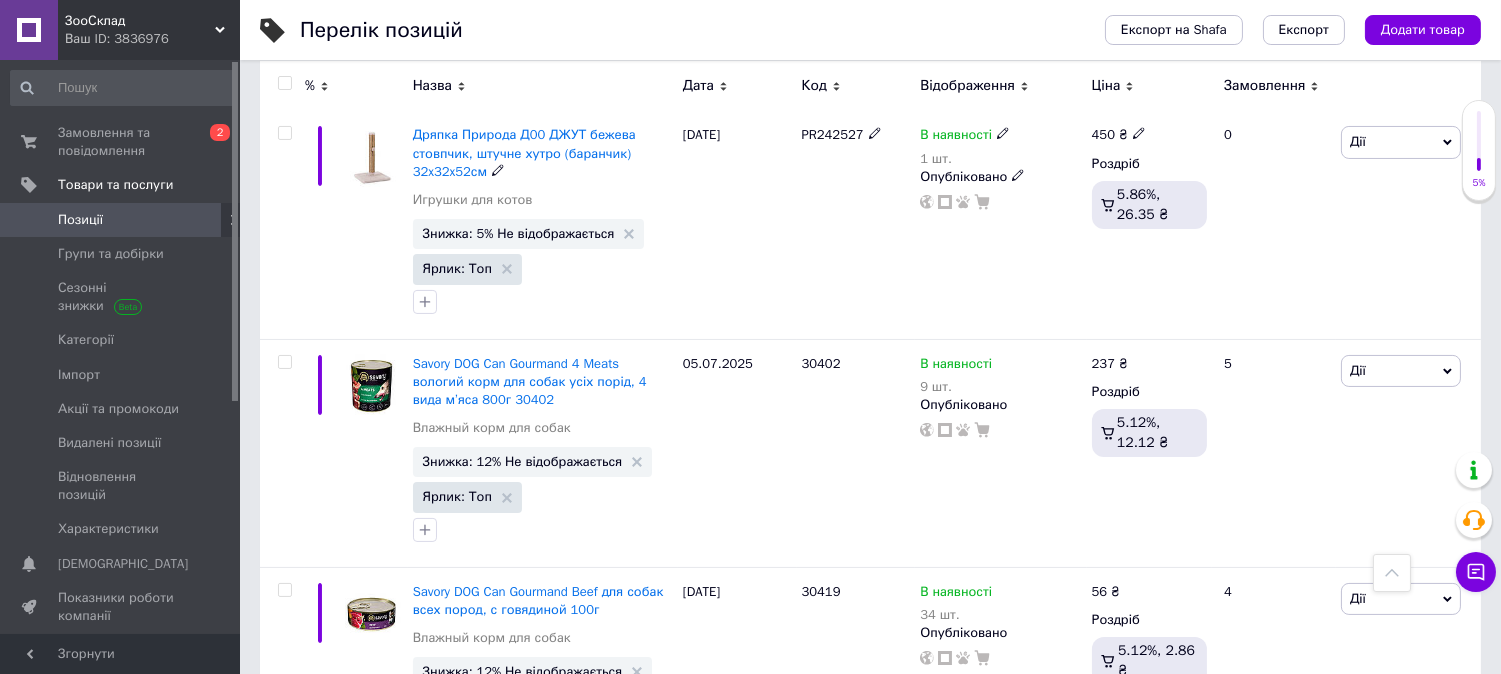 scroll, scrollTop: 666, scrollLeft: 0, axis: vertical 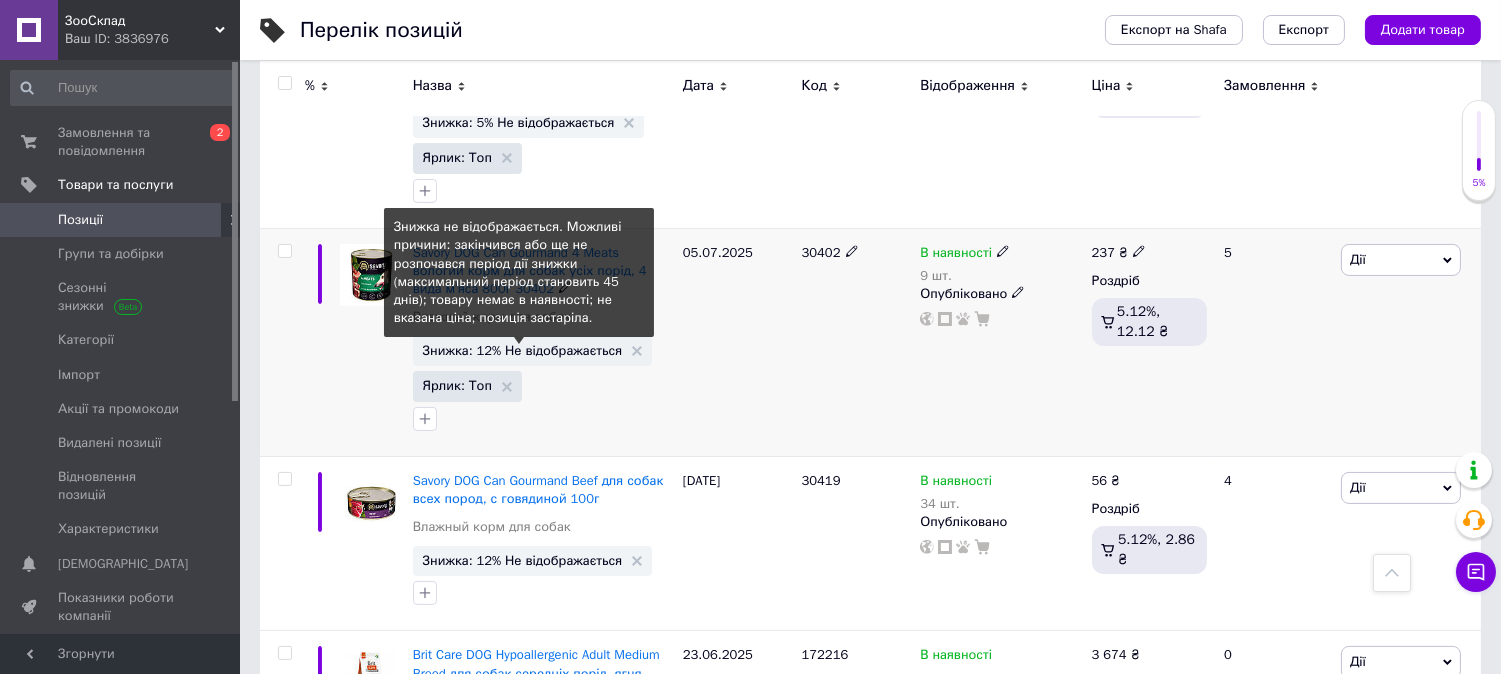 click on "Знижка: 12% Не відображається" at bounding box center [523, 350] 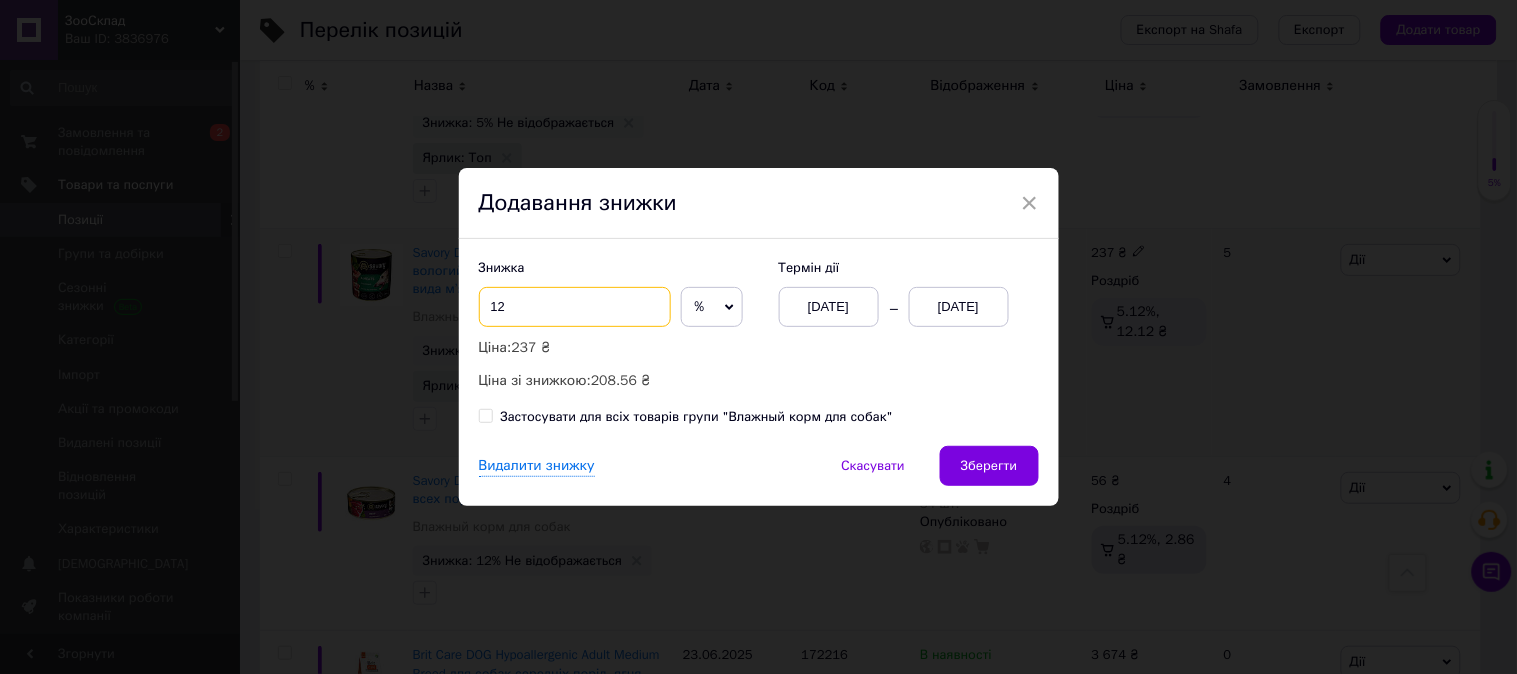 drag, startPoint x: 512, startPoint y: 310, endPoint x: 492, endPoint y: 310, distance: 20 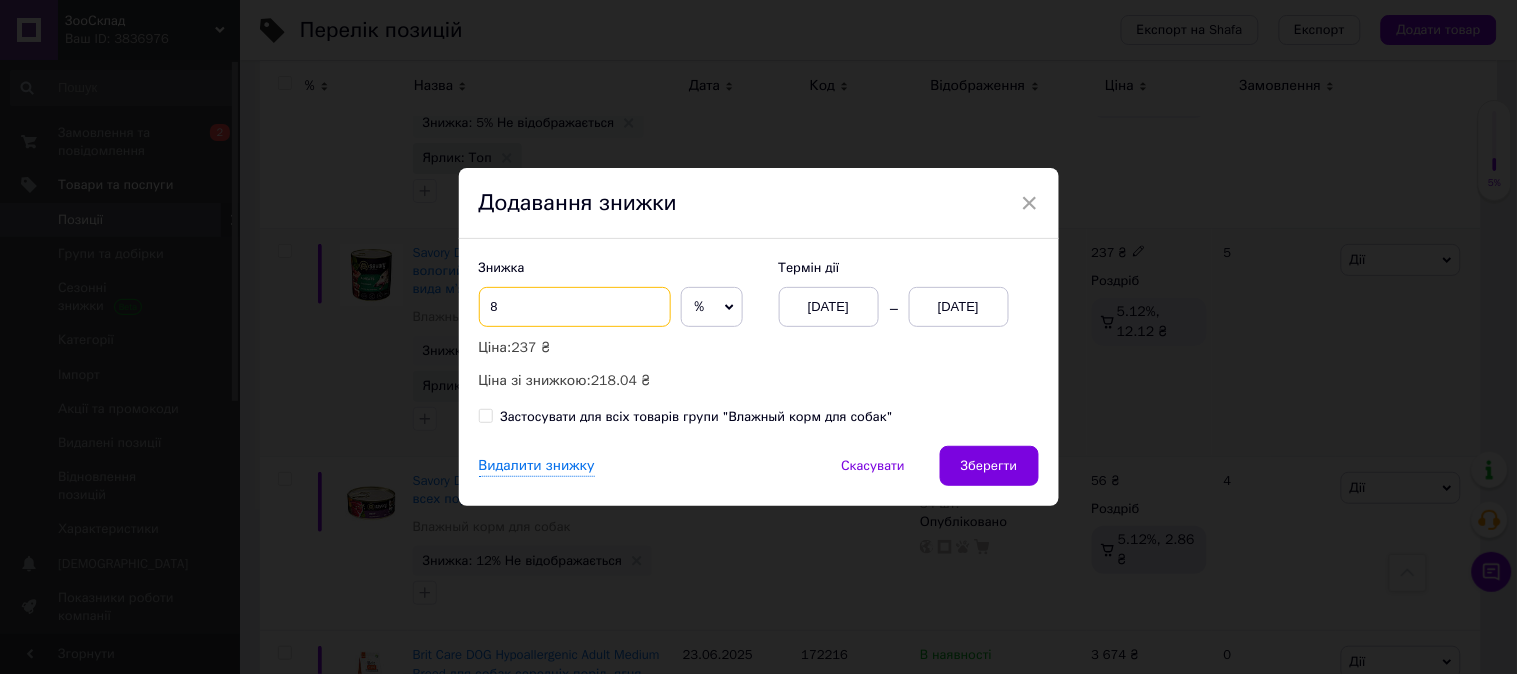 type on "8" 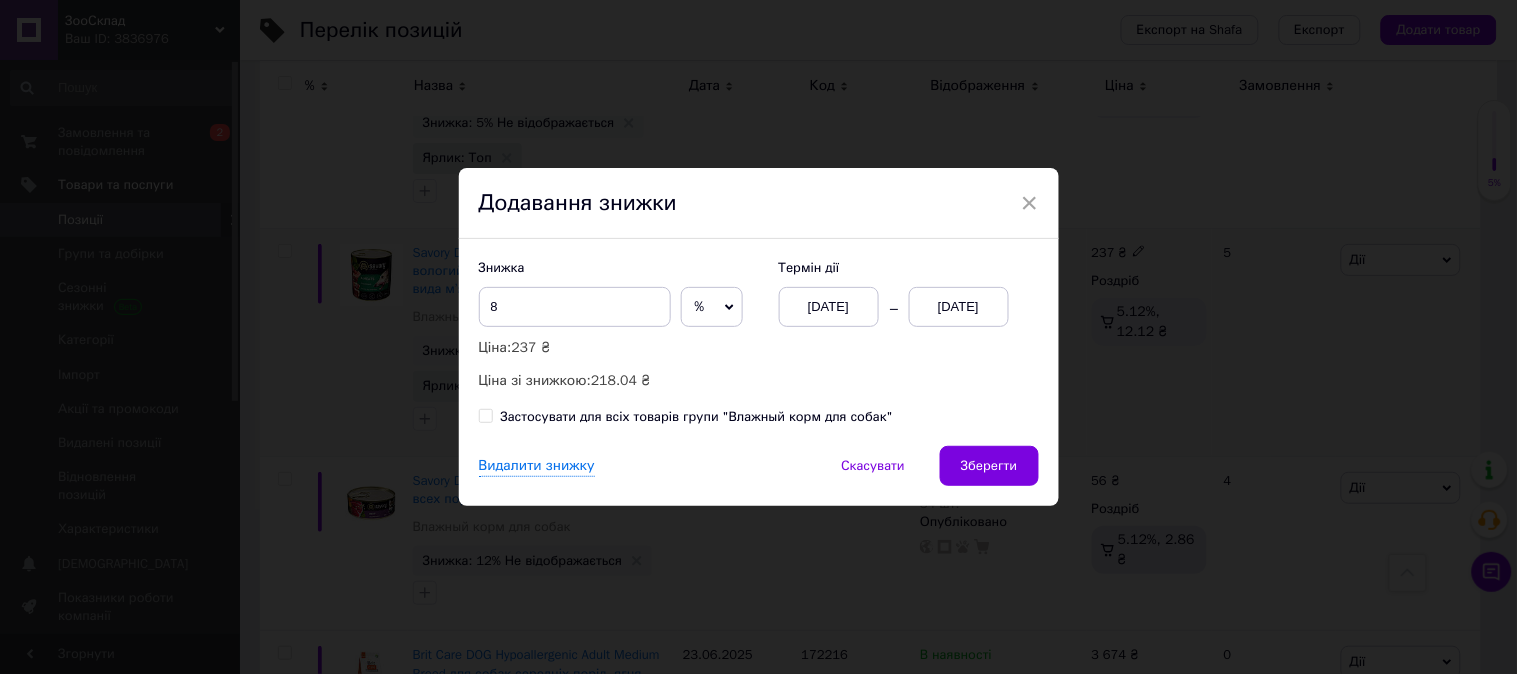 click on "13.07.2025" at bounding box center (959, 307) 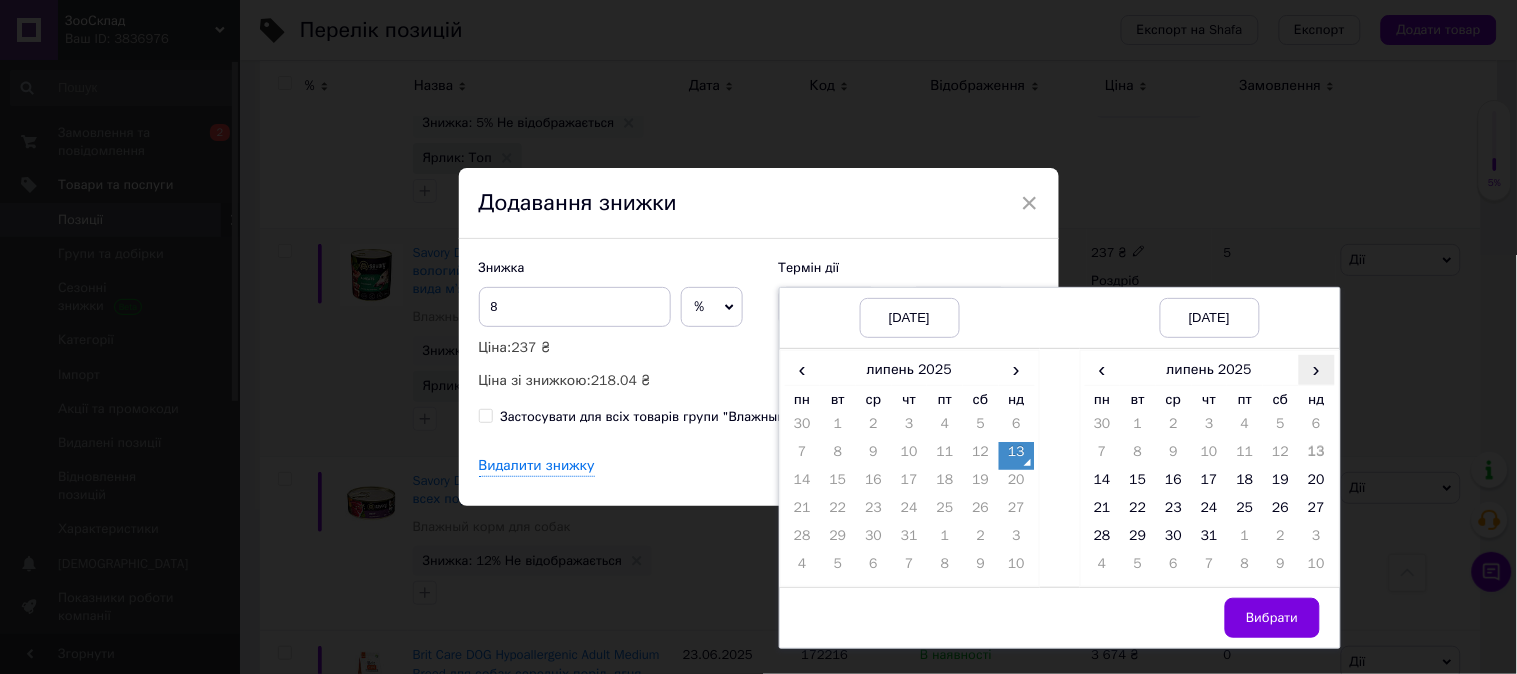 click on "›" at bounding box center (1317, 369) 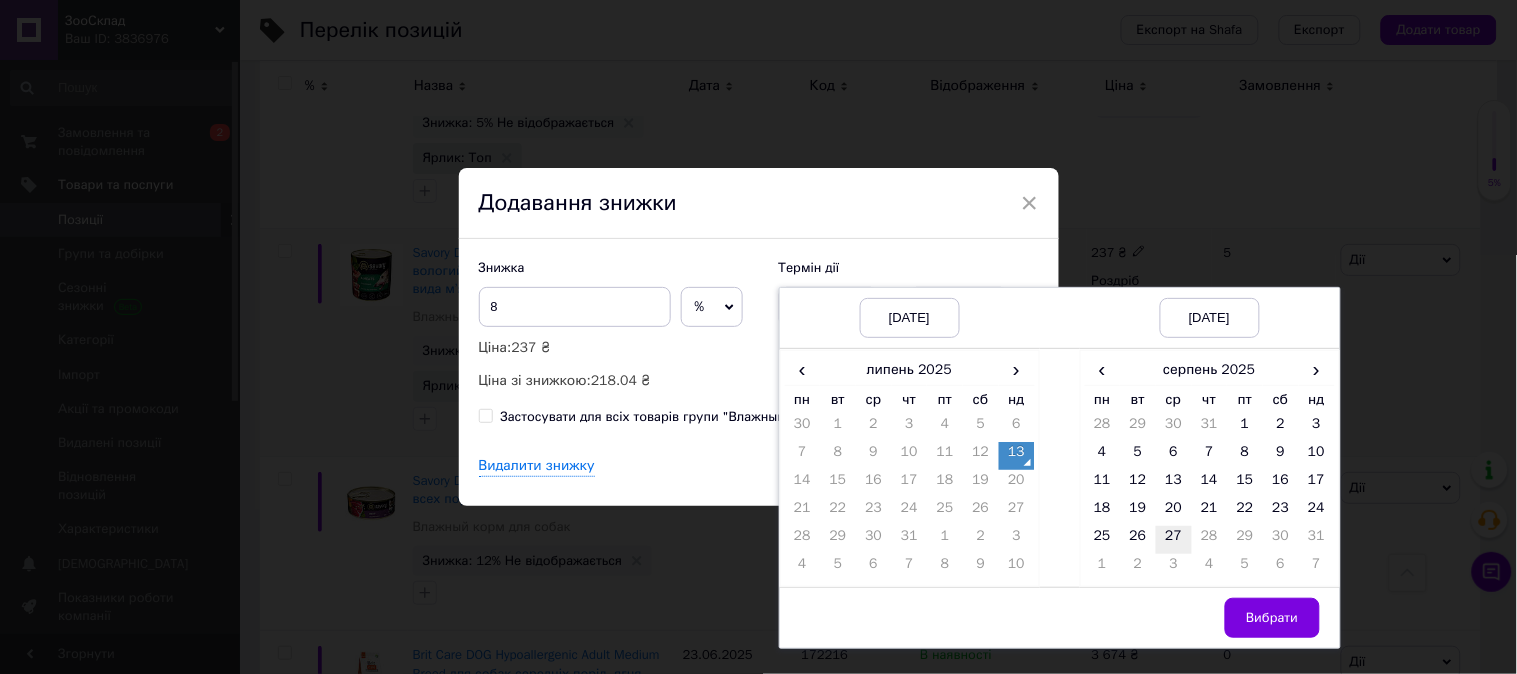 click on "27" at bounding box center [1174, 540] 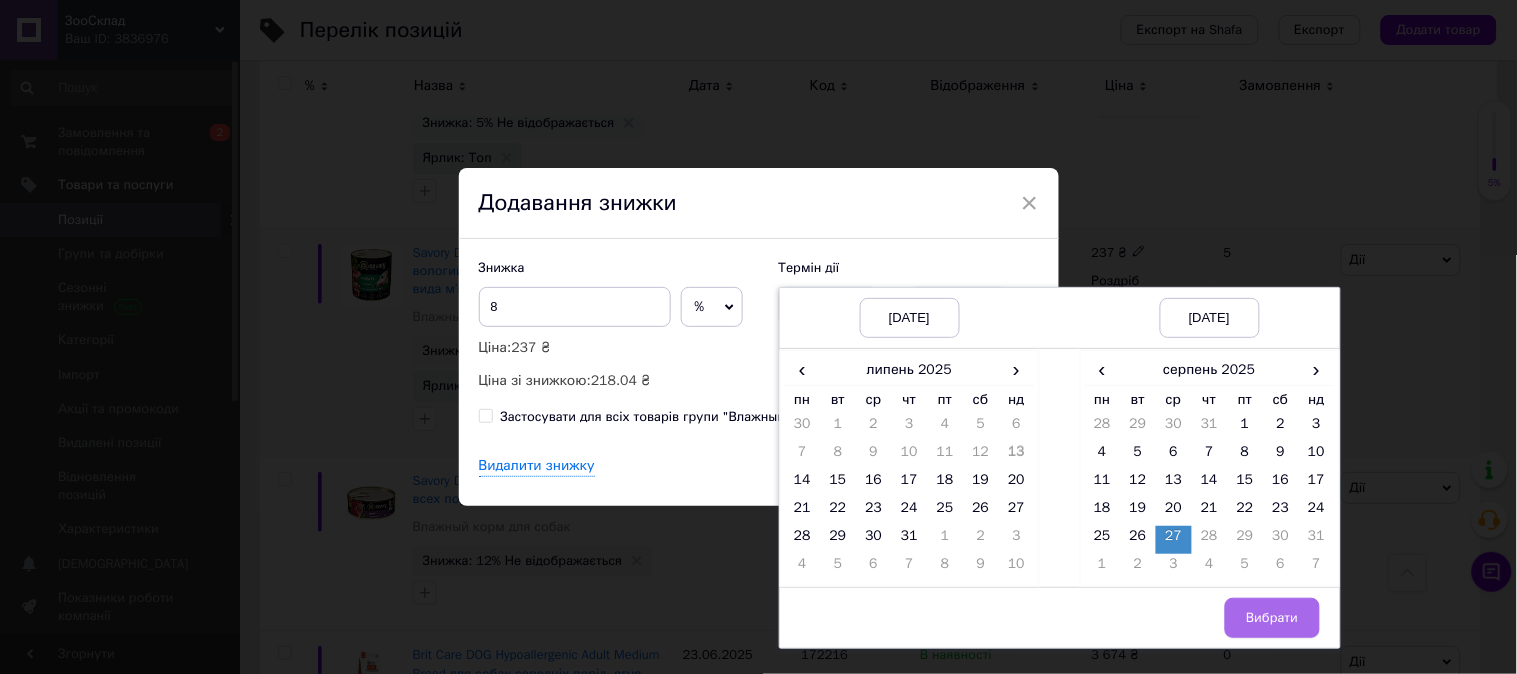 click on "Вибрати" at bounding box center (1272, 618) 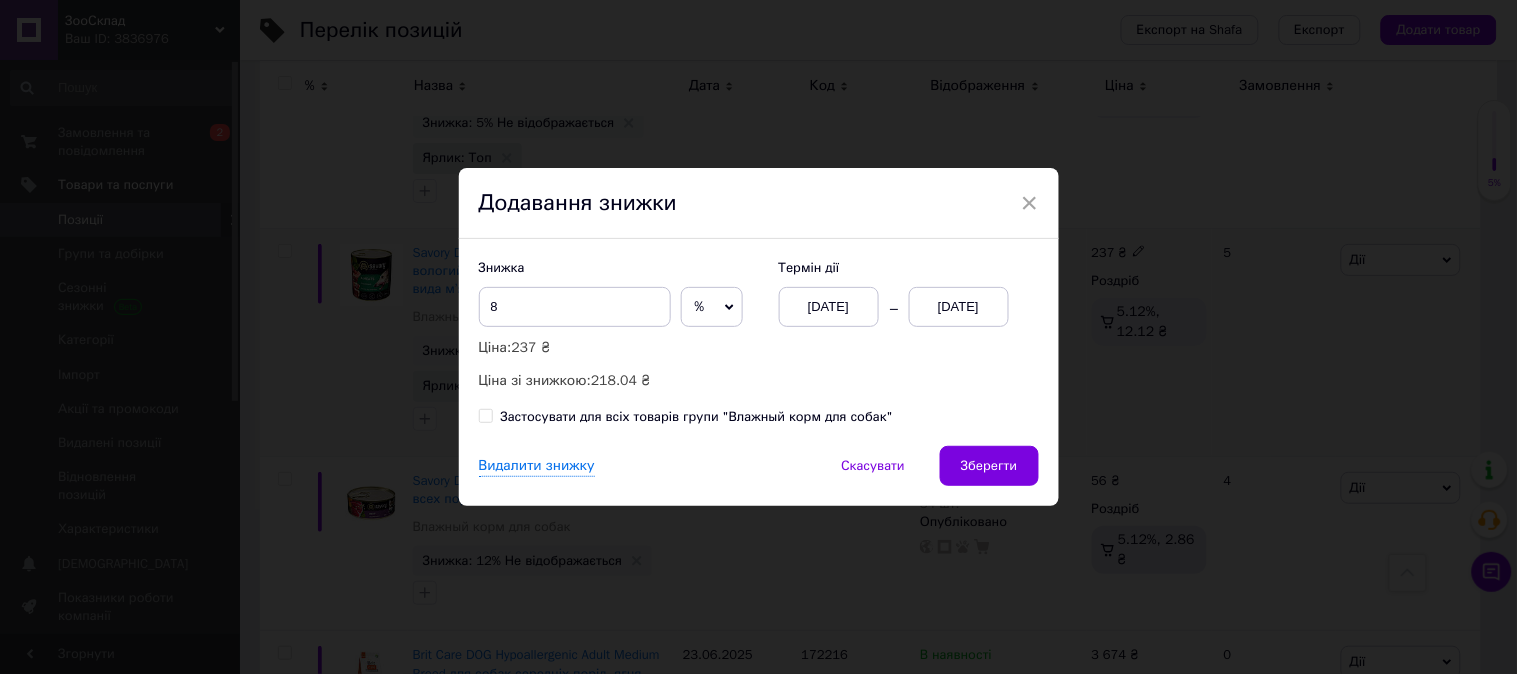 click on "Зберегти" at bounding box center [989, 466] 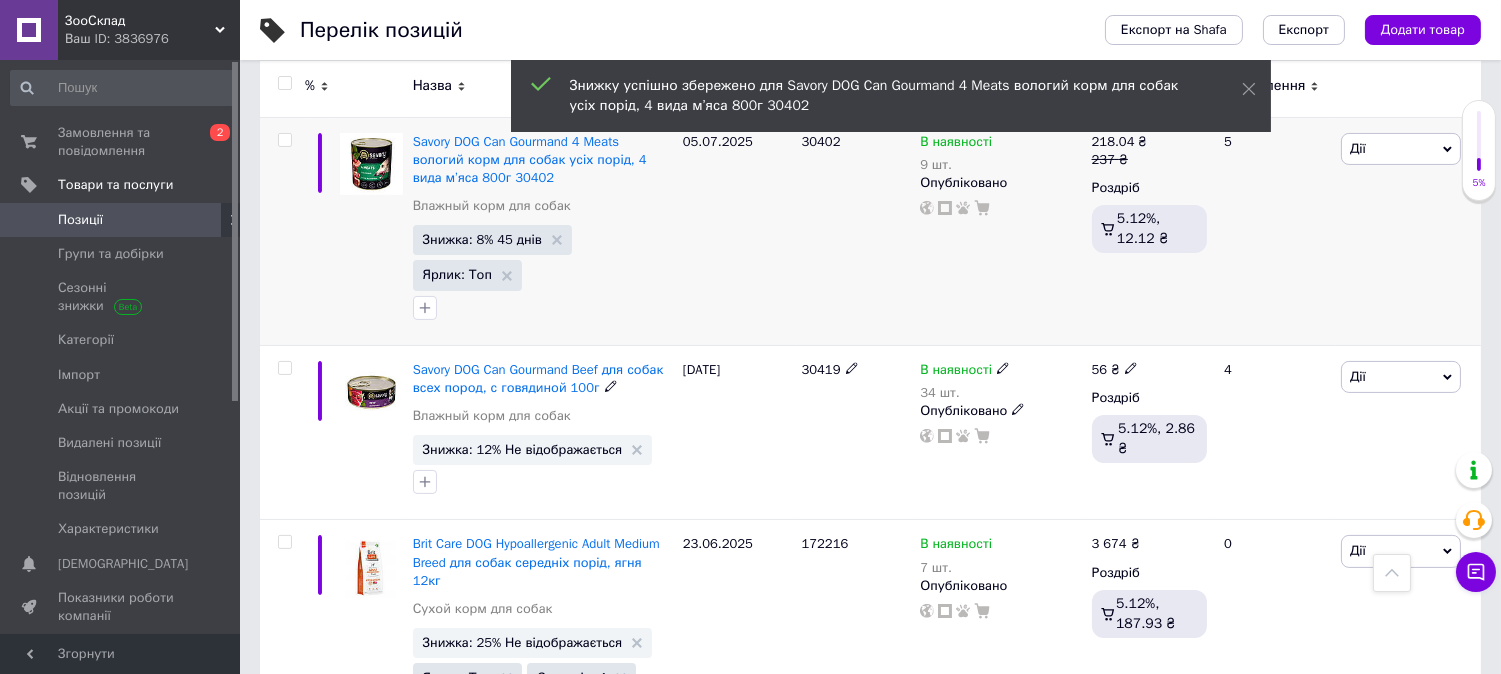 scroll, scrollTop: 888, scrollLeft: 0, axis: vertical 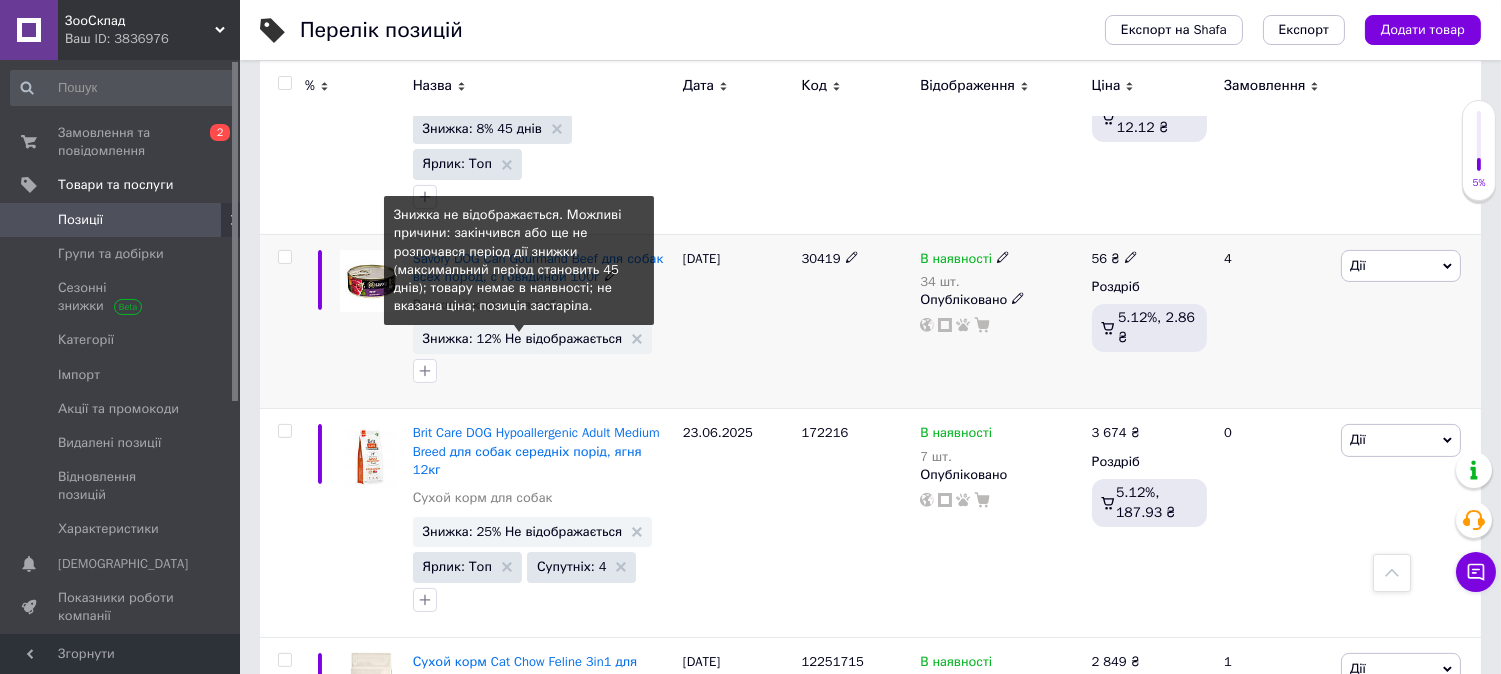 click on "Знижка: 12% Не відображається" at bounding box center [523, 338] 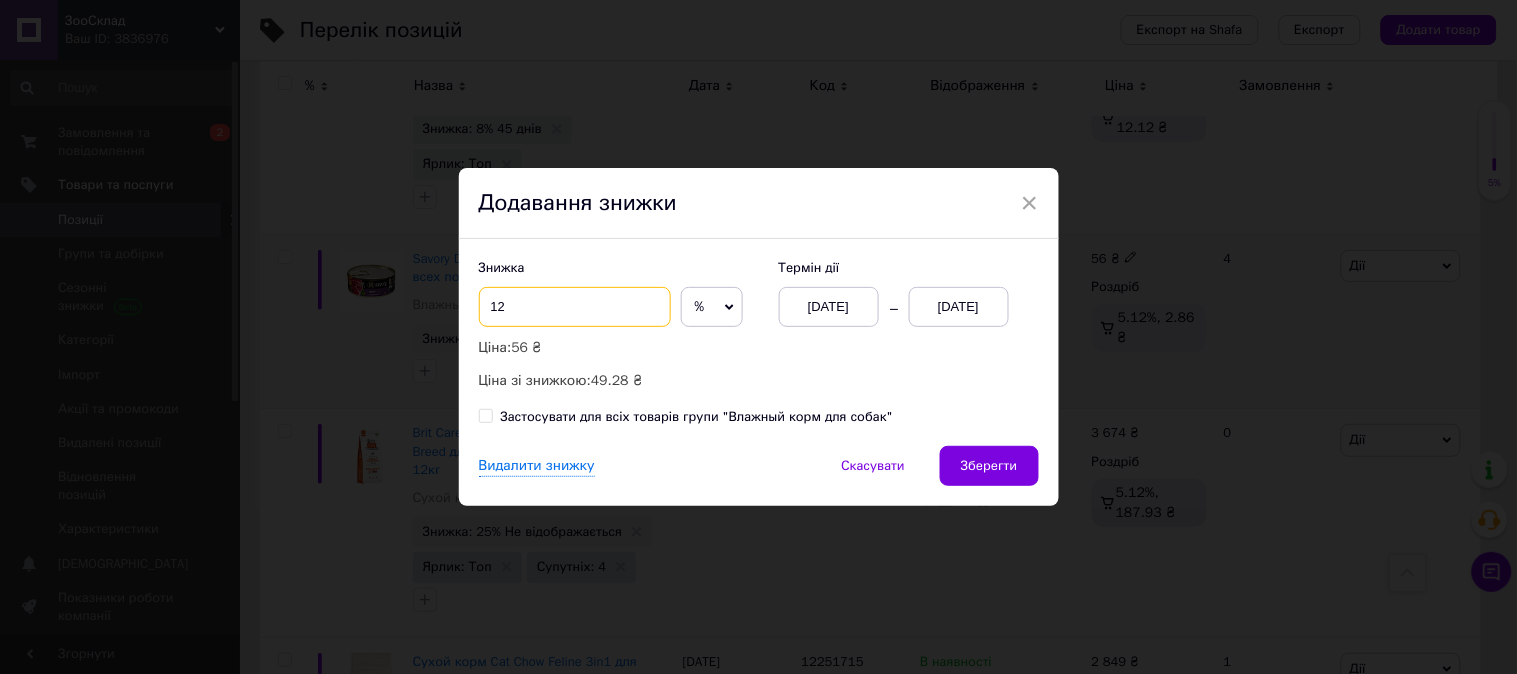 drag, startPoint x: 507, startPoint y: 303, endPoint x: 495, endPoint y: 304, distance: 12.0415945 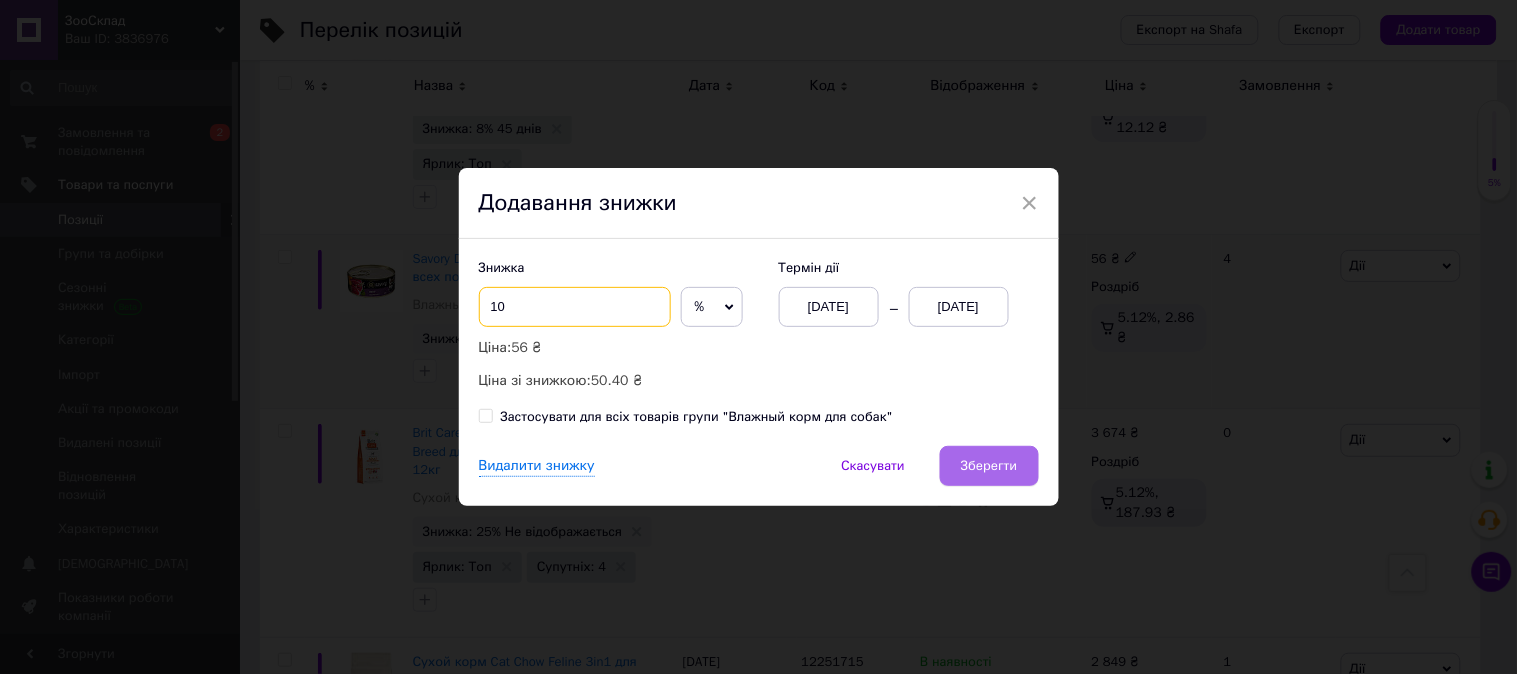 type on "10" 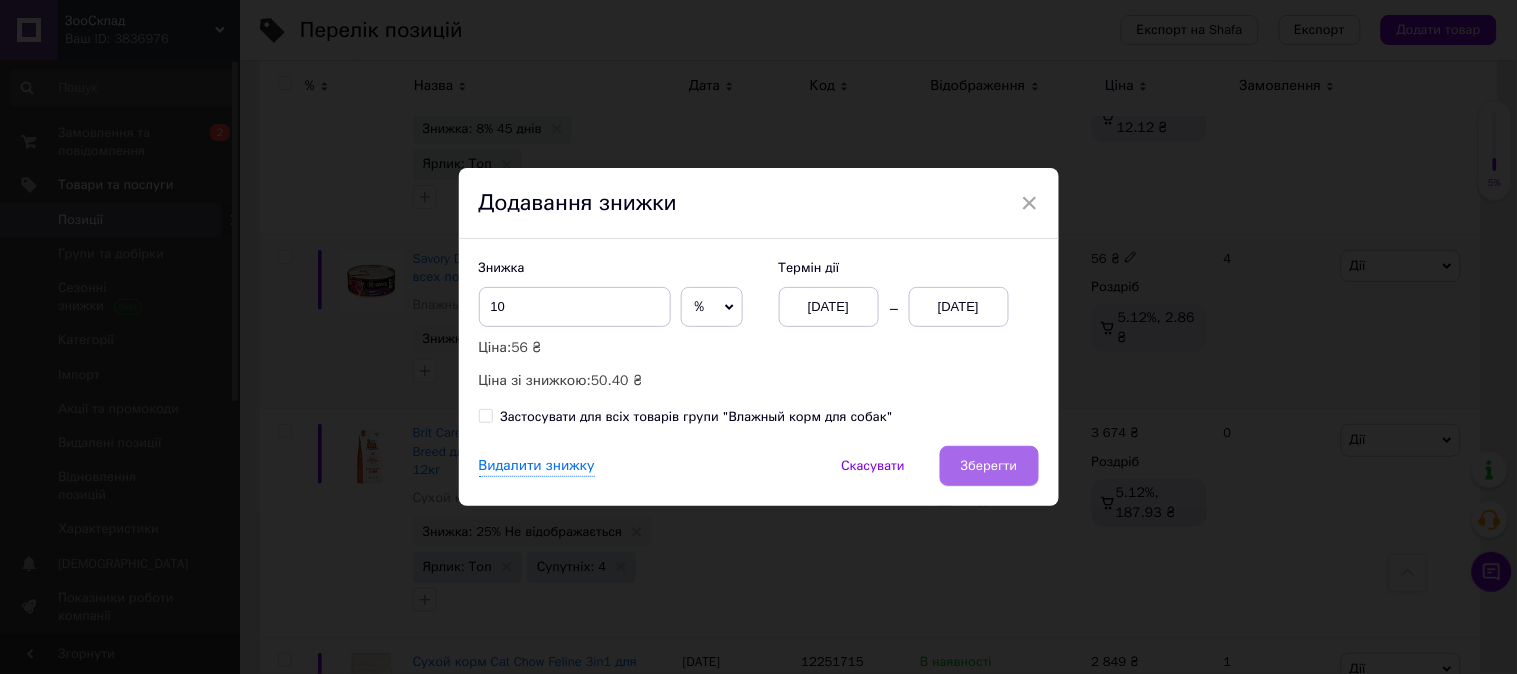 click on "Зберегти" at bounding box center [989, 466] 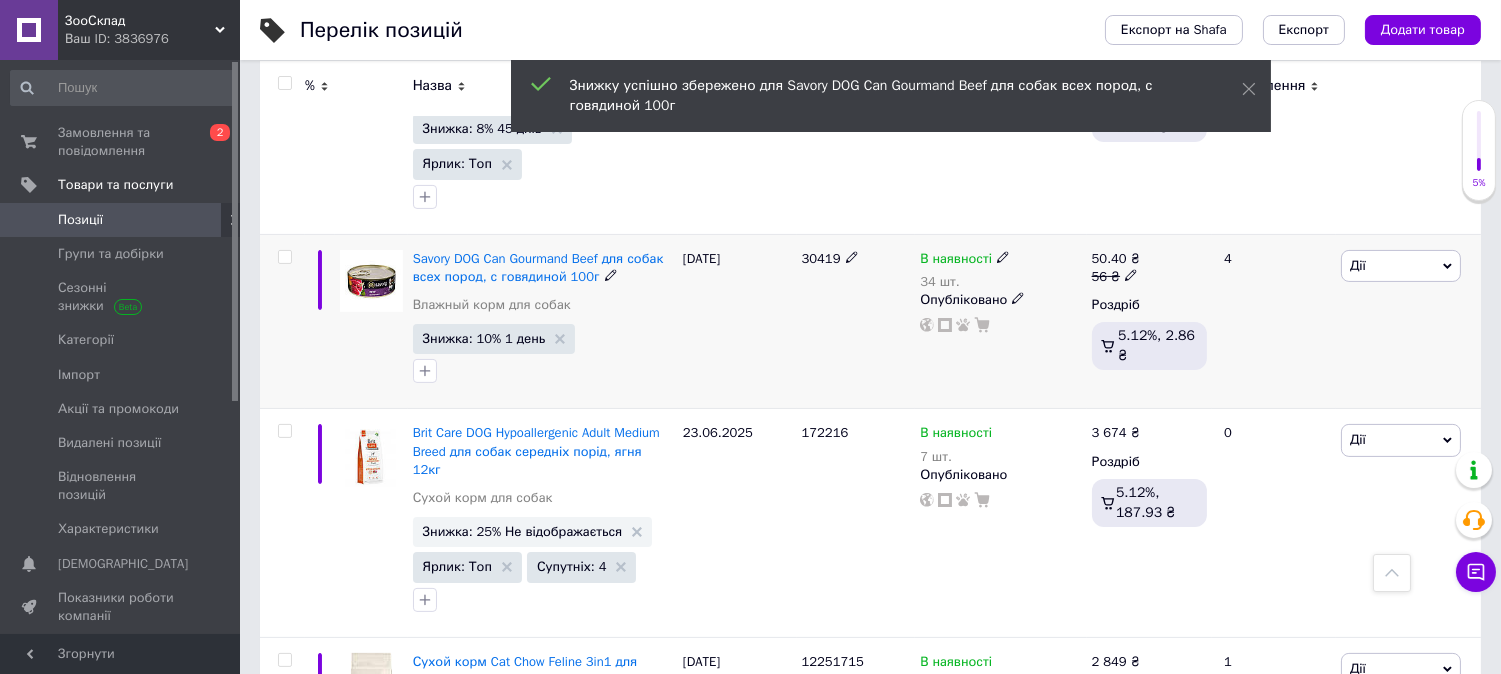 click on "Знижка: 10% 1 день" at bounding box center [484, 338] 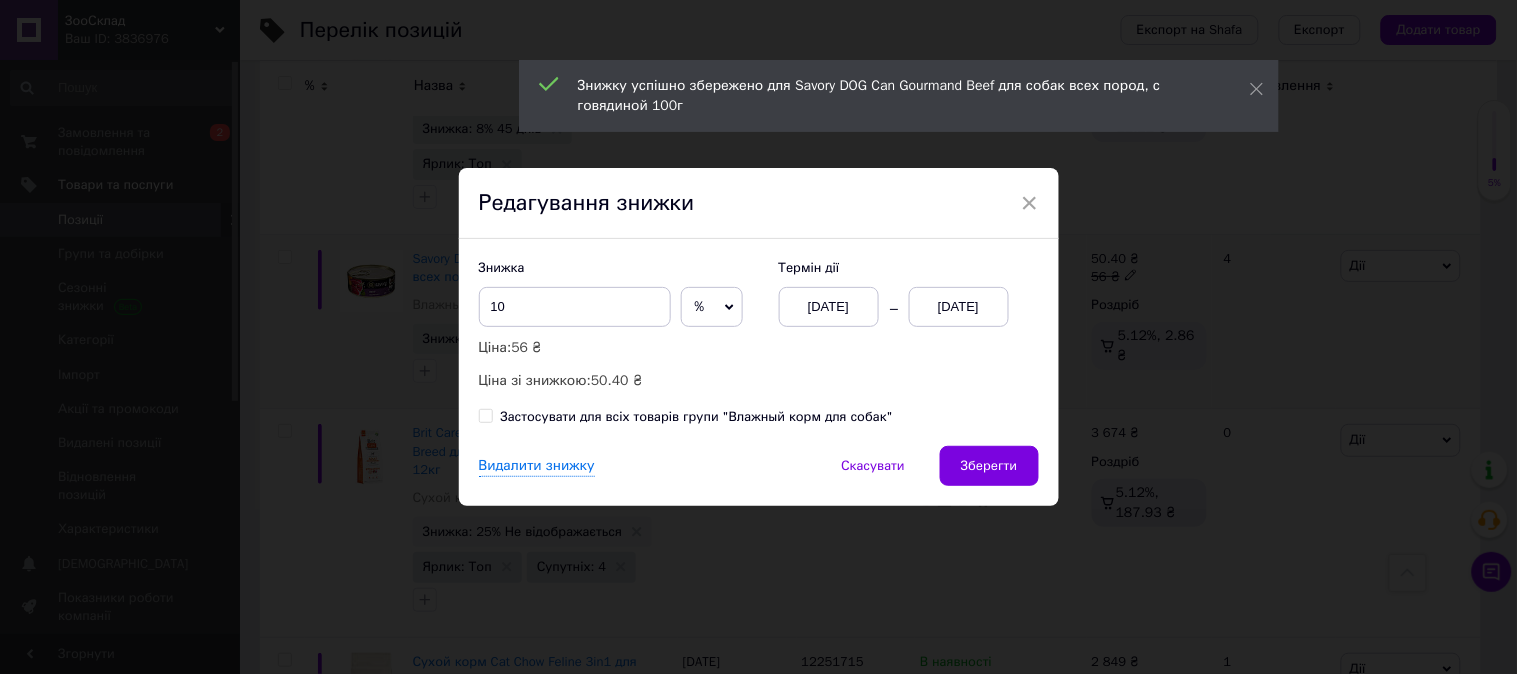 click on "13.07.2025" at bounding box center (959, 307) 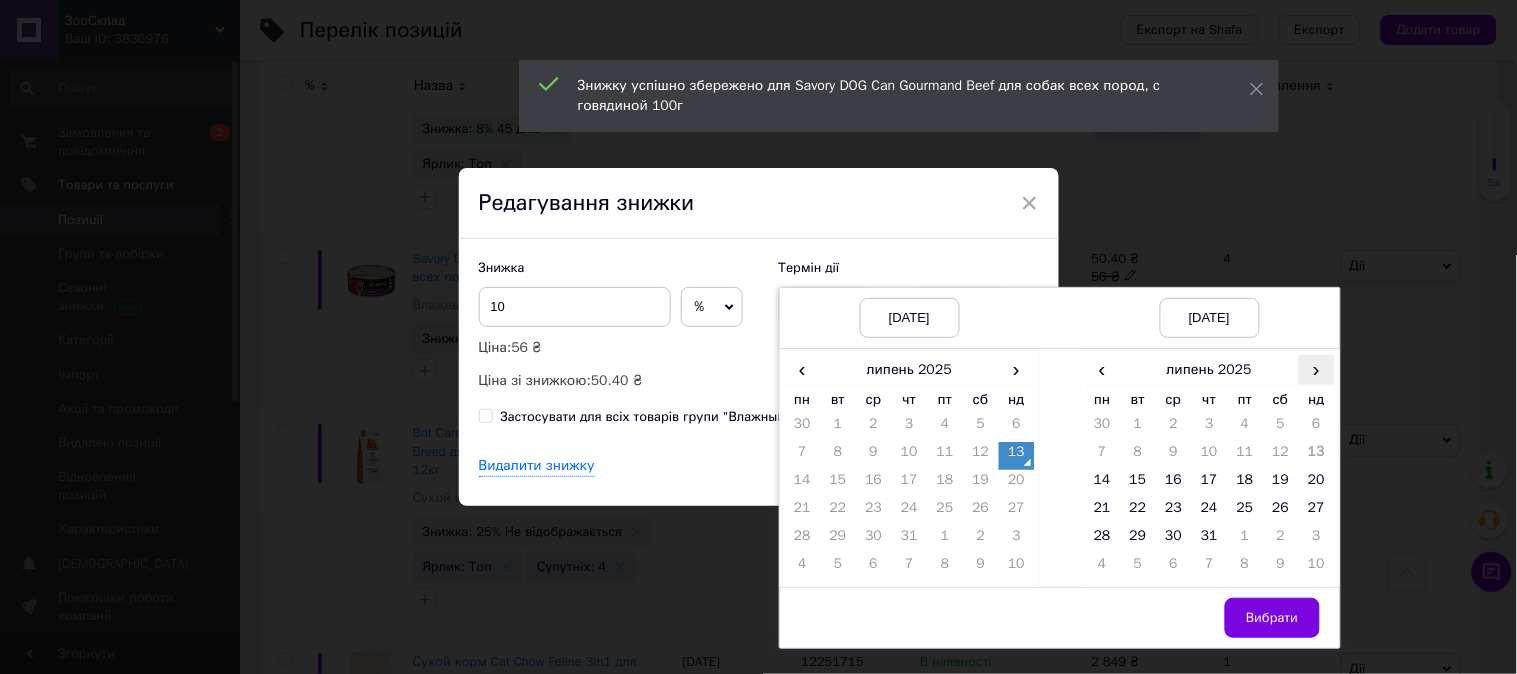 click on "›" at bounding box center [1317, 369] 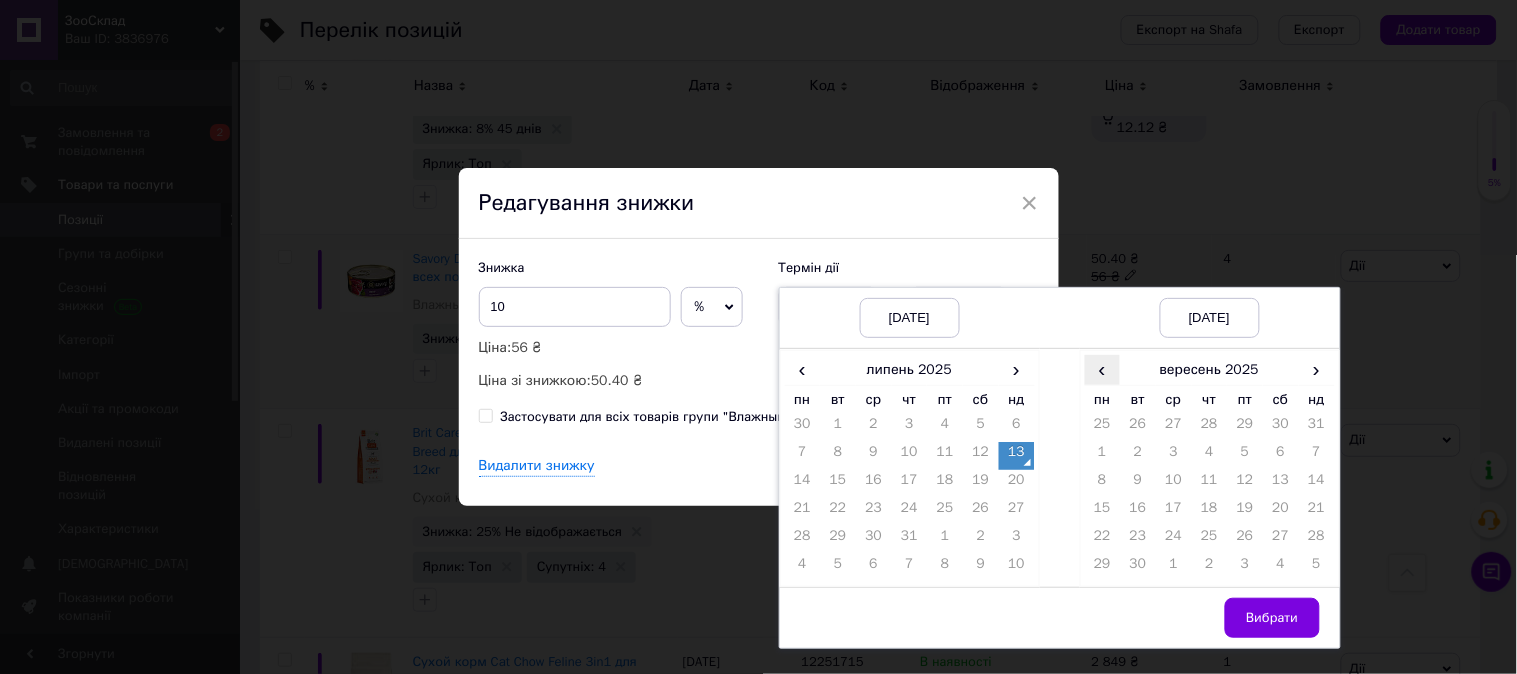 click on "‹" at bounding box center [1103, 369] 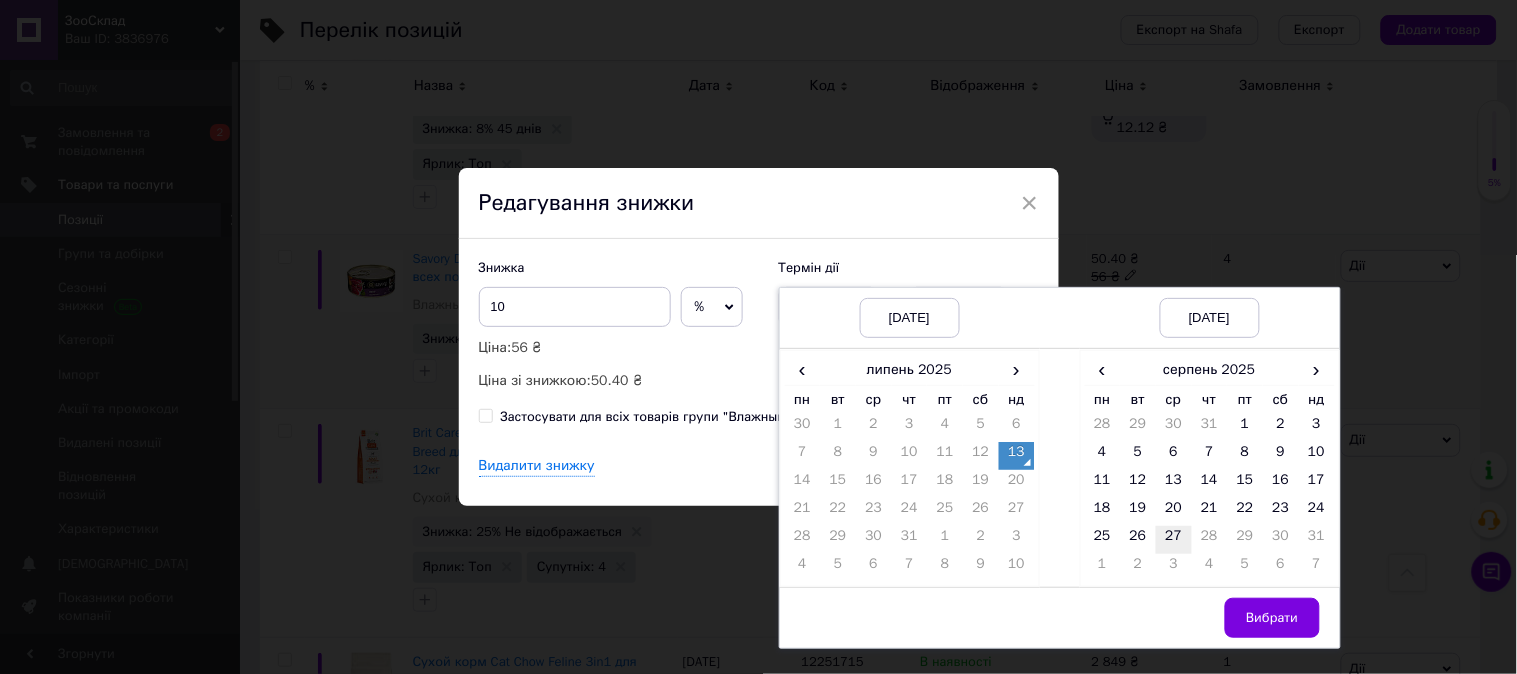 click on "27" at bounding box center [1174, 540] 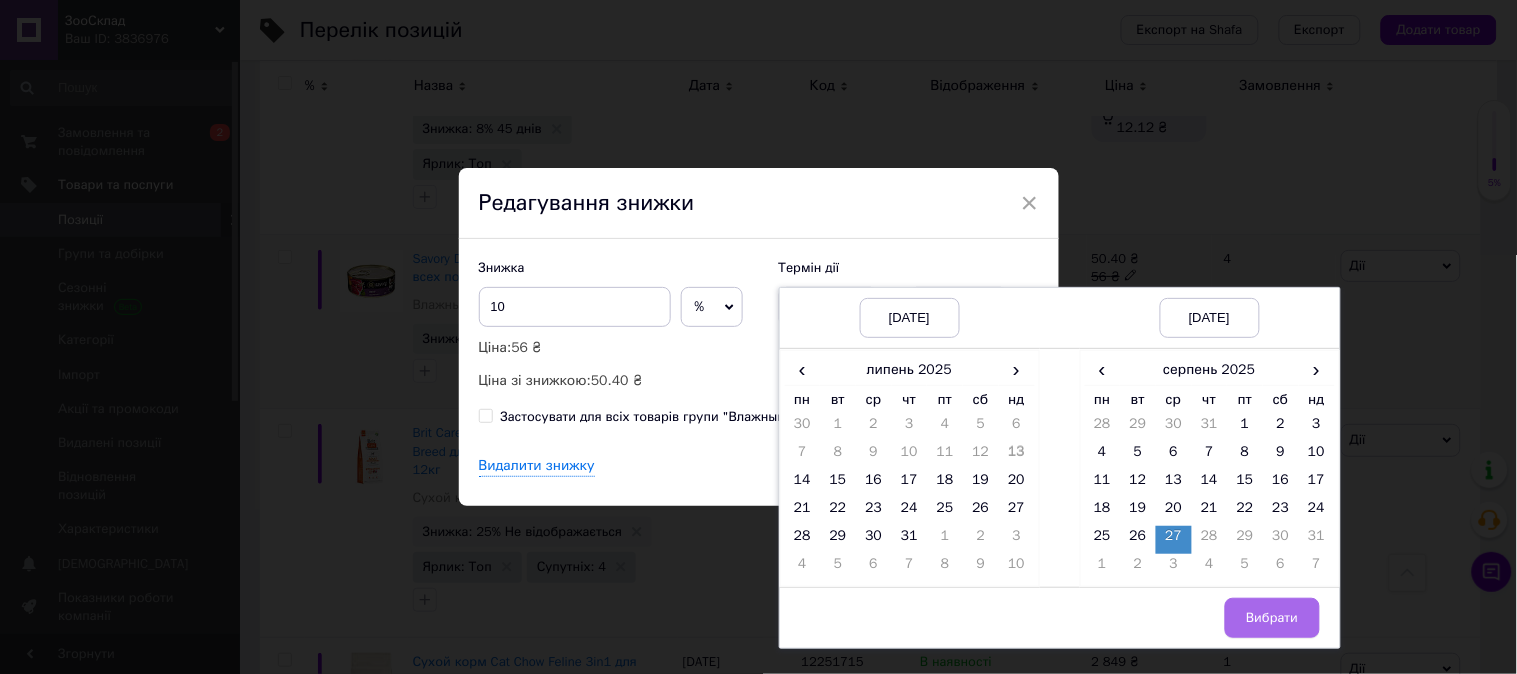 click on "Вибрати" at bounding box center (1272, 618) 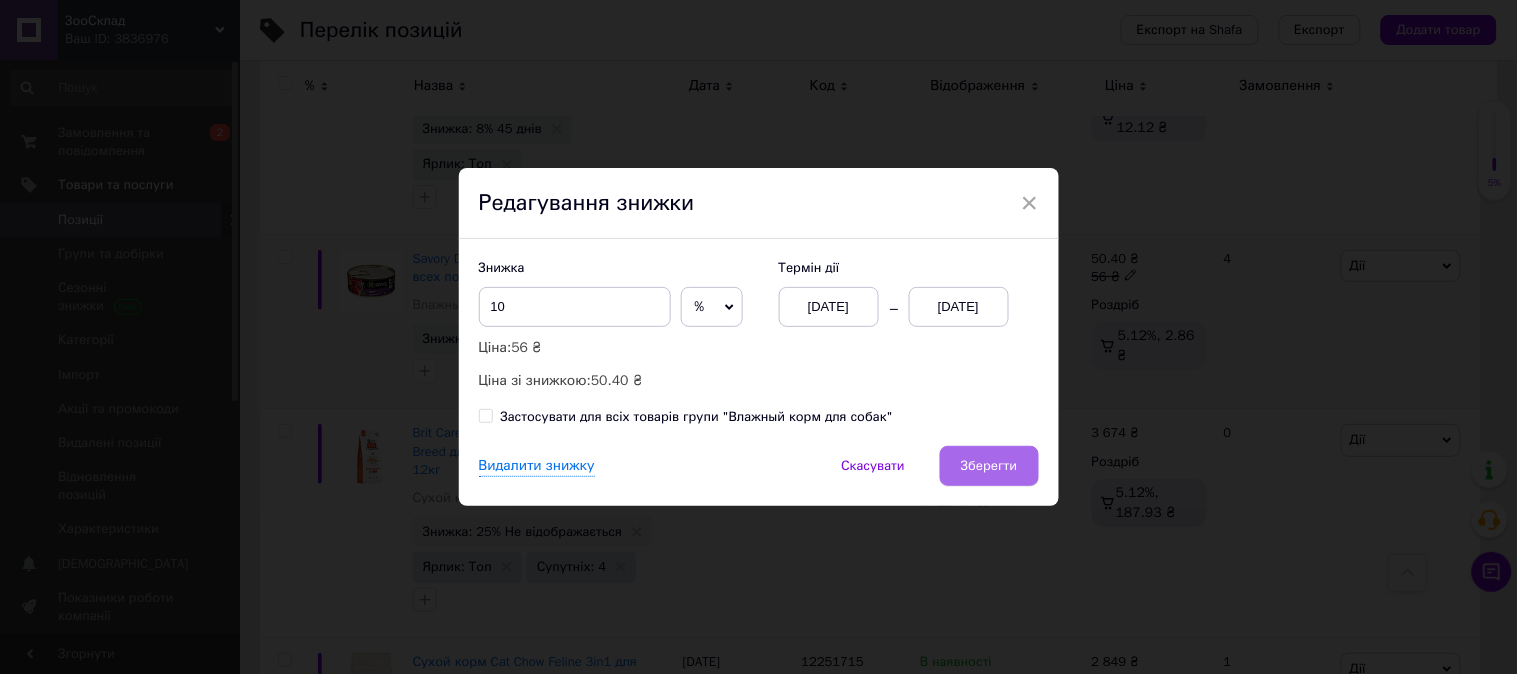 click on "Зберегти" at bounding box center (989, 466) 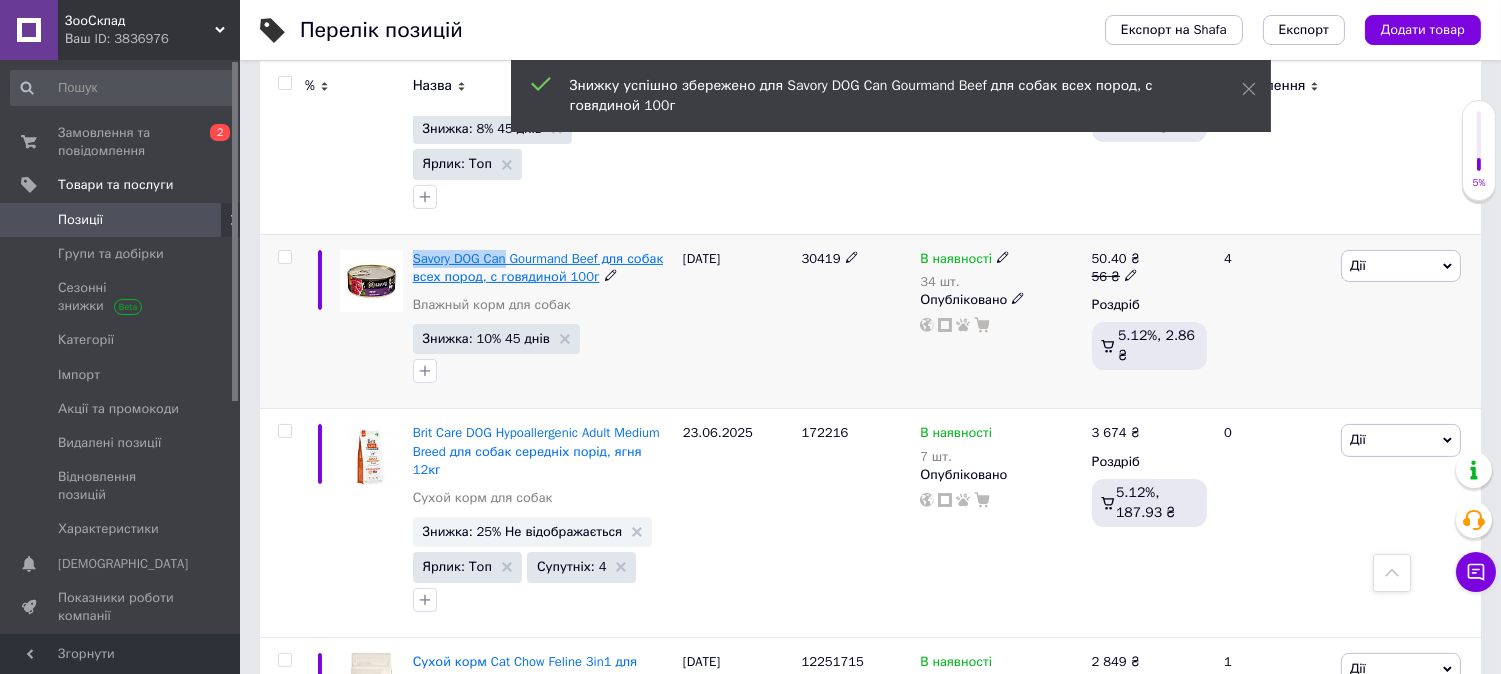 drag, startPoint x: 407, startPoint y: 258, endPoint x: 507, endPoint y: 260, distance: 100.02 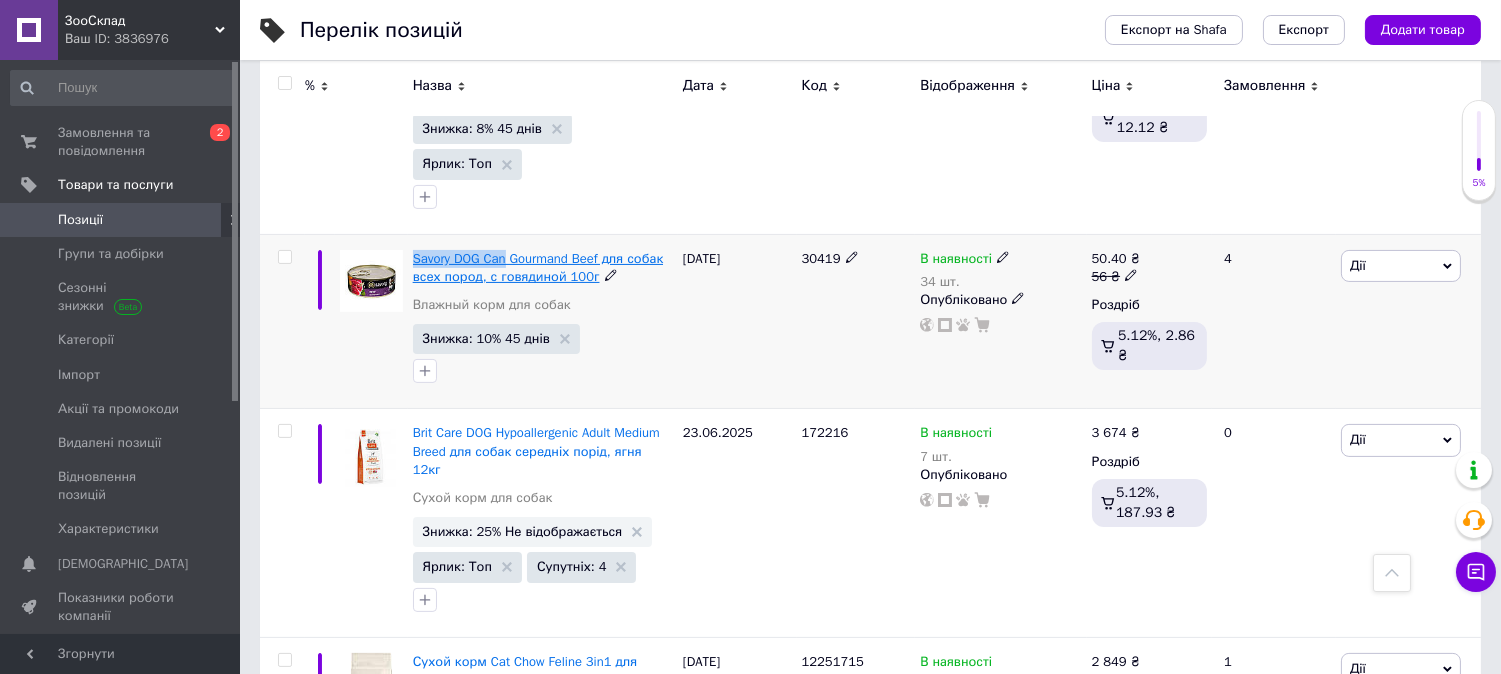 copy on "Savory DOG Can" 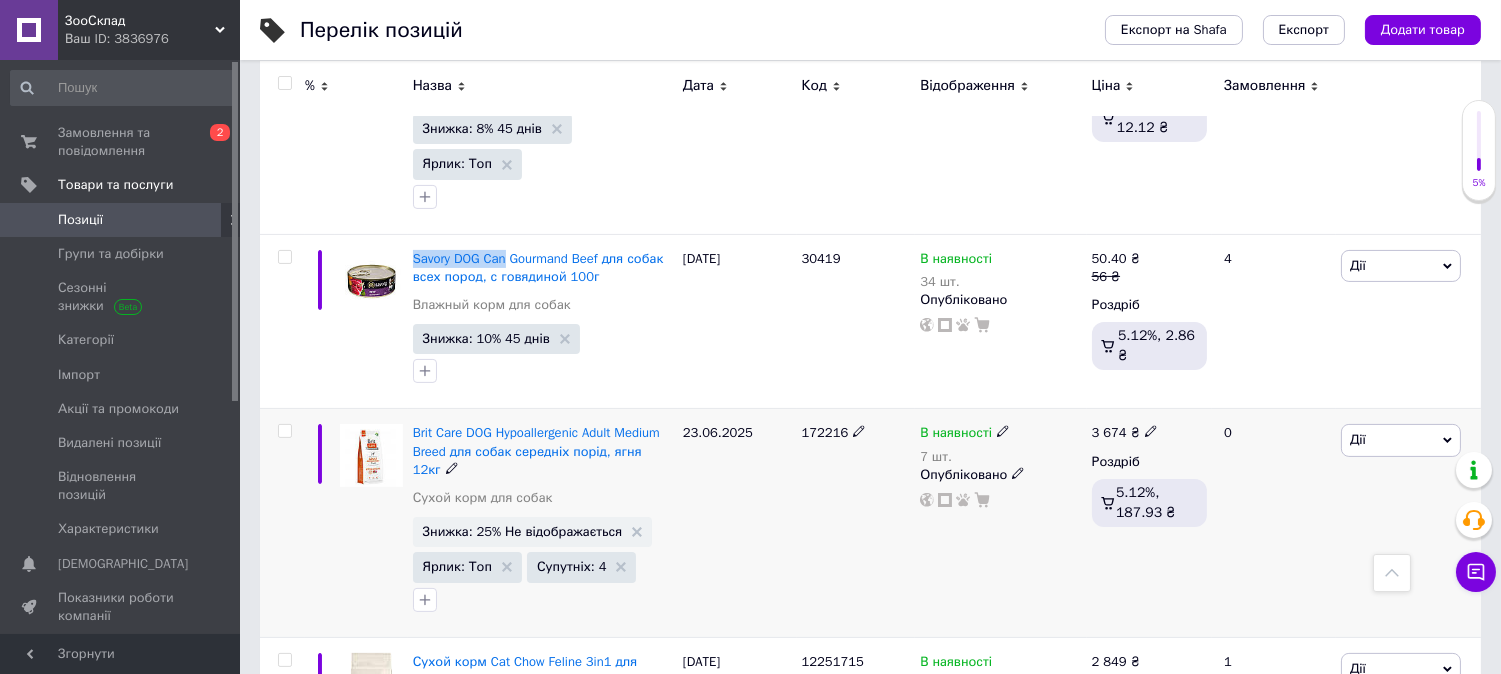 scroll, scrollTop: 1000, scrollLeft: 0, axis: vertical 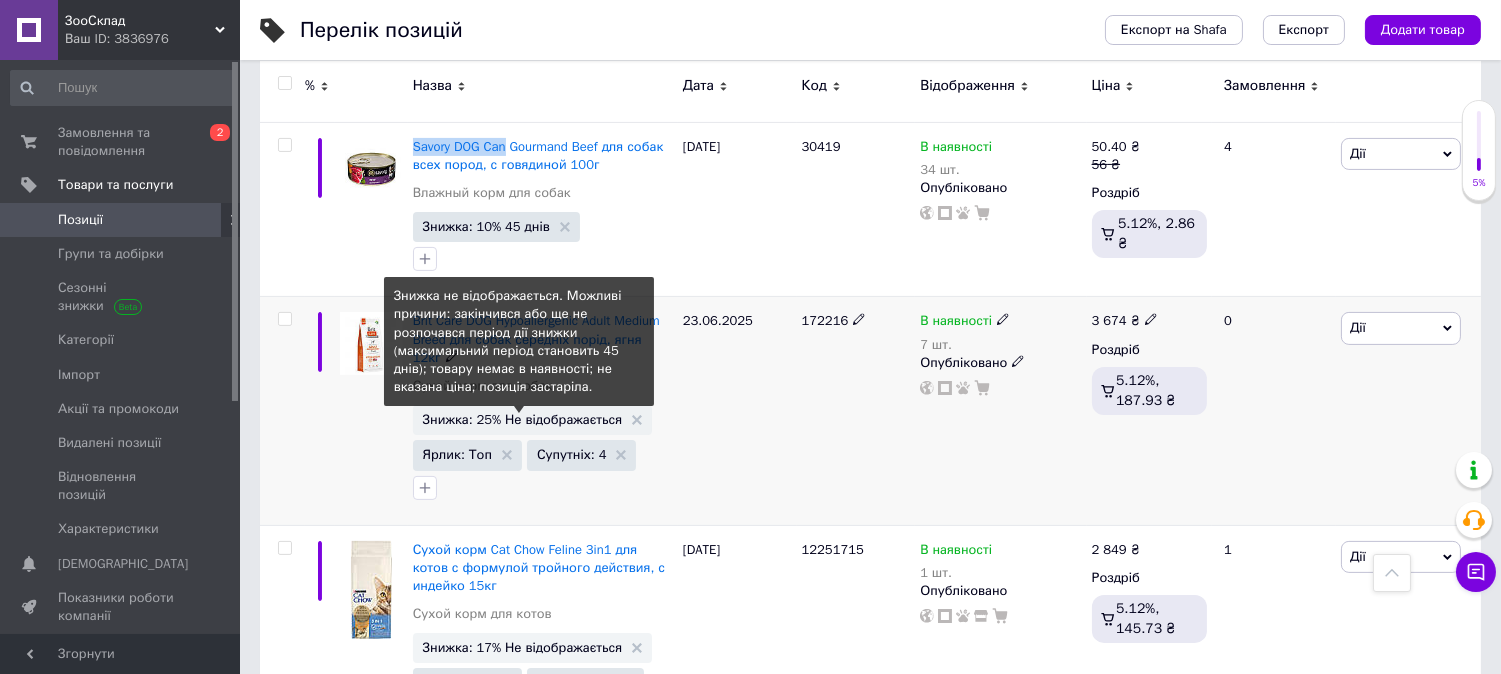 click on "Знижка: 25% Не відображається" at bounding box center (523, 419) 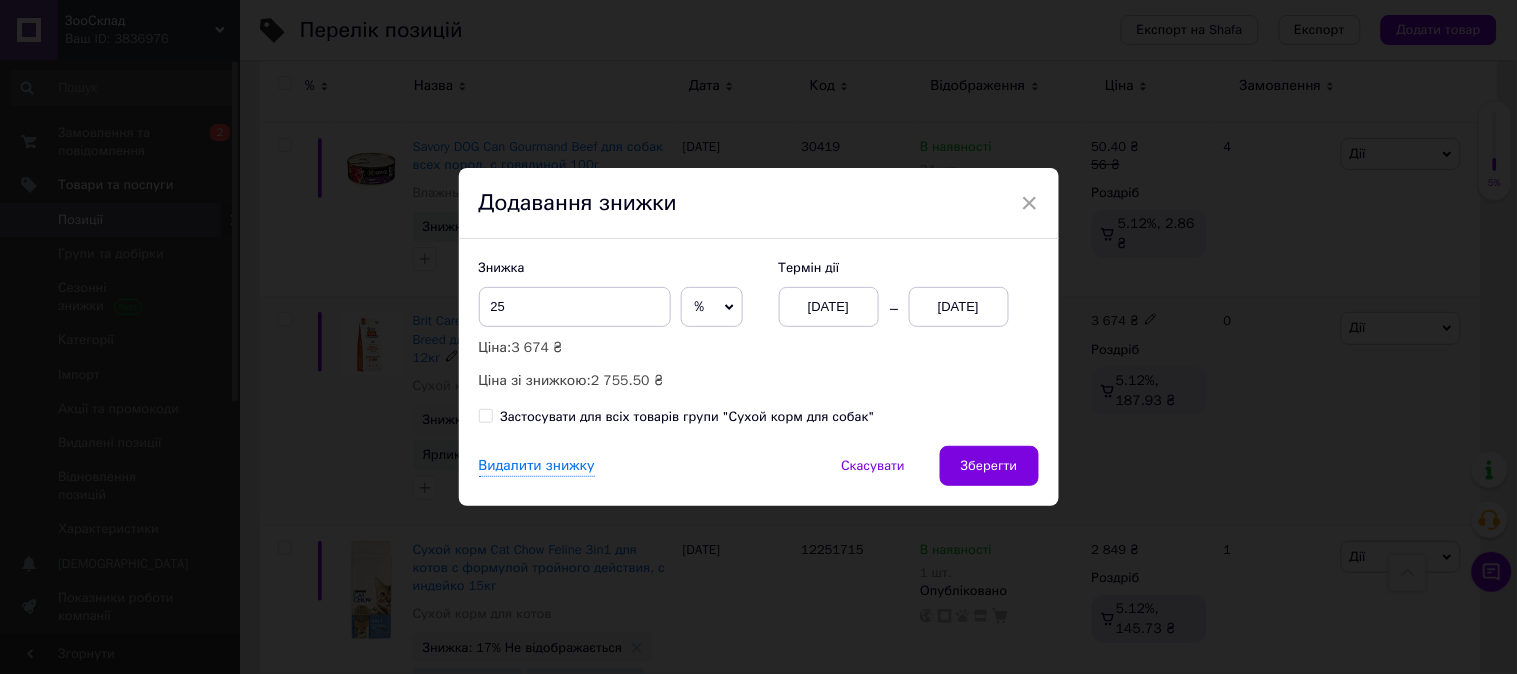click on "13.07.2025" at bounding box center [959, 307] 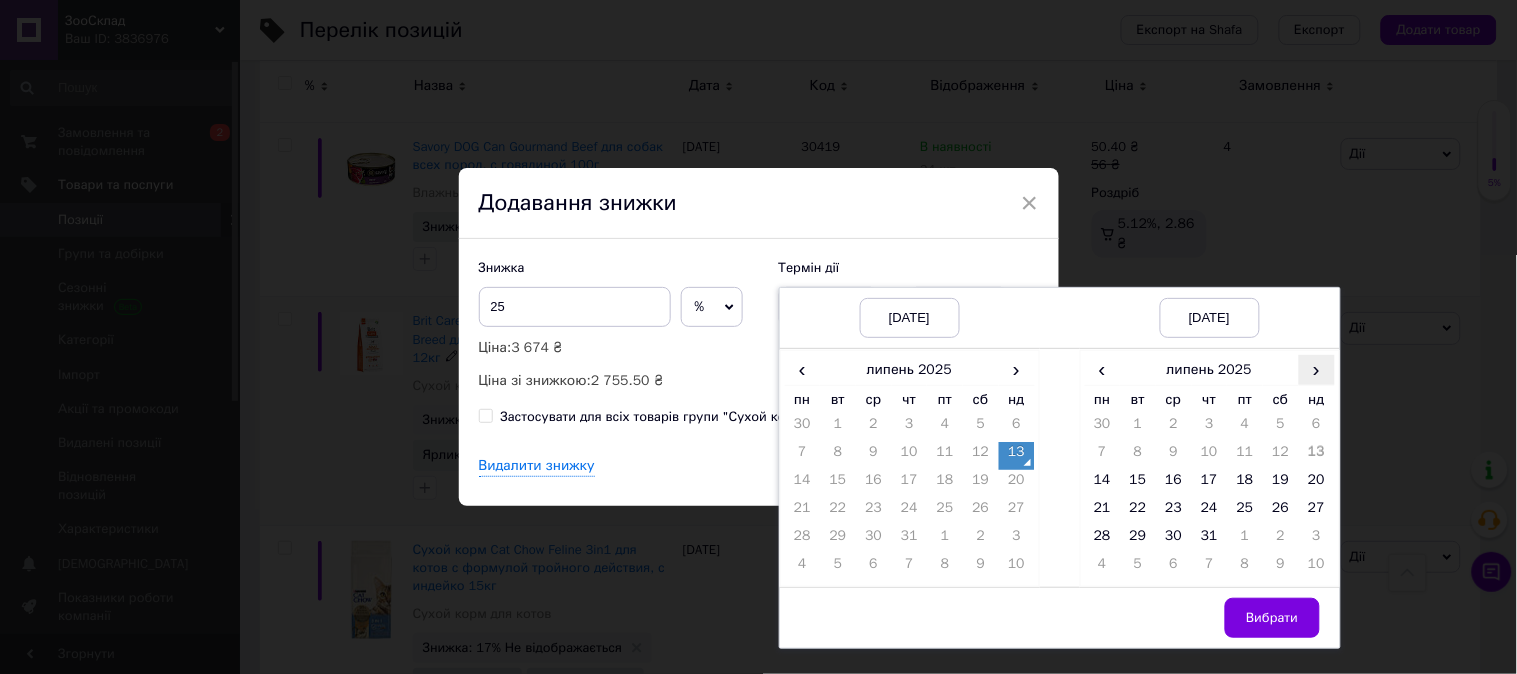 click on "›" at bounding box center [1317, 369] 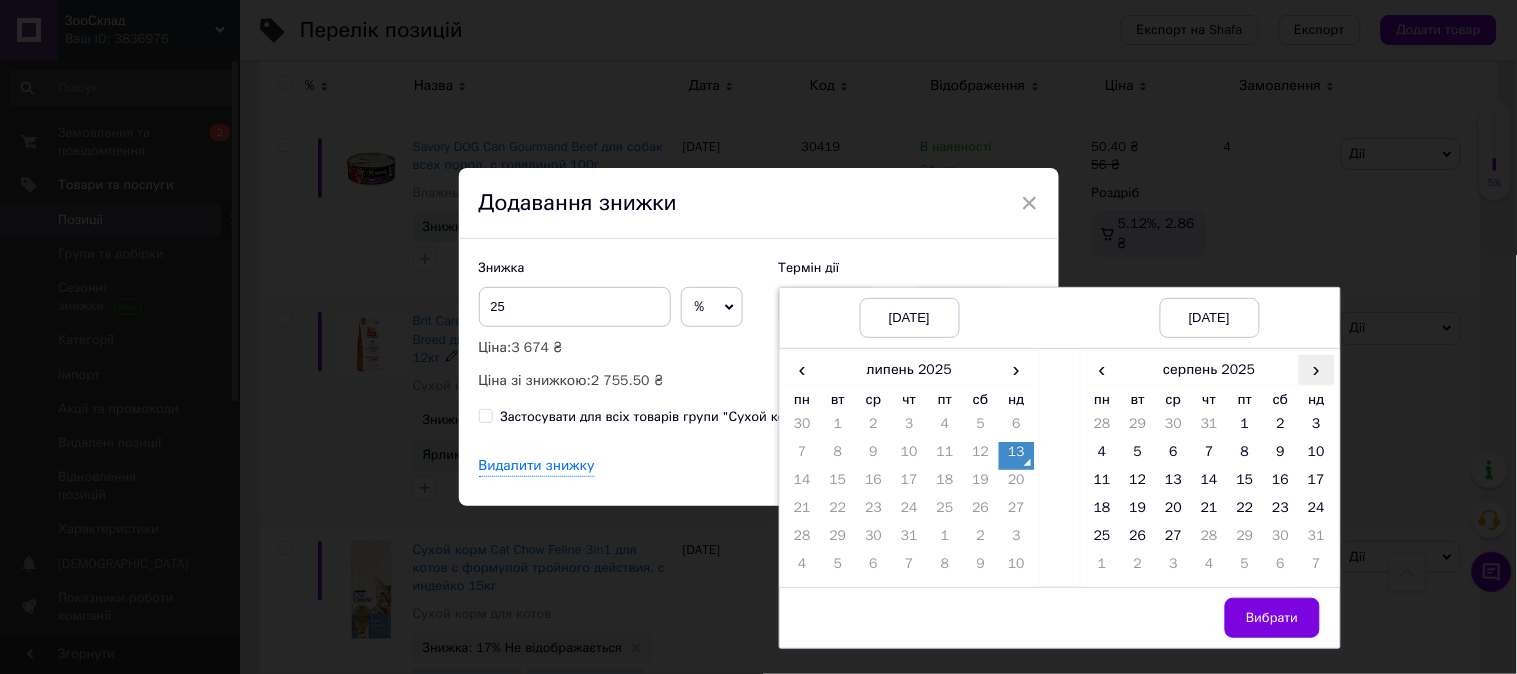 click on "›" at bounding box center (1317, 369) 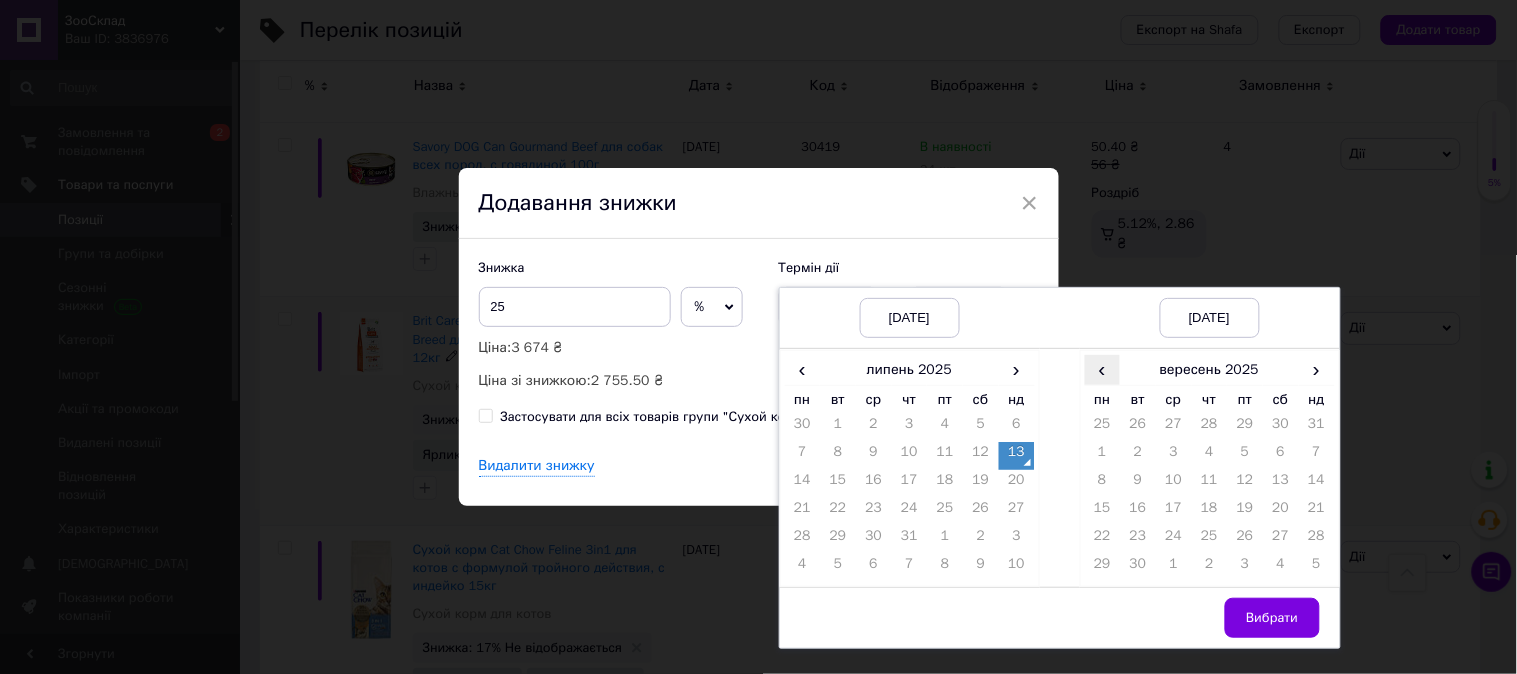 click on "‹" at bounding box center [1103, 369] 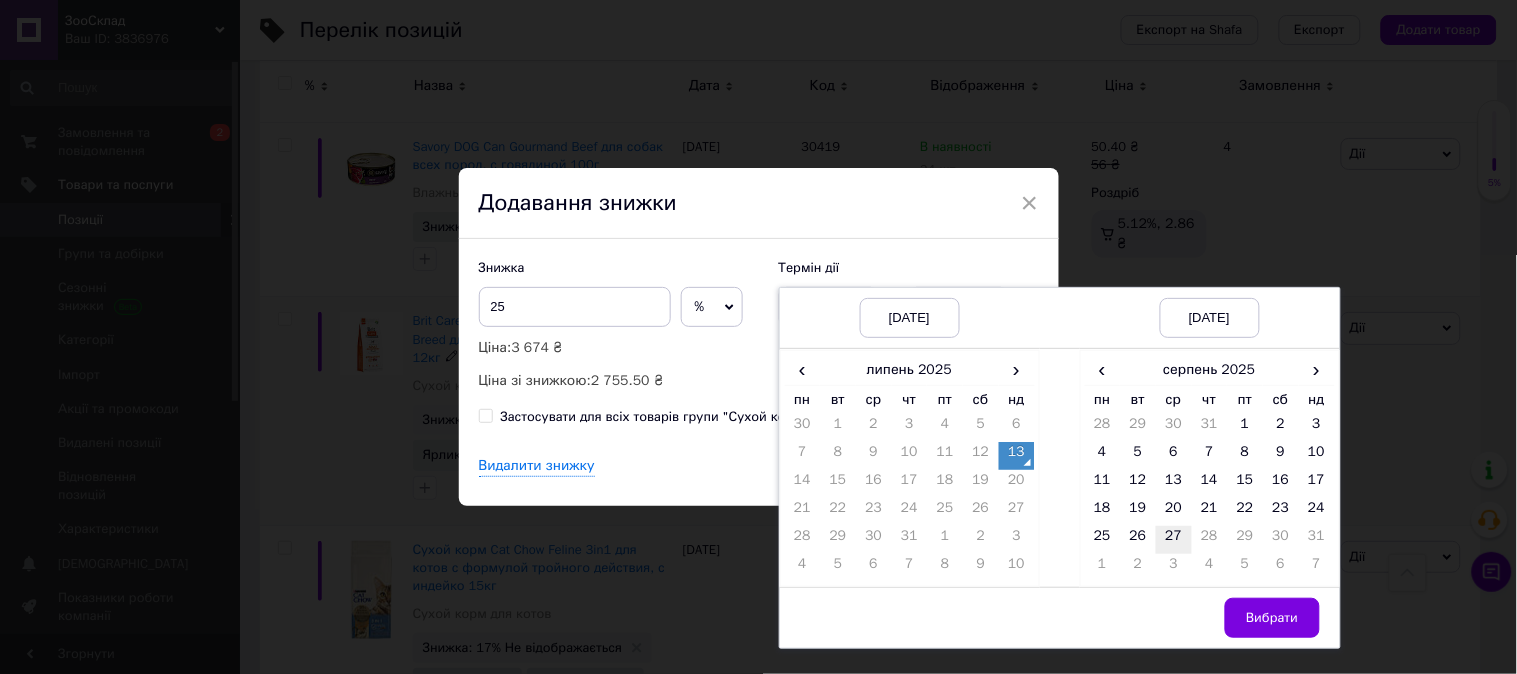 click on "27" at bounding box center (1174, 540) 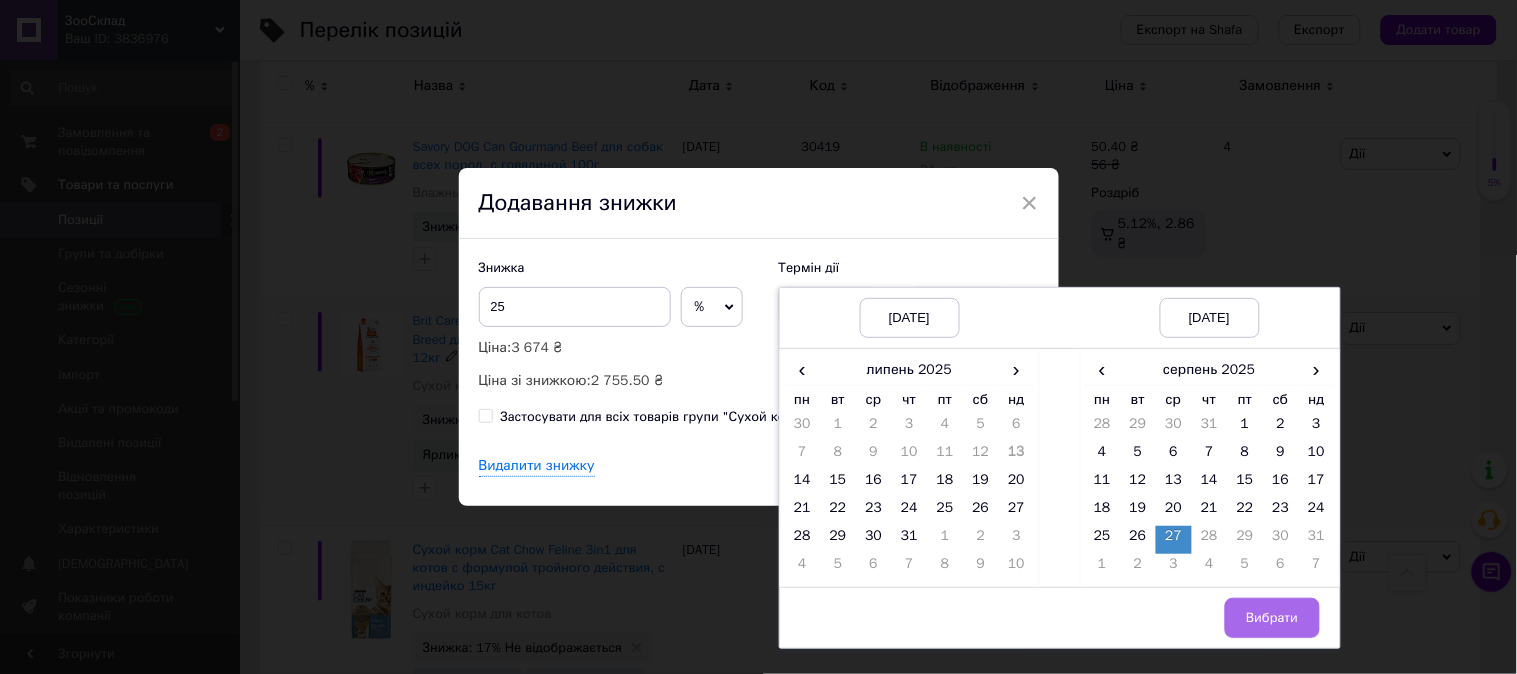 click on "Вибрати" at bounding box center (1272, 618) 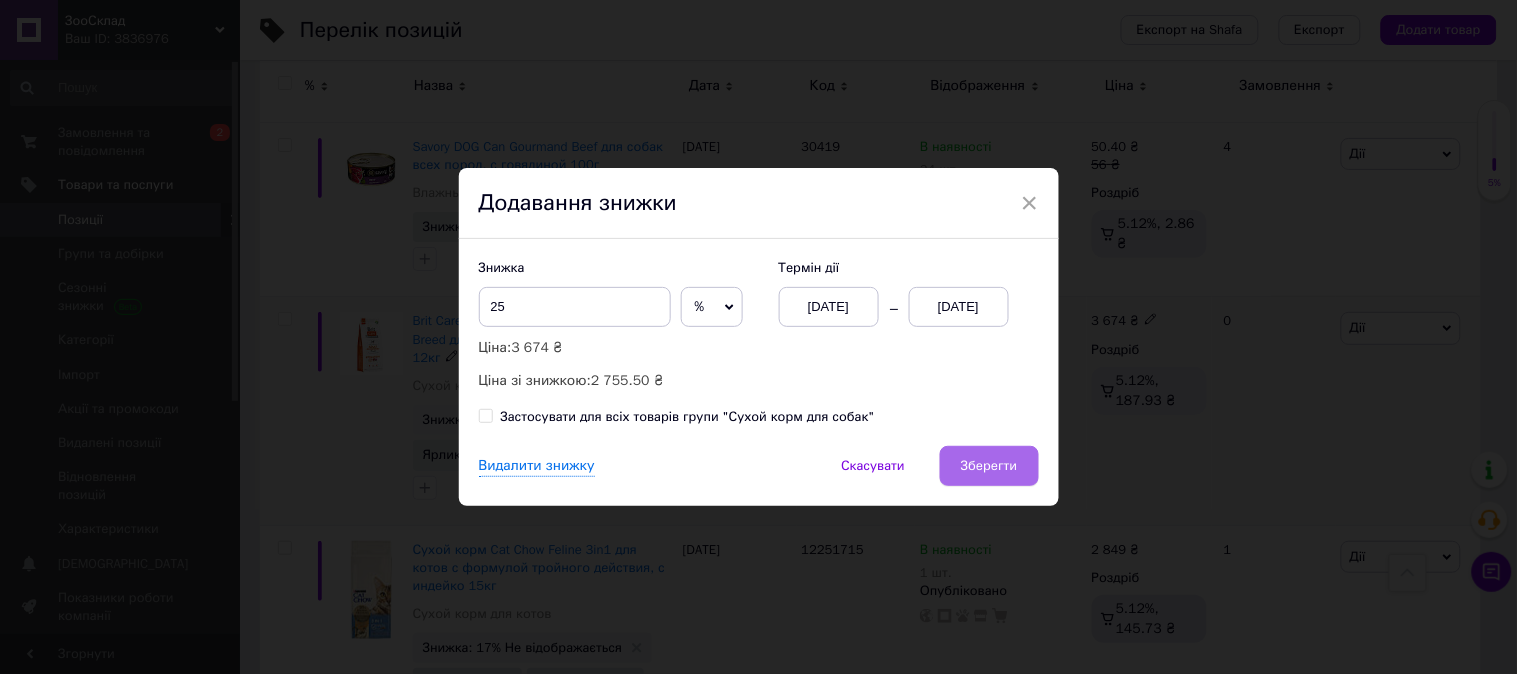 click on "Зберегти" at bounding box center (989, 466) 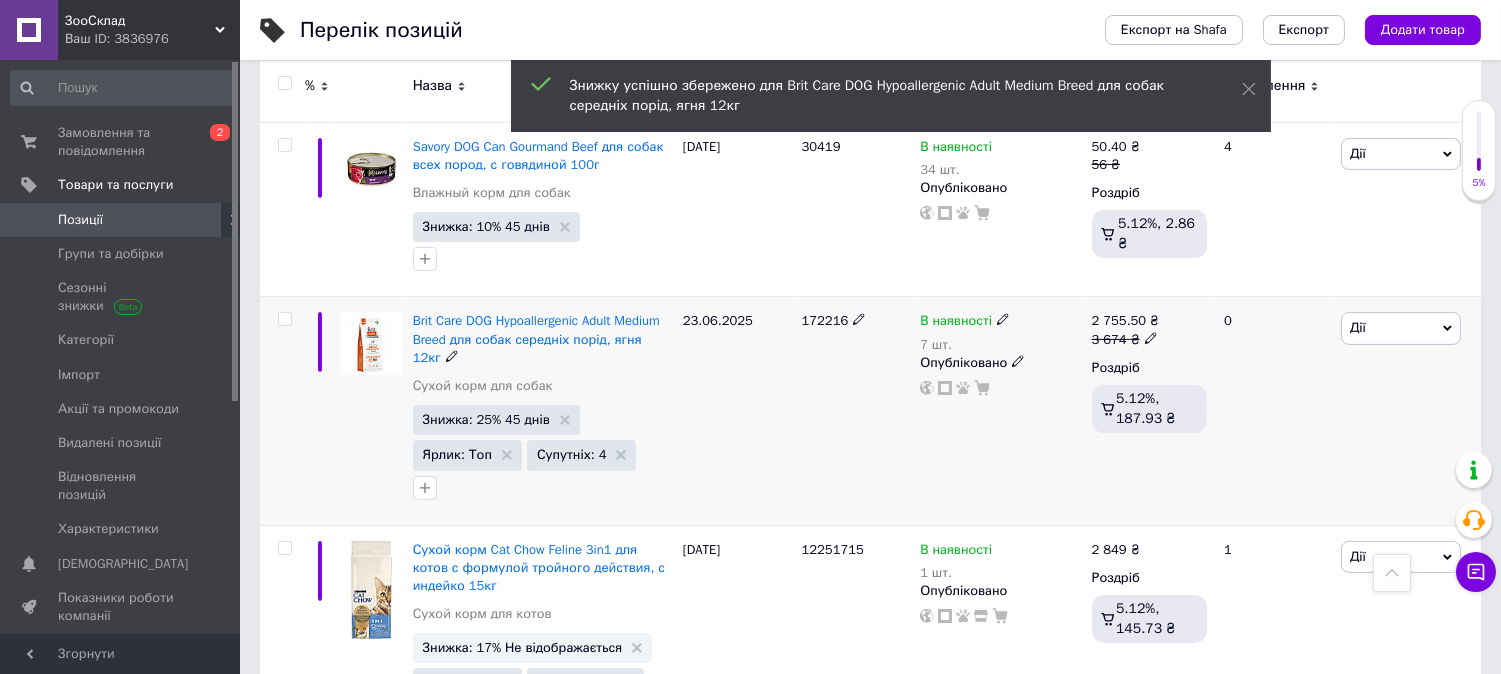 scroll, scrollTop: 1222, scrollLeft: 0, axis: vertical 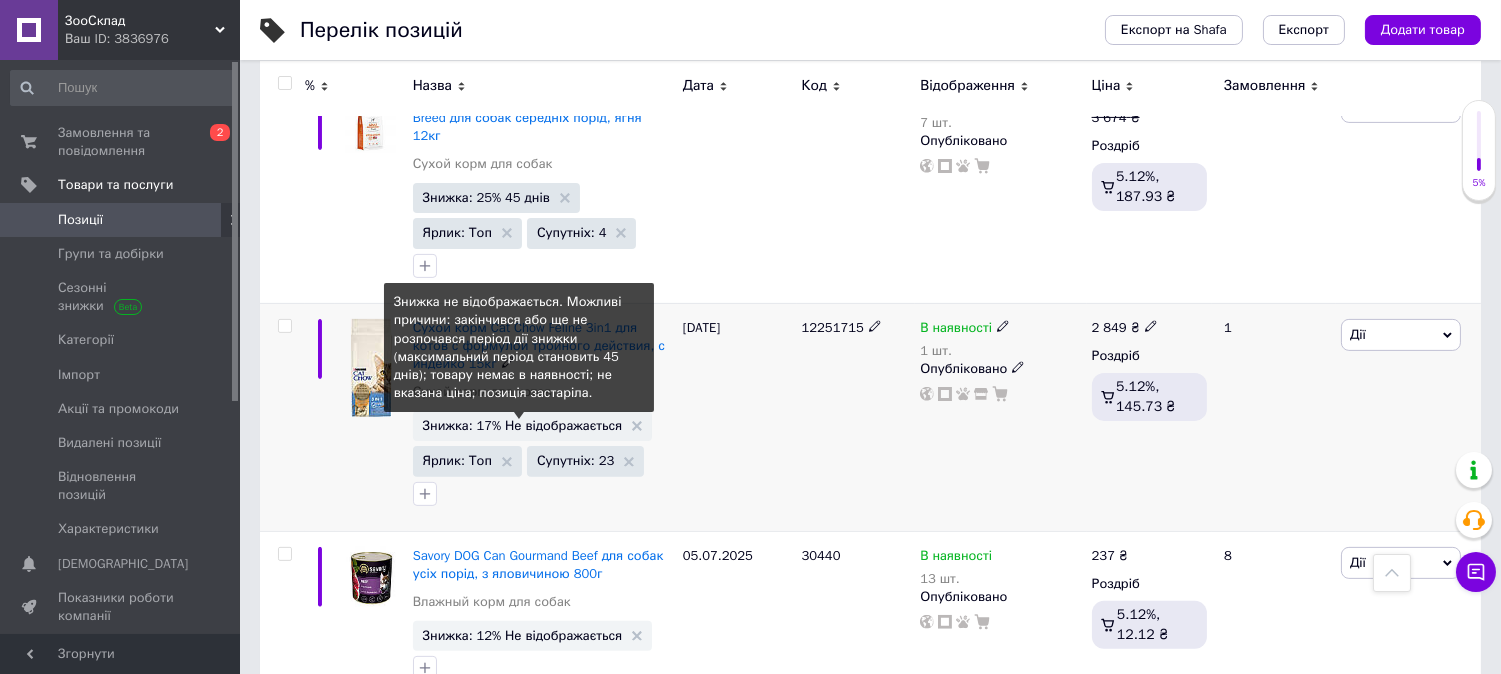 click on "Знижка: 17% Не відображається" at bounding box center [523, 425] 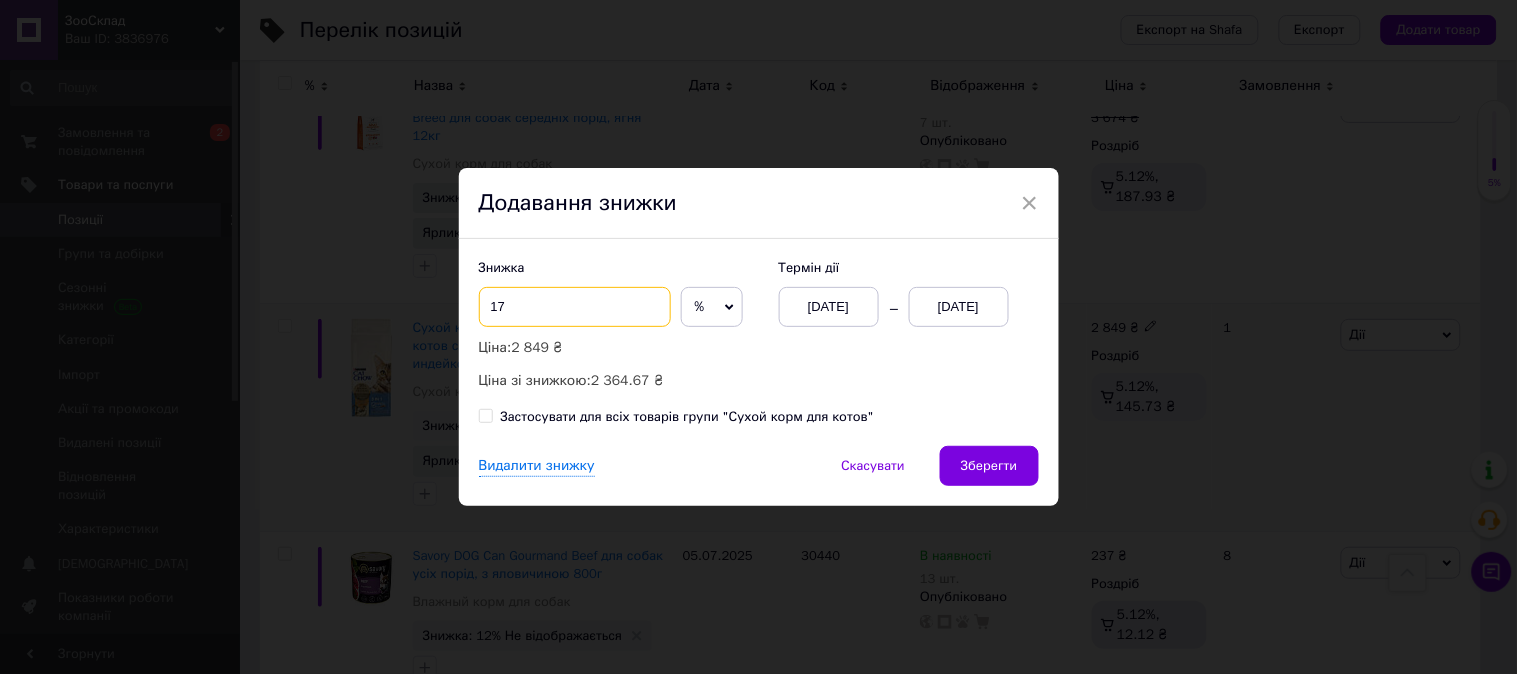 click on "17" at bounding box center [575, 307] 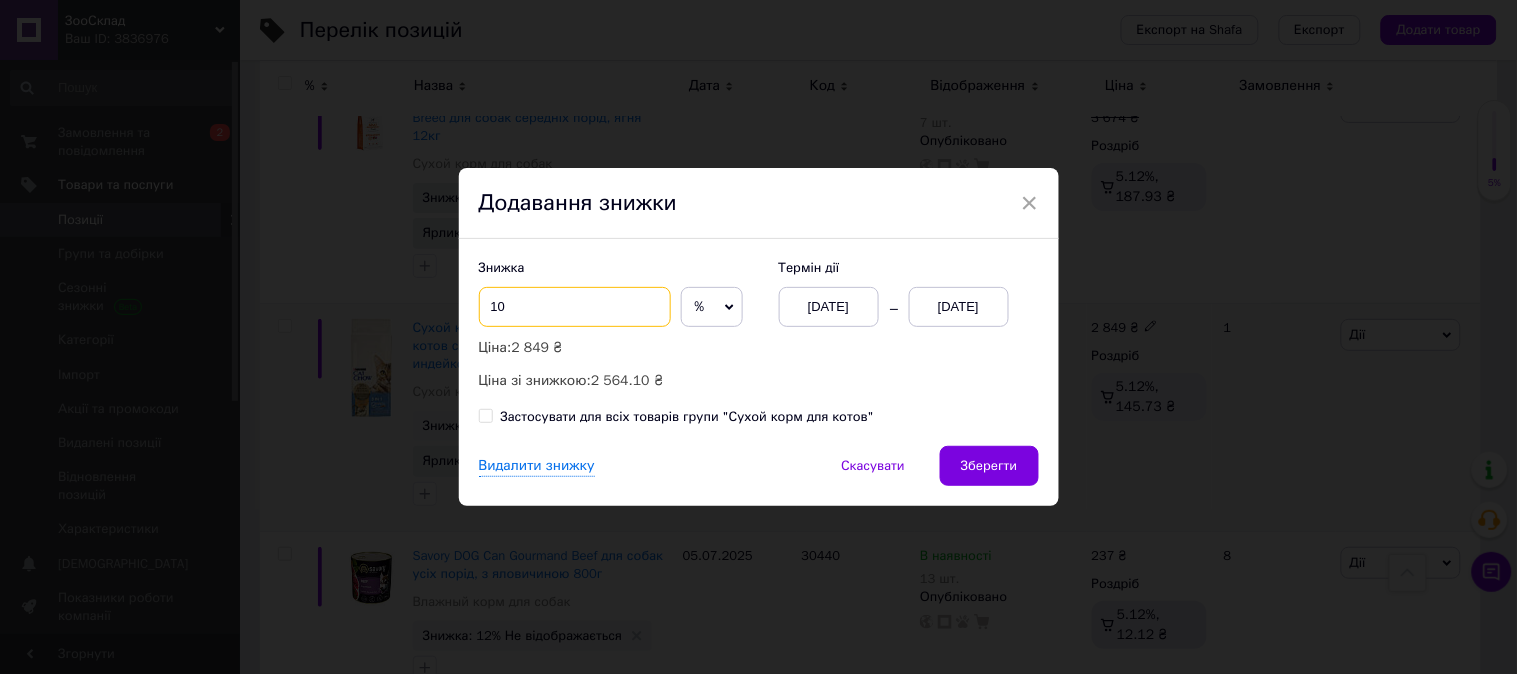 type on "10" 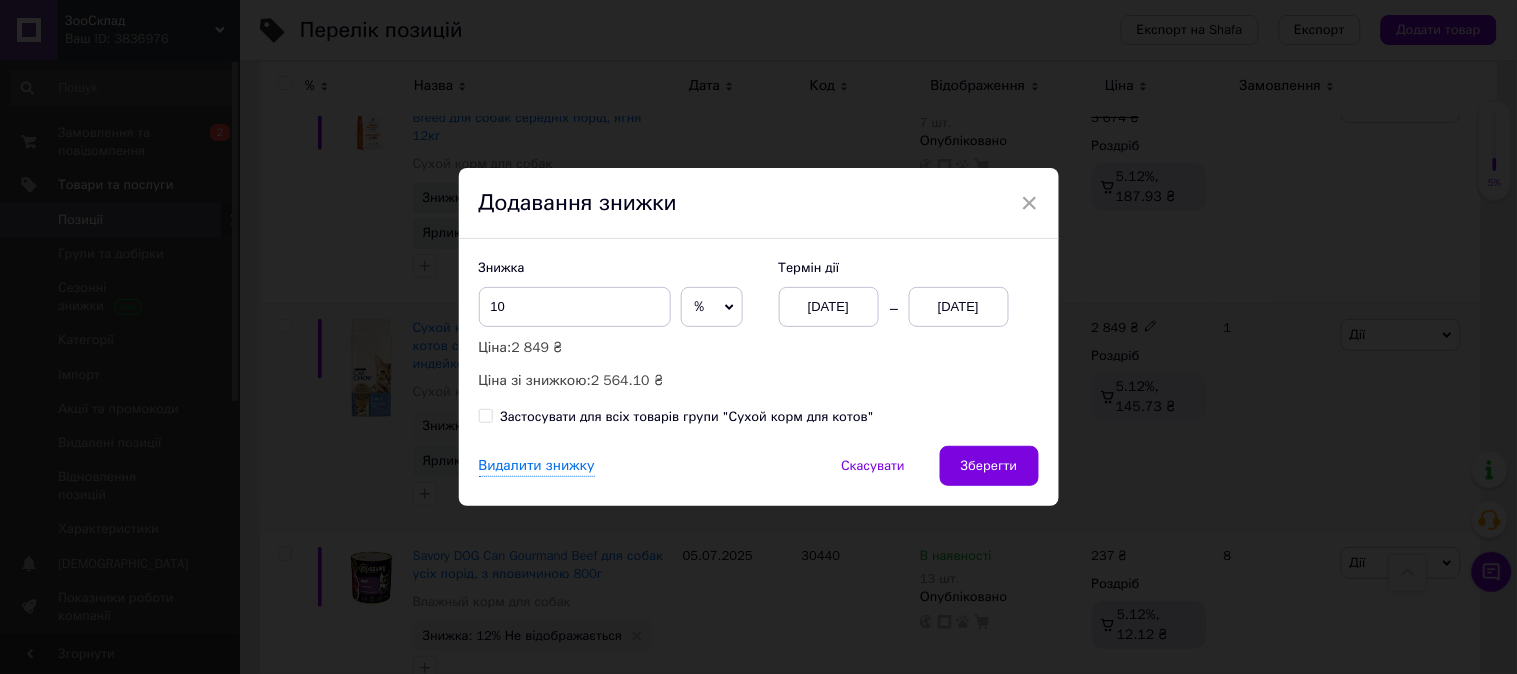 click on "13.07.2025" at bounding box center [959, 307] 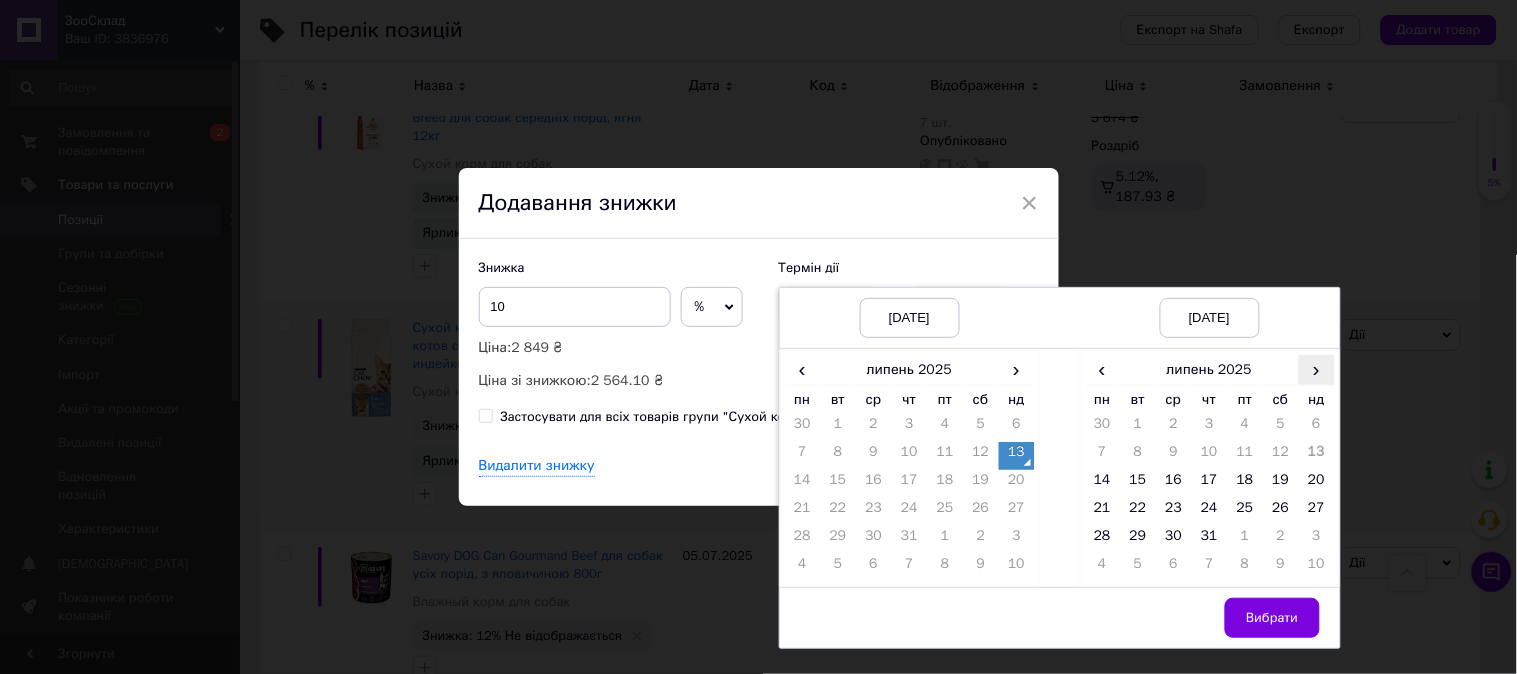 click on "›" at bounding box center (1317, 369) 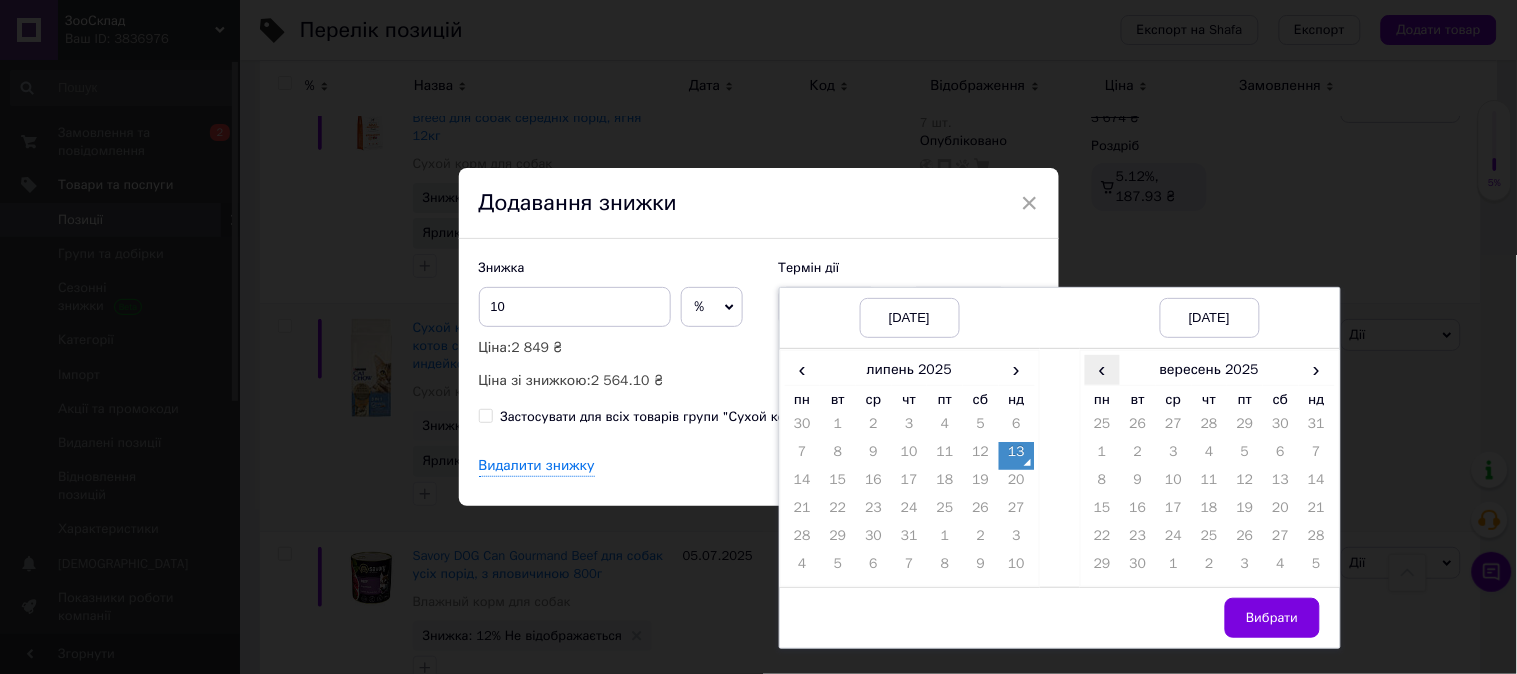 click on "‹" at bounding box center [1103, 369] 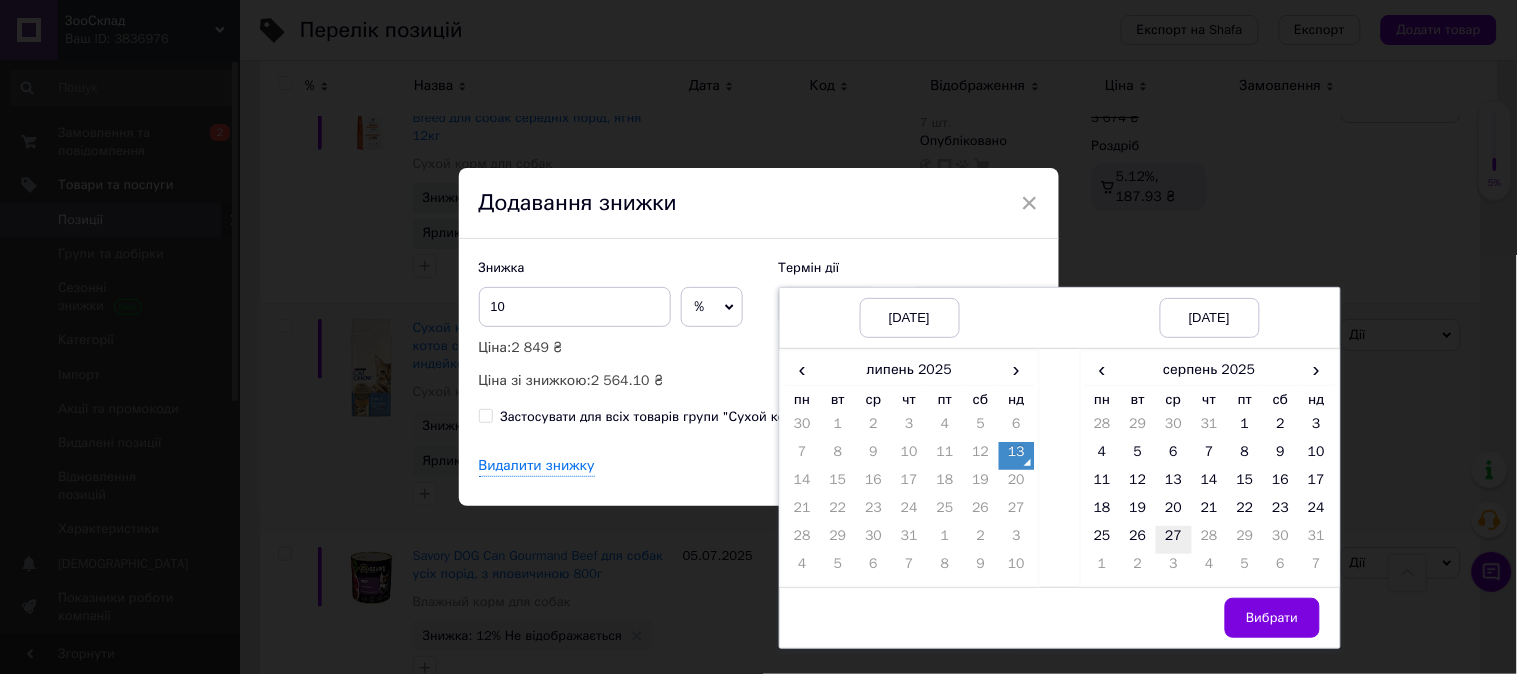 click on "27" at bounding box center [1174, 540] 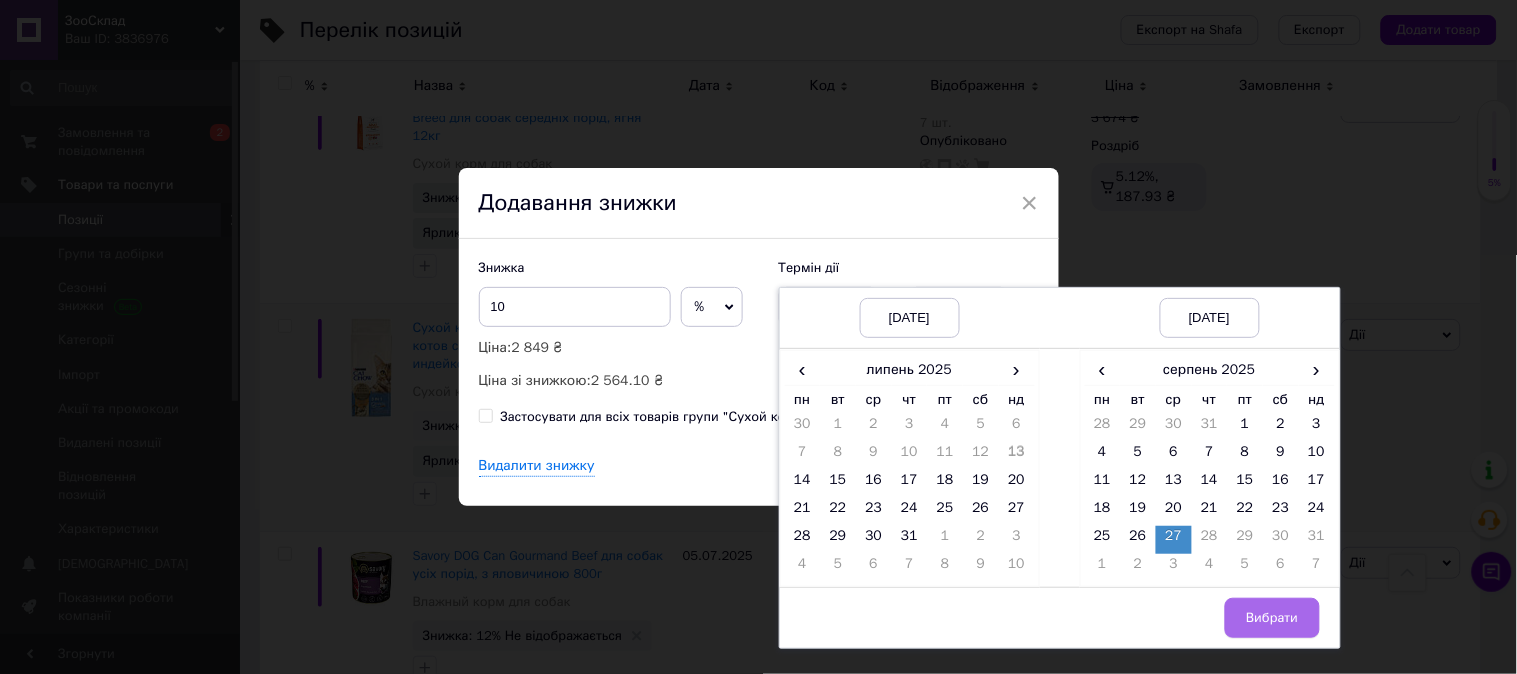 click on "Вибрати" at bounding box center [1272, 618] 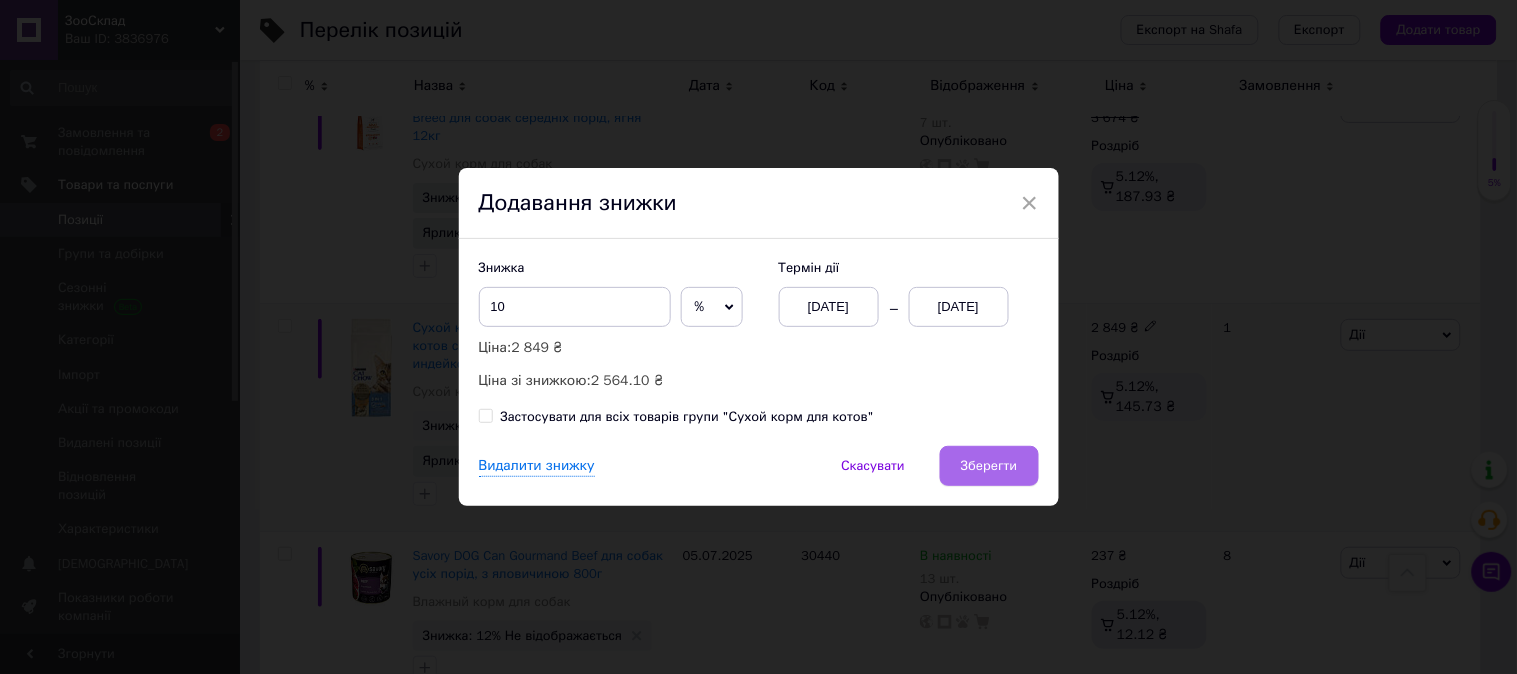 click on "Зберегти" at bounding box center [989, 466] 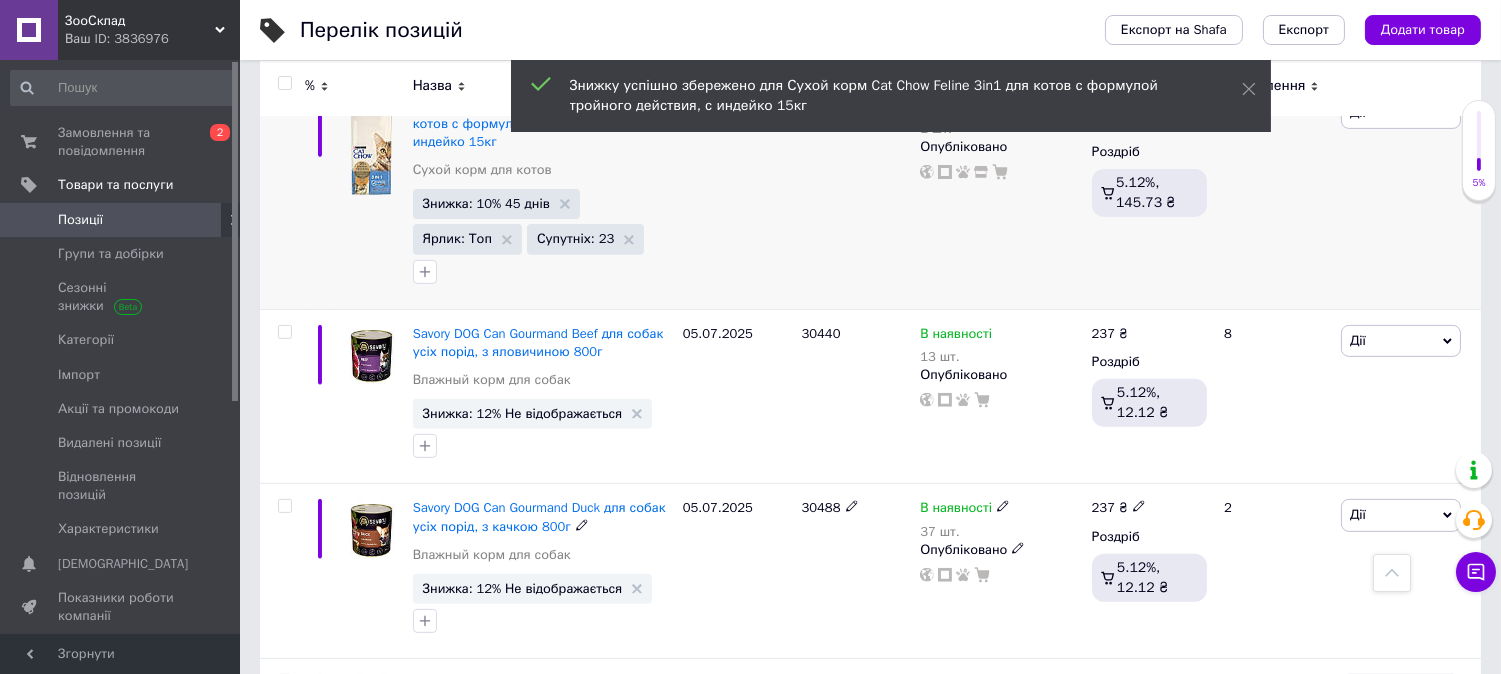 scroll, scrollTop: 1555, scrollLeft: 0, axis: vertical 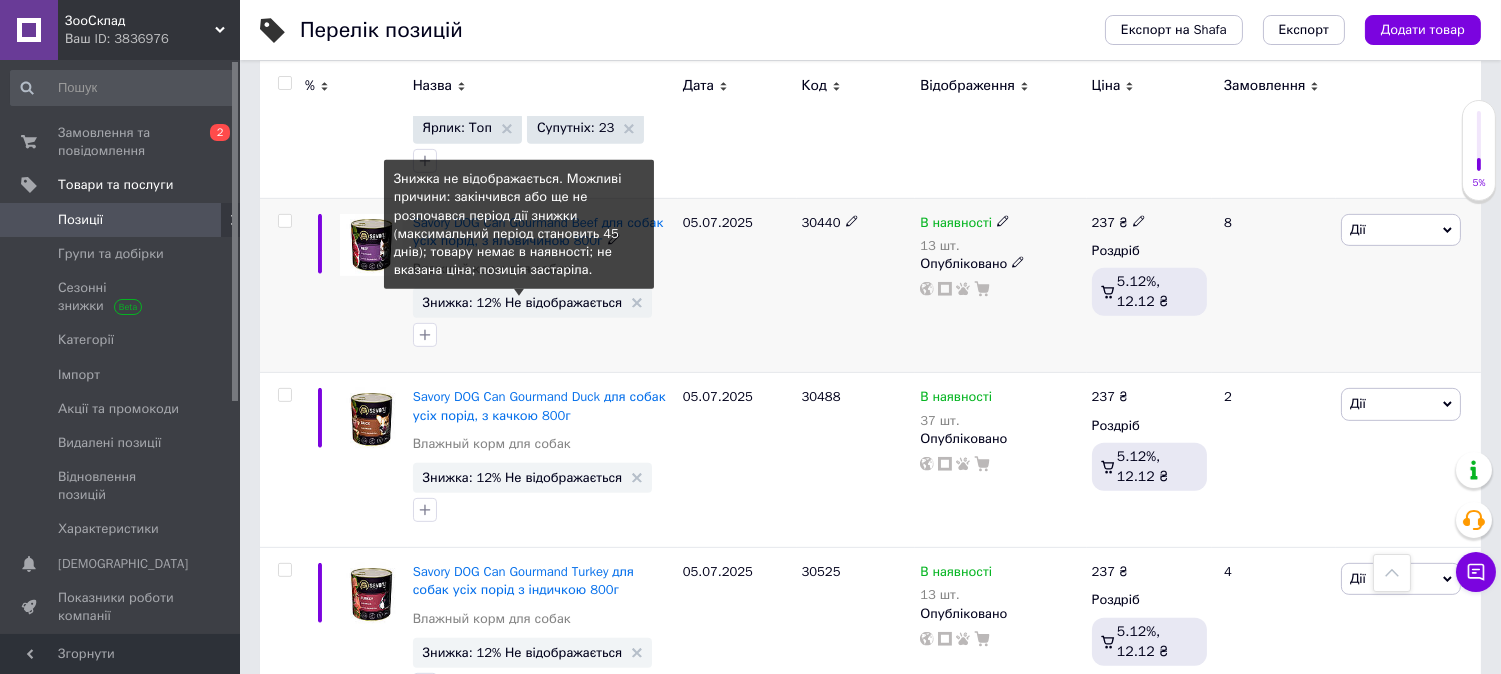 click on "Знижка: 12% Не відображається" at bounding box center [523, 302] 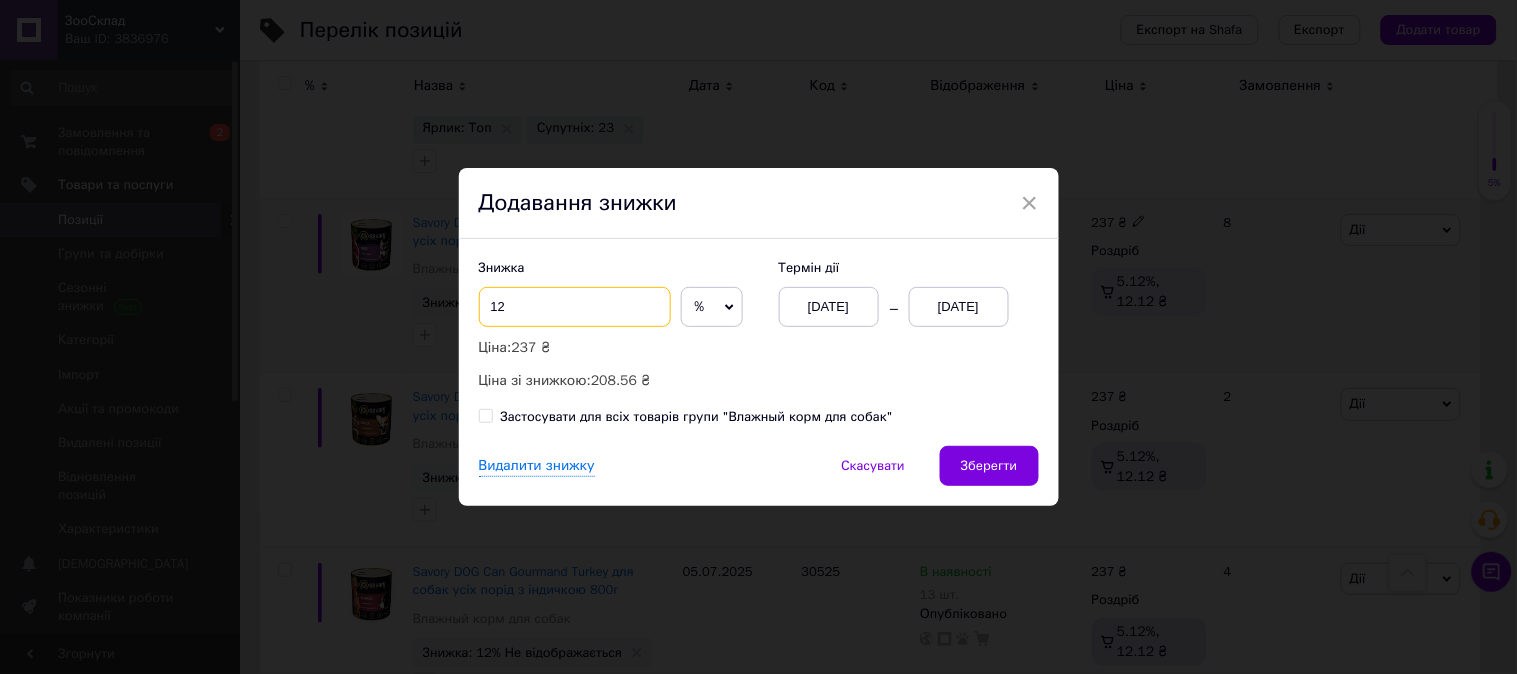 click on "12" at bounding box center (575, 307) 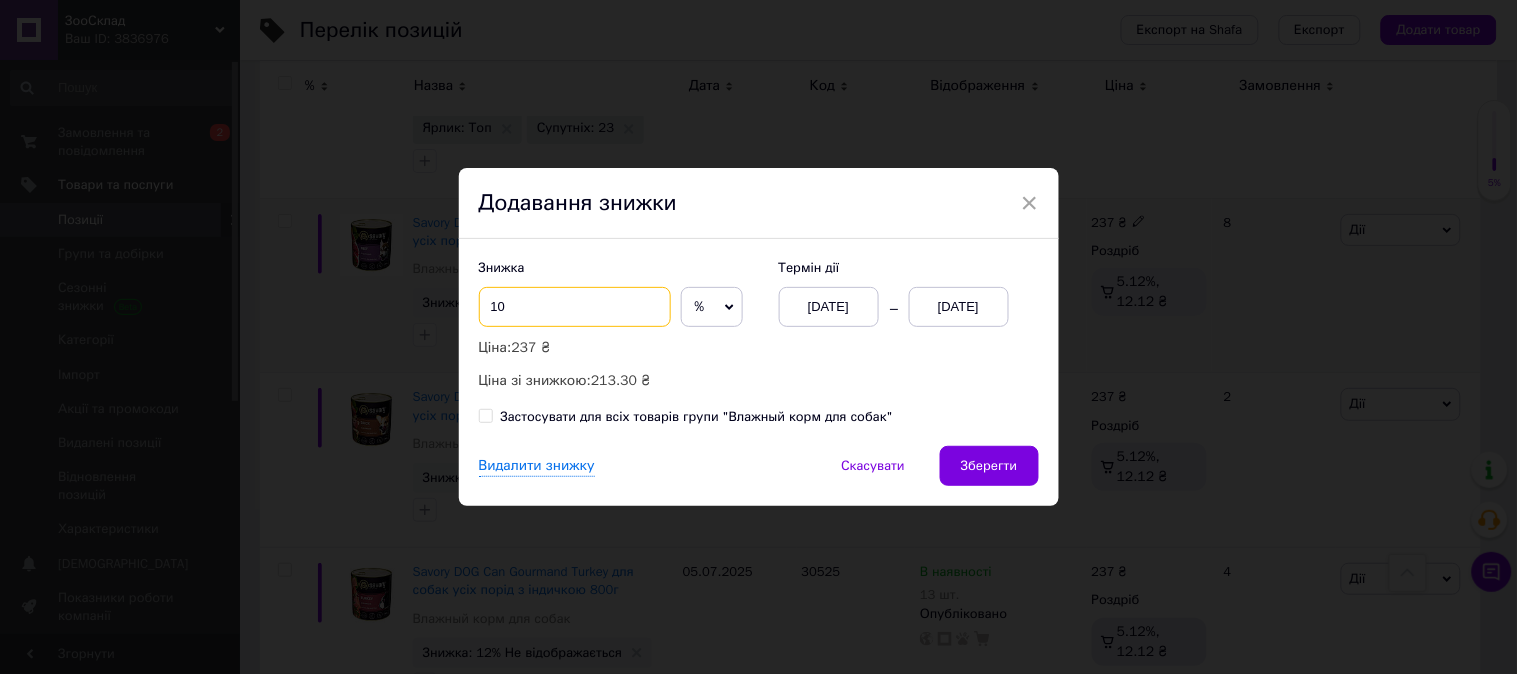 type on "10" 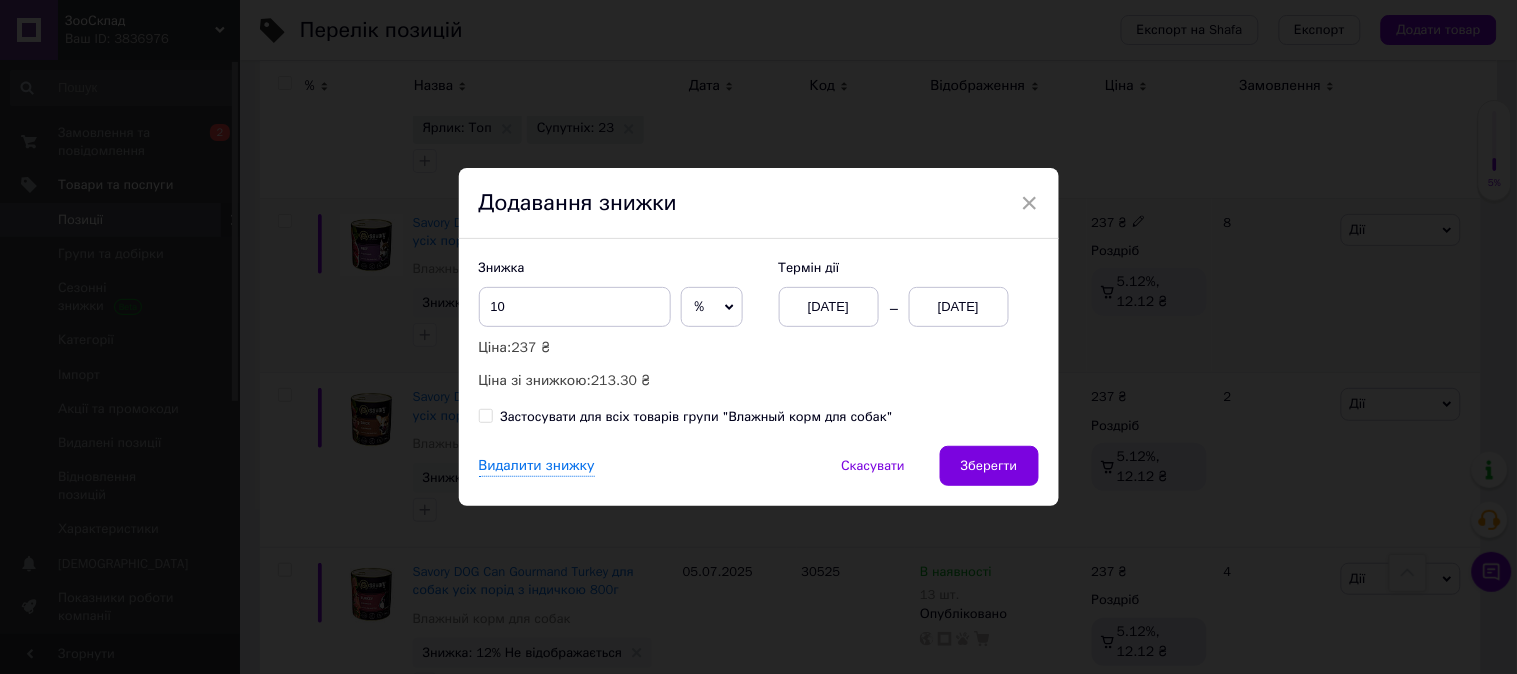 click on "13.07.2025" at bounding box center [959, 307] 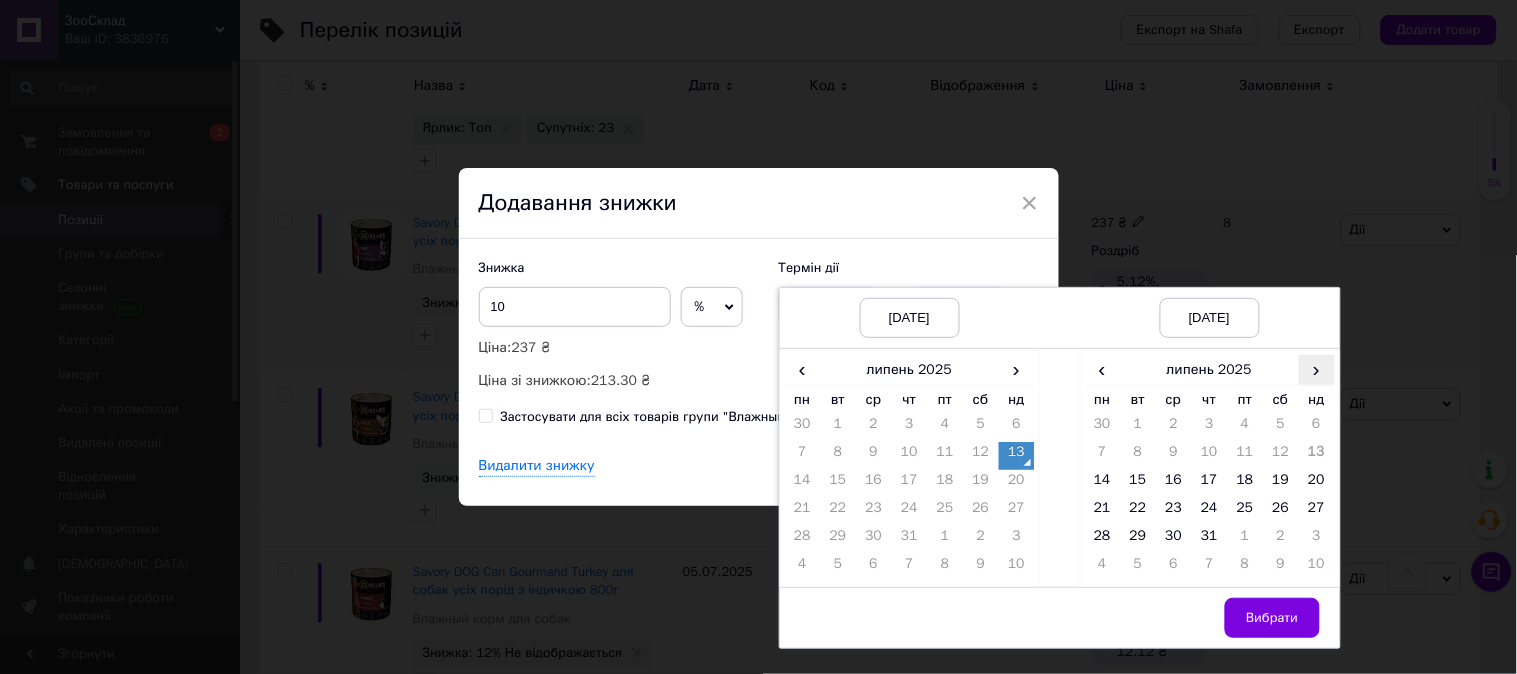 click on "›" at bounding box center [1317, 369] 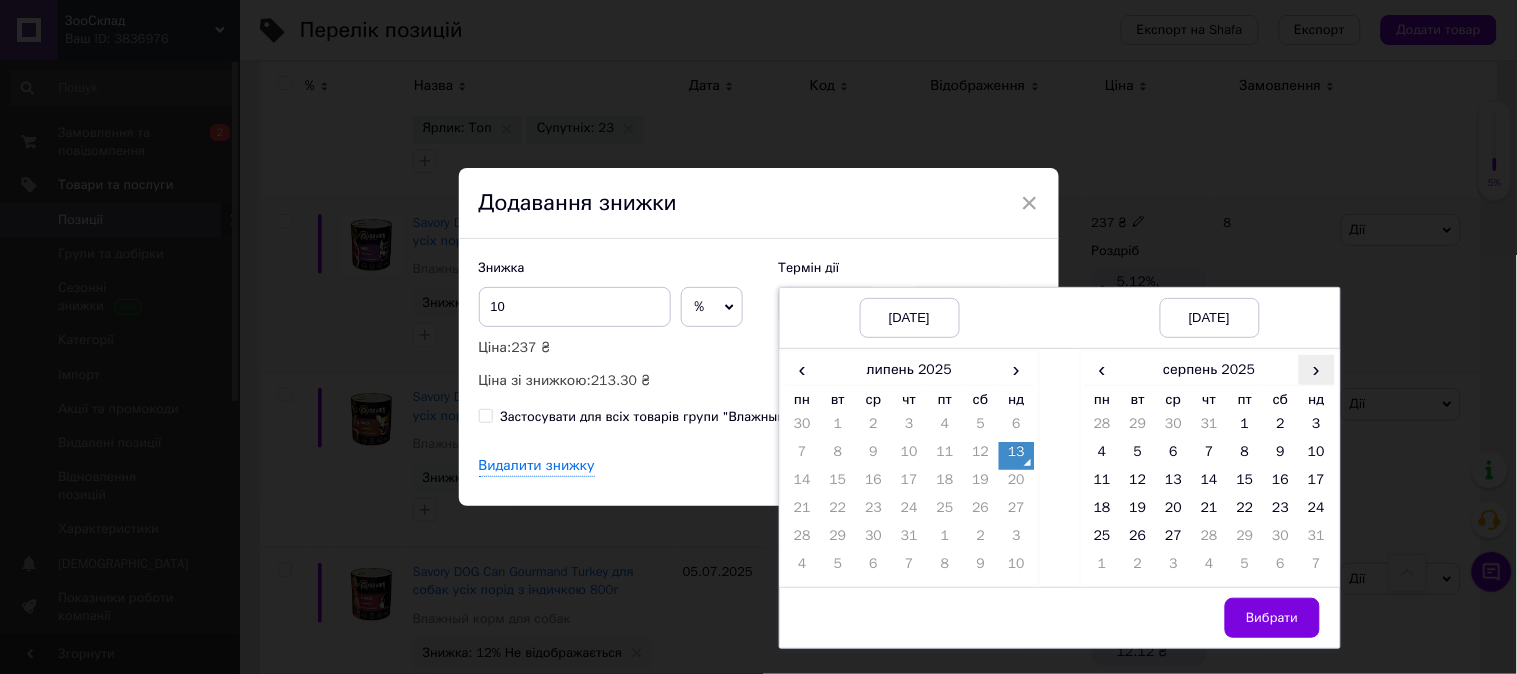 click on "›" at bounding box center (1317, 369) 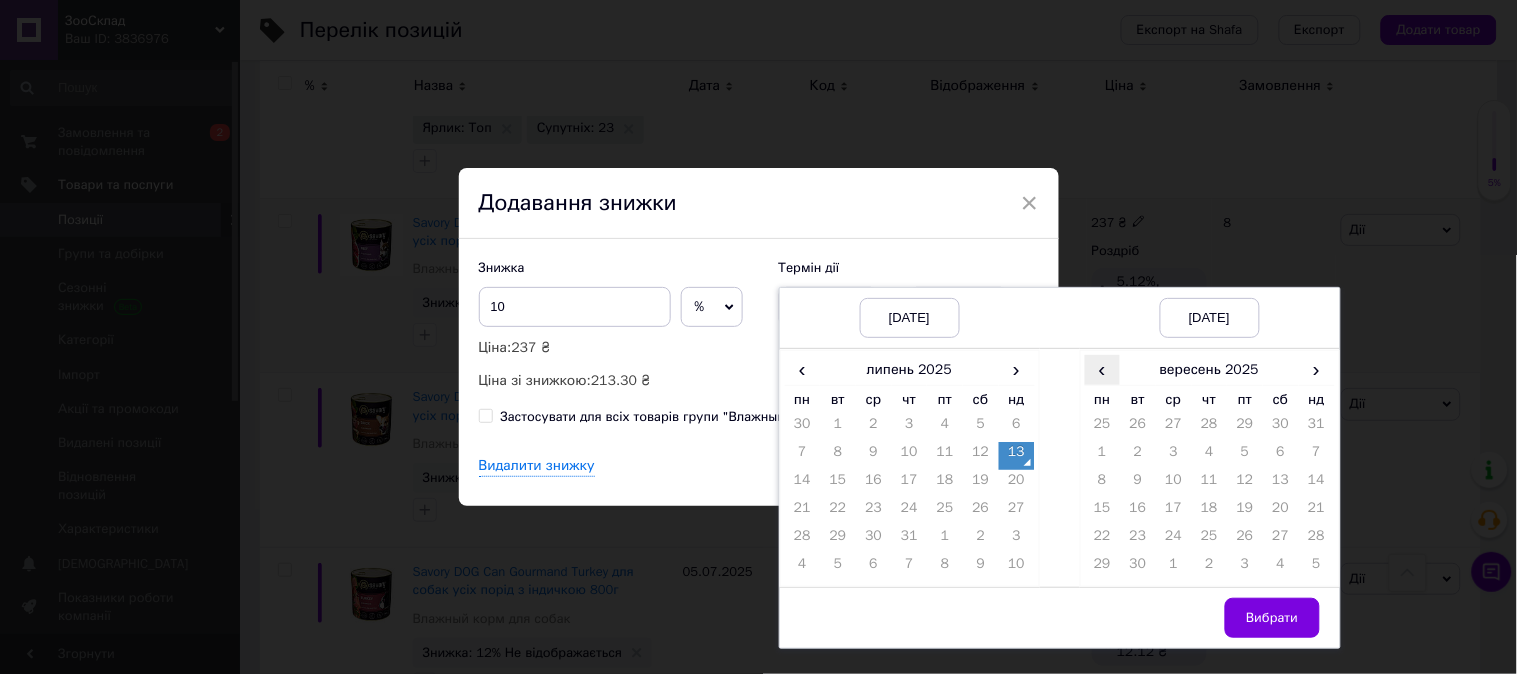 click on "‹" at bounding box center [1103, 369] 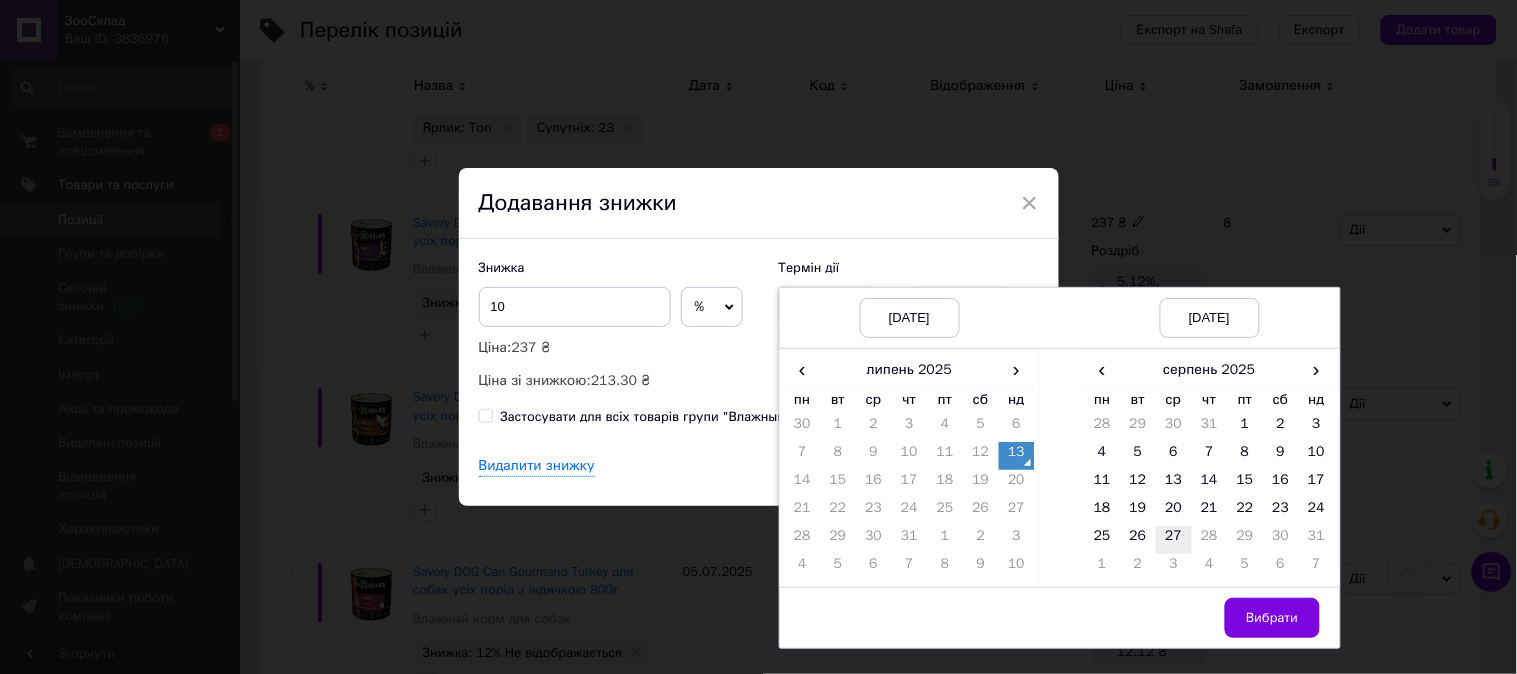 click on "27" at bounding box center (1174, 540) 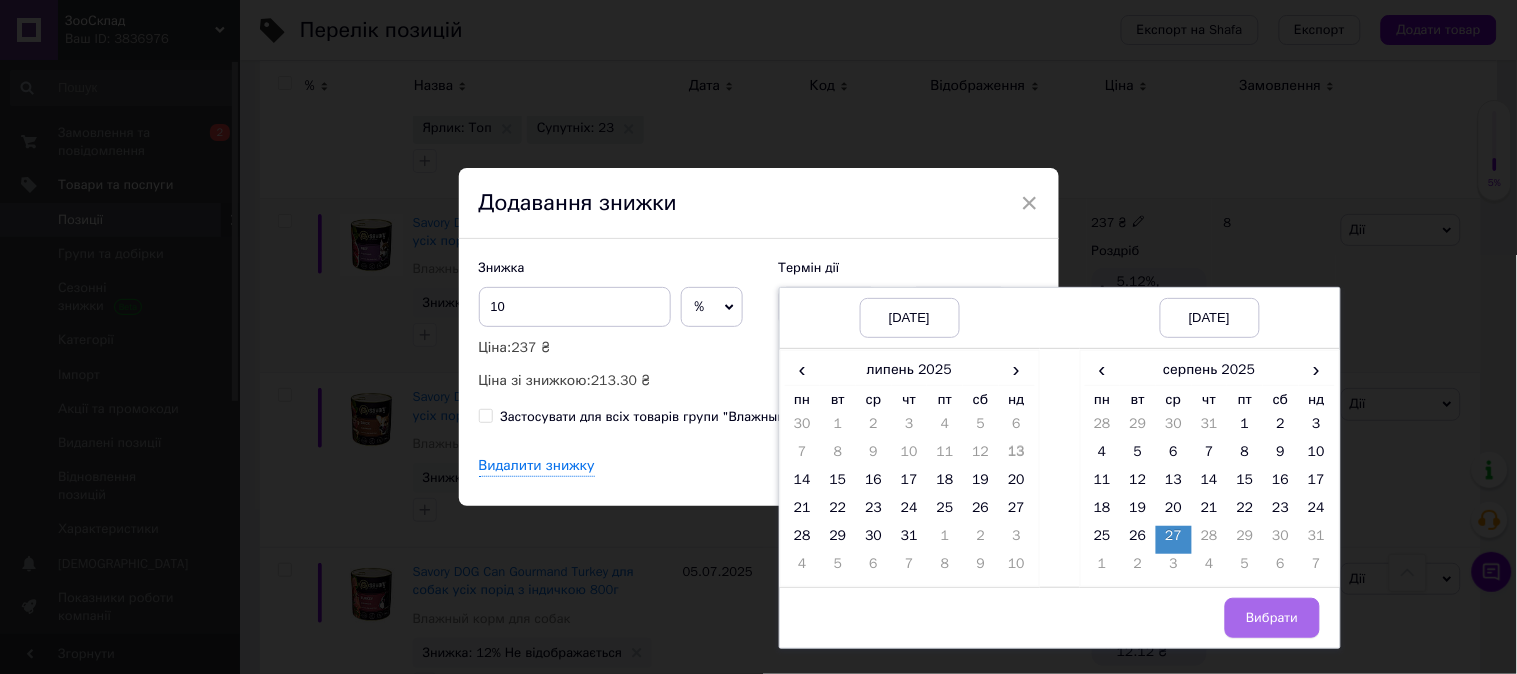 click on "Вибрати" at bounding box center (1272, 618) 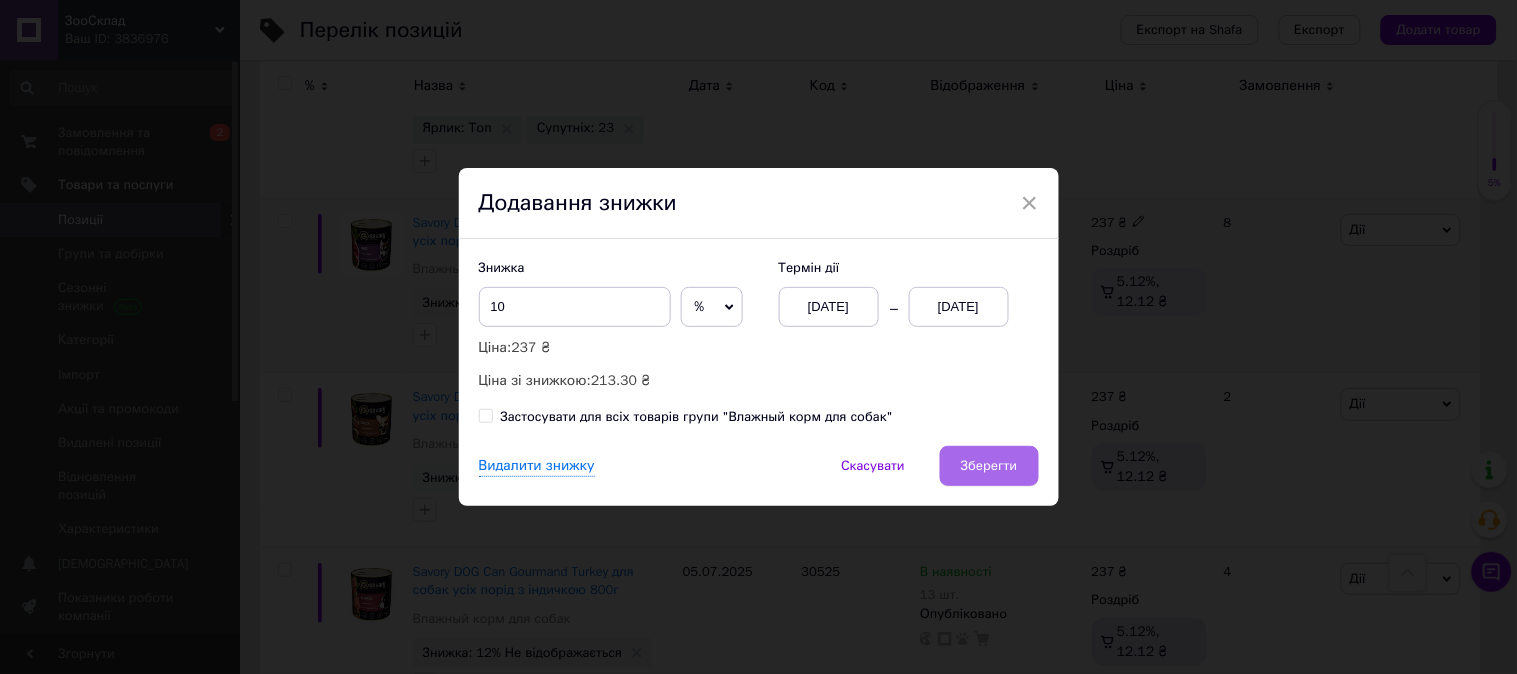 click on "Зберегти" at bounding box center (989, 466) 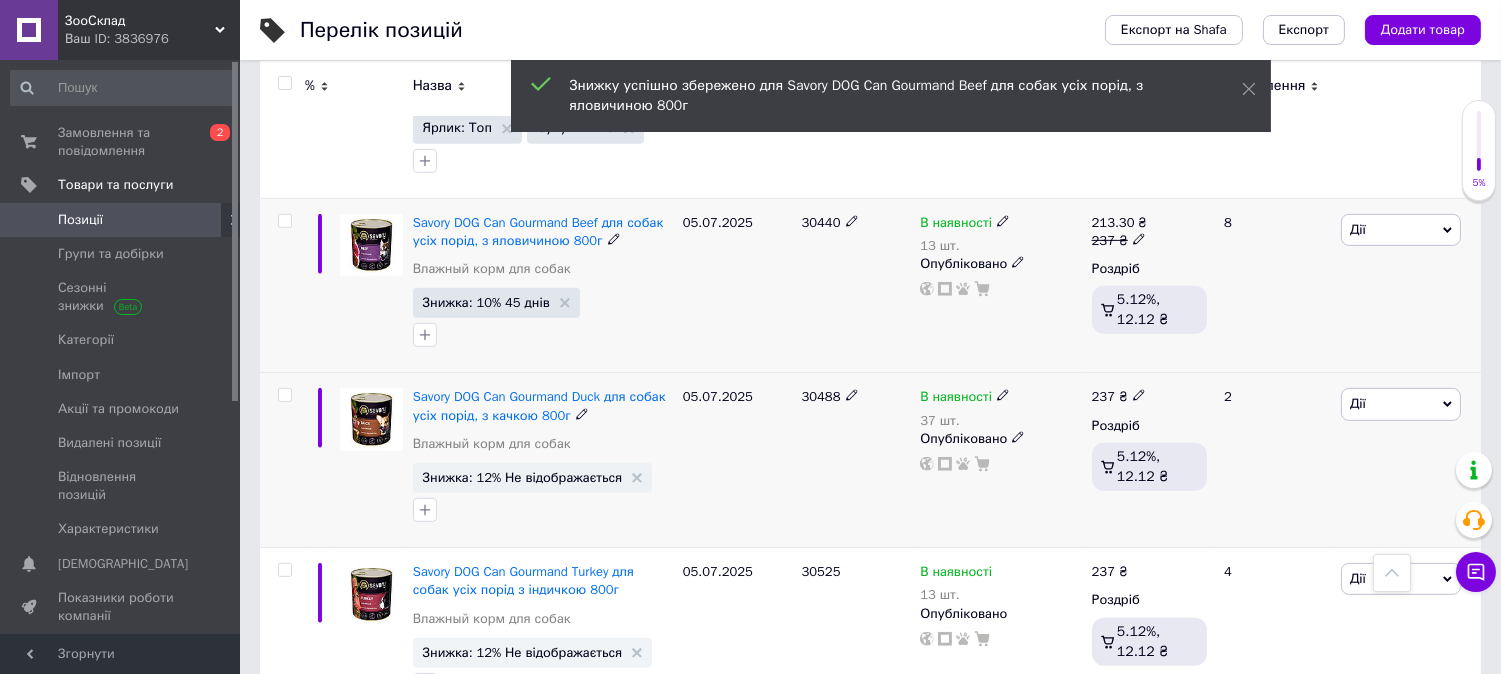 click on "Знижка: 12% Не відображається" at bounding box center [533, 478] 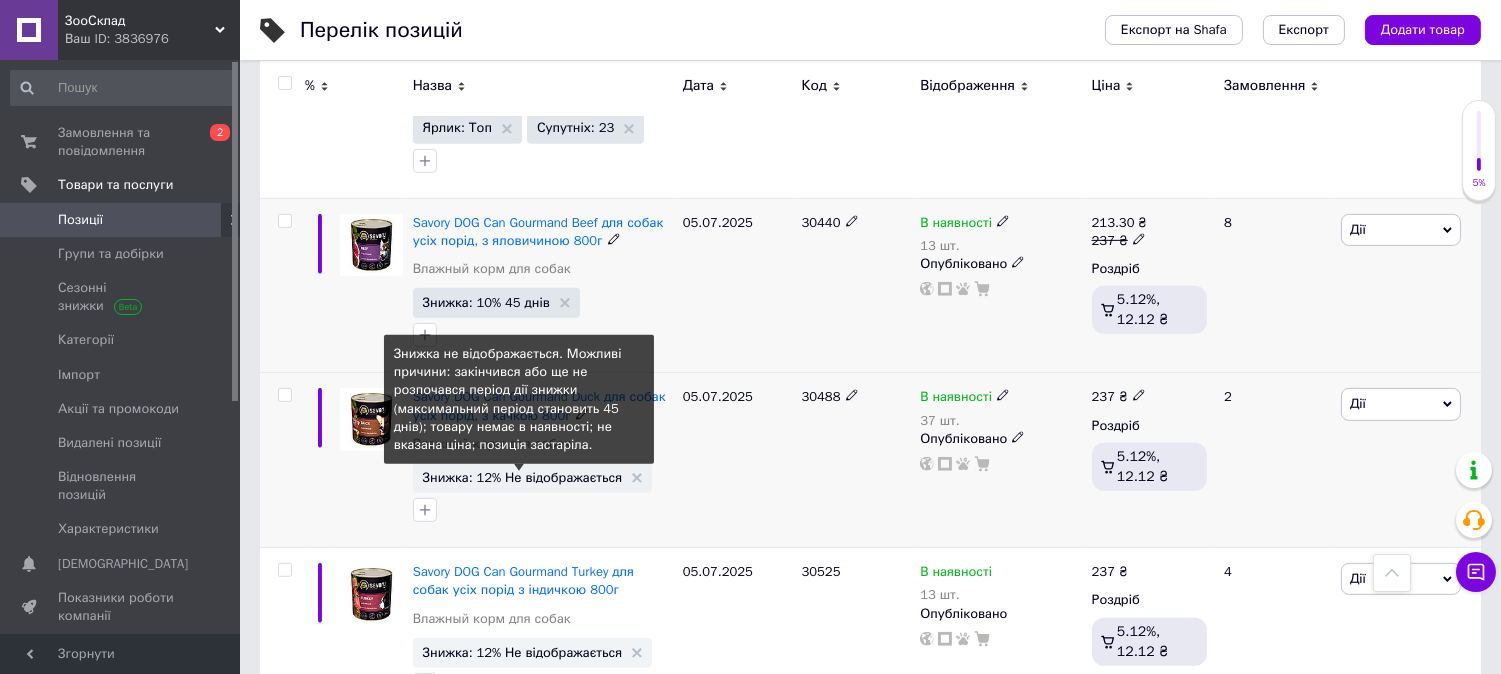 click on "Знижка: 12% Не відображається" at bounding box center (523, 477) 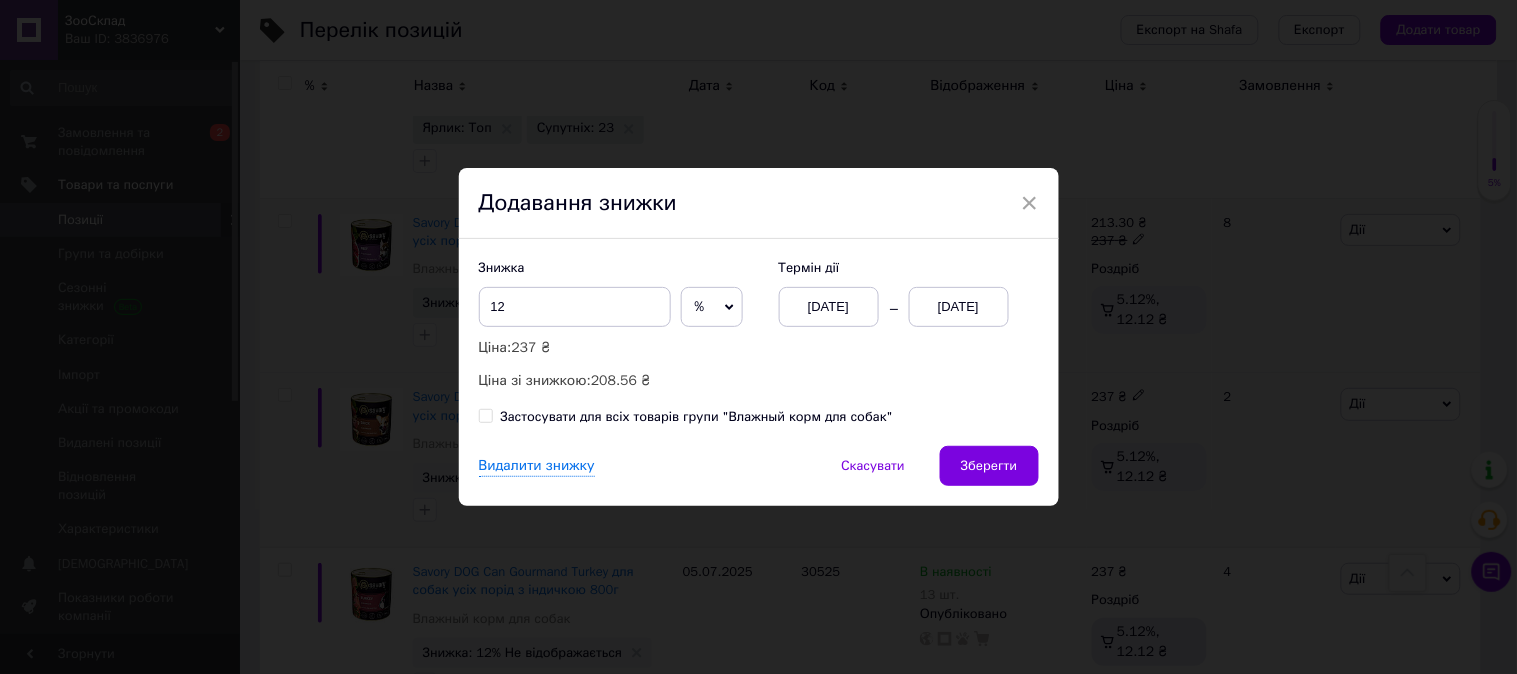 click on "13.07.2025" at bounding box center (959, 307) 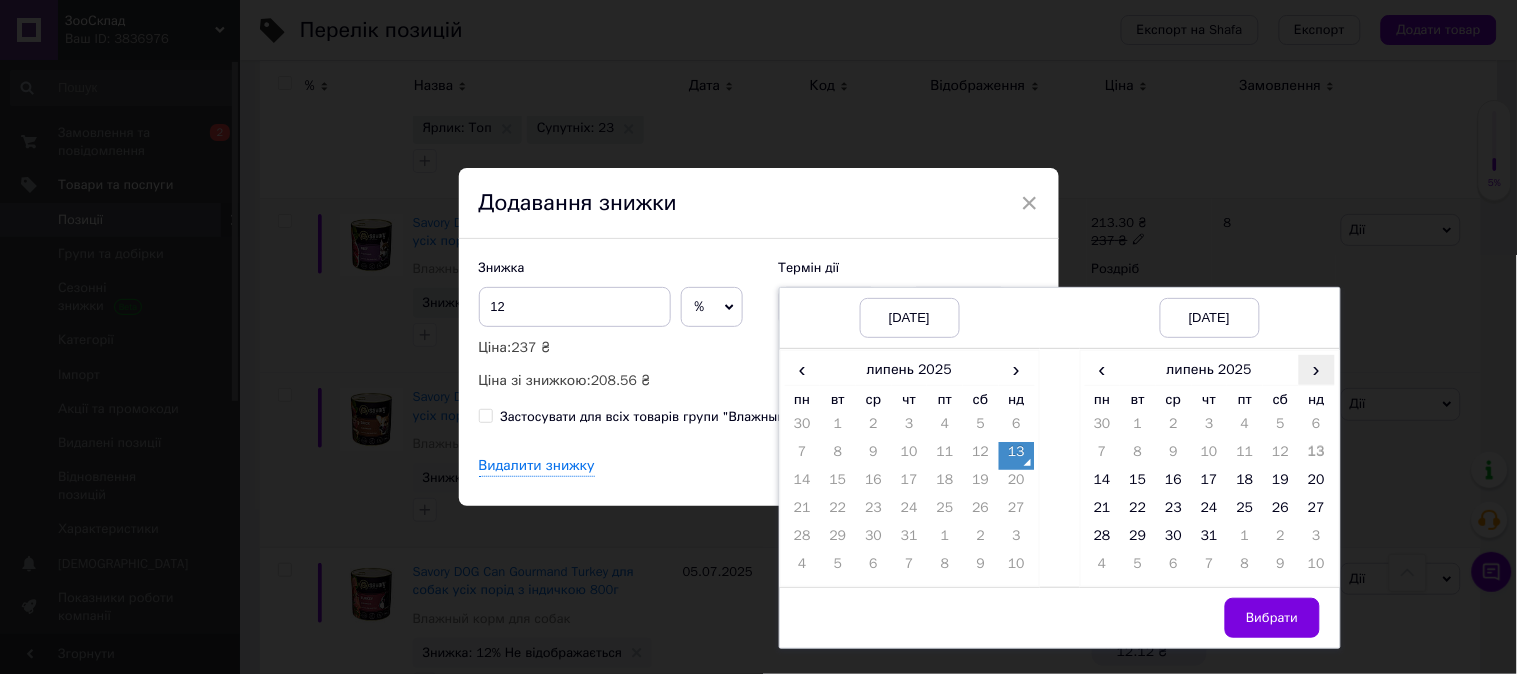click on "›" at bounding box center (1317, 369) 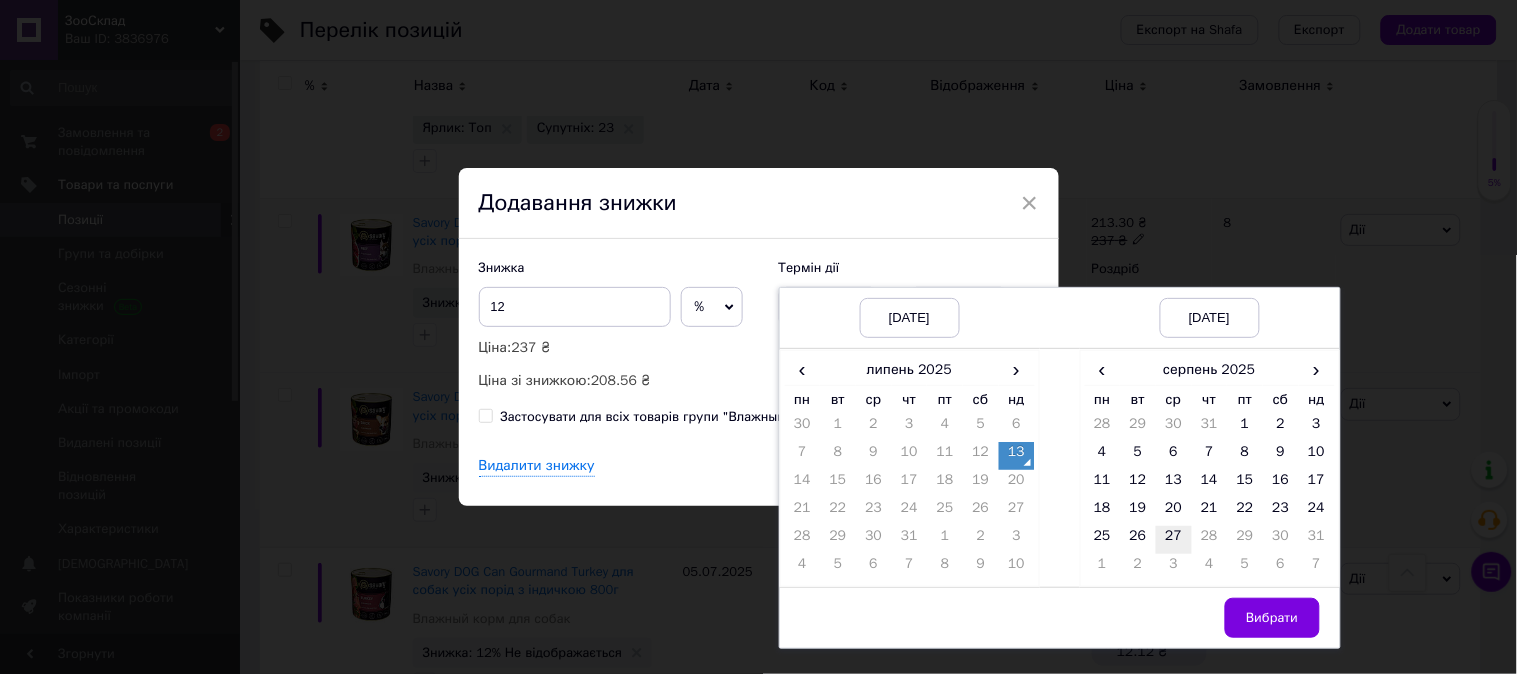 click on "27" at bounding box center [1174, 540] 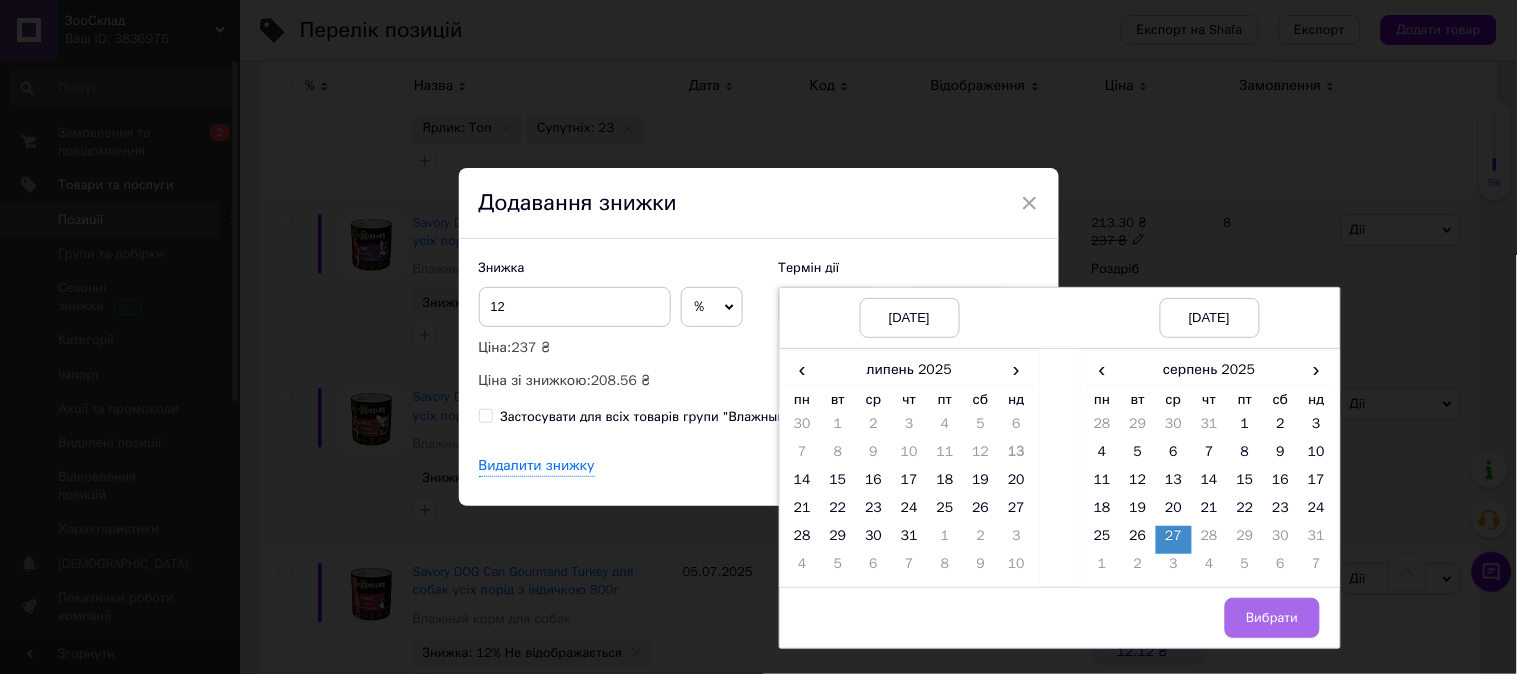 click on "Вибрати" at bounding box center (1272, 618) 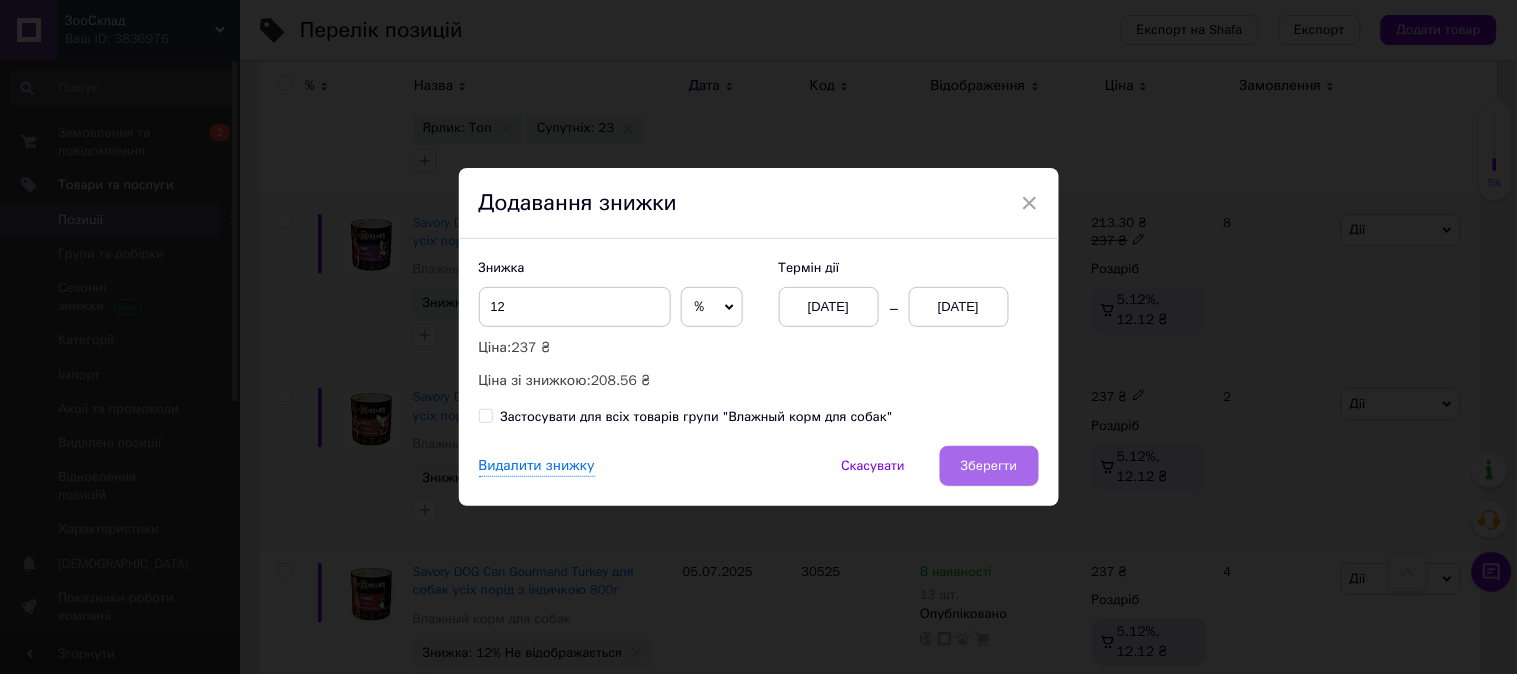 click on "Зберегти" at bounding box center (989, 466) 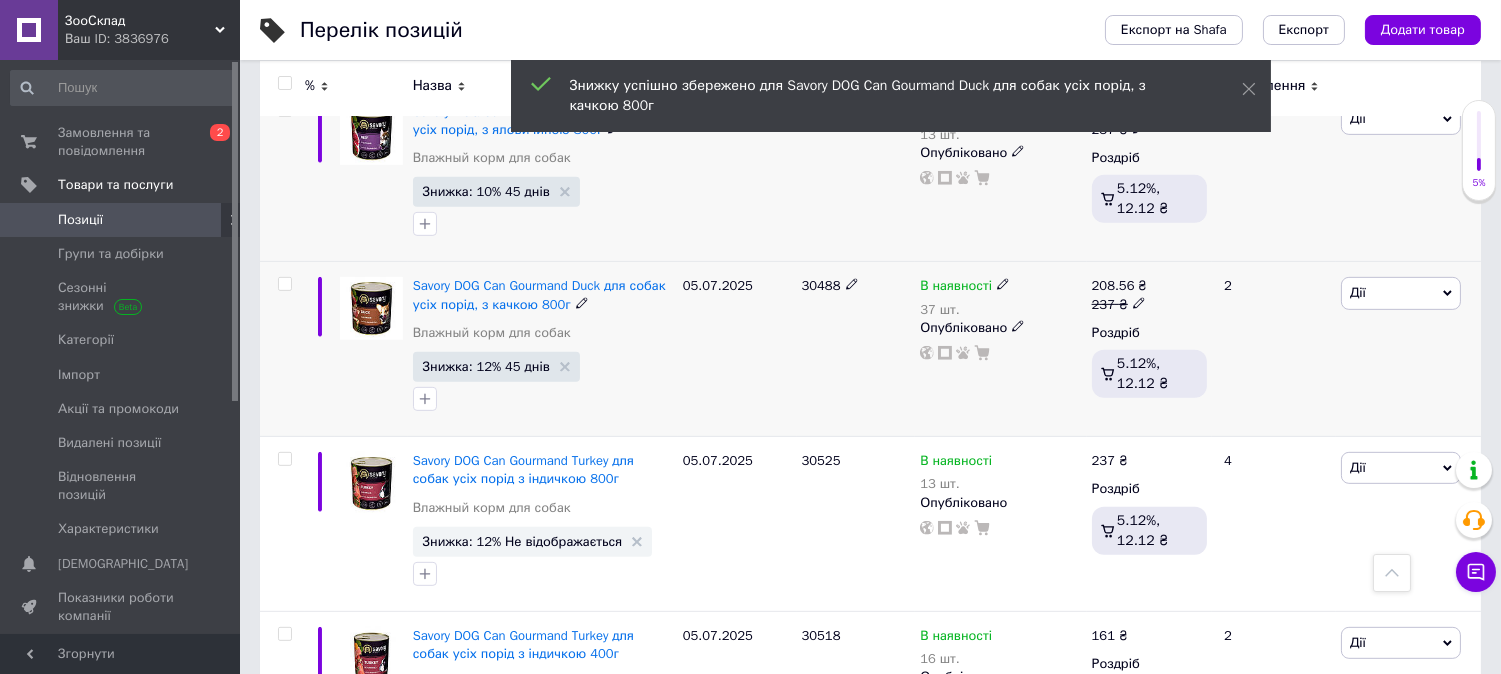 scroll, scrollTop: 1777, scrollLeft: 0, axis: vertical 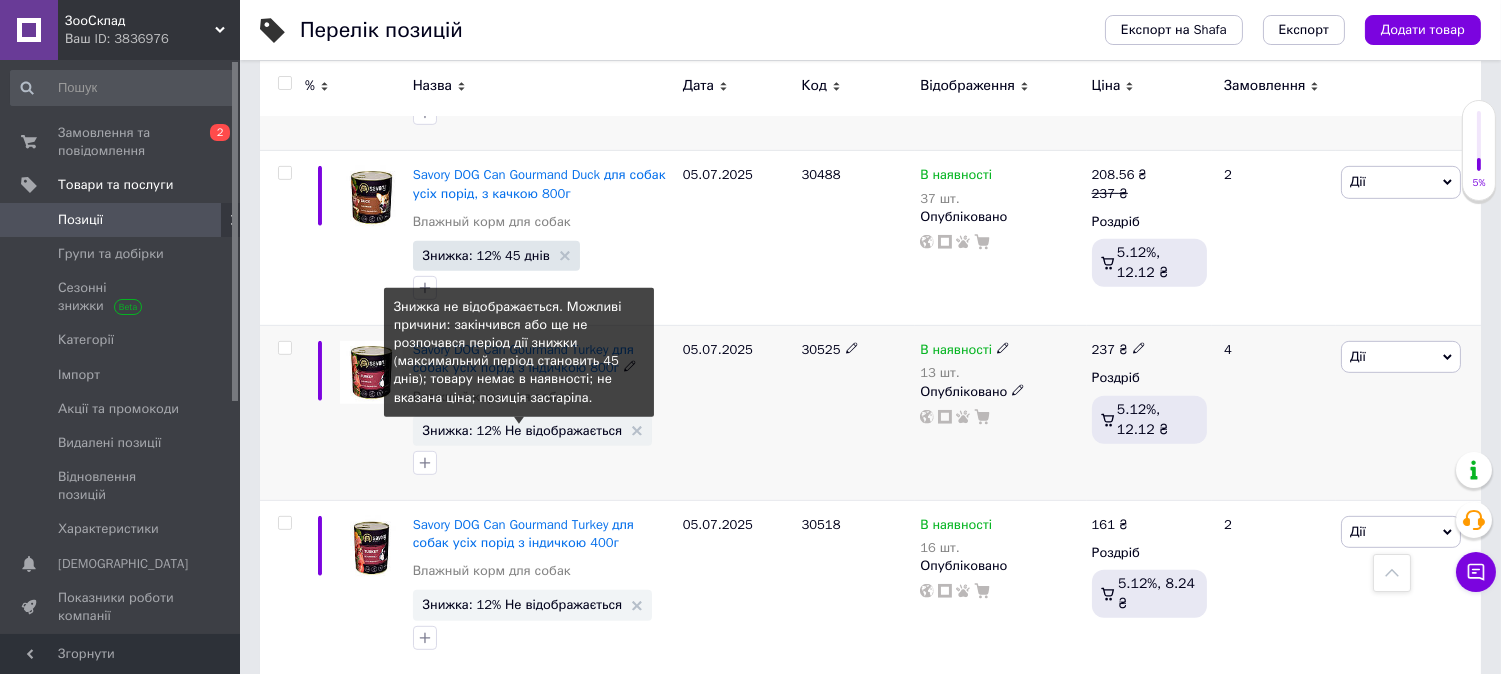 click on "Знижка: 12% Не відображається" at bounding box center (523, 430) 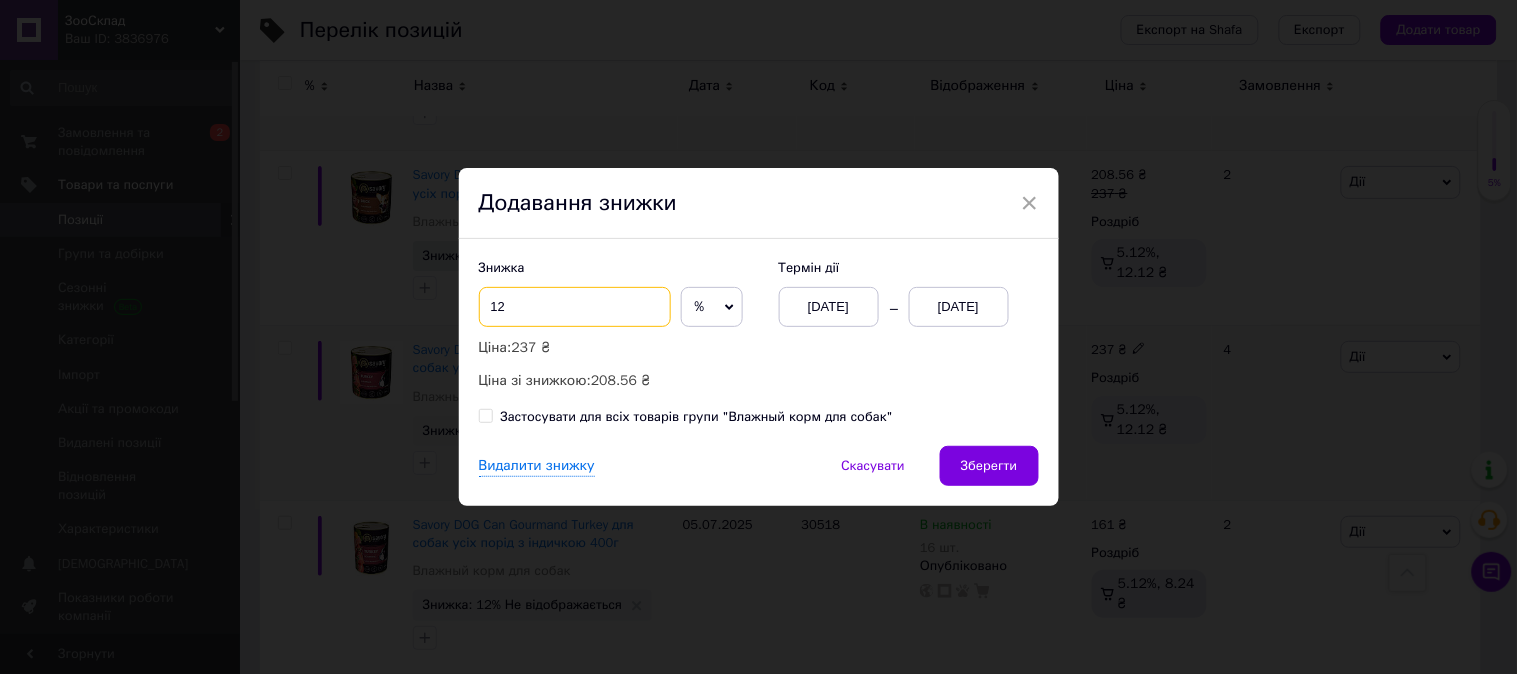 drag, startPoint x: 506, startPoint y: 313, endPoint x: 496, endPoint y: 315, distance: 10.198039 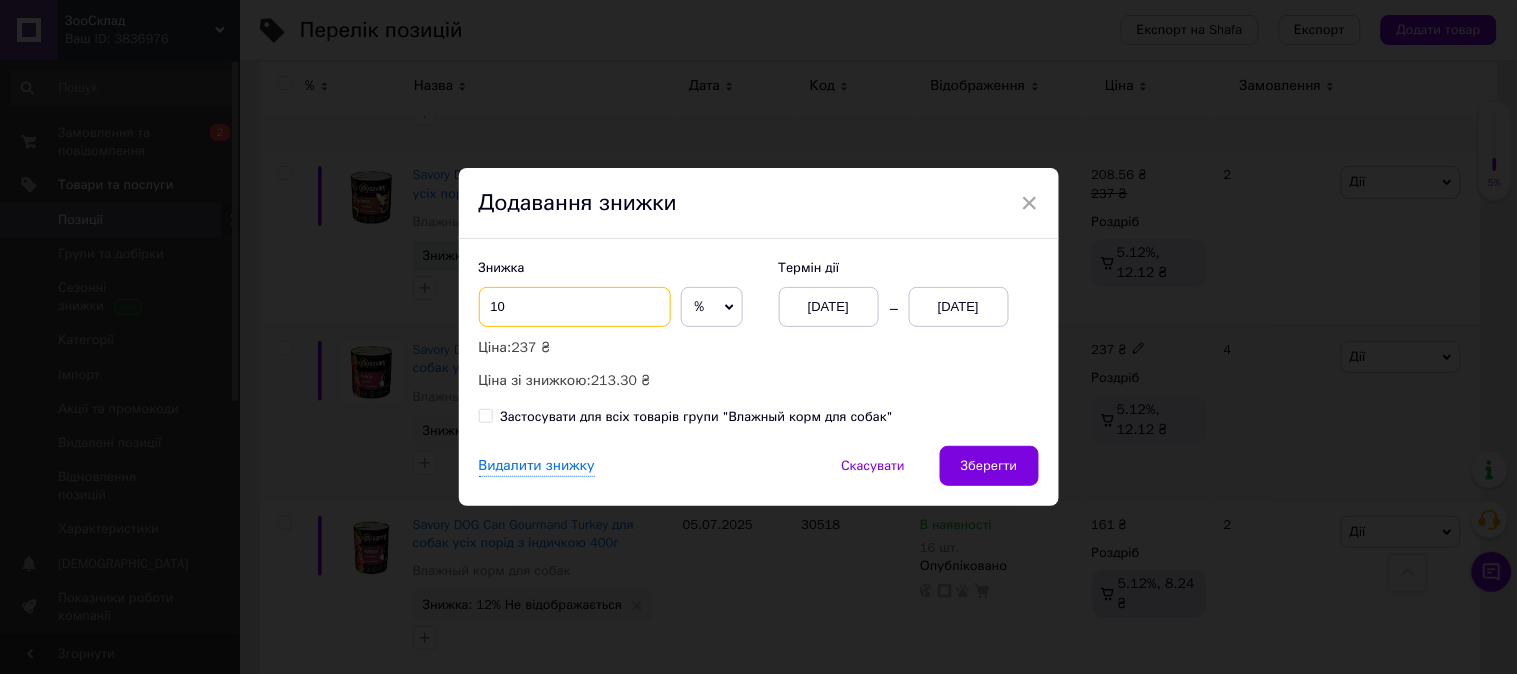 type on "10" 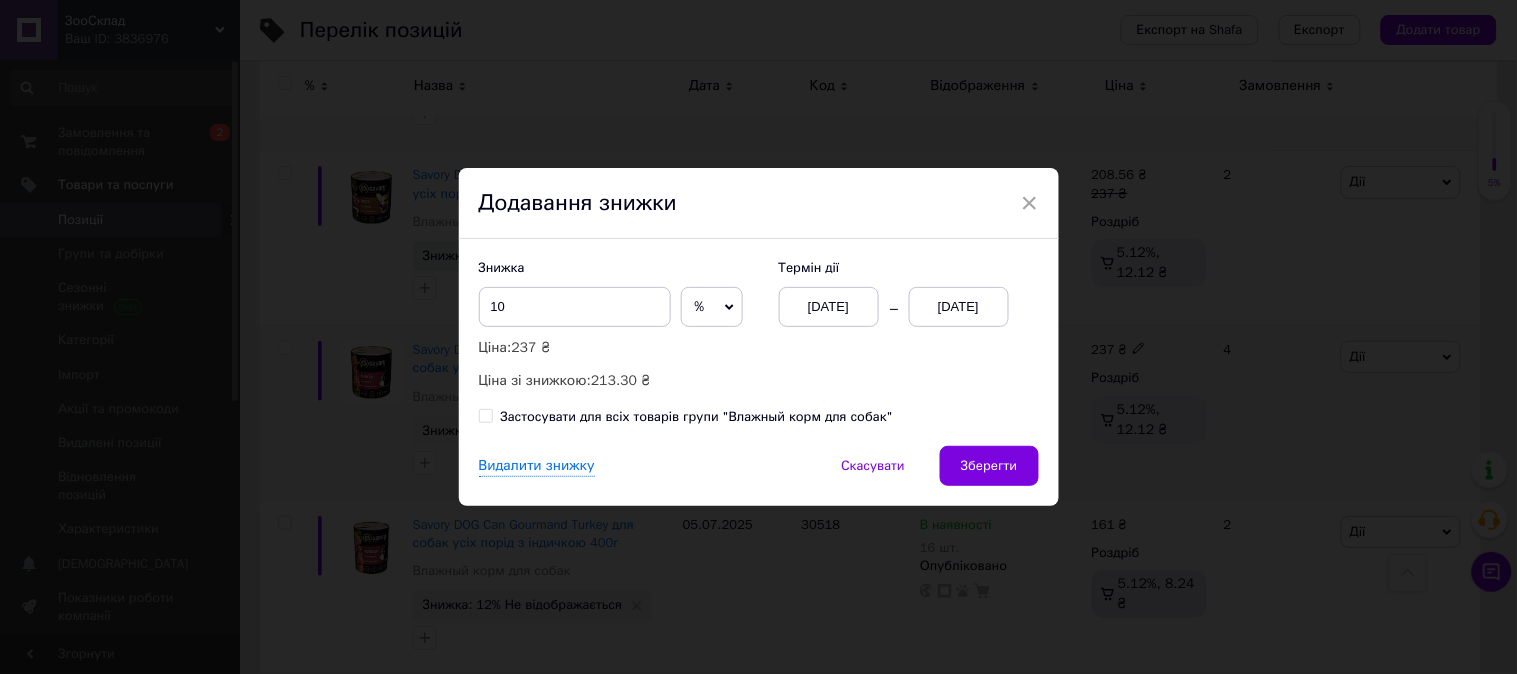 click on "13.07.2025" at bounding box center [959, 307] 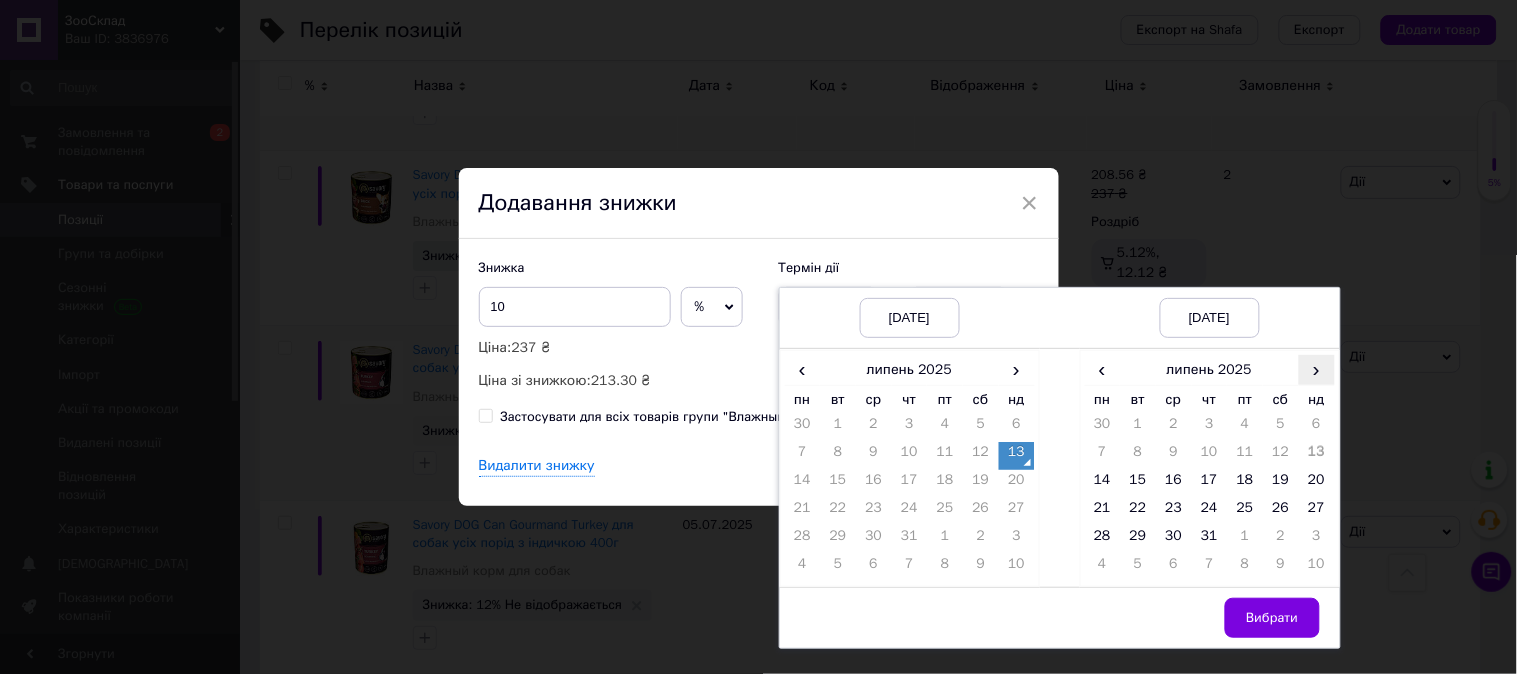 click on "›" at bounding box center (1317, 369) 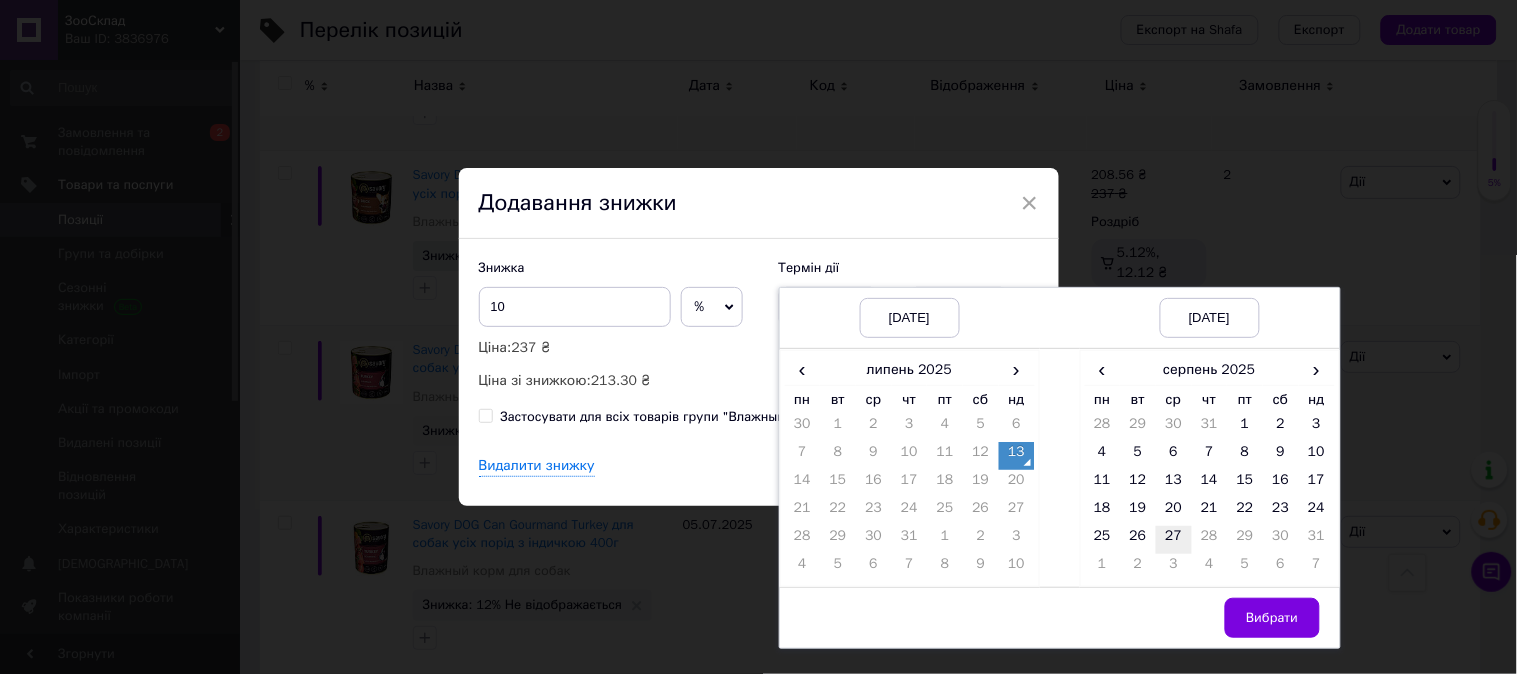 click on "27" at bounding box center [1174, 540] 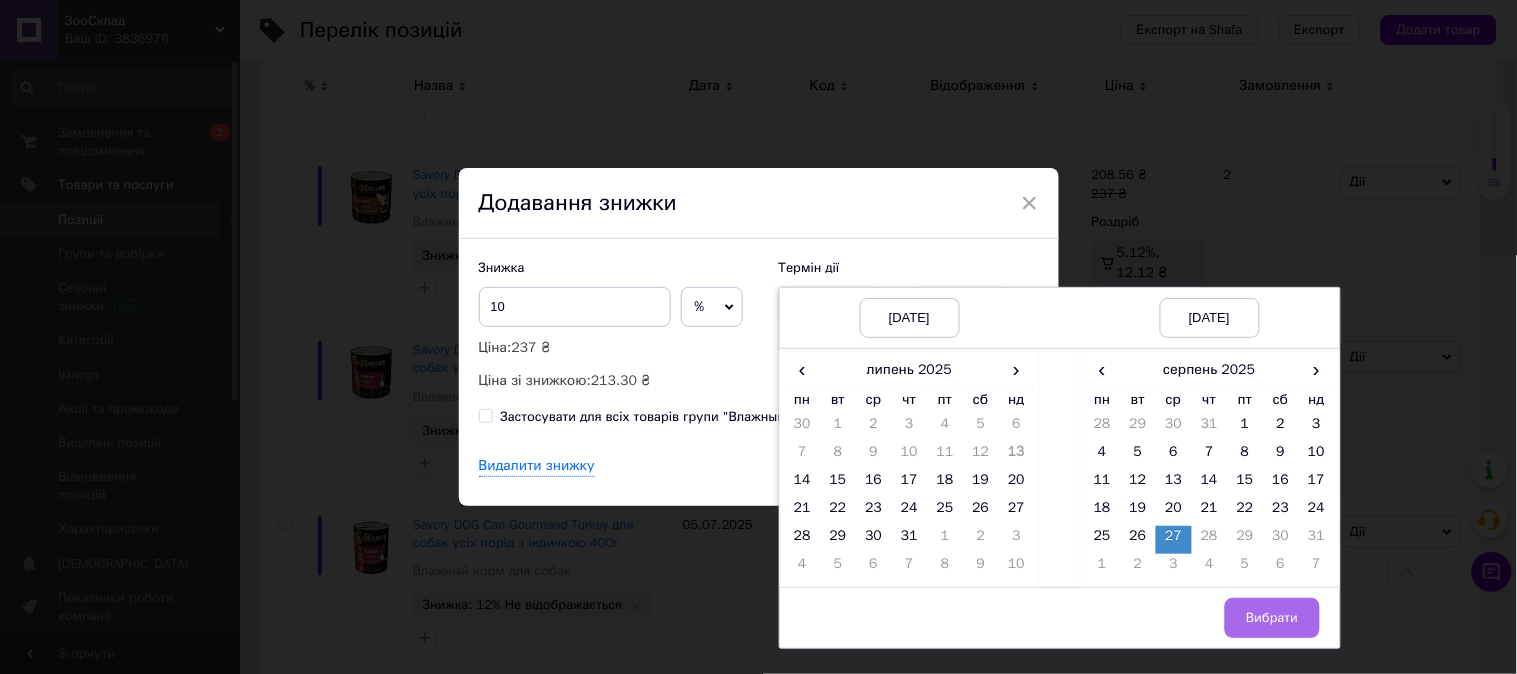 click on "Вибрати" at bounding box center (1272, 618) 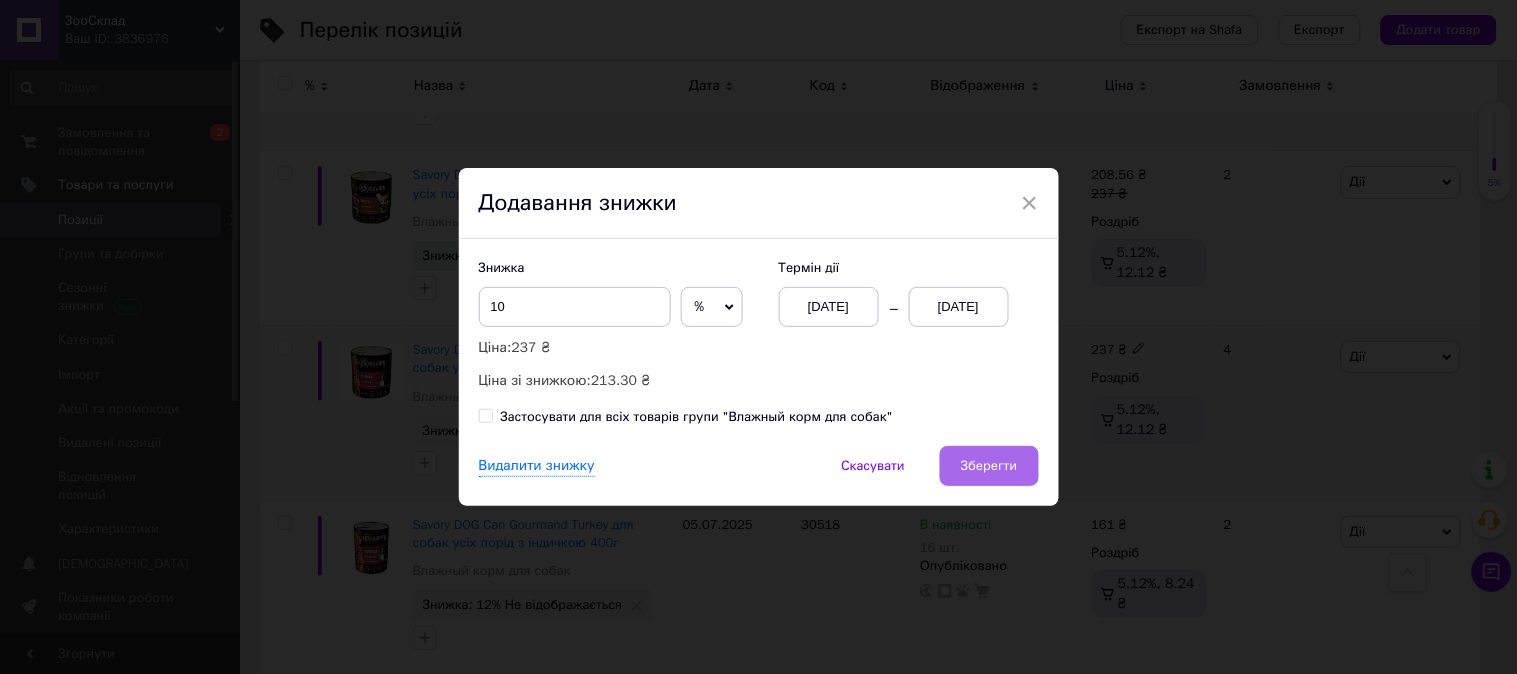 click on "Зберегти" at bounding box center (989, 466) 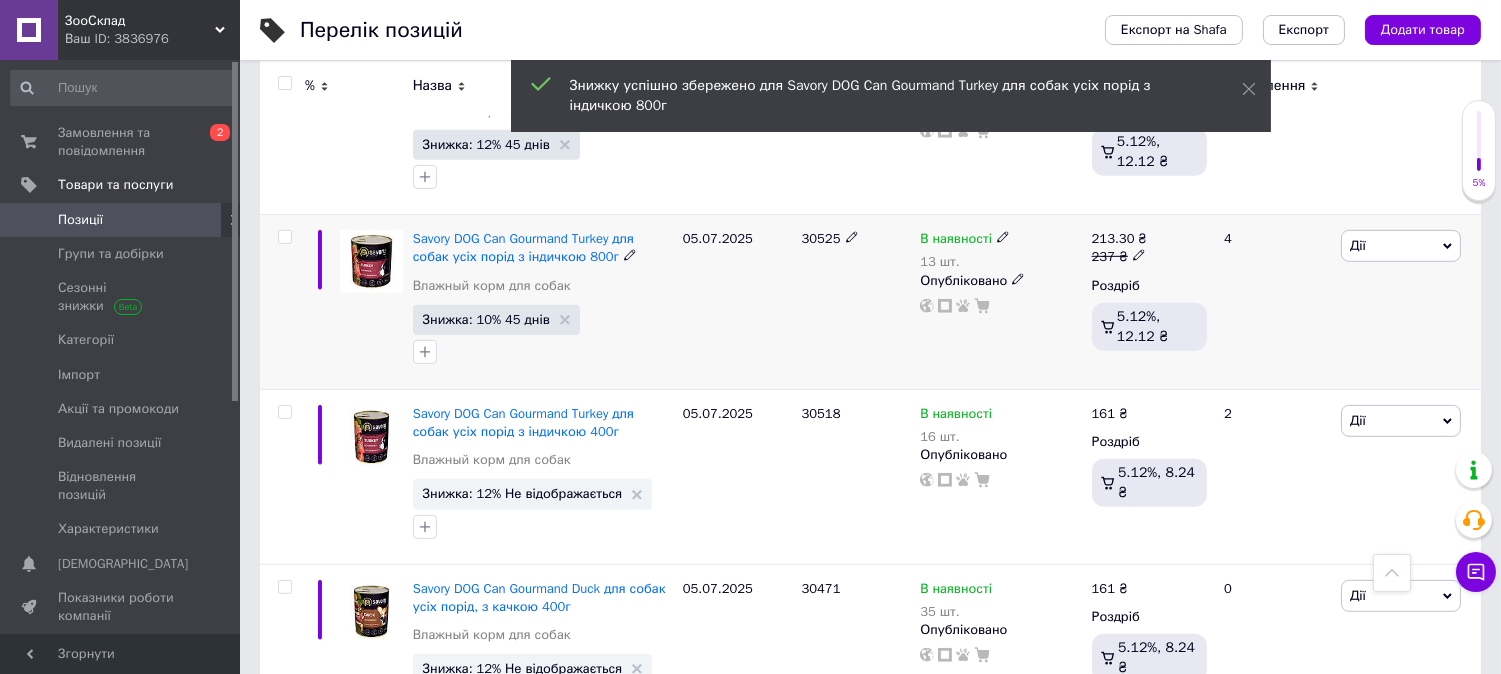scroll, scrollTop: 2000, scrollLeft: 0, axis: vertical 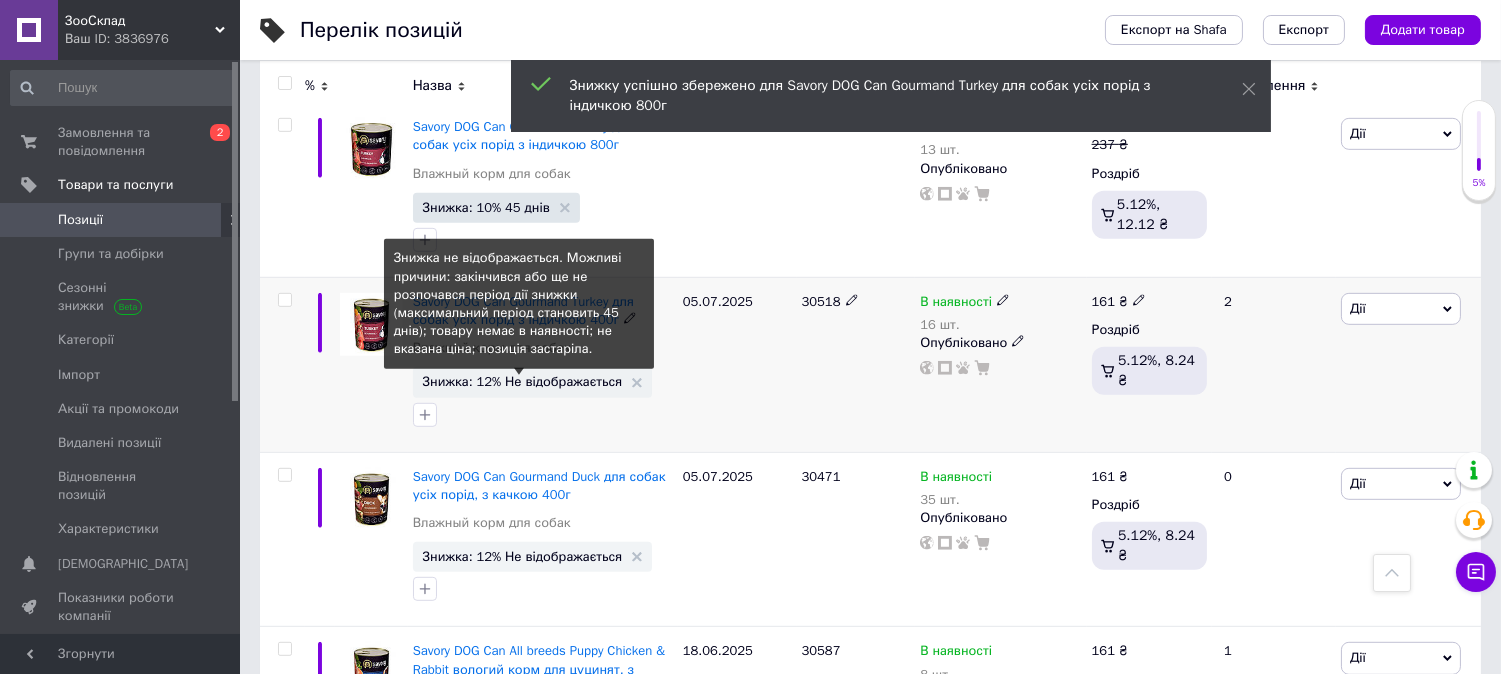 click on "Знижка: 12% Не відображається" at bounding box center [523, 381] 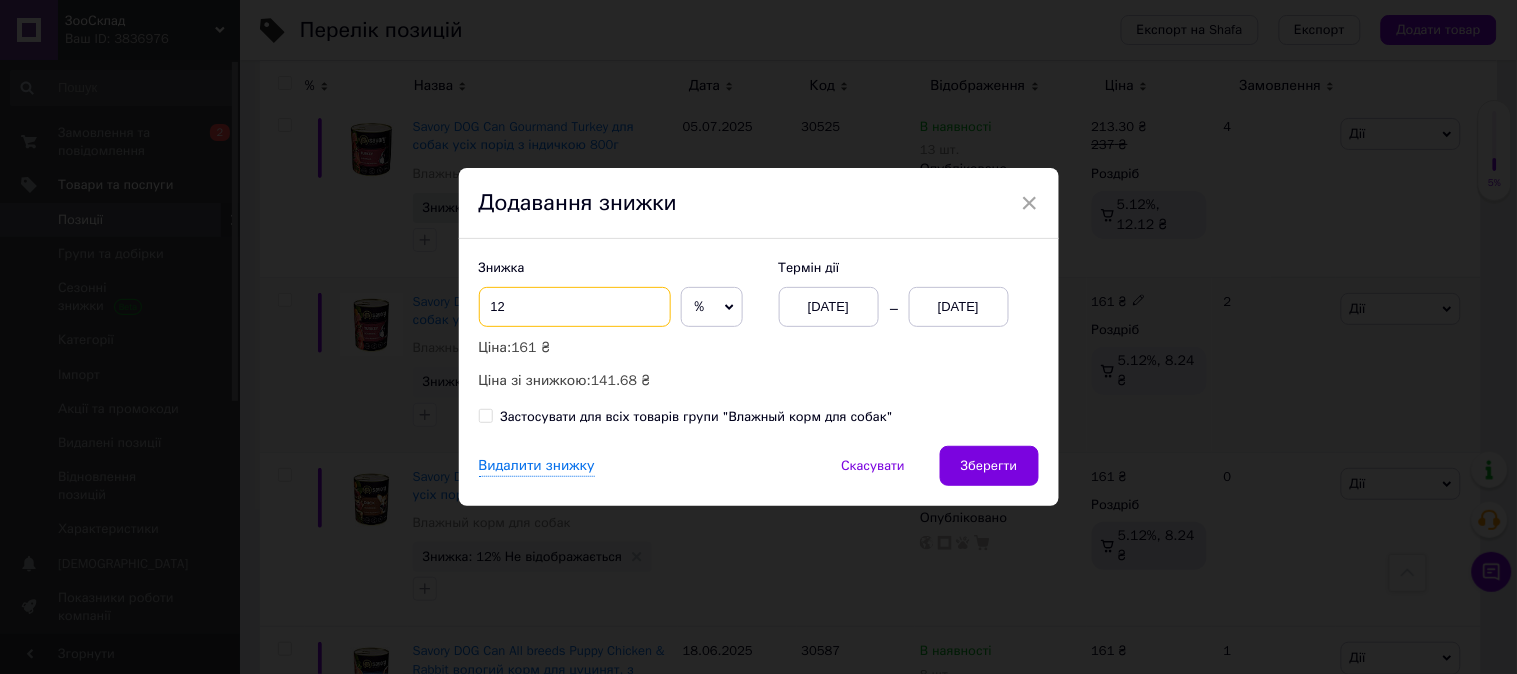 drag, startPoint x: 507, startPoint y: 301, endPoint x: 493, endPoint y: 304, distance: 14.3178215 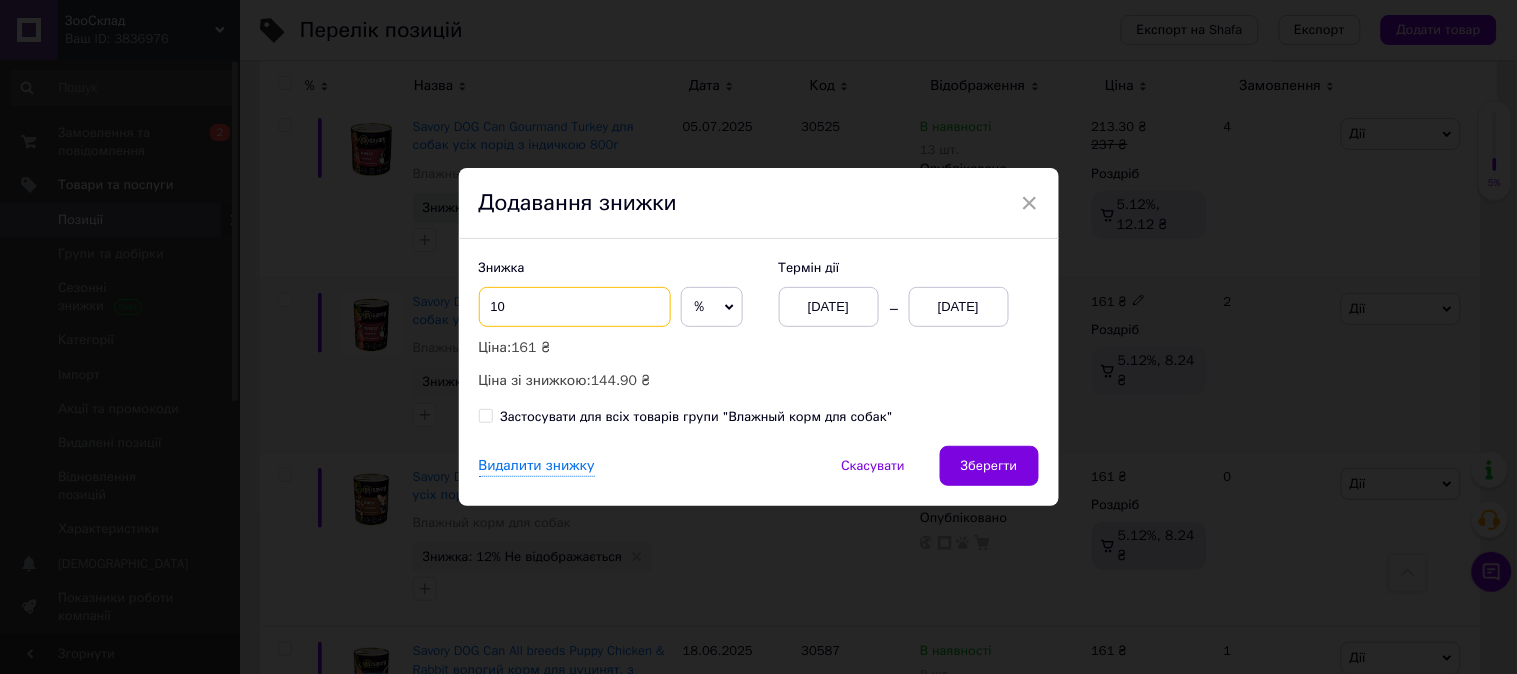 type on "10" 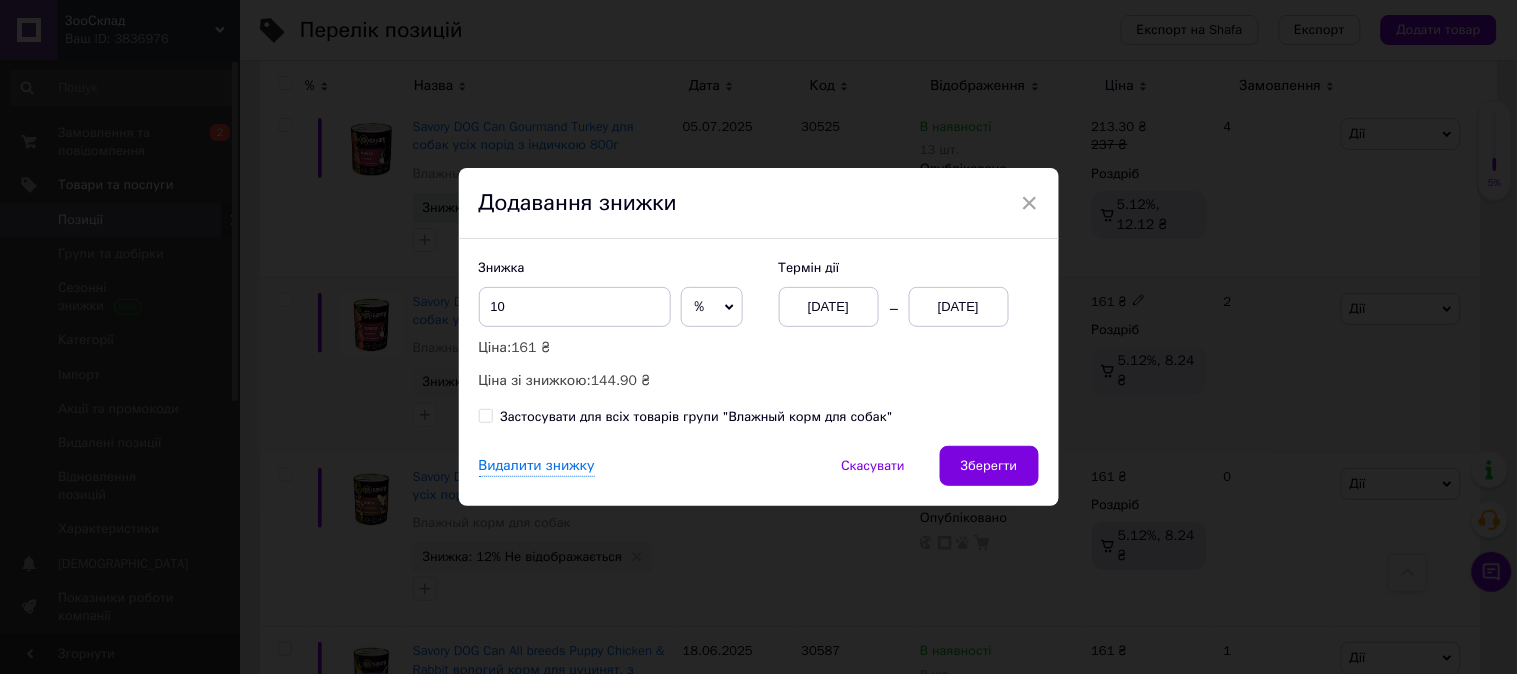 click on "13.07.2025" at bounding box center [959, 307] 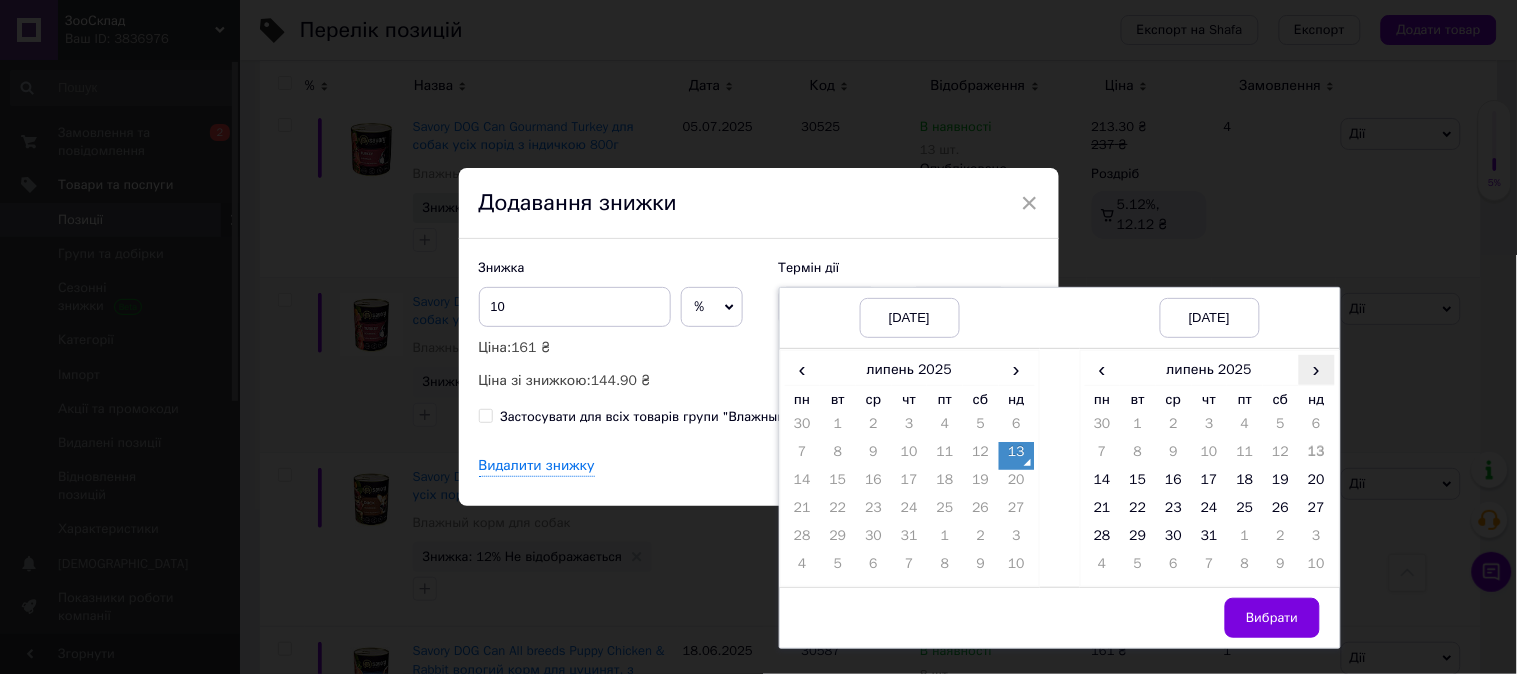 click on "›" at bounding box center (1317, 369) 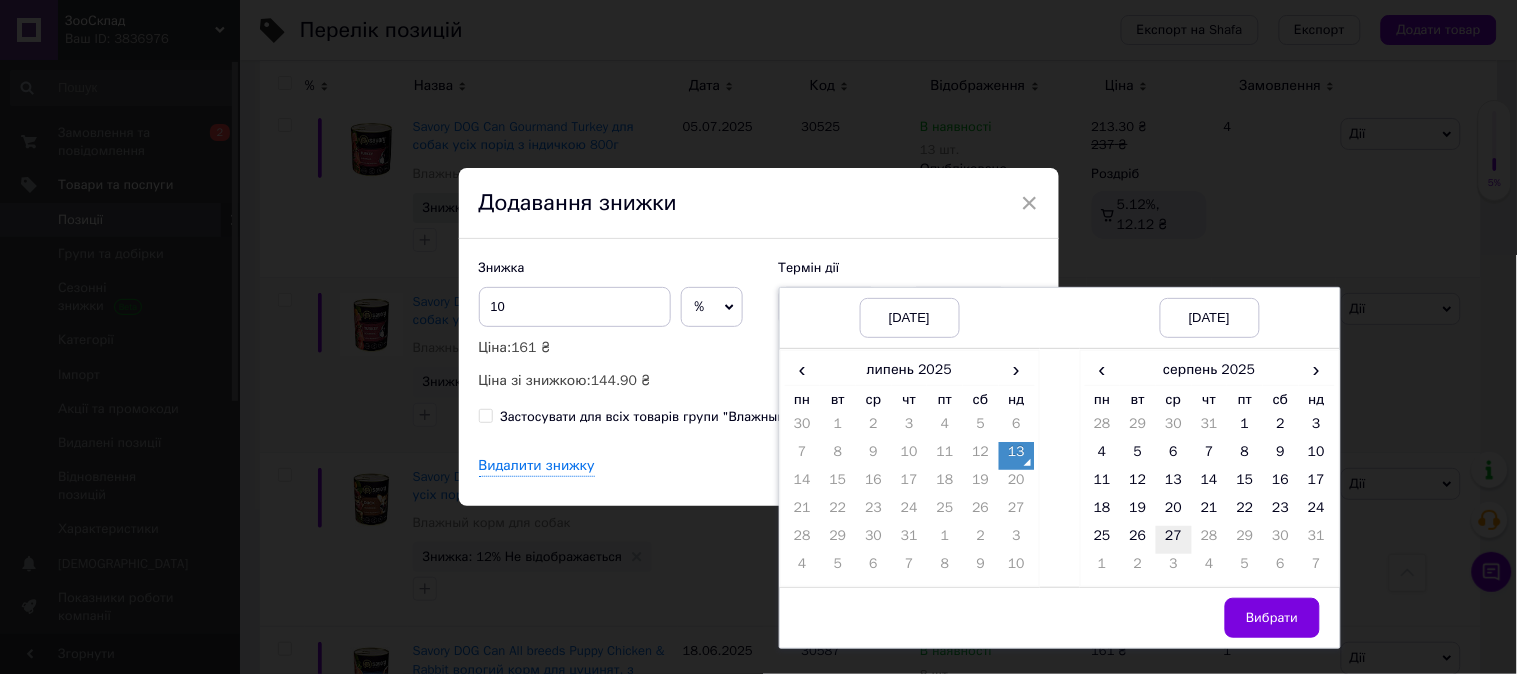 click on "27" at bounding box center (1174, 540) 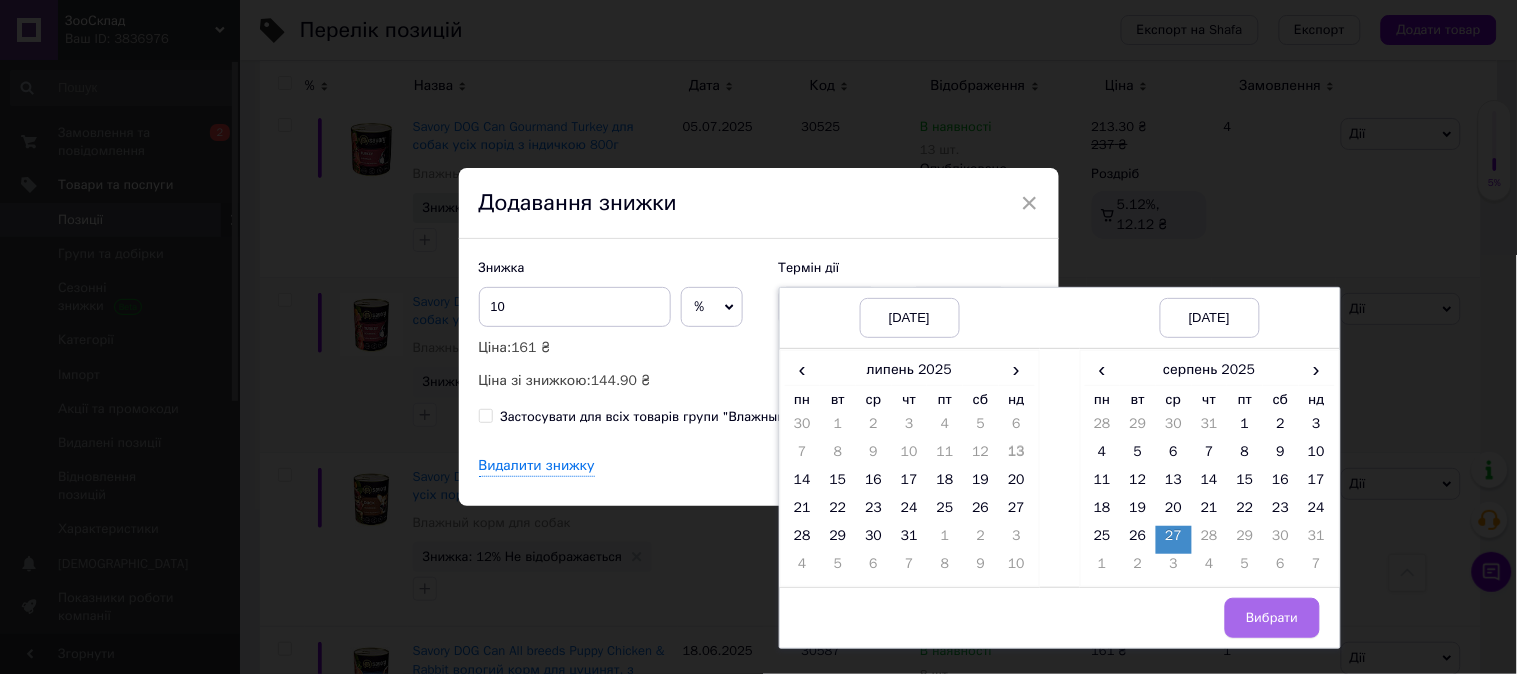 click on "Вибрати" at bounding box center (1272, 618) 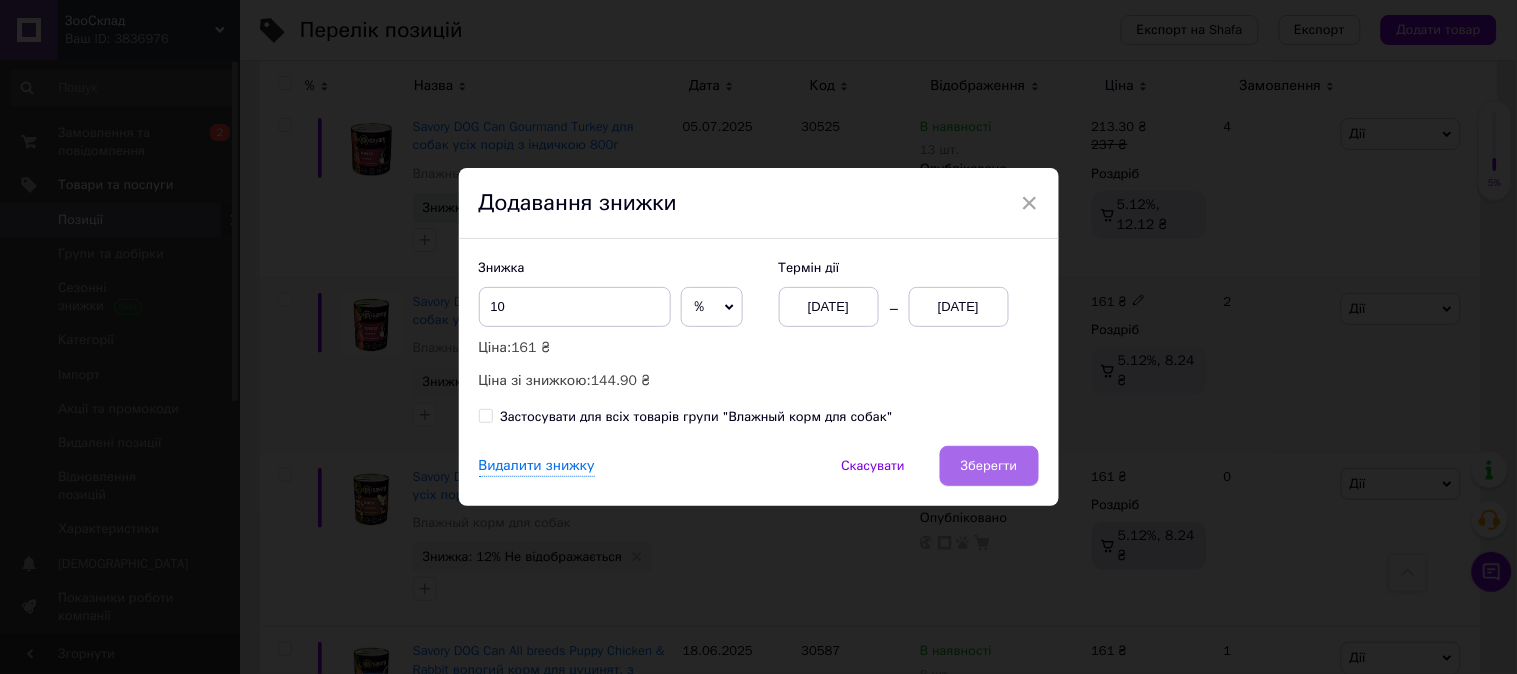 click on "Зберегти" at bounding box center [989, 466] 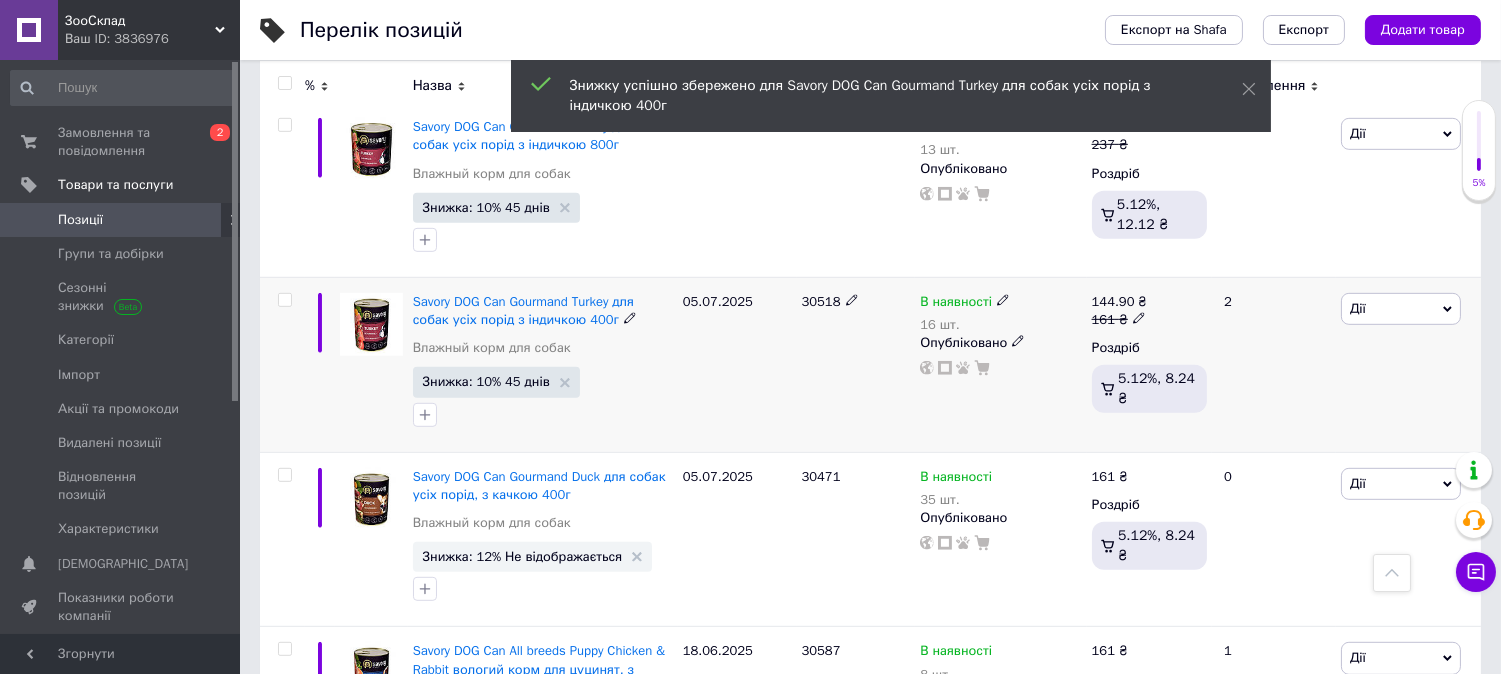 scroll, scrollTop: 2111, scrollLeft: 0, axis: vertical 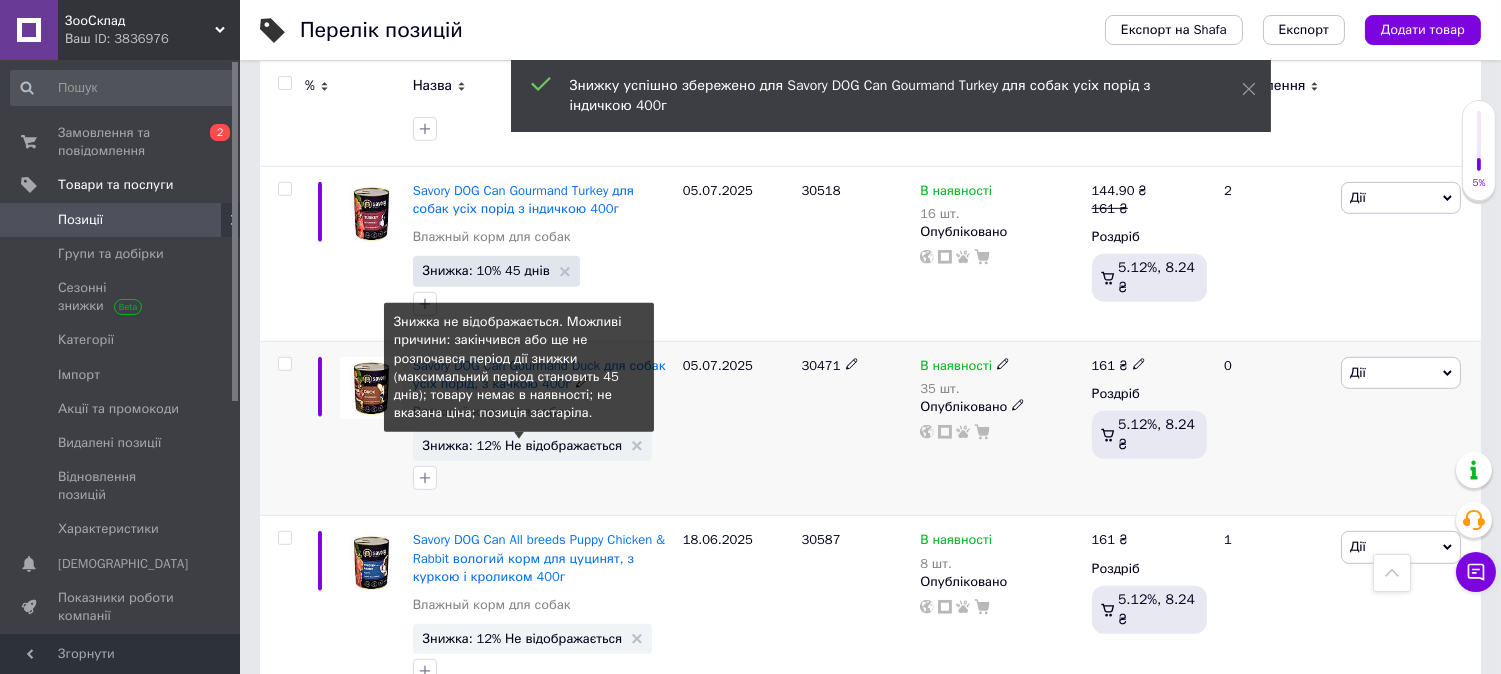 click on "Знижка: 12% Не відображається" at bounding box center (523, 445) 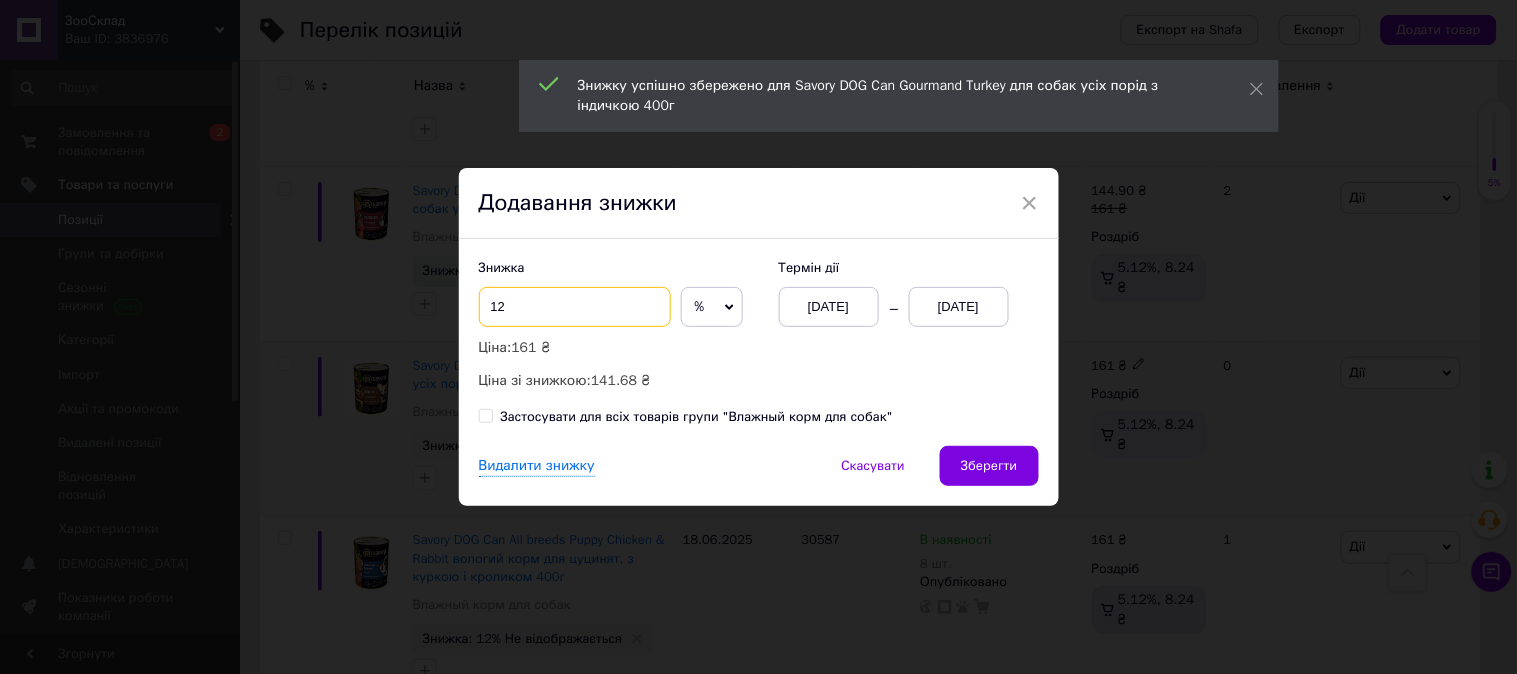click on "12" at bounding box center (575, 307) 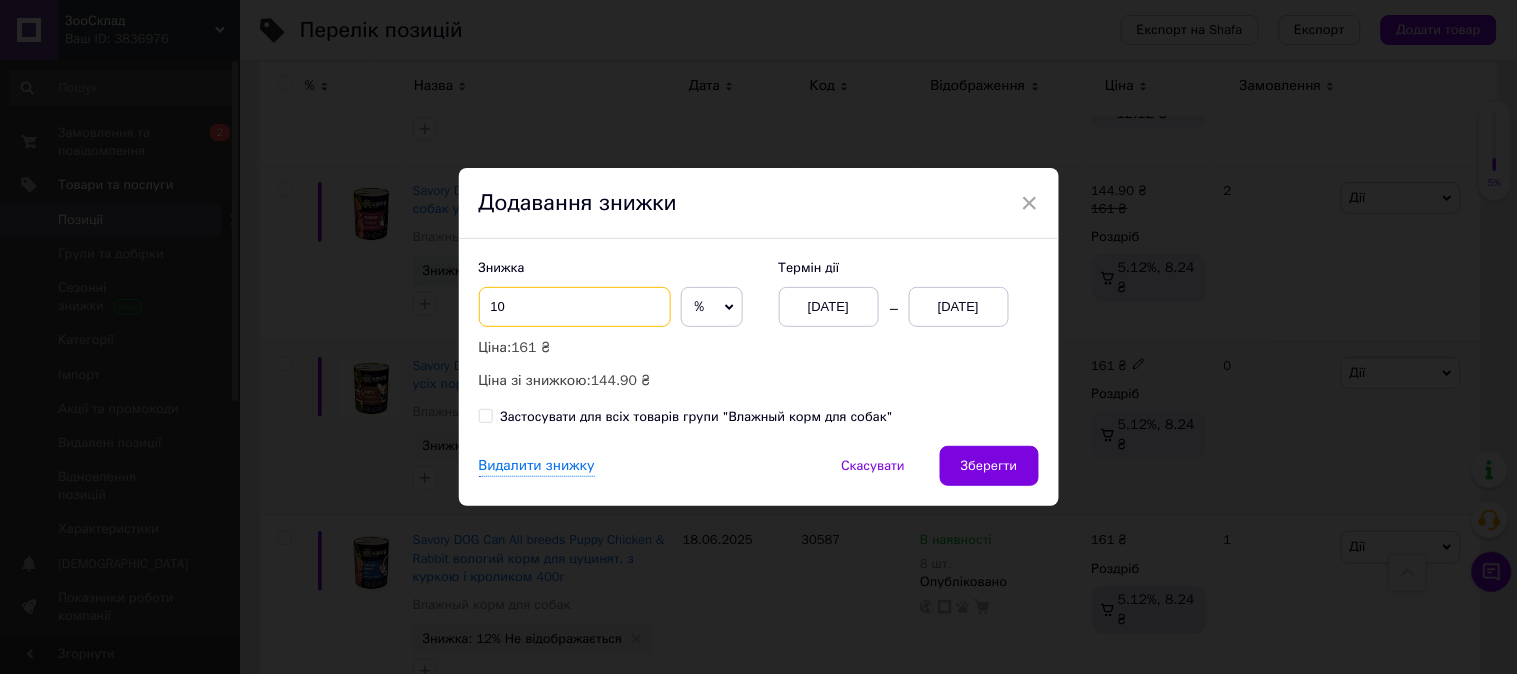 type on "10" 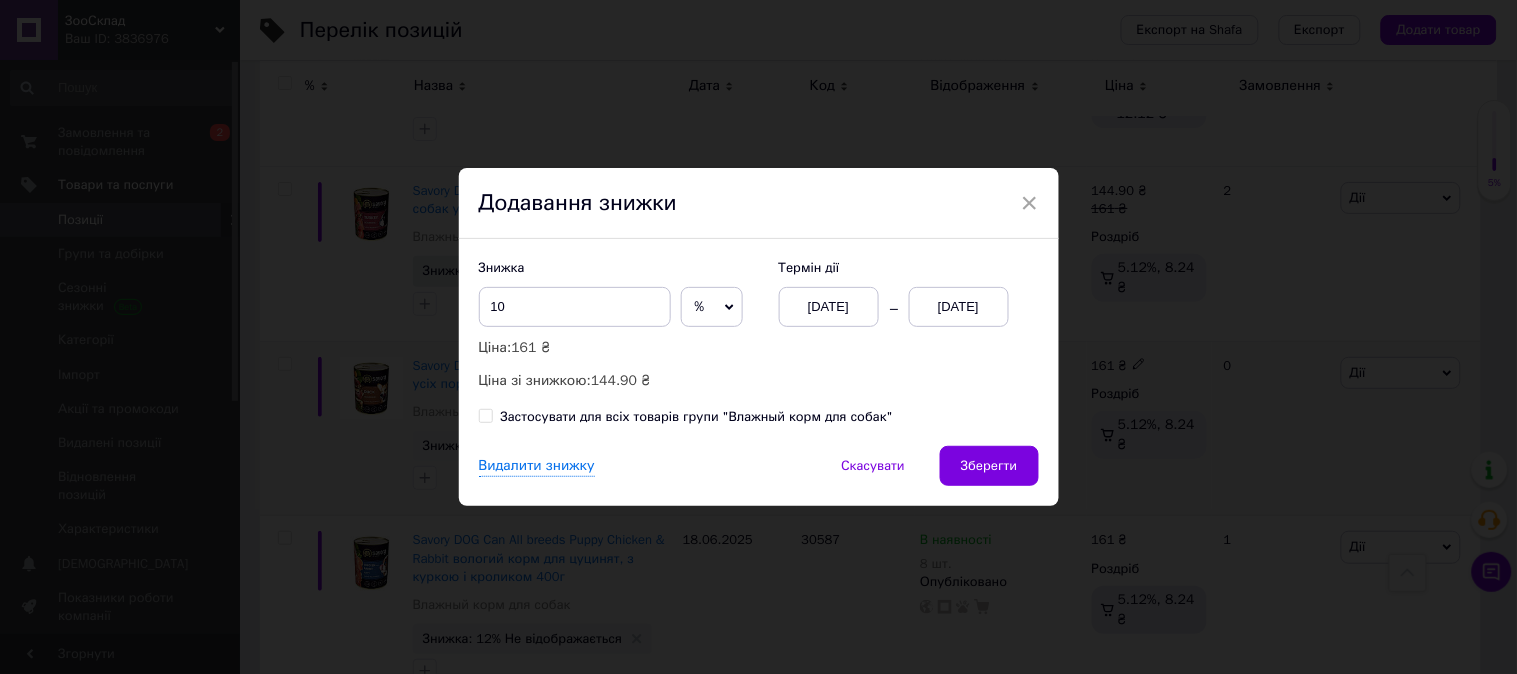 click on "13.07.2025" at bounding box center [959, 307] 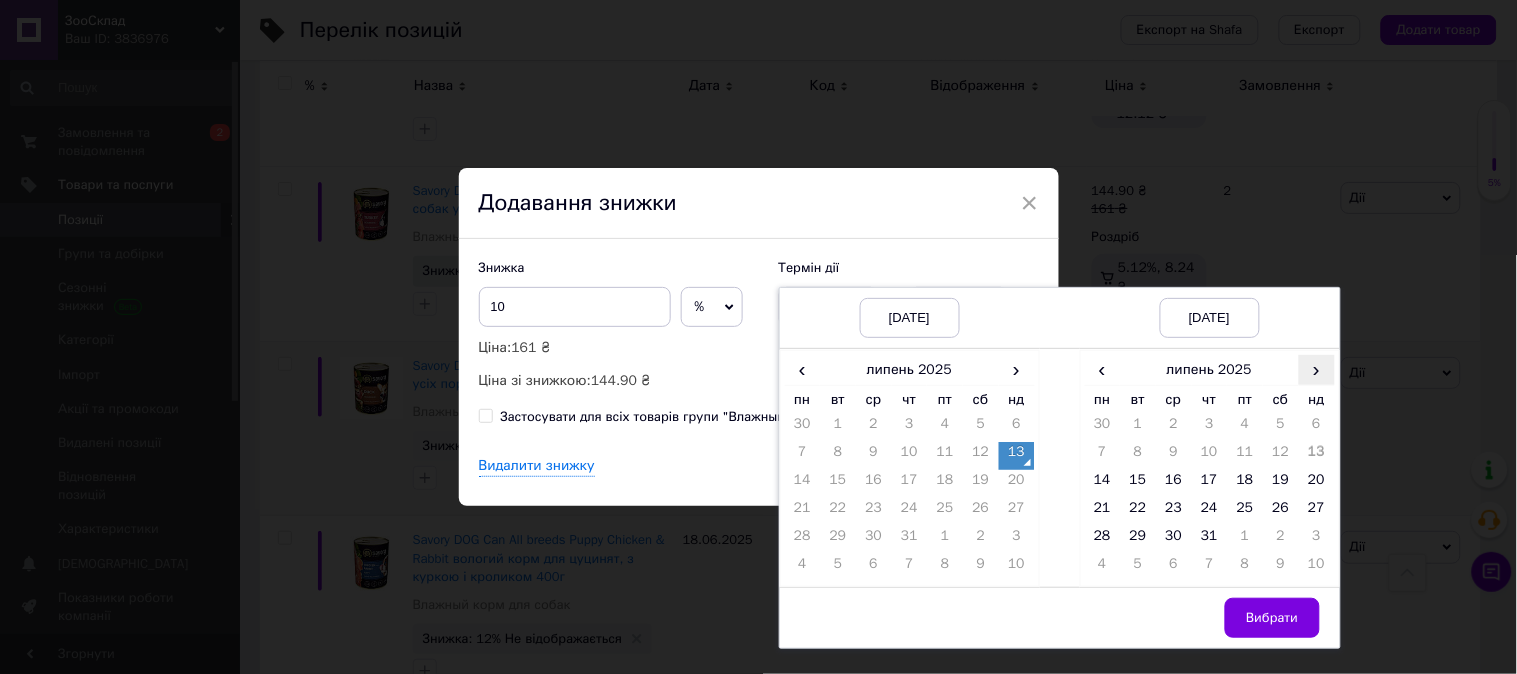 click on "›" at bounding box center (1317, 369) 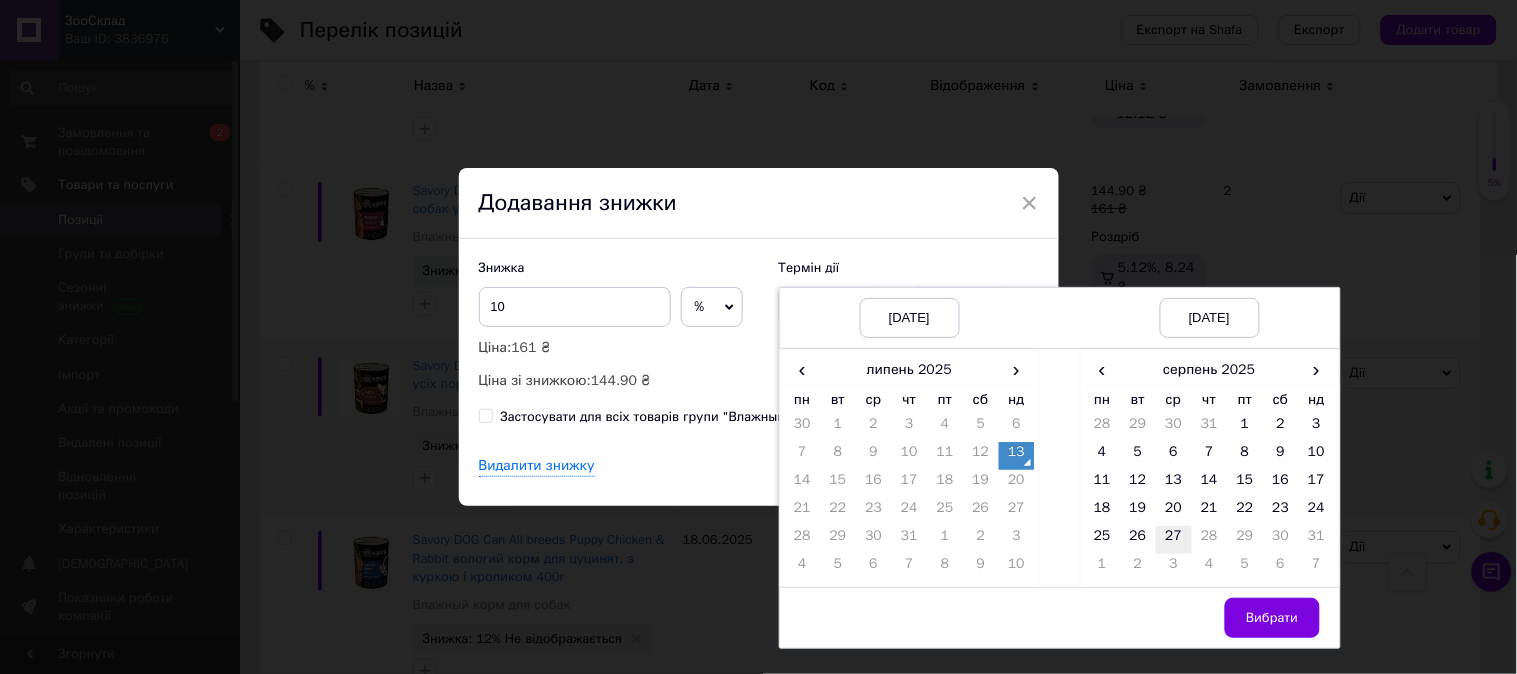 click on "27" at bounding box center [1174, 540] 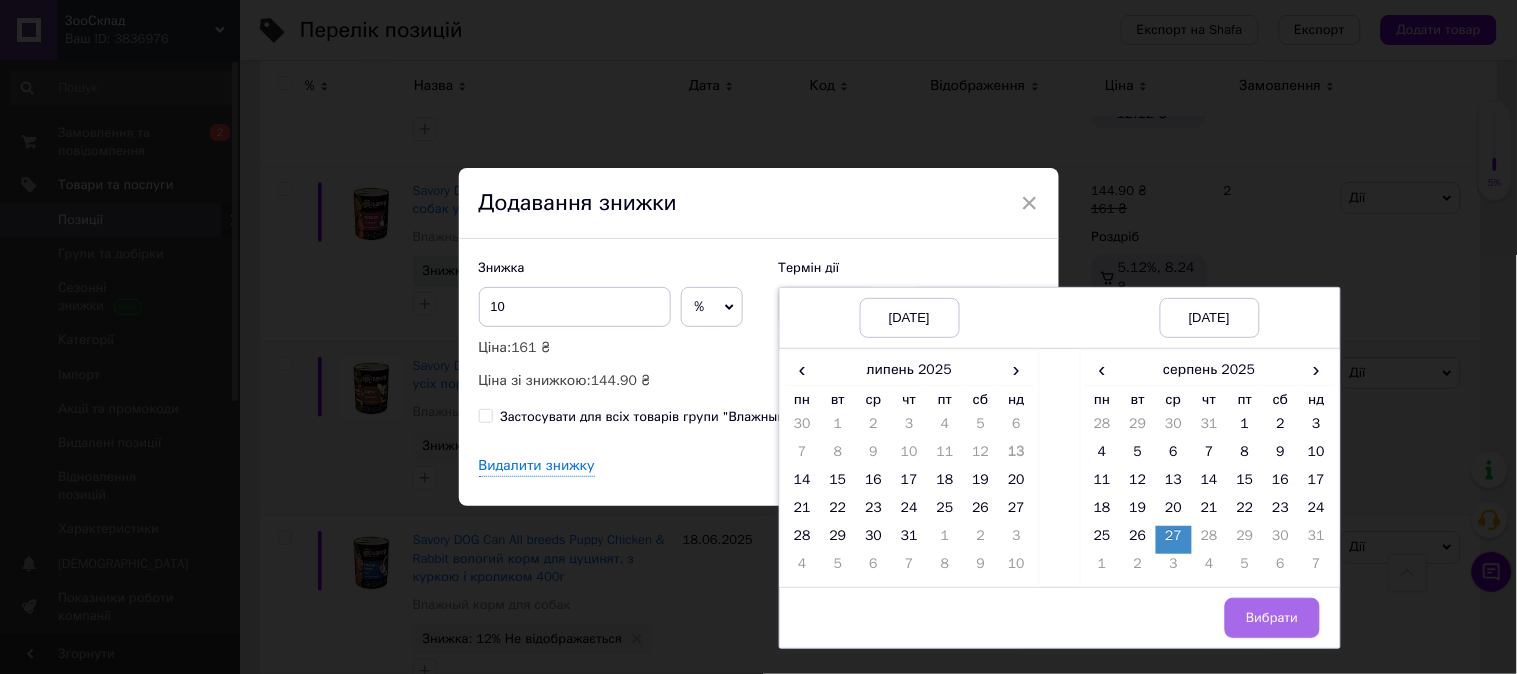 click on "Вибрати" at bounding box center (1272, 618) 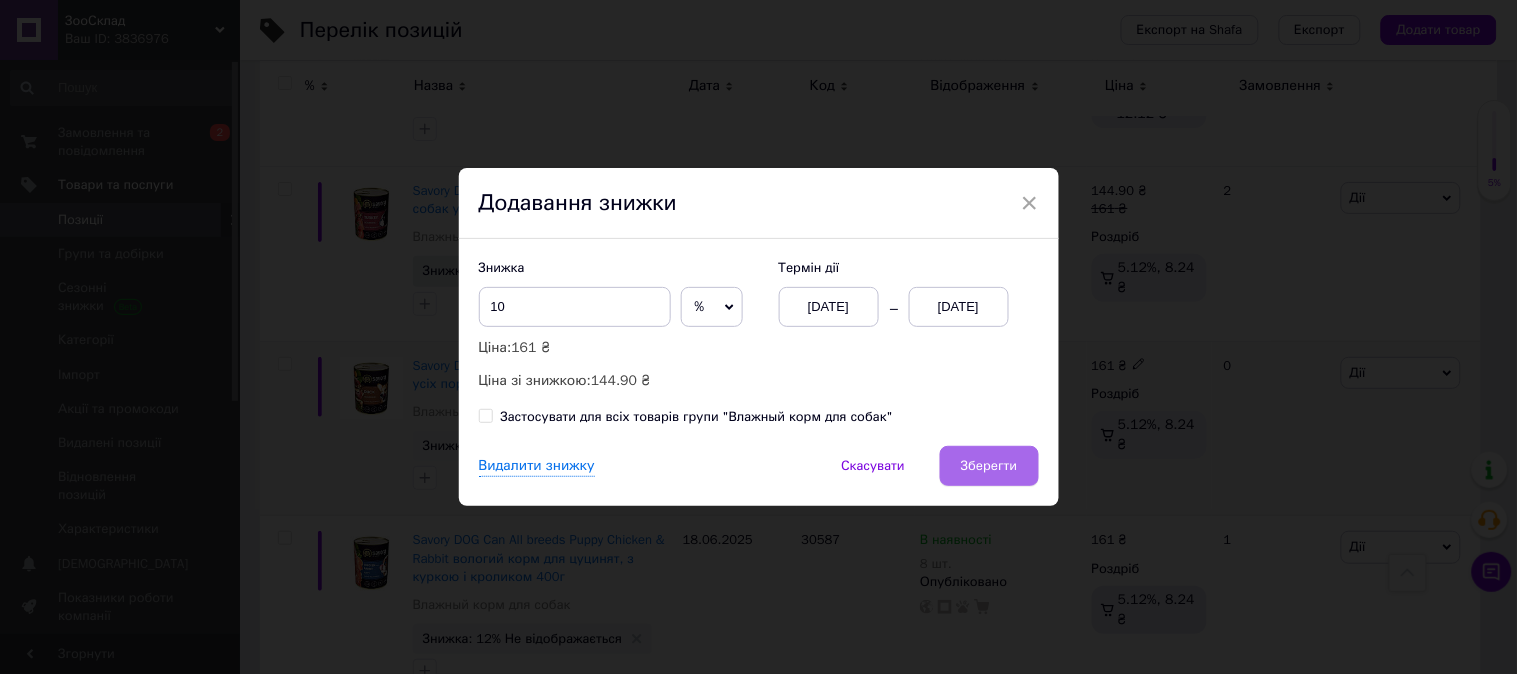 click on "Зберегти" at bounding box center (989, 466) 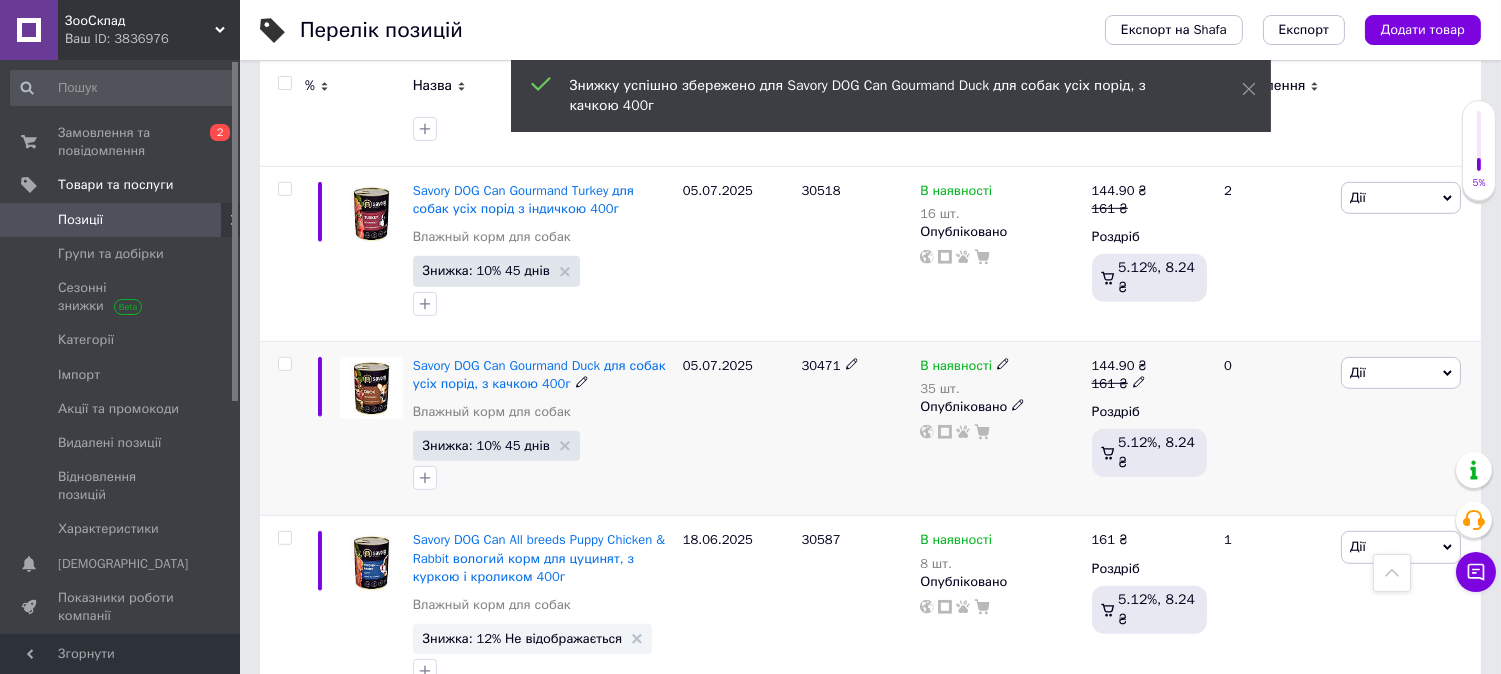 scroll, scrollTop: 2222, scrollLeft: 0, axis: vertical 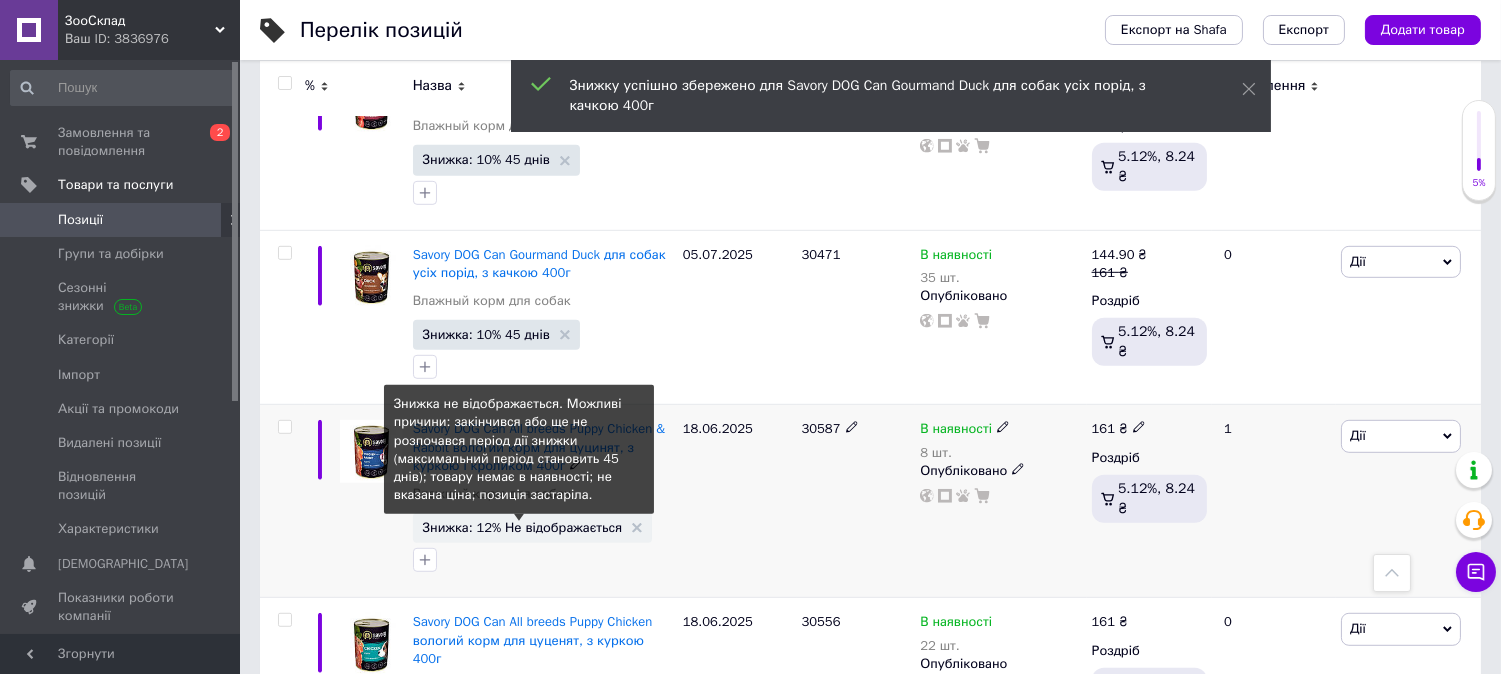 click on "Знижка: 12% Не відображається" at bounding box center (523, 527) 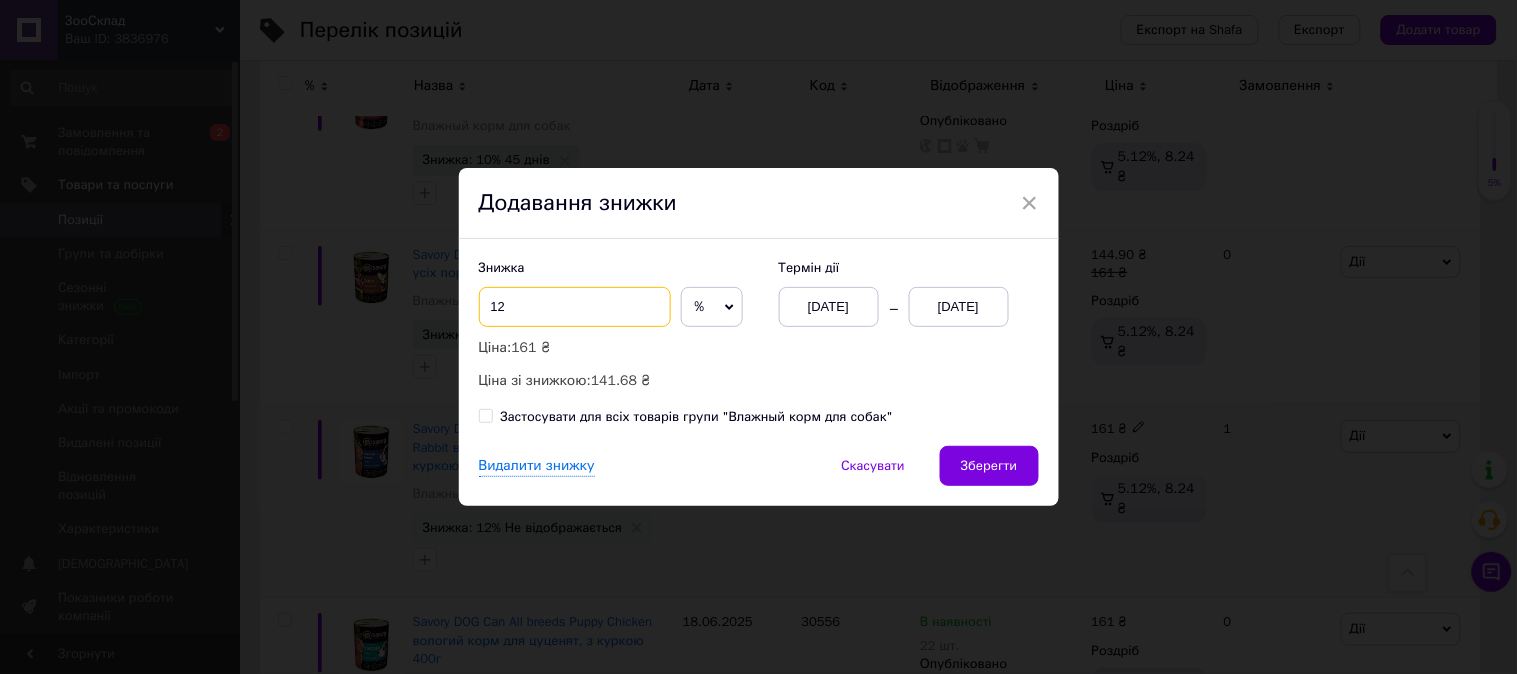drag, startPoint x: 501, startPoint y: 304, endPoint x: 490, endPoint y: 305, distance: 11.045361 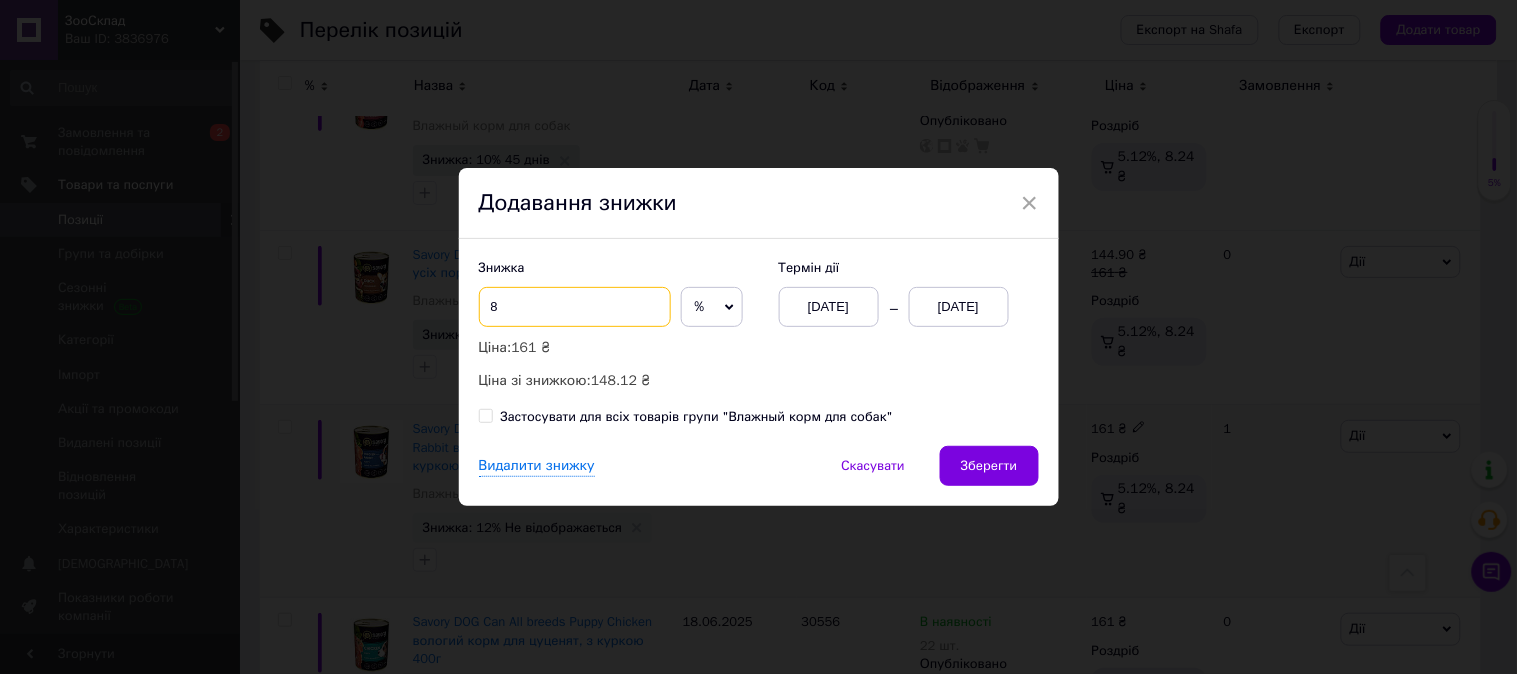 type on "8" 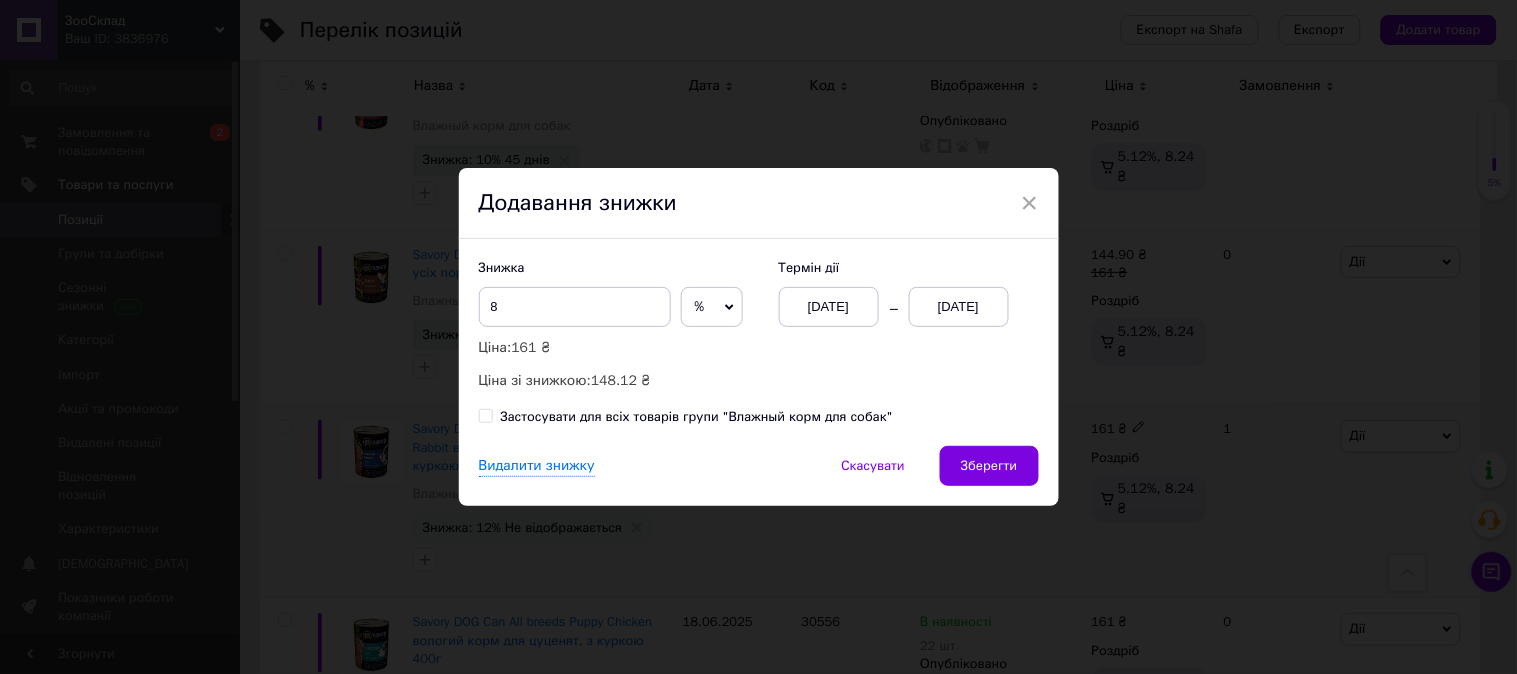 click on "13.07.2025" at bounding box center [959, 307] 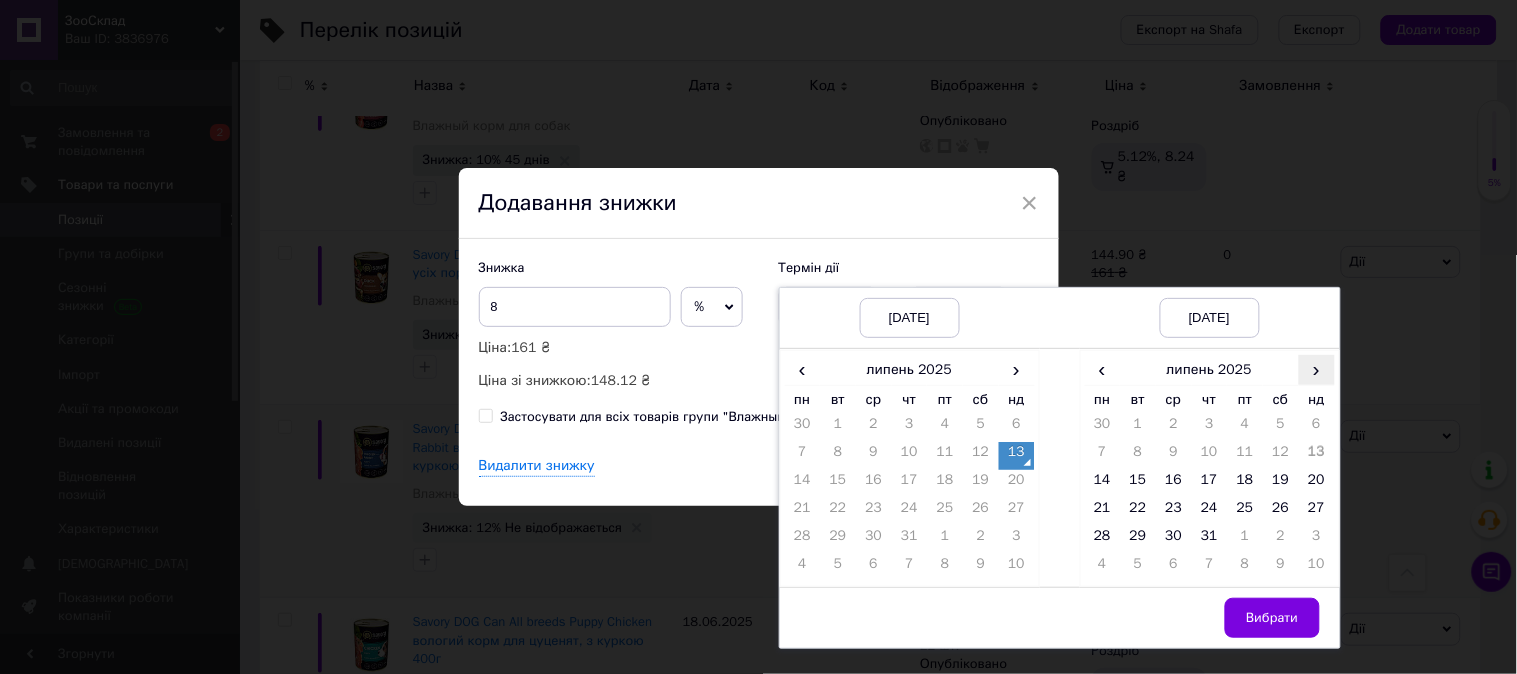 click on "›" at bounding box center [1317, 369] 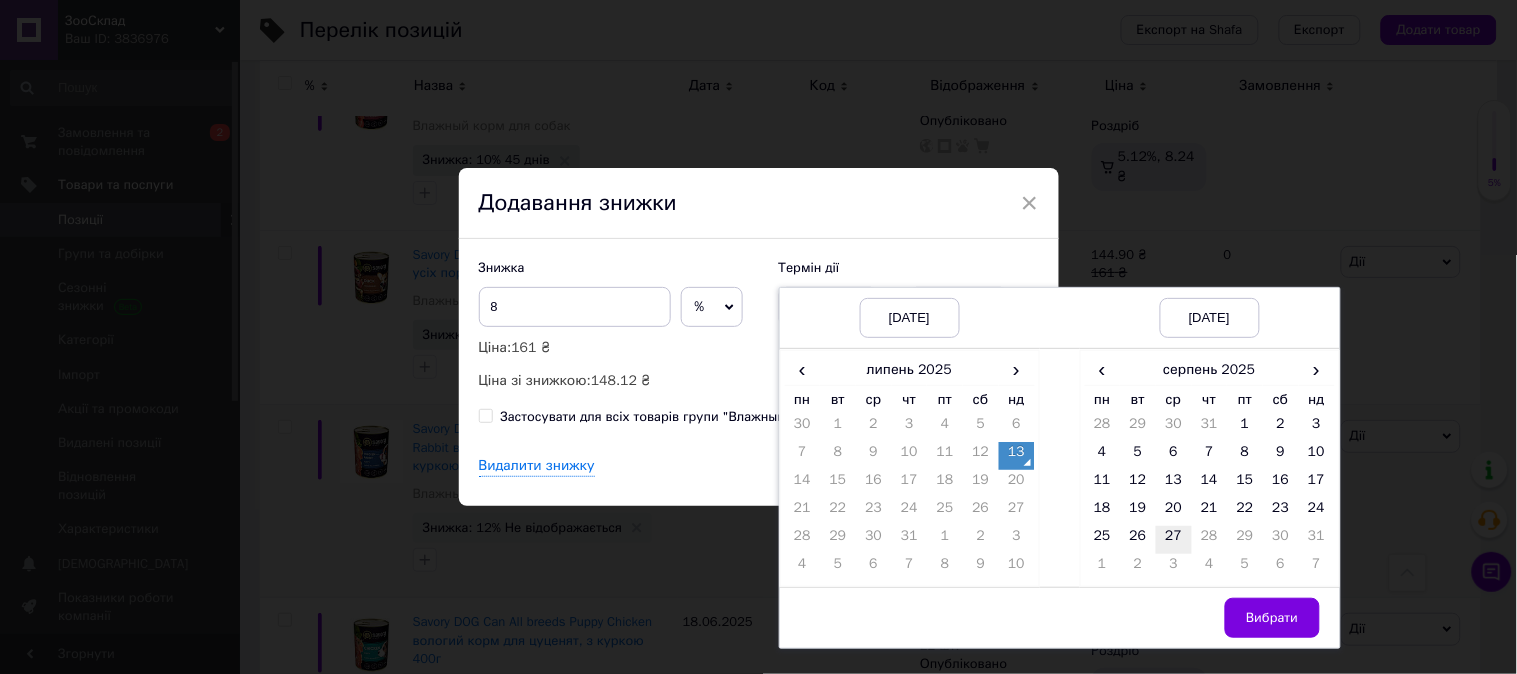 click on "27" at bounding box center (1174, 540) 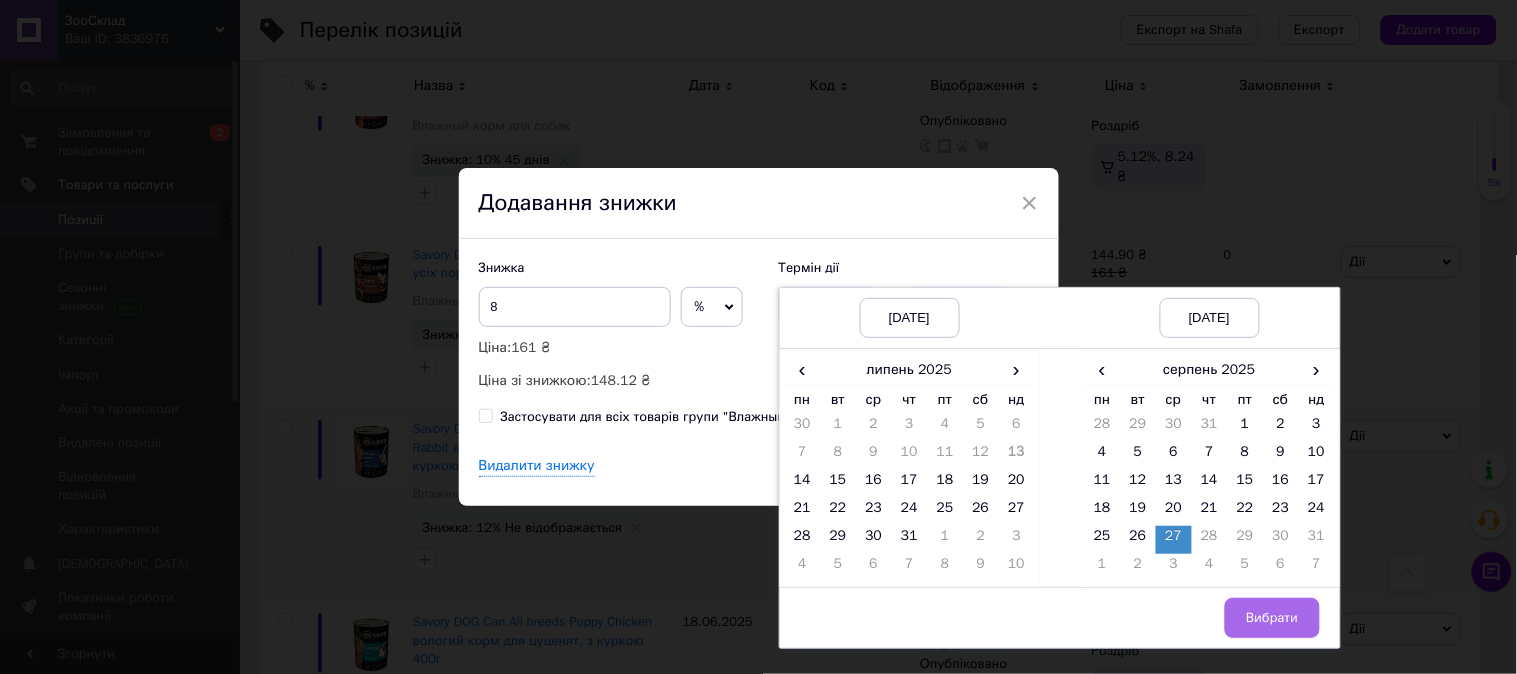click on "Вибрати" at bounding box center [1272, 618] 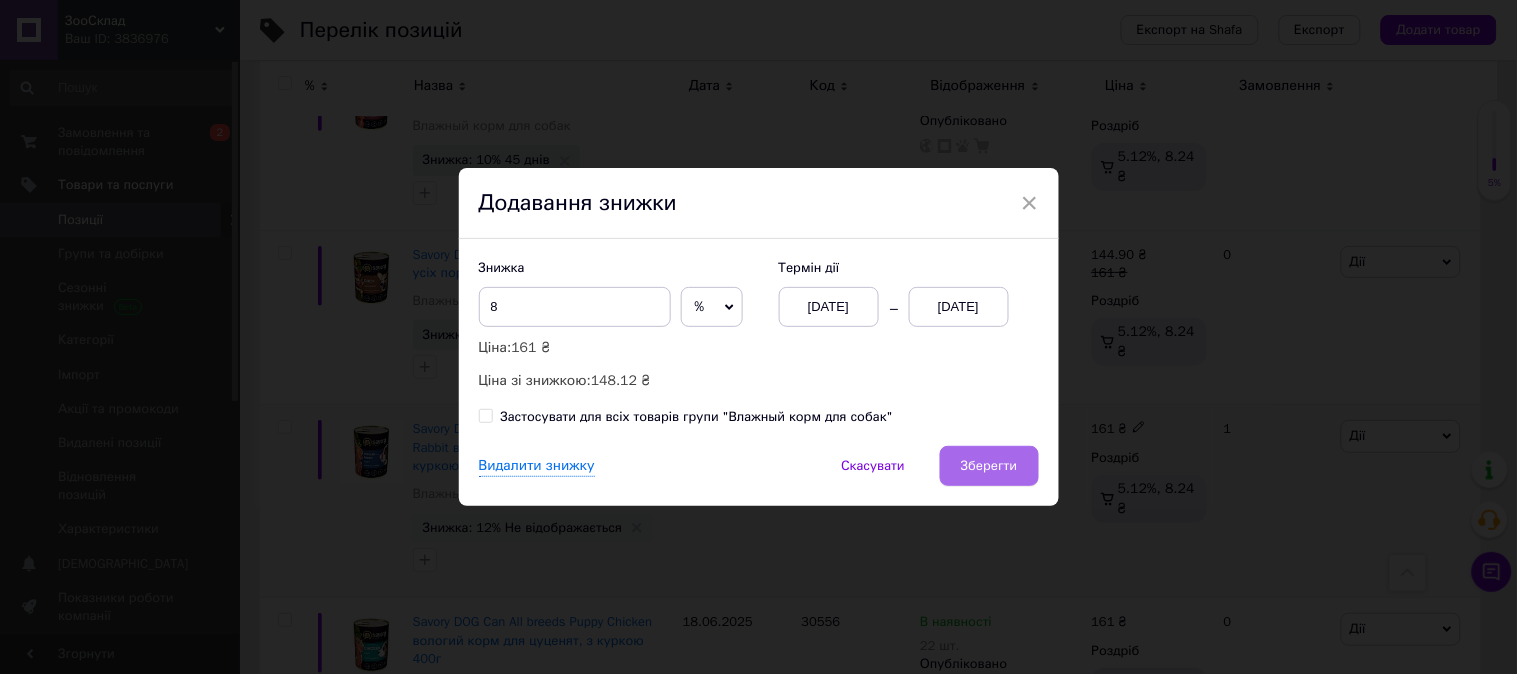 click on "Зберегти" at bounding box center (989, 466) 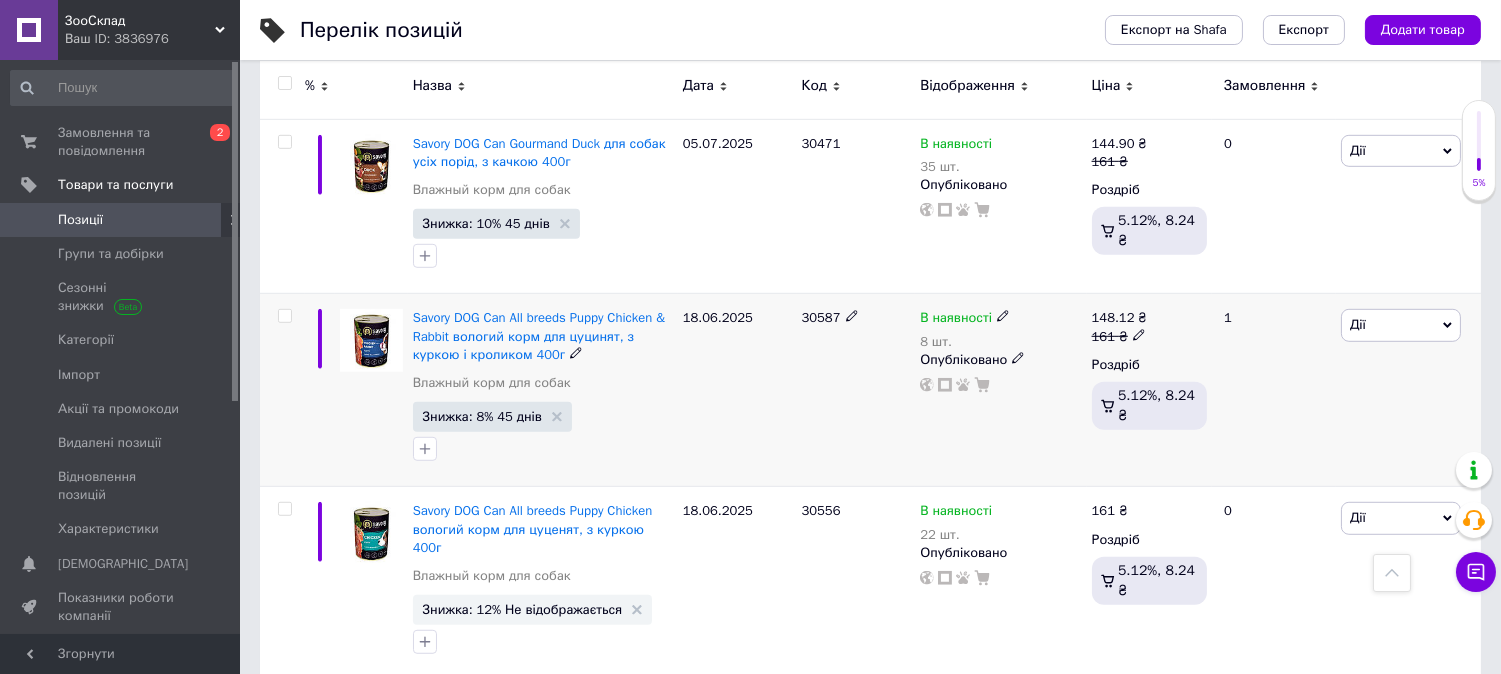 scroll, scrollTop: 2444, scrollLeft: 0, axis: vertical 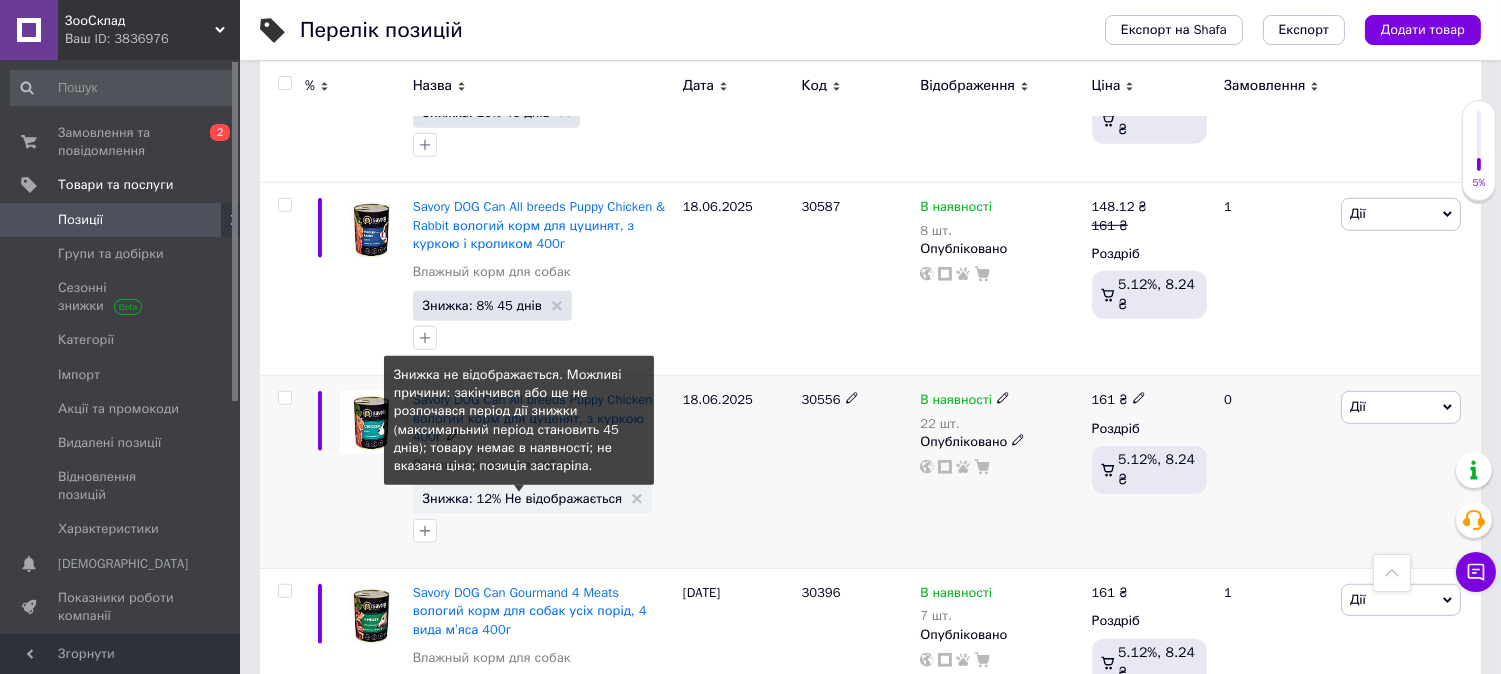 click on "Знижка: 12% Не відображається" at bounding box center [523, 498] 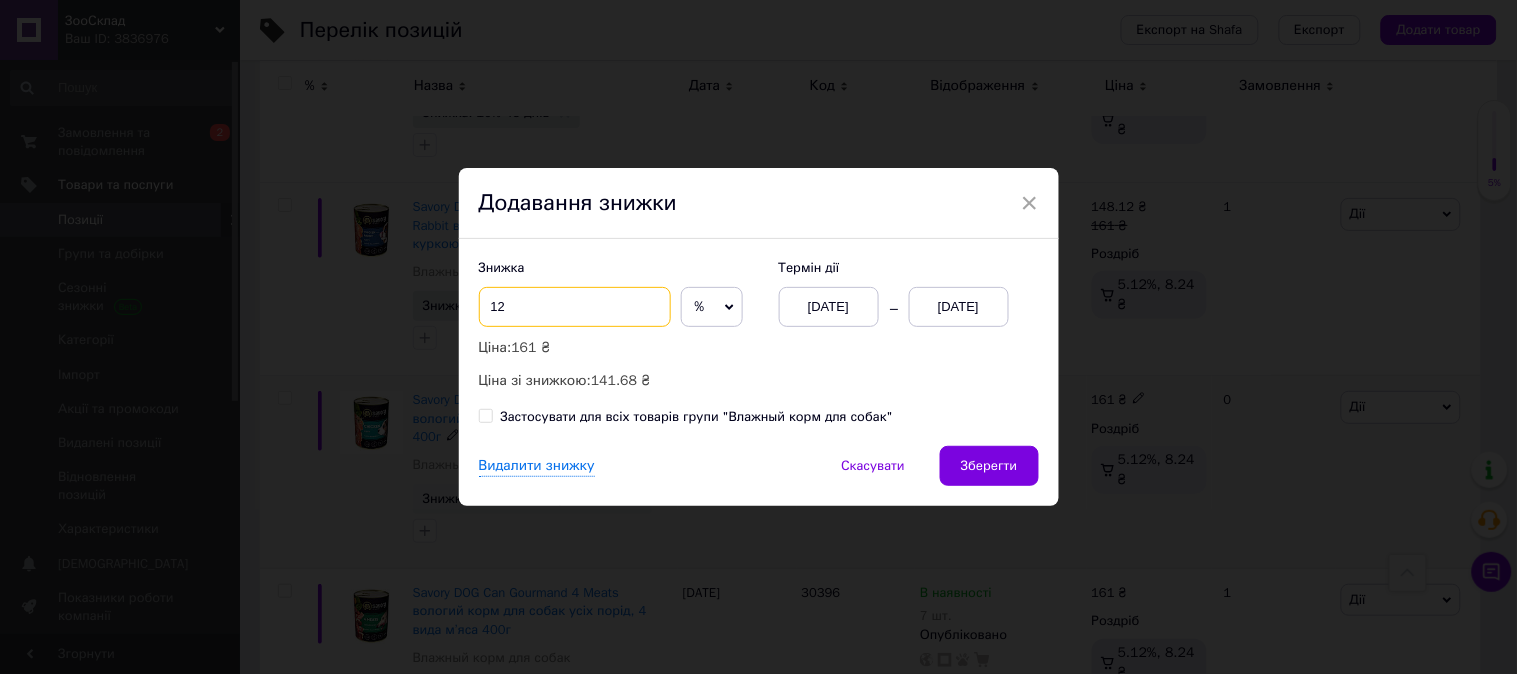 click on "12" at bounding box center (575, 307) 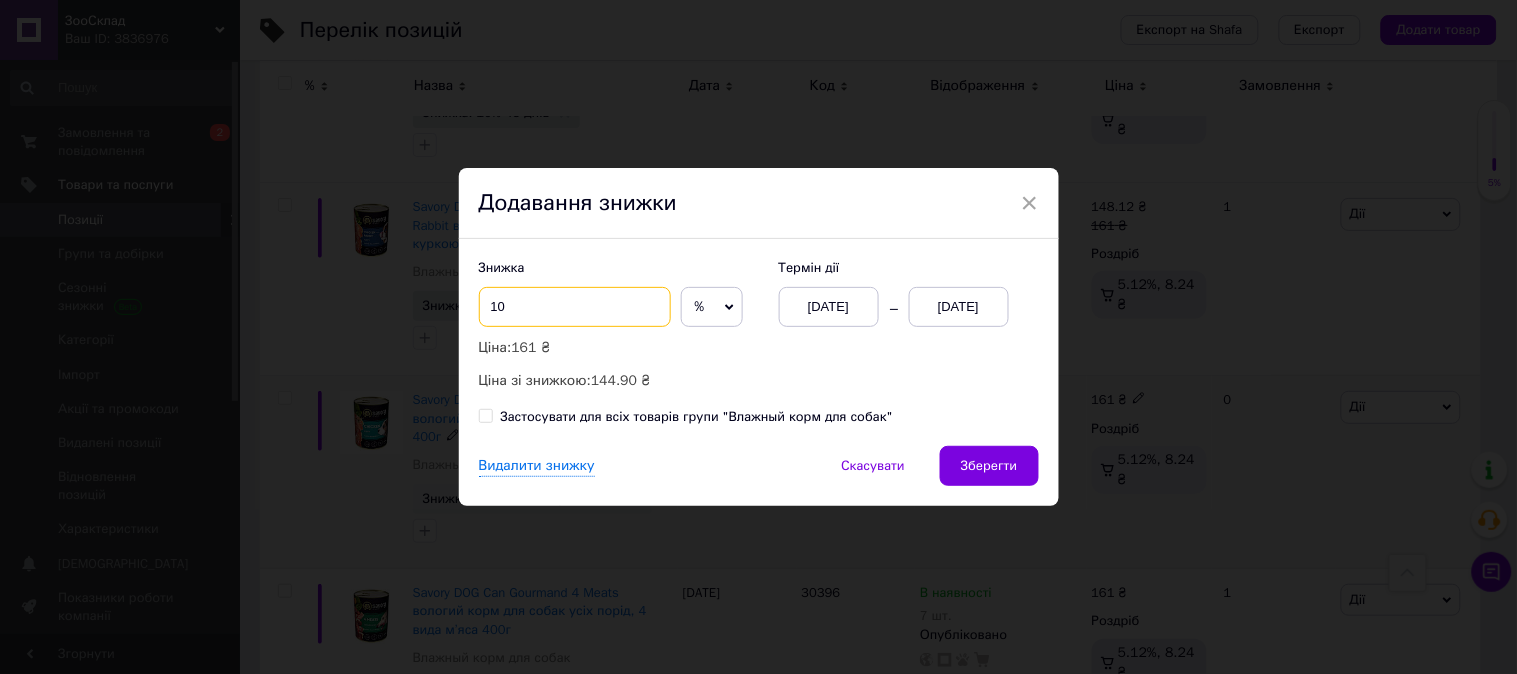 type on "10" 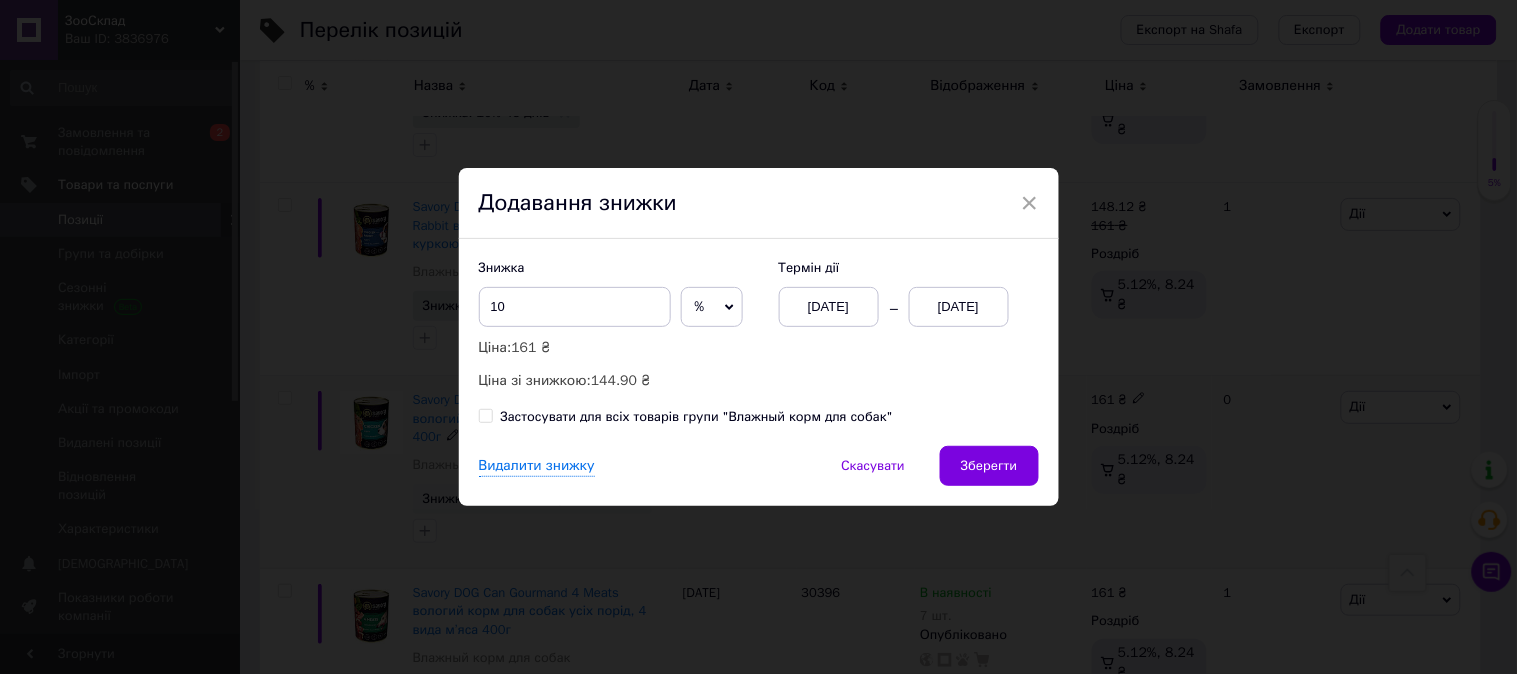 click on "13.07.2025" at bounding box center [959, 307] 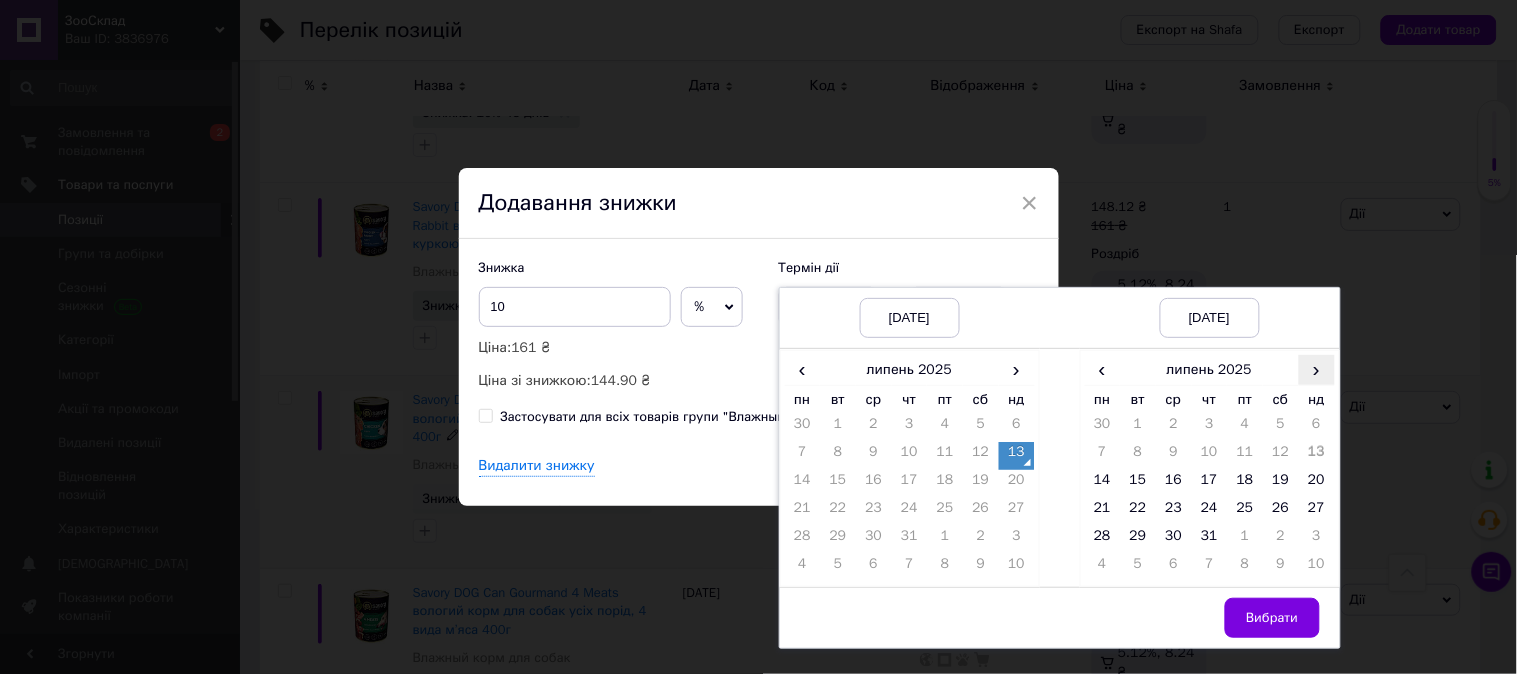 click on "›" at bounding box center [1317, 369] 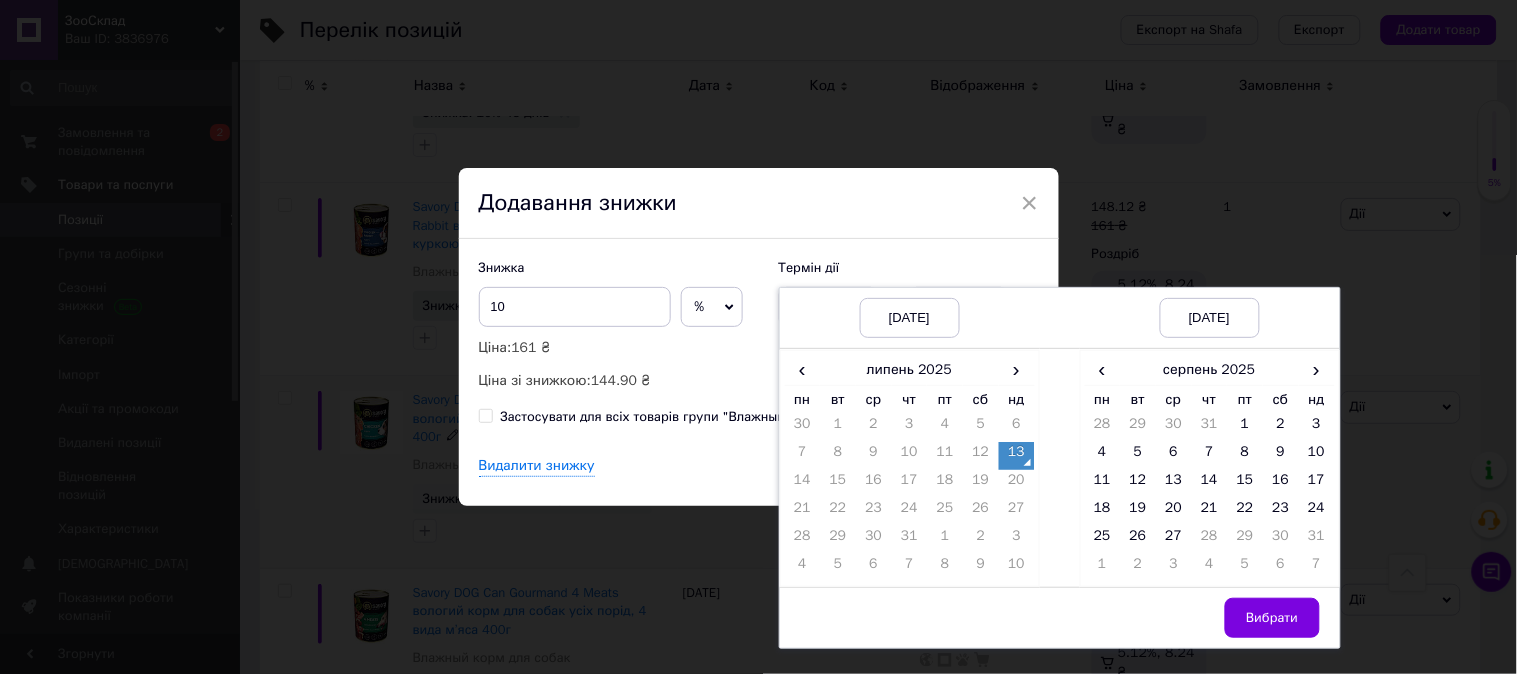 click on "27" at bounding box center [1174, 540] 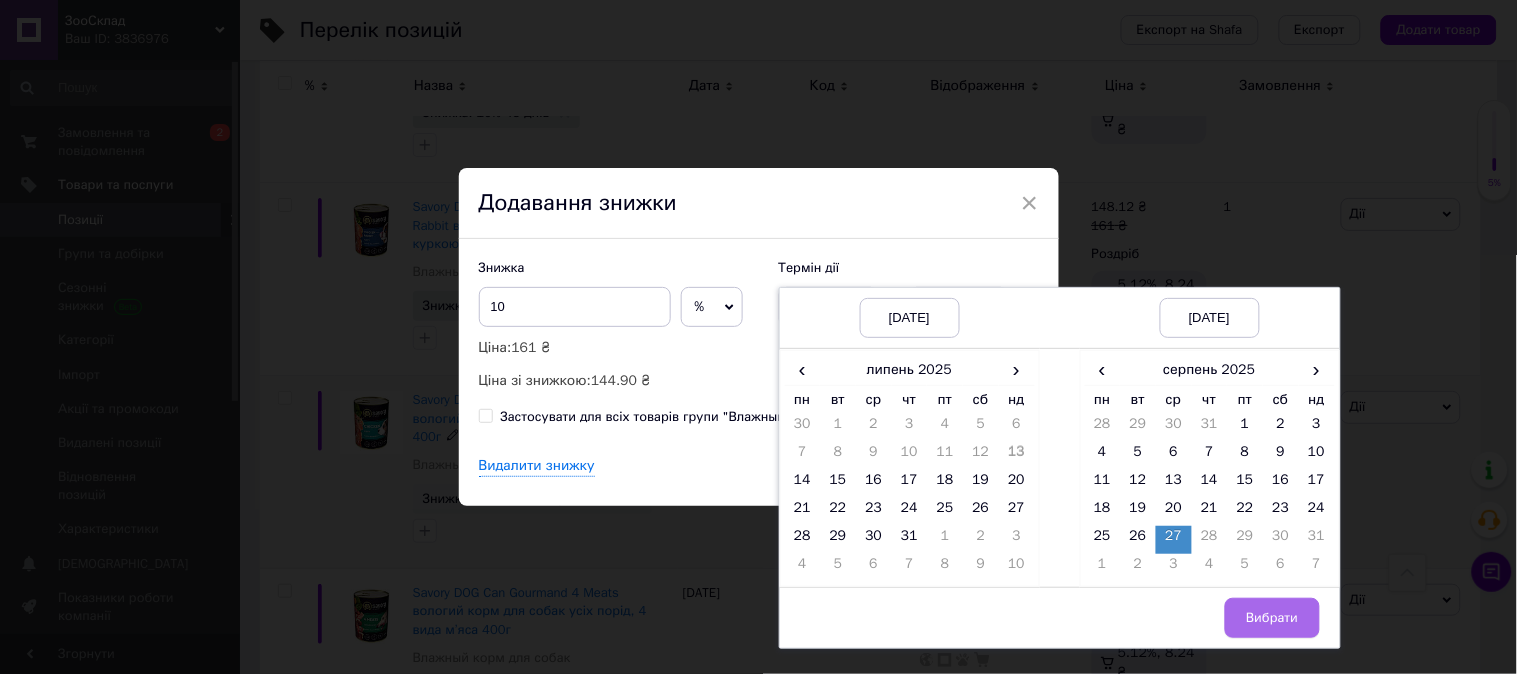 click on "Вибрати" at bounding box center (1272, 618) 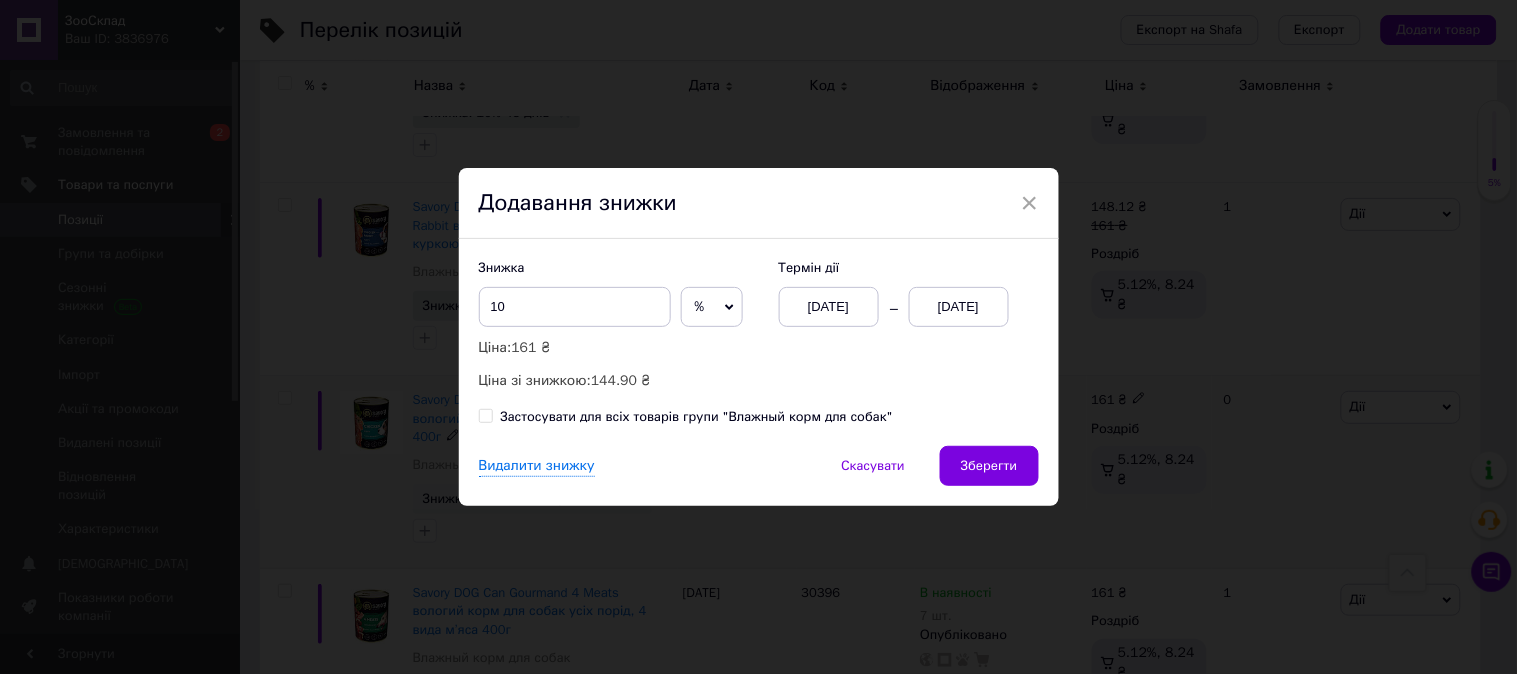 click on "Скасувати" at bounding box center (873, 466) 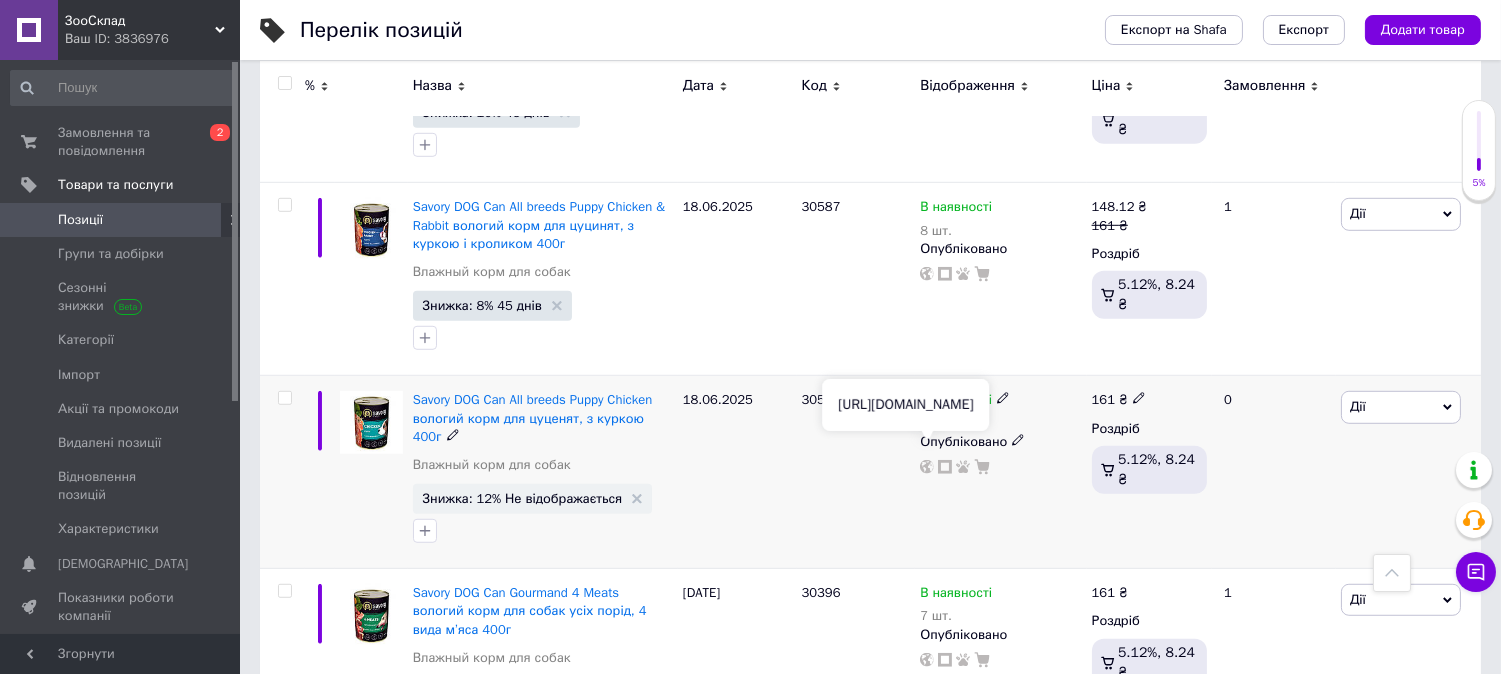 click on "В наявності 22 шт. Опубліковано" at bounding box center [1000, 472] 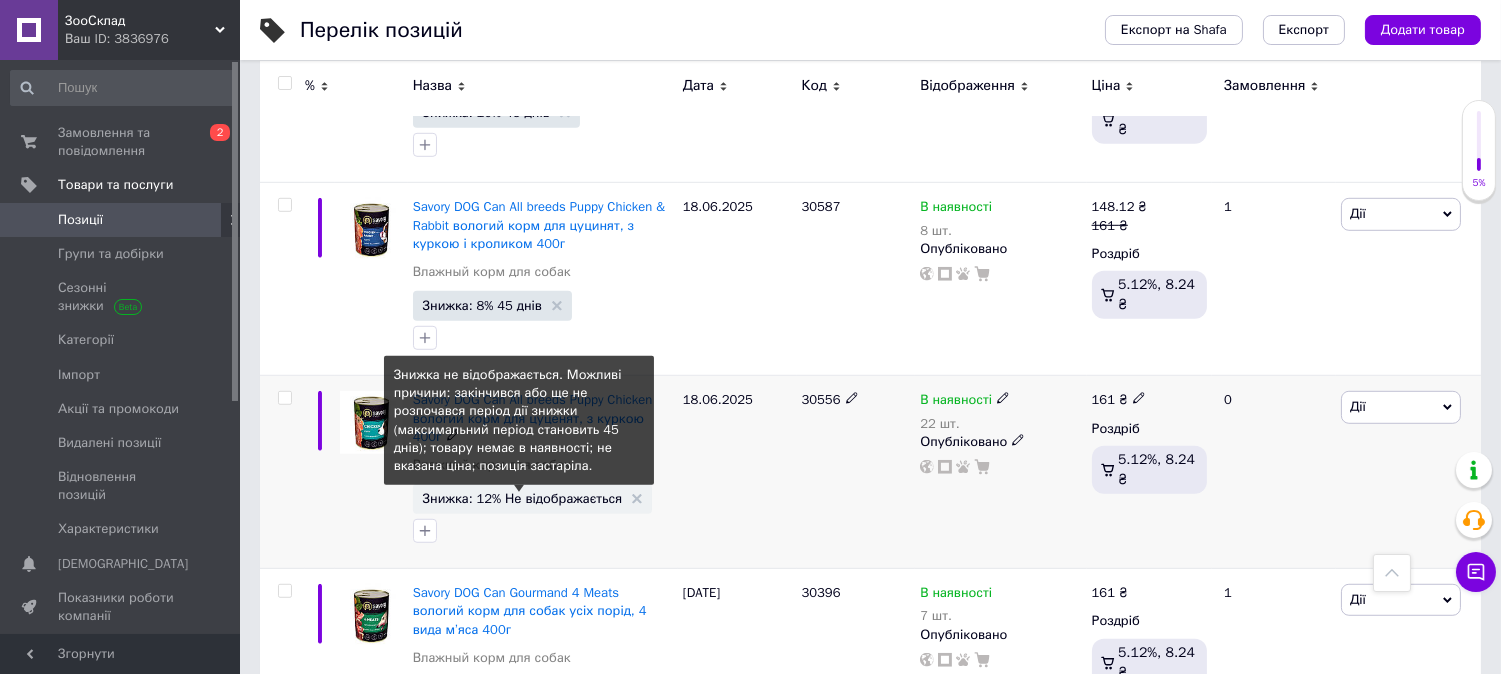 click on "Знижка: 12% Не відображається" at bounding box center (523, 498) 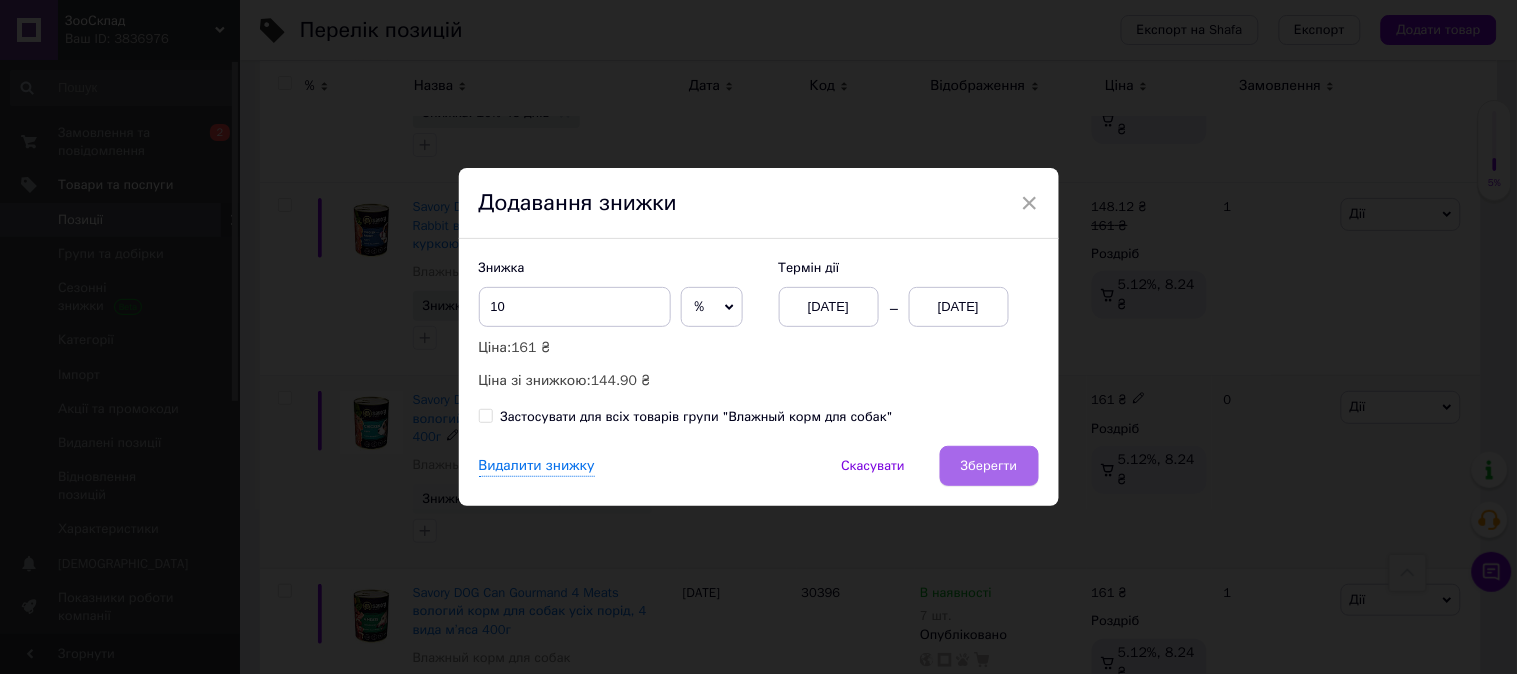 click on "Зберегти" at bounding box center [989, 466] 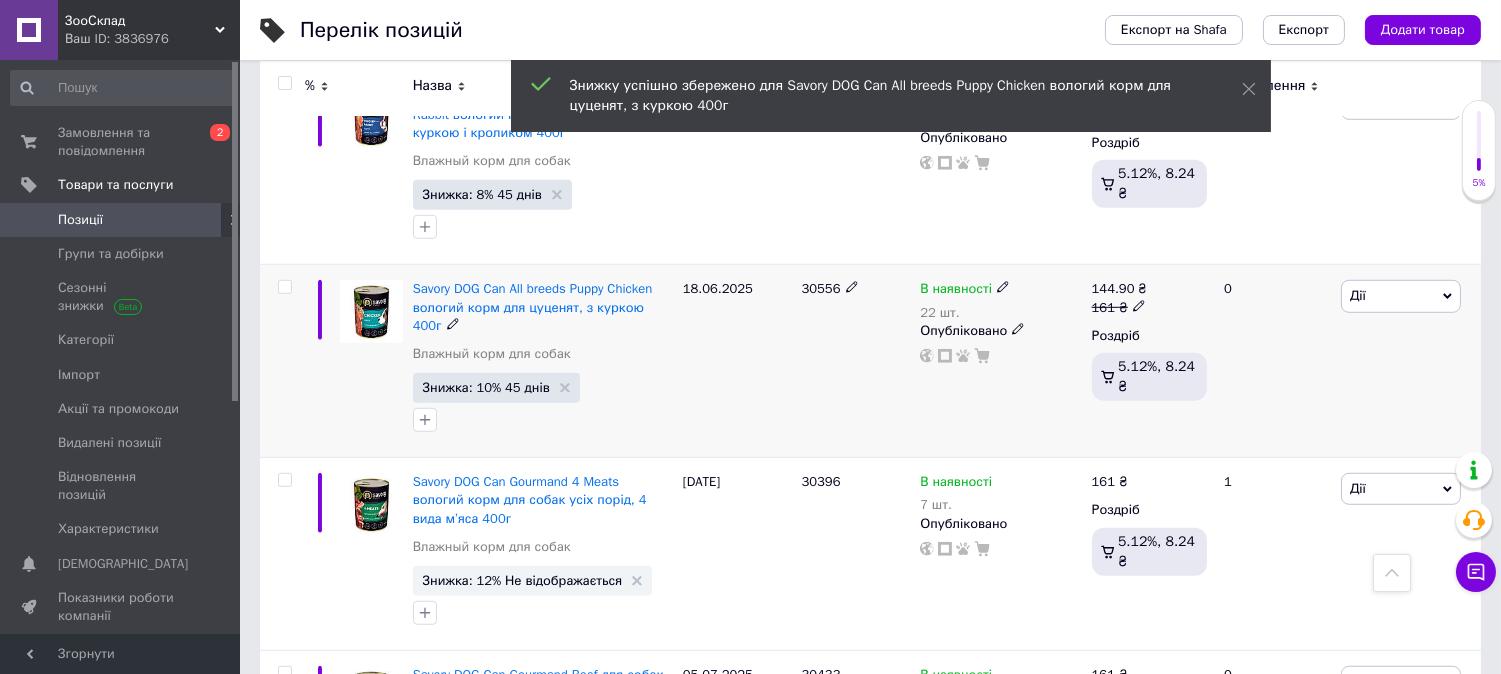 scroll, scrollTop: 2777, scrollLeft: 0, axis: vertical 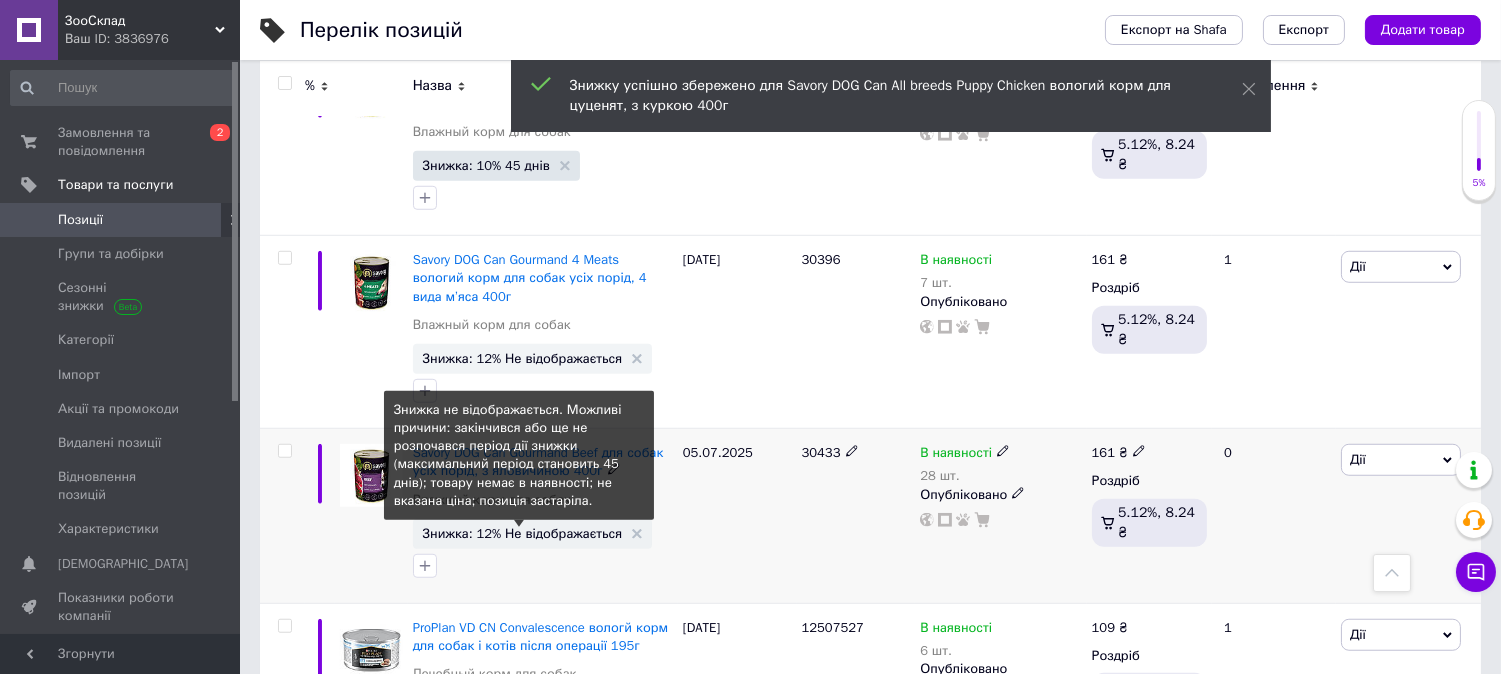 click on "Знижка: 12% Не відображається" at bounding box center (523, 533) 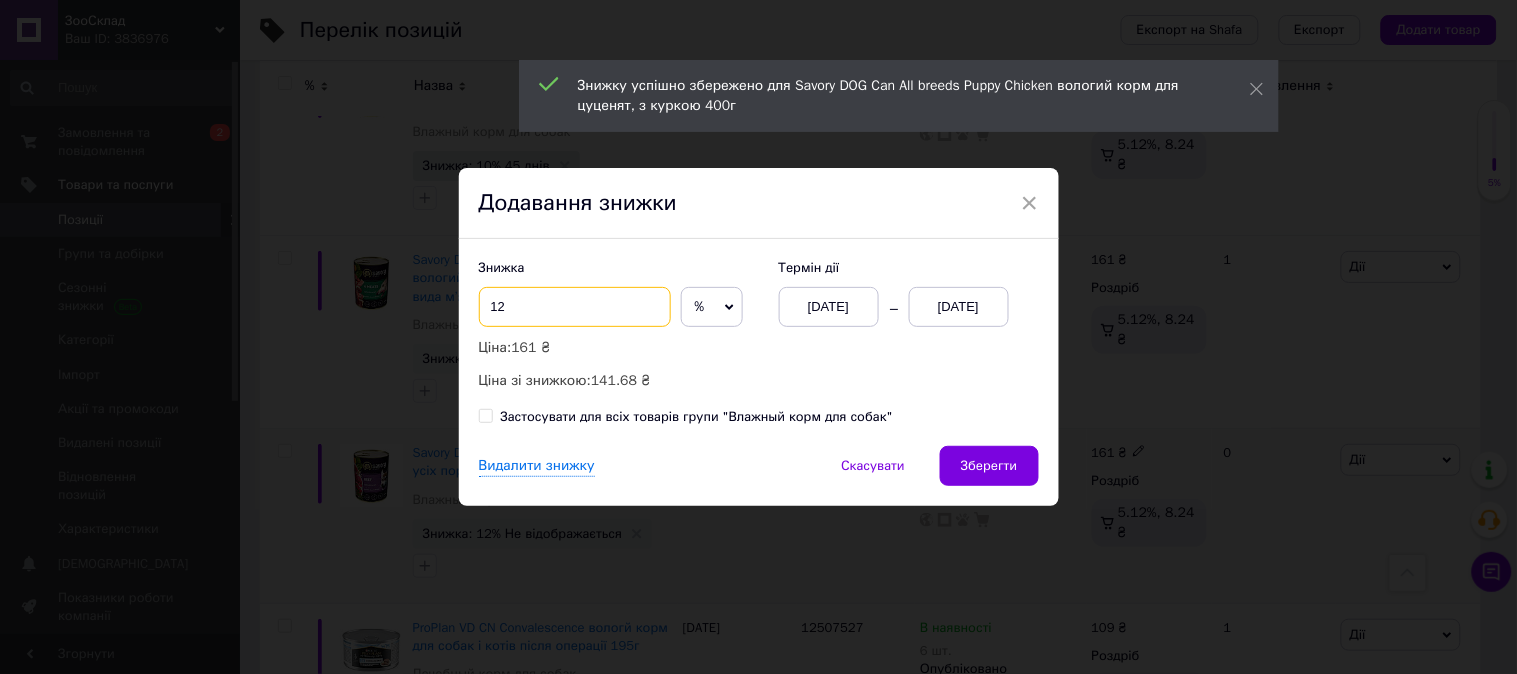 drag, startPoint x: 503, startPoint y: 310, endPoint x: 493, endPoint y: 308, distance: 10.198039 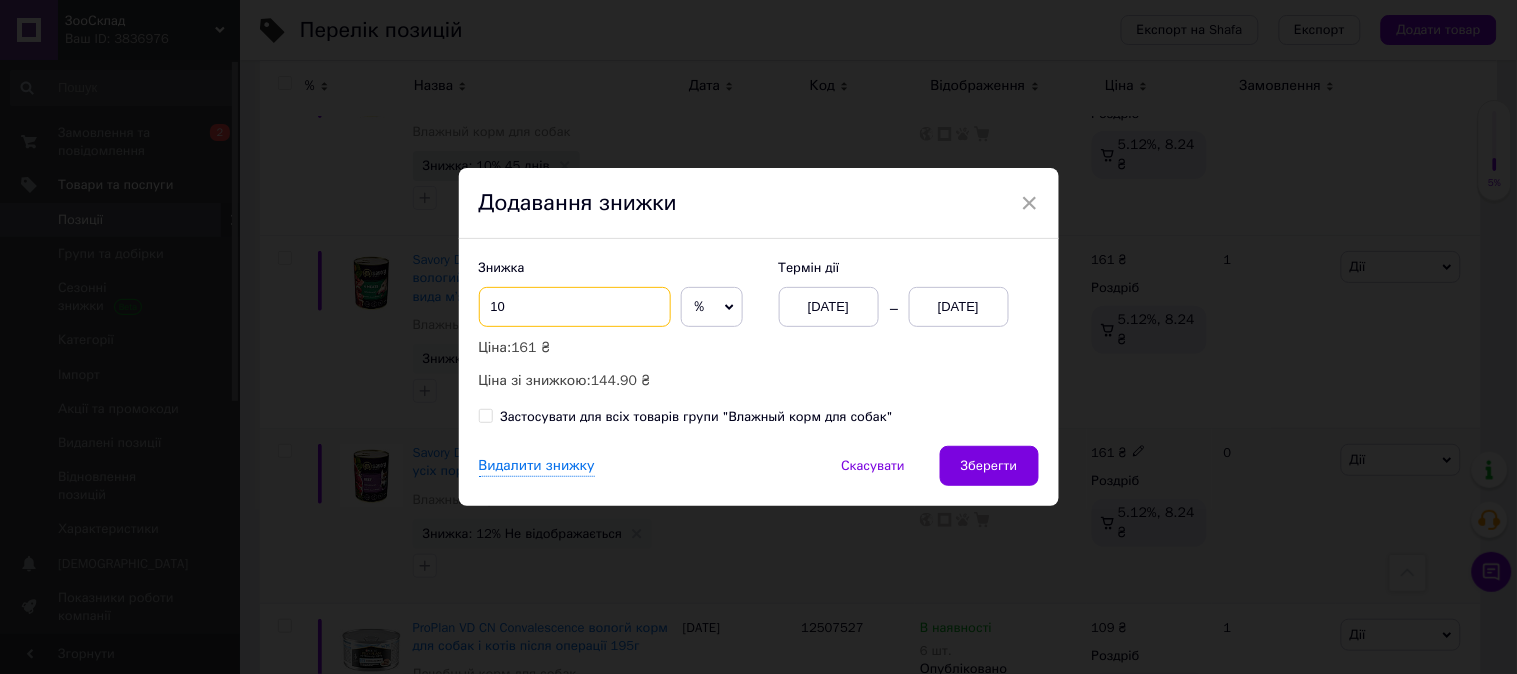type on "10" 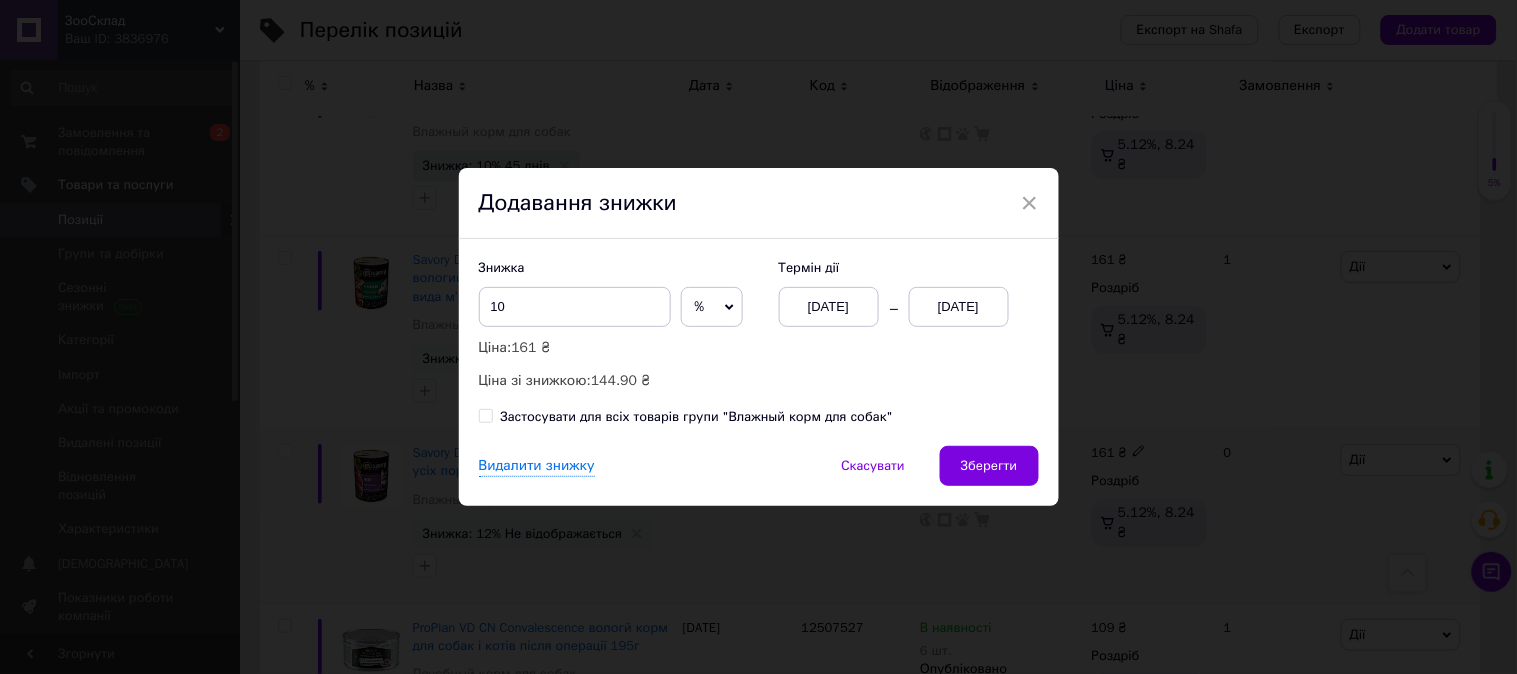 click on "13.07.2025" at bounding box center [959, 307] 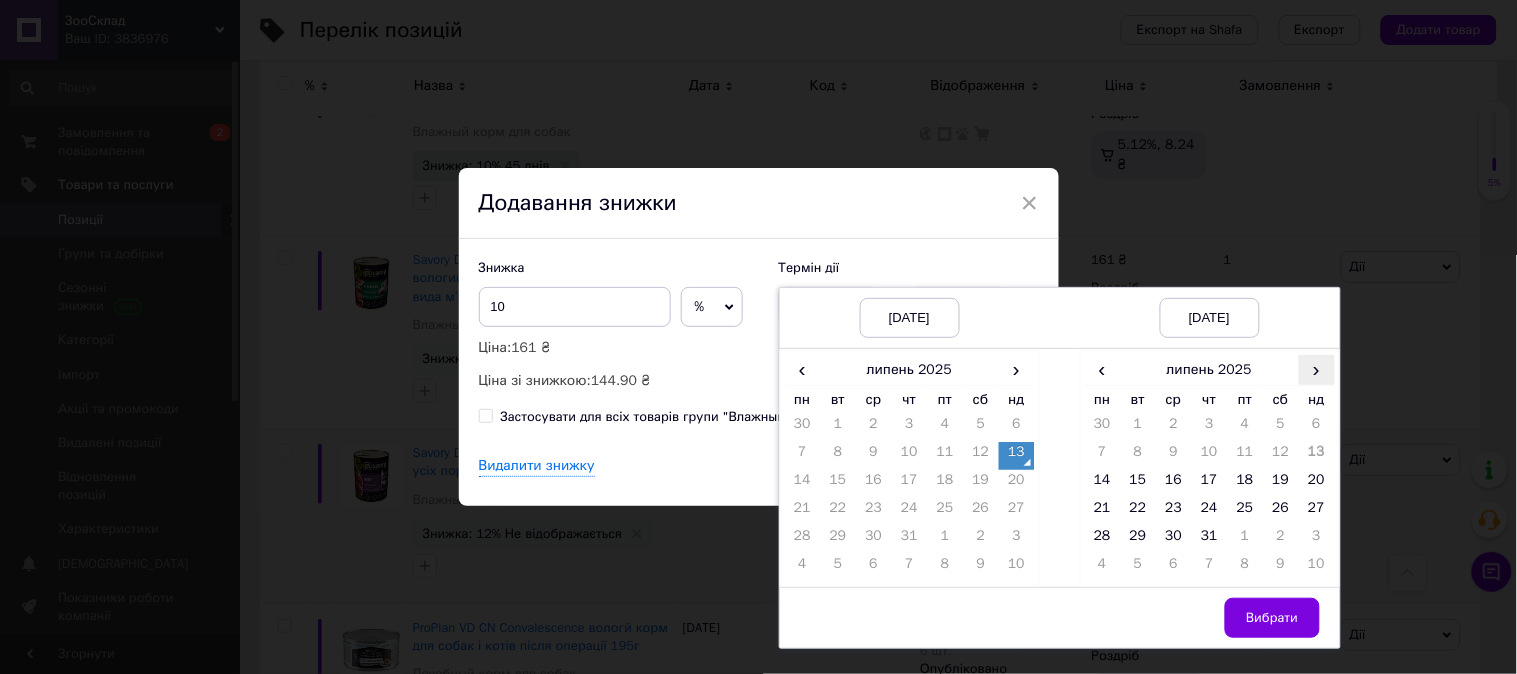click on "›" at bounding box center [1317, 369] 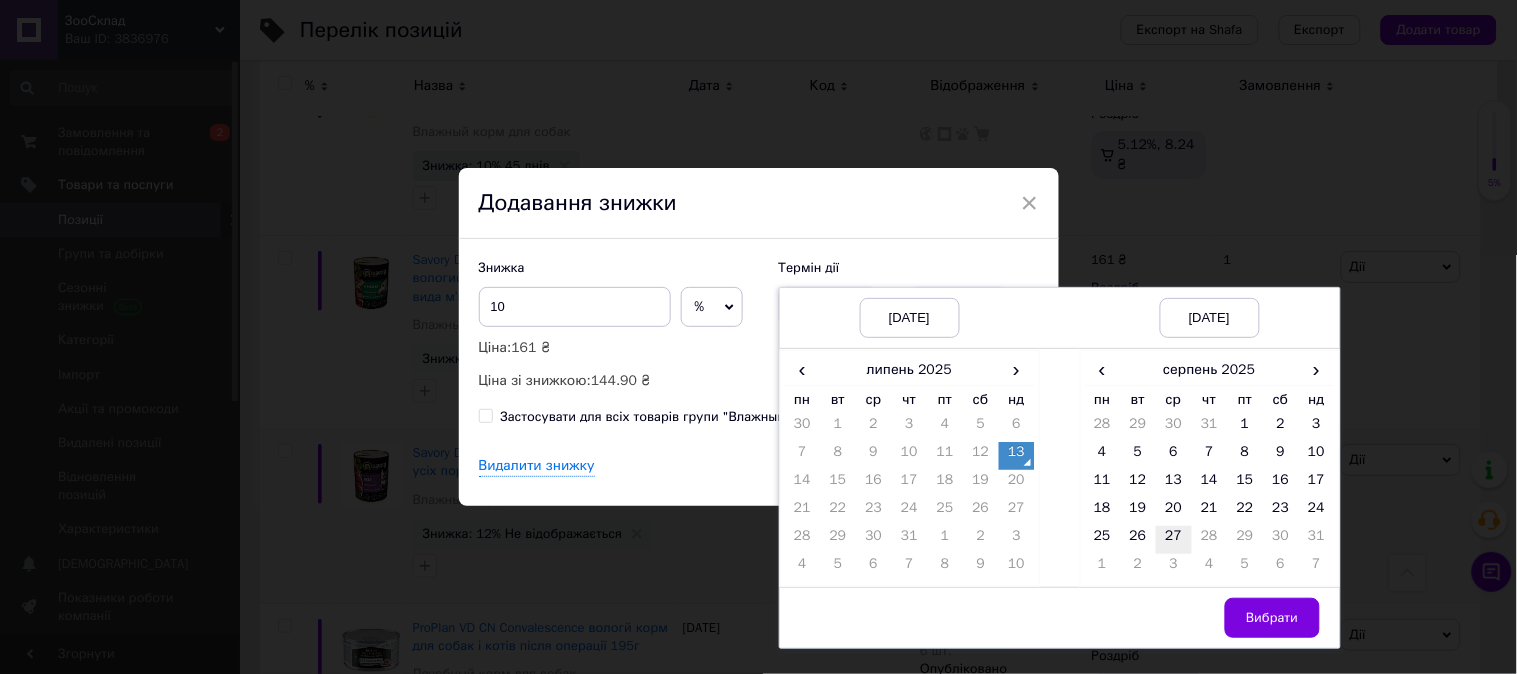 click on "27" at bounding box center (1174, 540) 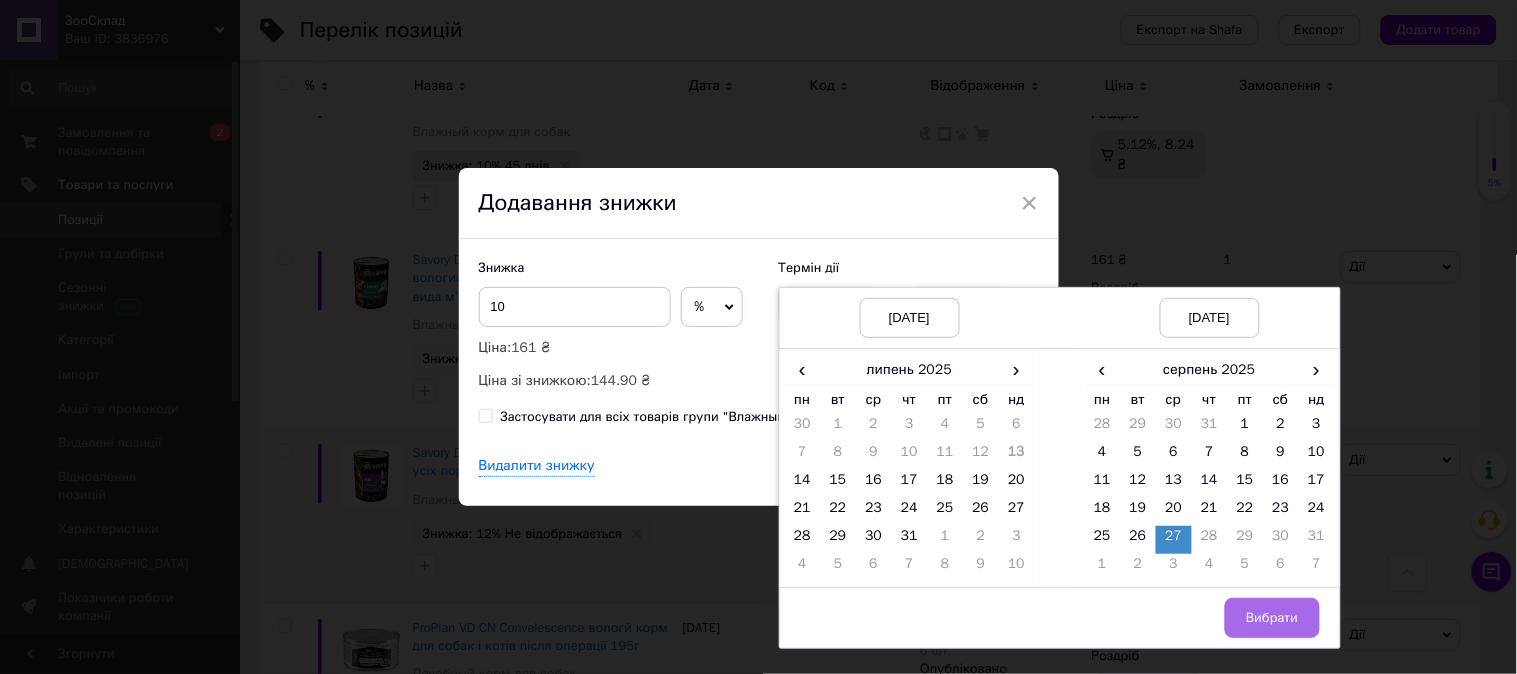 click on "Вибрати" at bounding box center [1272, 618] 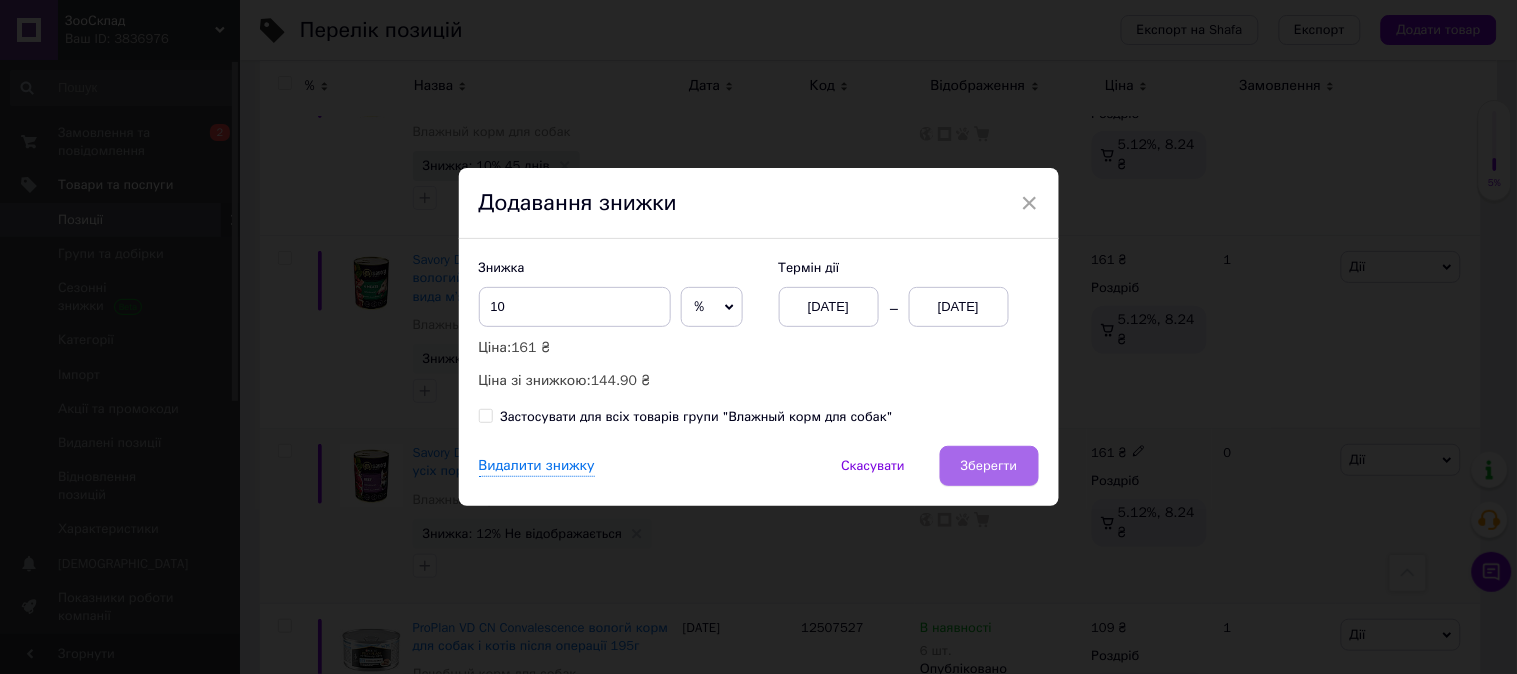 click on "Зберегти" at bounding box center (989, 466) 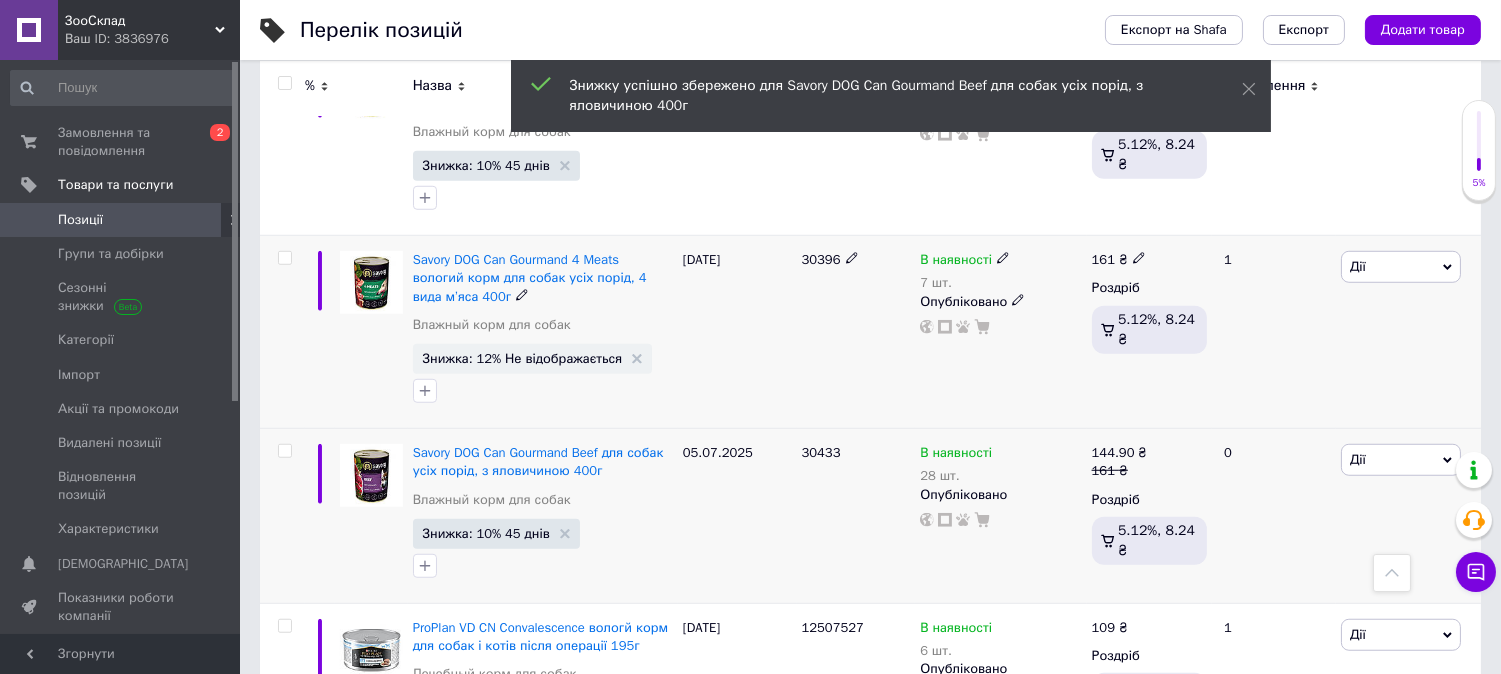 scroll, scrollTop: 3111, scrollLeft: 0, axis: vertical 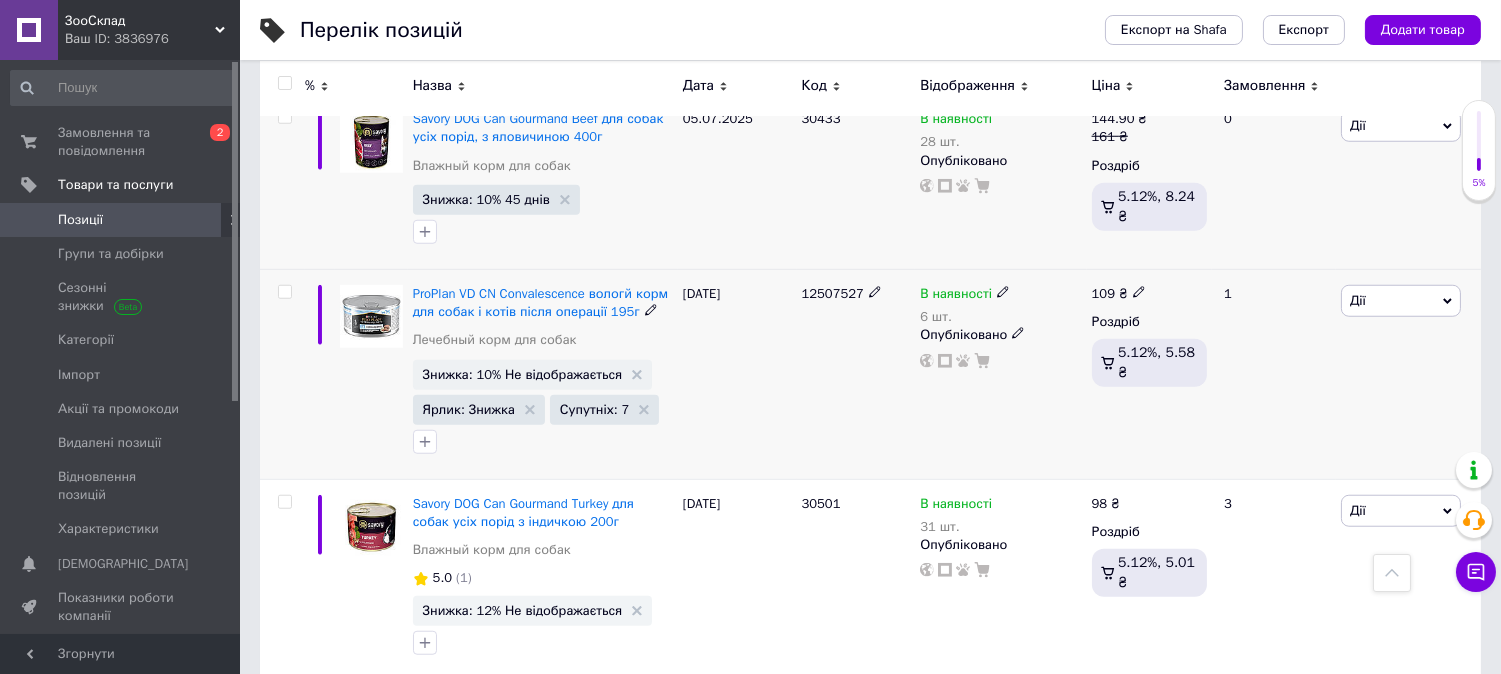 click on "Знижка: 10% Не відображається" at bounding box center [533, 375] 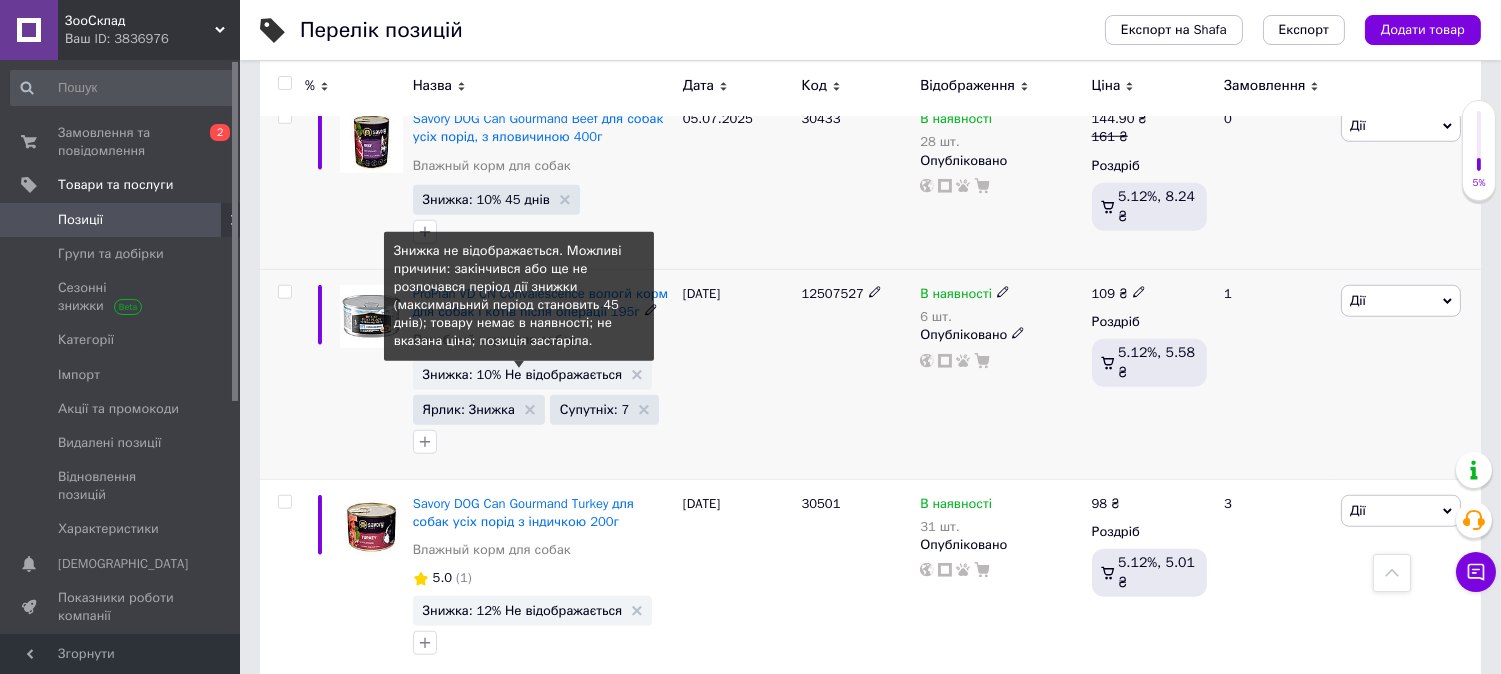 click on "Знижка: 10% Не відображається" at bounding box center (523, 374) 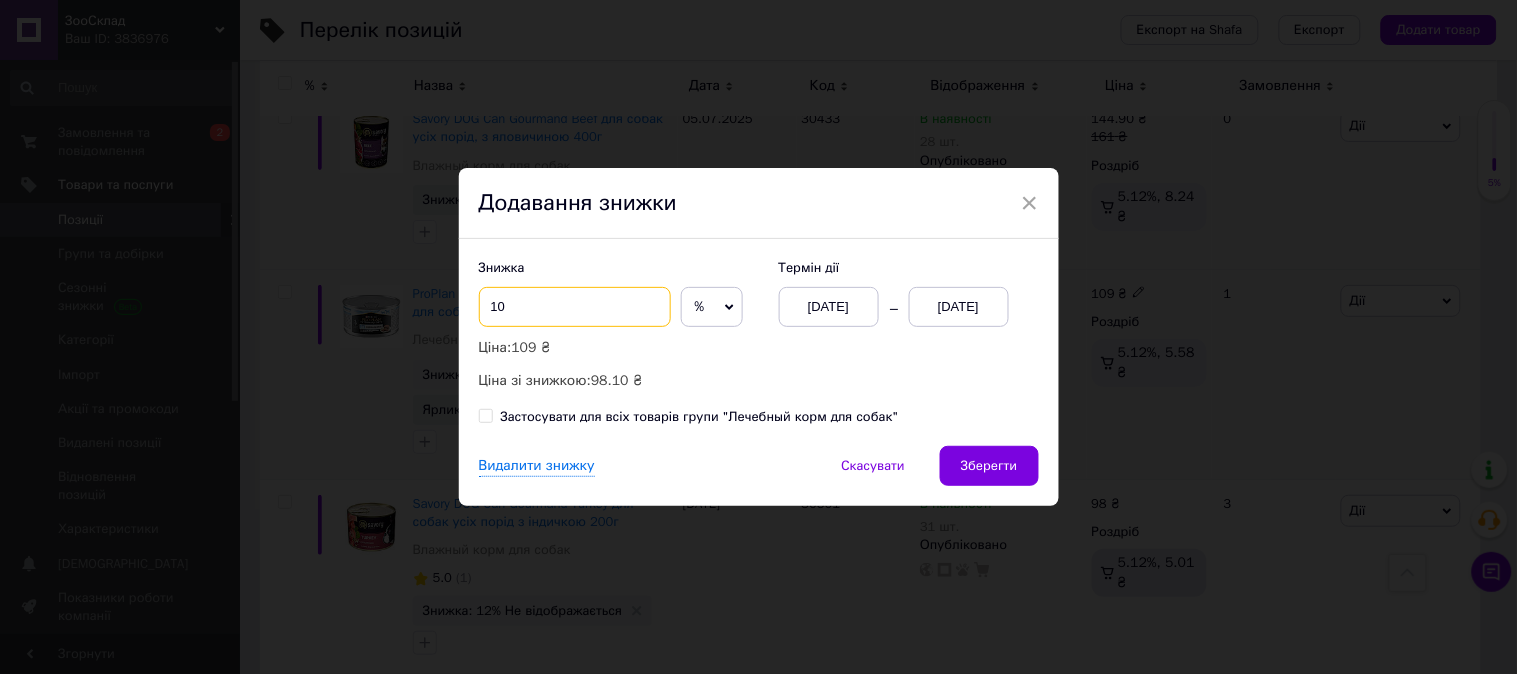 drag, startPoint x: 501, startPoint y: 305, endPoint x: 486, endPoint y: 305, distance: 15 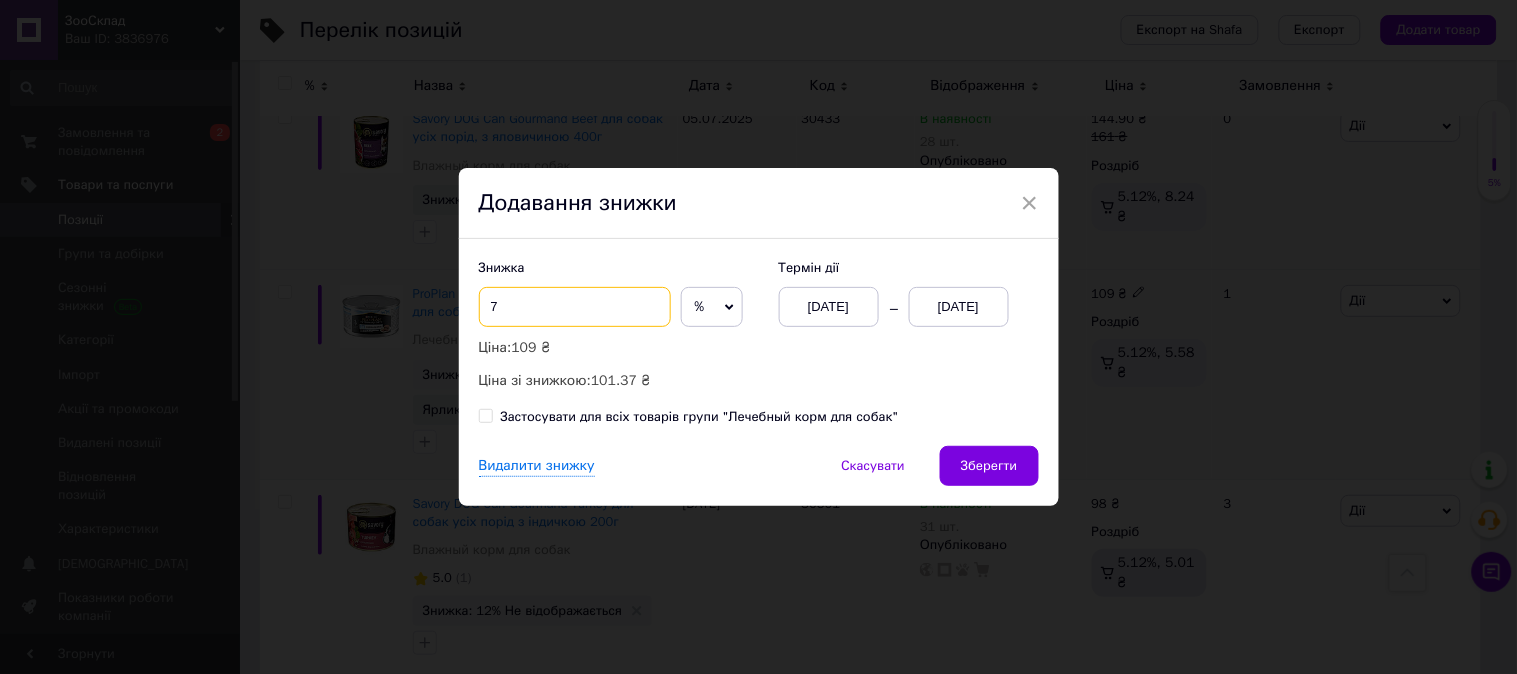 type on "7" 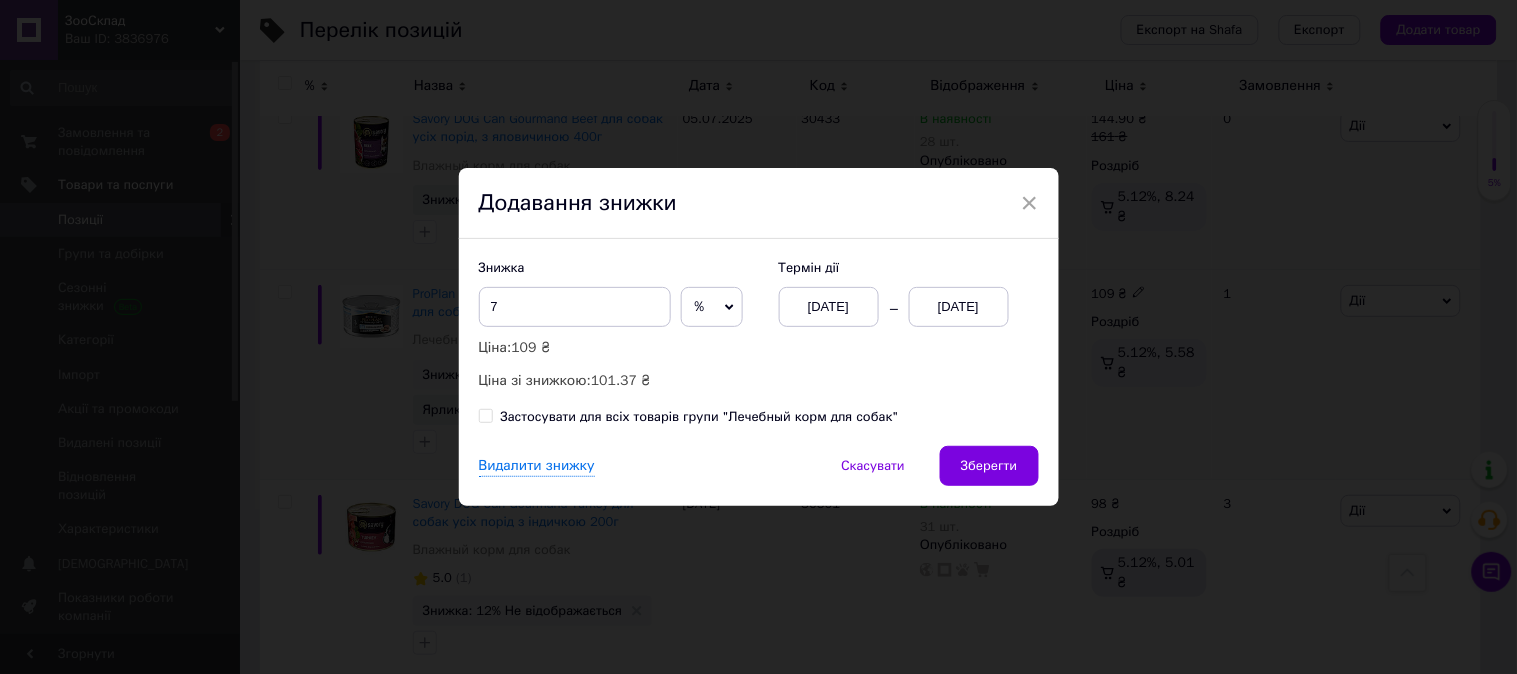 click on "13.07.2025" at bounding box center [959, 307] 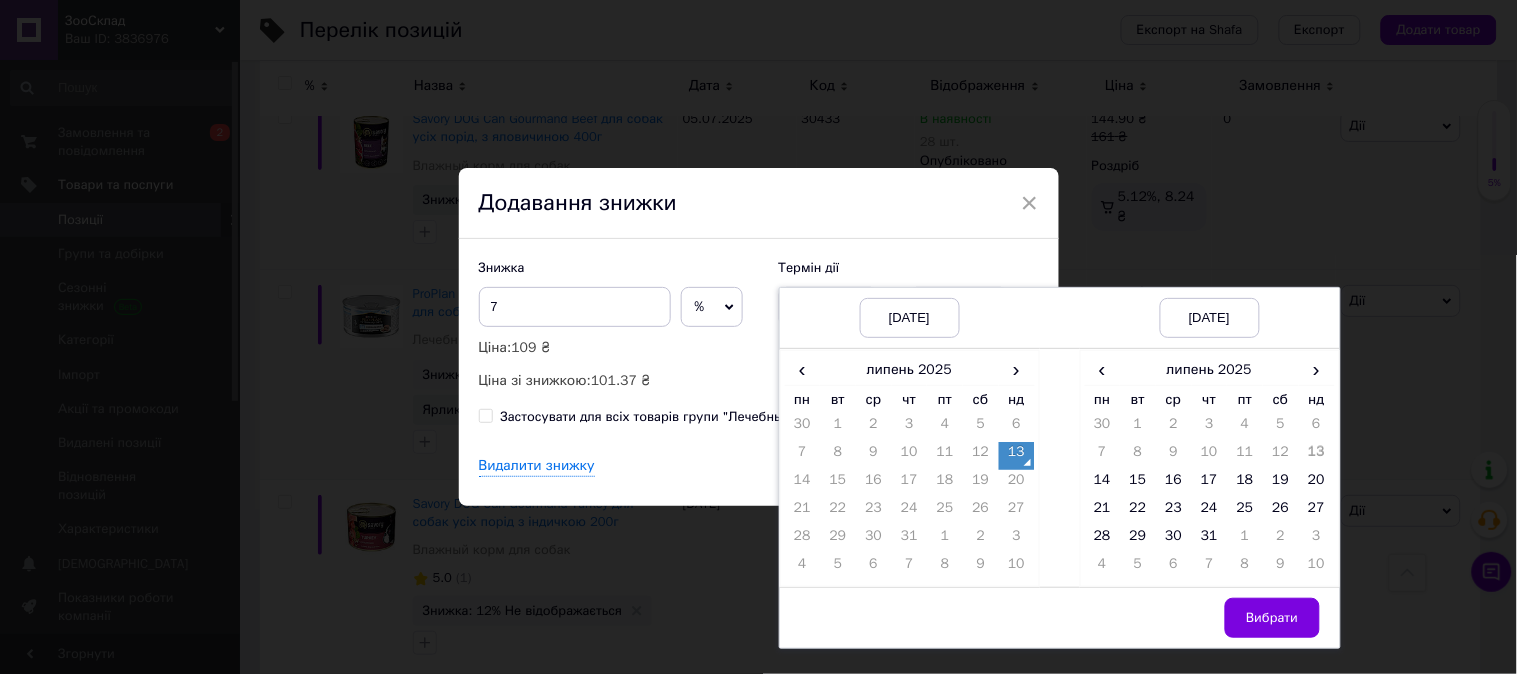 drag, startPoint x: 1312, startPoint y: 366, endPoint x: 1238, endPoint y: 412, distance: 87.13208 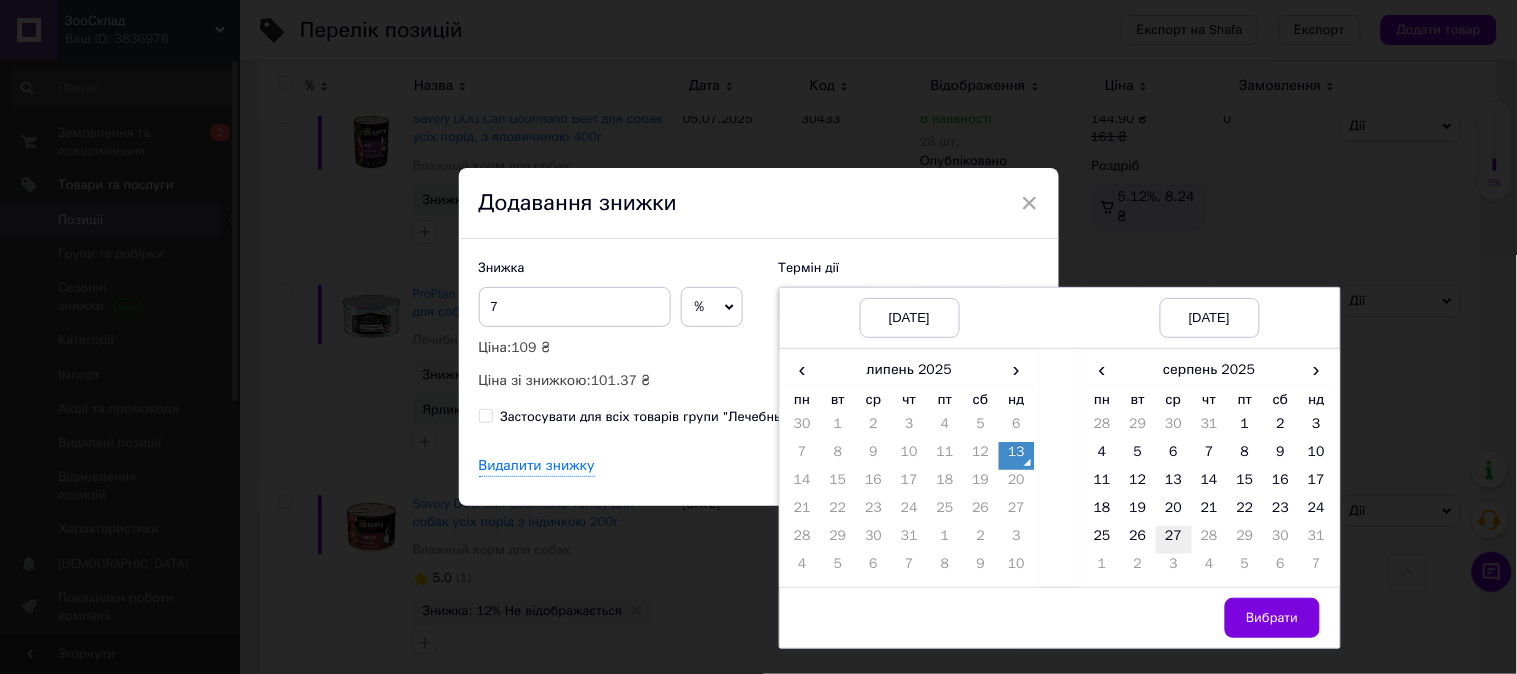 click on "27" at bounding box center (1174, 540) 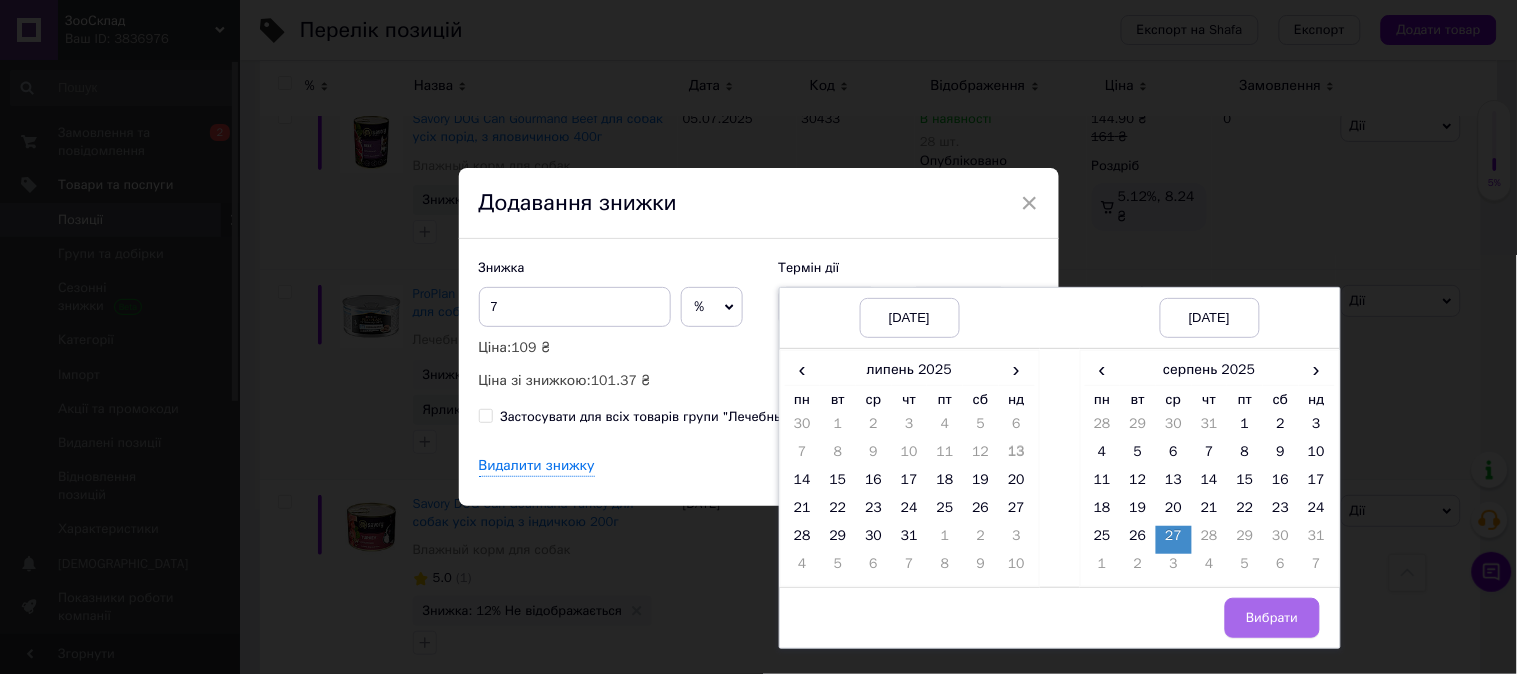 click on "Вибрати" at bounding box center [1272, 618] 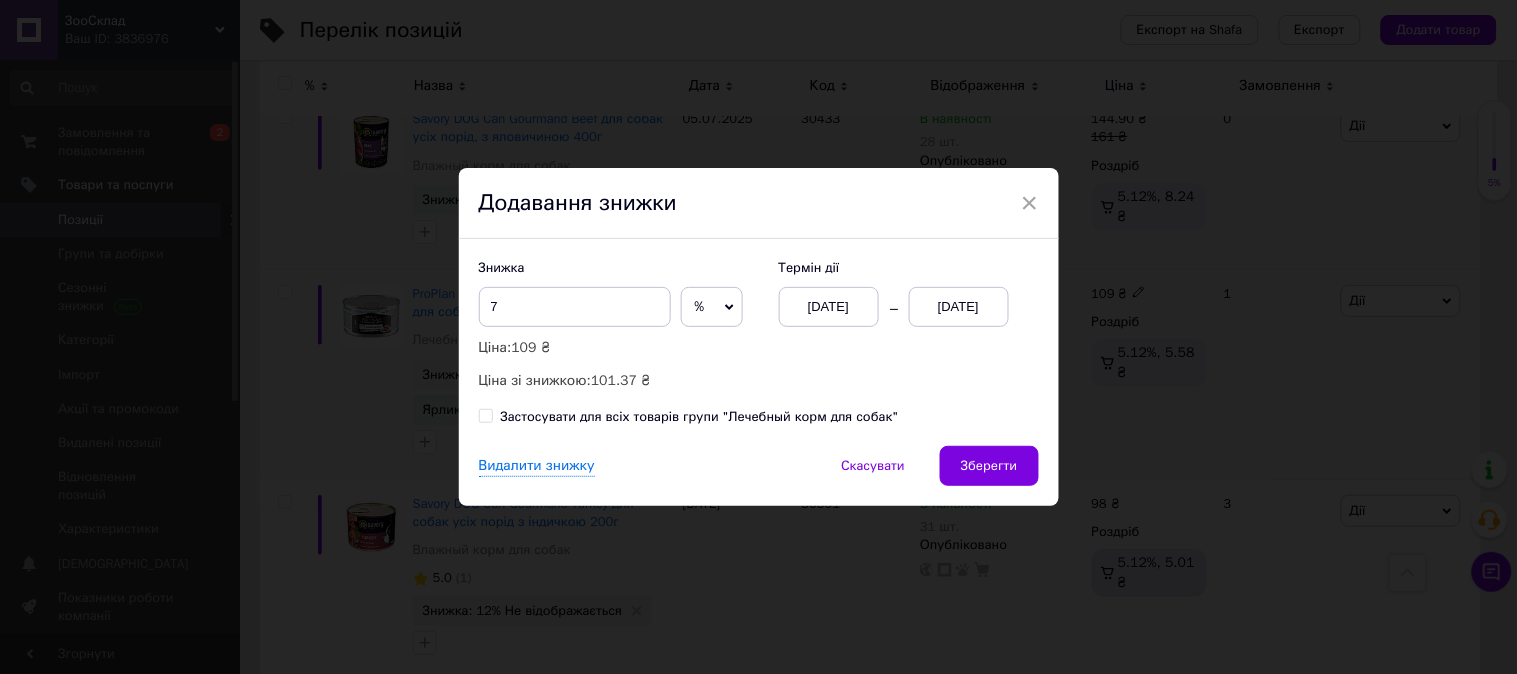 click on "Знижка 7 % ₴ Ціна:  109   ₴ Ціна зі знижкою:  101.37   ₴ Термін дії 13.07.2025 27.08.2025 Застосувати для всіх товарів групи "Лечебный корм для собак"" at bounding box center [759, 342] 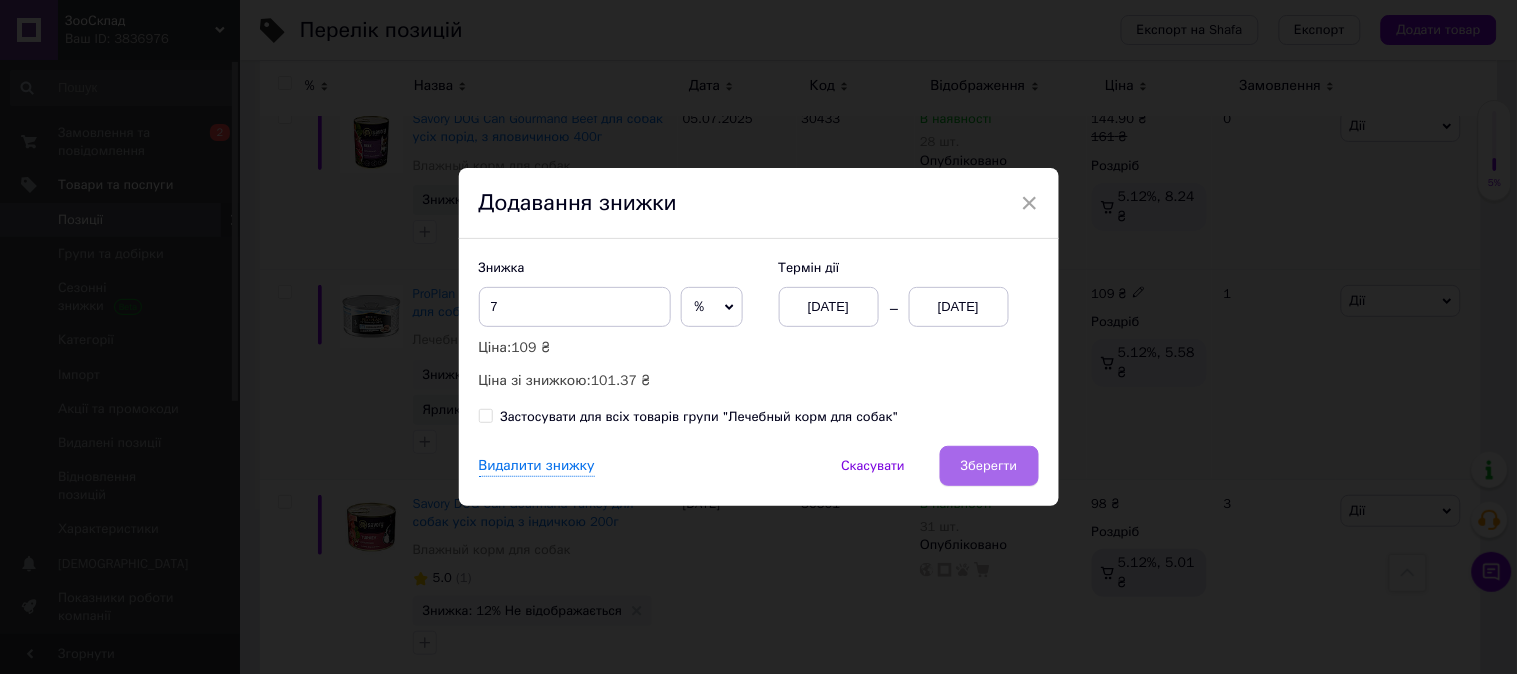 click on "Зберегти" at bounding box center [989, 466] 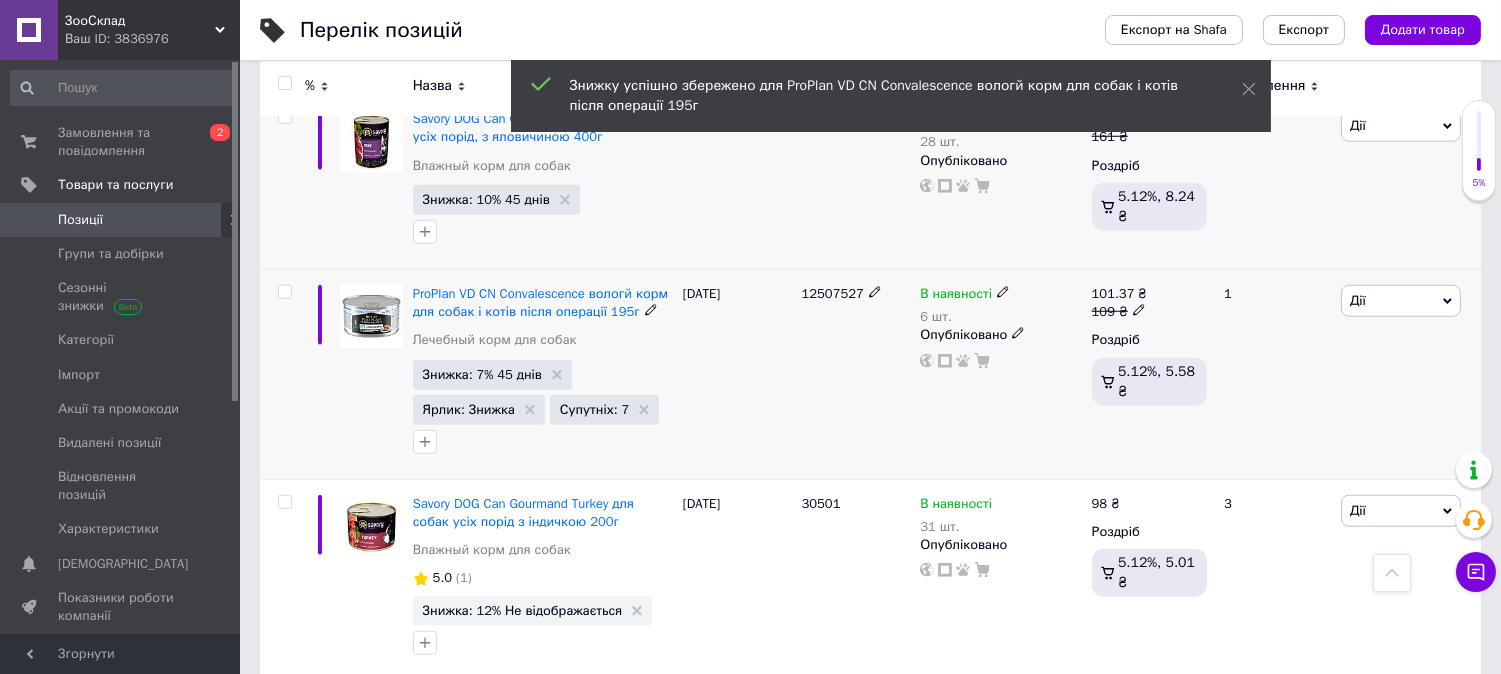 scroll, scrollTop: 3222, scrollLeft: 0, axis: vertical 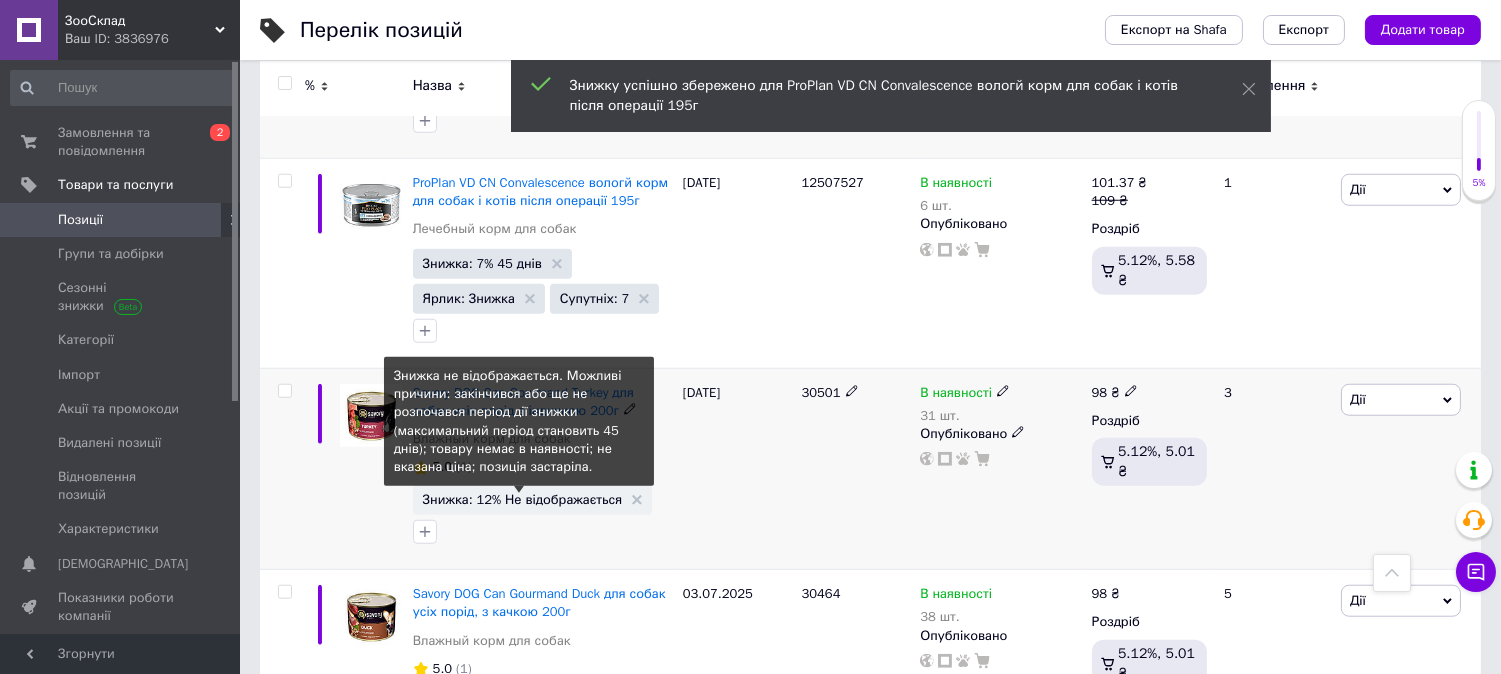 click on "Знижка: 12% Не відображається" at bounding box center (523, 499) 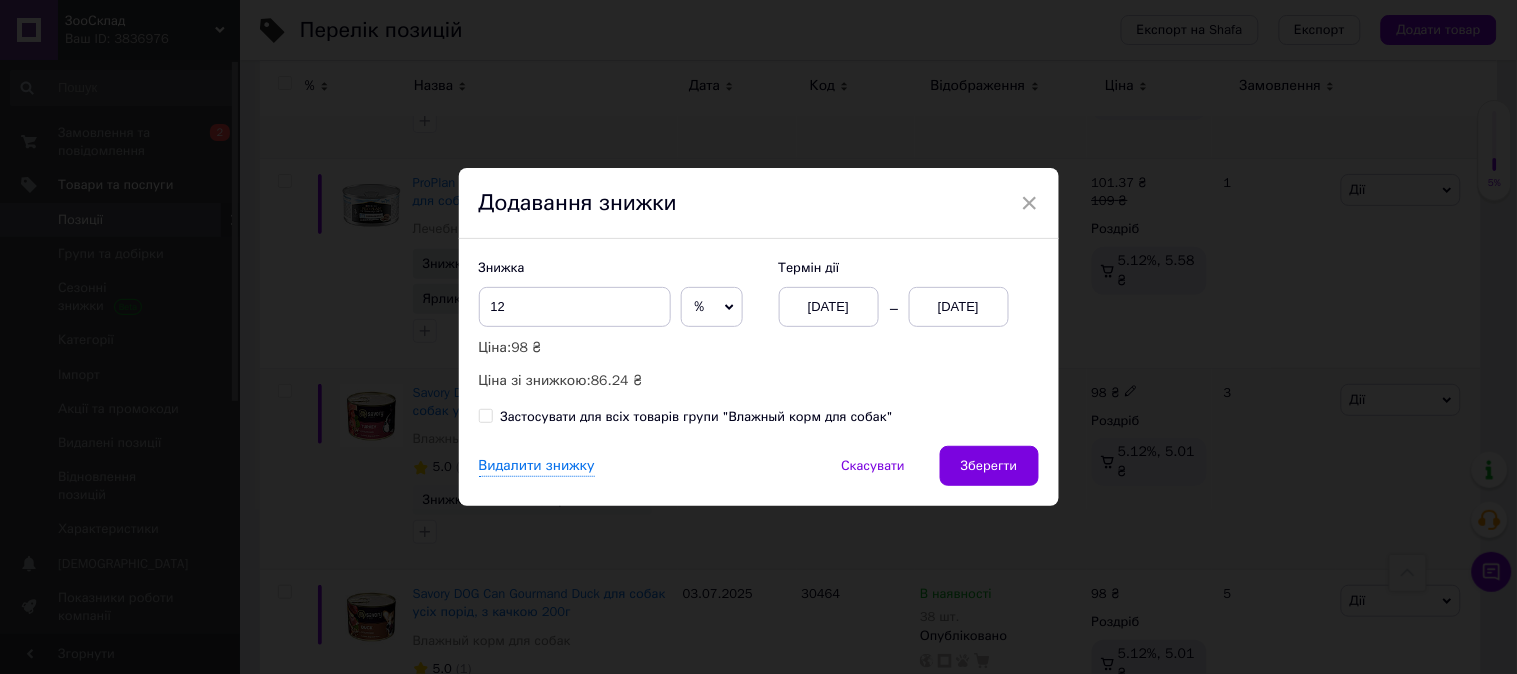 click on "13.07.2025" at bounding box center [959, 307] 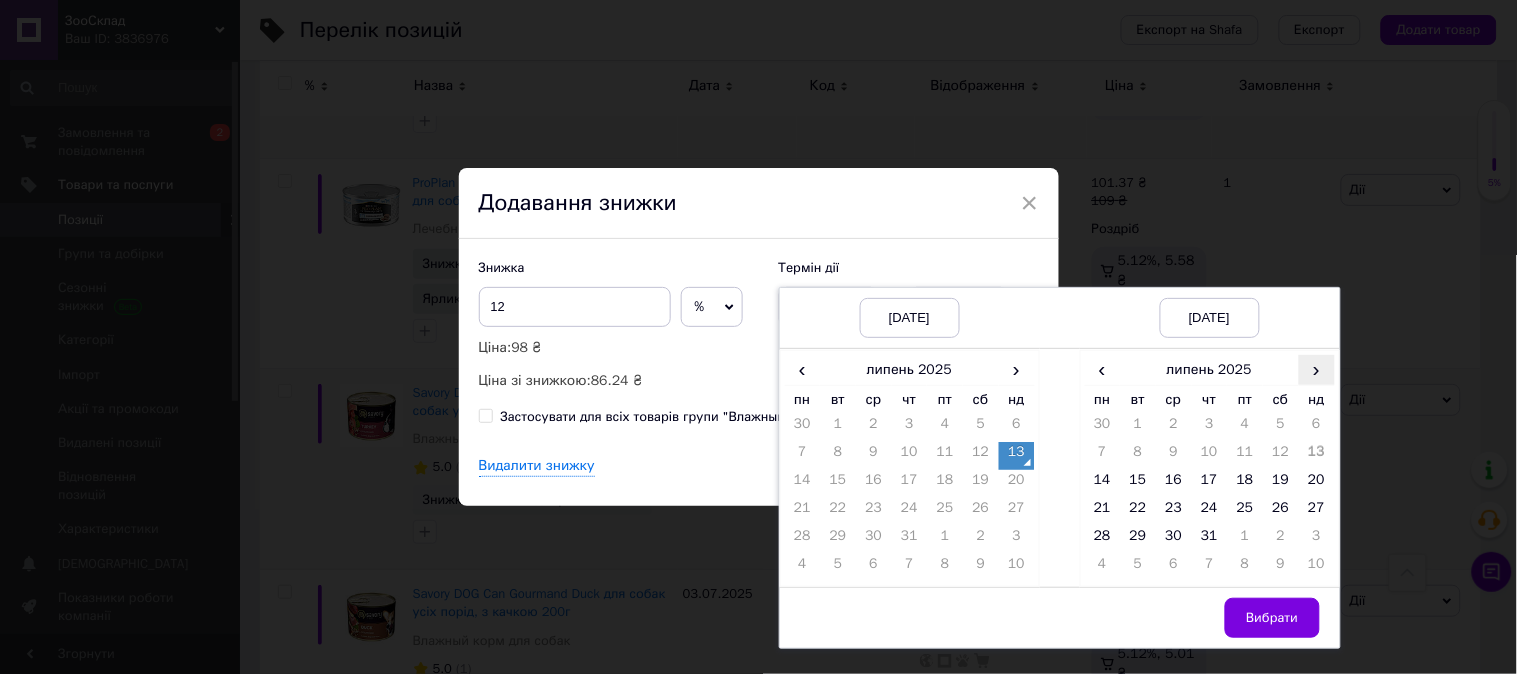 click on "›" at bounding box center [1317, 369] 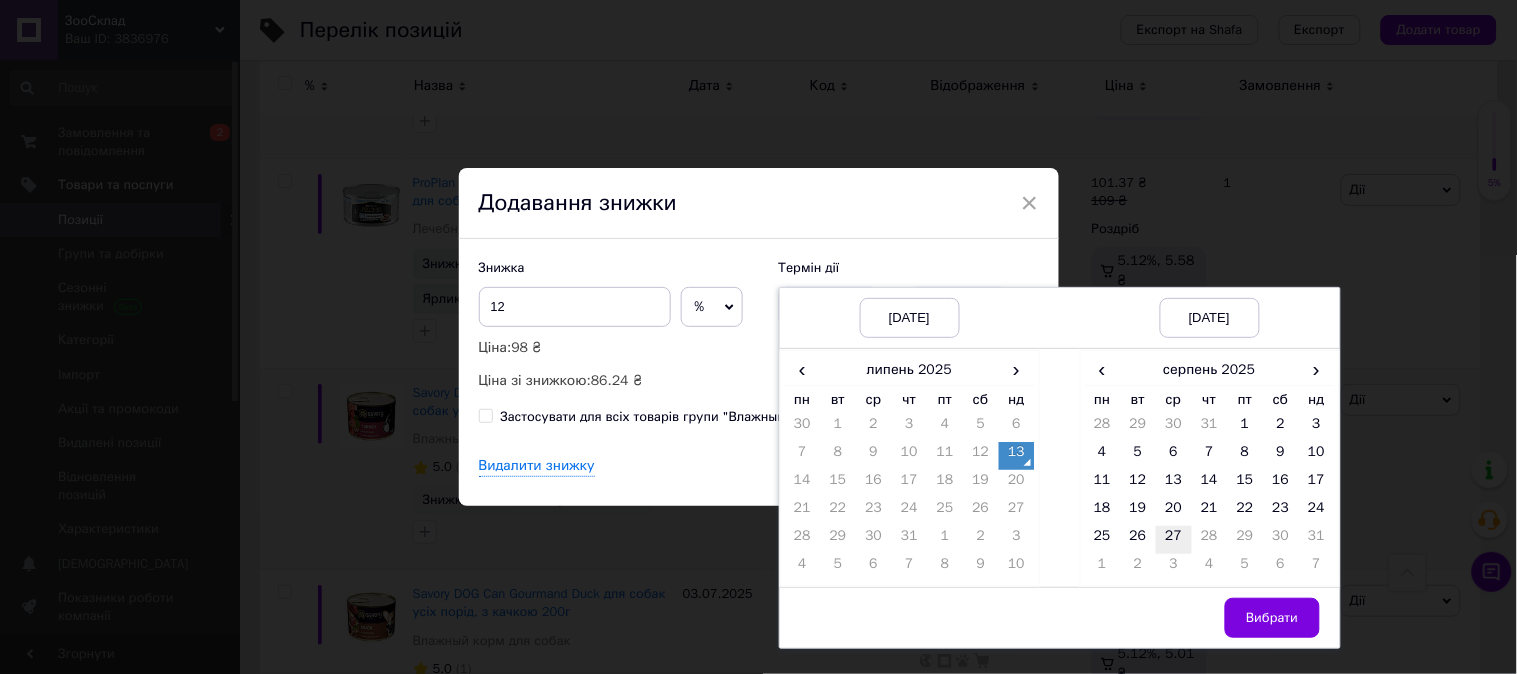 click on "27" at bounding box center (1174, 540) 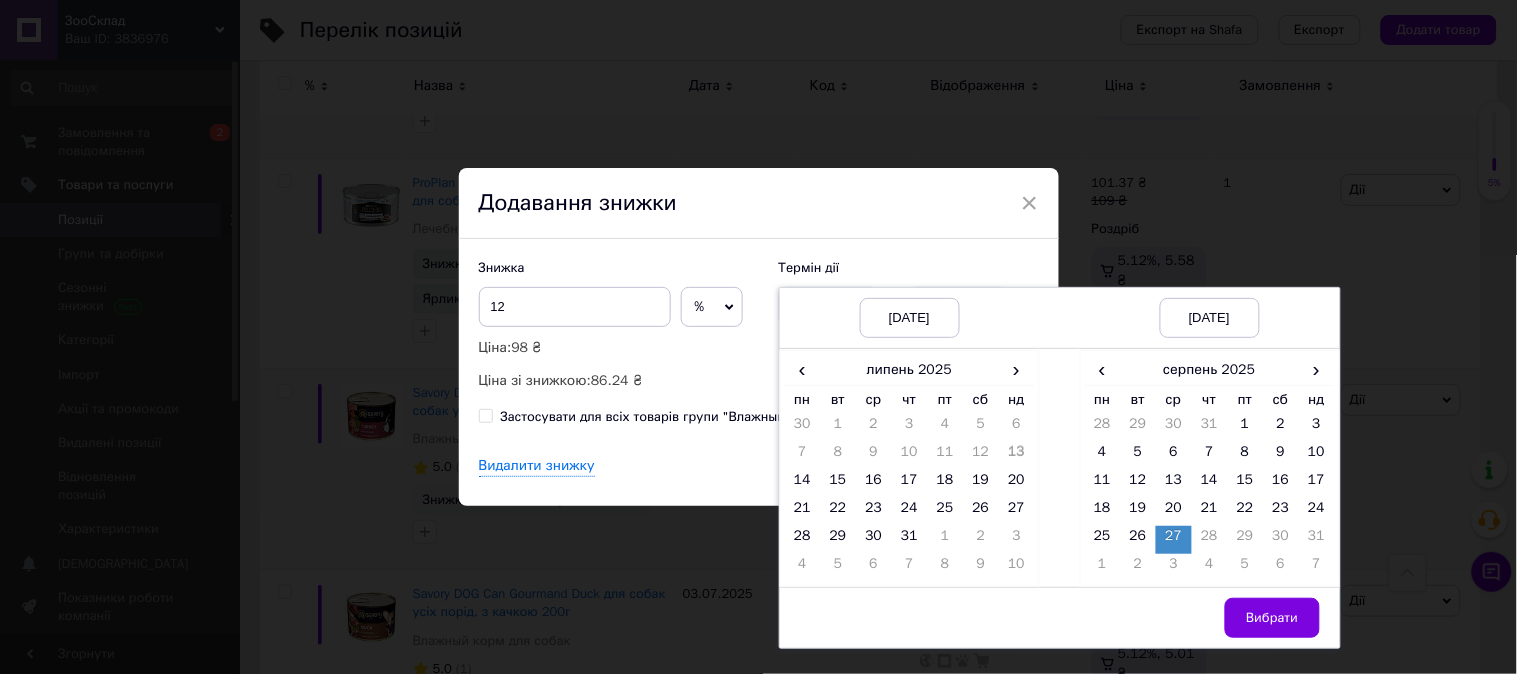 drag, startPoint x: 1270, startPoint y: 595, endPoint x: 1198, endPoint y: 576, distance: 74.46476 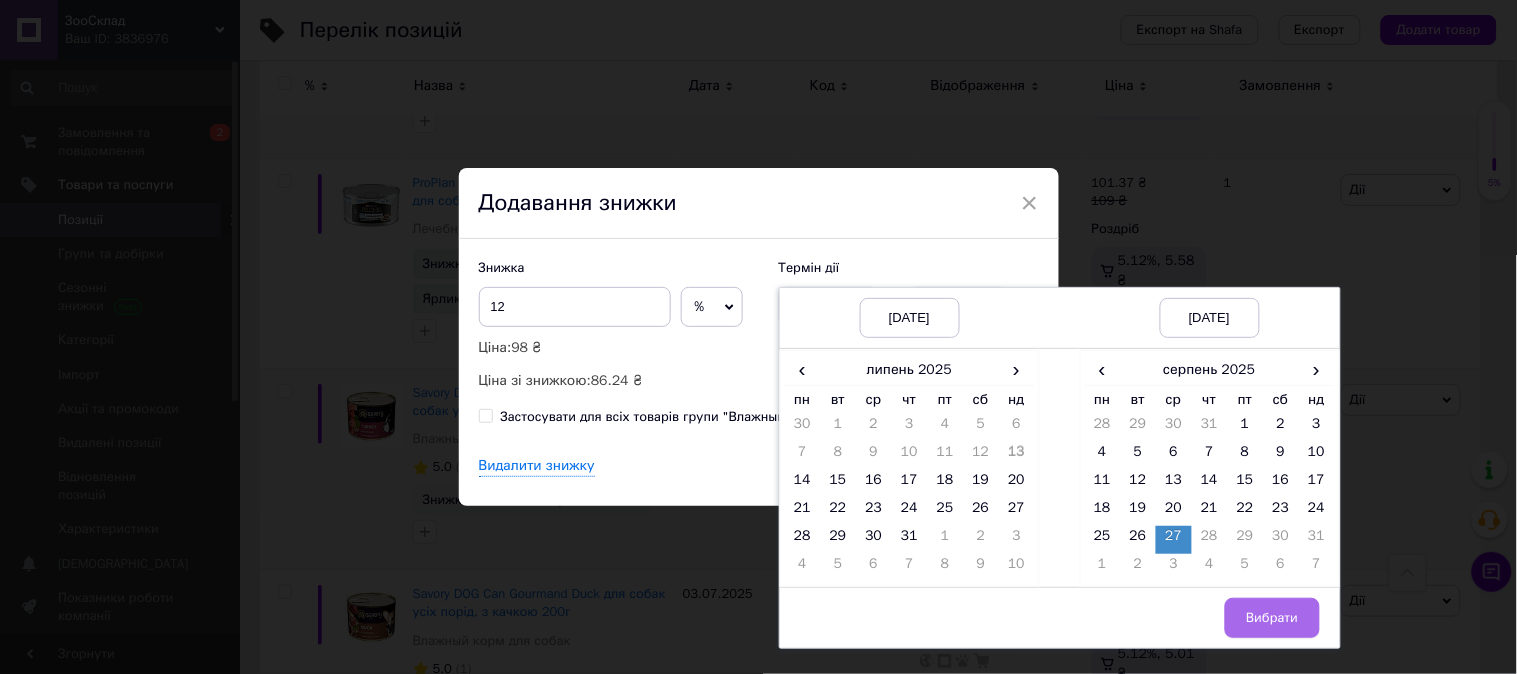 click on "Вибрати" at bounding box center (1272, 618) 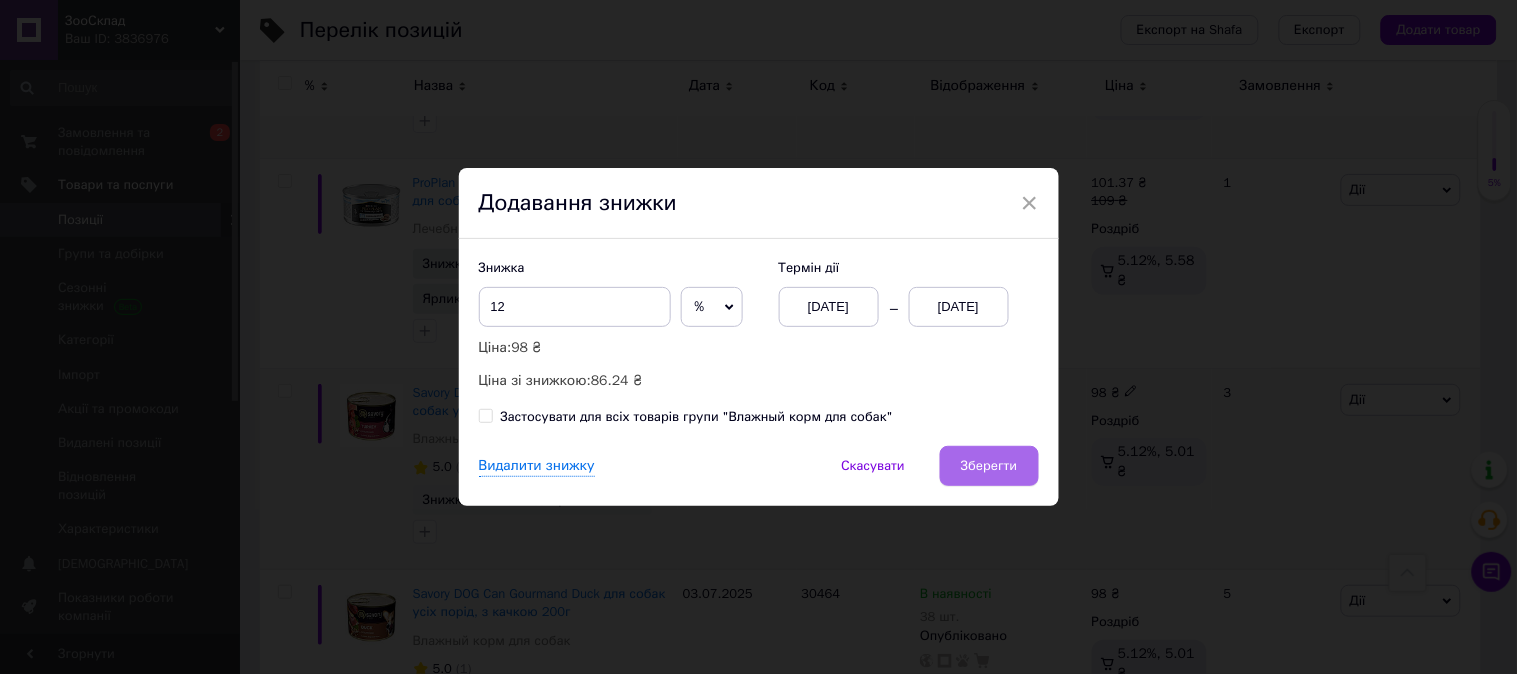 click on "Зберегти" at bounding box center (989, 466) 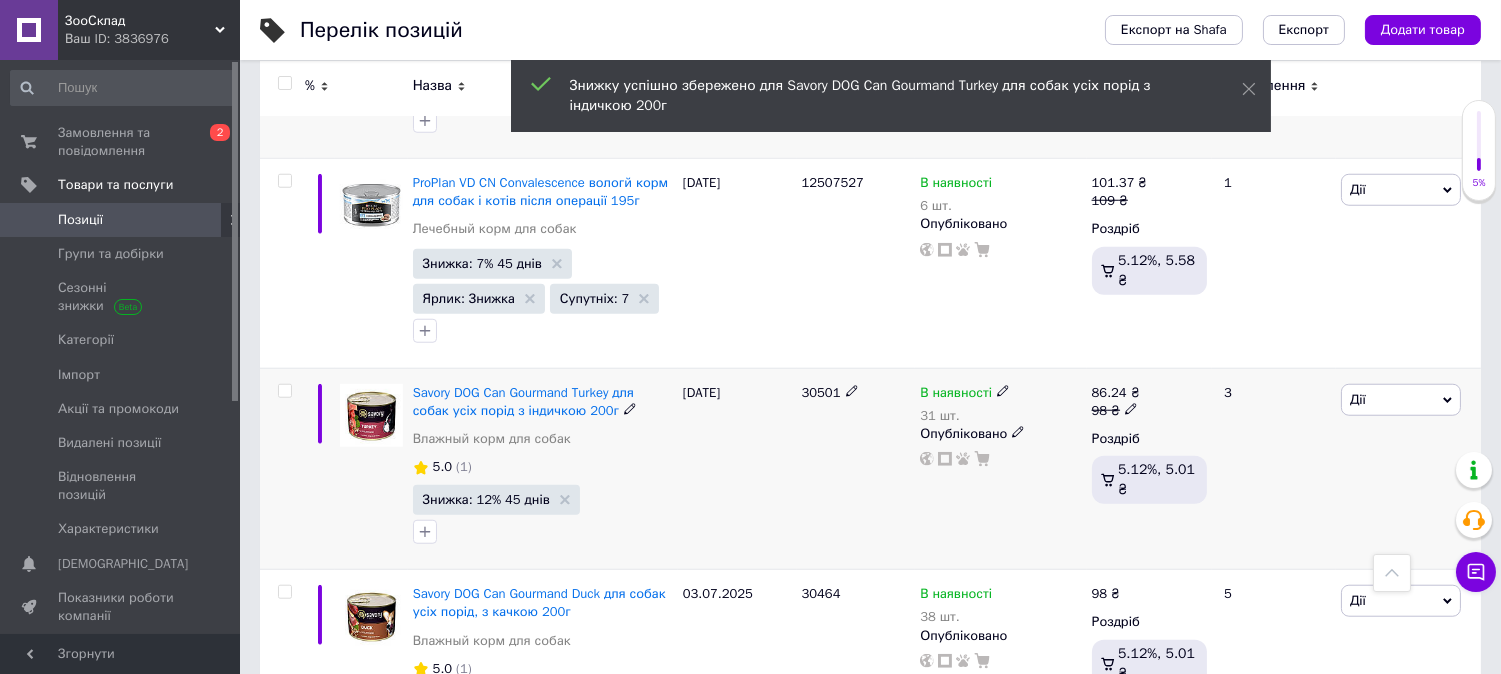 scroll, scrollTop: 3444, scrollLeft: 0, axis: vertical 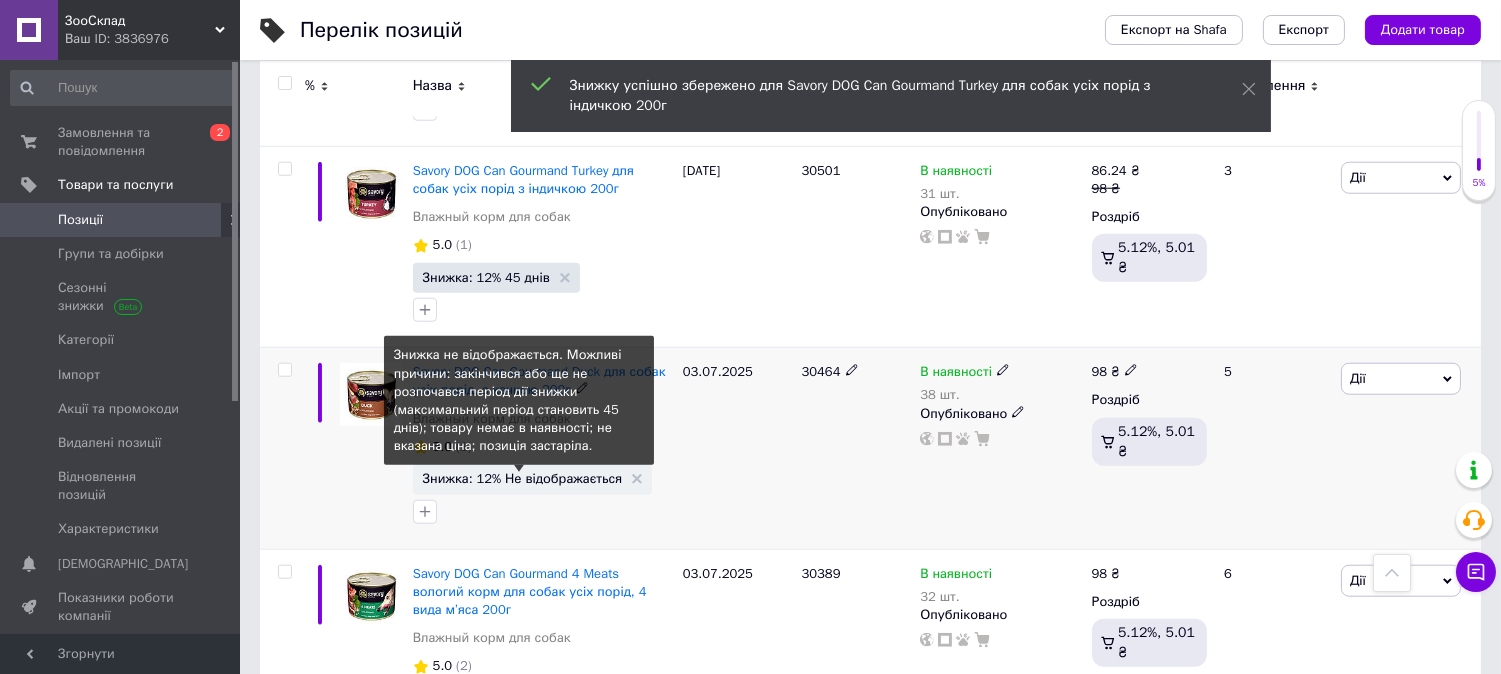 click on "Знижка: 12% Не відображається" at bounding box center (523, 478) 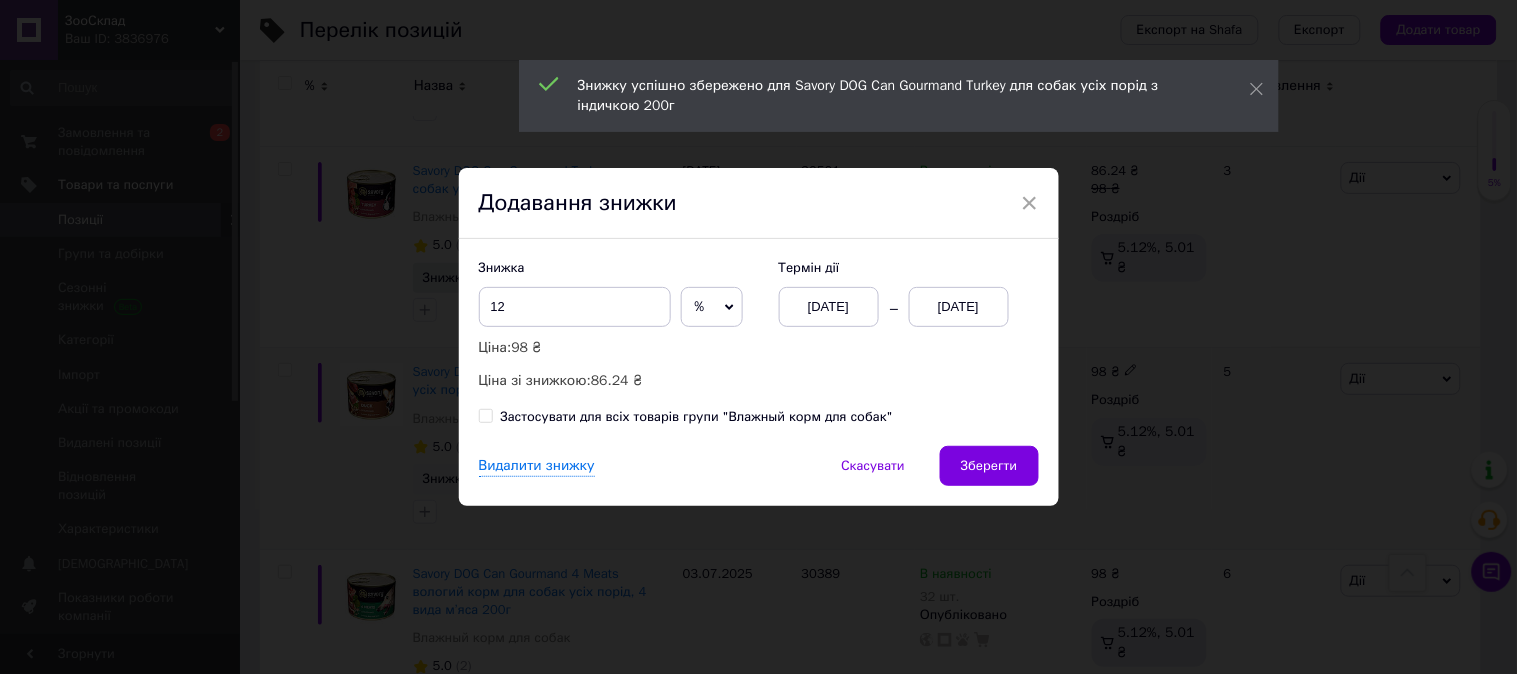 click on "13.07.2025" at bounding box center (959, 307) 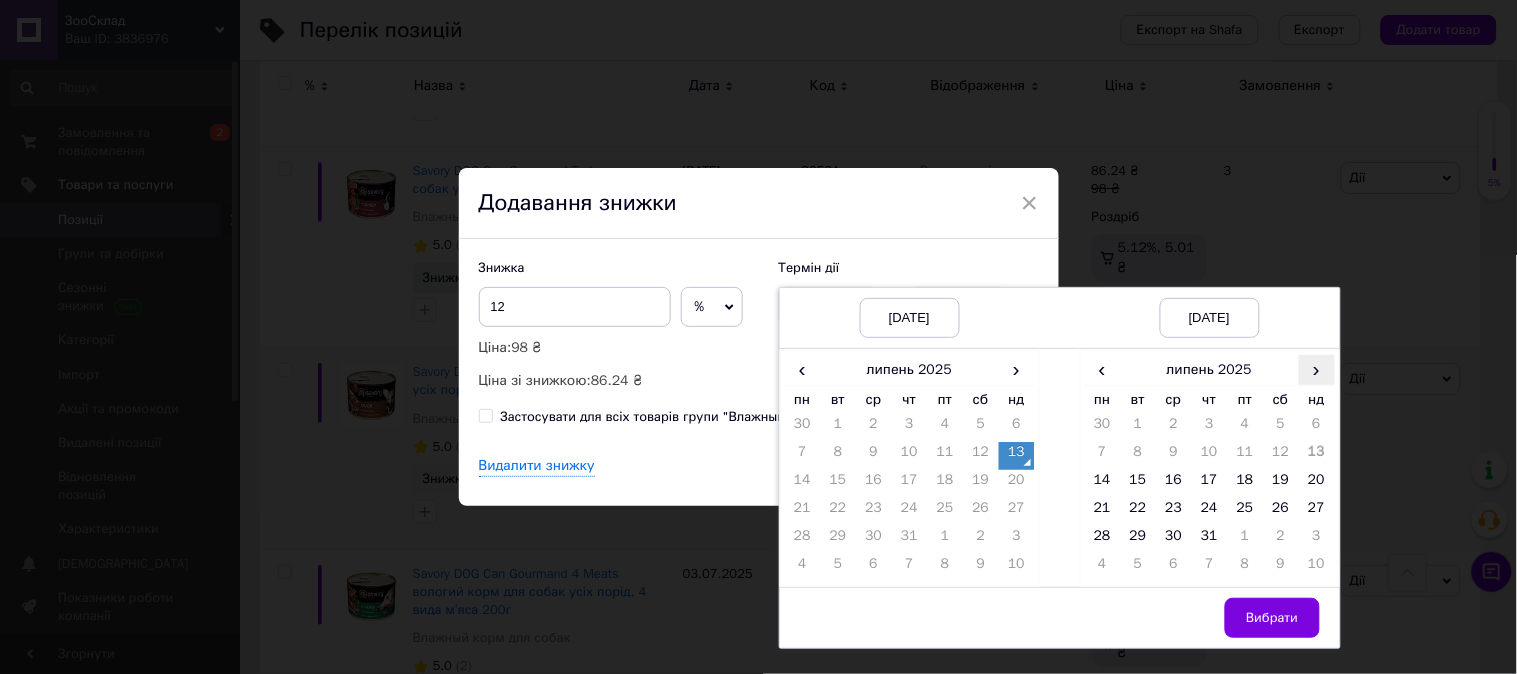 click on "›" at bounding box center (1317, 369) 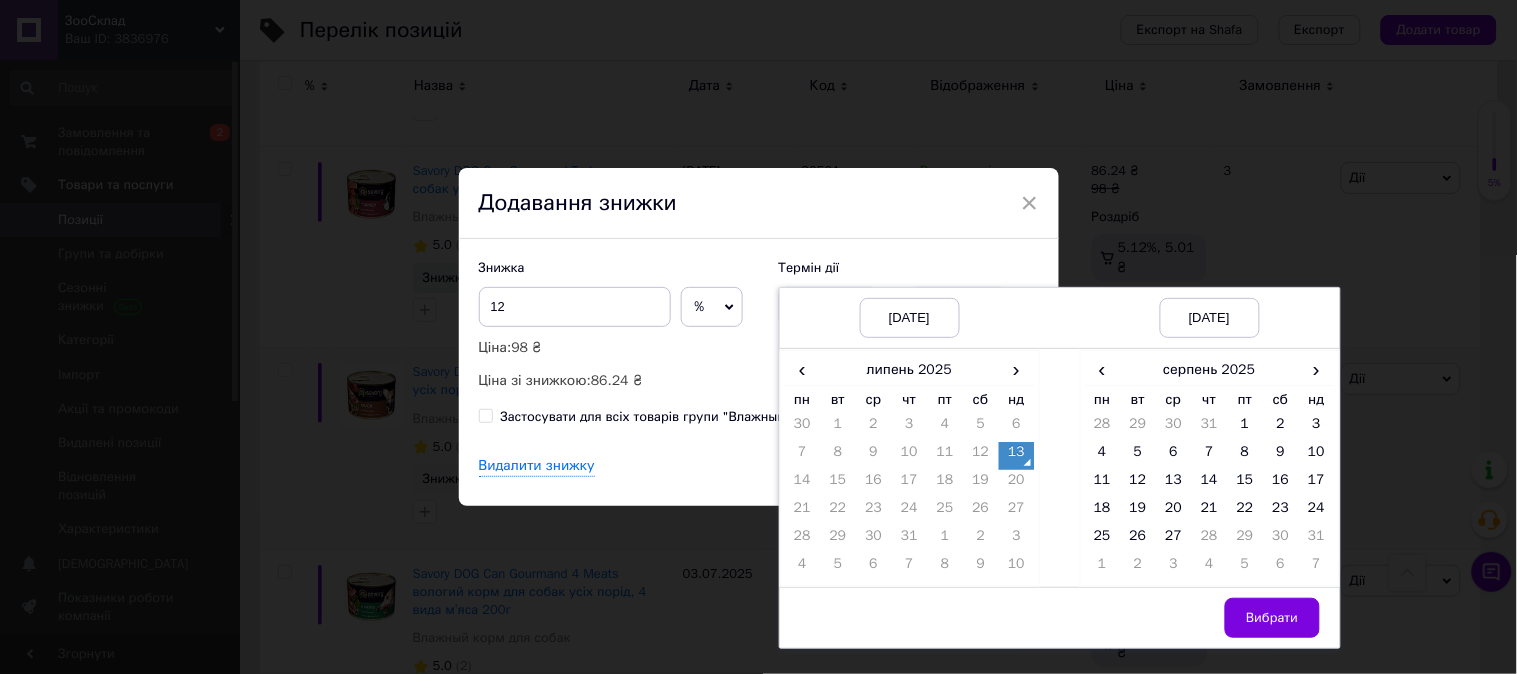 click on "27" at bounding box center (1174, 540) 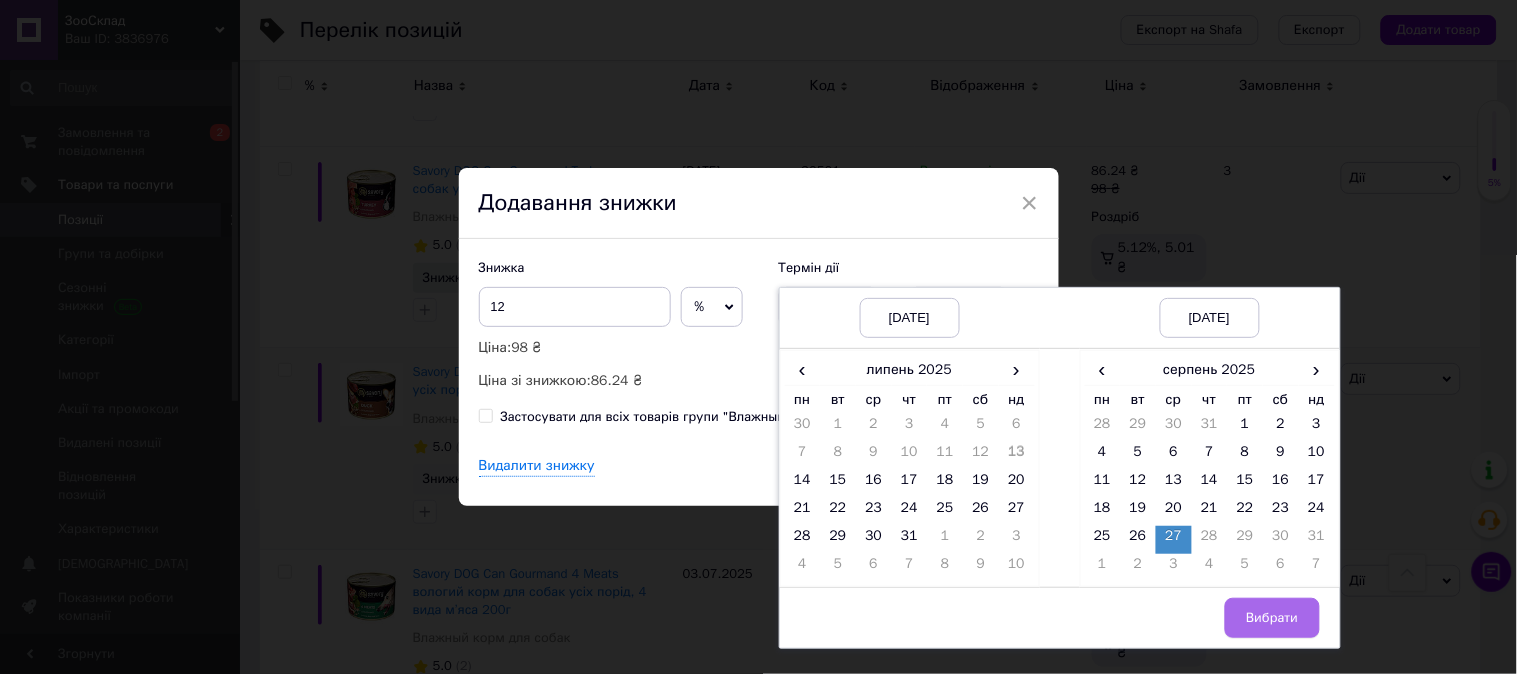 click on "Вибрати" at bounding box center [1272, 618] 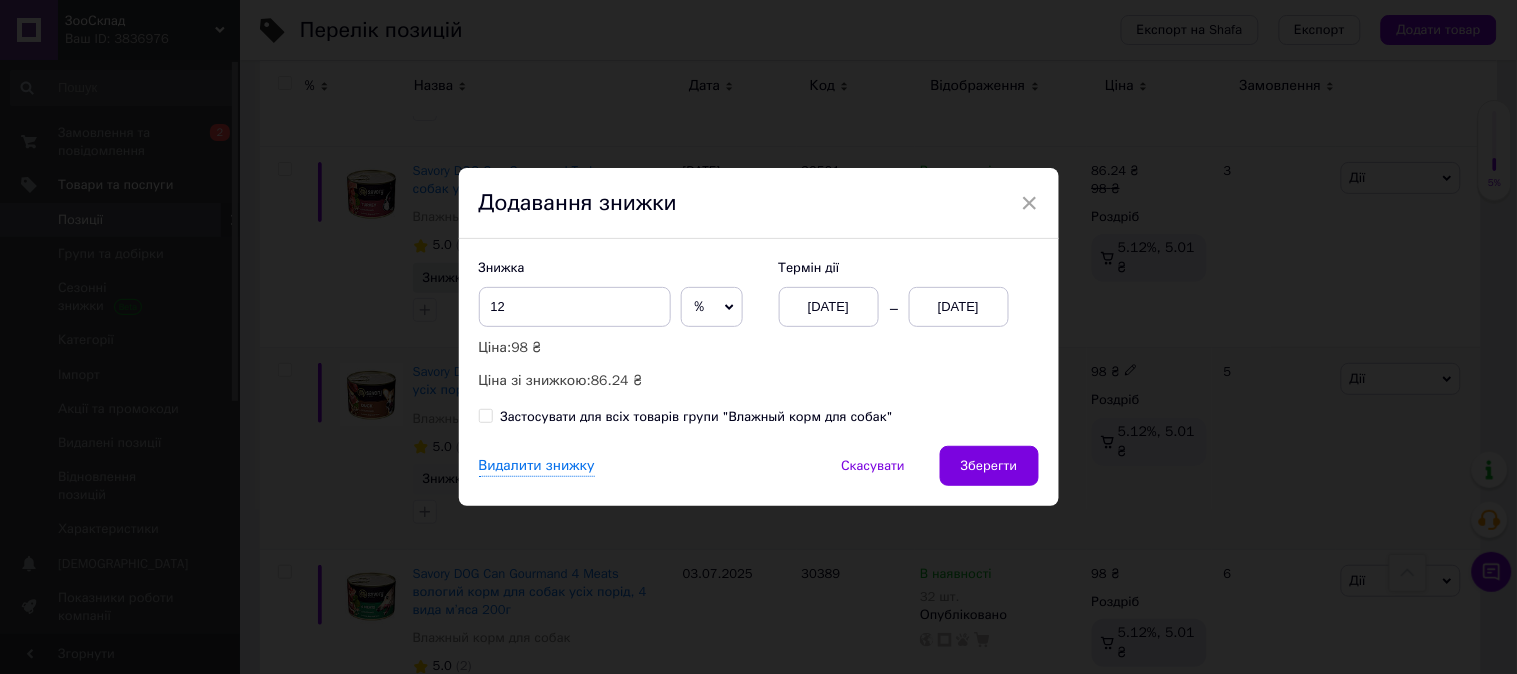 click on "Видалити знижку   Скасувати   Зберегти" at bounding box center [759, 476] 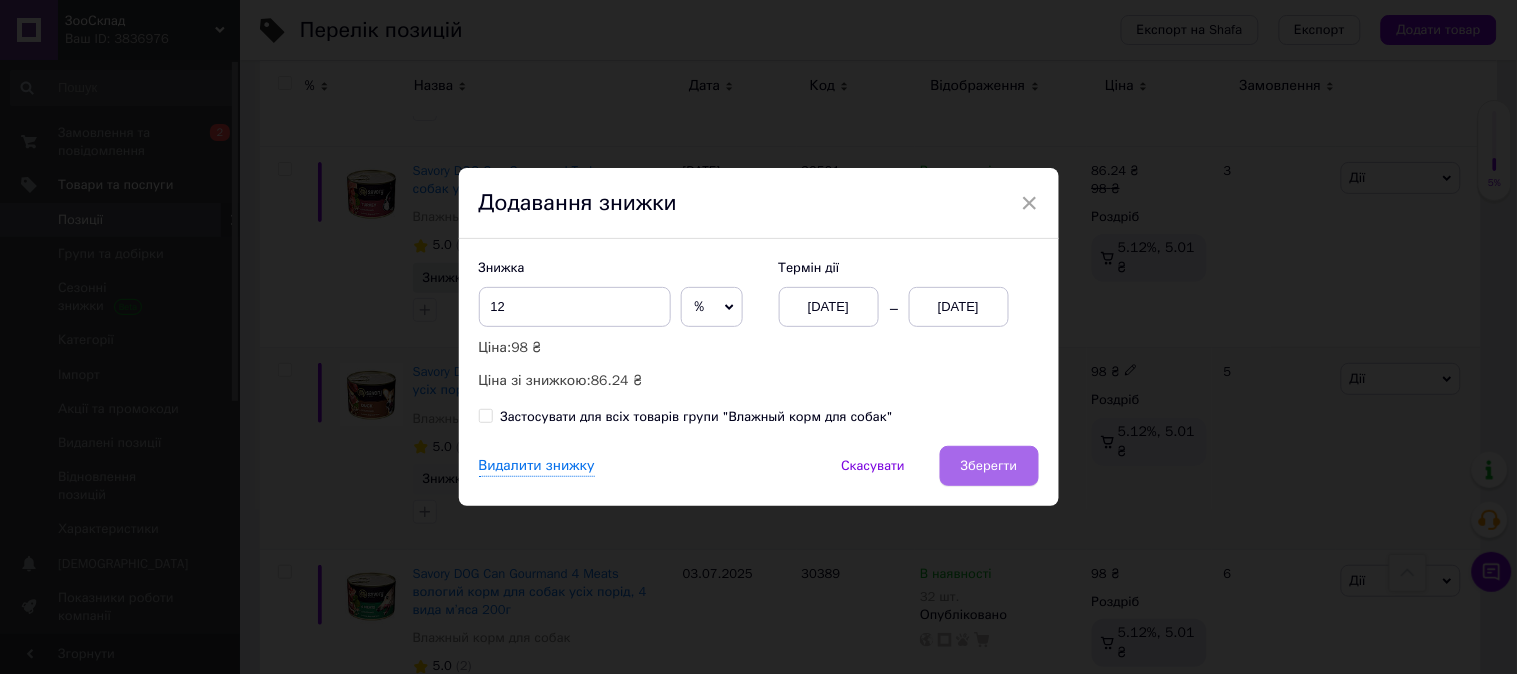 click on "Зберегти" at bounding box center (989, 466) 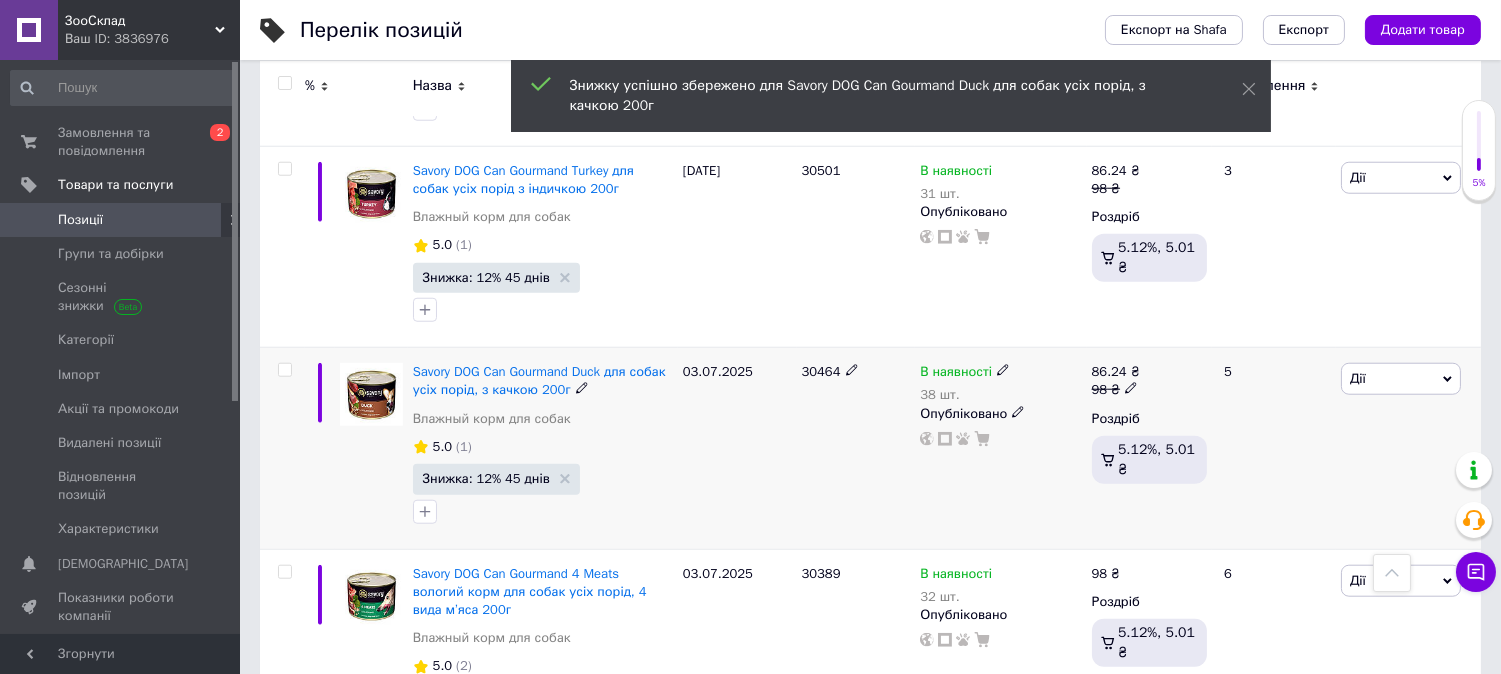scroll, scrollTop: 3666, scrollLeft: 0, axis: vertical 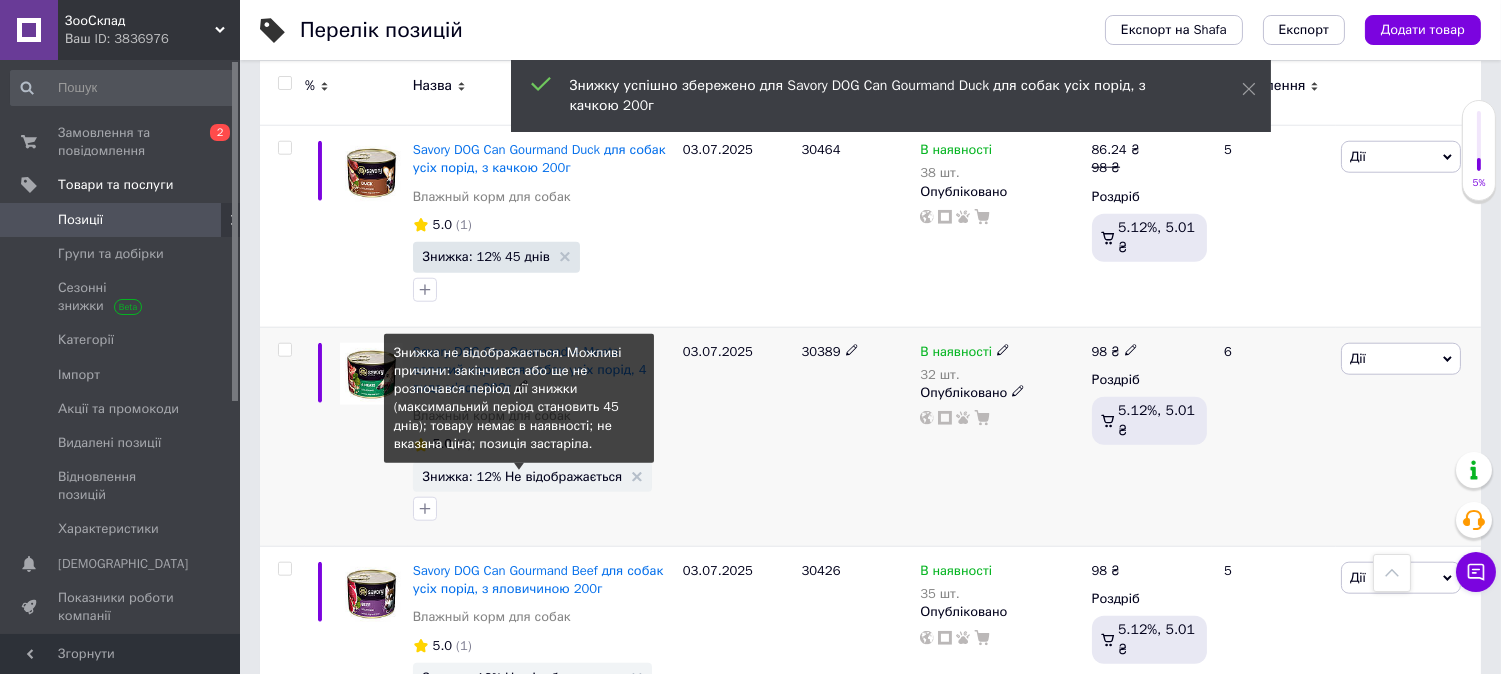 click on "Знижка: 12% Не відображається" at bounding box center [523, 476] 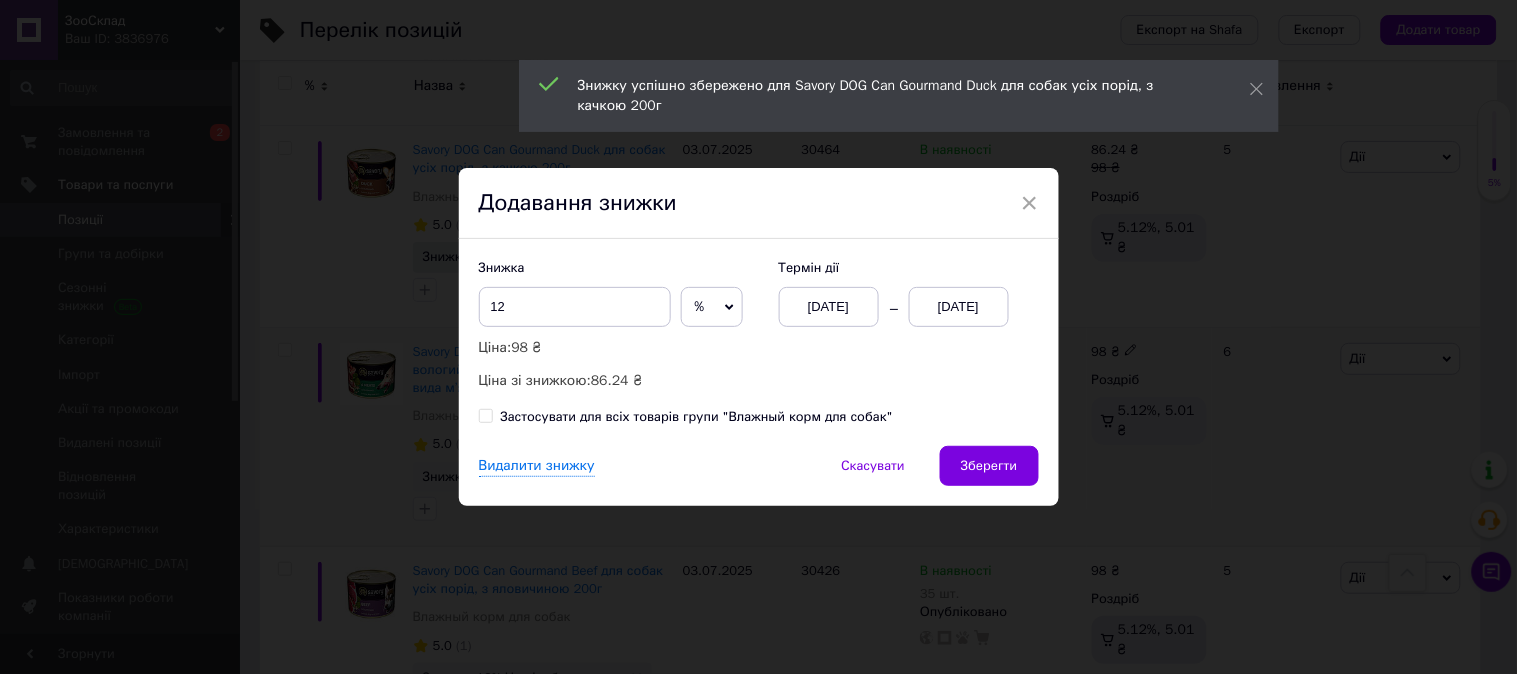 click on "13.07.2025" at bounding box center [959, 307] 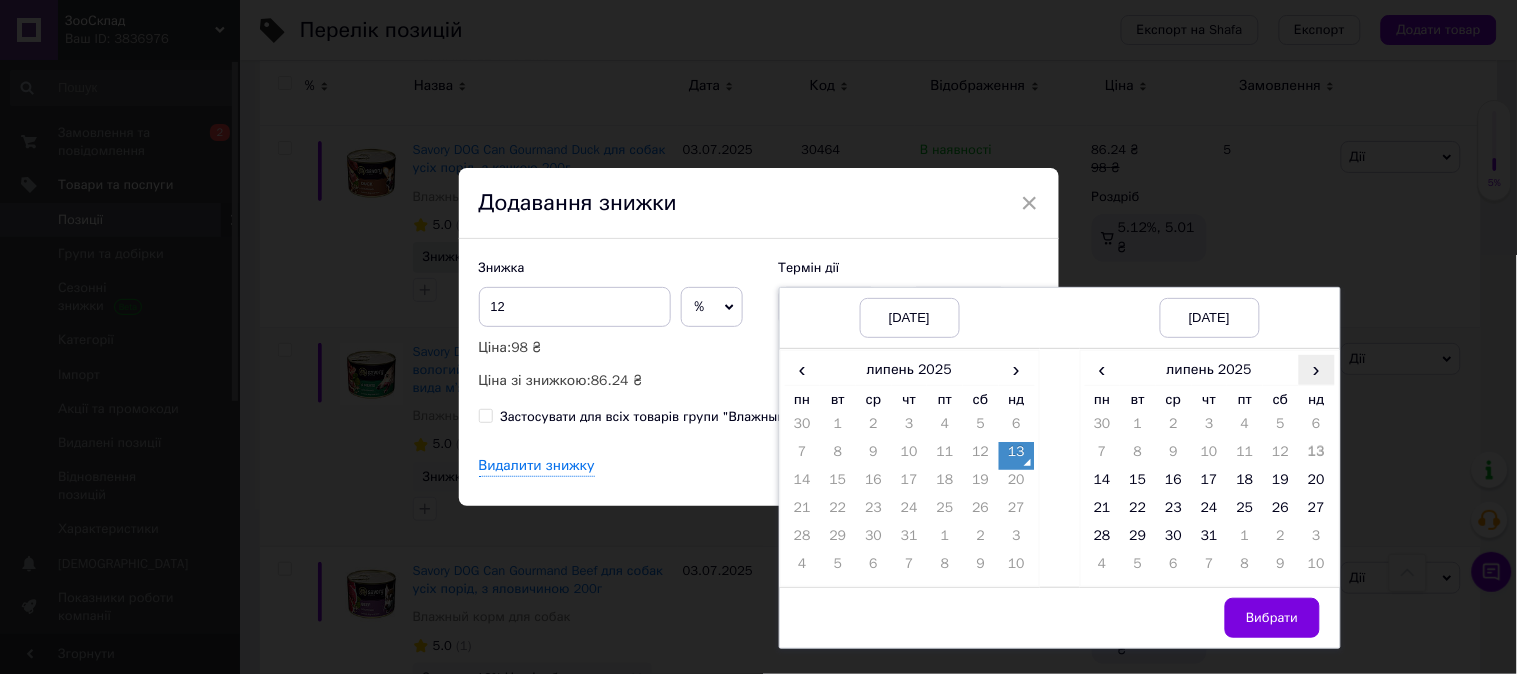 click on "›" at bounding box center [1317, 369] 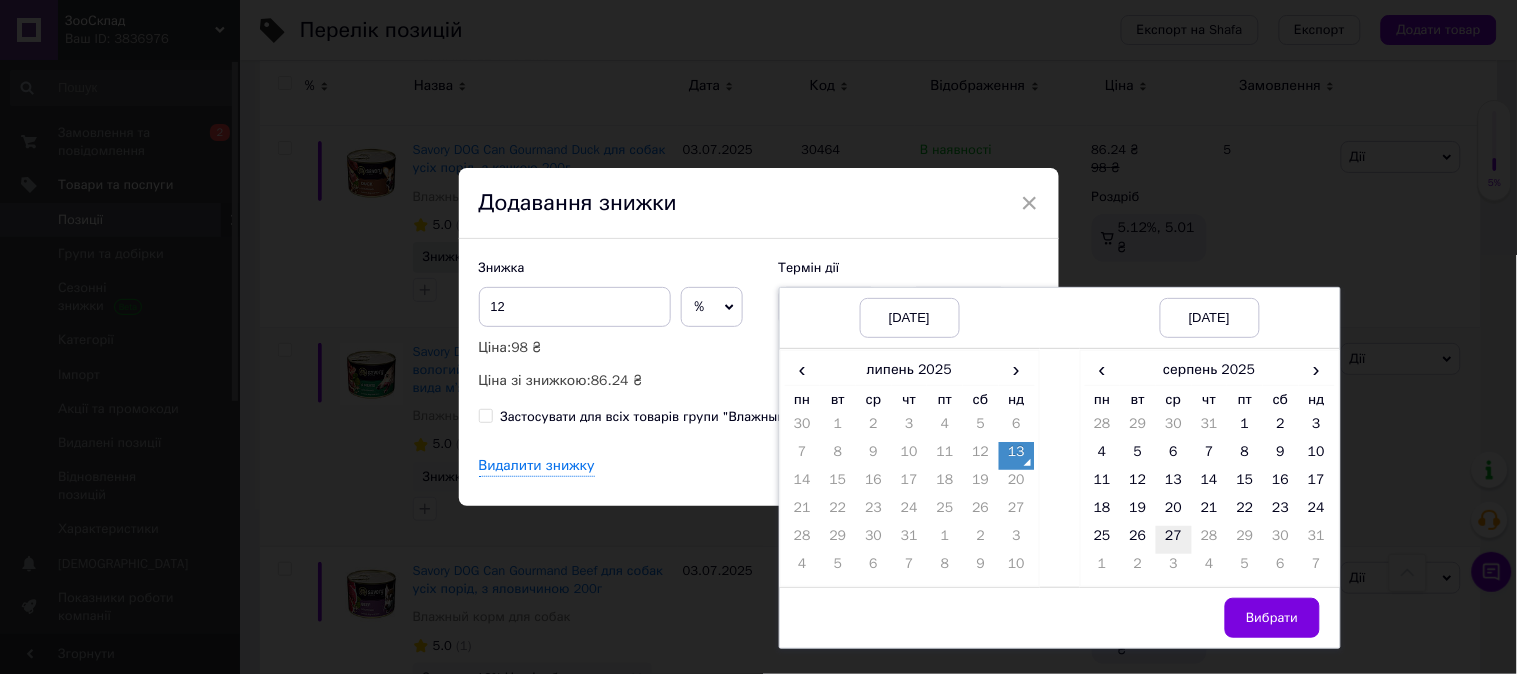 click on "27" at bounding box center (1174, 540) 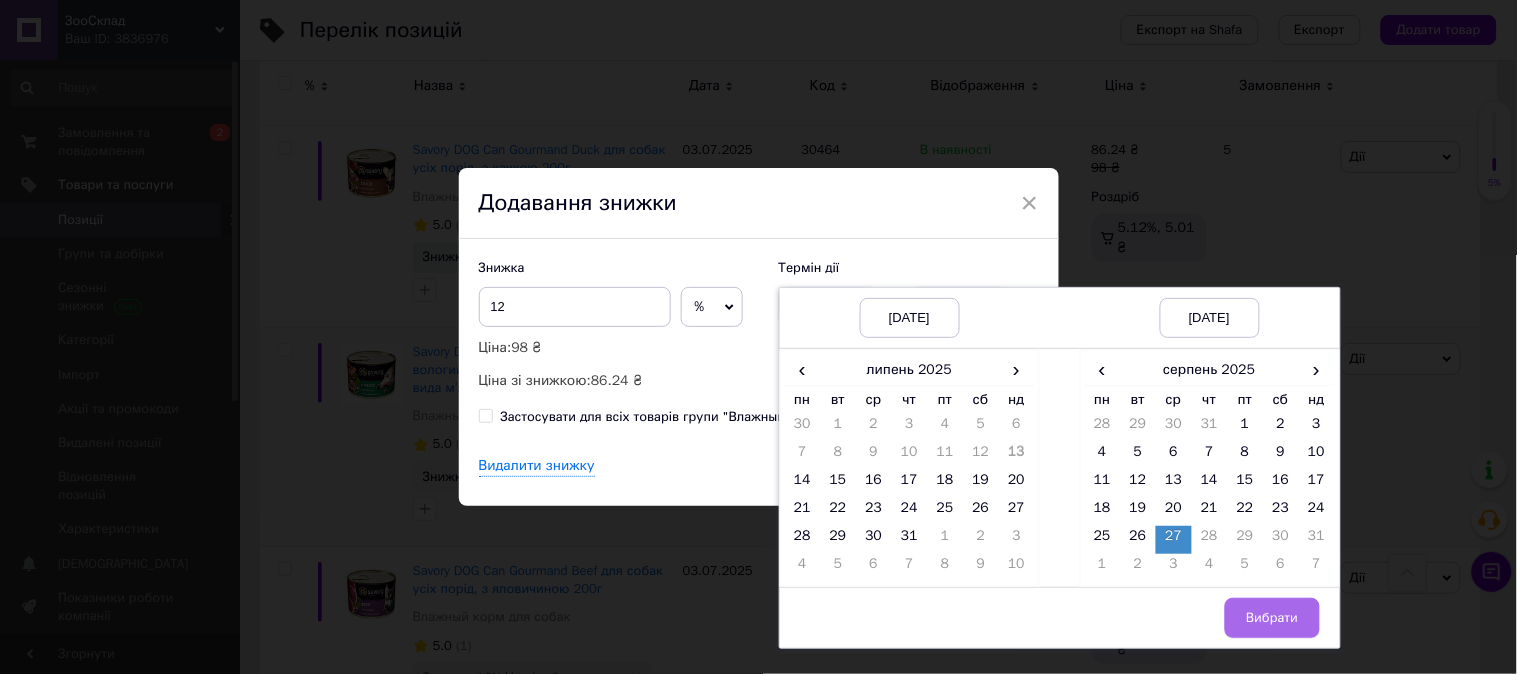 click on "Вибрати" at bounding box center (1272, 618) 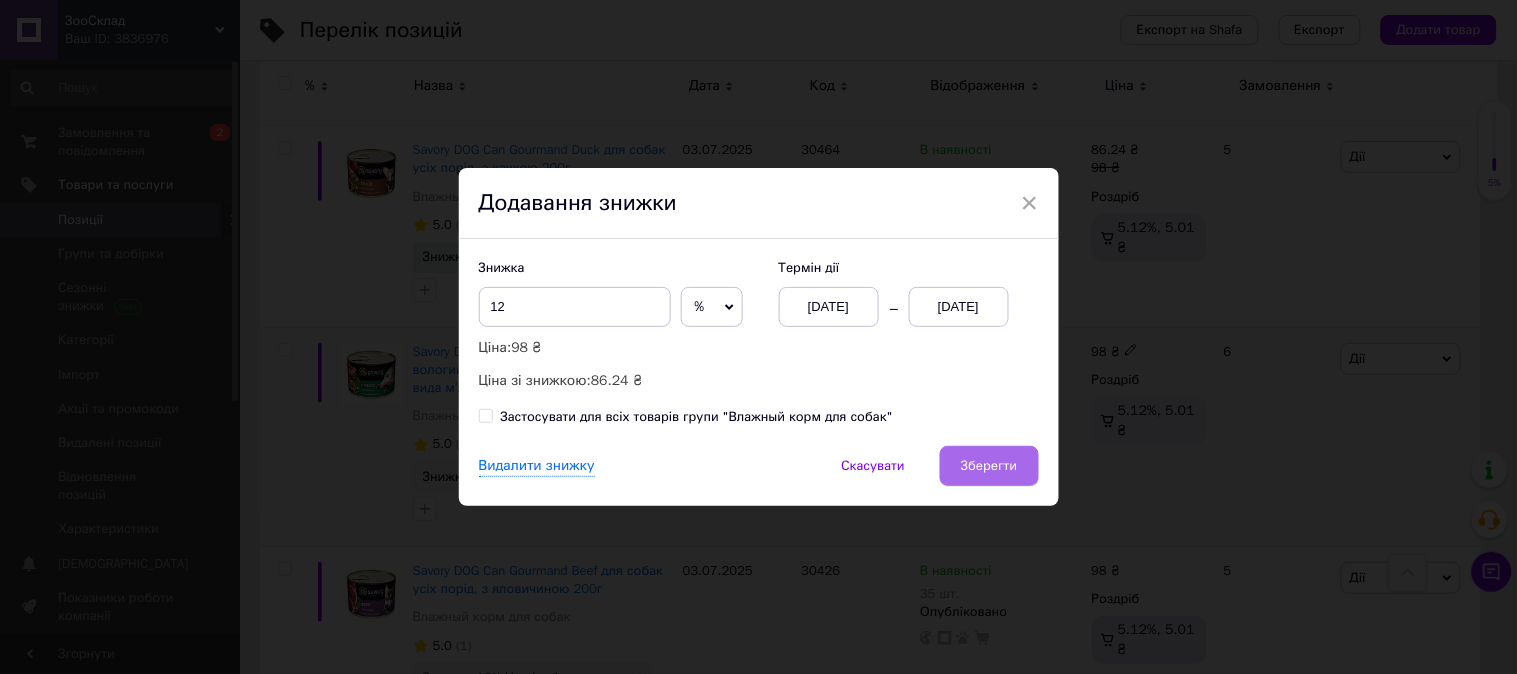 click on "Зберегти" at bounding box center [989, 466] 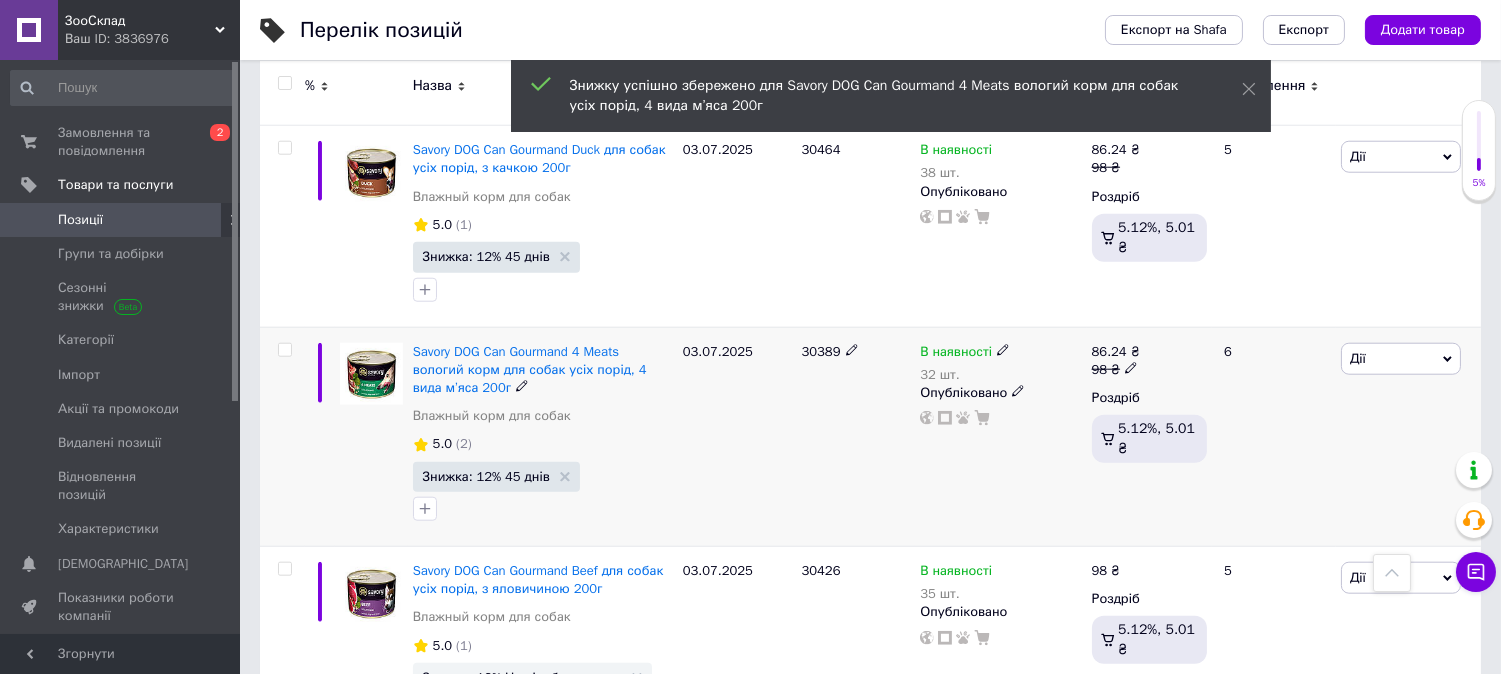 scroll, scrollTop: 3888, scrollLeft: 0, axis: vertical 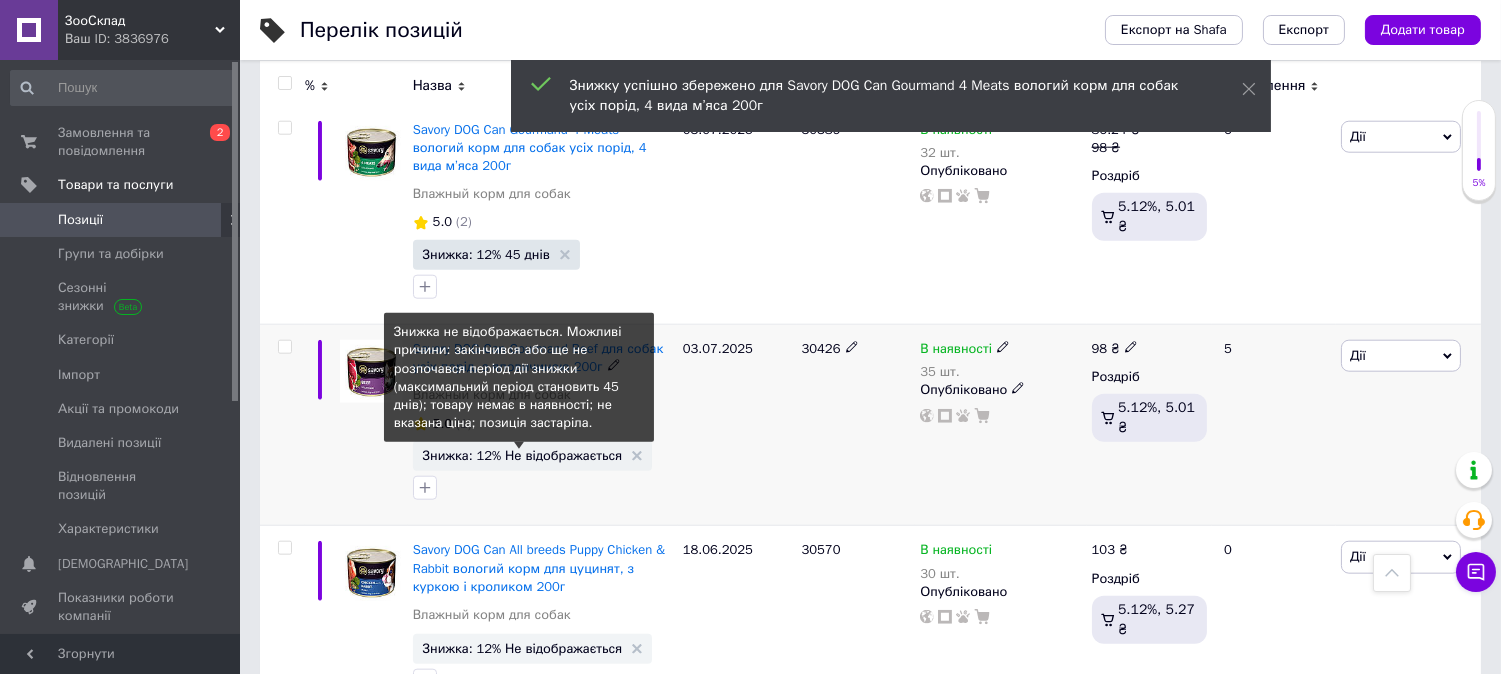 click on "Знижка: 12% Не відображається" at bounding box center [523, 455] 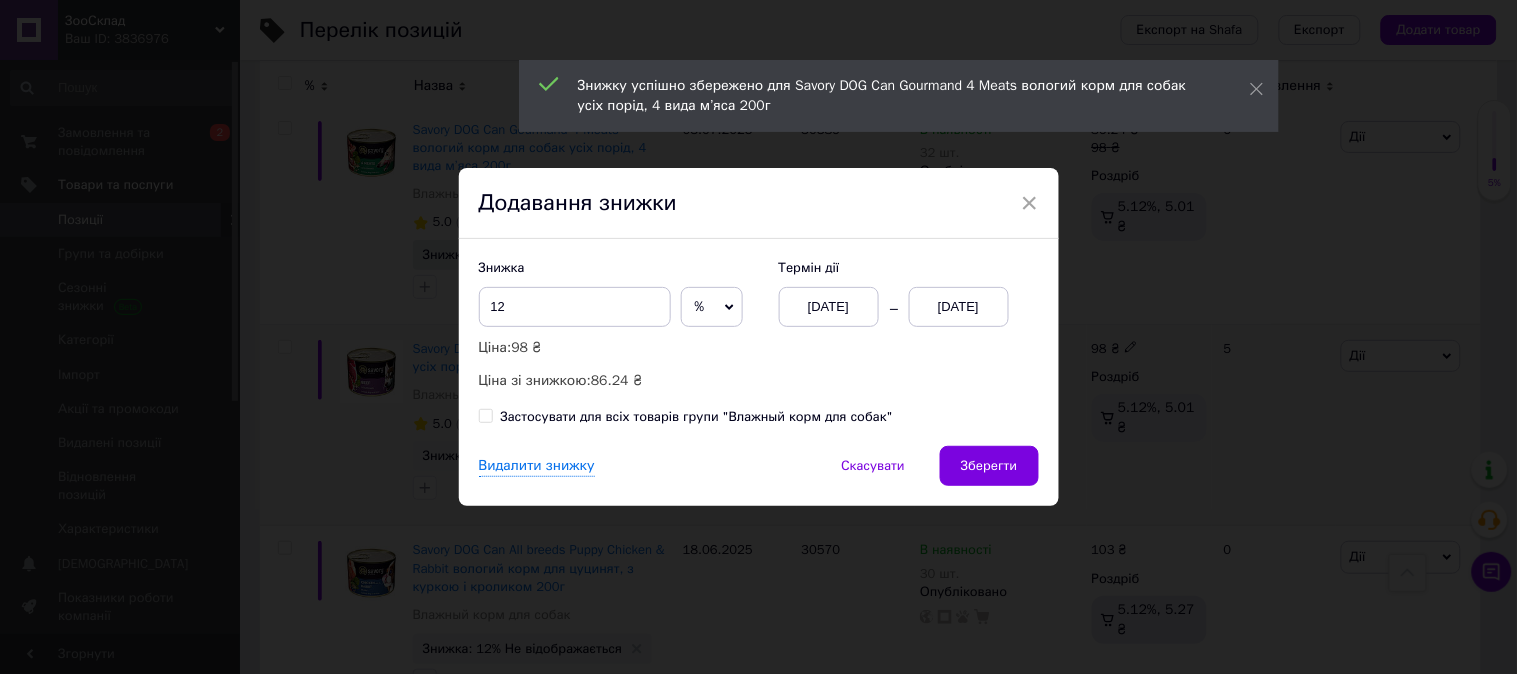 click on "13.07.2025" at bounding box center (959, 307) 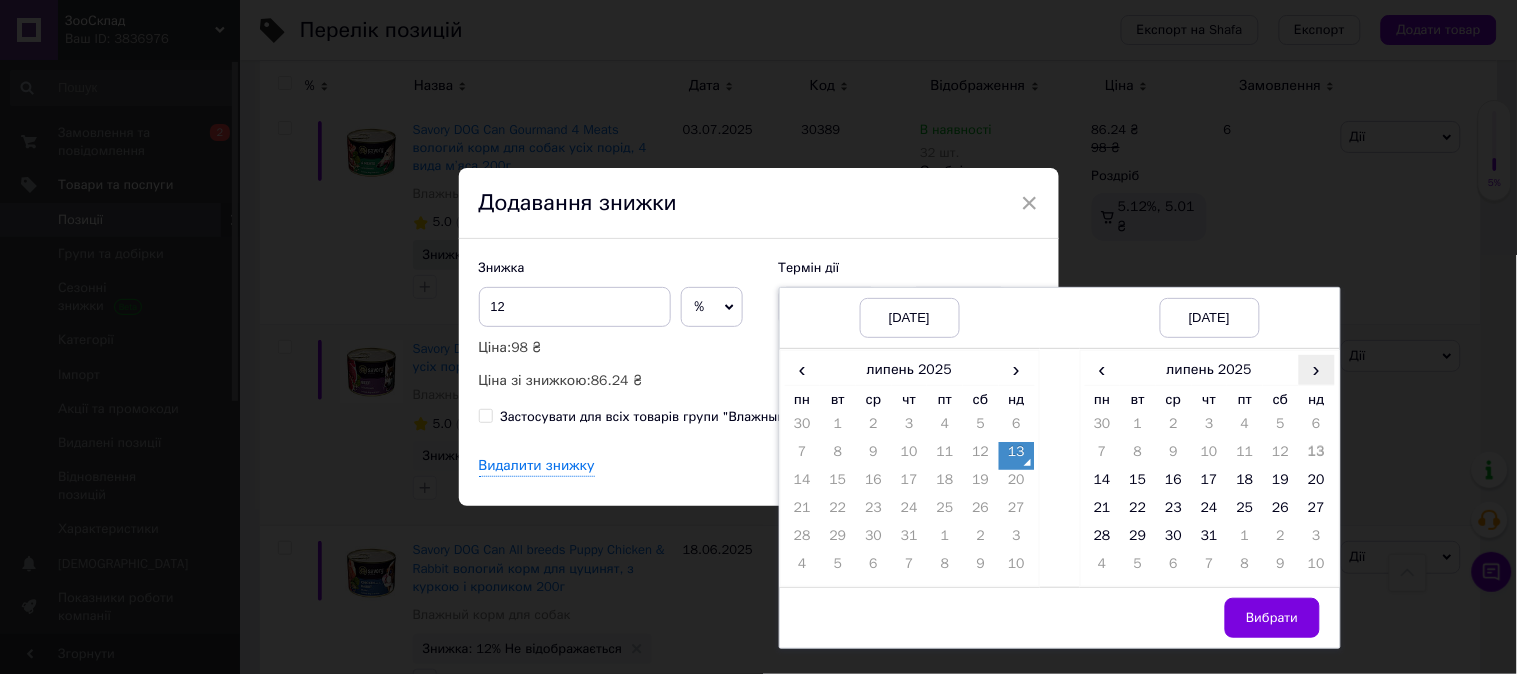 click on "›" at bounding box center (1317, 369) 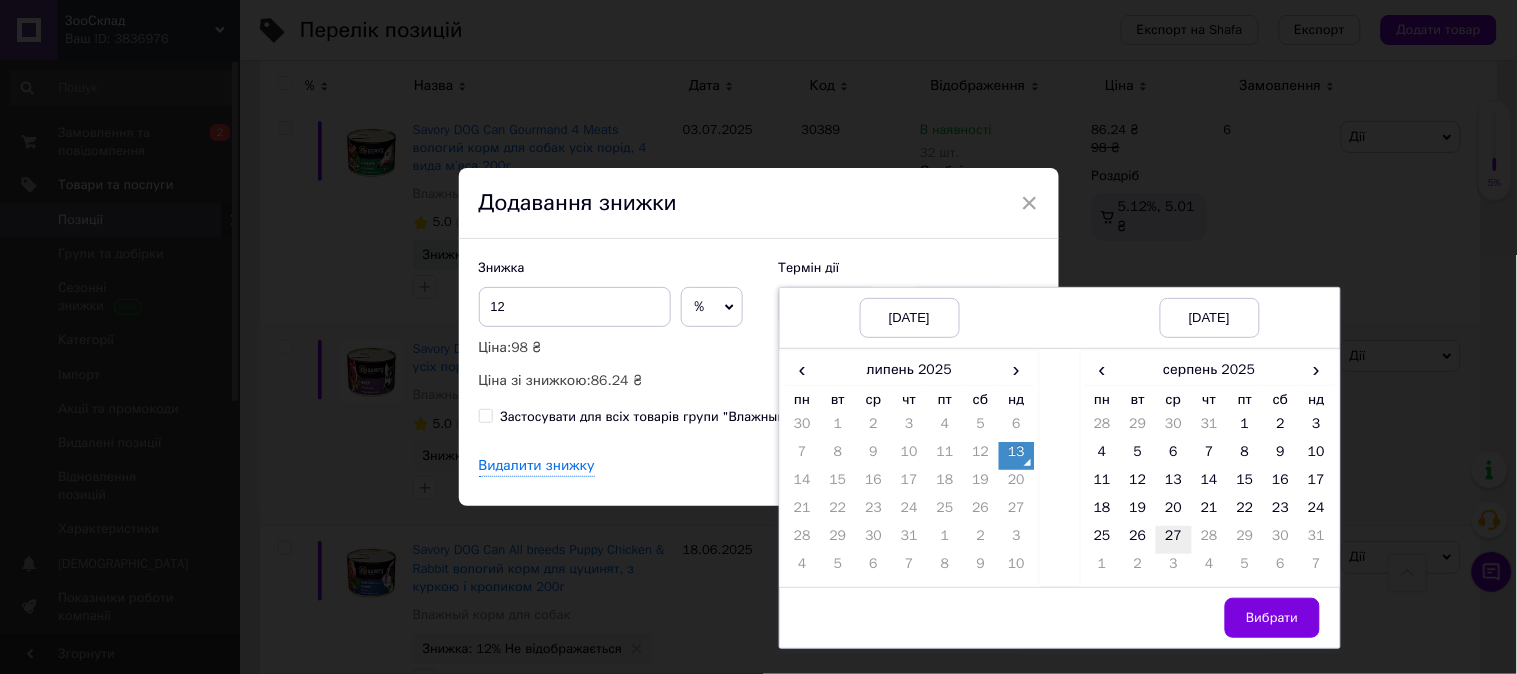 click on "27" at bounding box center [1174, 540] 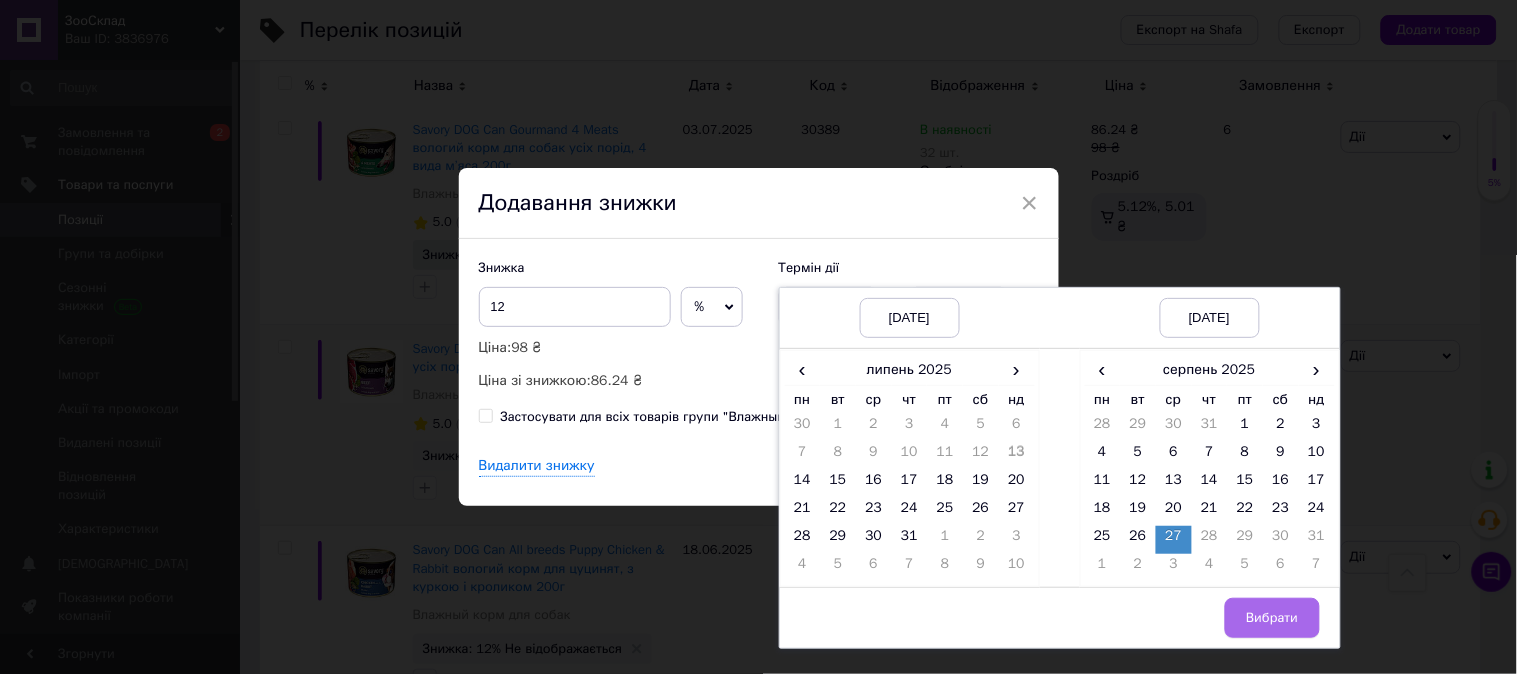 click on "Вибрати" at bounding box center (1272, 618) 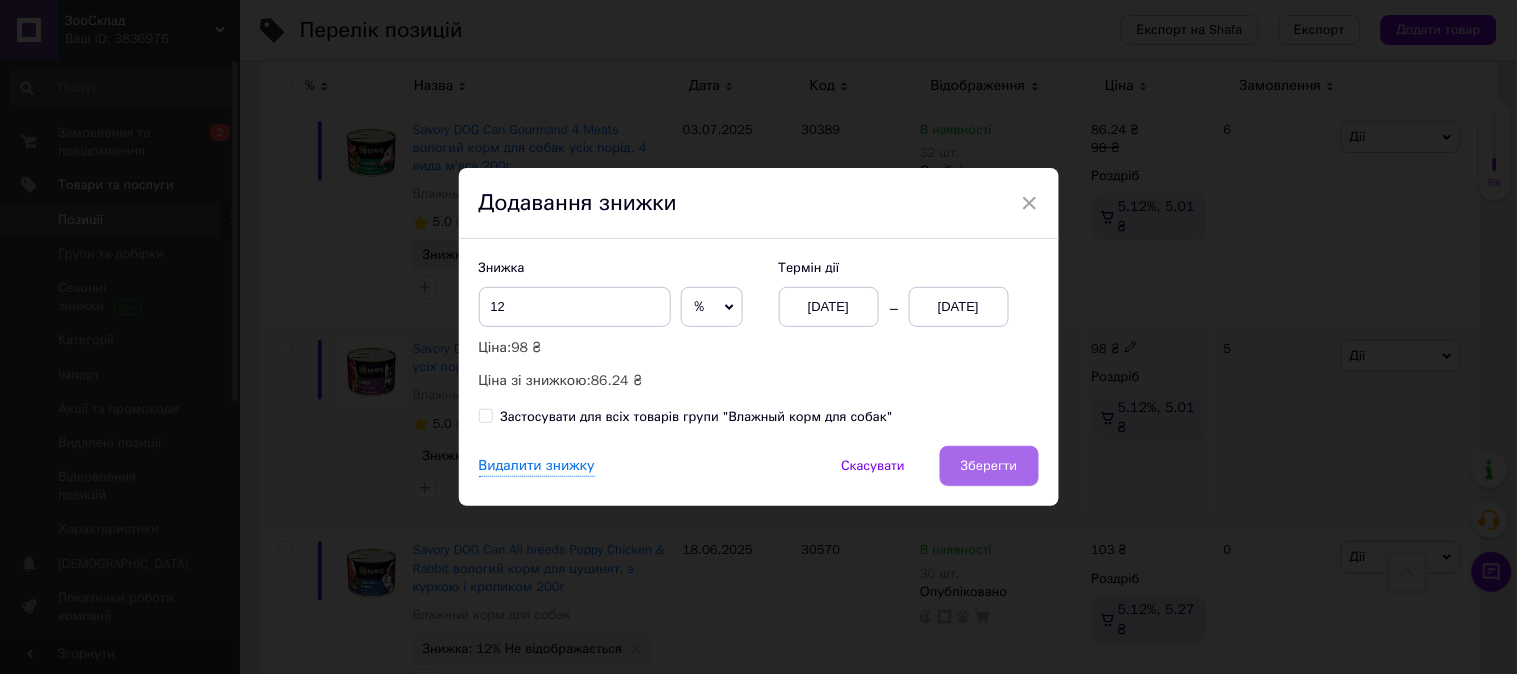 click on "Зберегти" at bounding box center [989, 466] 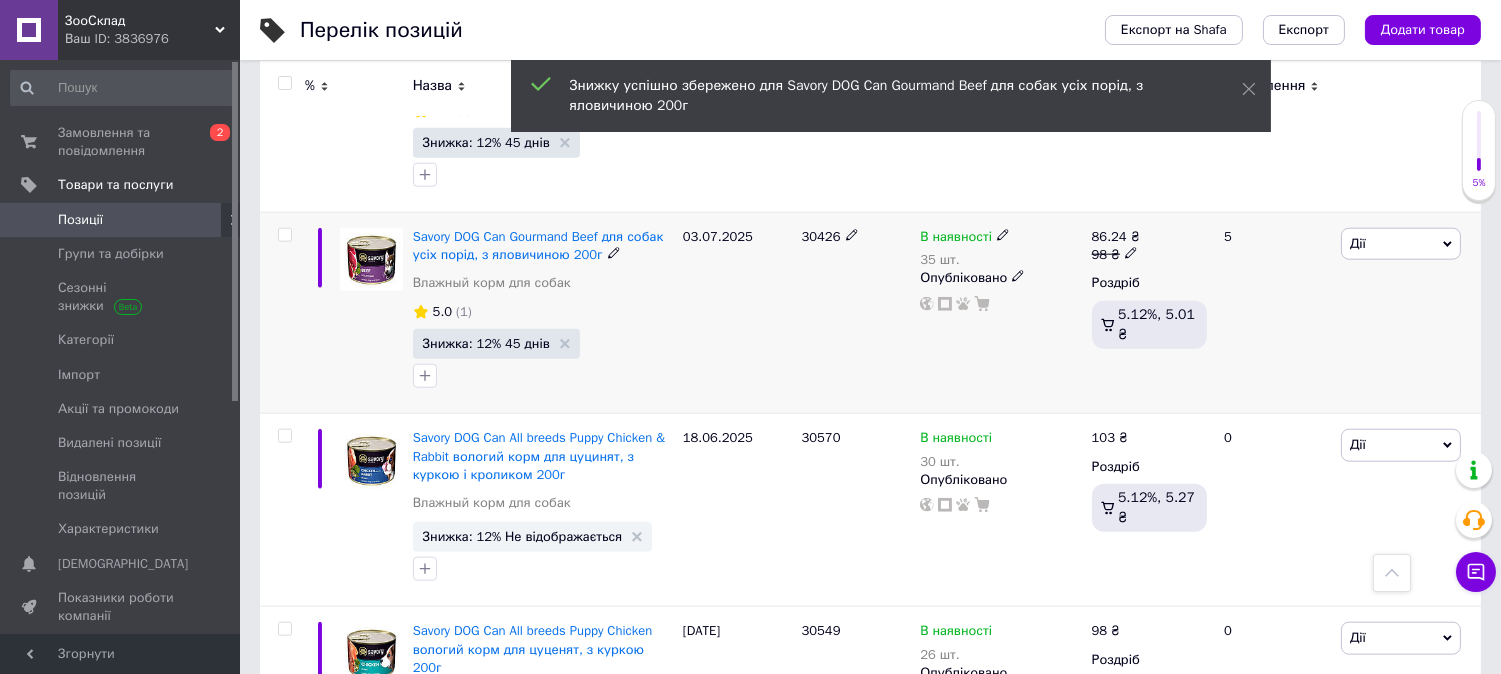 scroll, scrollTop: 4111, scrollLeft: 0, axis: vertical 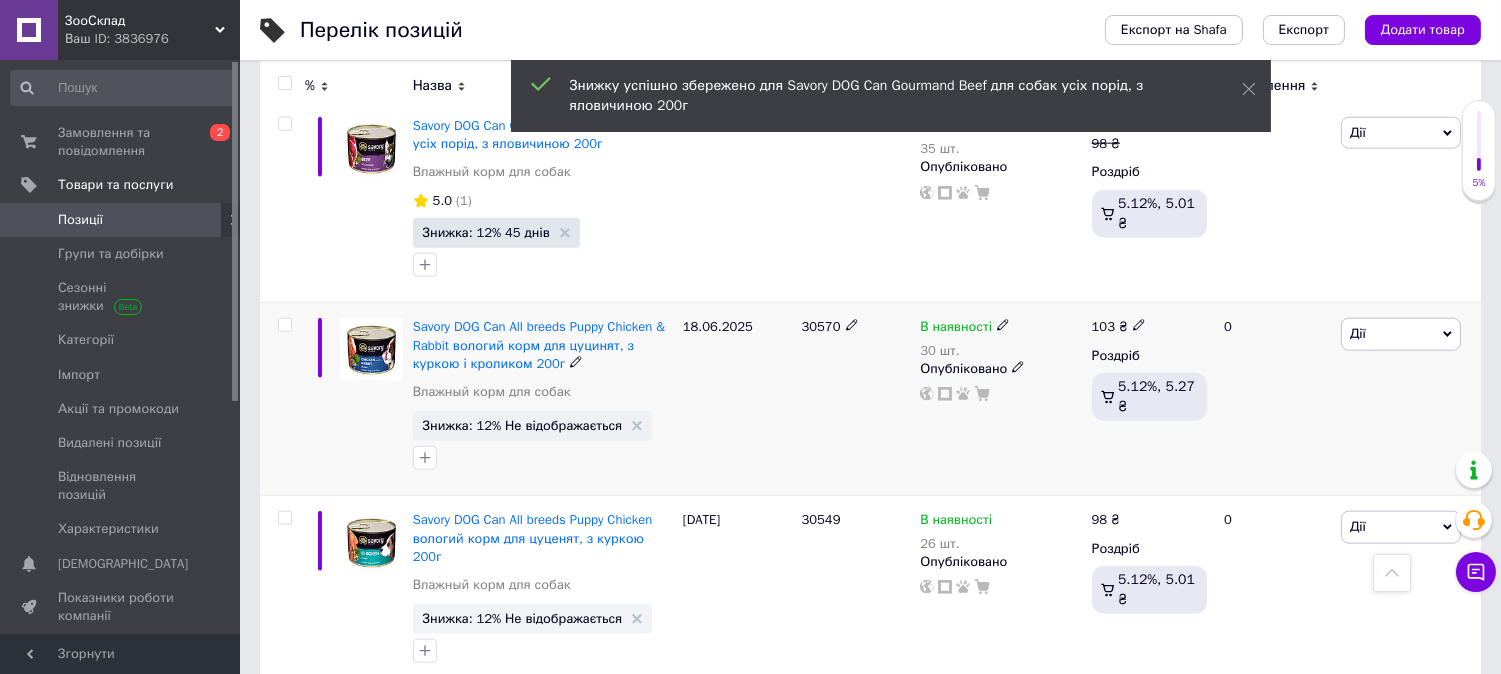 click on "Знижка: 12% Не відображається" at bounding box center (523, 425) 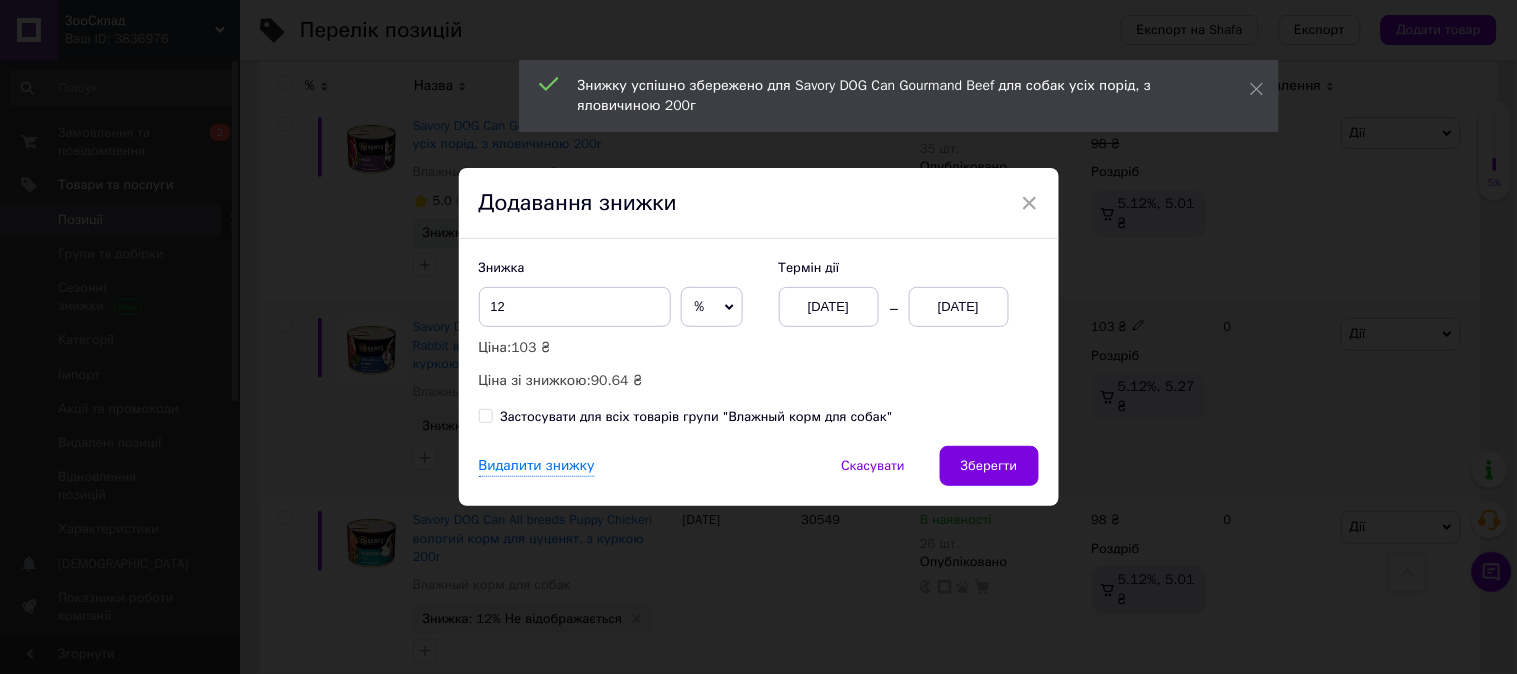 click on "13.07.2025" at bounding box center [959, 307] 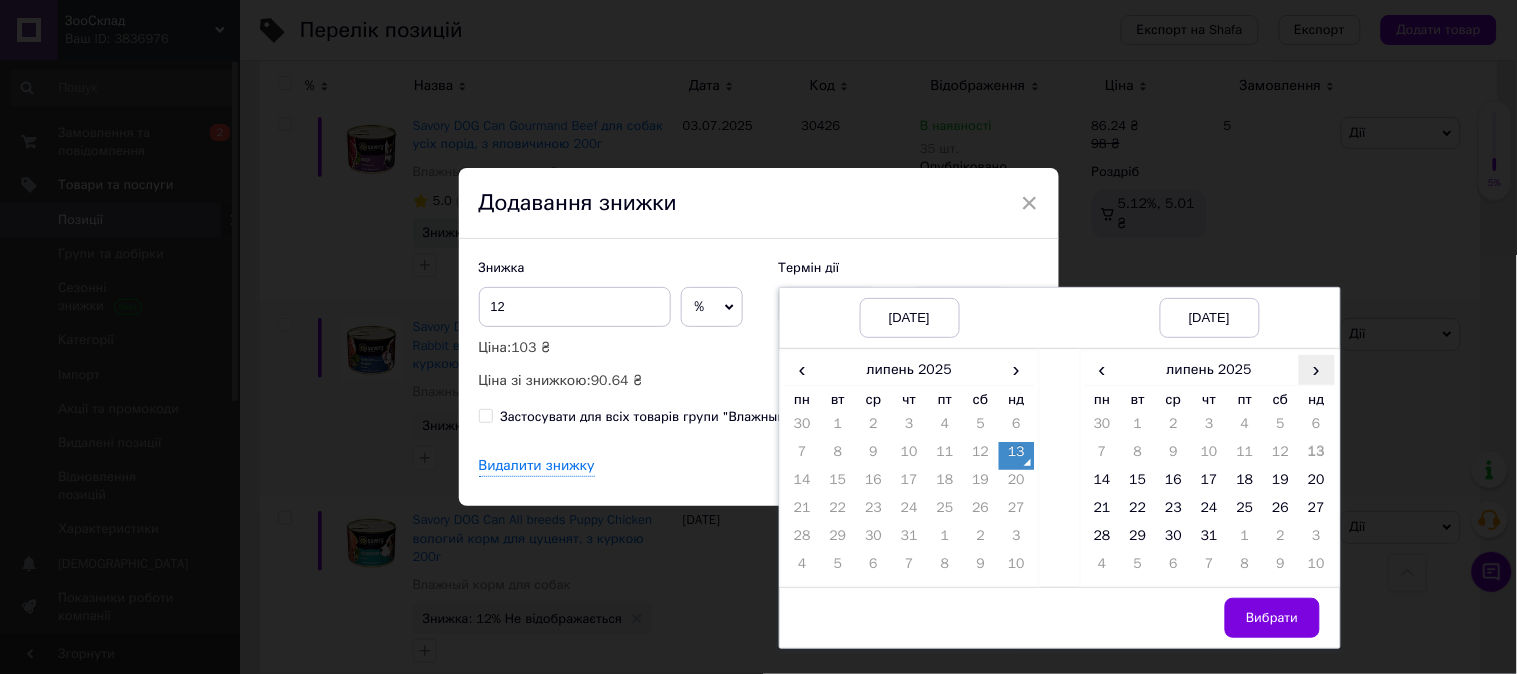 click on "›" at bounding box center [1317, 369] 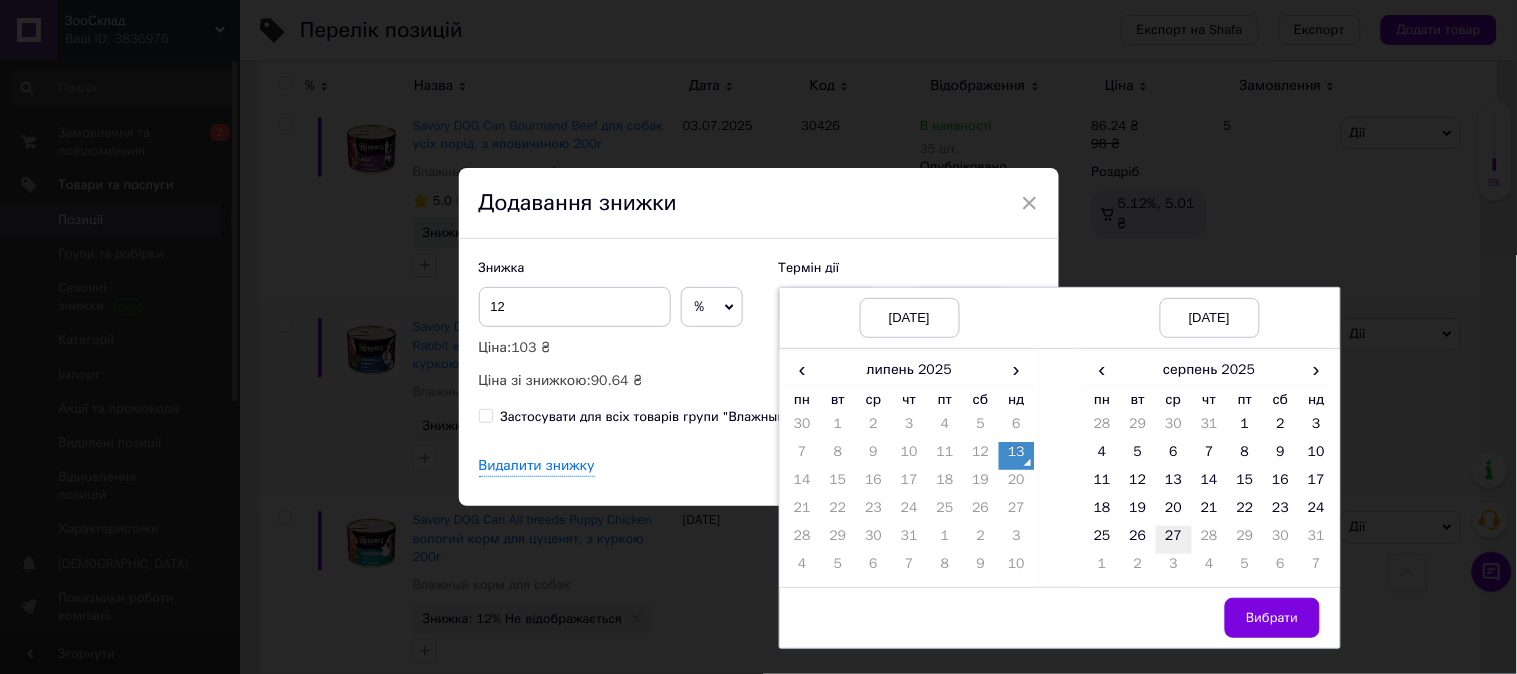 click on "27" at bounding box center [1174, 540] 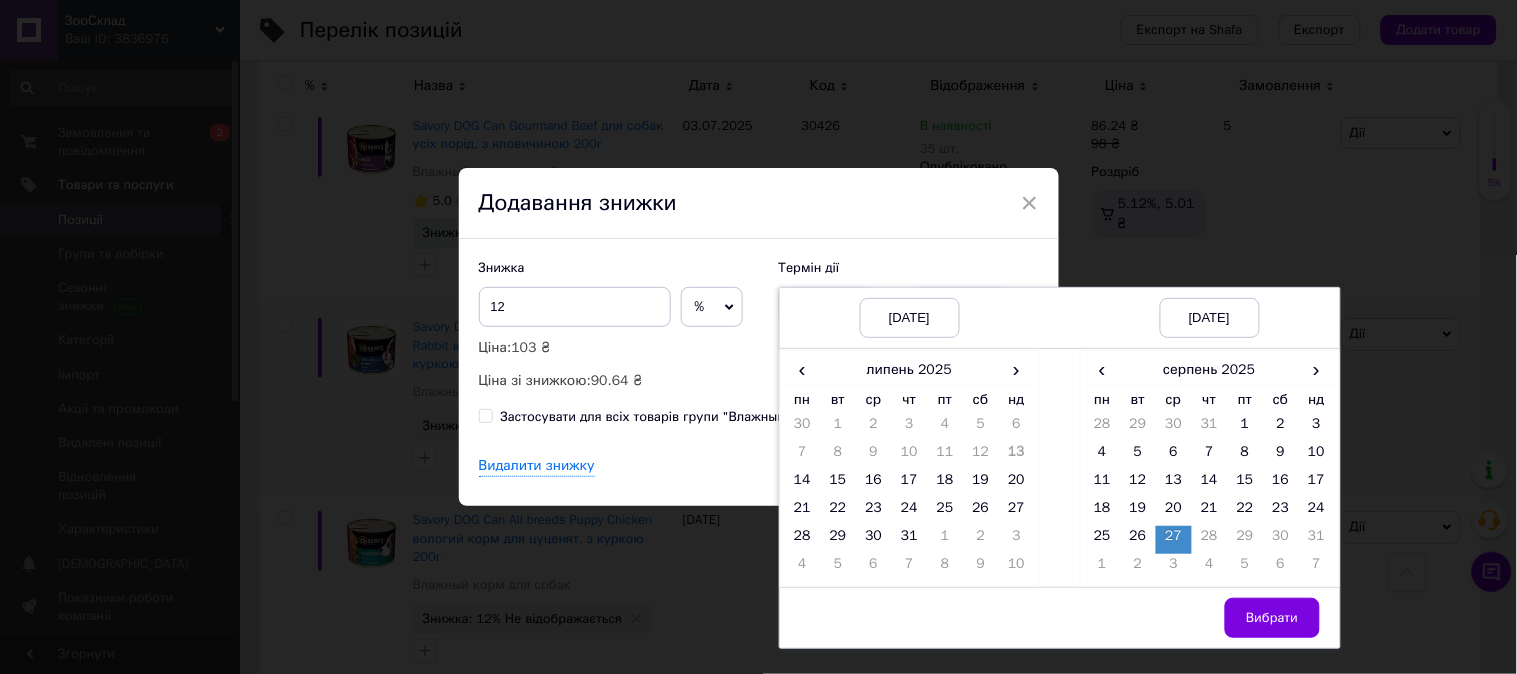 click on "Вибрати" at bounding box center (1272, 618) 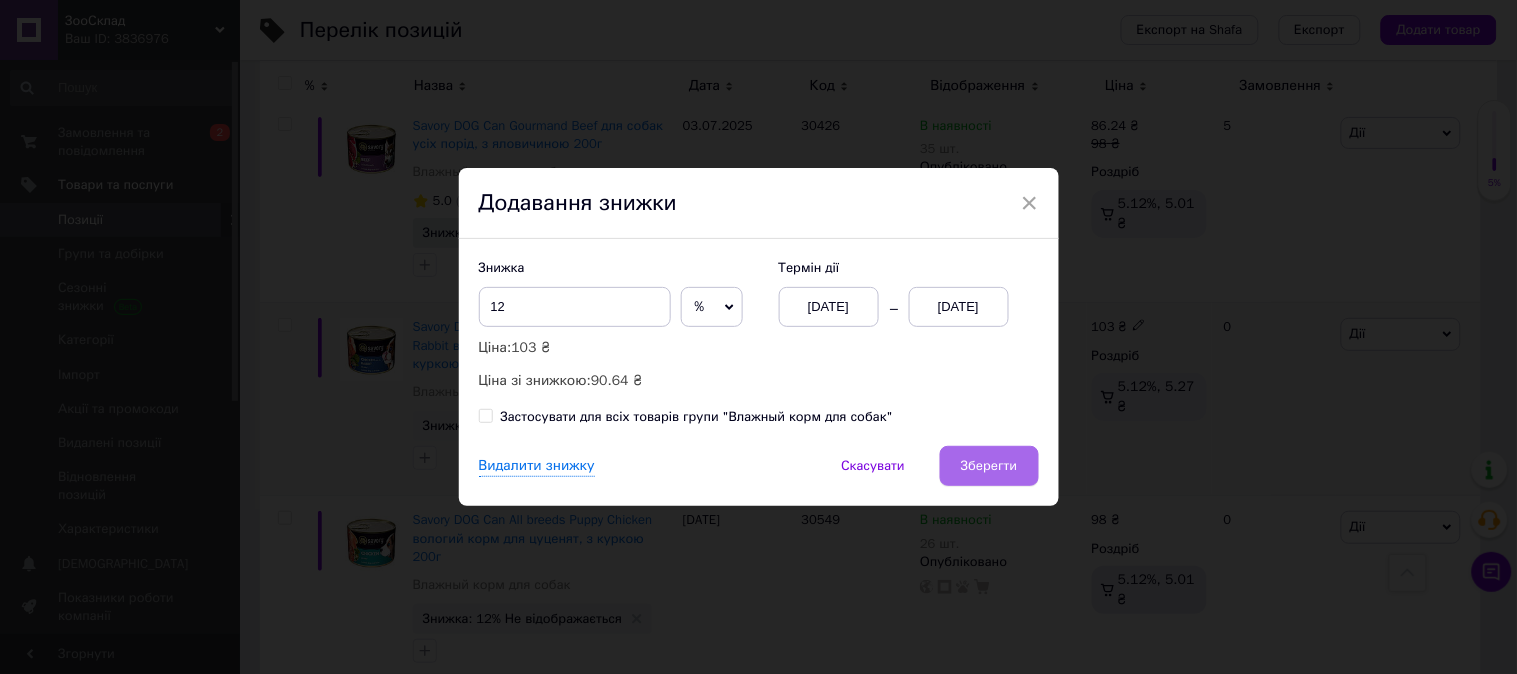 click on "Зберегти" at bounding box center (989, 466) 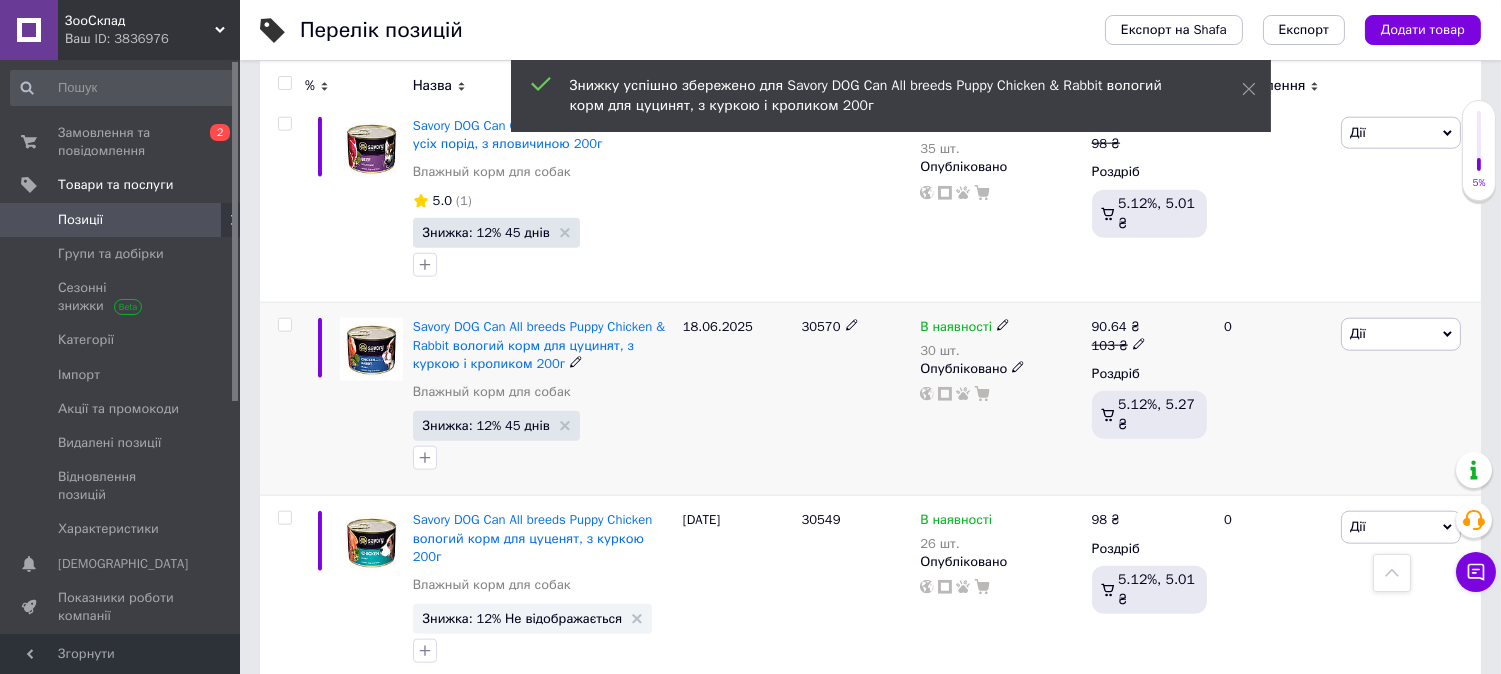 scroll, scrollTop: 4222, scrollLeft: 0, axis: vertical 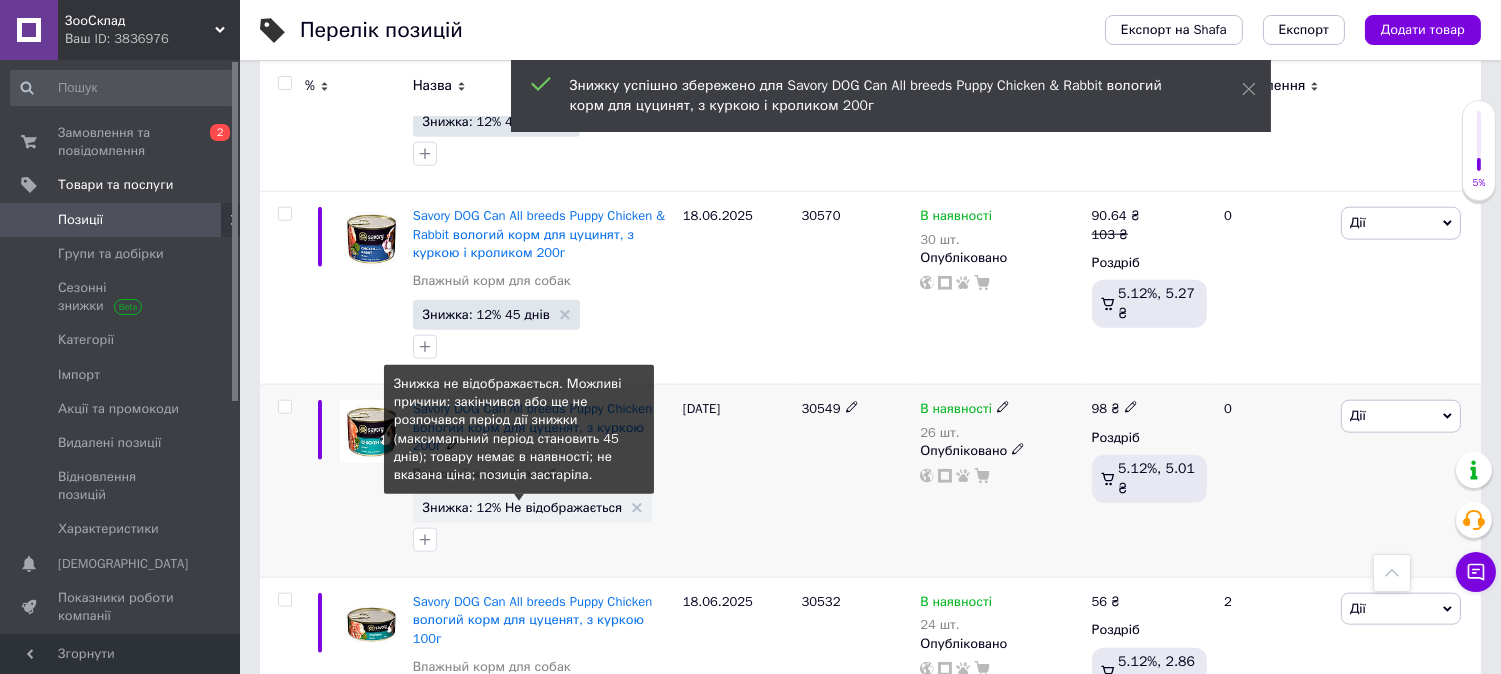 click on "Знижка: 12% Не відображається" at bounding box center (523, 507) 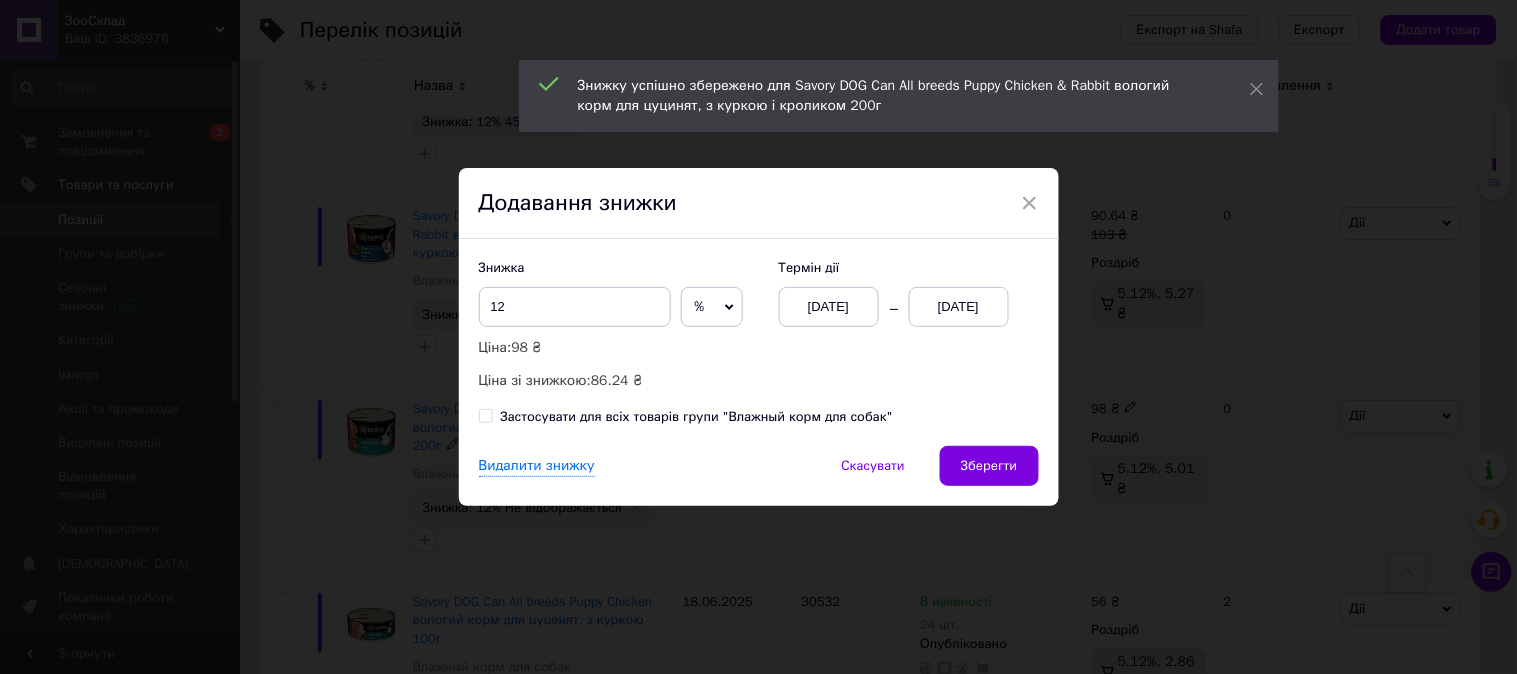 click on "13.07.2025" at bounding box center [959, 307] 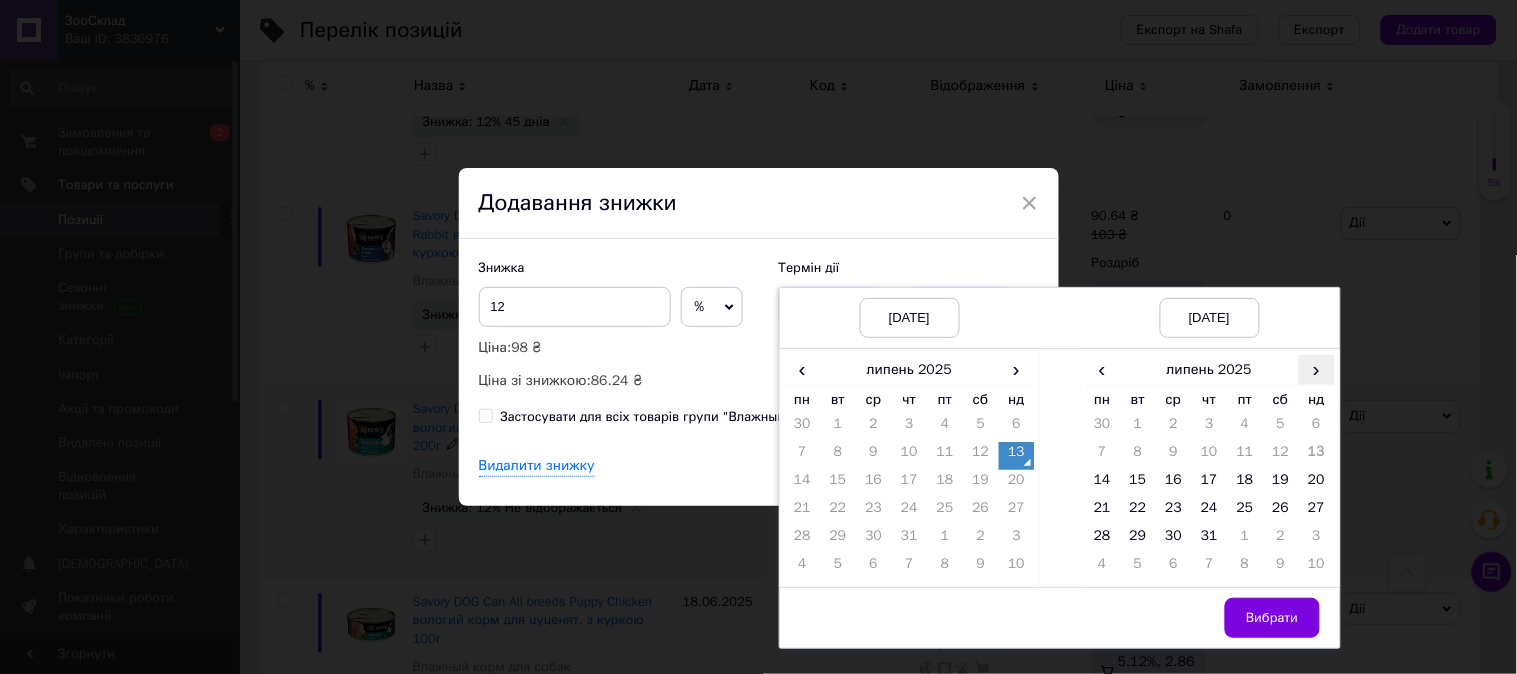 click on "›" at bounding box center [1317, 369] 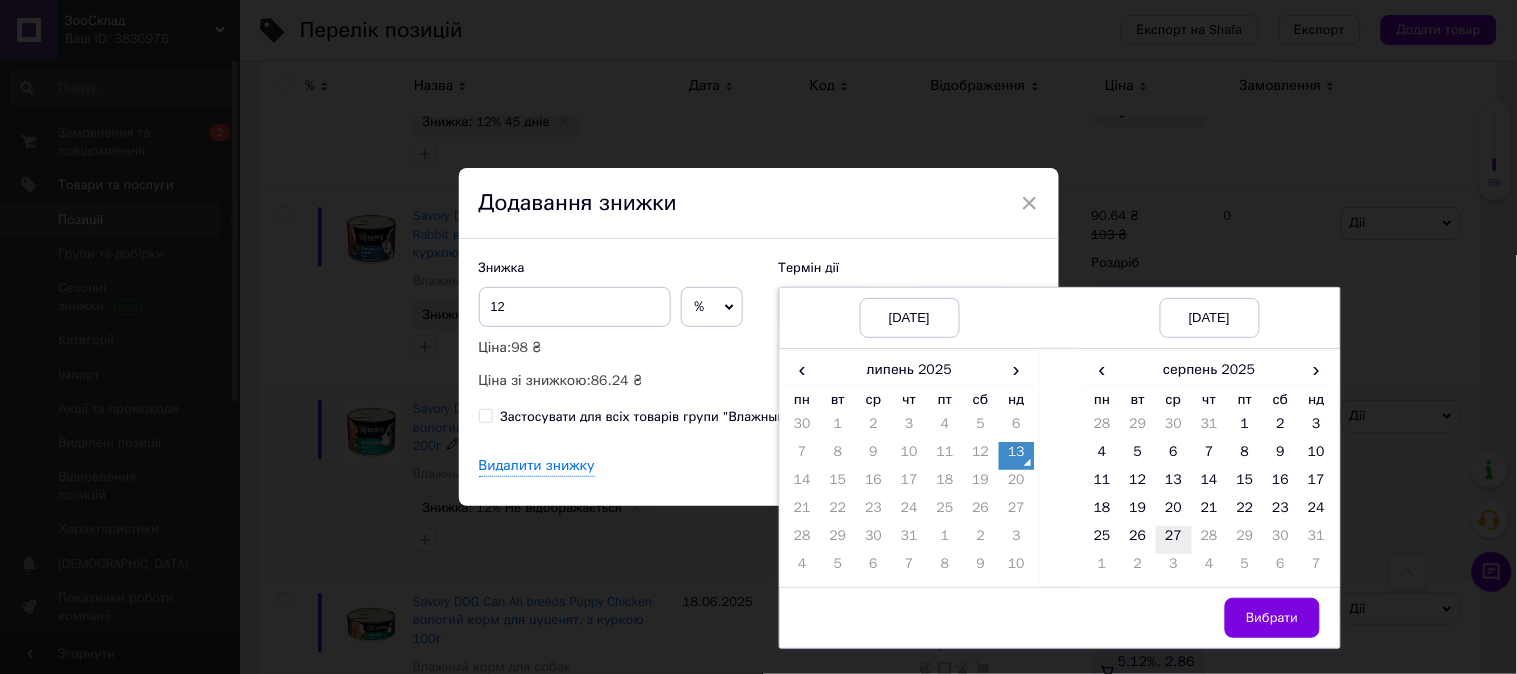 click on "27" at bounding box center (1174, 540) 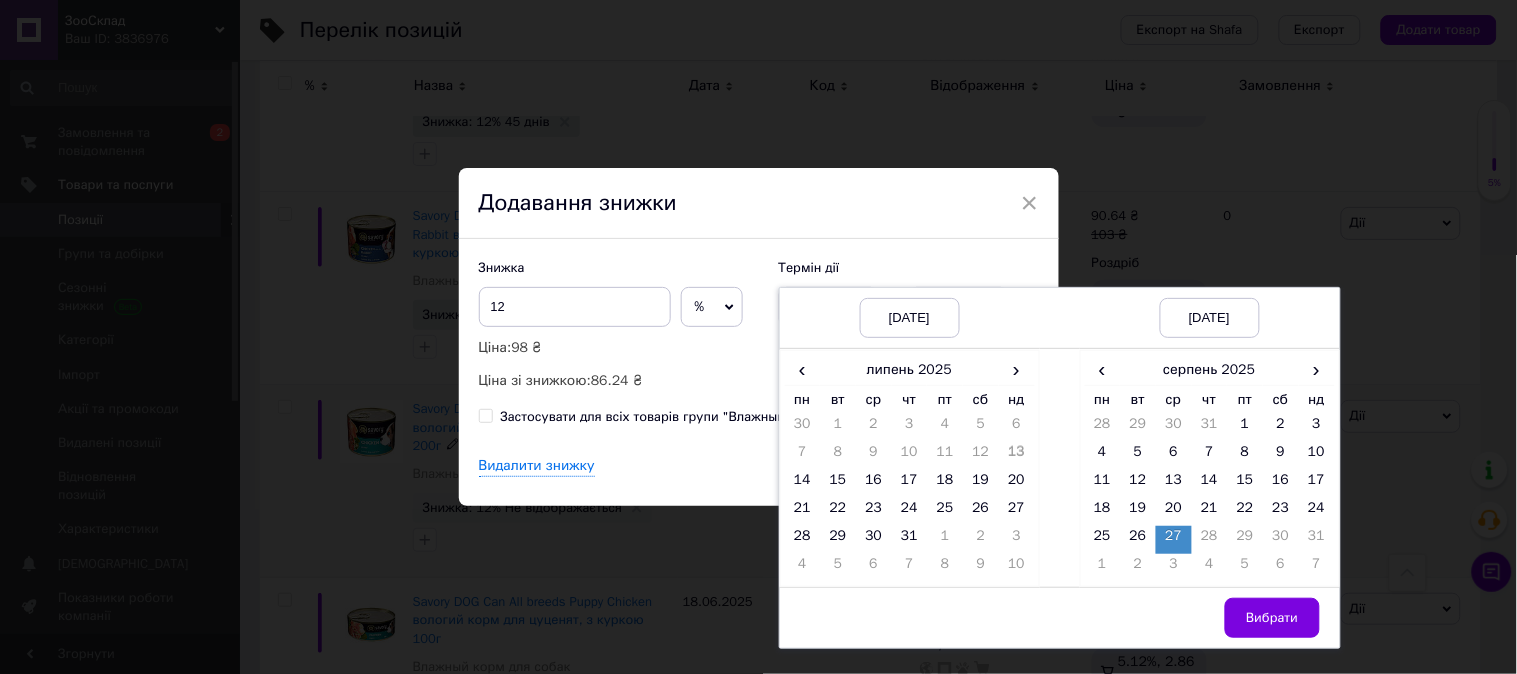 click on "Вибрати" at bounding box center (1272, 618) 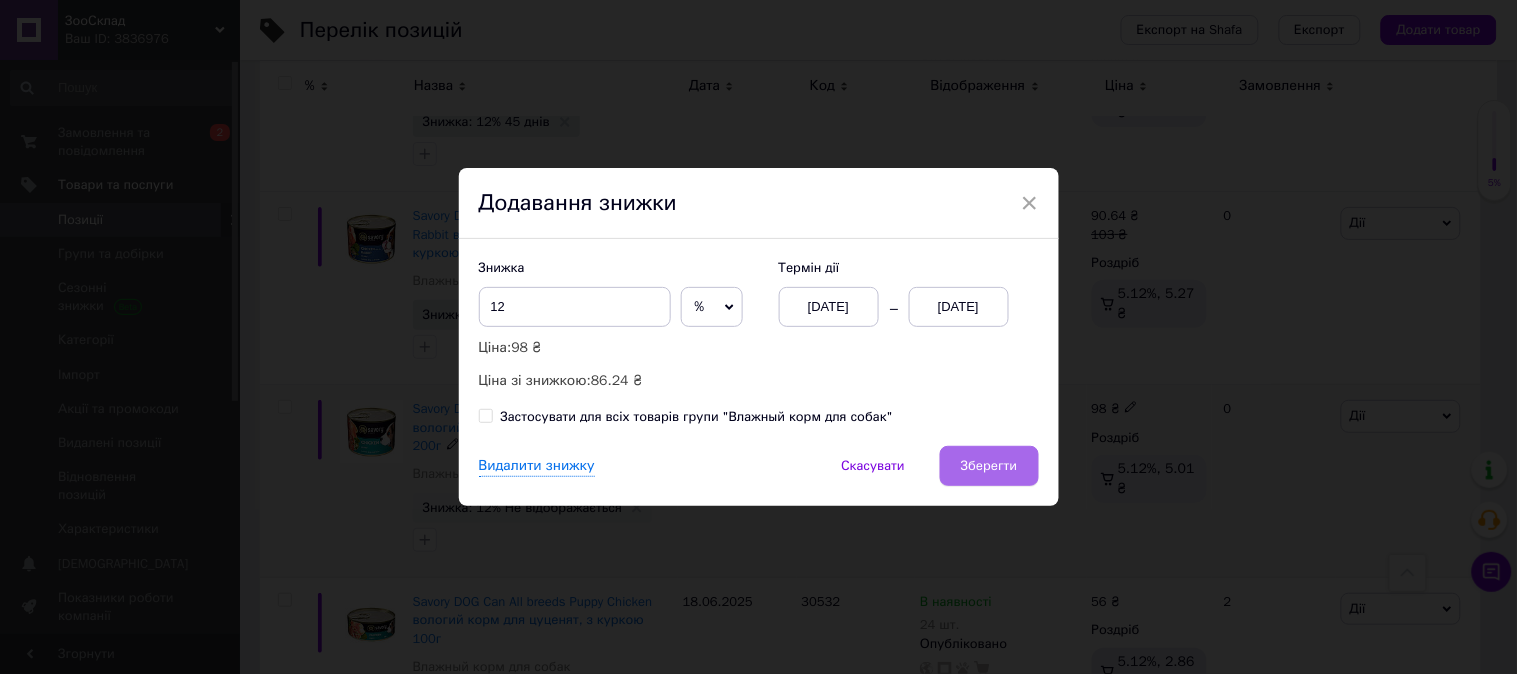 click on "Зберегти" at bounding box center (989, 466) 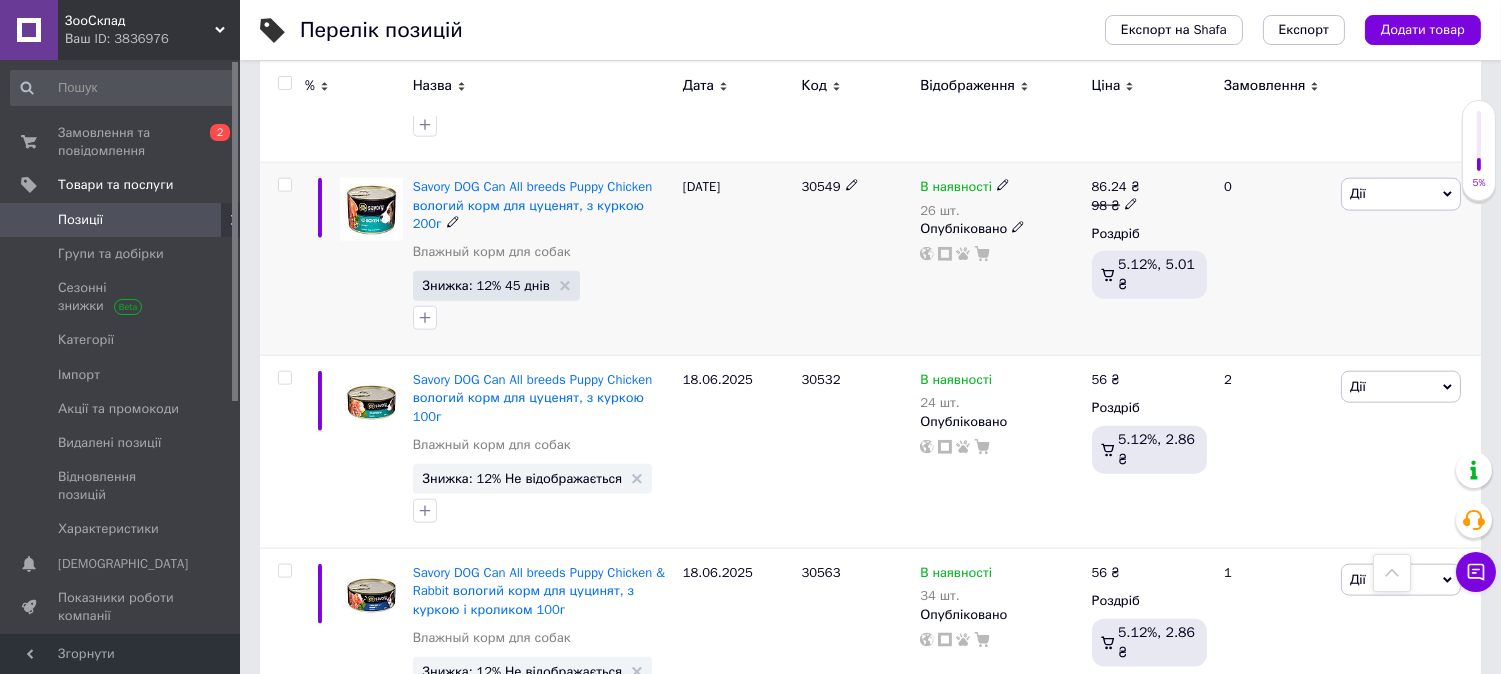 scroll, scrollTop: 4333, scrollLeft: 0, axis: vertical 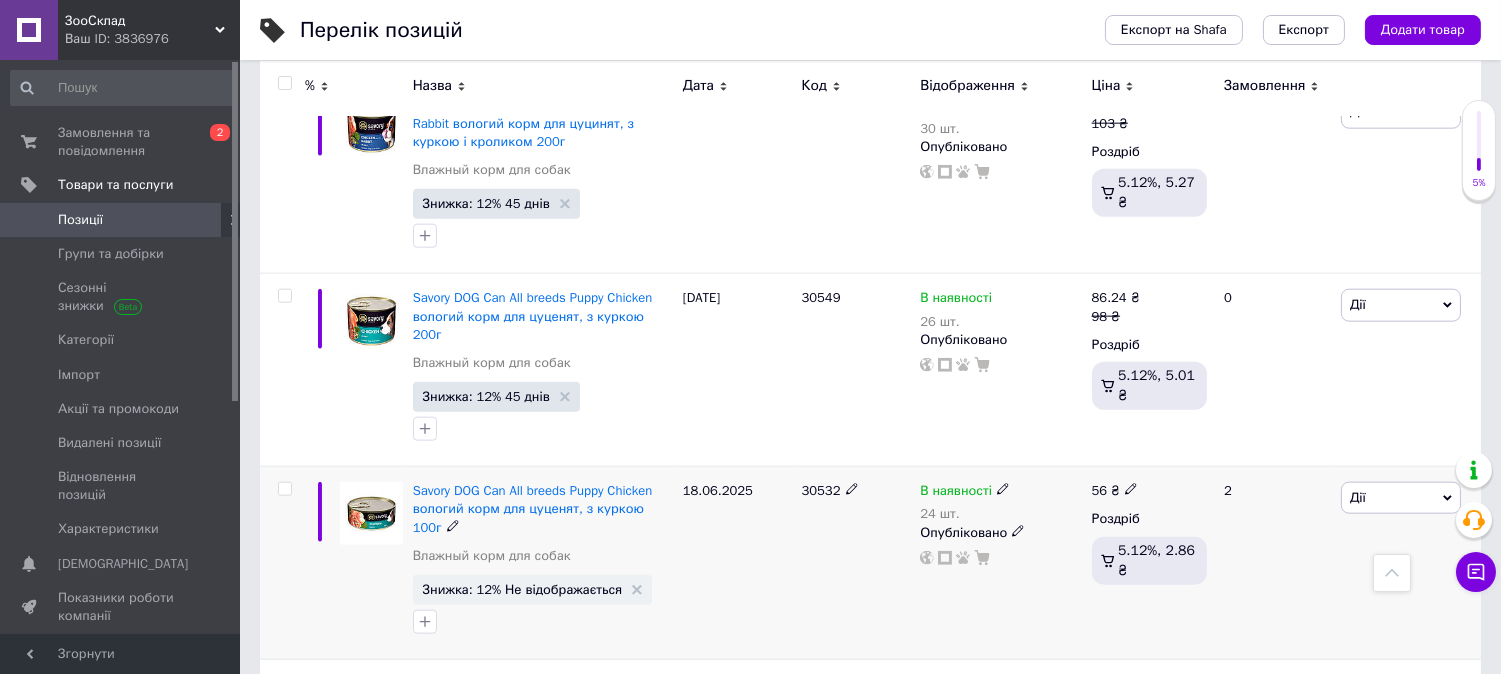 click at bounding box center (285, 489) 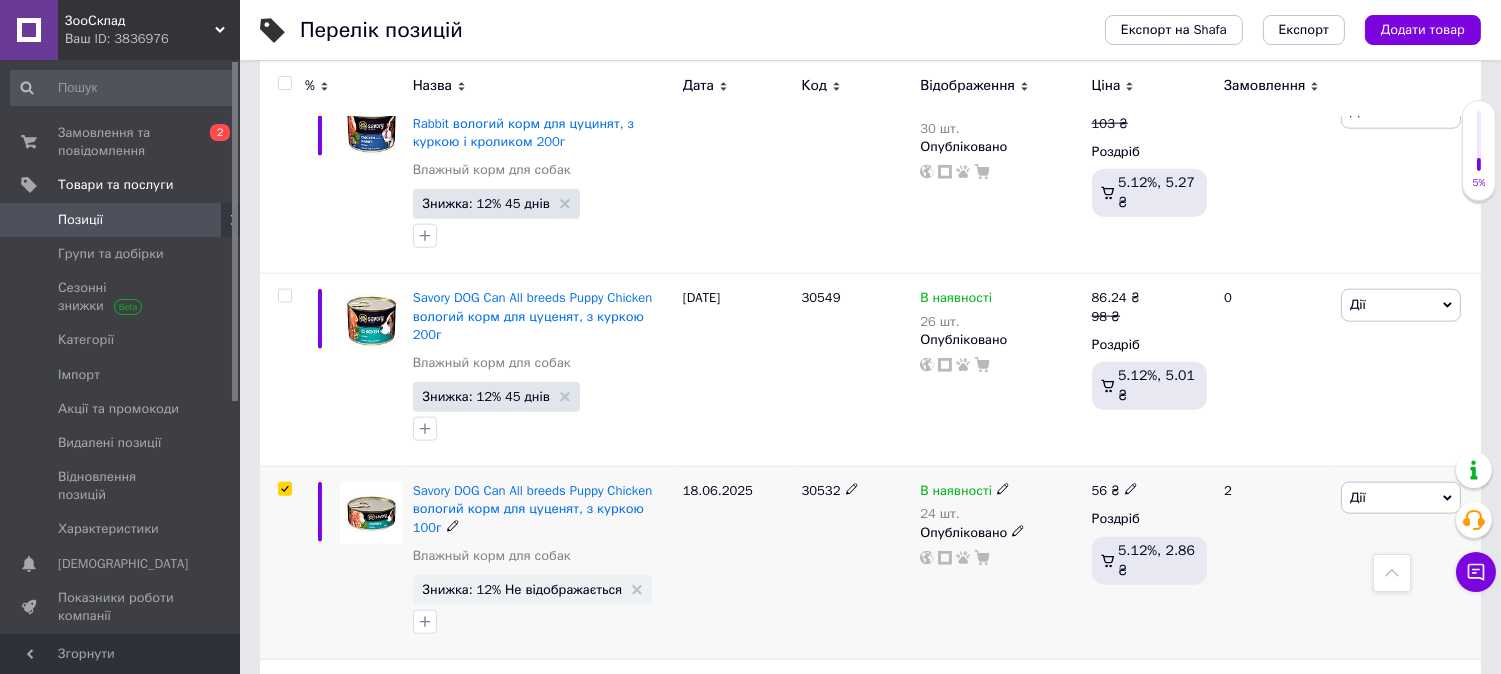 checkbox on "true" 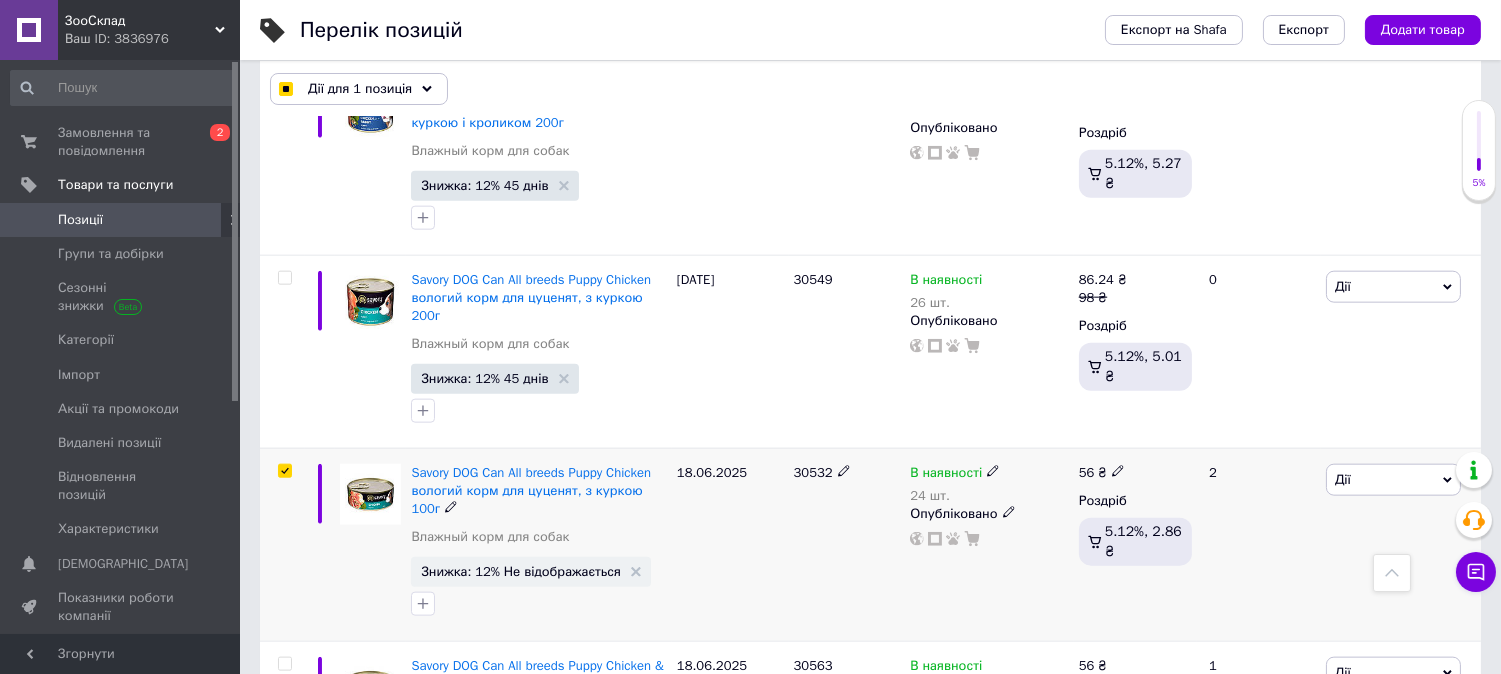 scroll, scrollTop: 4573, scrollLeft: 0, axis: vertical 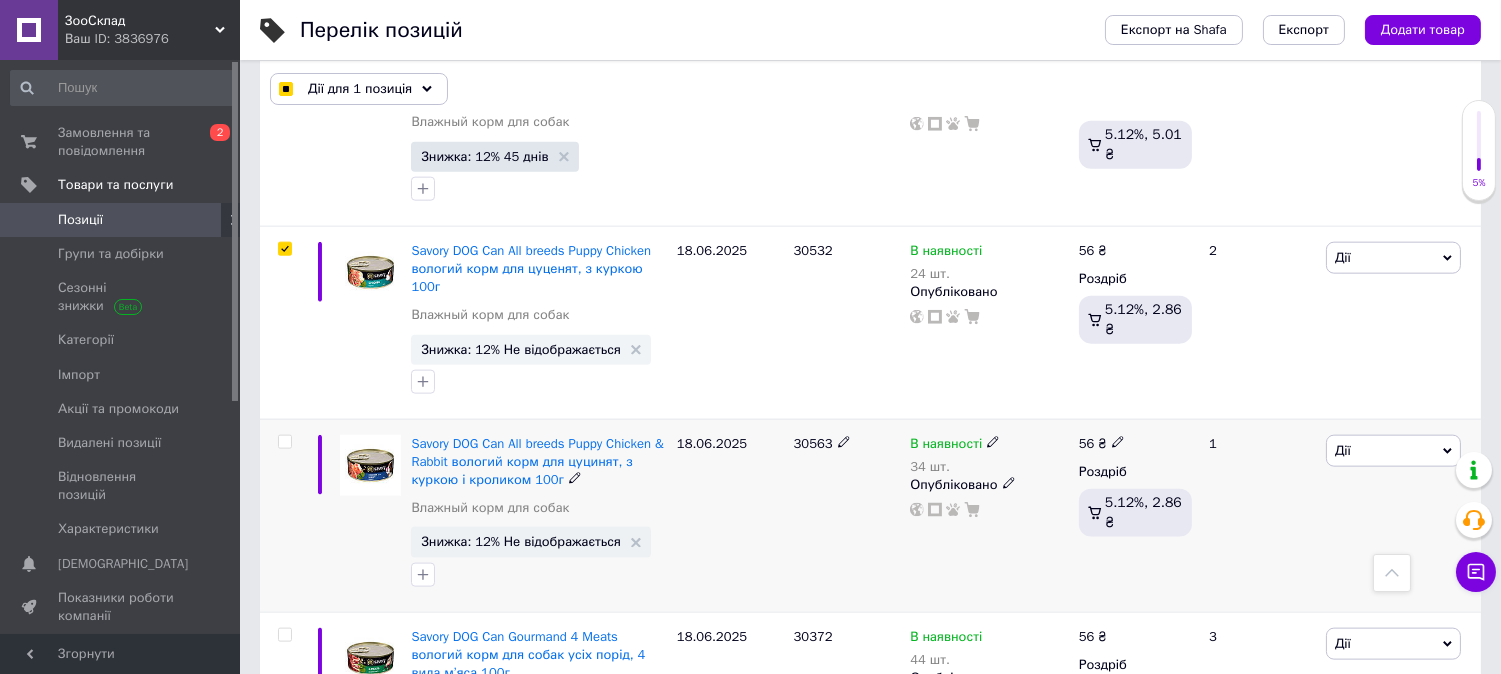 click at bounding box center [284, 442] 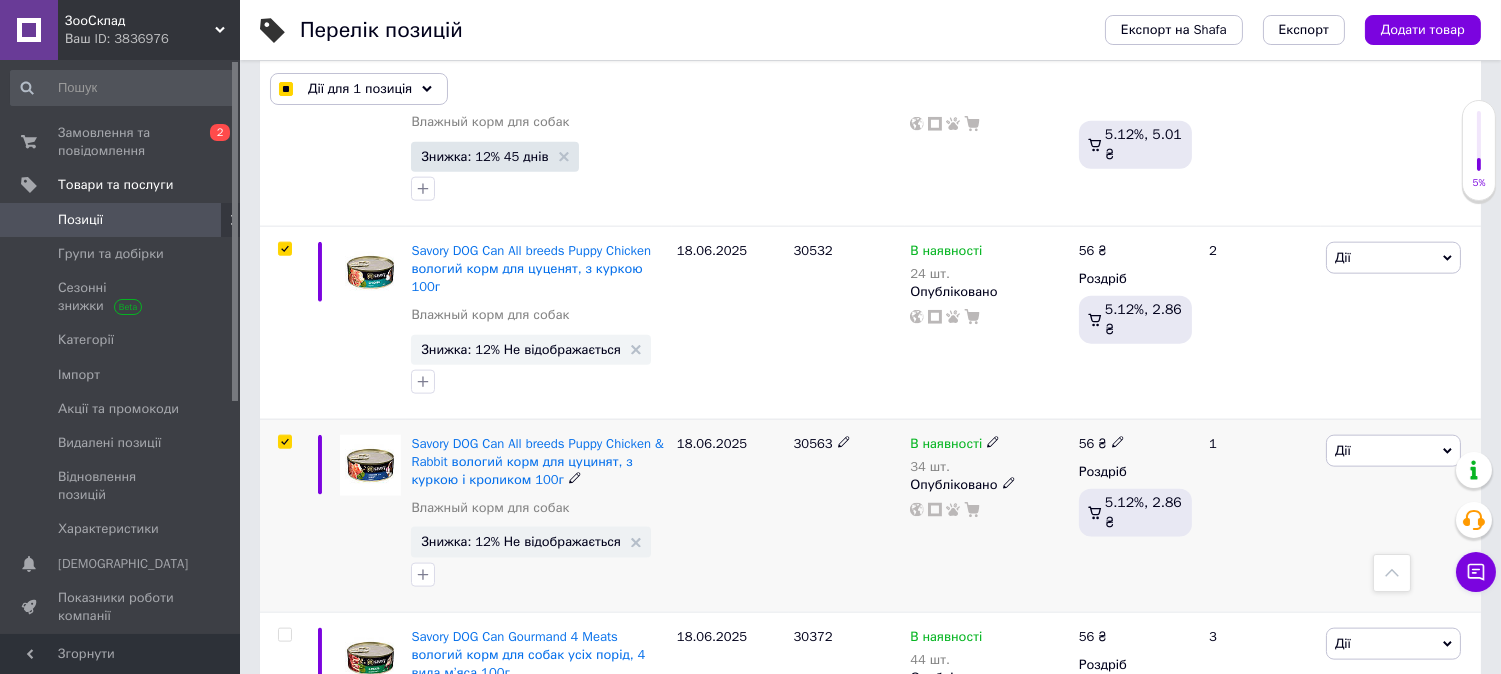 checkbox on "true" 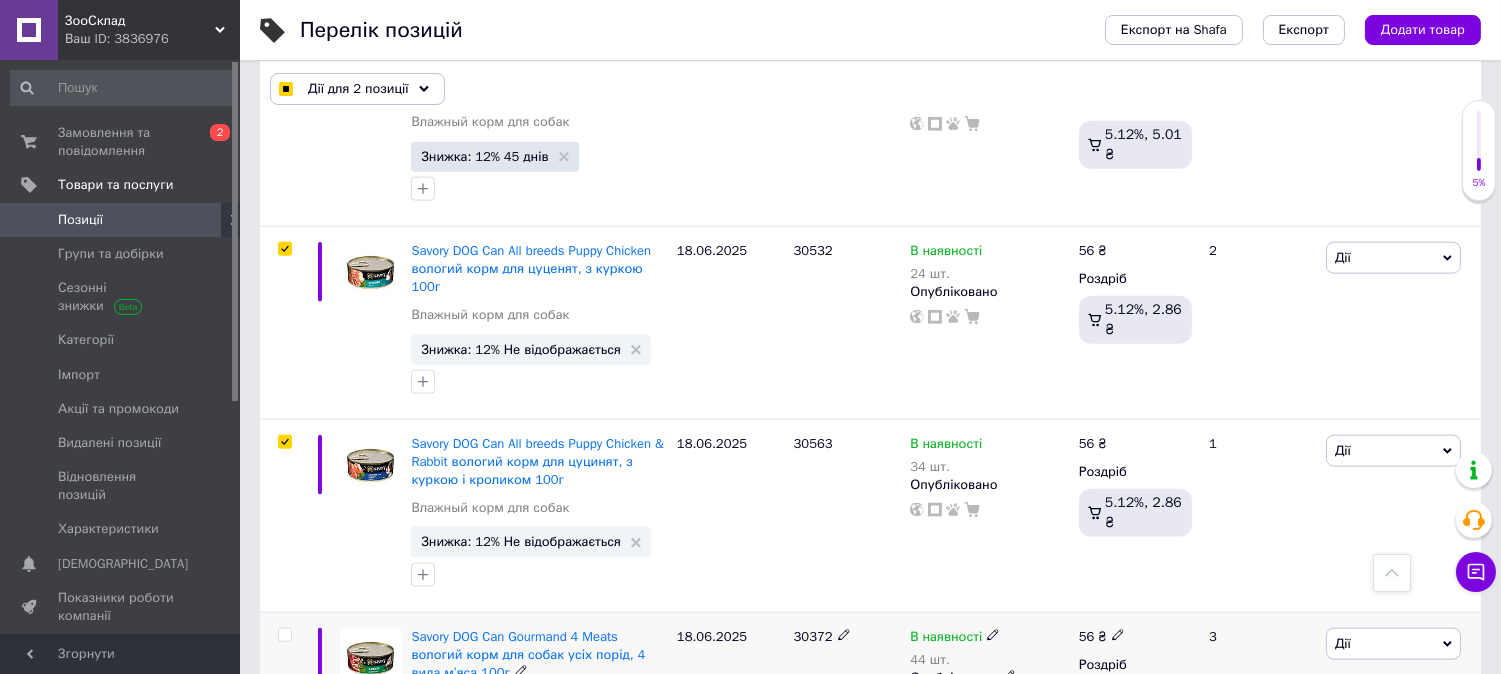 click at bounding box center (284, 635) 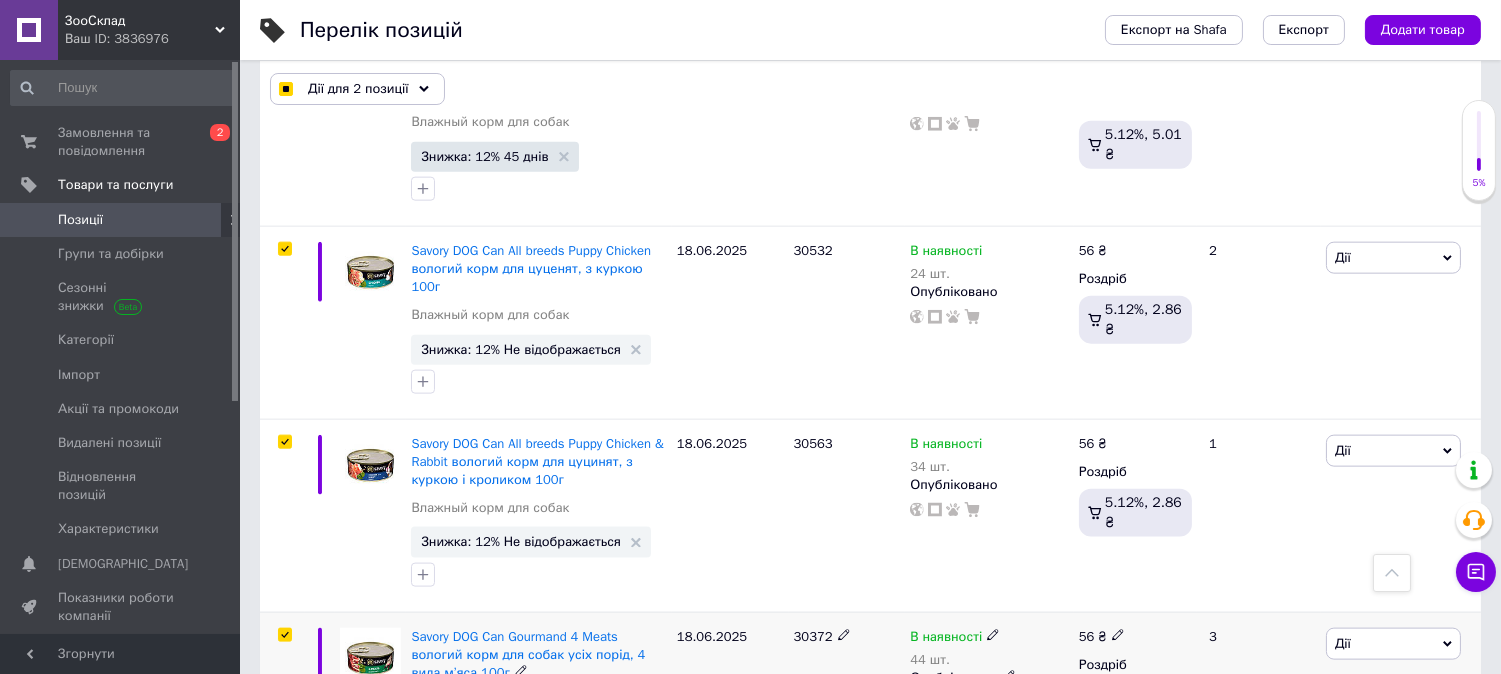 checkbox on "true" 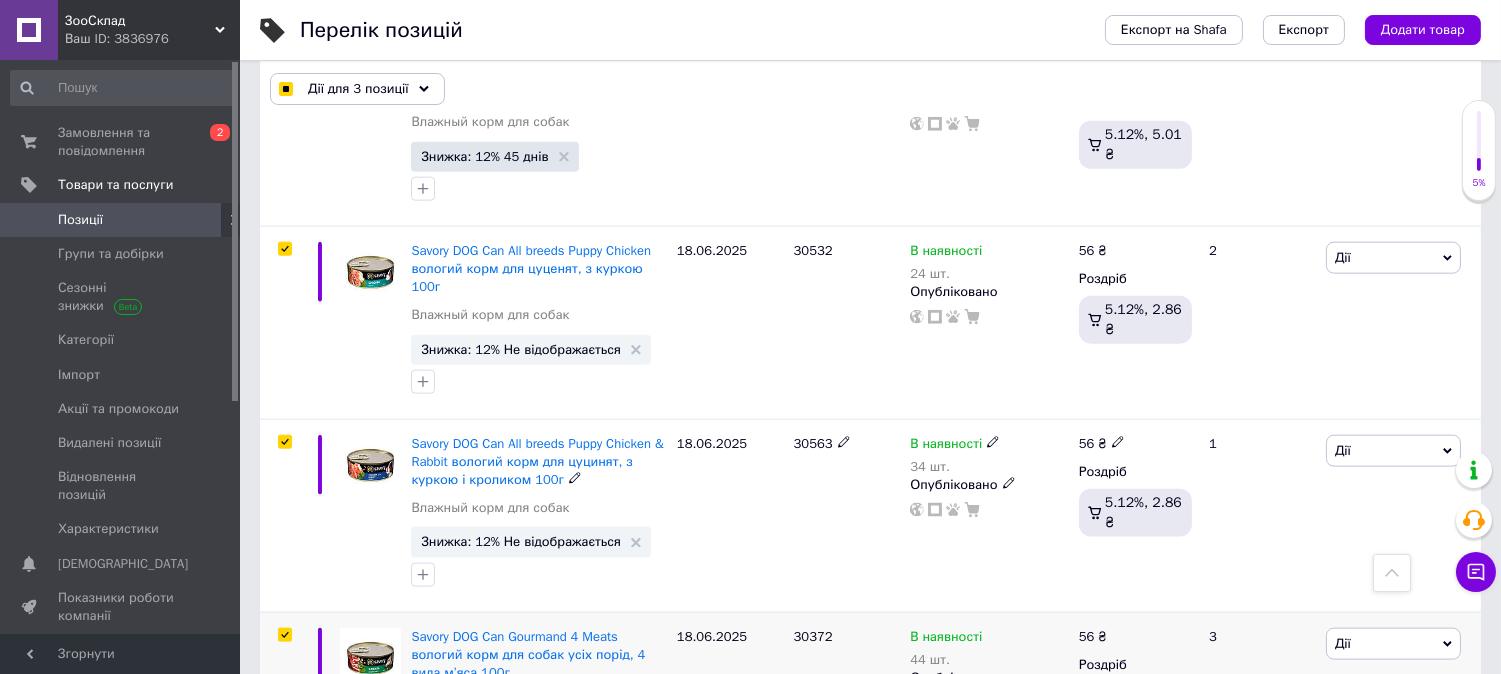 scroll, scrollTop: 4795, scrollLeft: 0, axis: vertical 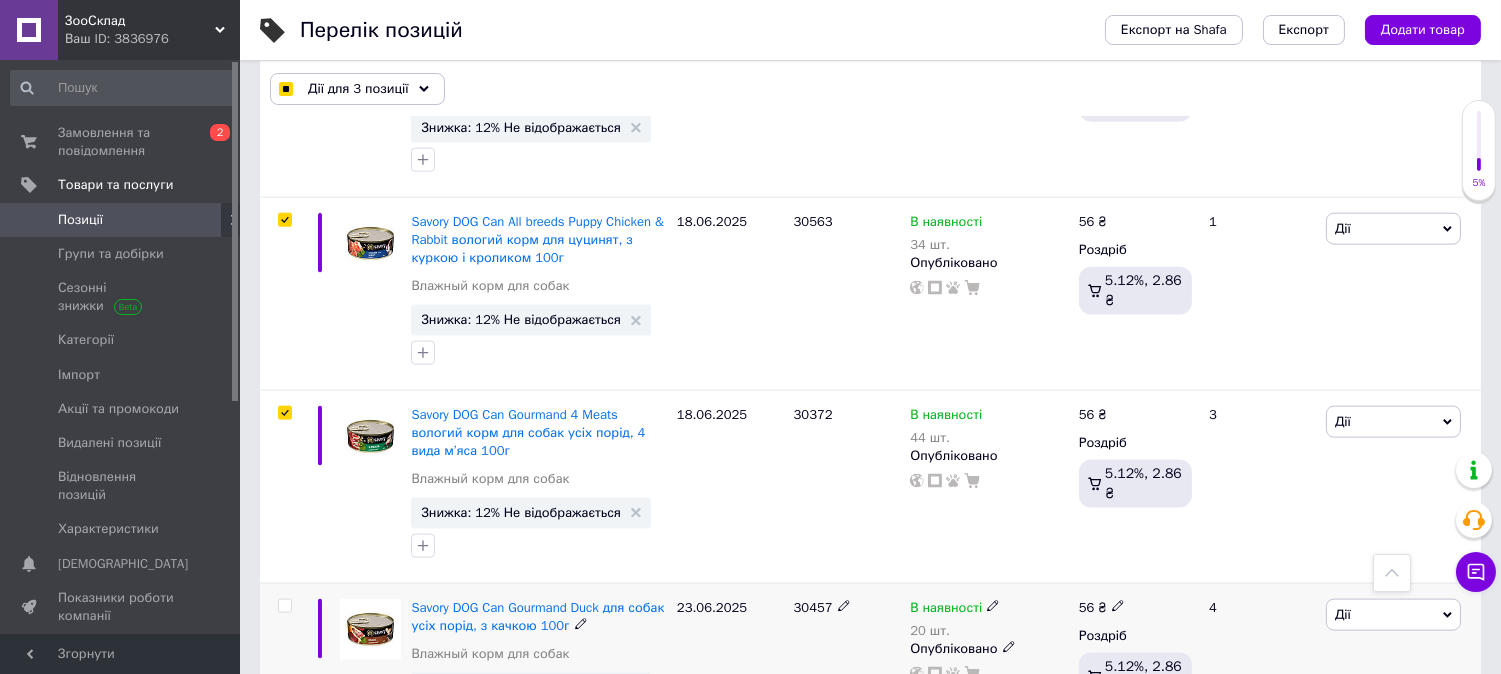 click at bounding box center (284, 606) 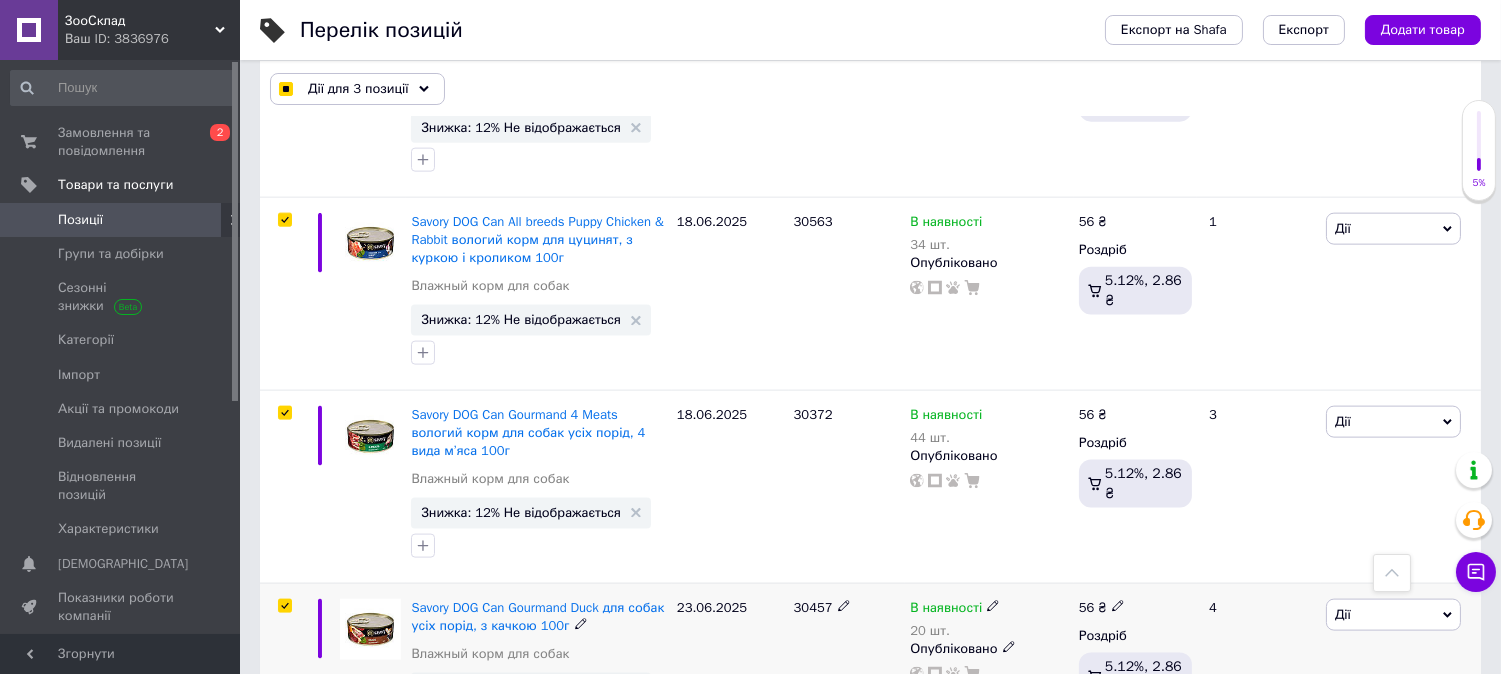 checkbox on "true" 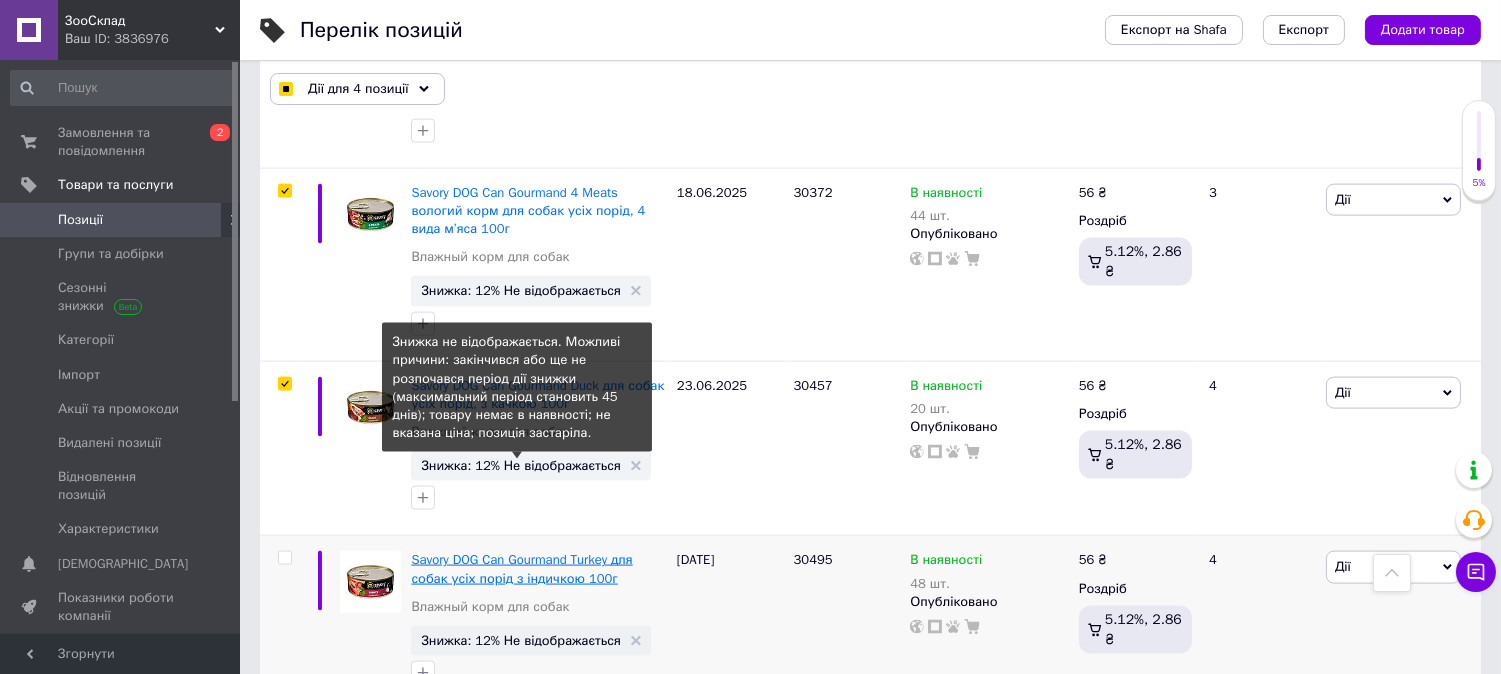 scroll, scrollTop: 5128, scrollLeft: 0, axis: vertical 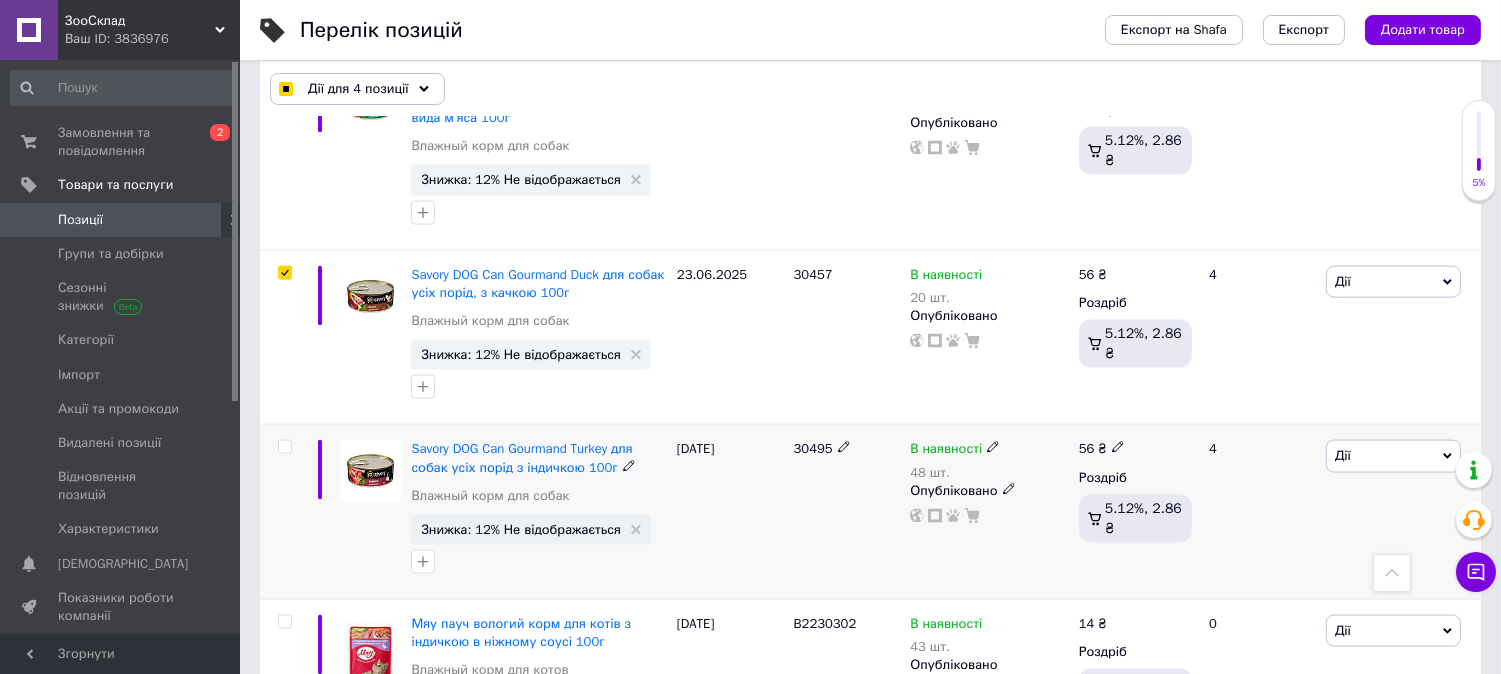 click at bounding box center (284, 447) 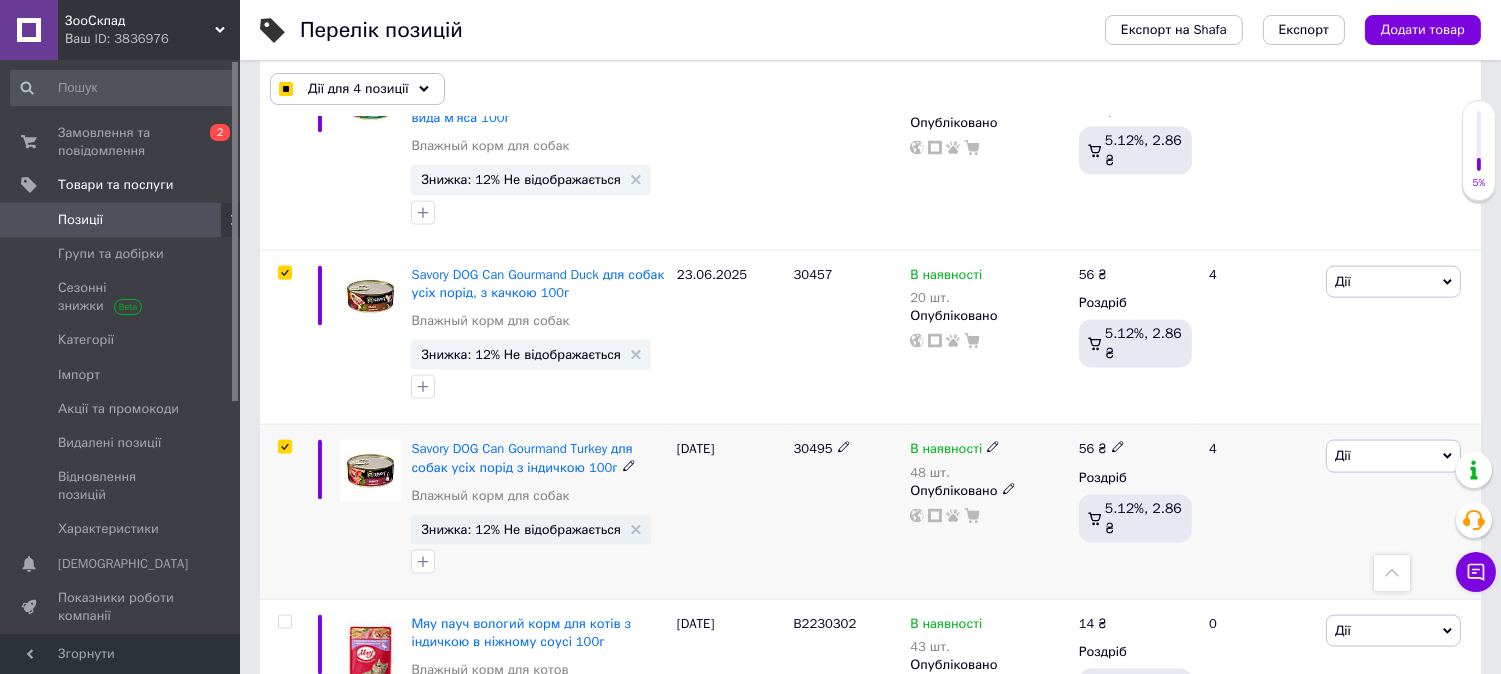 checkbox on "true" 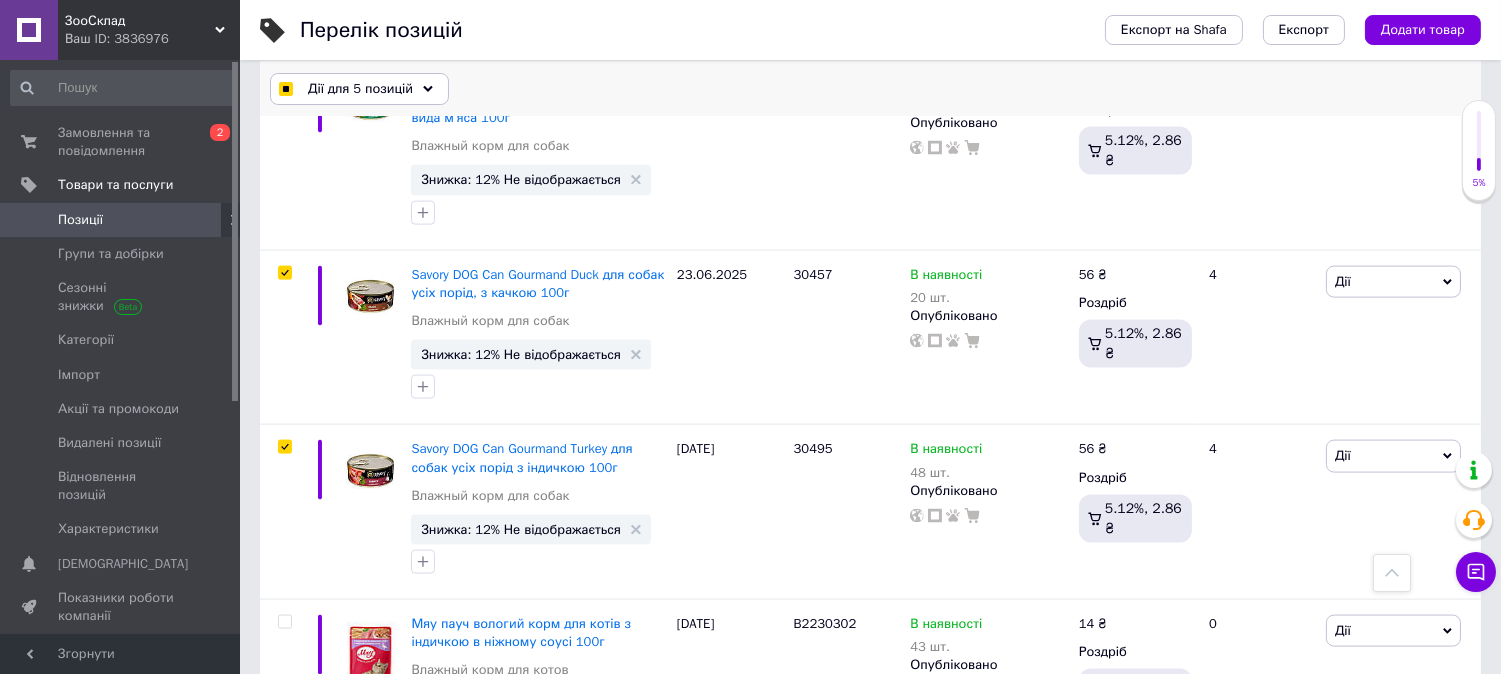 click on "Дії для 5 позицій" at bounding box center (360, 89) 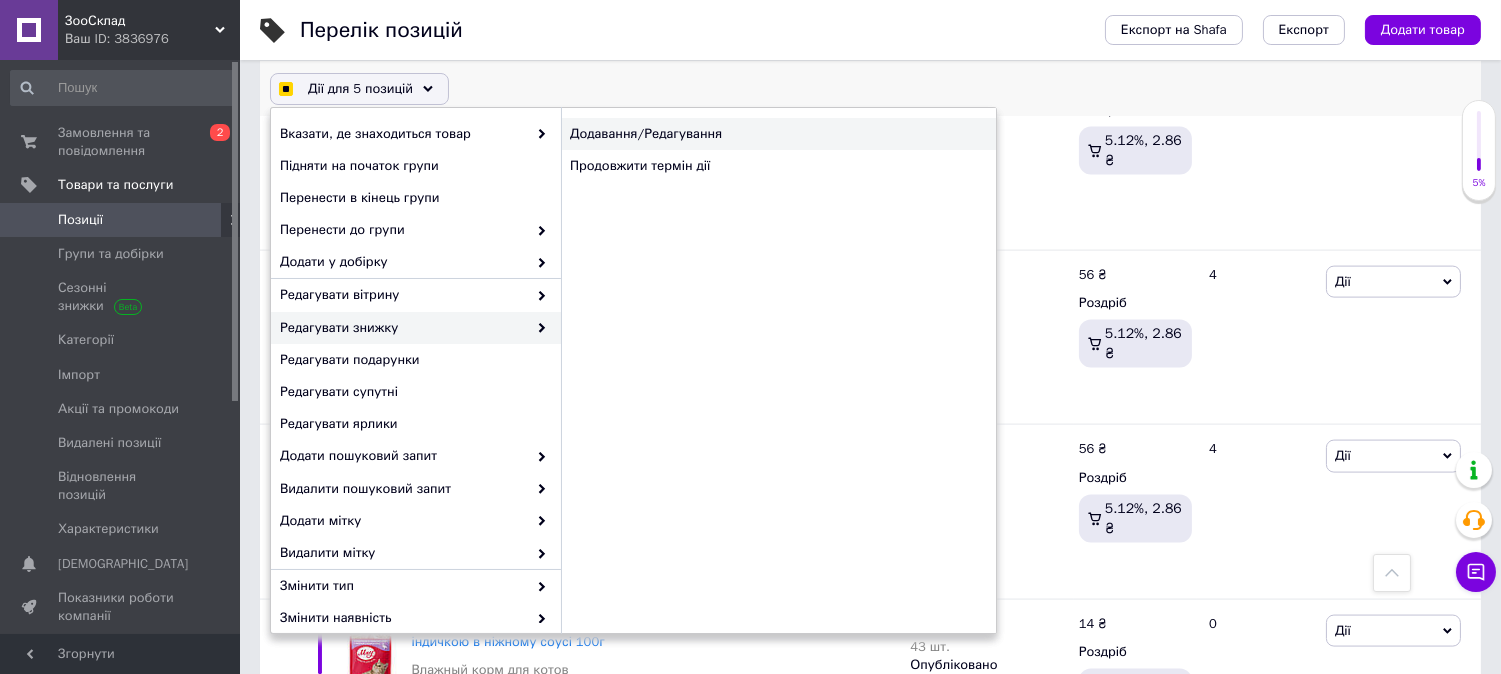 checkbox on "true" 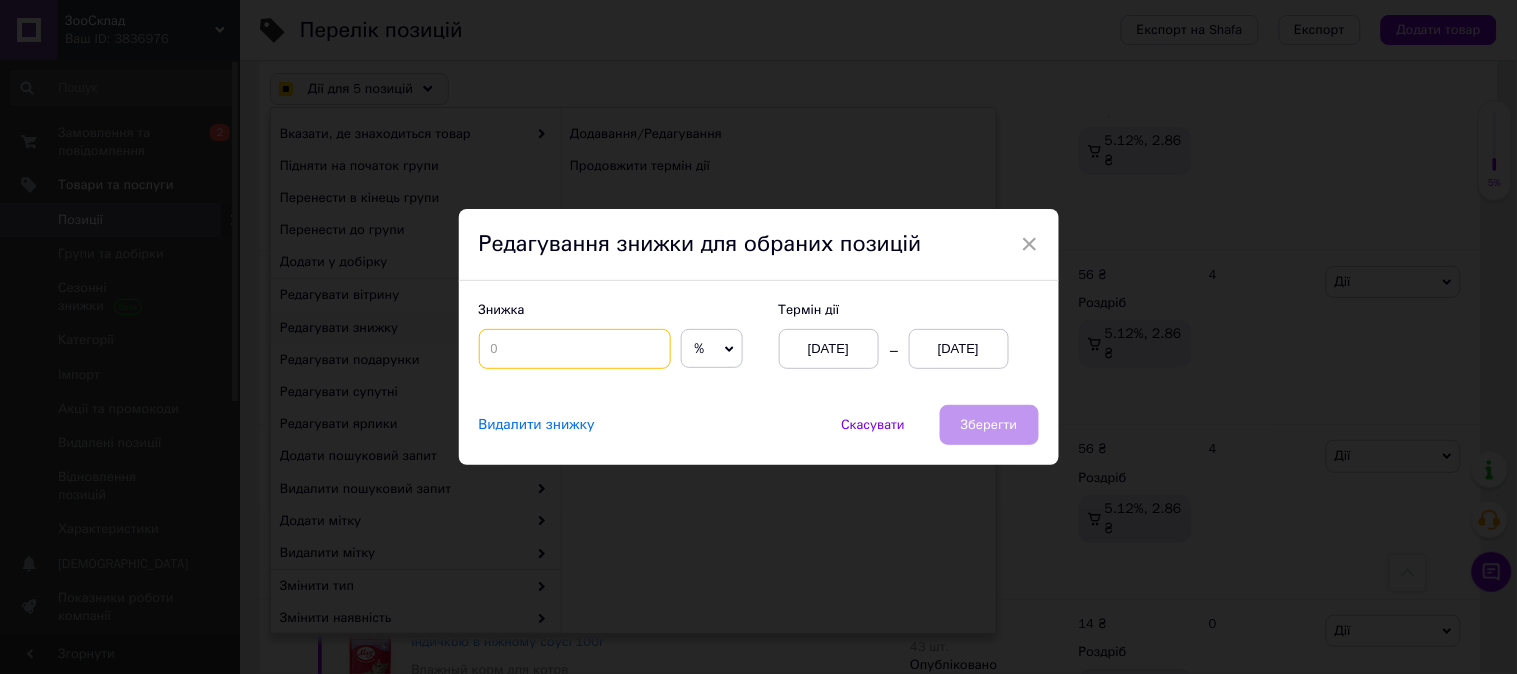 click at bounding box center [575, 349] 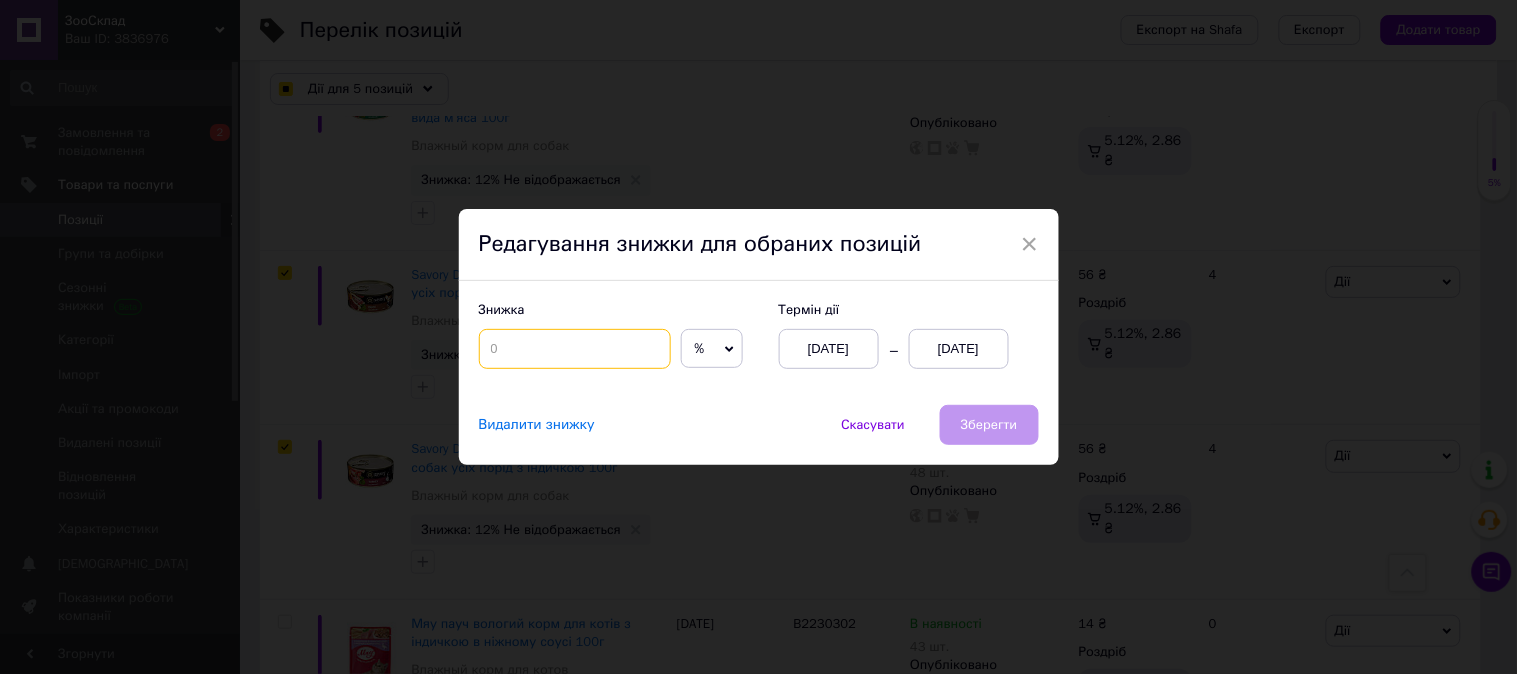 checkbox on "true" 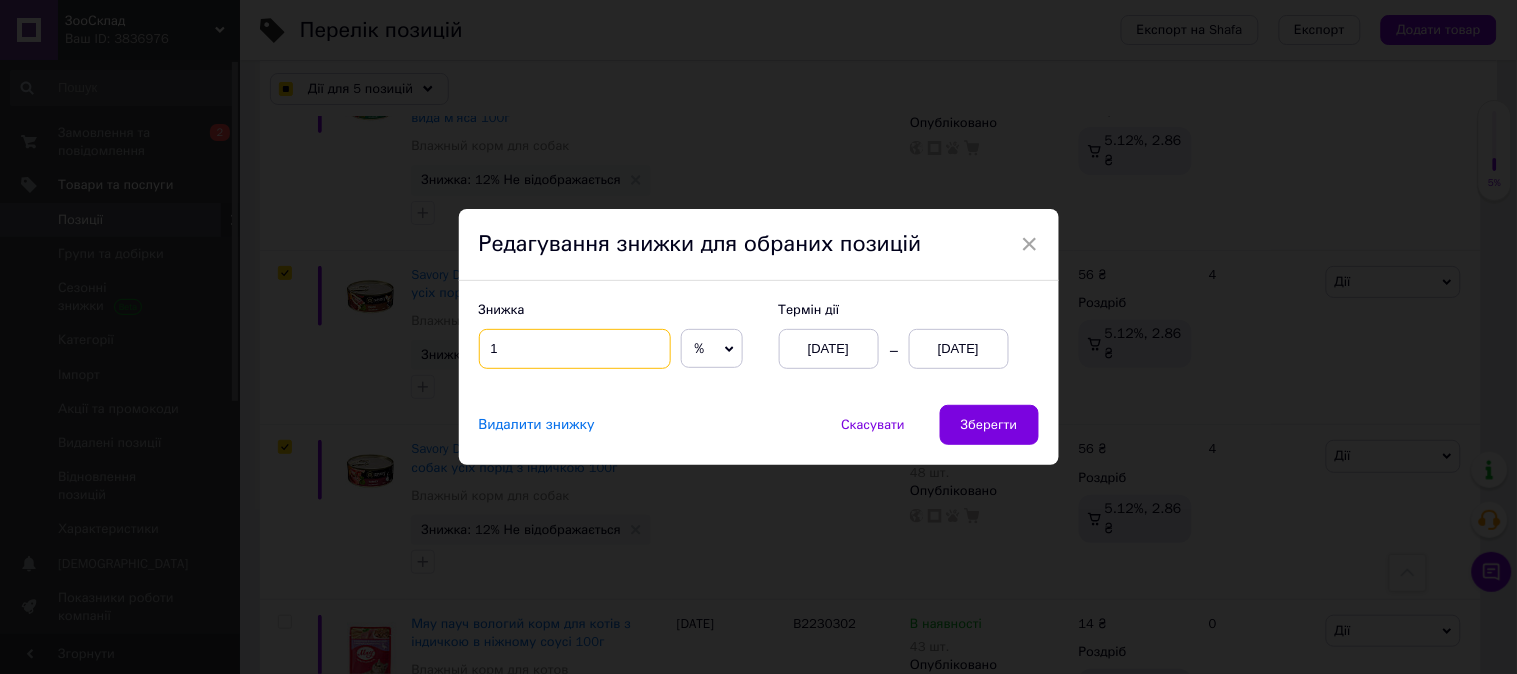 checkbox on "true" 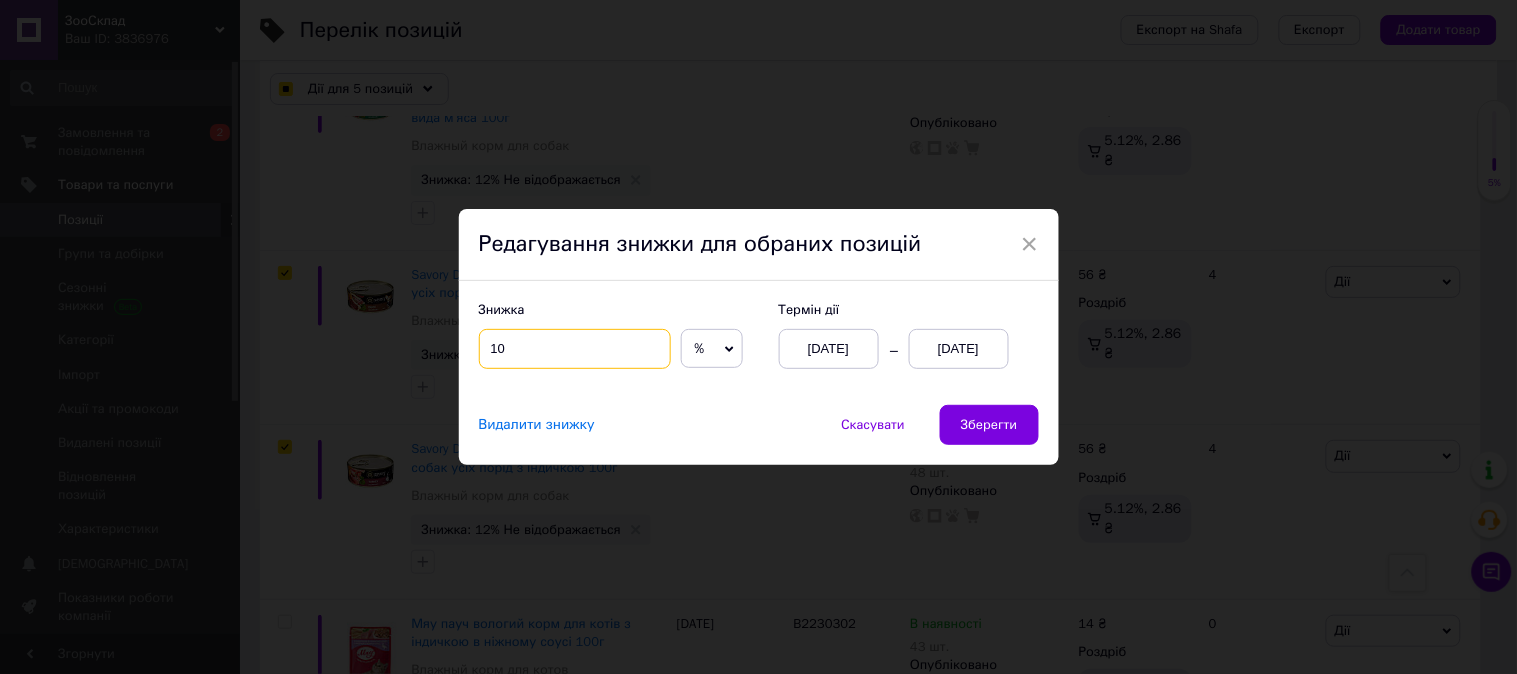 type on "10" 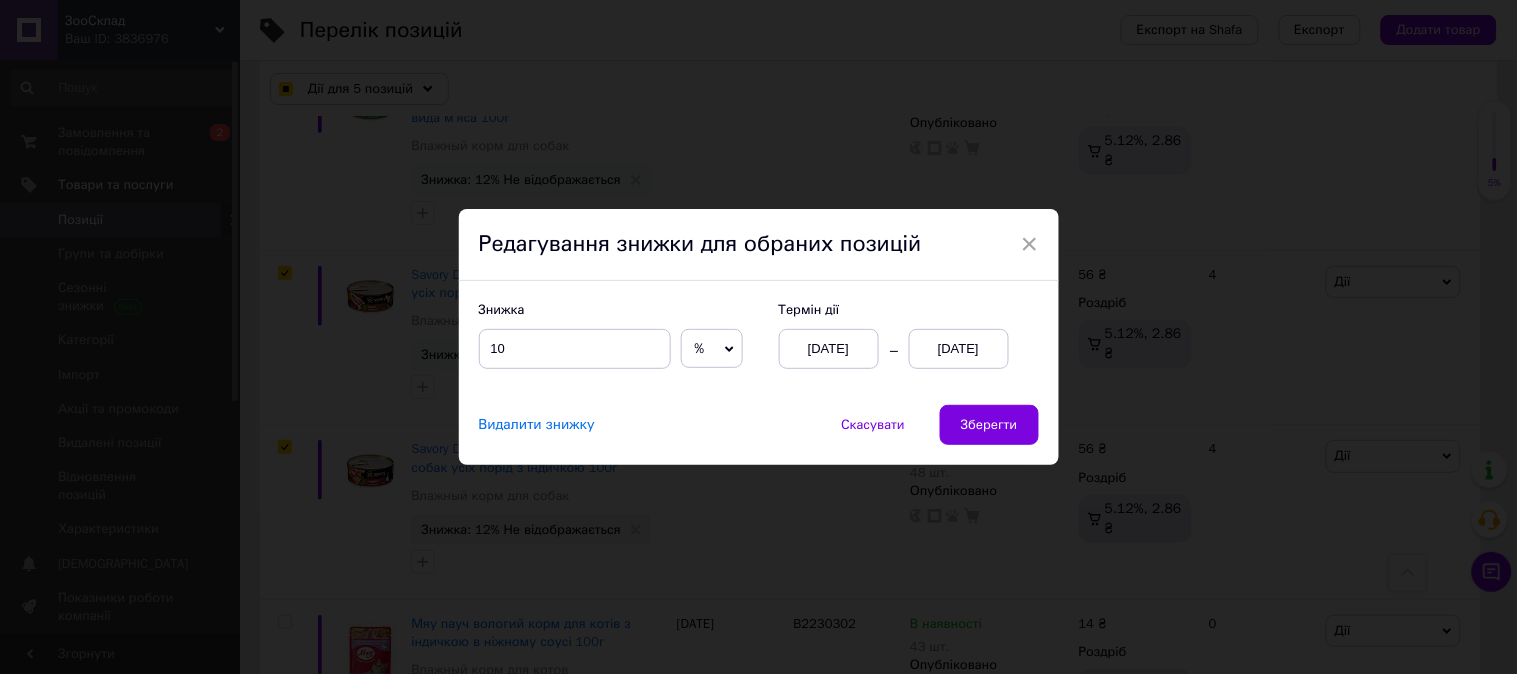 click on "13.07.2025" at bounding box center (959, 349) 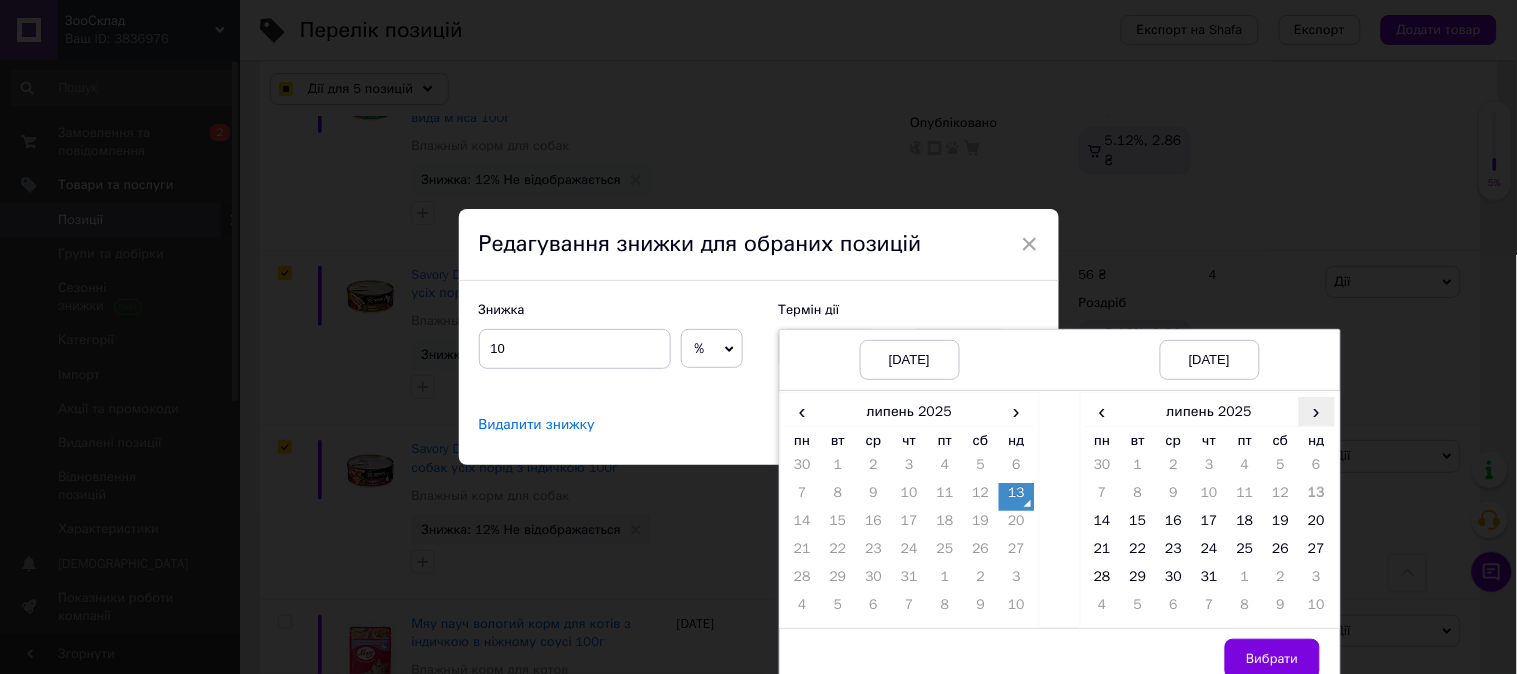 click on "›" at bounding box center (1317, 411) 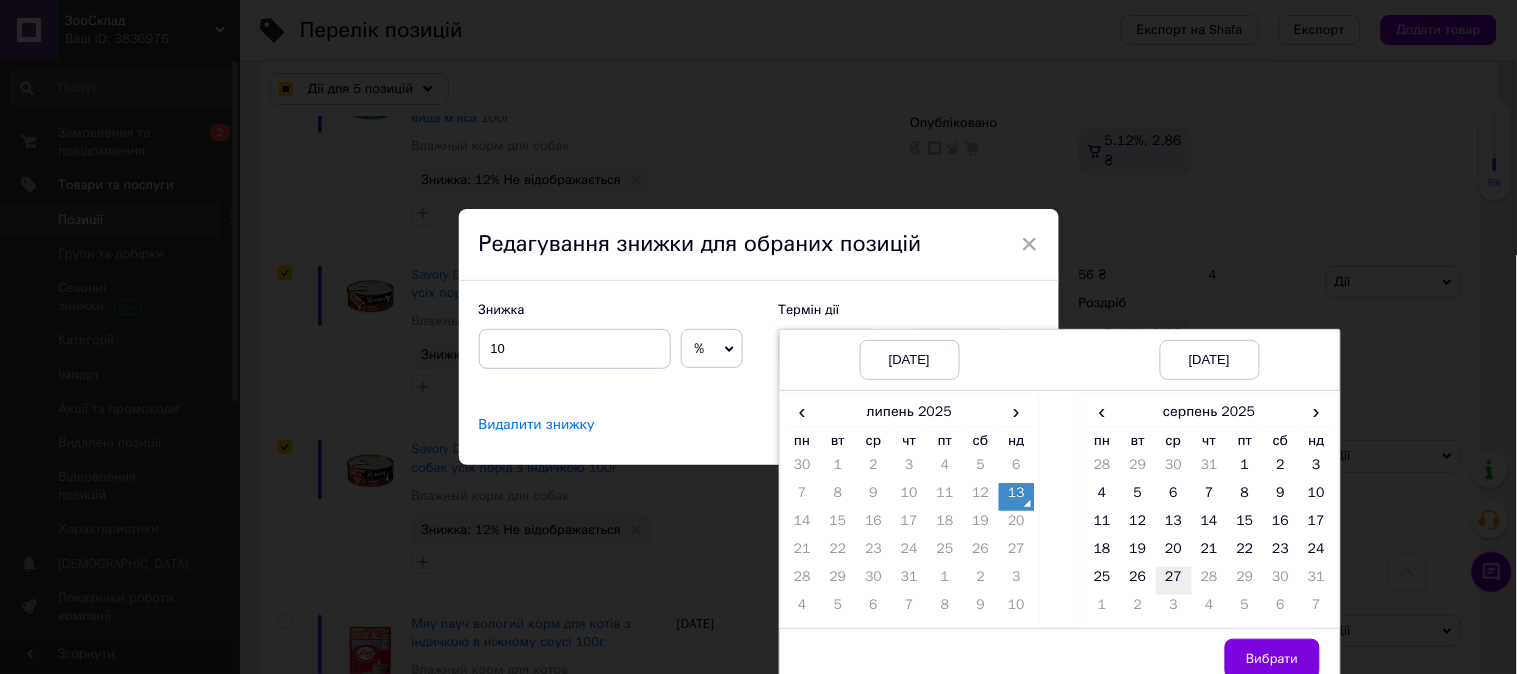 click on "27" at bounding box center [1174, 581] 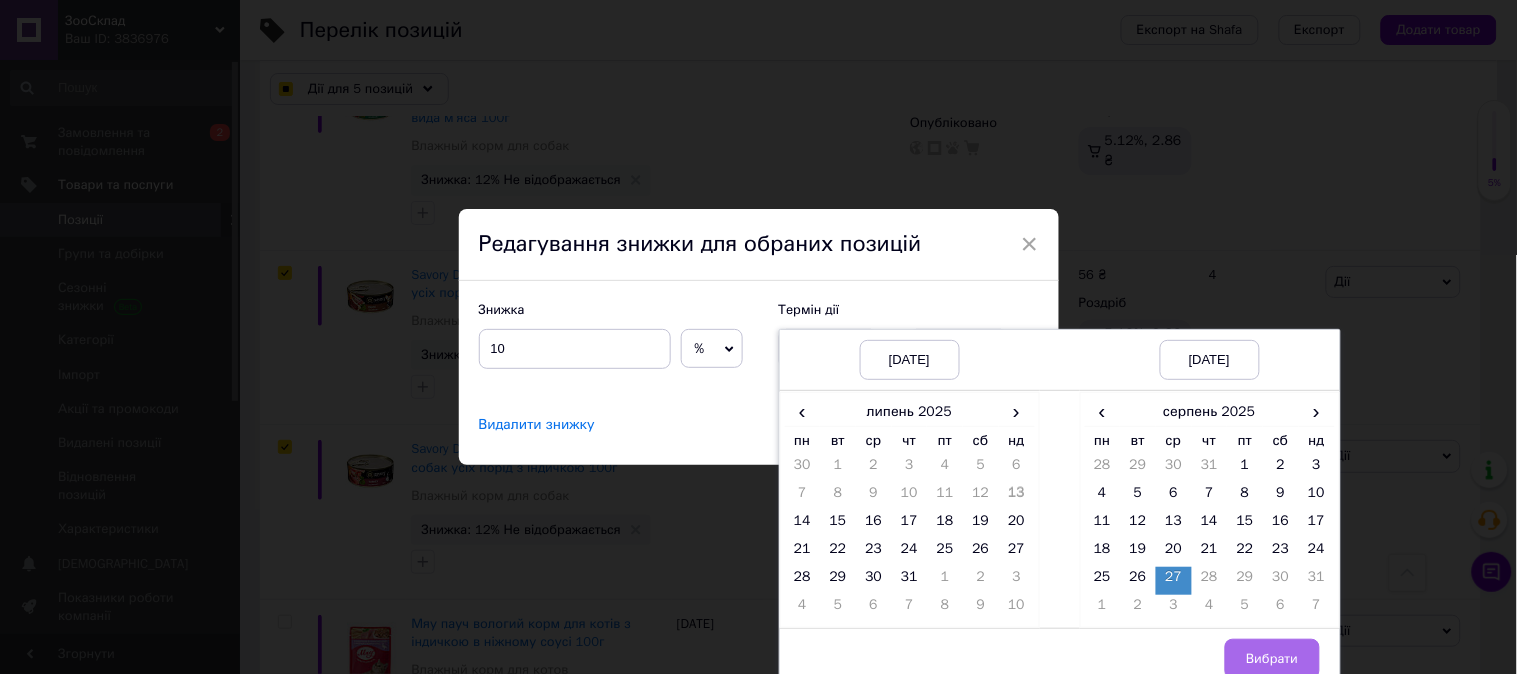 click on "Вибрати" at bounding box center (1272, 659) 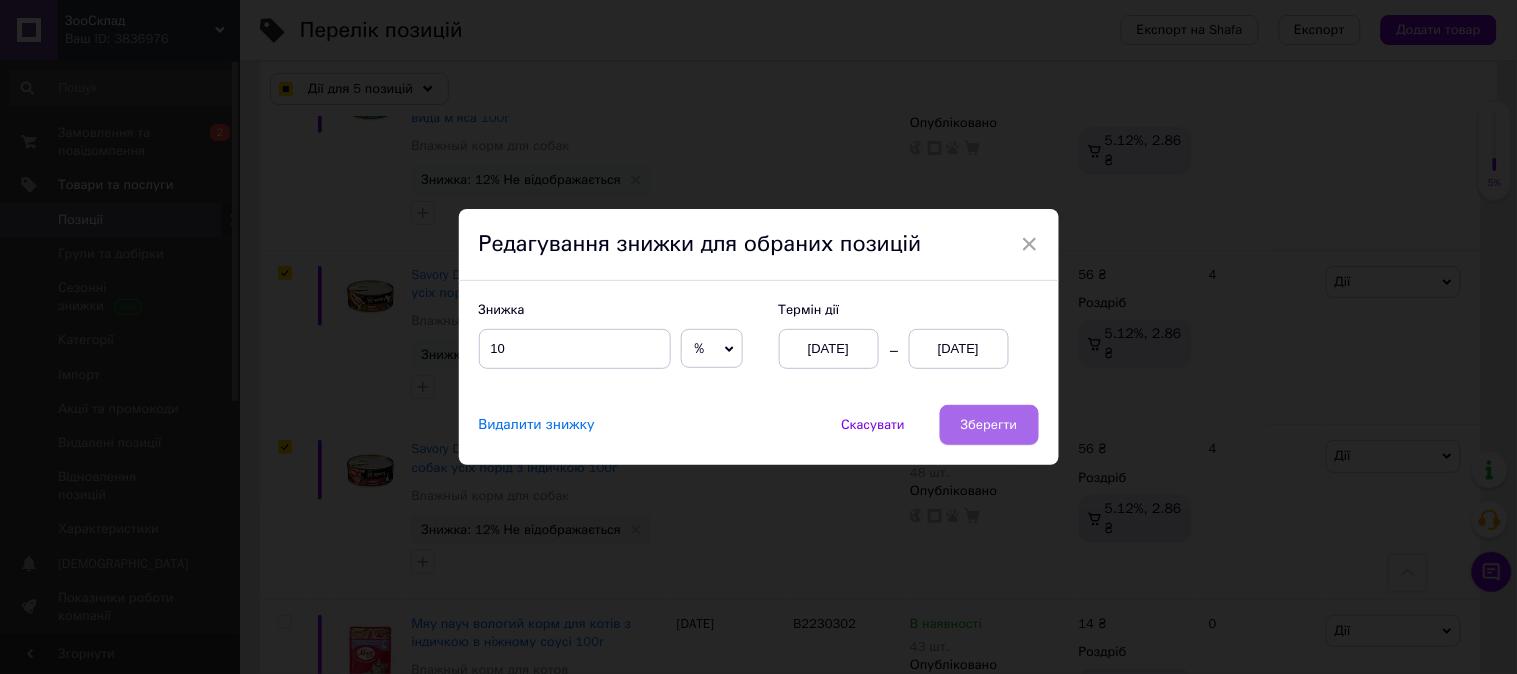 click on "Зберегти" at bounding box center [989, 425] 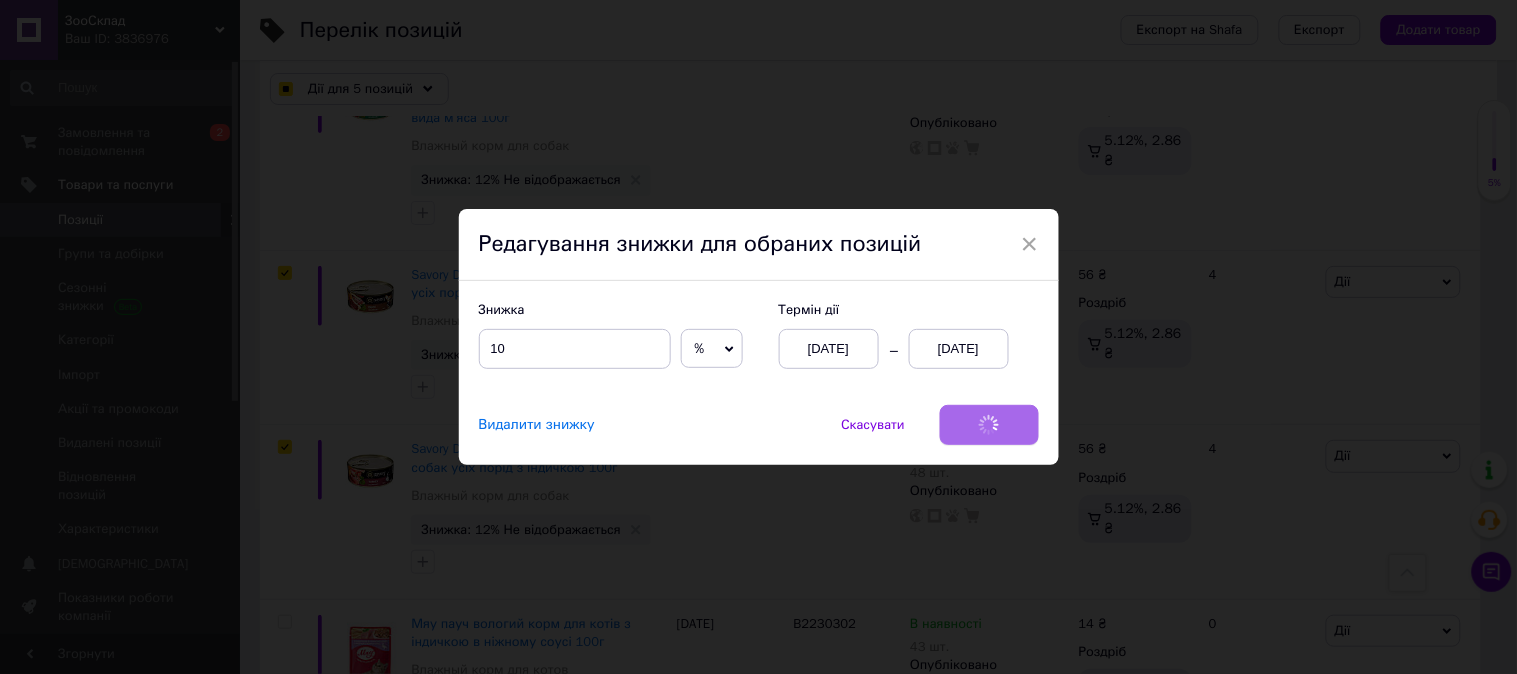 checkbox on "true" 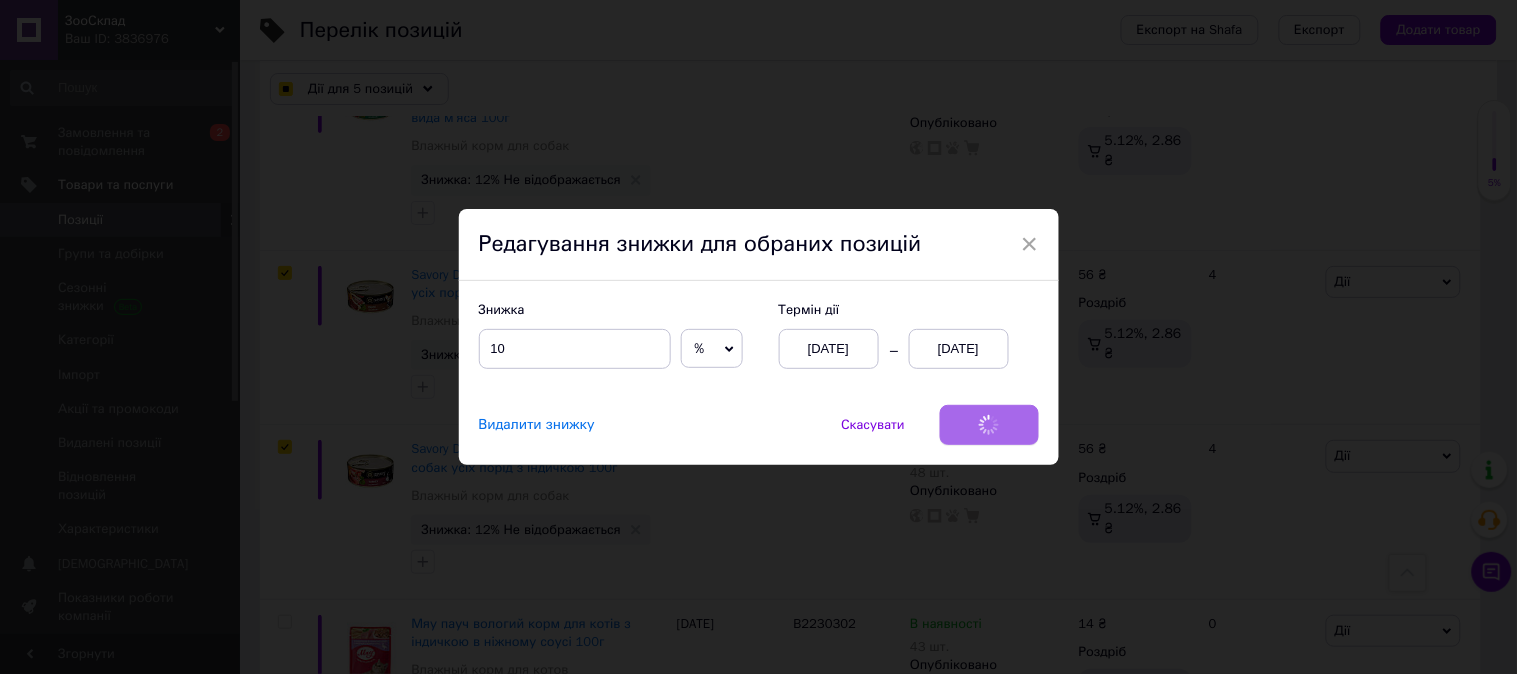 checkbox on "true" 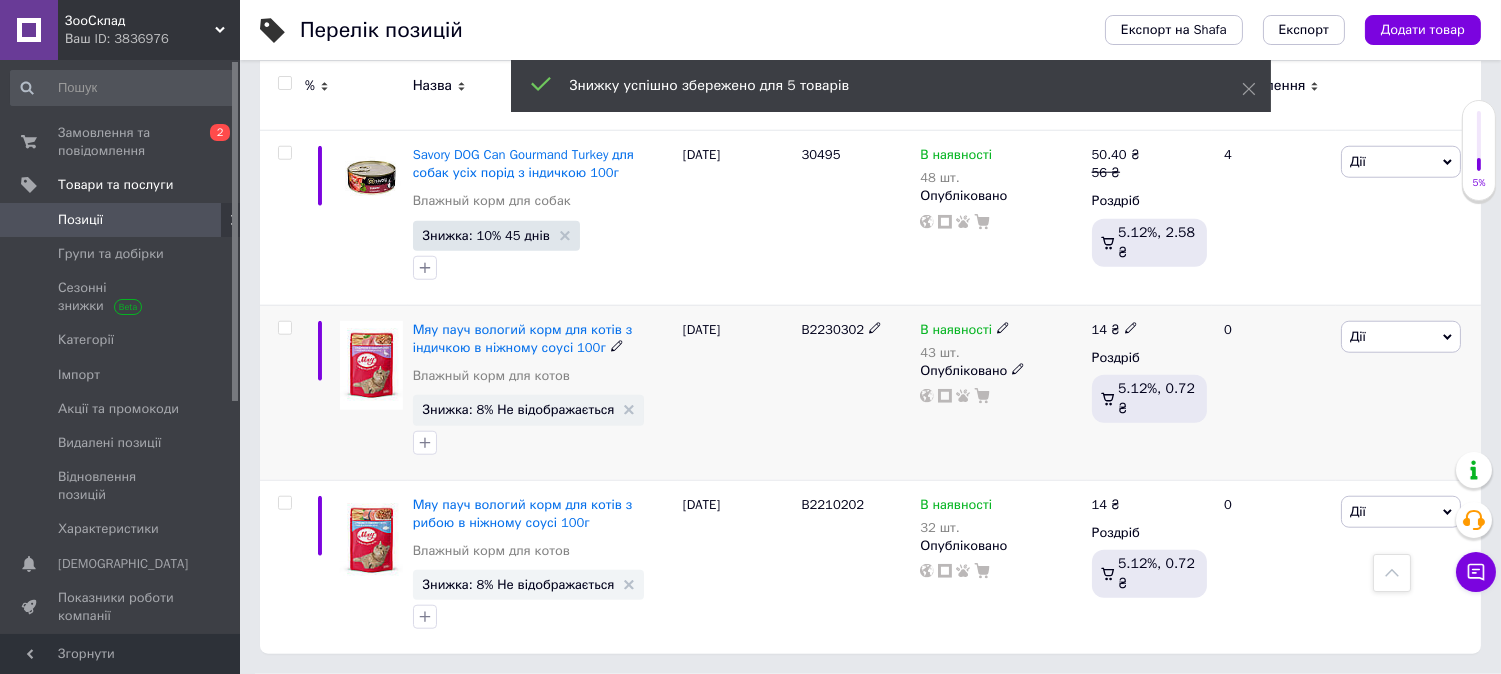 scroll, scrollTop: 3444, scrollLeft: 0, axis: vertical 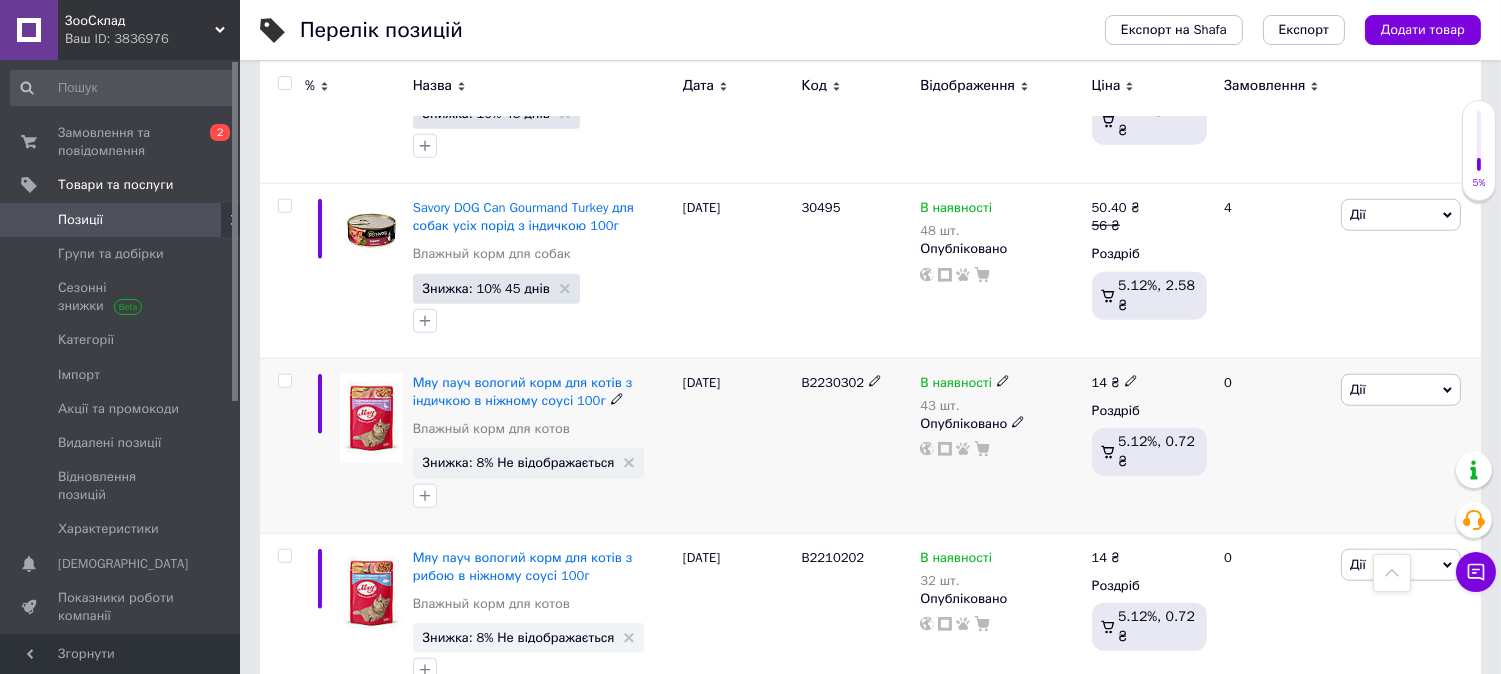 click at bounding box center (284, 381) 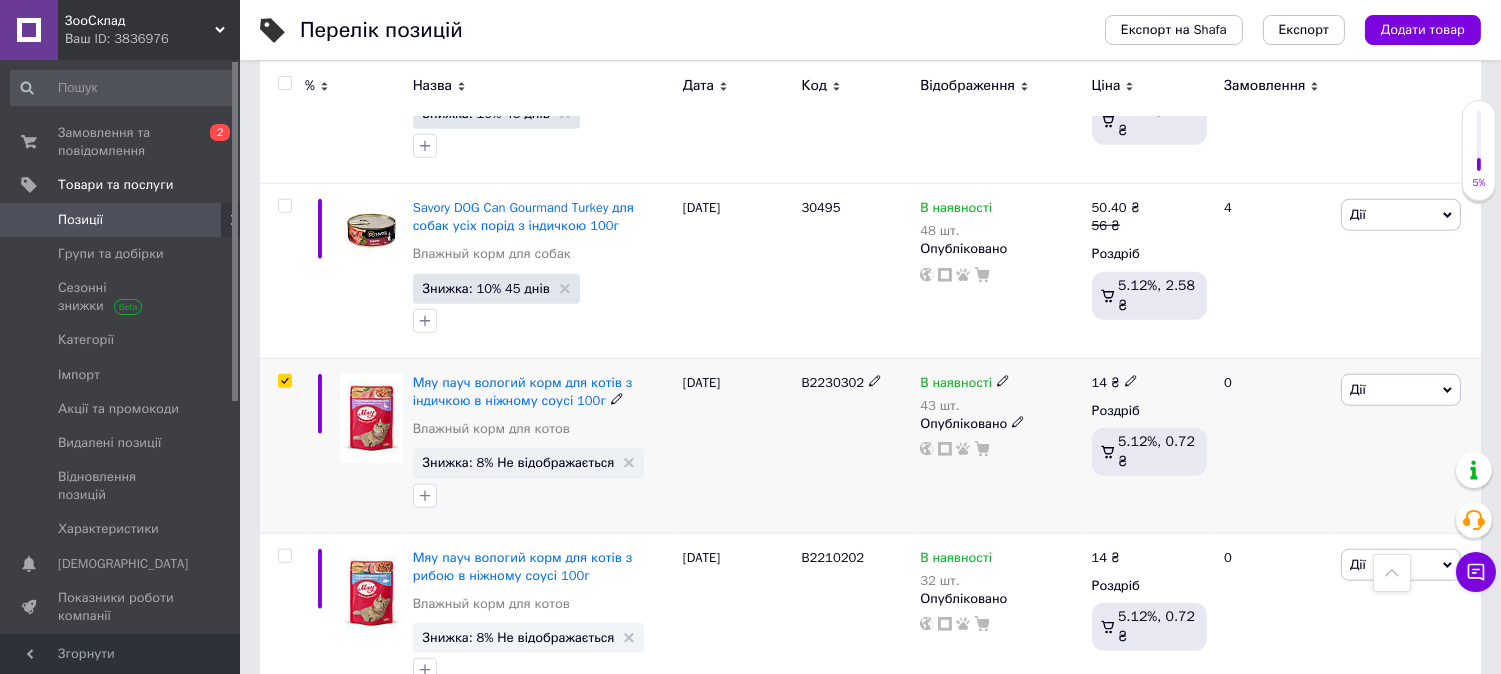 checkbox on "true" 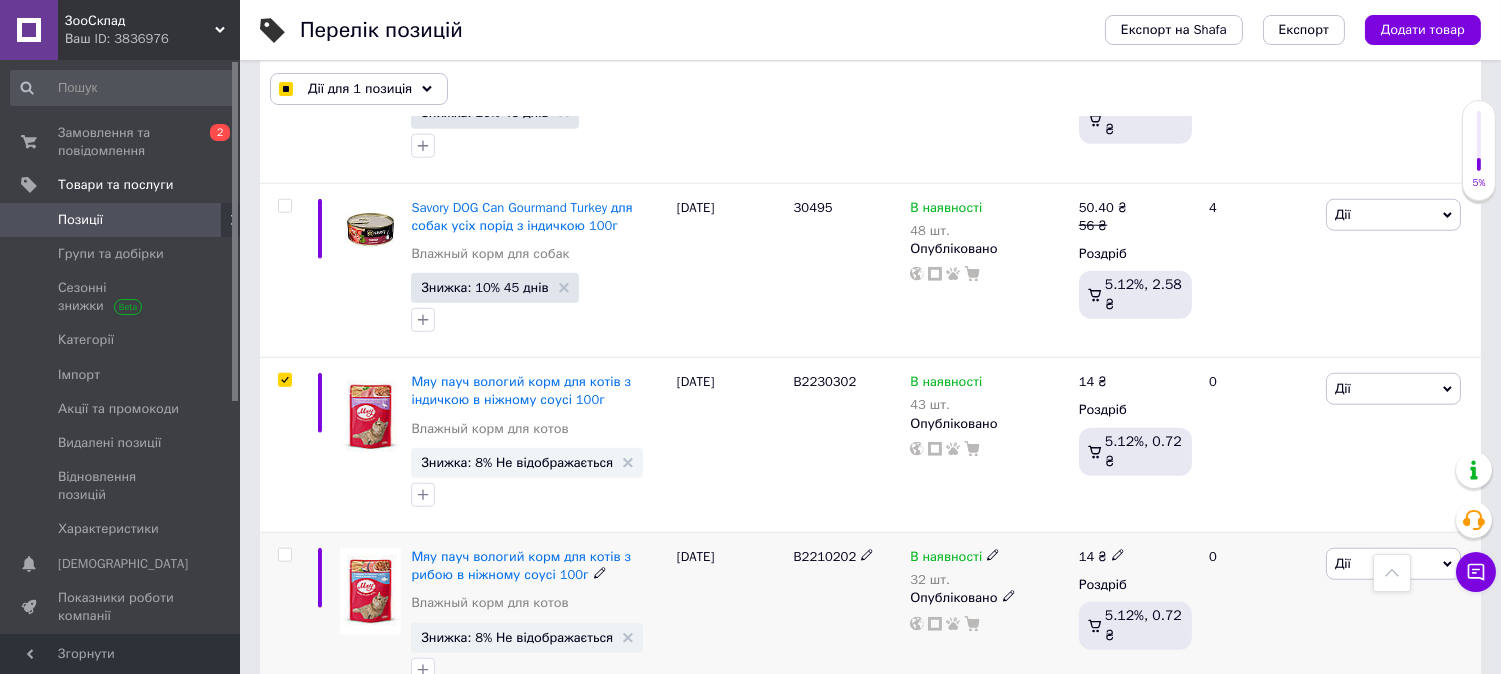 click at bounding box center (285, 555) 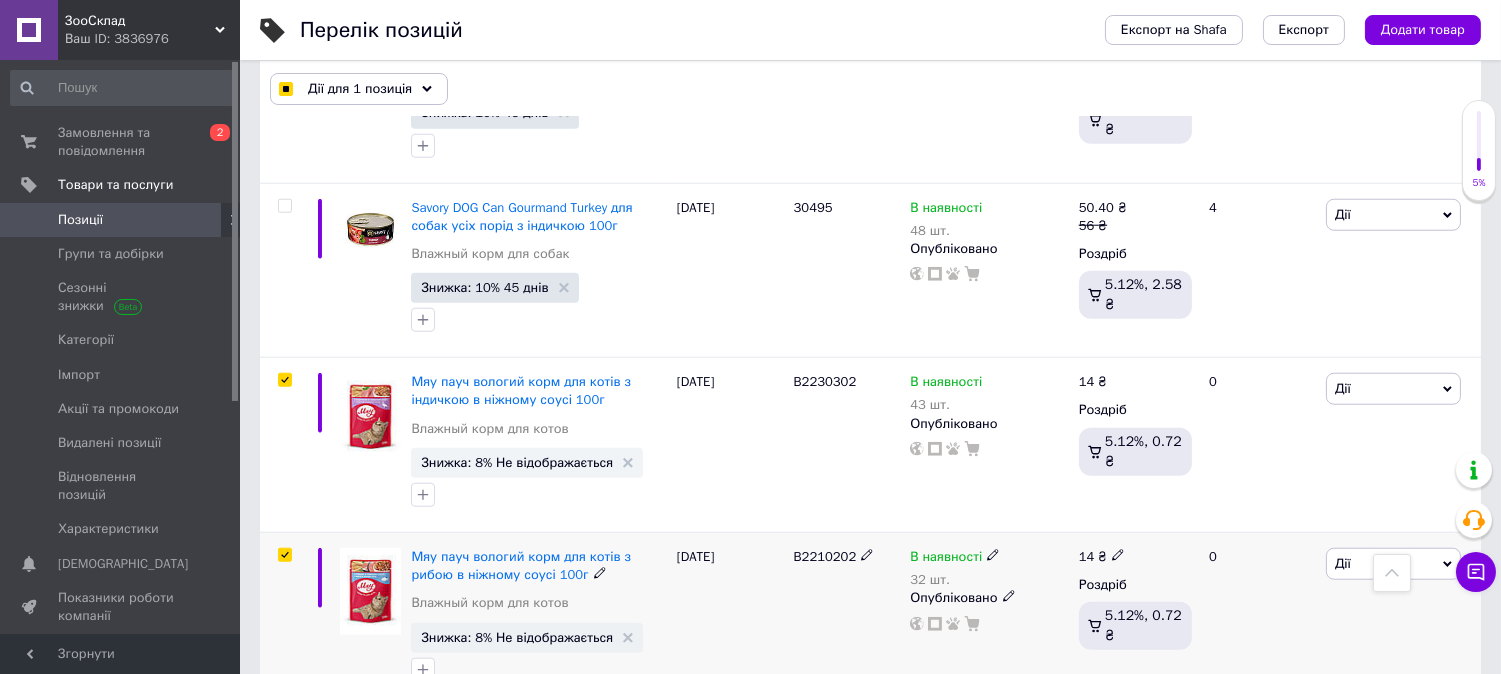 checkbox on "true" 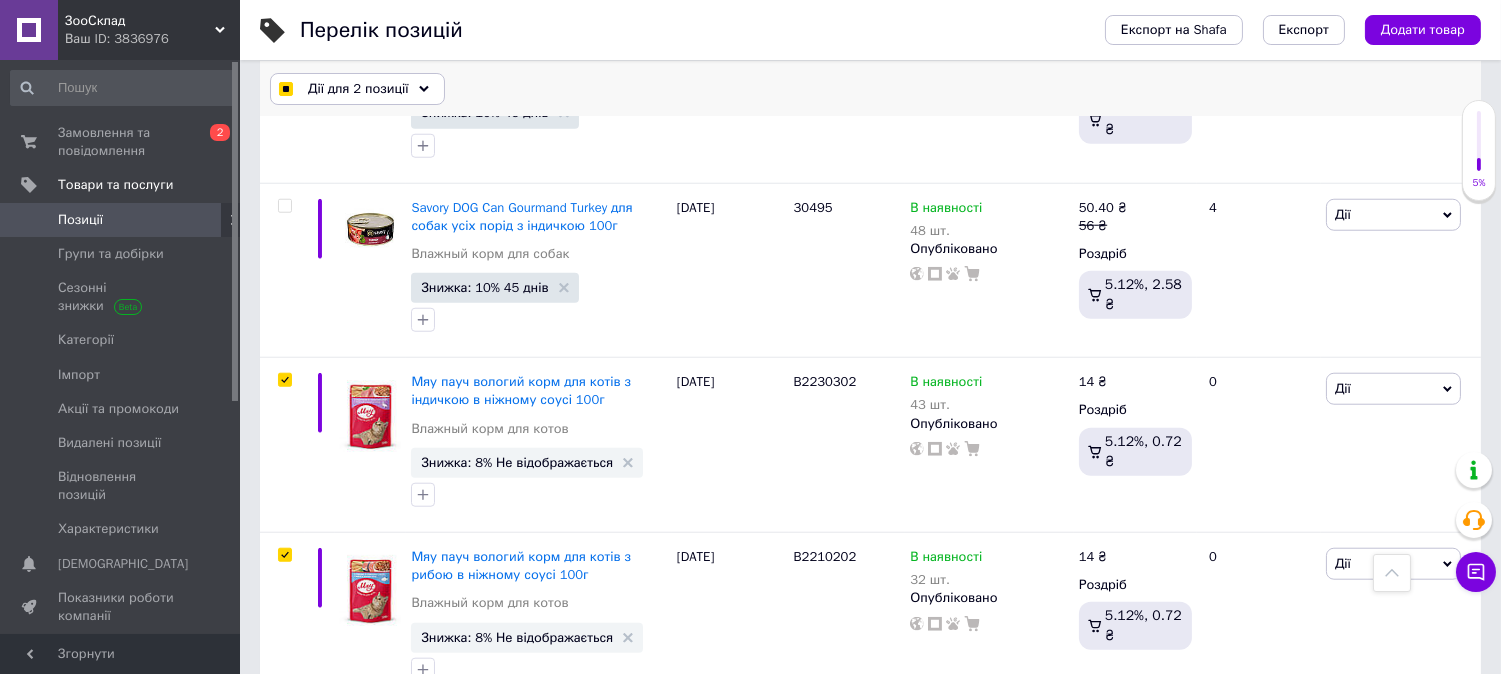 click on "Дії для 2 позиції" at bounding box center [358, 89] 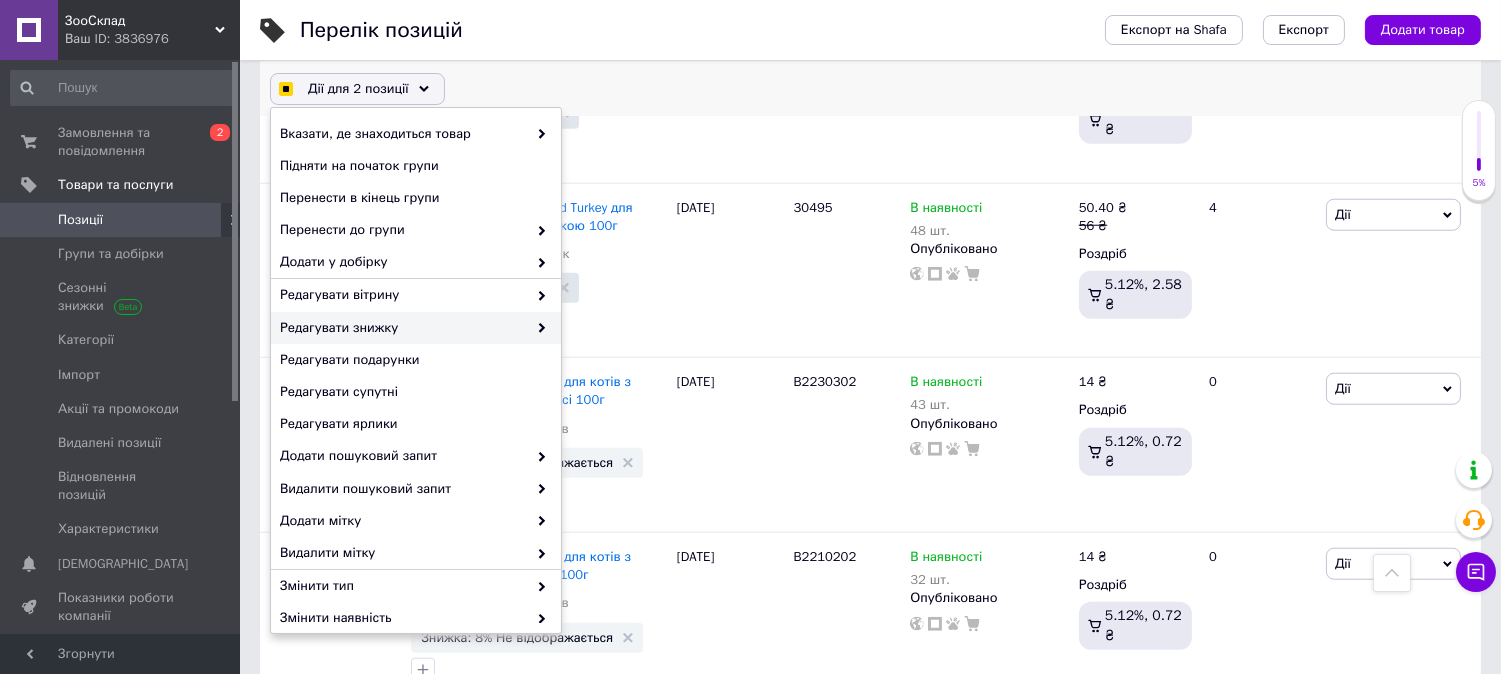 checkbox on "true" 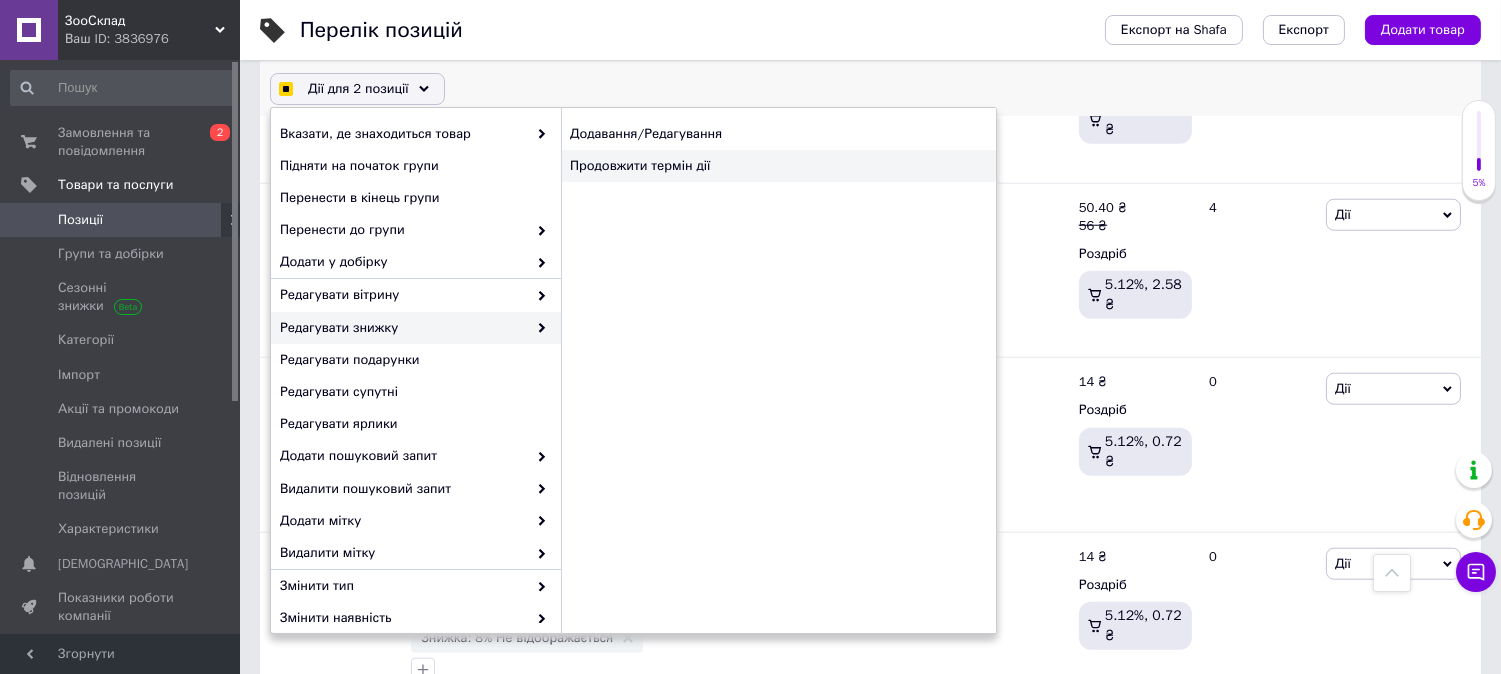 click on "Продовжити термін дії" at bounding box center [778, 166] 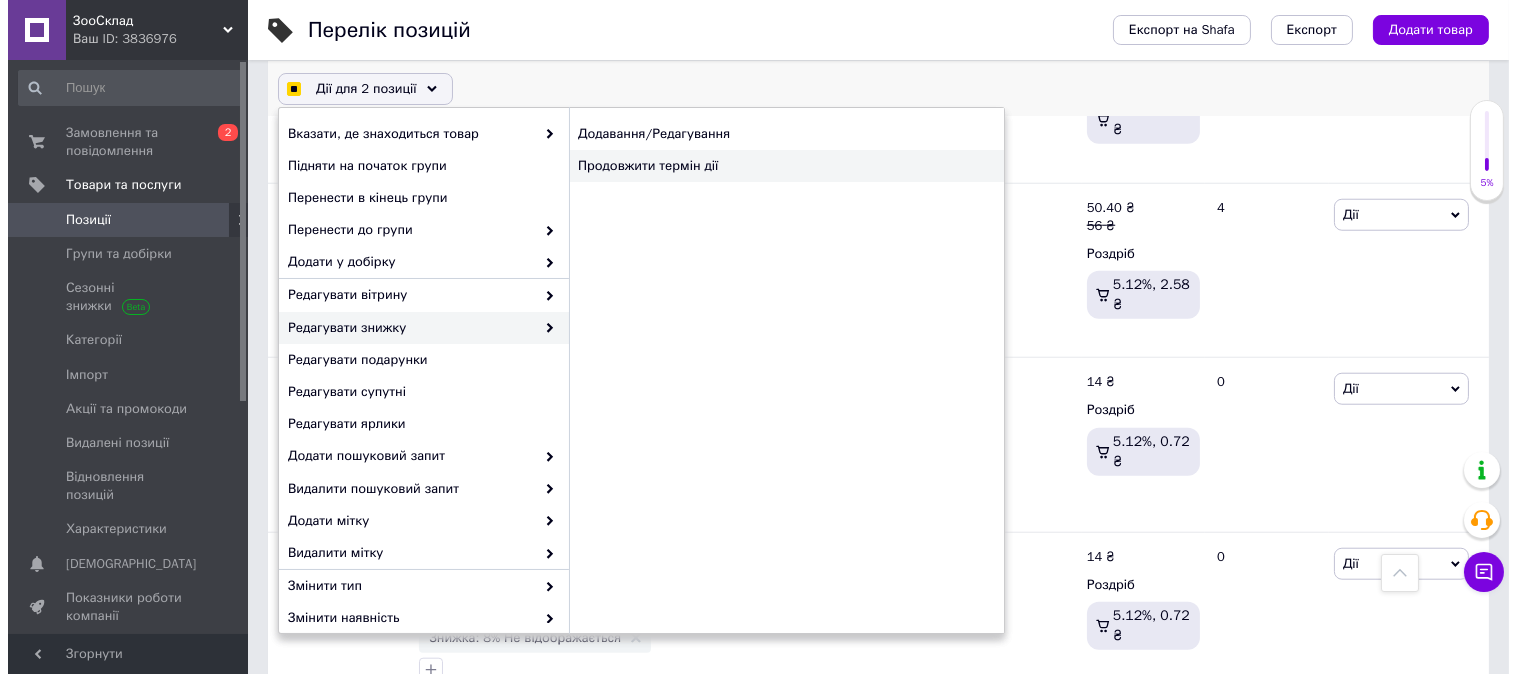 checkbox on "true" 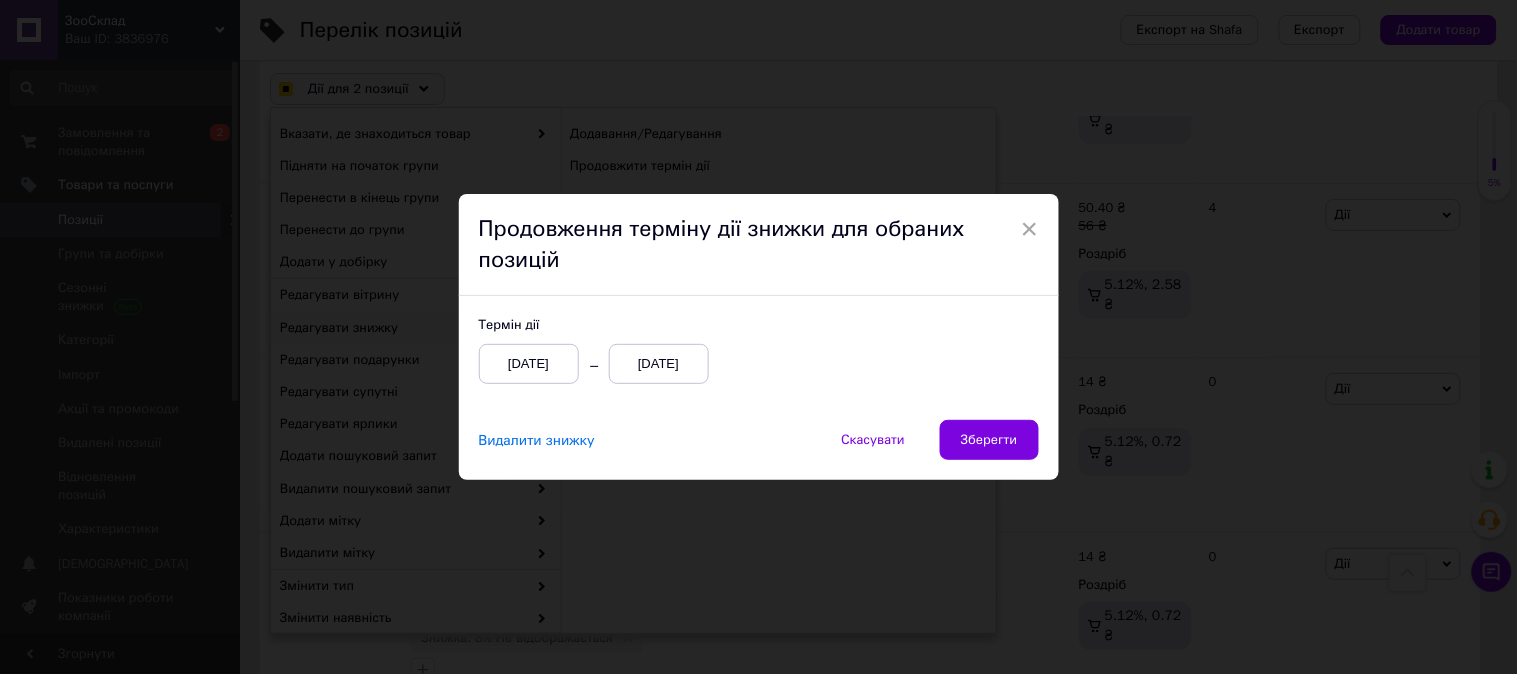 click on "13.07.2025" at bounding box center (659, 364) 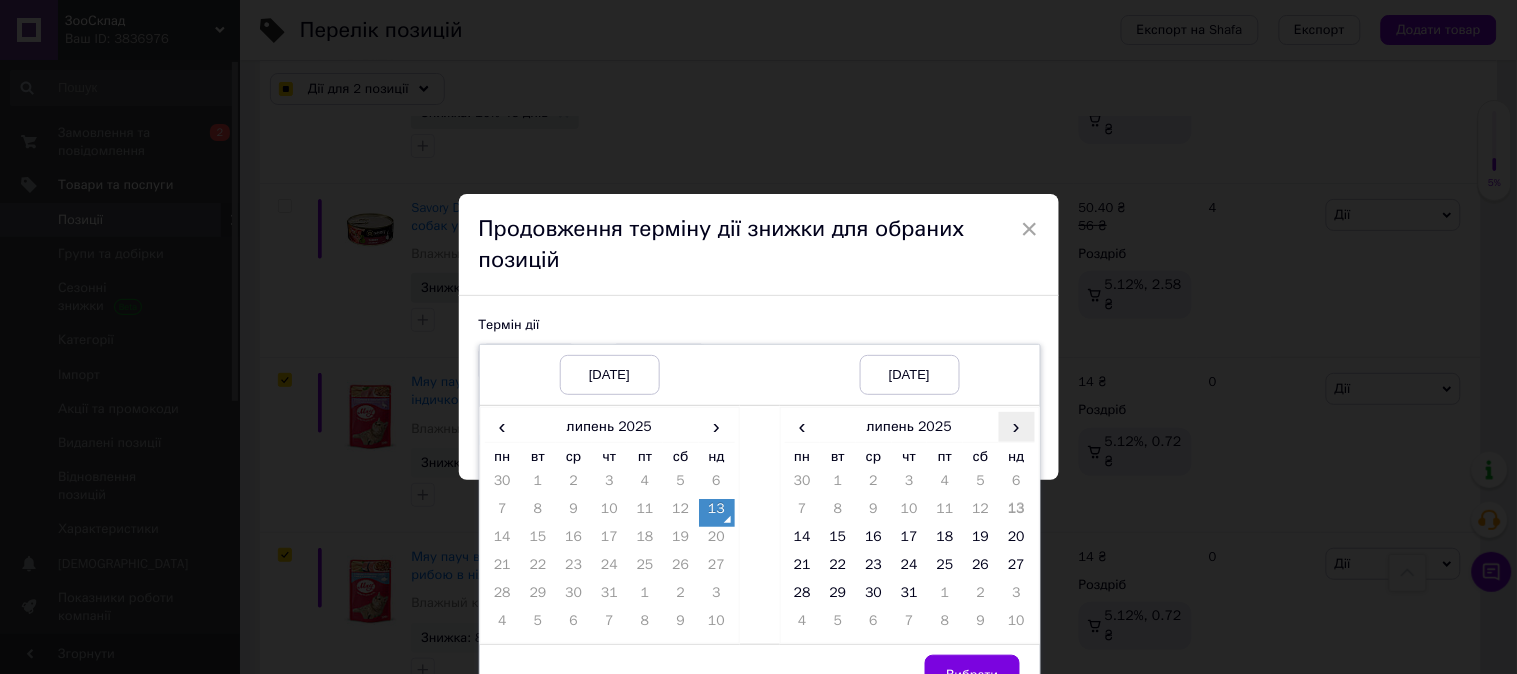 click on "›" at bounding box center (1017, 426) 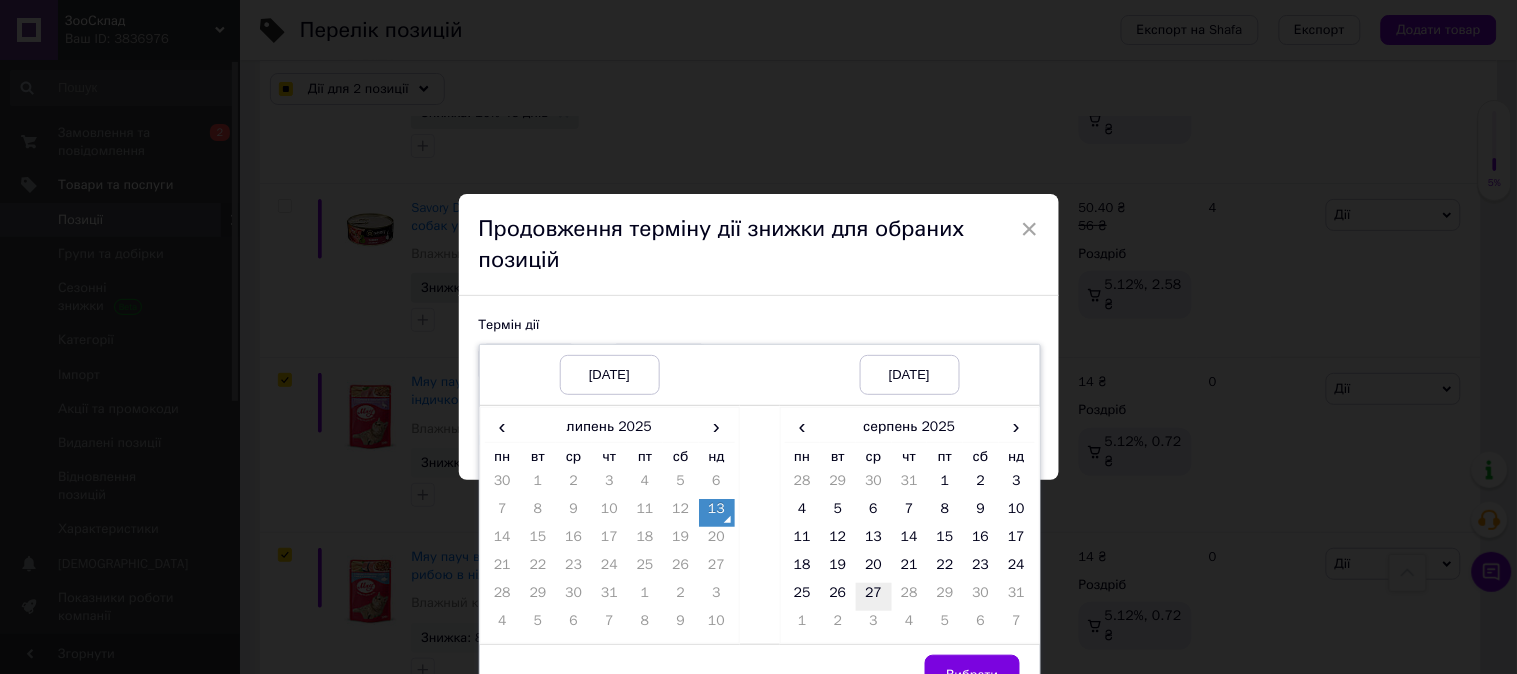 click on "27" at bounding box center (874, 597) 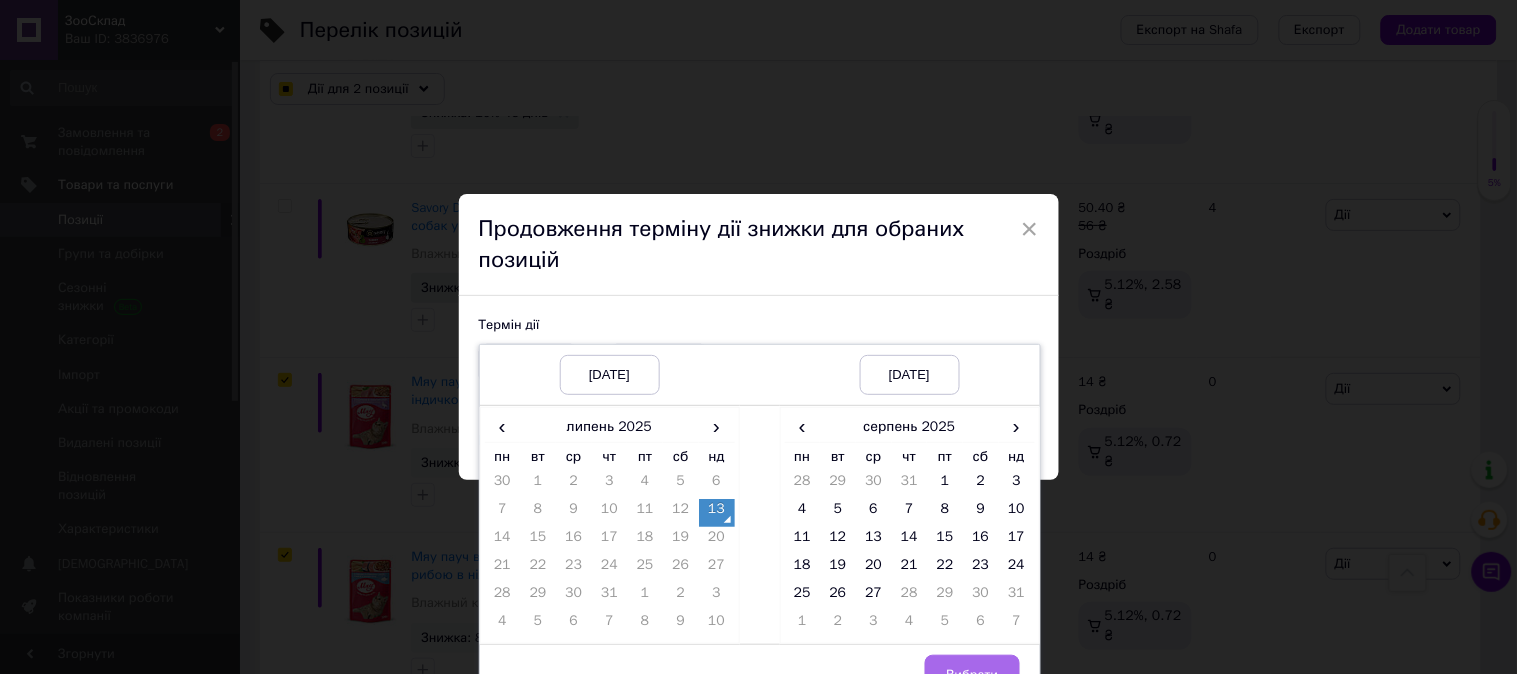 checkbox on "true" 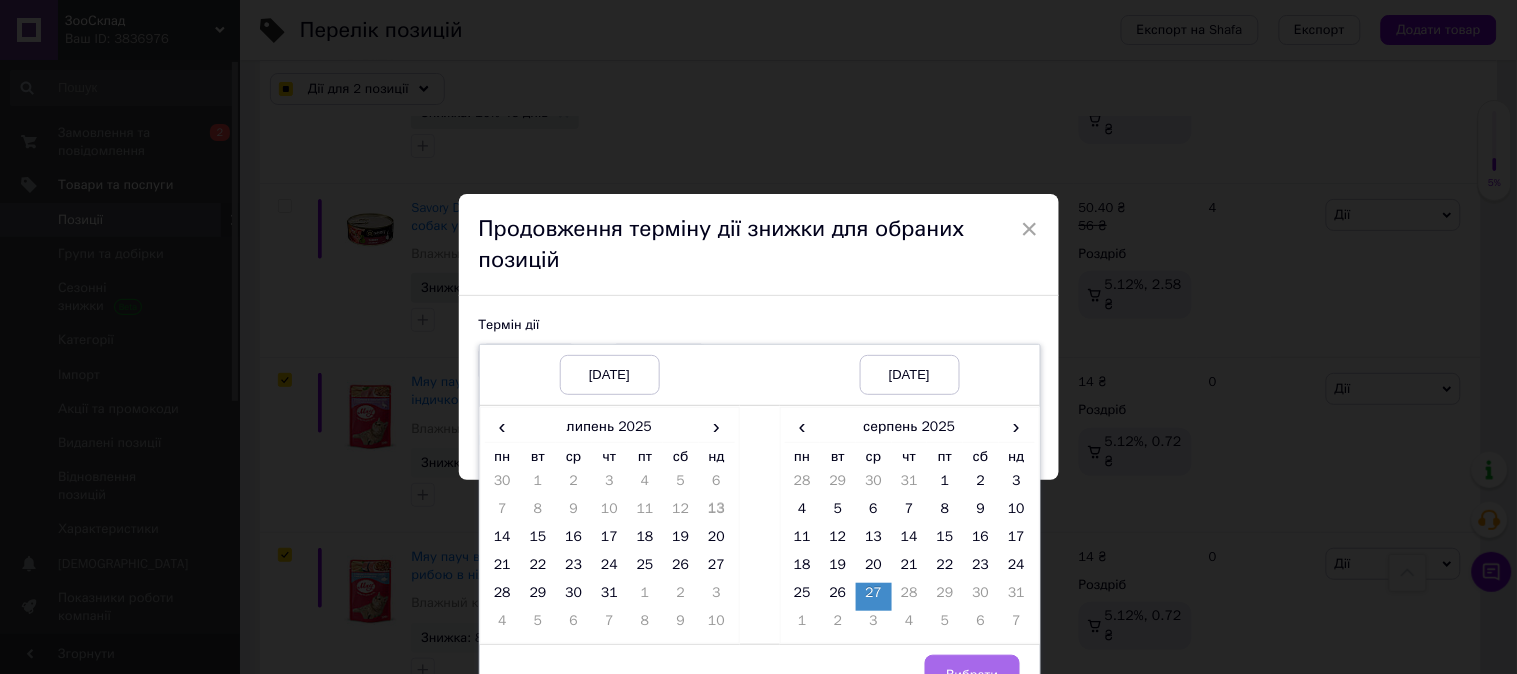 click on "Вибрати" at bounding box center [972, 675] 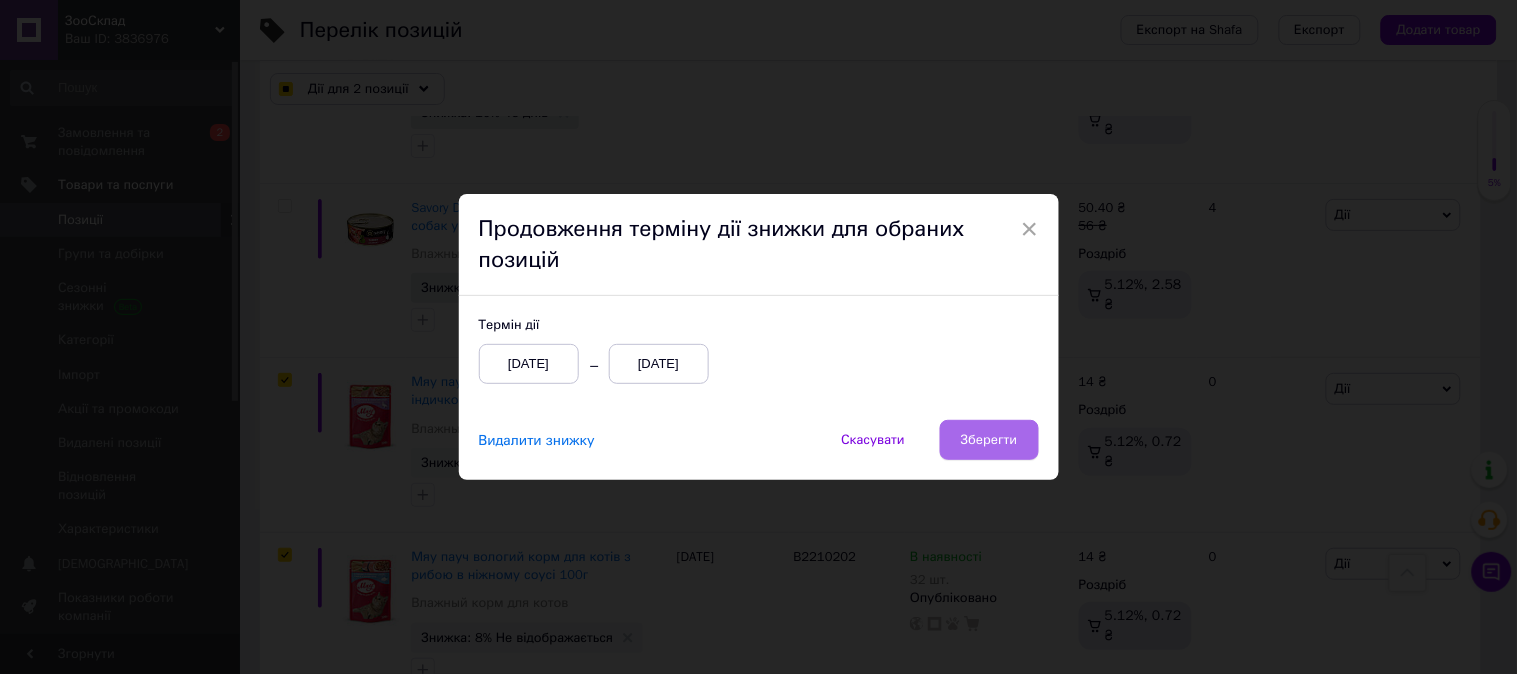 click on "Зберегти" at bounding box center [989, 440] 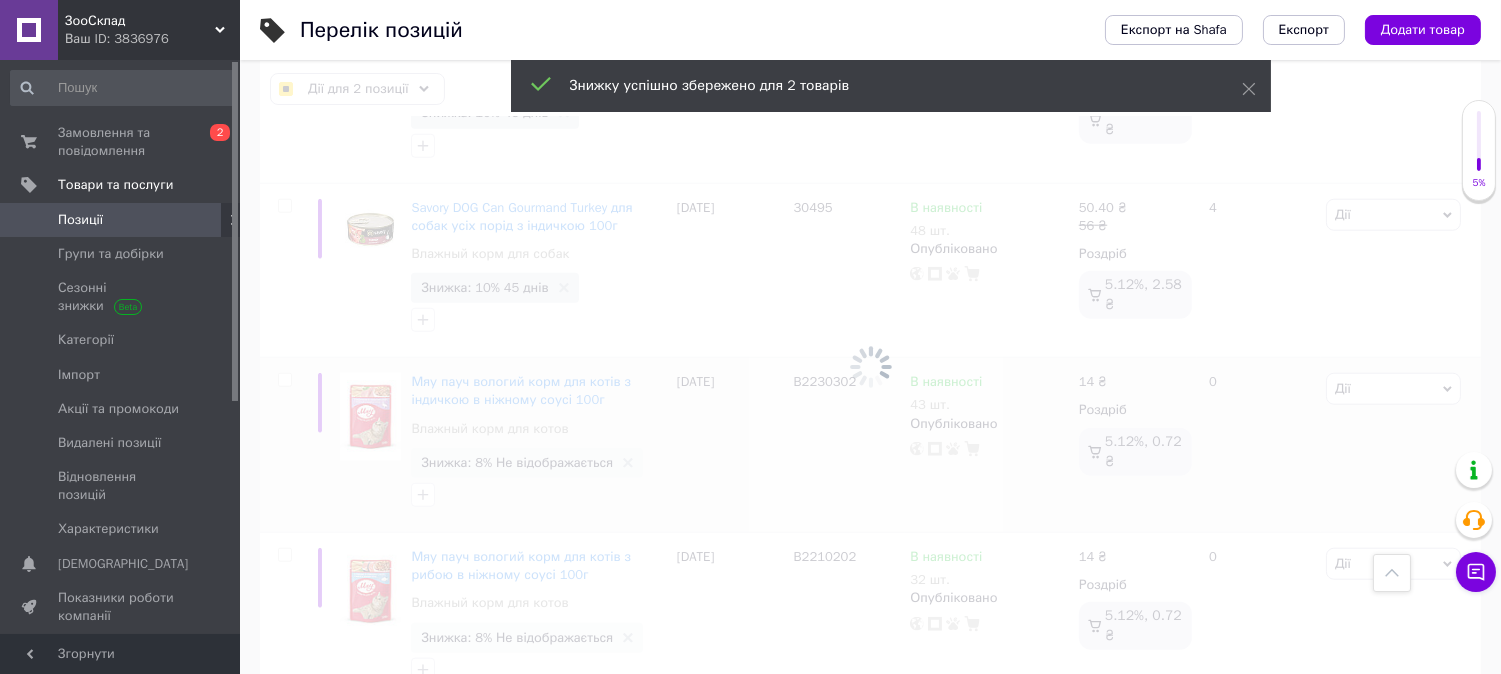 checkbox on "false" 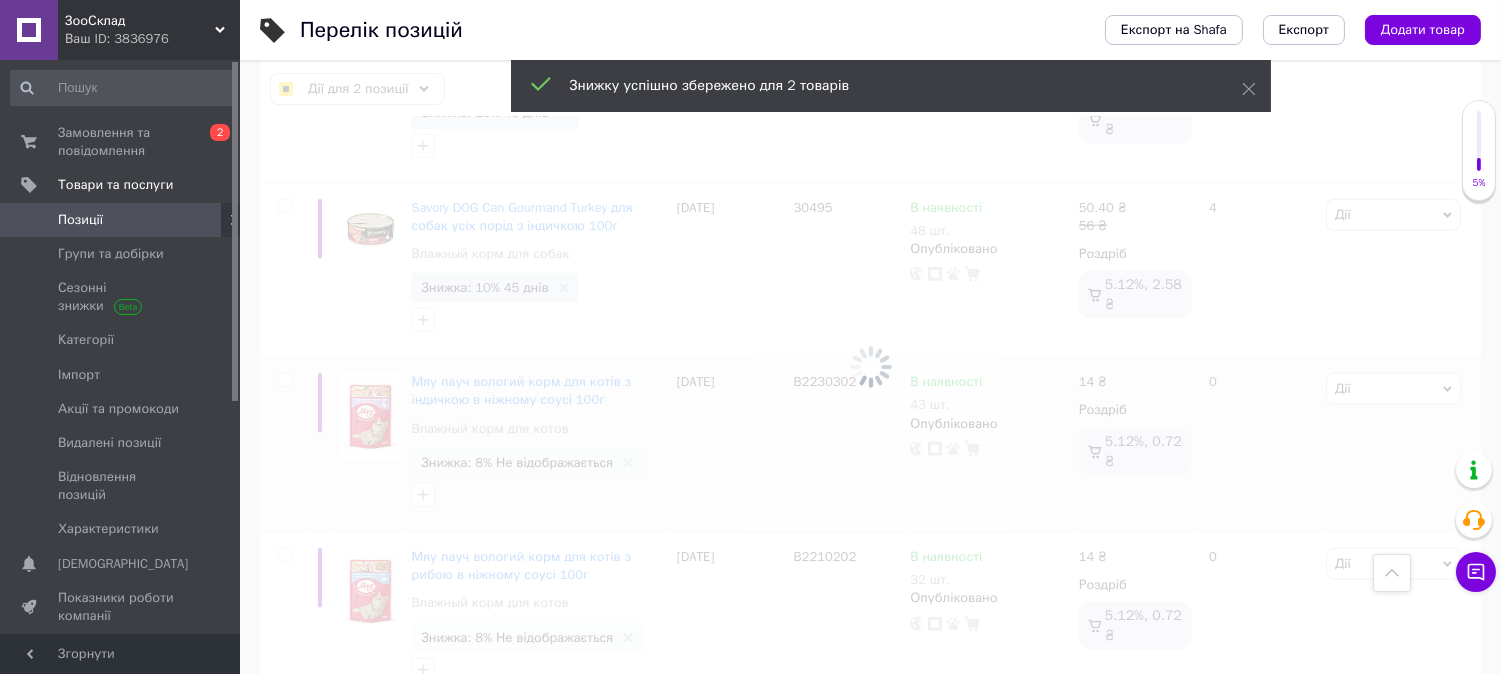 checkbox on "false" 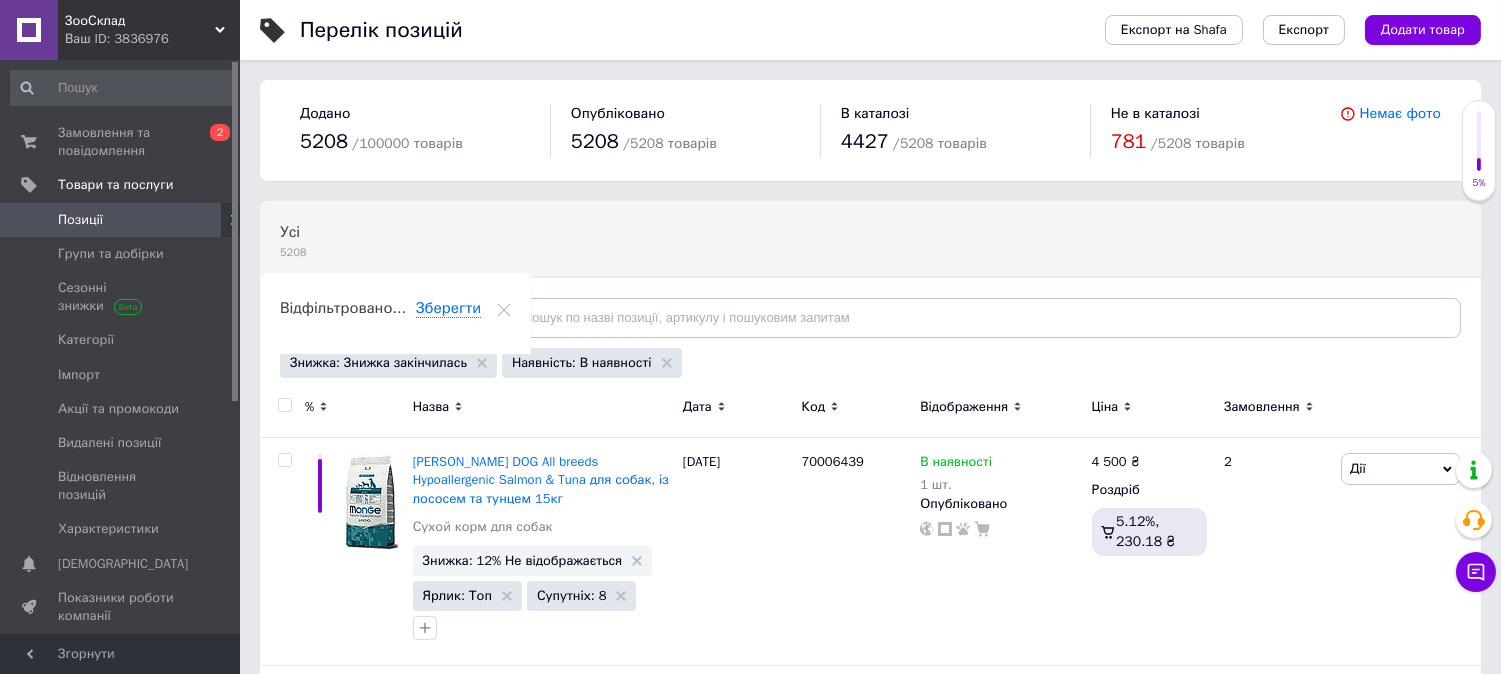scroll, scrollTop: 222, scrollLeft: 0, axis: vertical 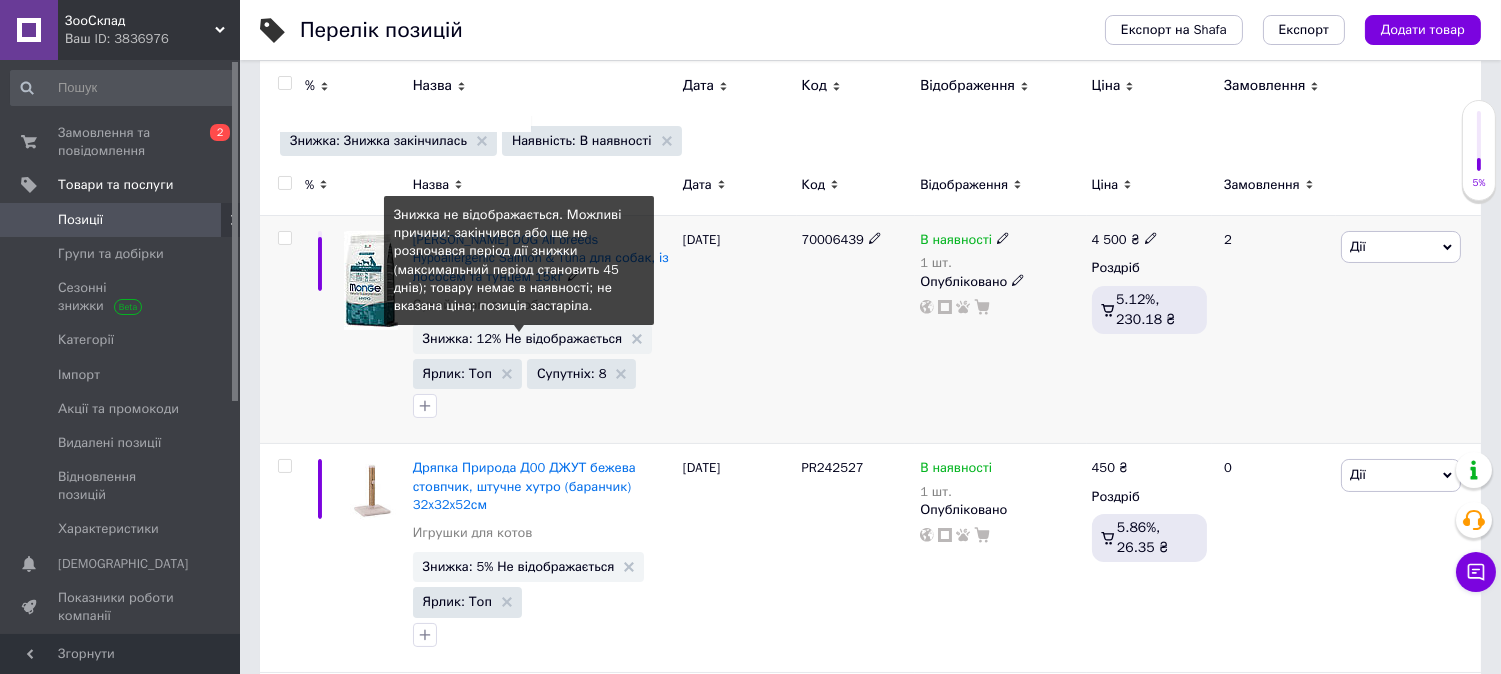 click on "Знижка: 12% Не відображається" at bounding box center (523, 338) 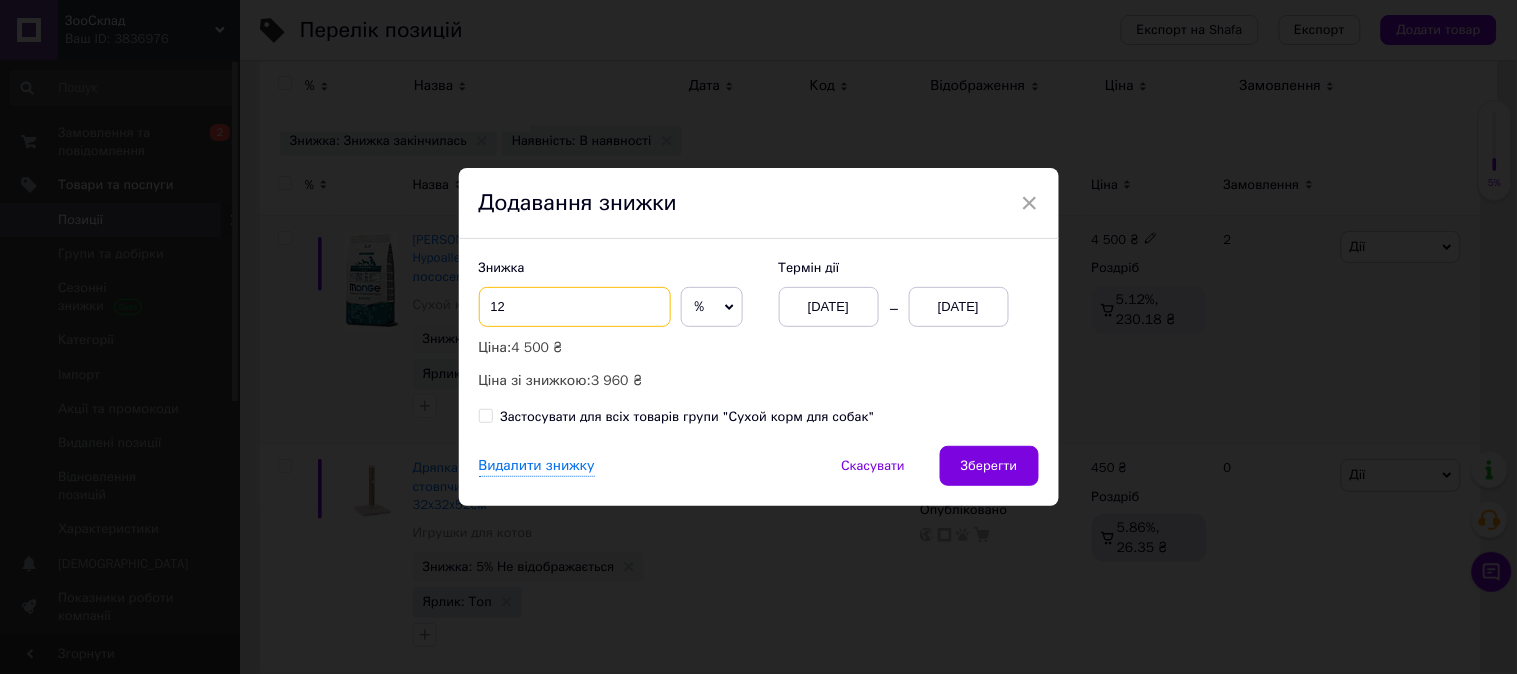 click on "12" at bounding box center [575, 307] 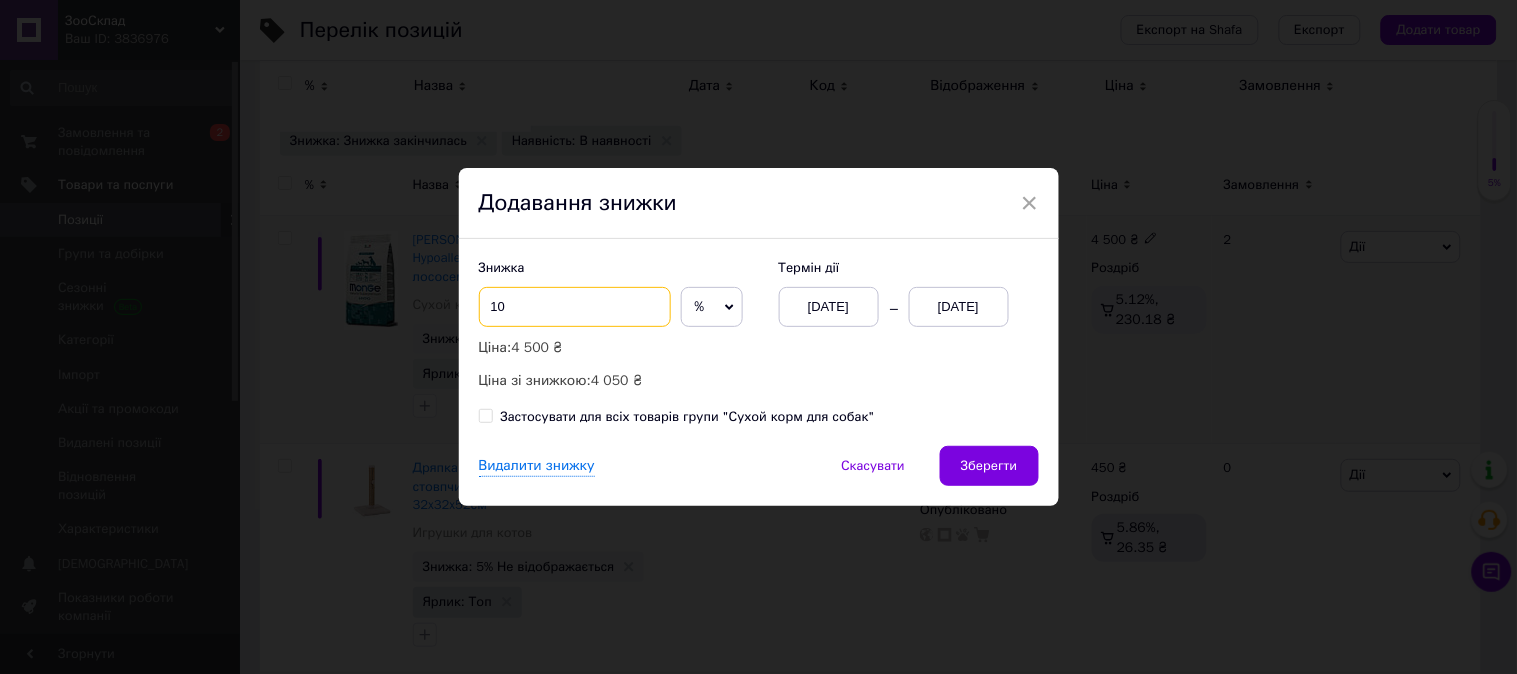 type on "10" 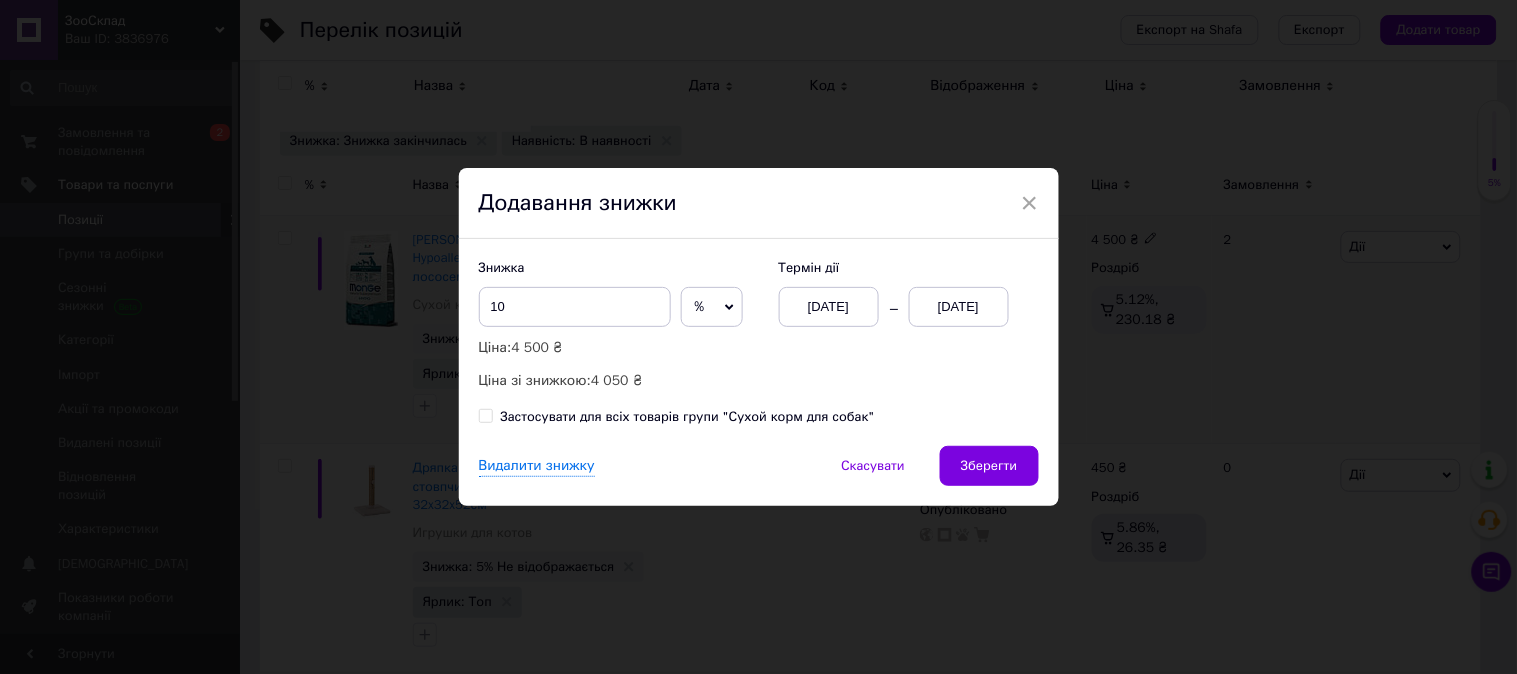 click on "13.07.2025" at bounding box center (959, 307) 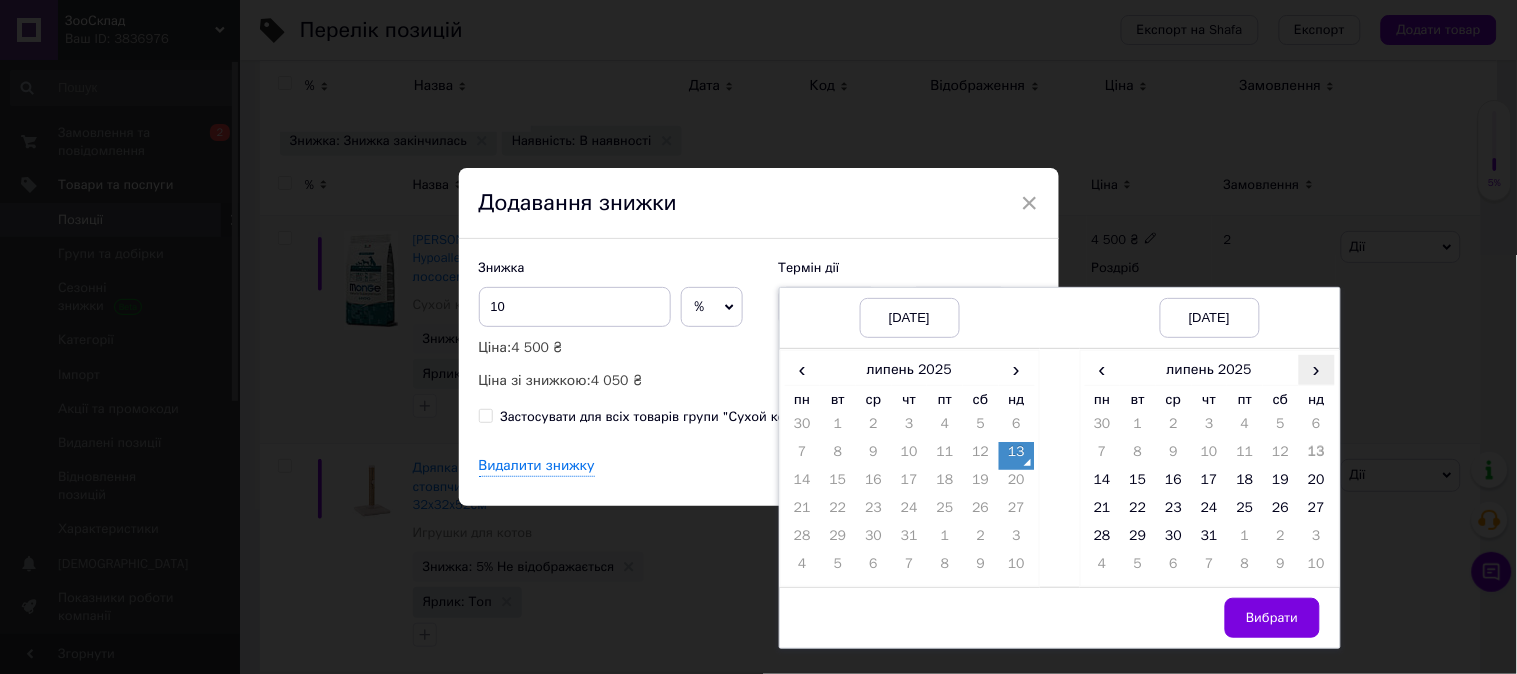 click on "›" at bounding box center [1317, 369] 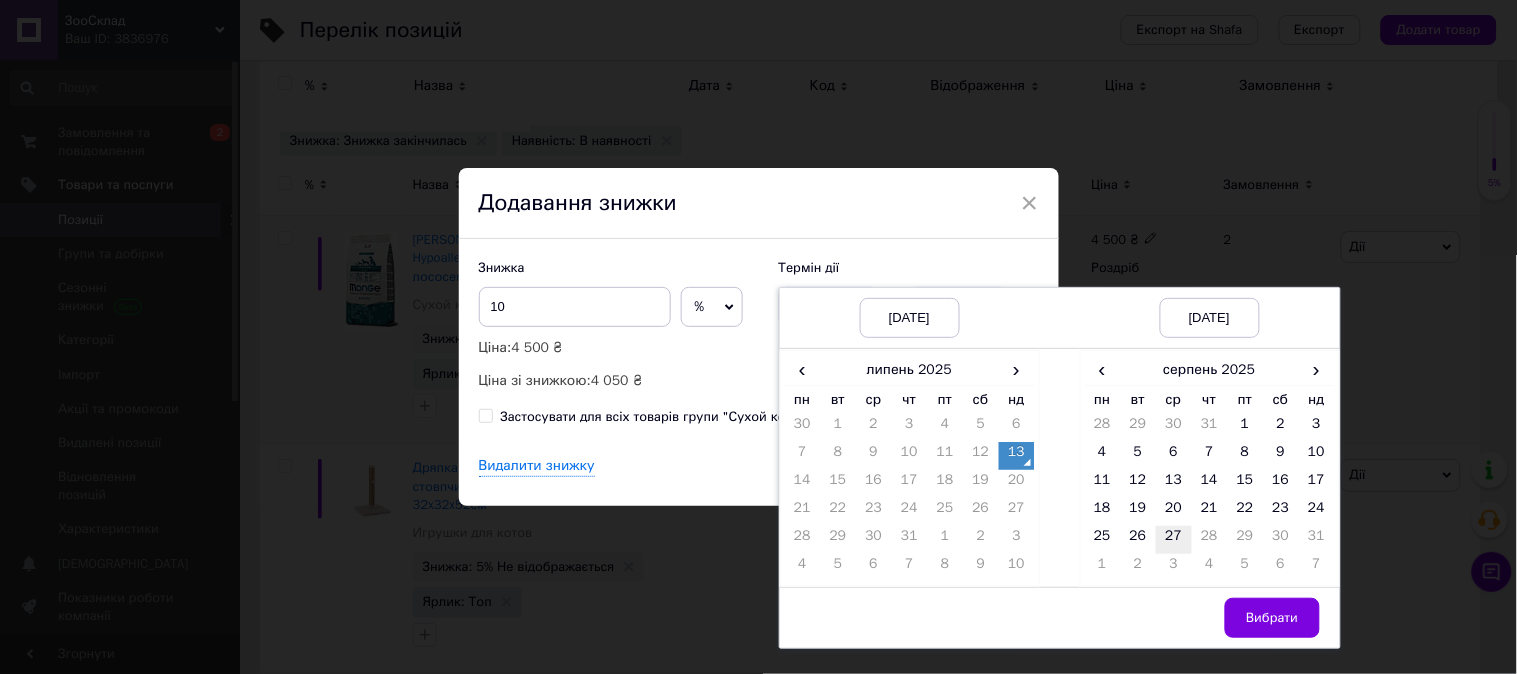 click on "27" at bounding box center [1174, 540] 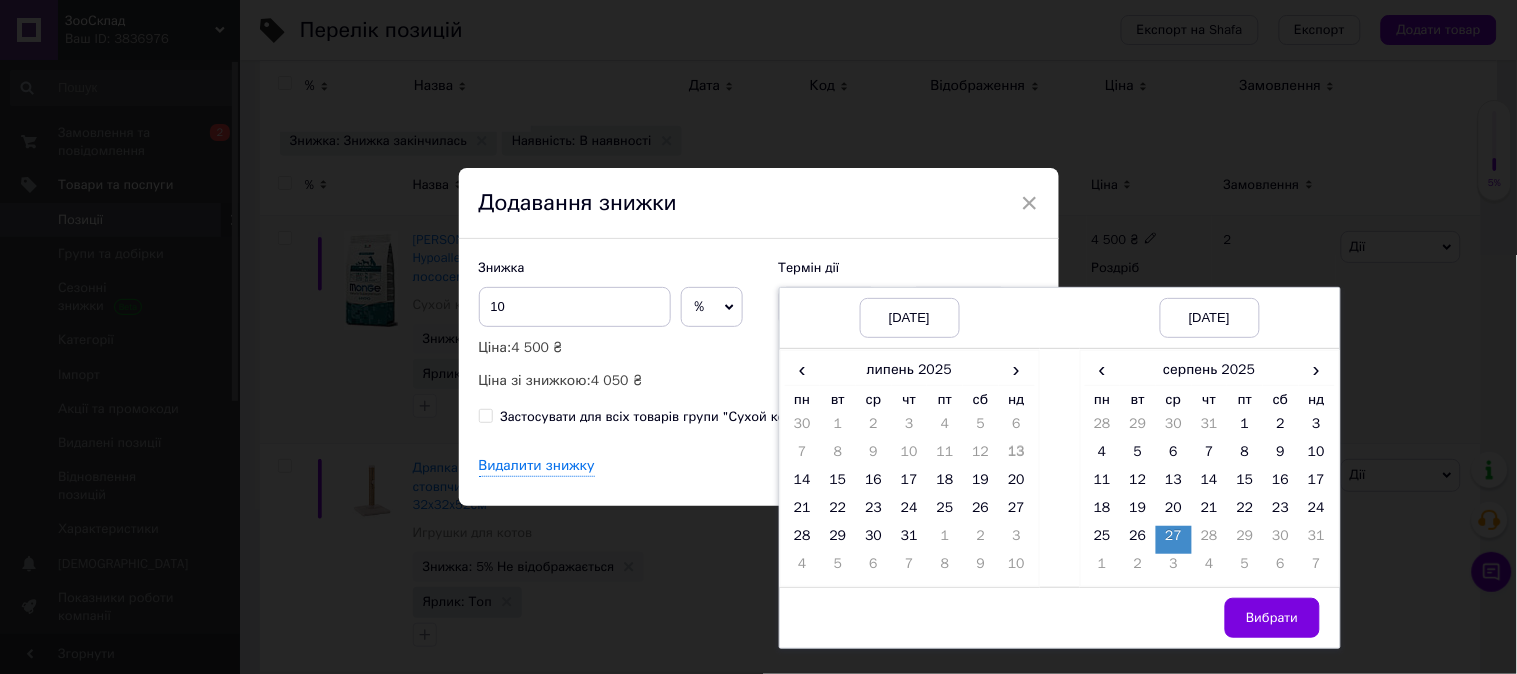 click on "Вибрати" at bounding box center (1272, 618) 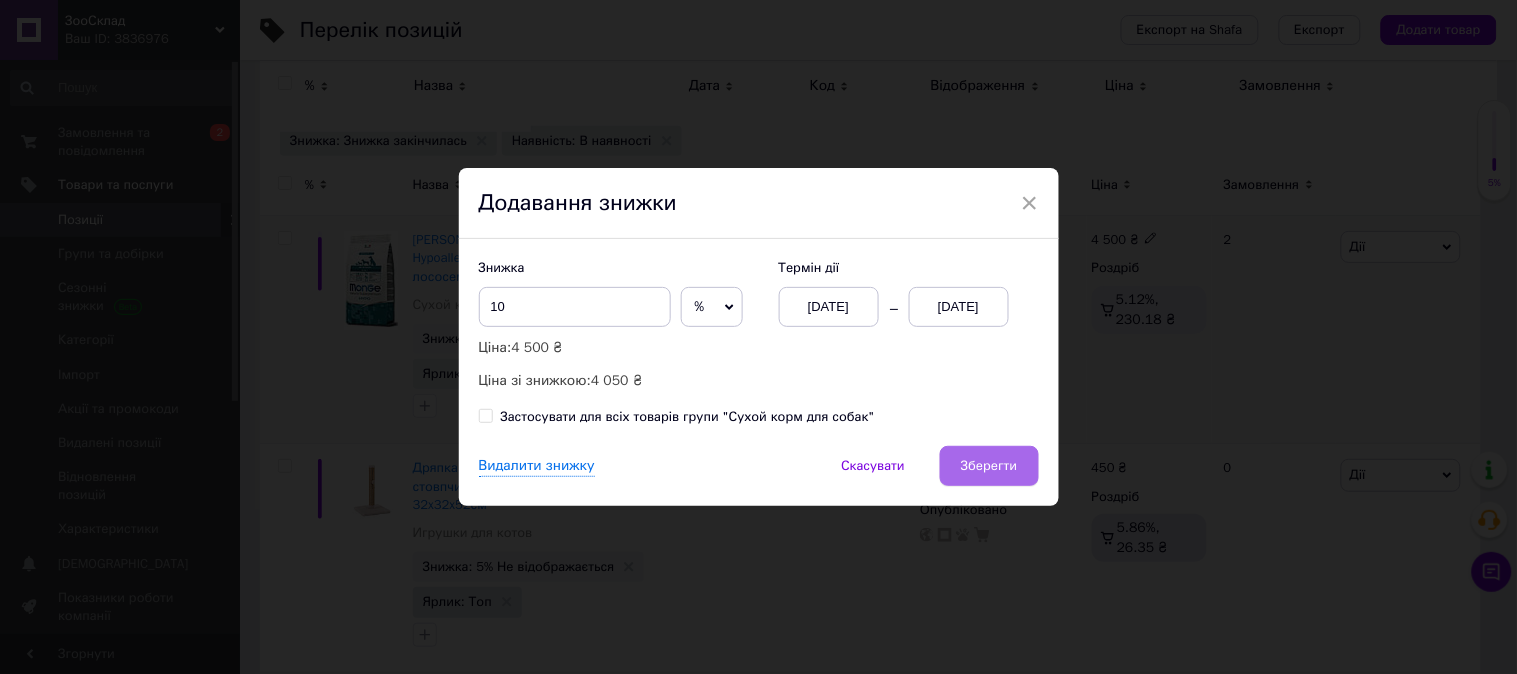 click on "Зберегти" at bounding box center (989, 466) 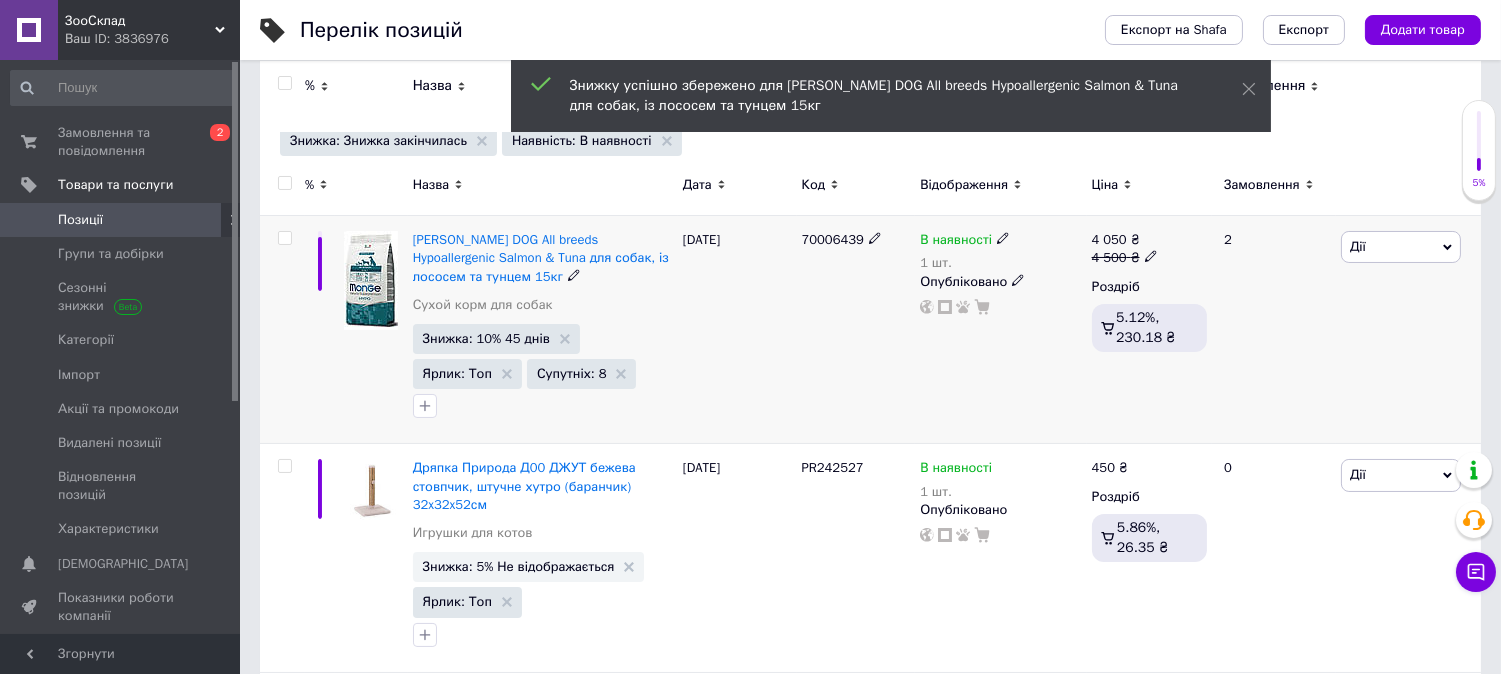 scroll, scrollTop: 444, scrollLeft: 0, axis: vertical 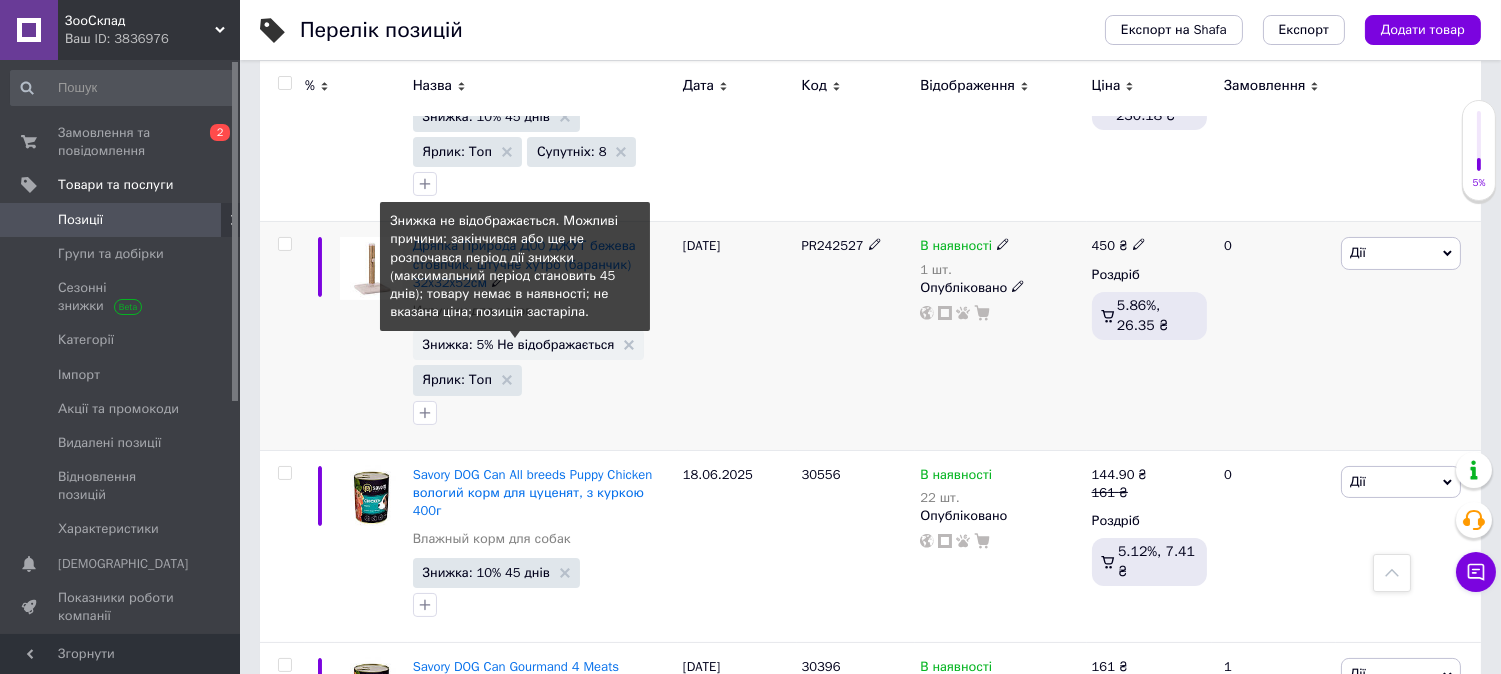 click on "Знижка: 5% Не відображається" at bounding box center (519, 344) 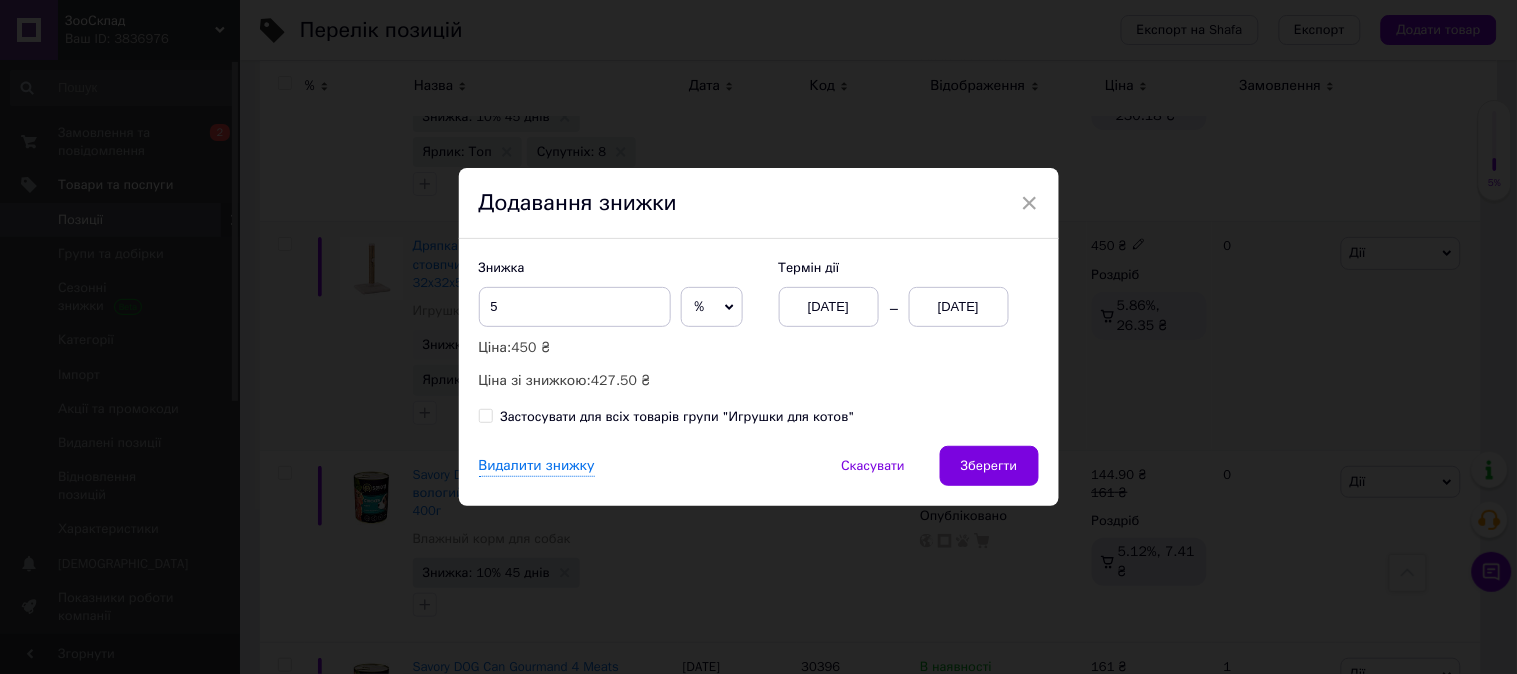 click on "13.07.2025" at bounding box center [959, 307] 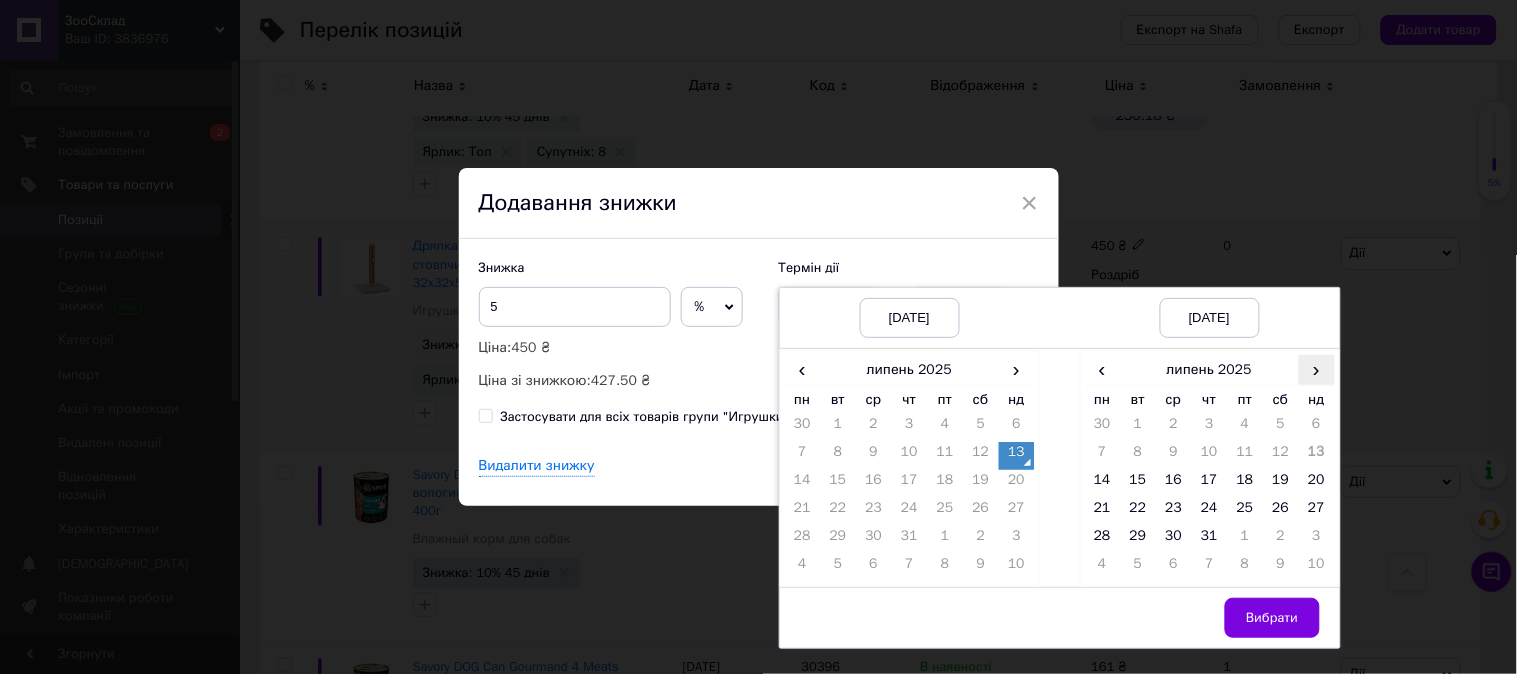 click on "›" at bounding box center (1317, 369) 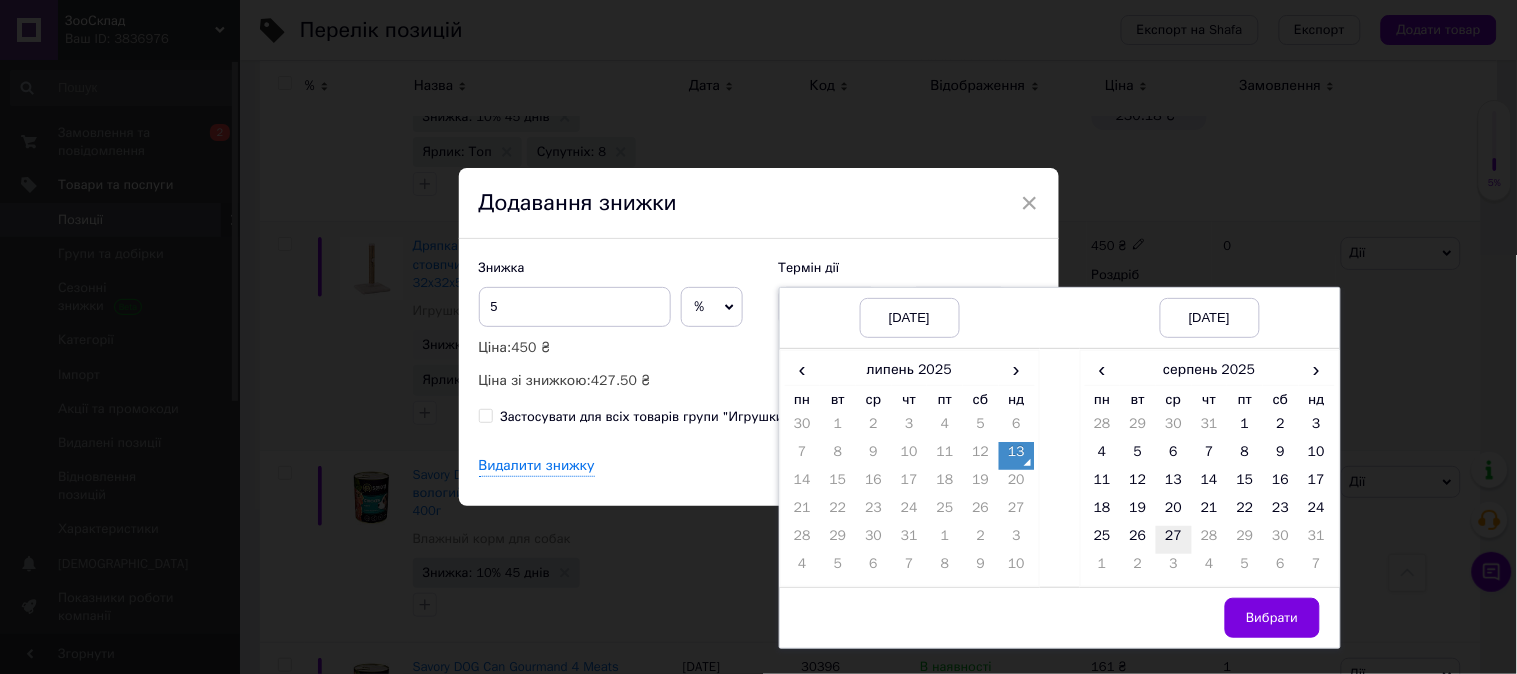 click on "27" at bounding box center [1174, 540] 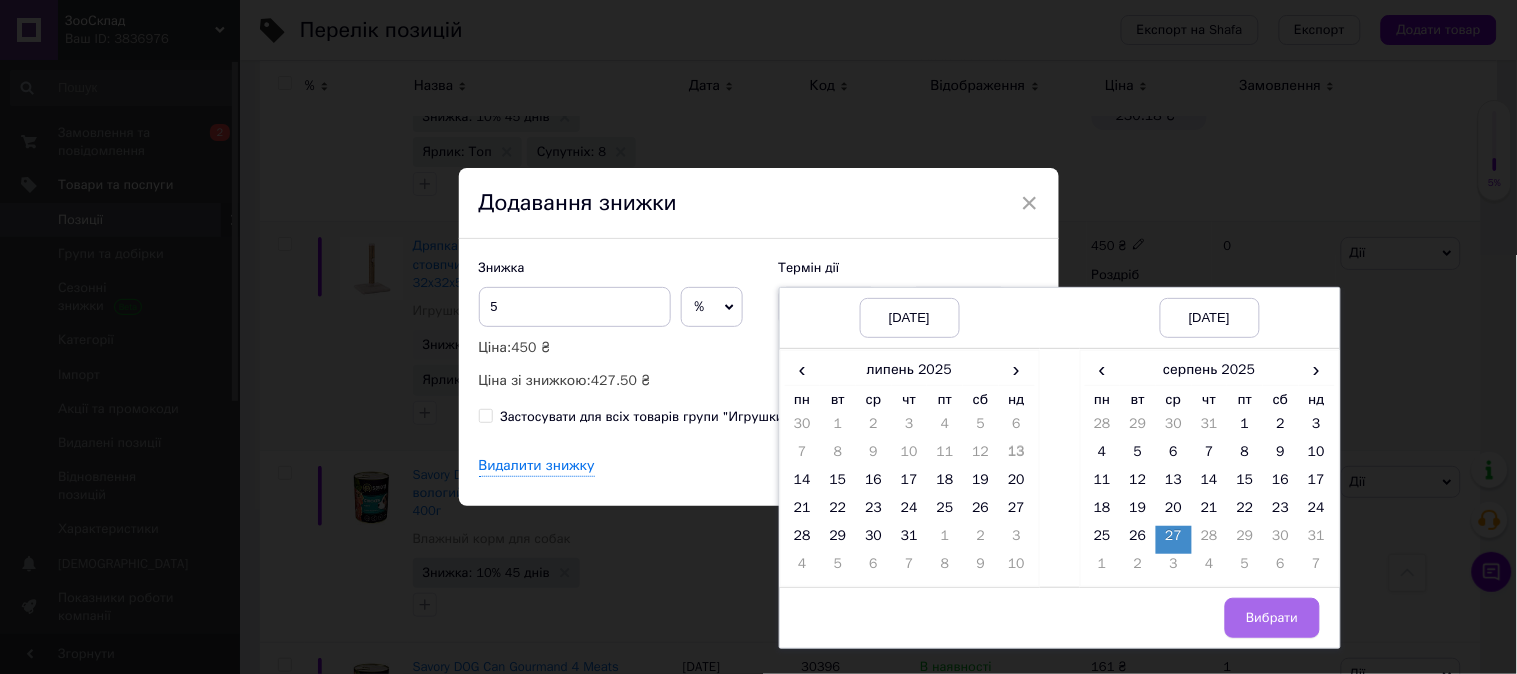 click on "Вибрати" at bounding box center [1272, 618] 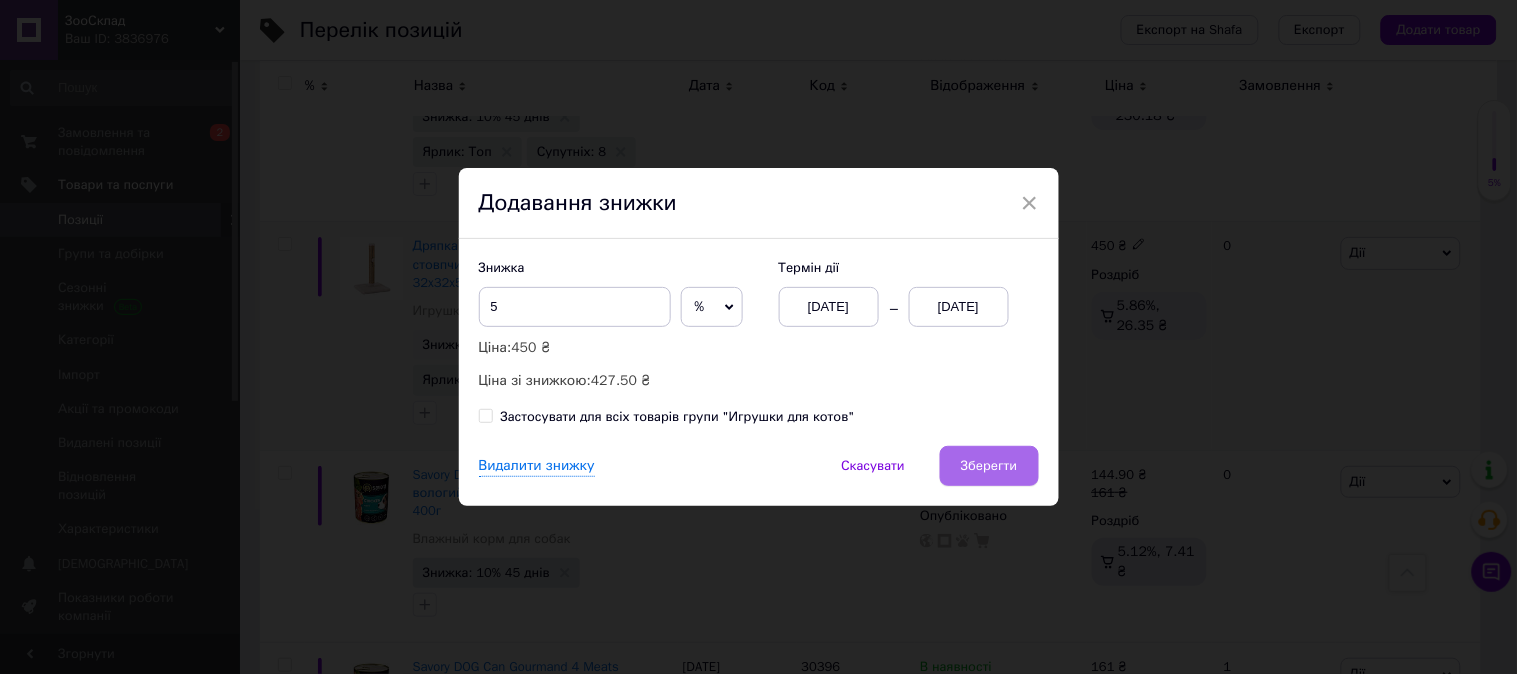 click on "Зберегти" at bounding box center [989, 466] 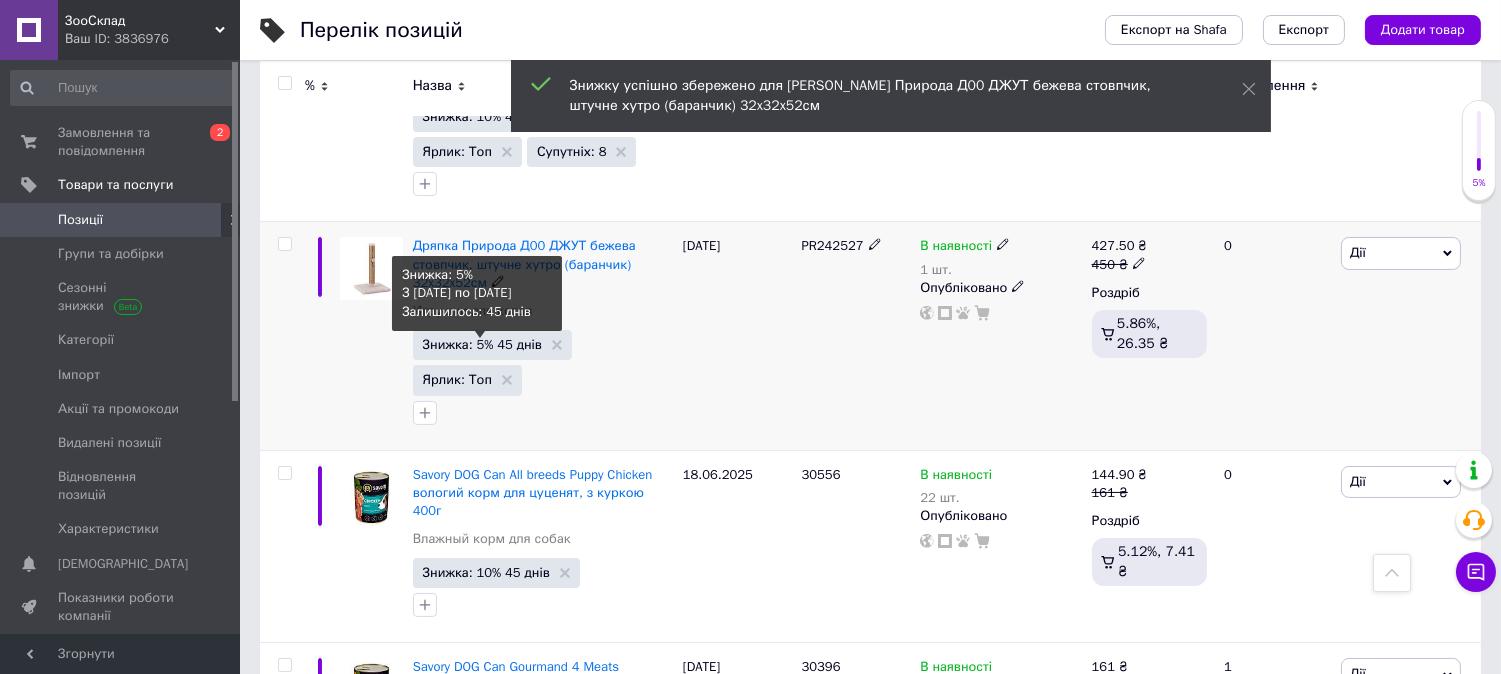 click on "Знижка: 5% 45 днів" at bounding box center (482, 344) 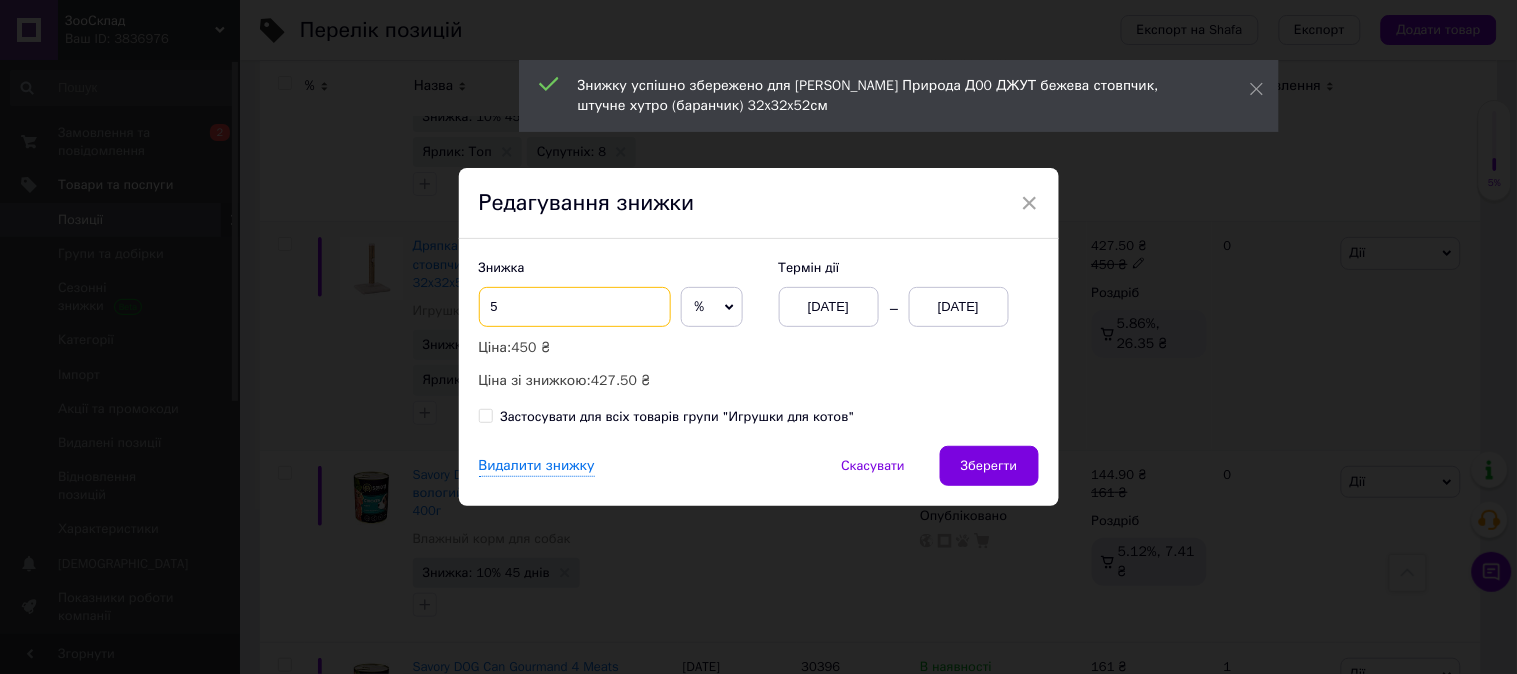 drag, startPoint x: 497, startPoint y: 314, endPoint x: 482, endPoint y: 314, distance: 15 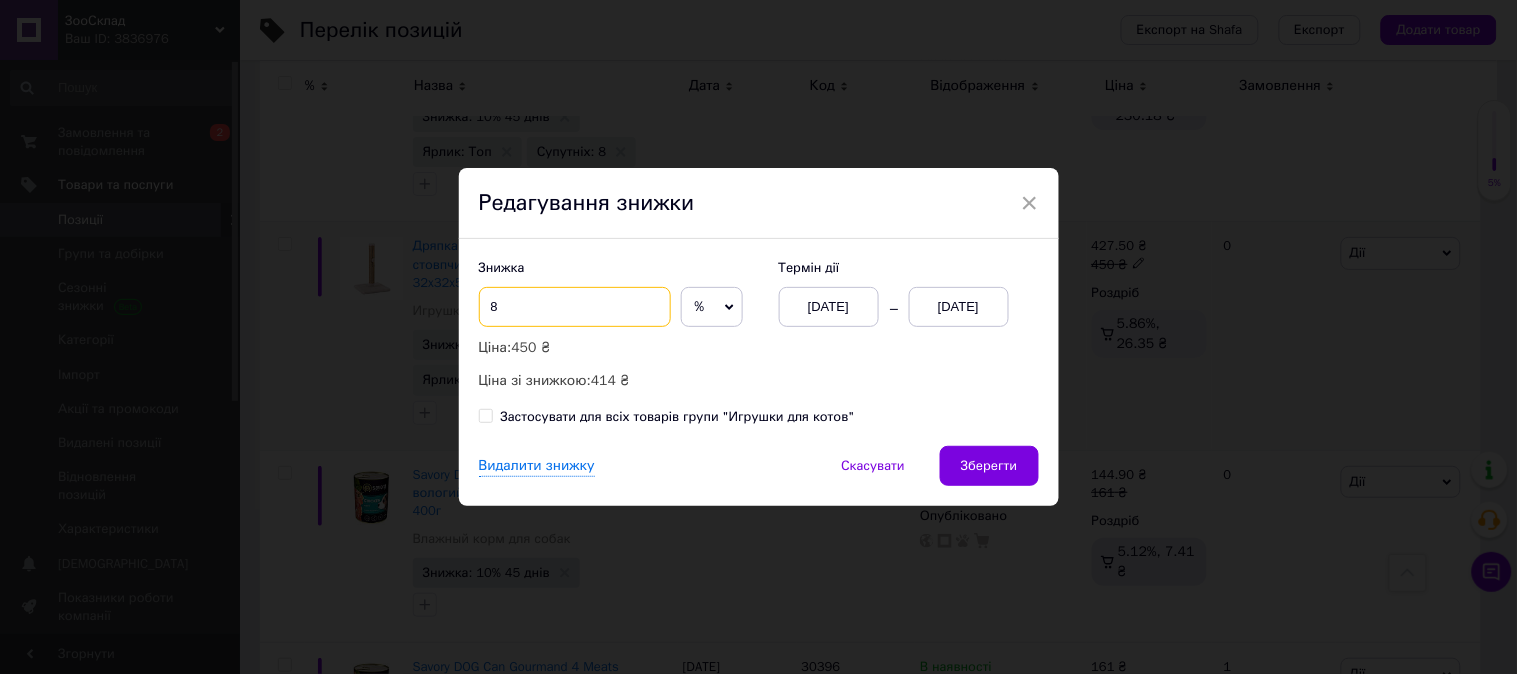 type on "8" 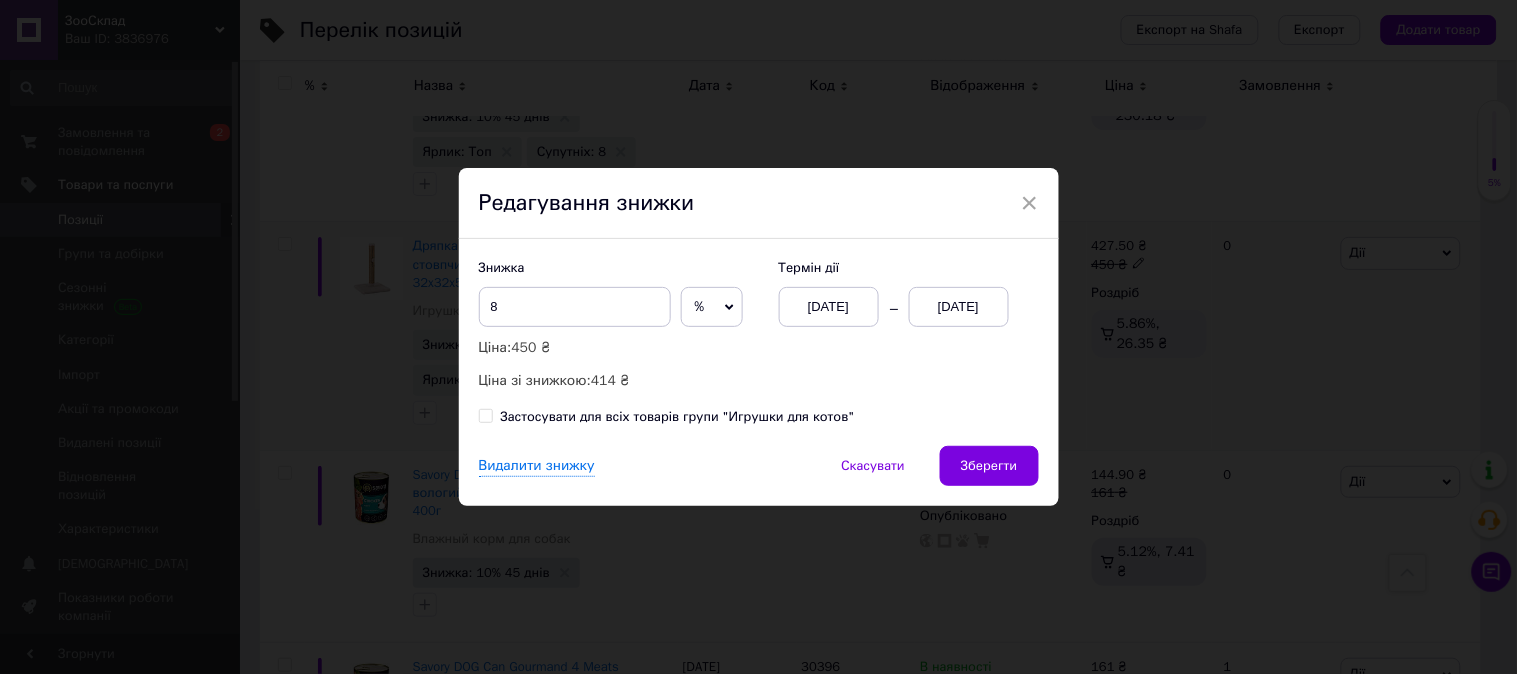 click on "27.08.2025" at bounding box center (959, 307) 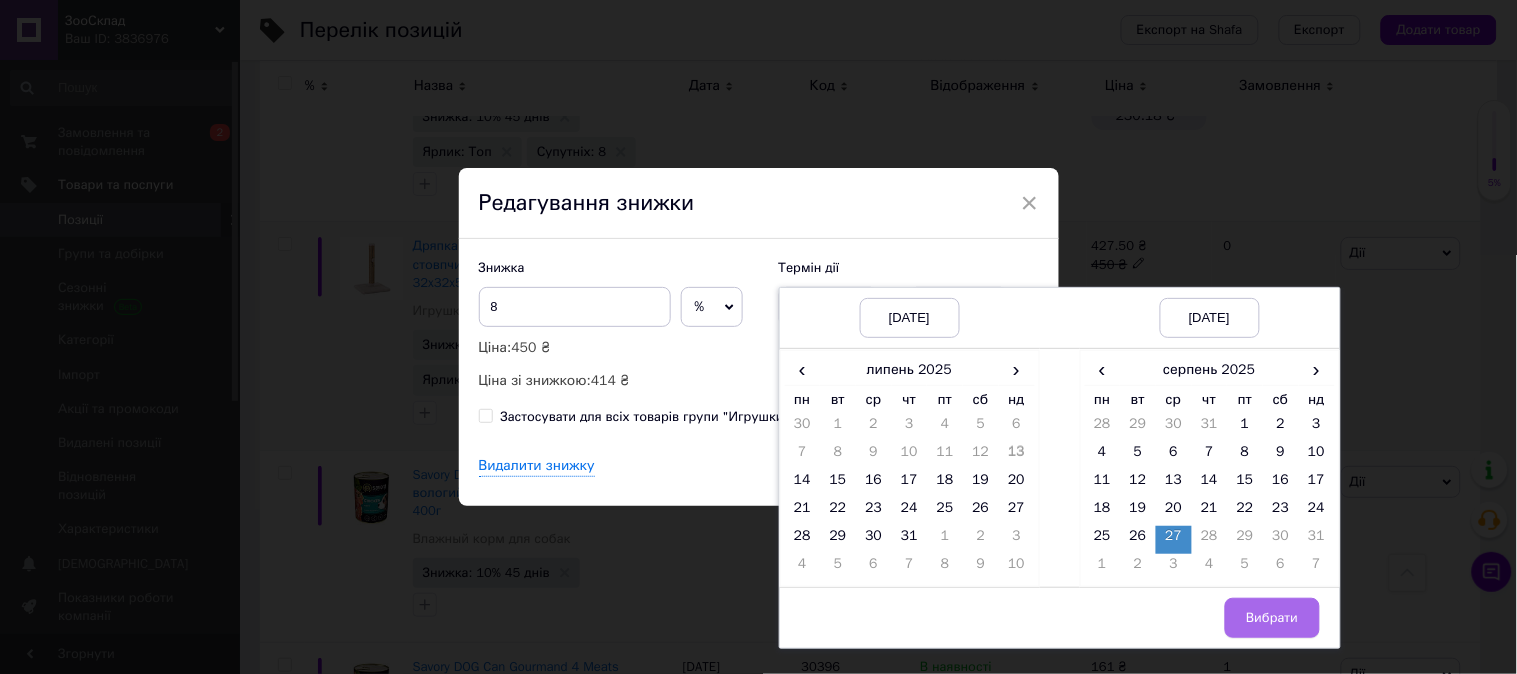 click on "Вибрати" at bounding box center (1272, 618) 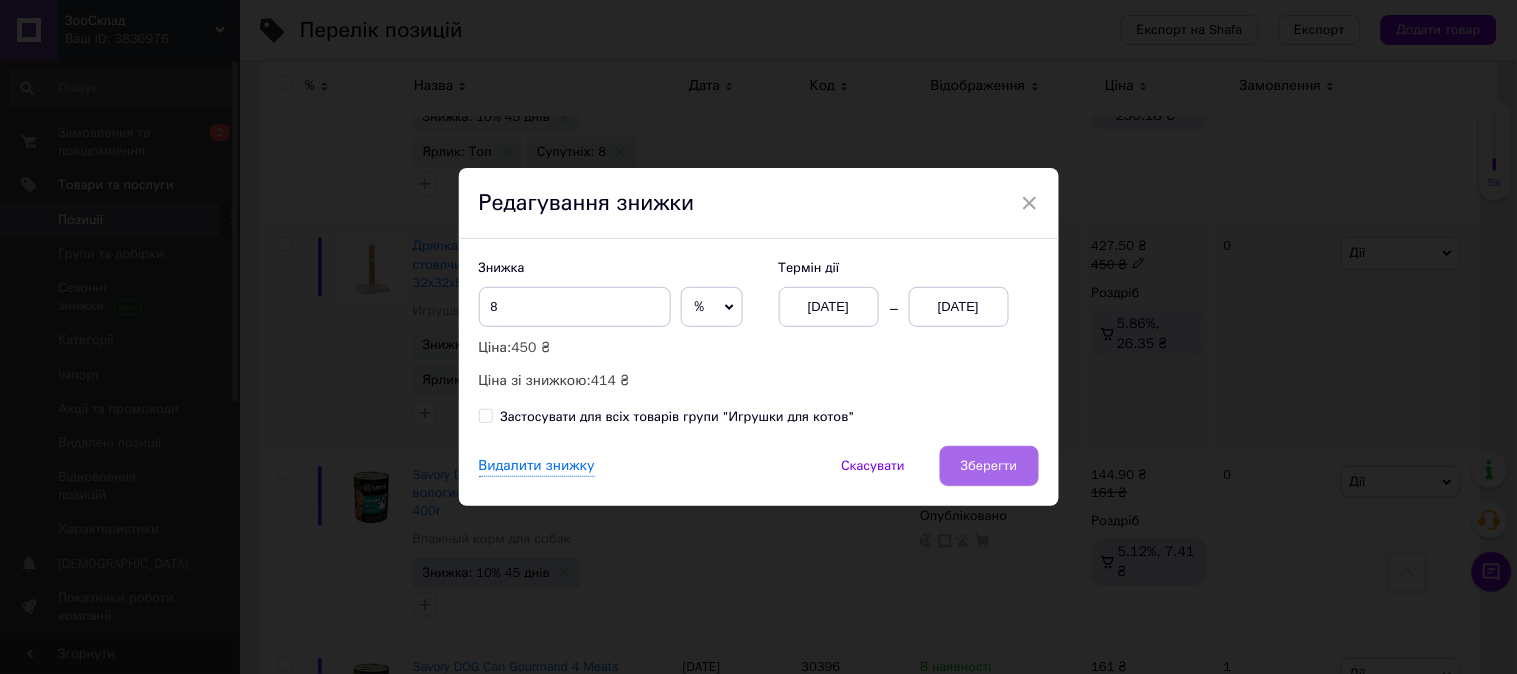 click on "Зберегти" at bounding box center (989, 466) 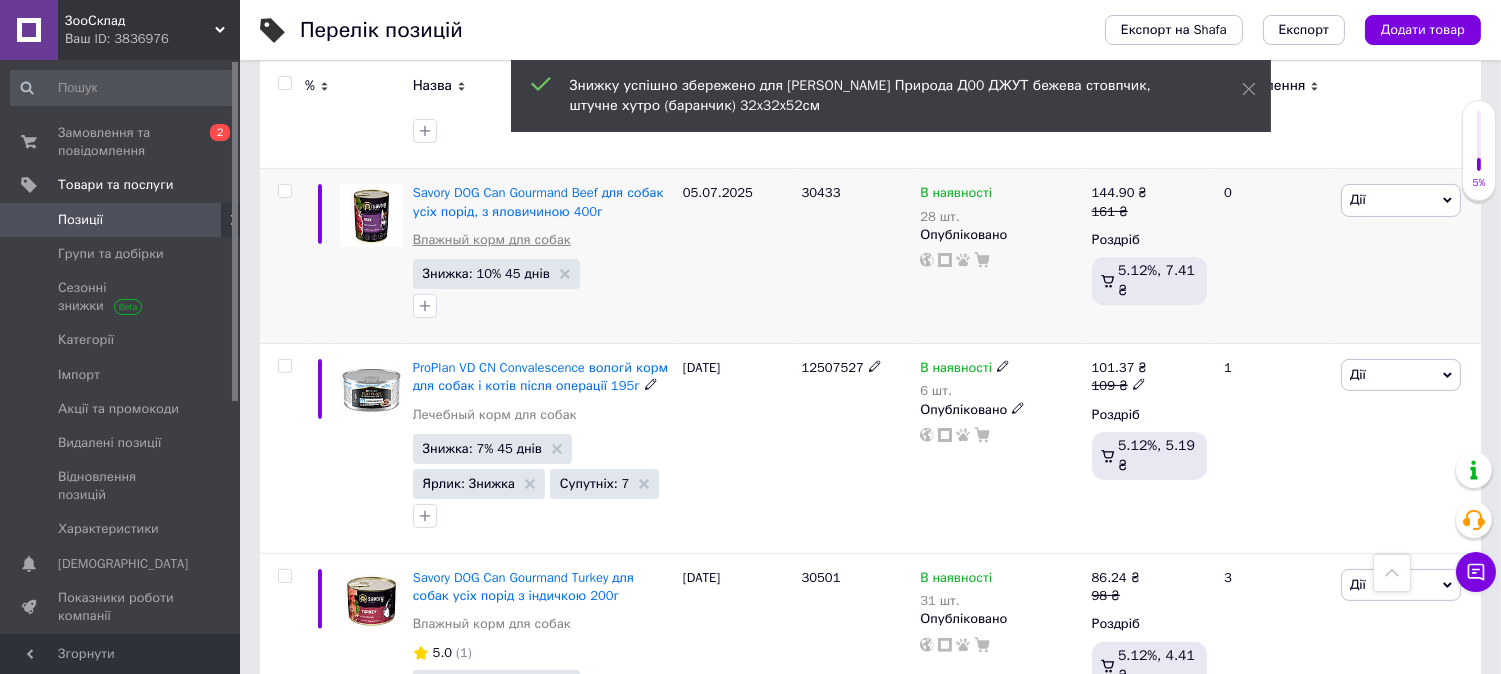 scroll, scrollTop: 1092, scrollLeft: 0, axis: vertical 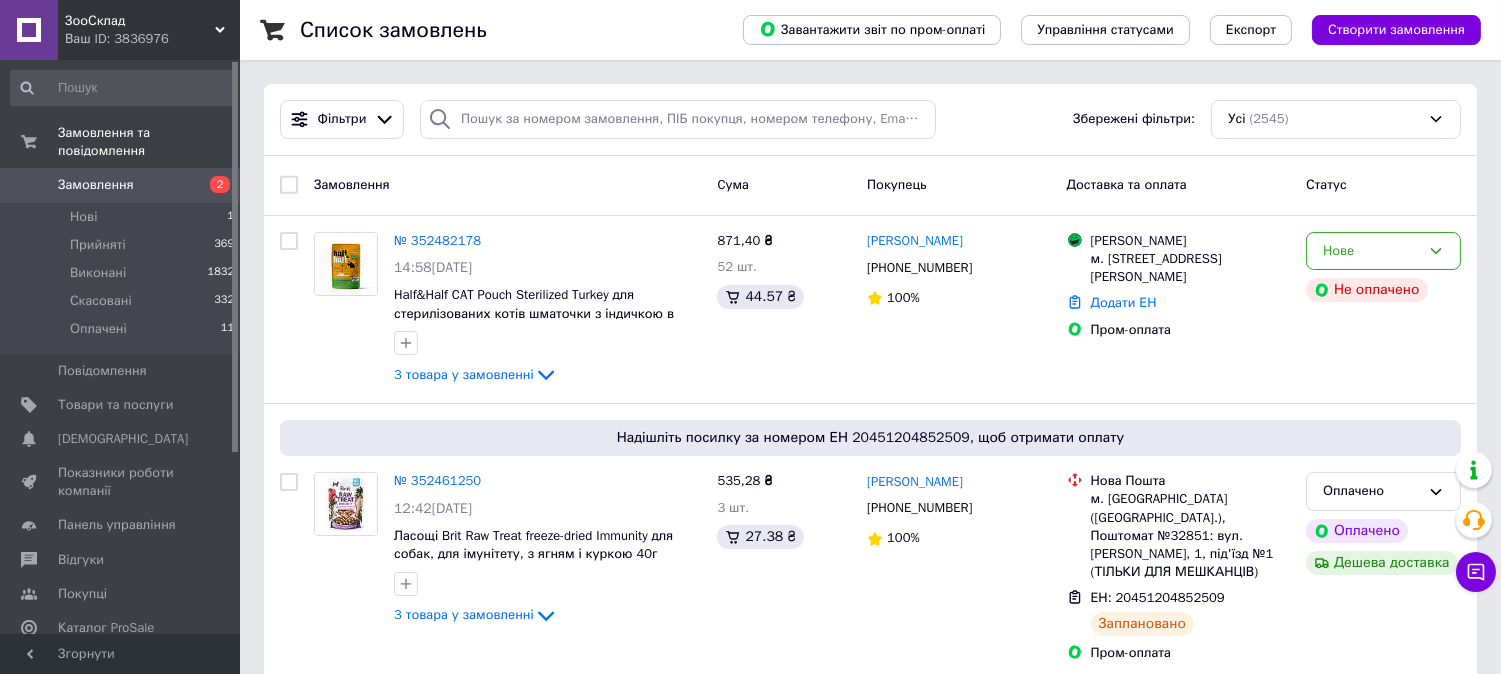 click on "Замовлення" at bounding box center [96, 185] 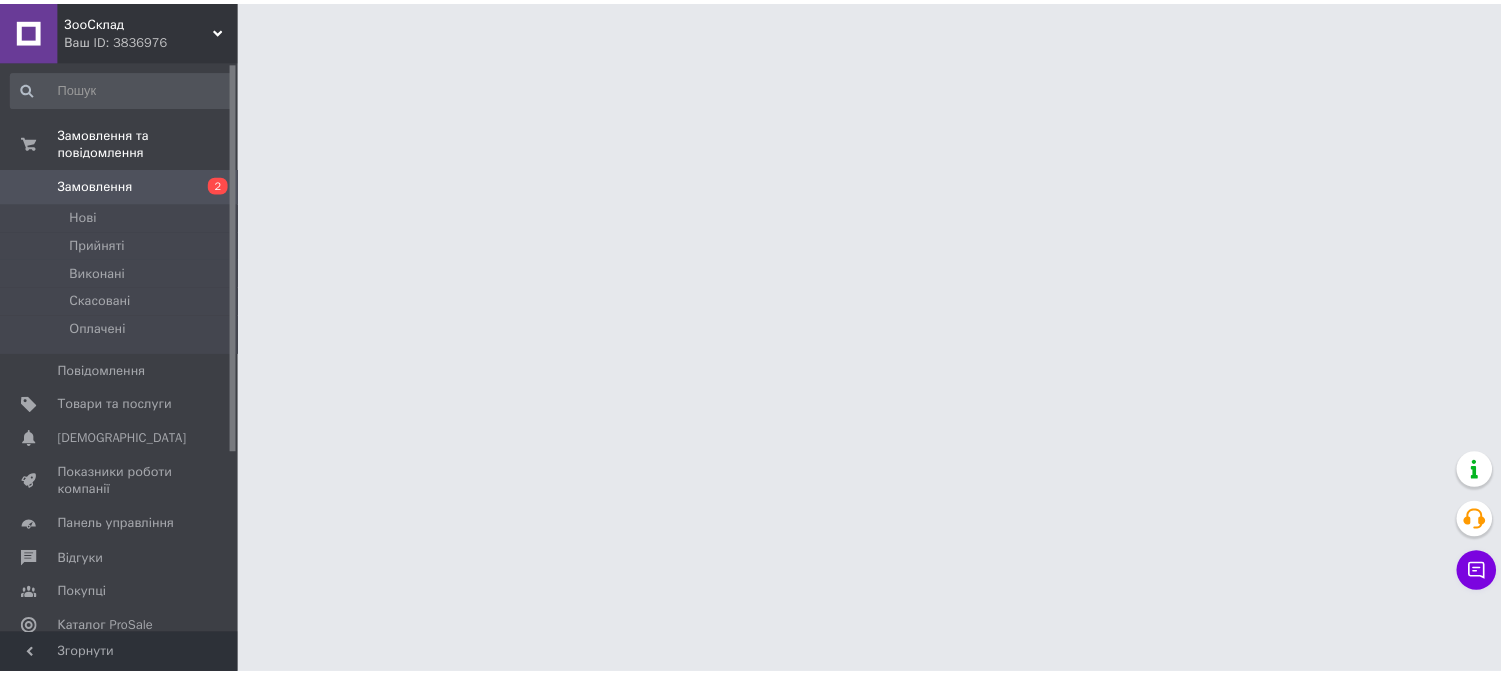 scroll, scrollTop: 0, scrollLeft: 0, axis: both 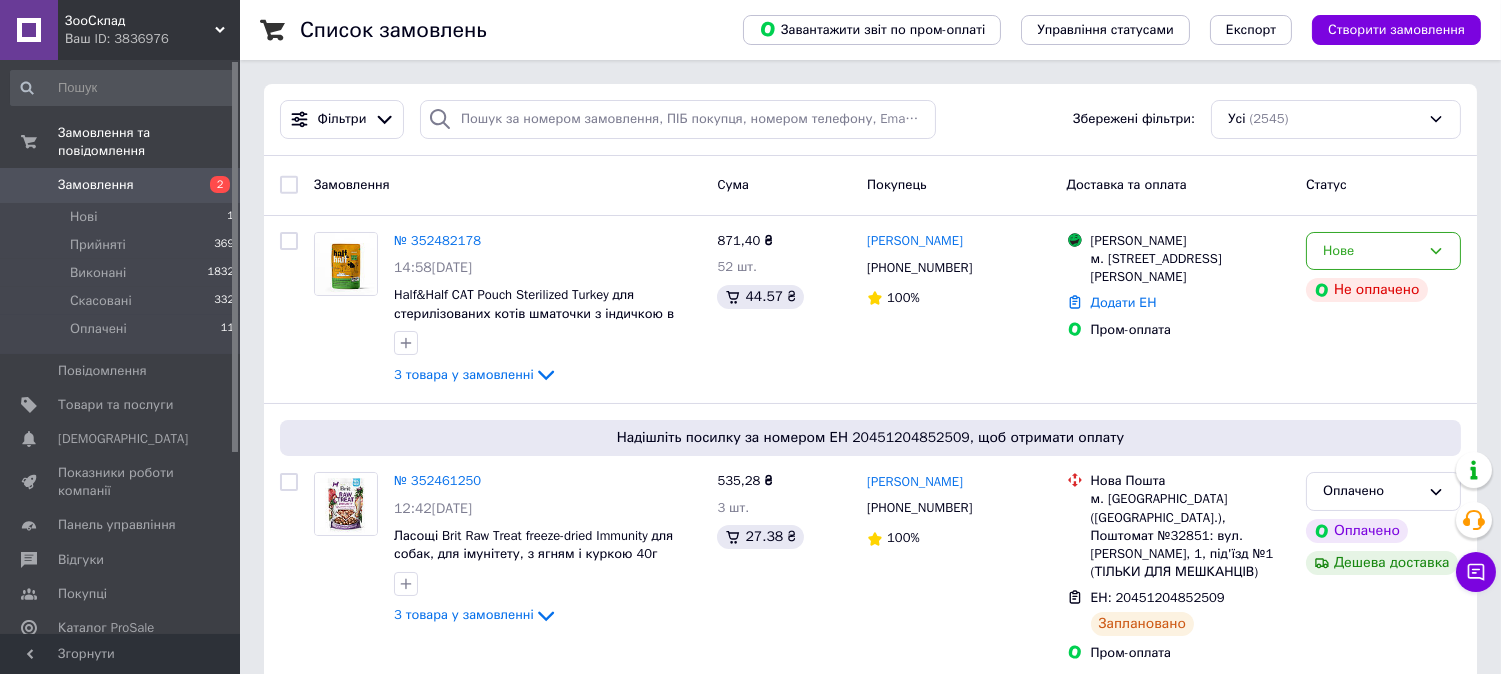 click on "Замовлення" at bounding box center [121, 185] 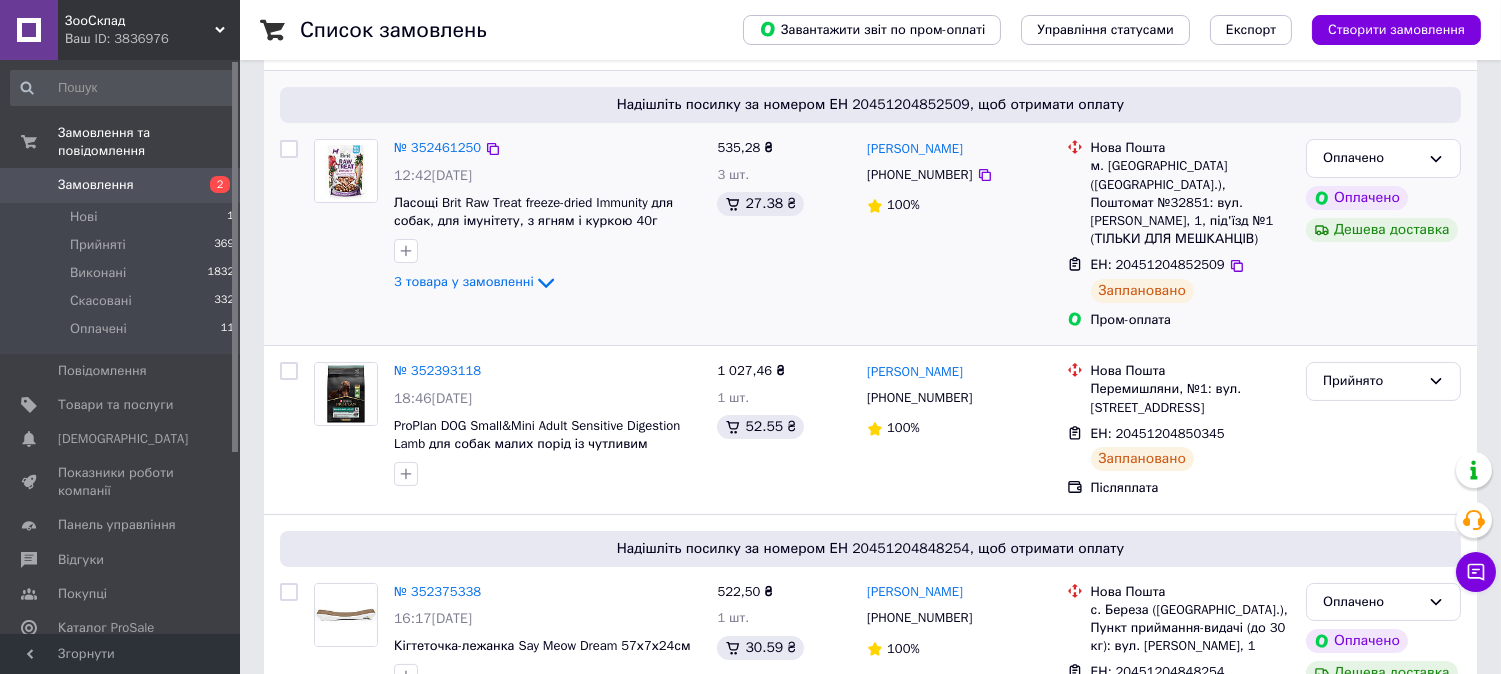scroll, scrollTop: 444, scrollLeft: 0, axis: vertical 